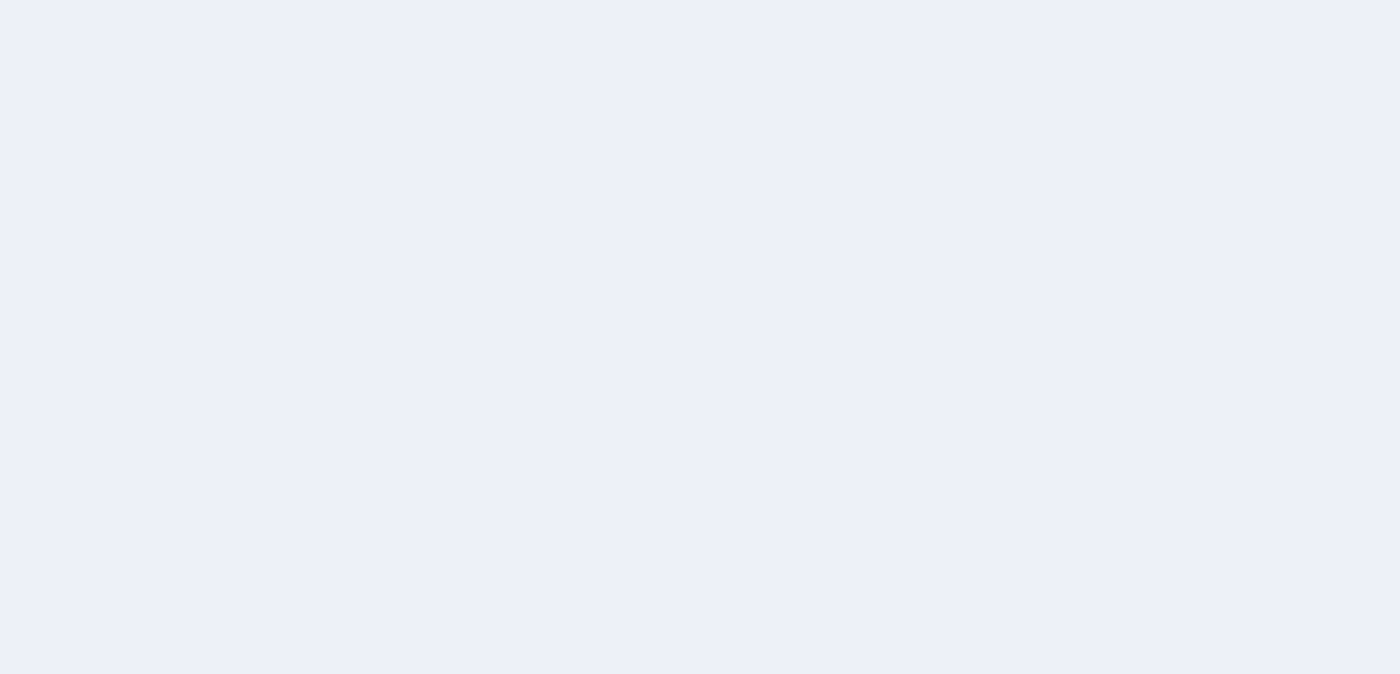 scroll, scrollTop: 0, scrollLeft: 0, axis: both 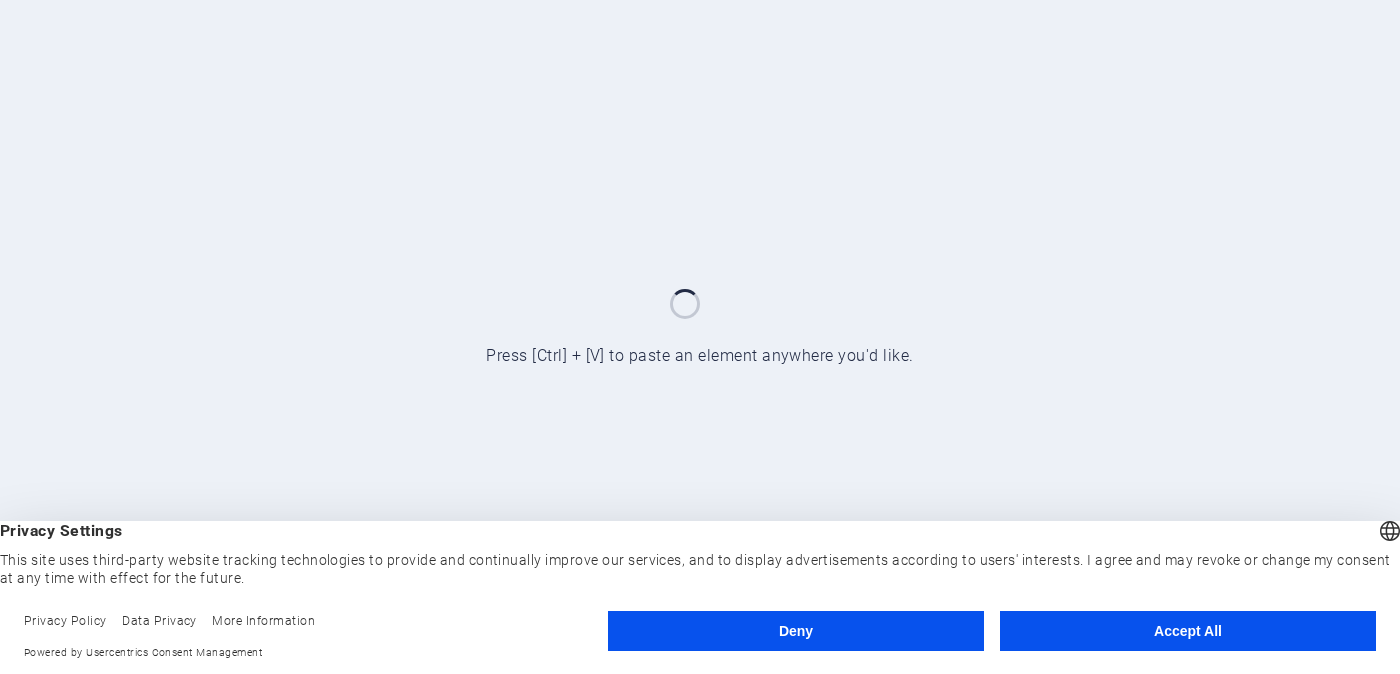 click on "Accept All" at bounding box center [1188, 631] 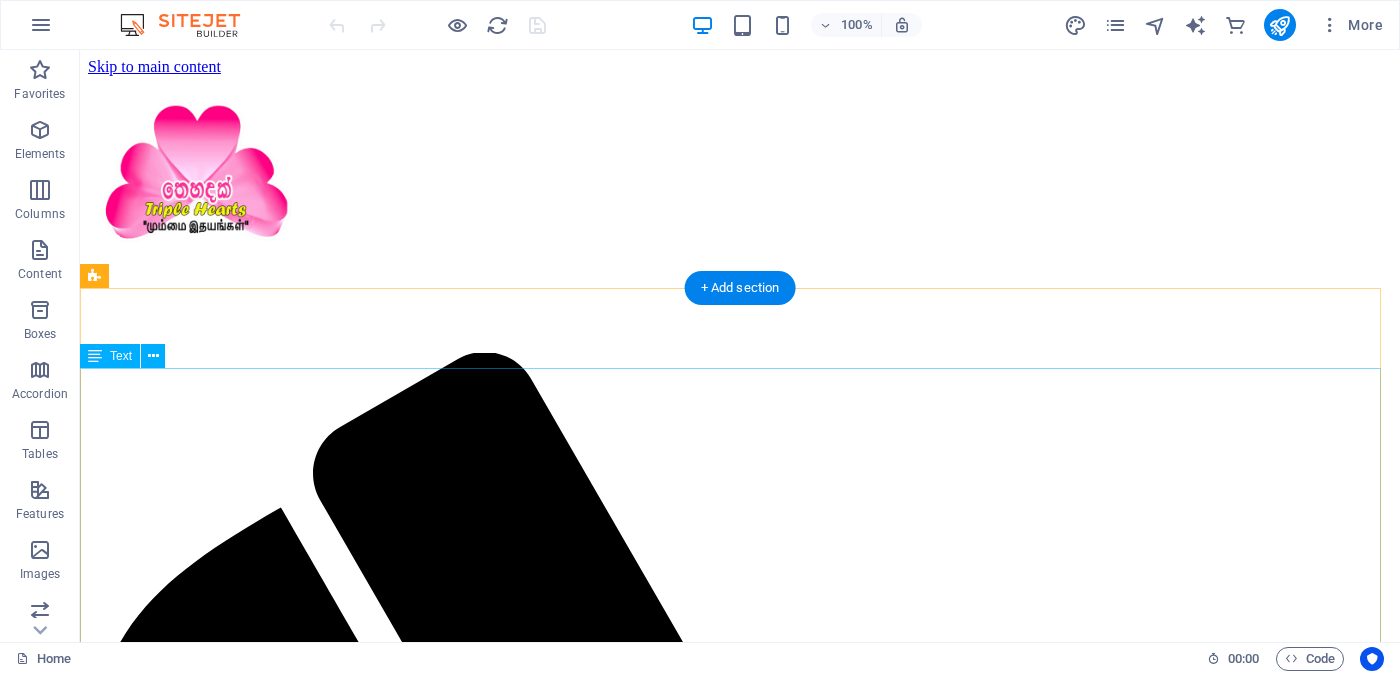 scroll, scrollTop: 0, scrollLeft: 0, axis: both 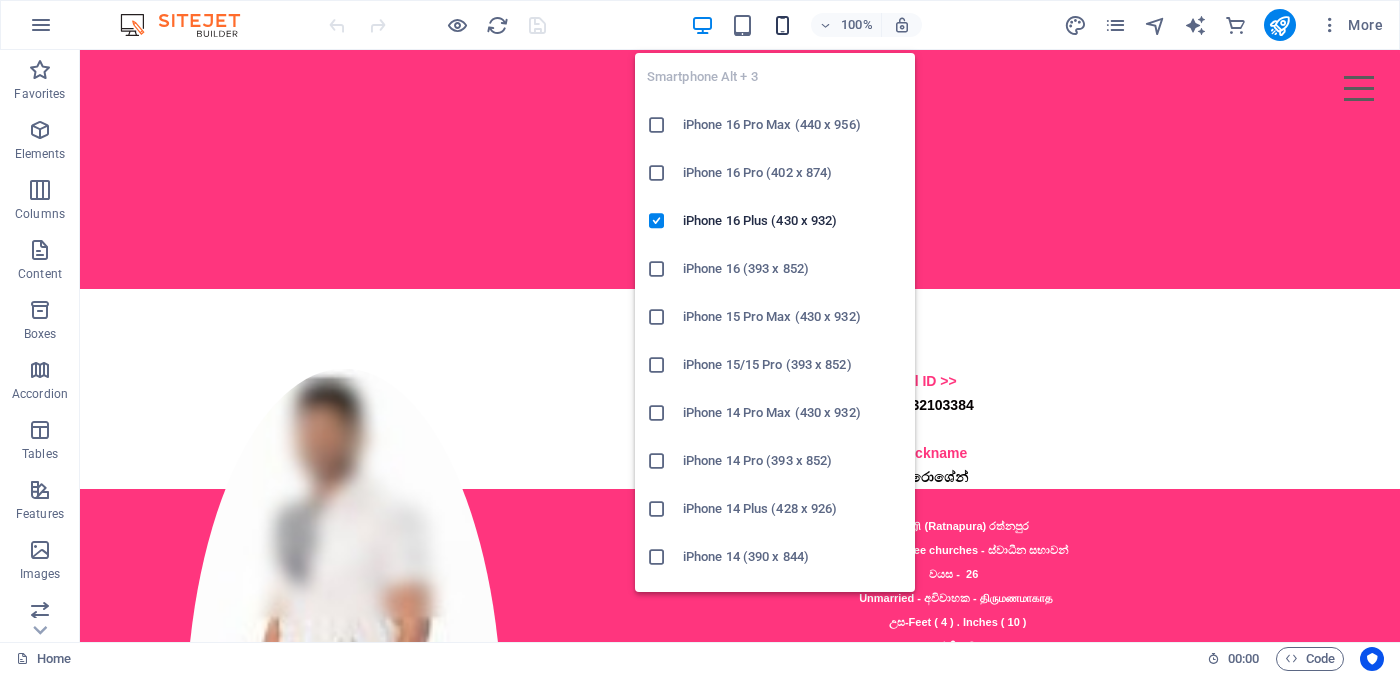 click at bounding box center [782, 25] 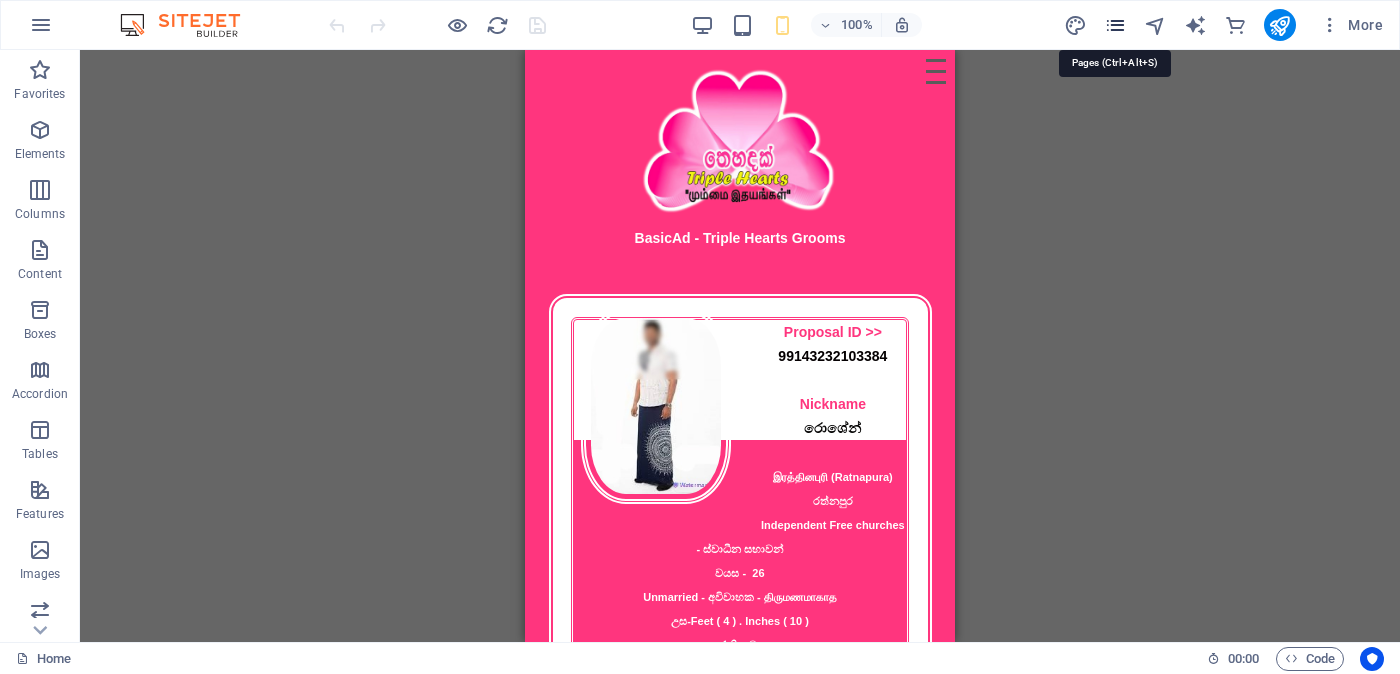 click at bounding box center [1115, 25] 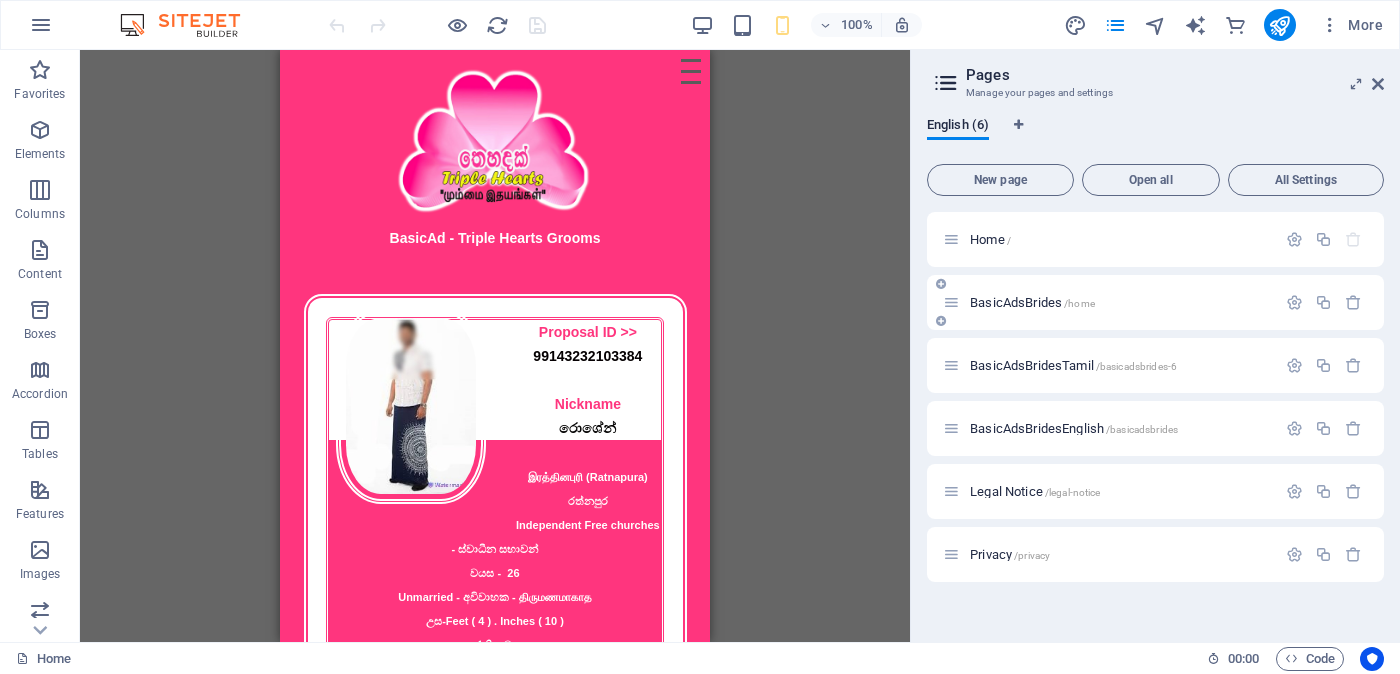 click on "BasicAdsBrides /home" at bounding box center [1032, 302] 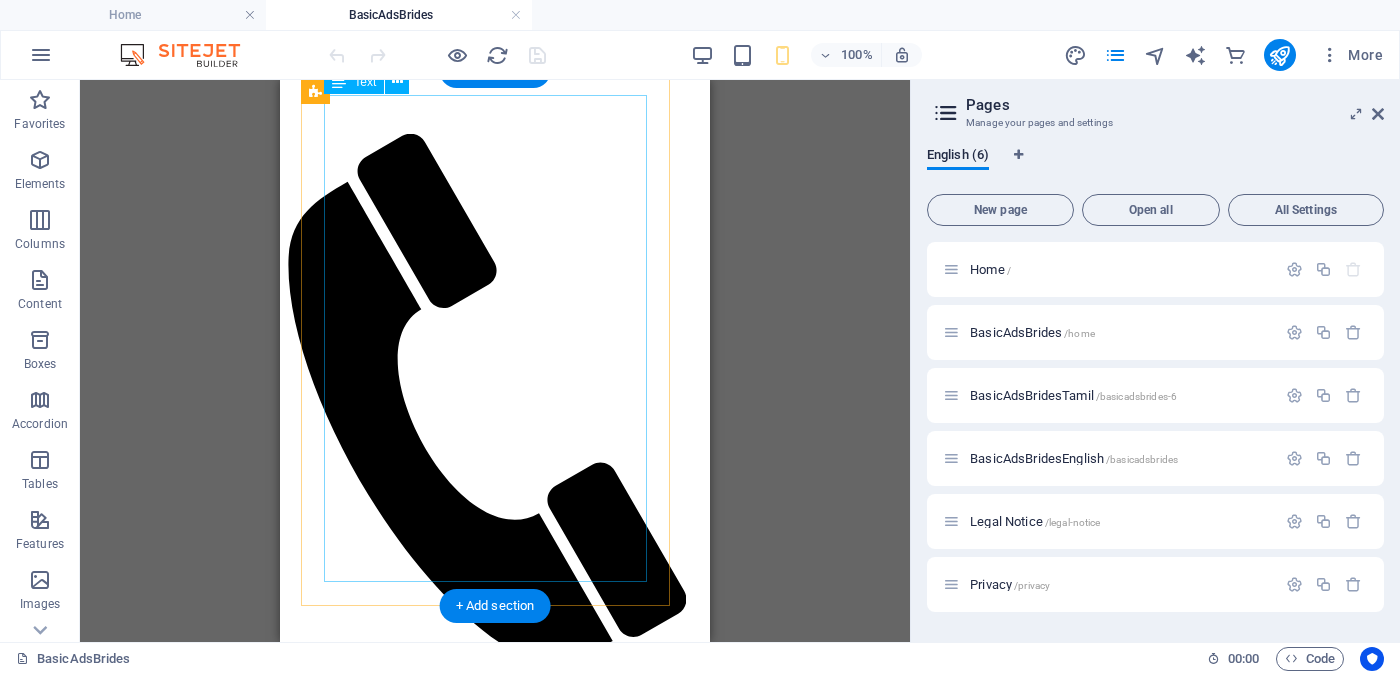 scroll, scrollTop: 375, scrollLeft: 0, axis: vertical 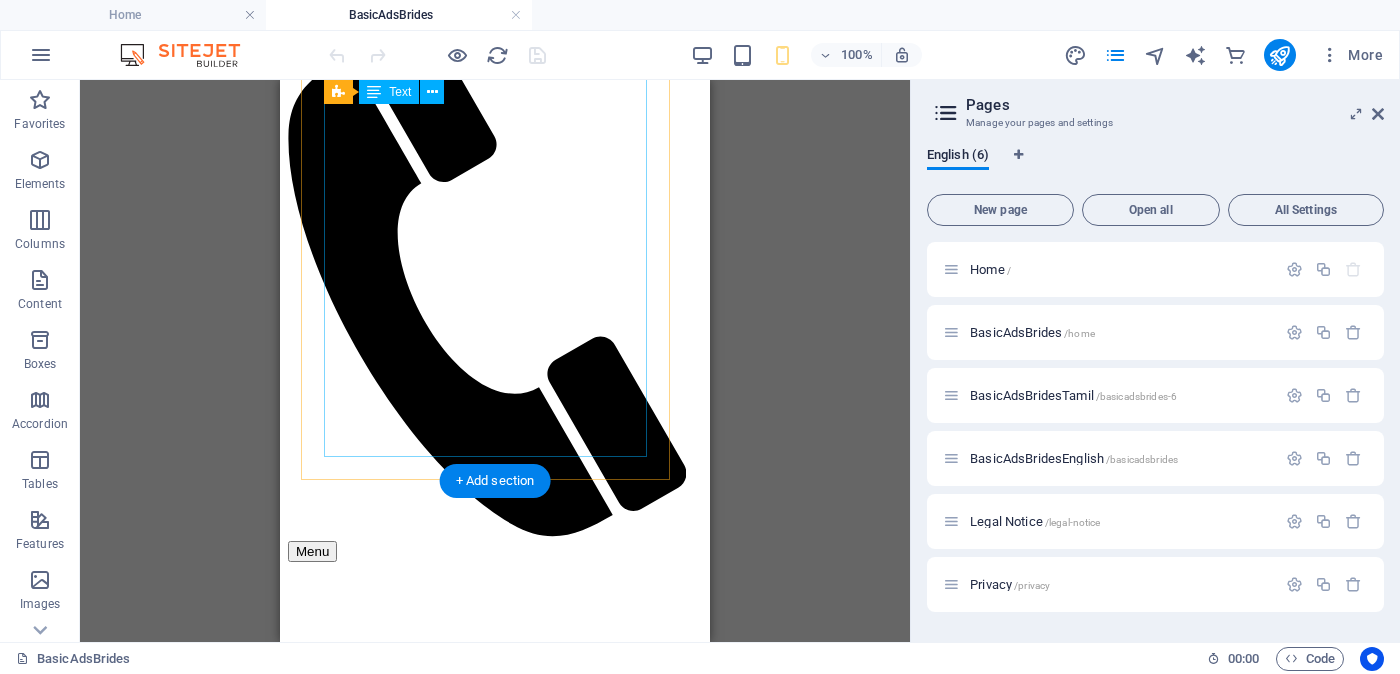 click on "Proposal ID >> 7701120013981 Nickname ගිත්මි    ( Colombo )  කොළඹ  Independent Free churches - ස්වාධීන සභාවන්   වයස -  24 Unmarried - අවිවාහක - திருமணமாகாத උස-Feet ( 4 ) . Inches ( 10 ) රැකියාව- Privet Company - පුද්ගලික අංශයේ   මාසික ආදායම Rs. 30,000  -  Rs. 40,000 - අතර  ---------------------------------------------------- << Full Ad view Link >> පැහැදිලි ජායාරූප  සහ සම්පූර්ණ  මංගල දැන්වීම ට ලින්ක් සබැඳිය" at bounding box center [495, 2104] 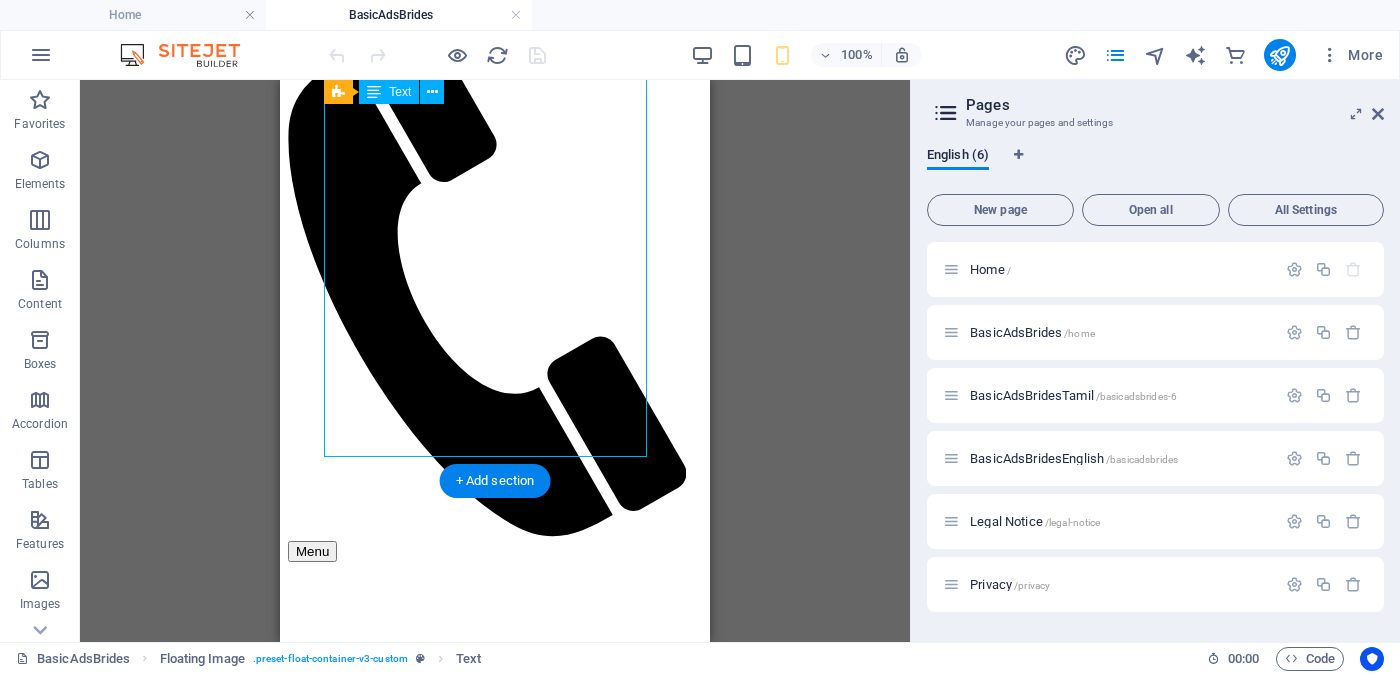 click on "Proposal ID >> 7701120013981 Nickname ගිත්මි    ( Colombo )  කොළඹ  Independent Free churches - ස්වාධීන සභාවන්   වයස -  24 Unmarried - අවිවාහක - திருமணமாகாத උස-Feet ( 4 ) . Inches ( 10 ) රැකියාව- Privet Company - පුද්ගලික අංශයේ   මාසික ආදායම Rs. 30,000  -  Rs. 40,000 - අතර  ---------------------------------------------------- << Full Ad view Link >> පැහැදිලි ජායාරූප  සහ සම්පූර්ණ  මංගල දැන්වීම ට ලින්ක් සබැඳිය" at bounding box center [495, 2104] 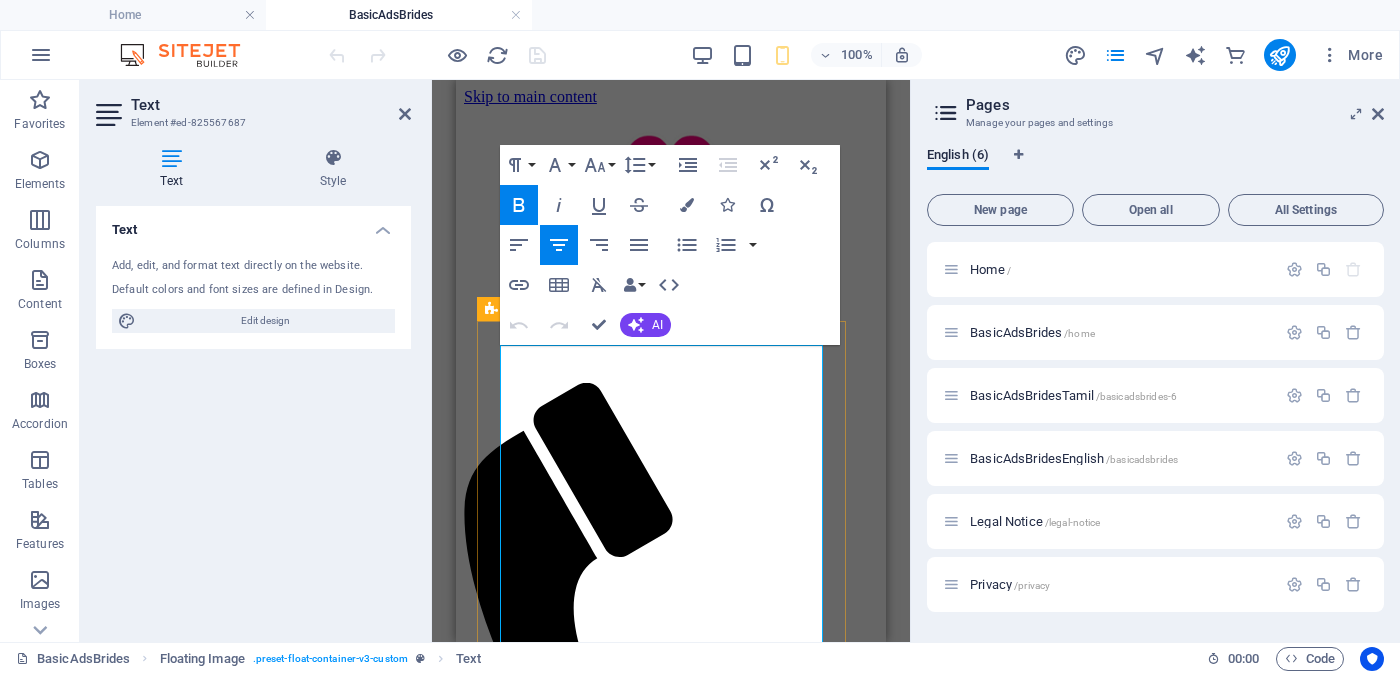 scroll, scrollTop: 249, scrollLeft: 0, axis: vertical 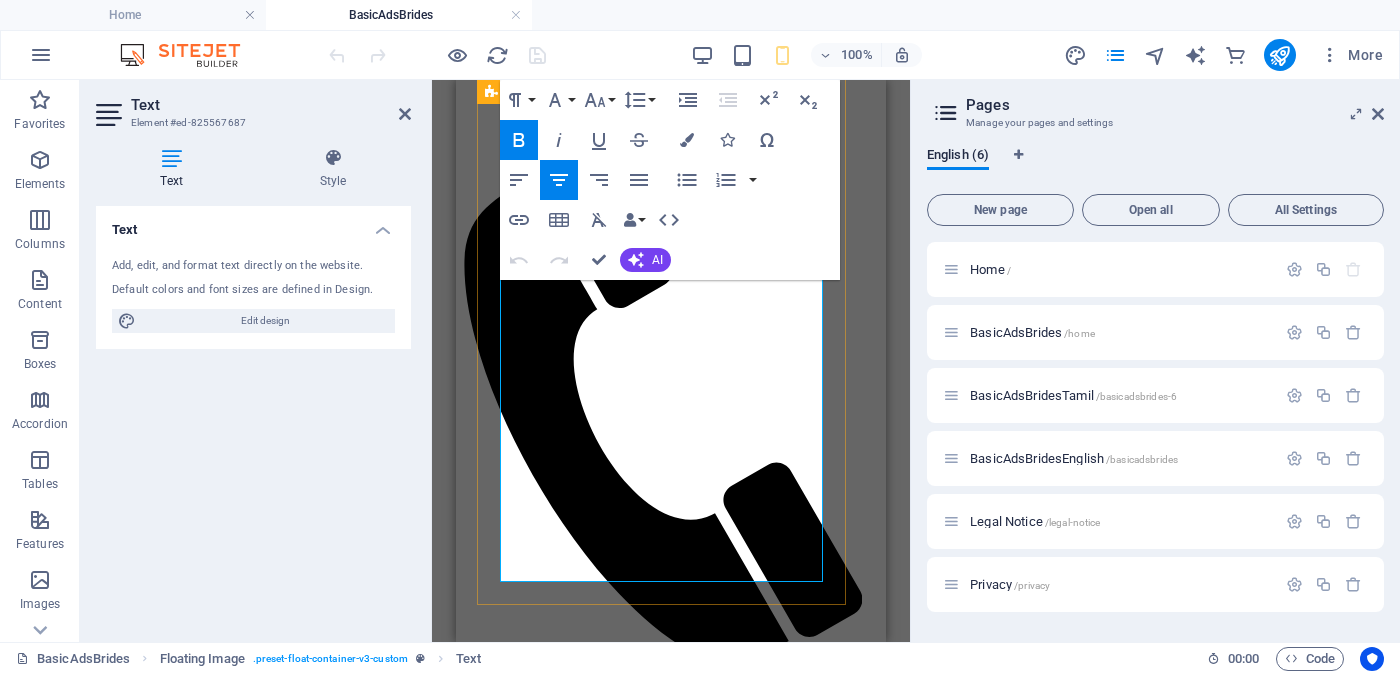 drag, startPoint x: 600, startPoint y: 514, endPoint x: 751, endPoint y: 562, distance: 158.44557 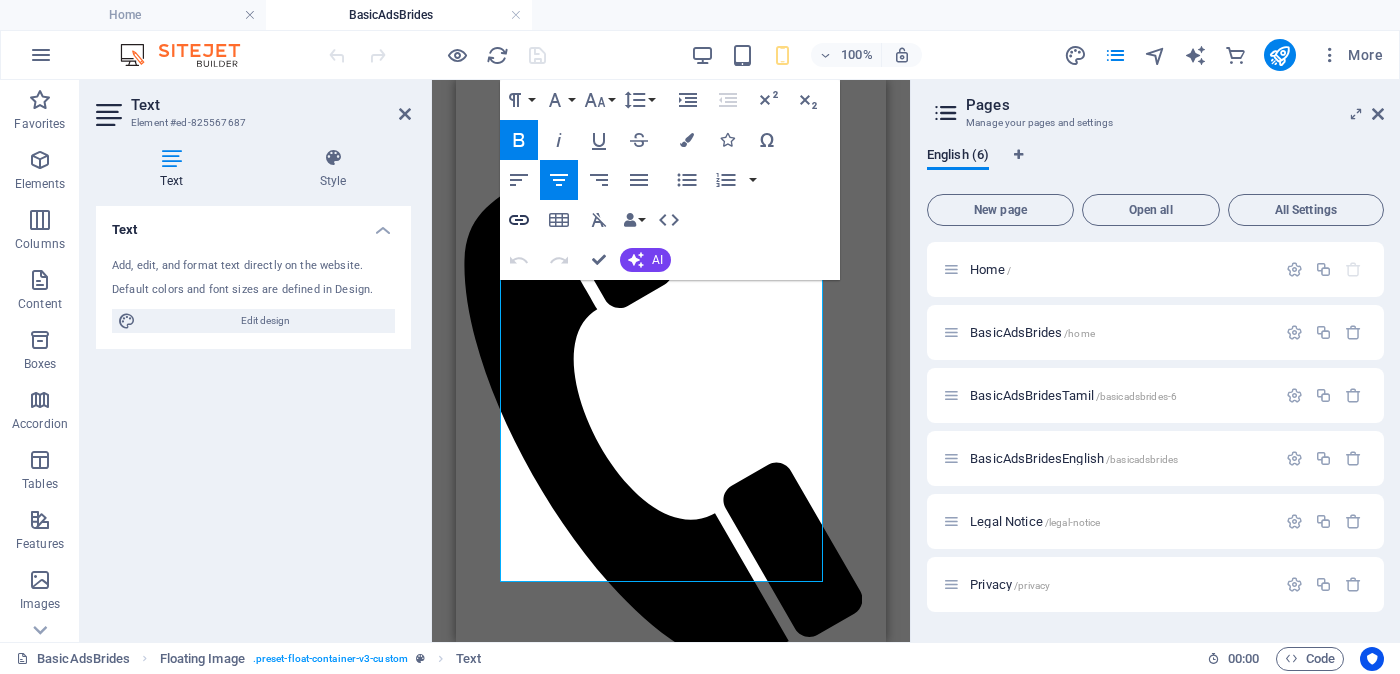 click 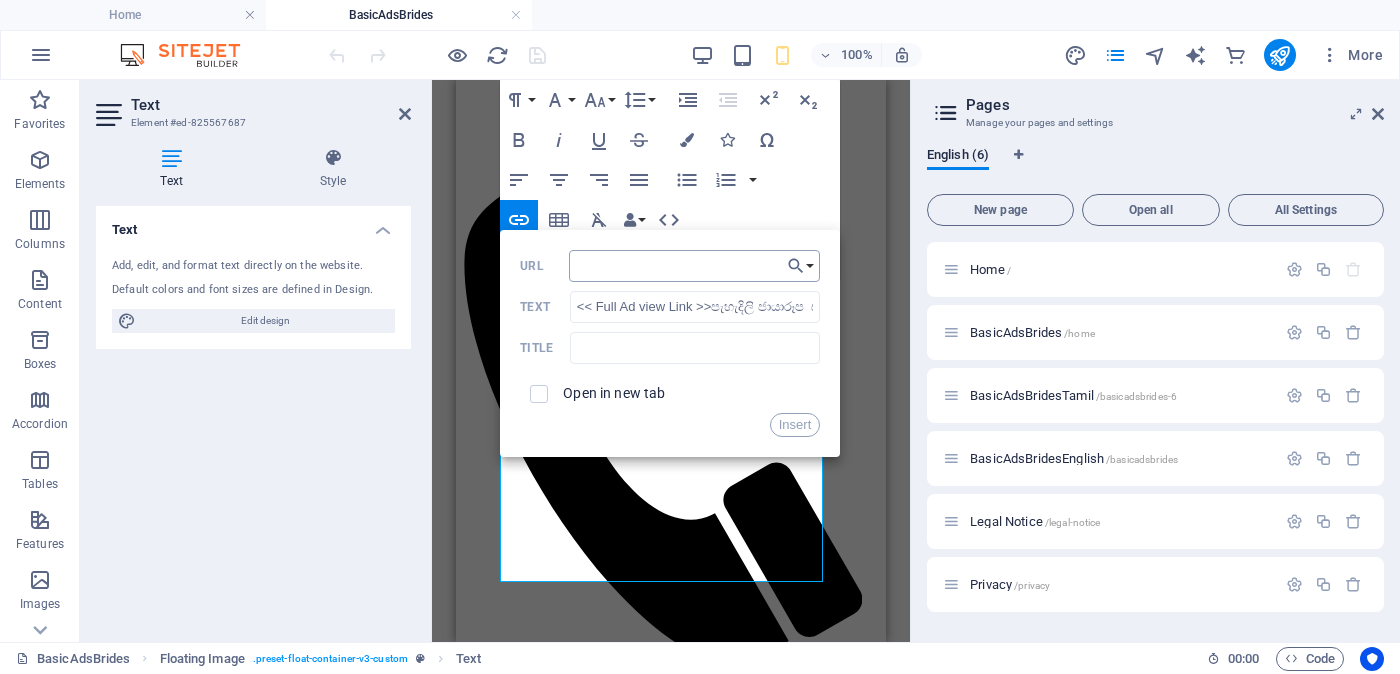 click on "URL" at bounding box center (695, 266) 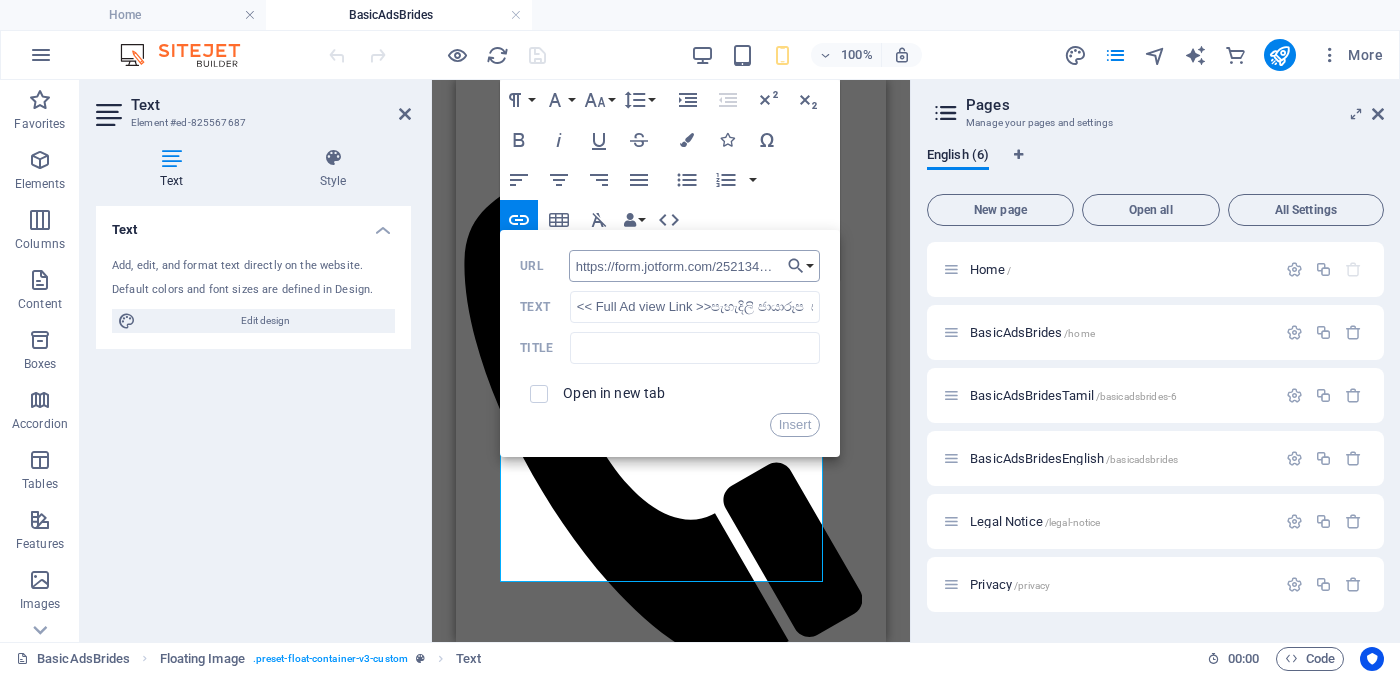 scroll, scrollTop: 0, scrollLeft: 47, axis: horizontal 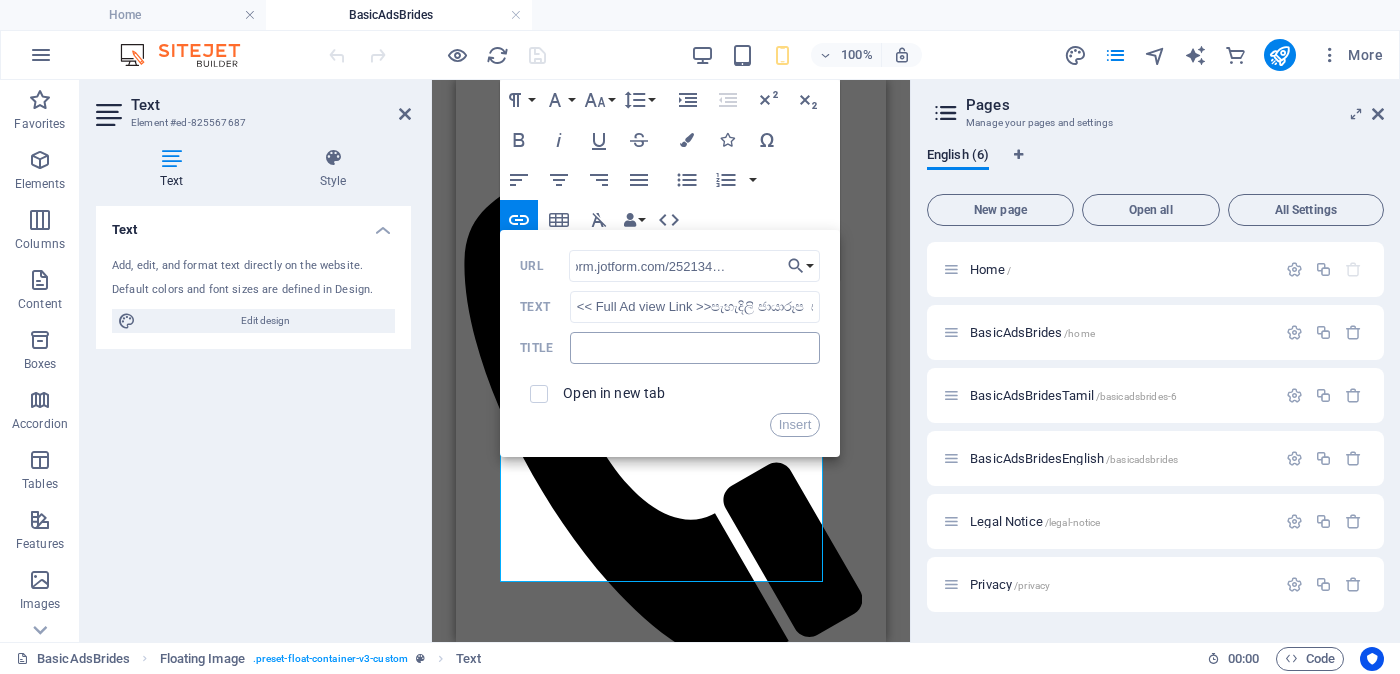 type on "https://form.jotform.com/252134091134446" 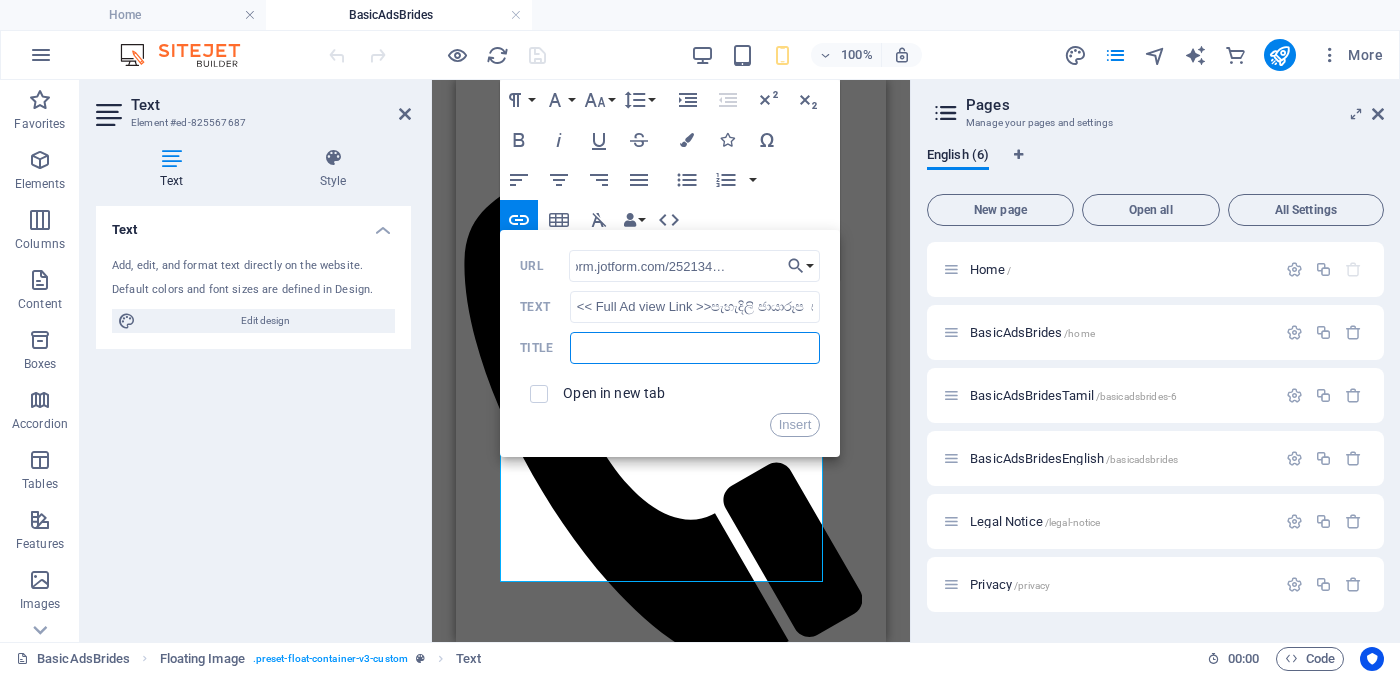 click at bounding box center (695, 348) 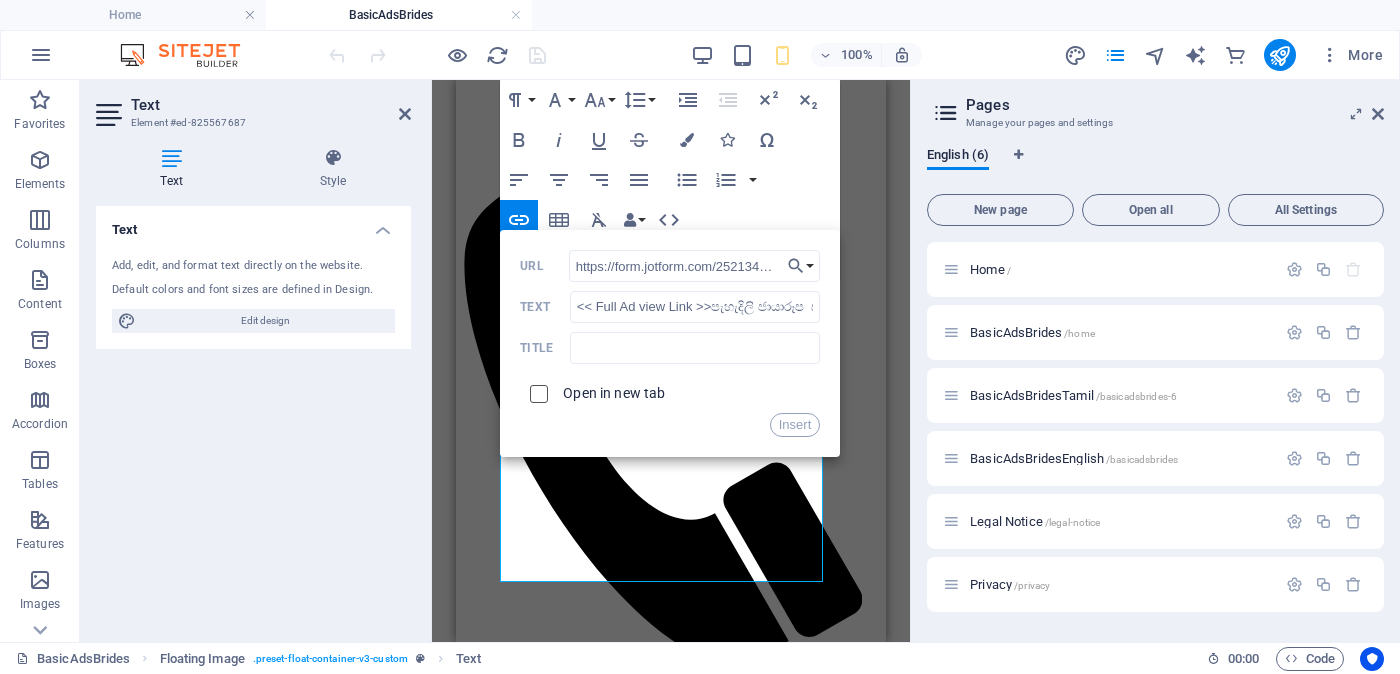 click at bounding box center [536, 391] 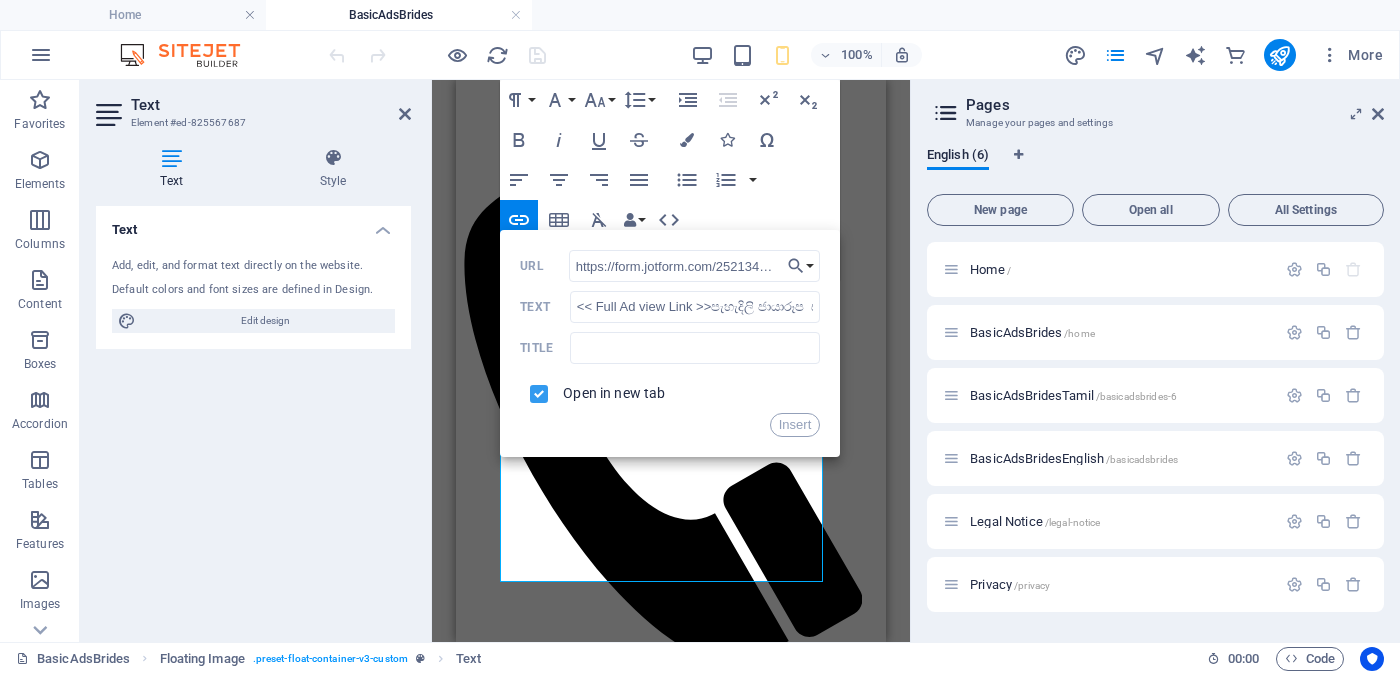 click at bounding box center [536, 391] 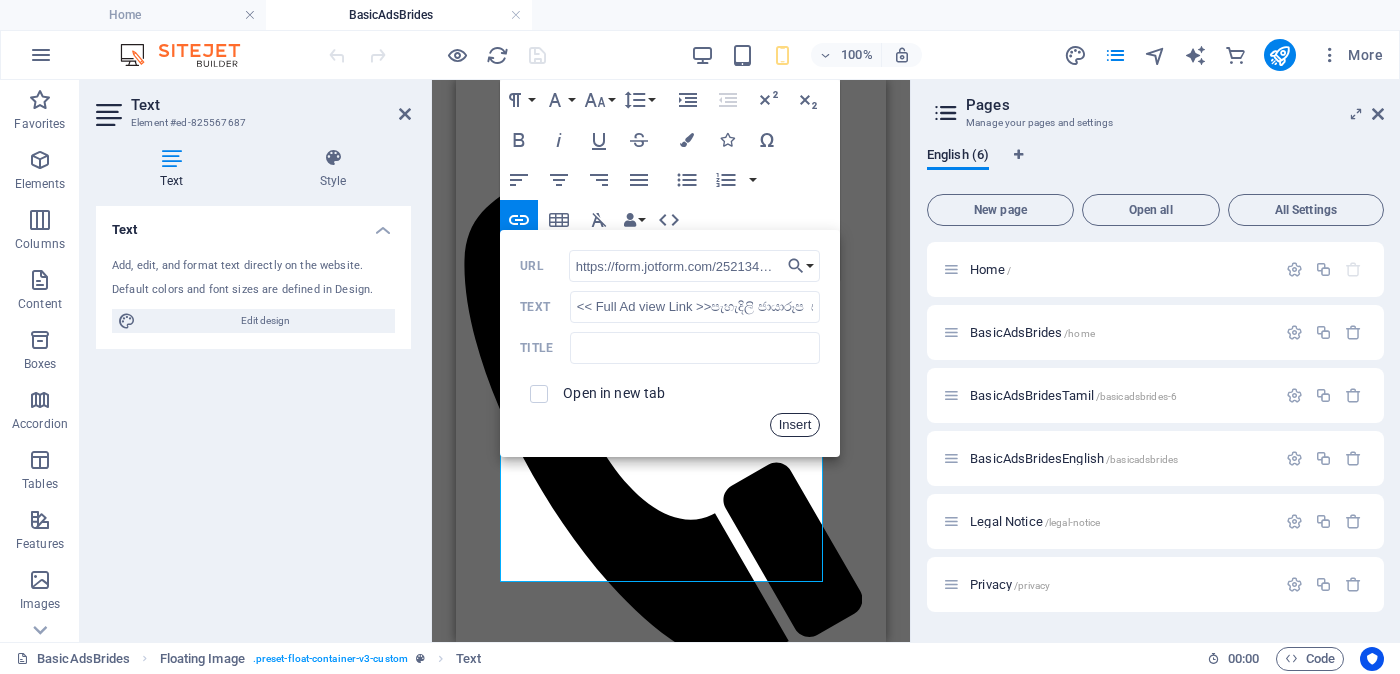 click on "Insert" at bounding box center (795, 425) 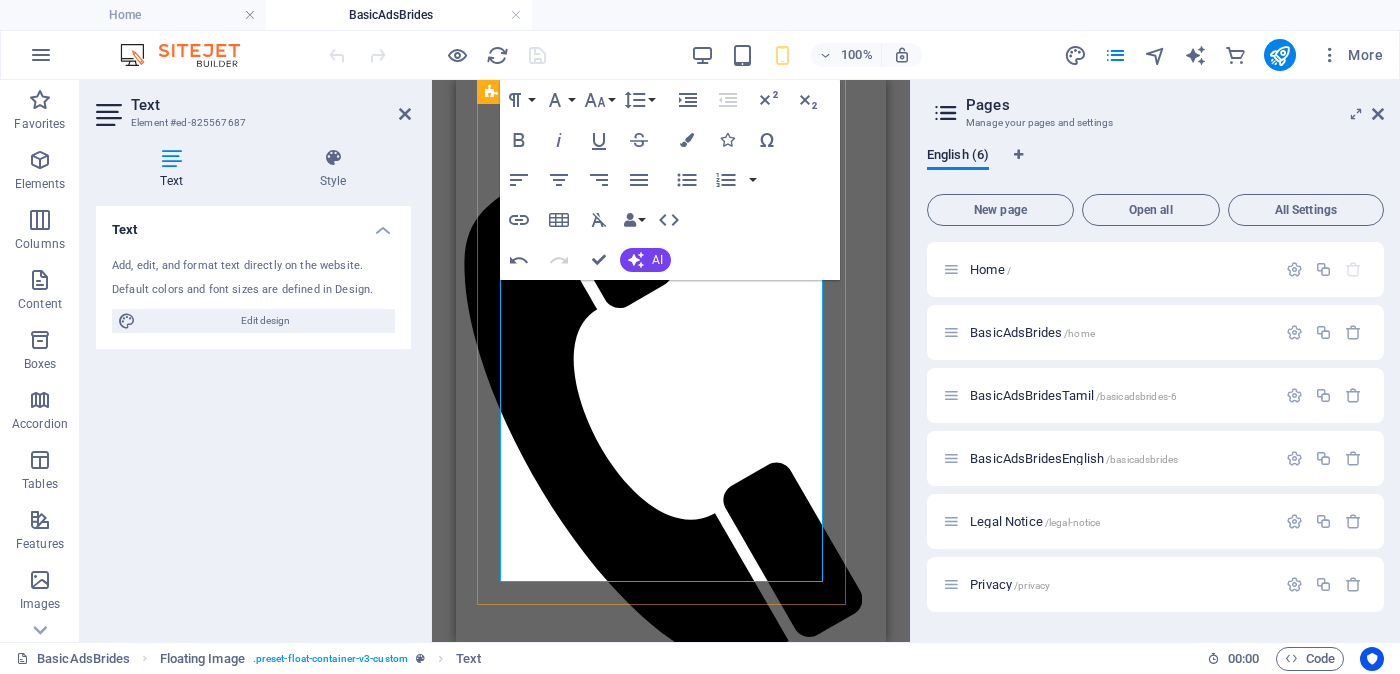 click on "<< Full Ad view Link >>" at bounding box center (671, 2347) 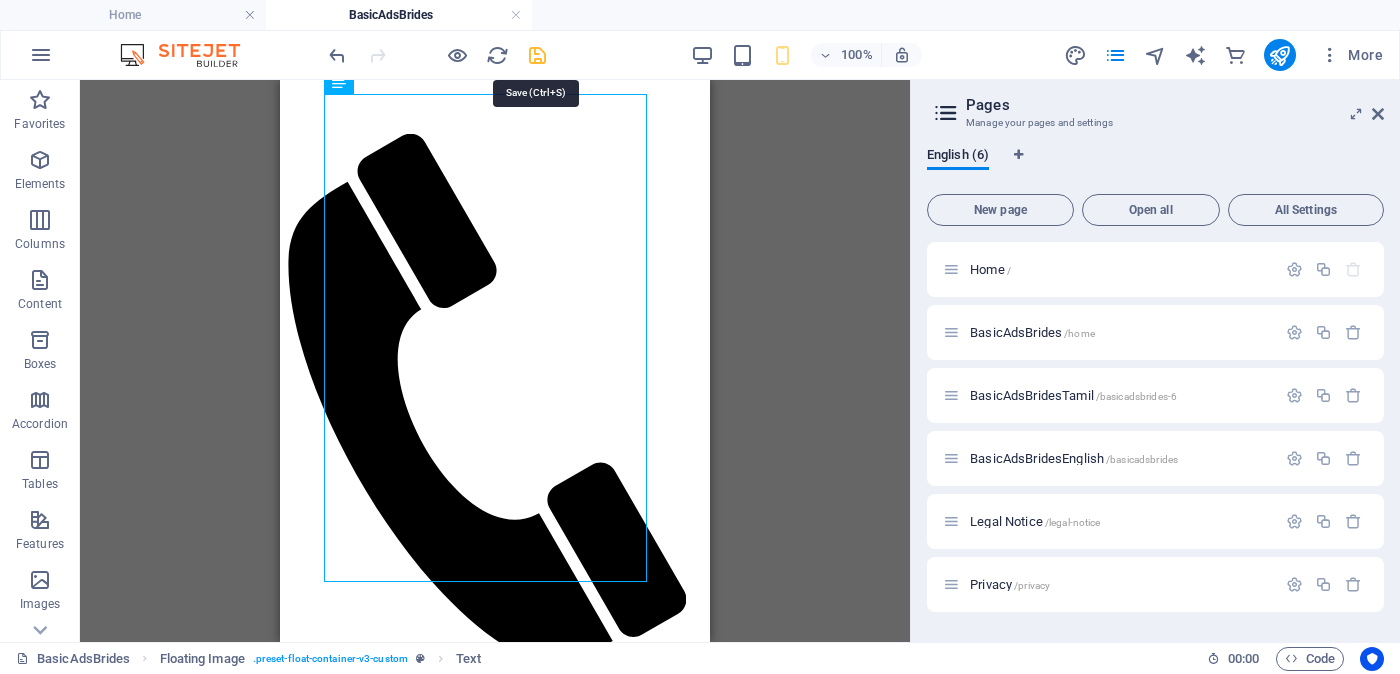 click at bounding box center [537, 55] 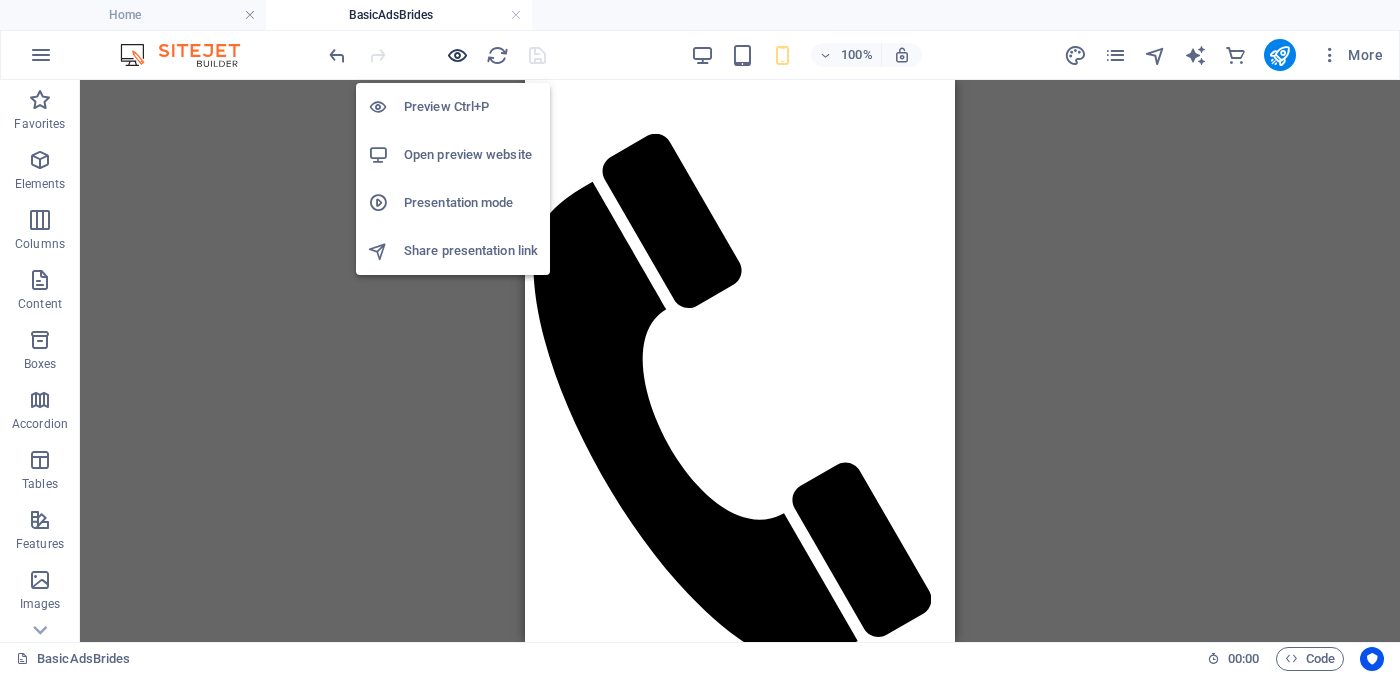 click at bounding box center [457, 55] 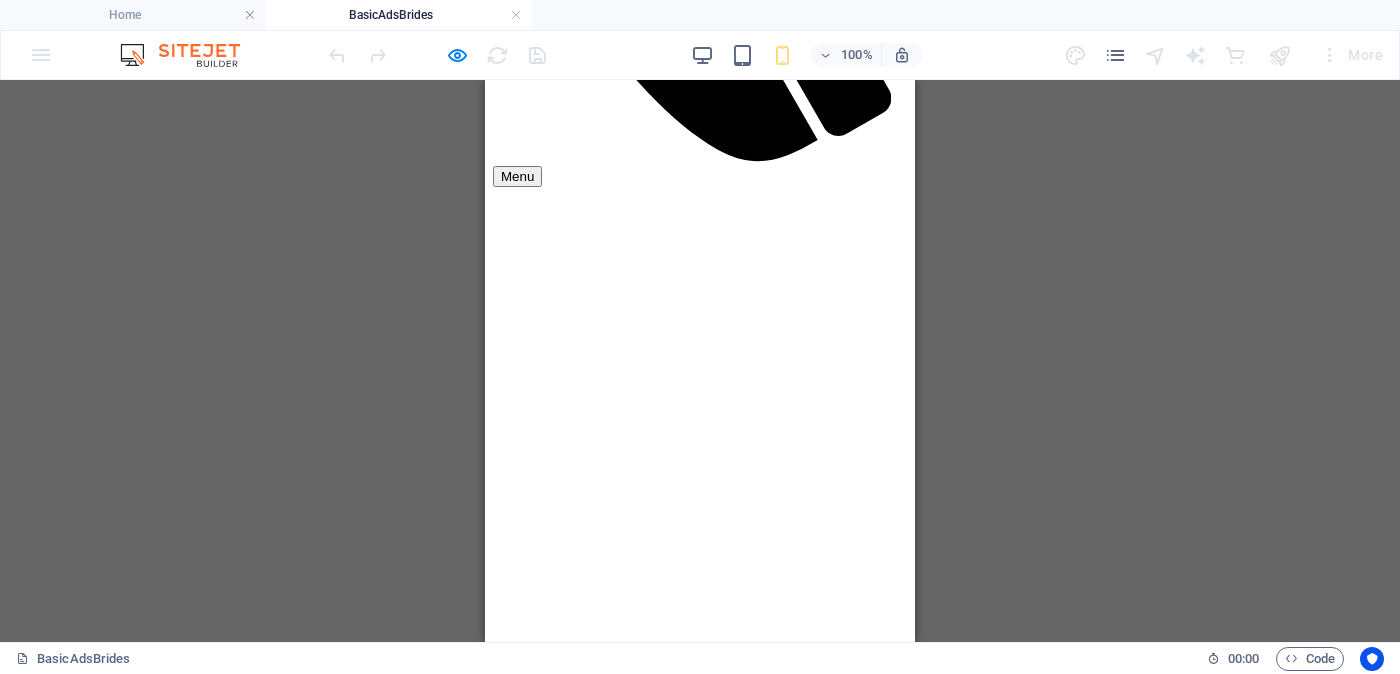 scroll, scrollTop: 999, scrollLeft: 0, axis: vertical 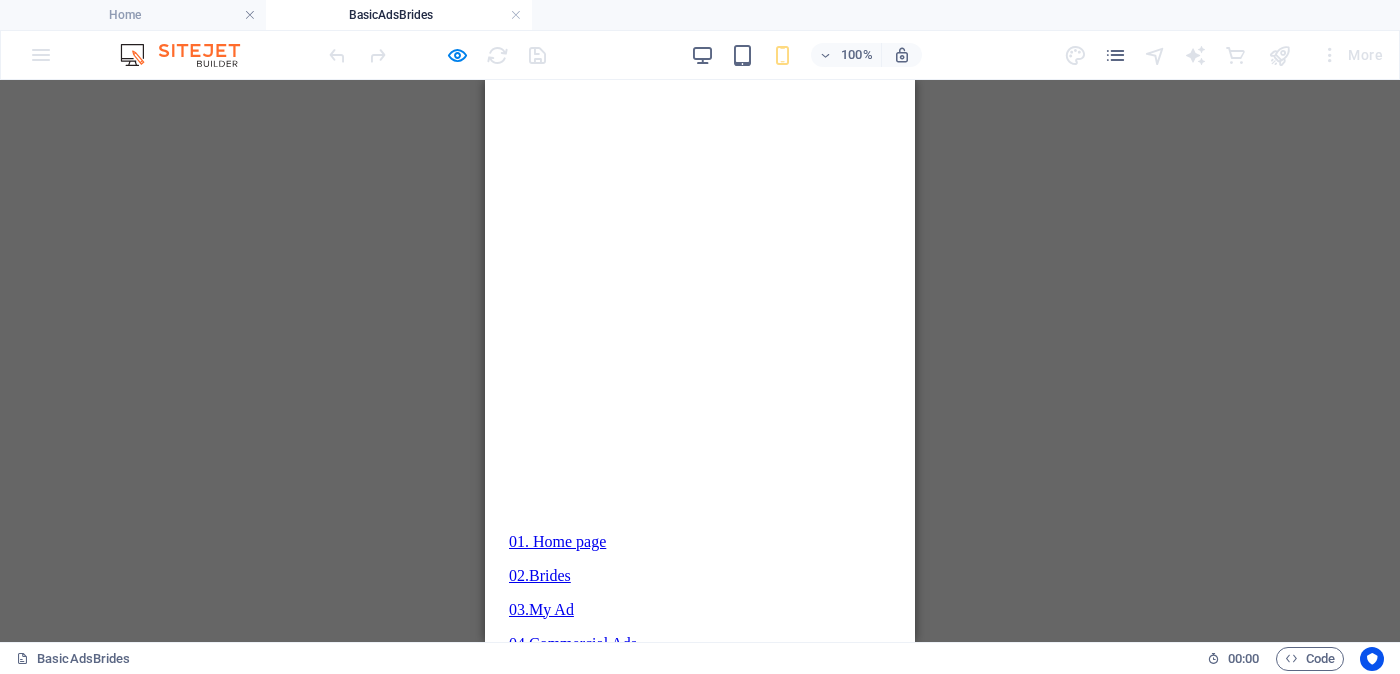 click on "<< Full Ad view Link >>" at bounding box center [700, 2131] 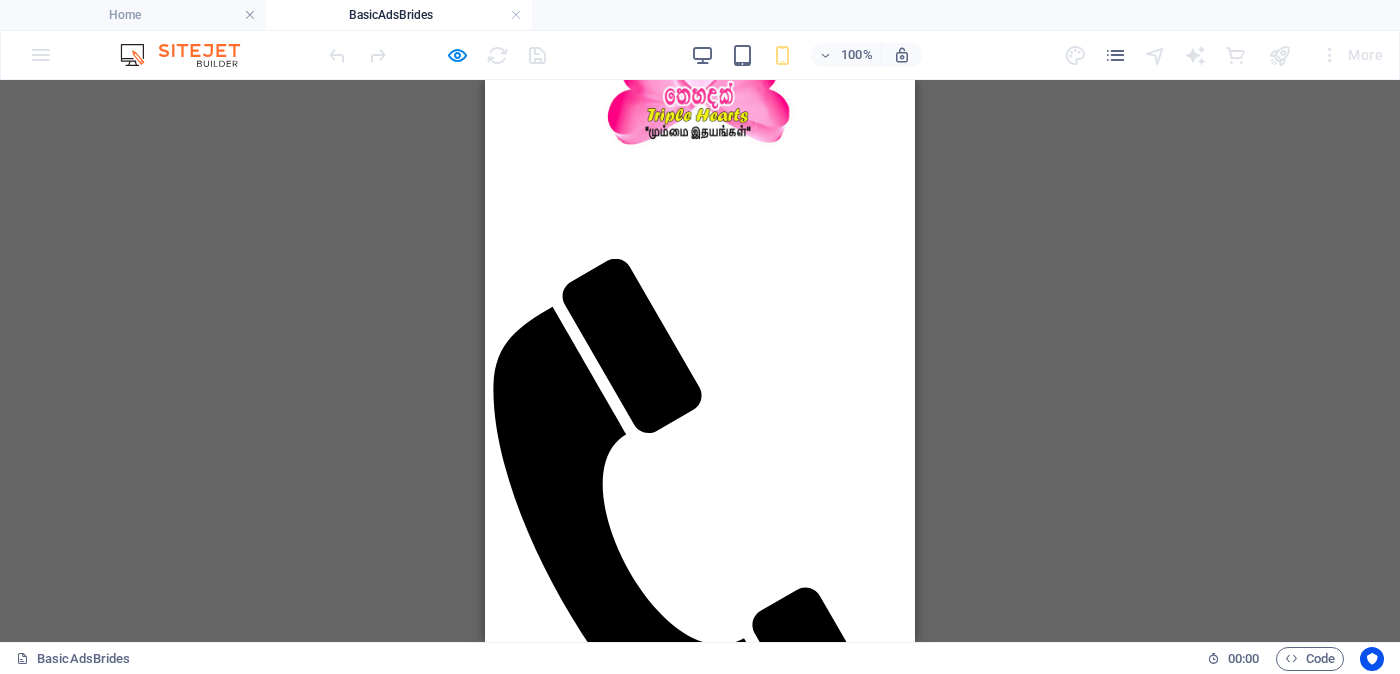 scroll, scrollTop: 375, scrollLeft: 0, axis: vertical 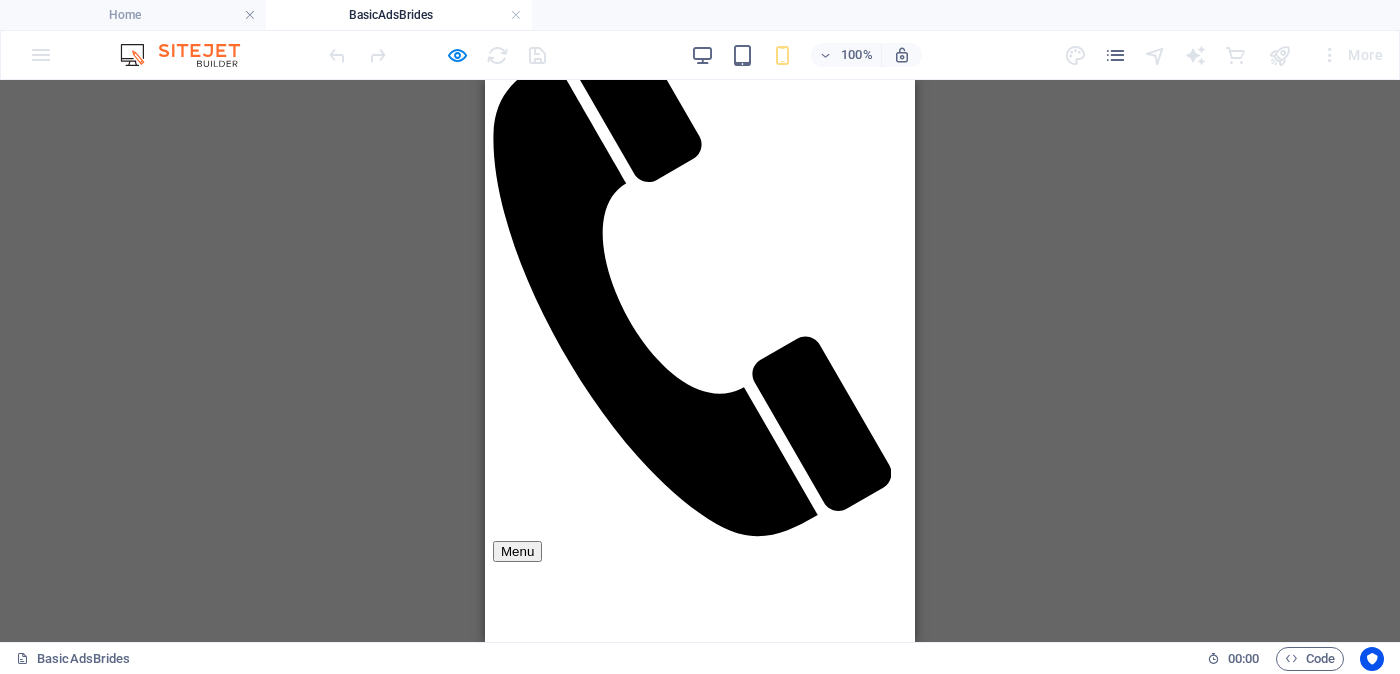 click on "<< Full Ad view Link >>" at bounding box center [700, 2080] 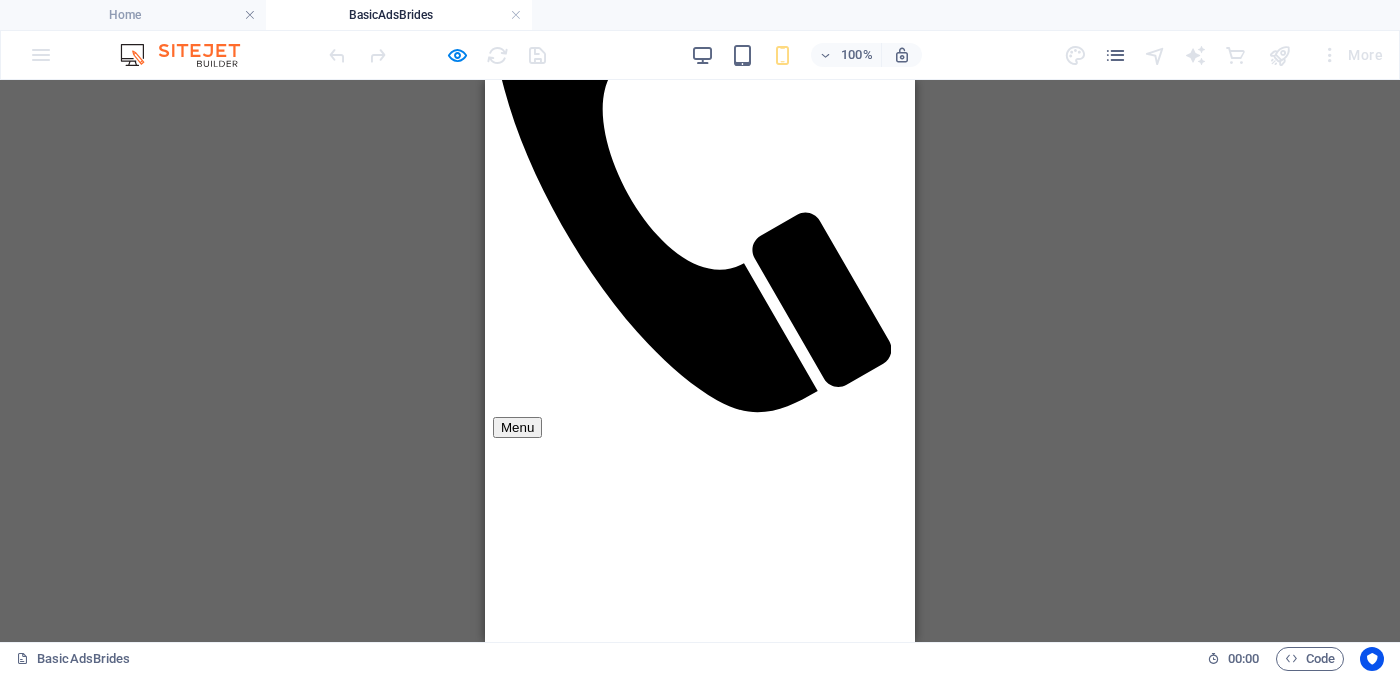 scroll, scrollTop: 375, scrollLeft: 0, axis: vertical 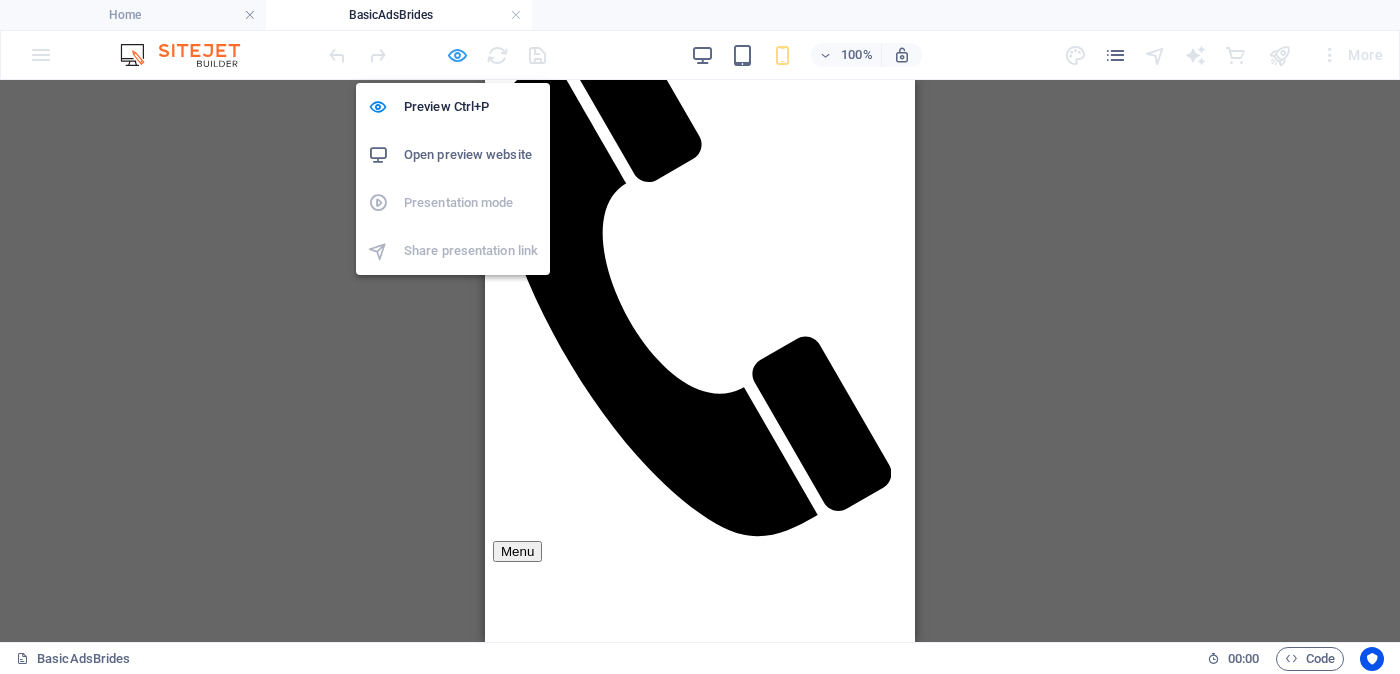 click at bounding box center (457, 55) 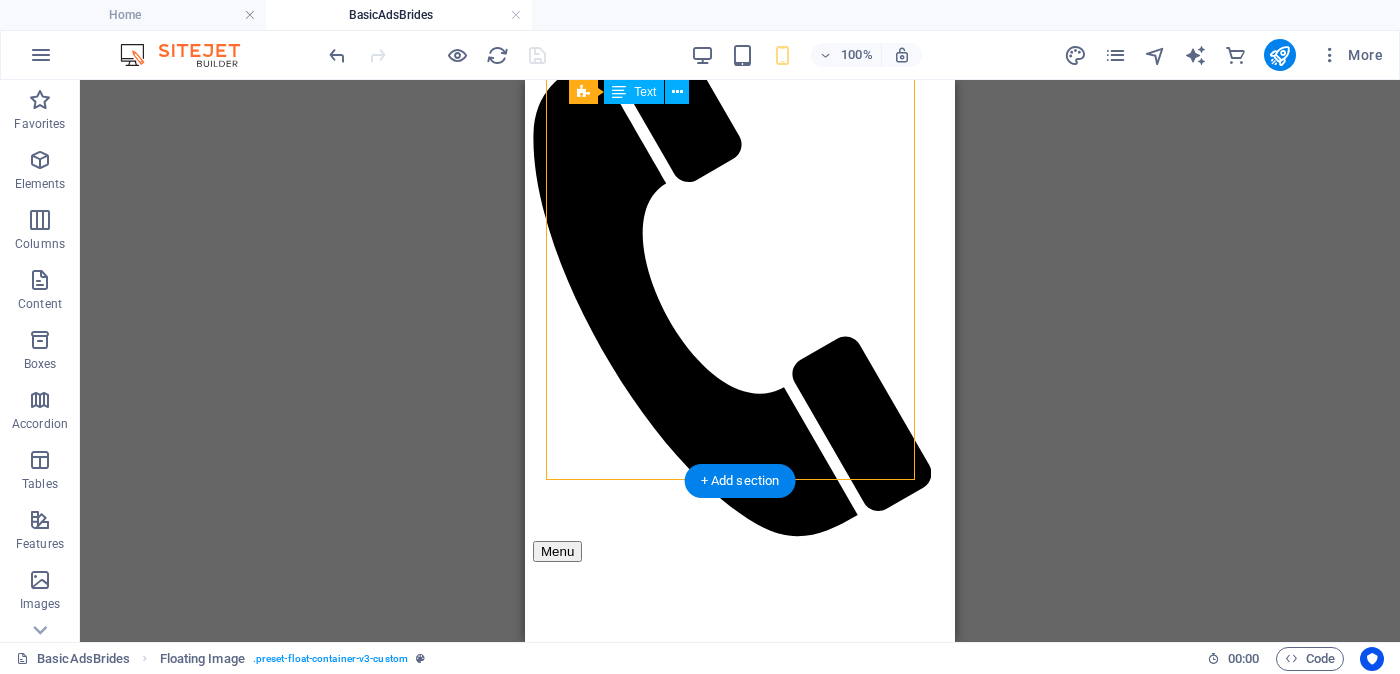 drag, startPoint x: 670, startPoint y: 392, endPoint x: 713, endPoint y: 396, distance: 43.185646 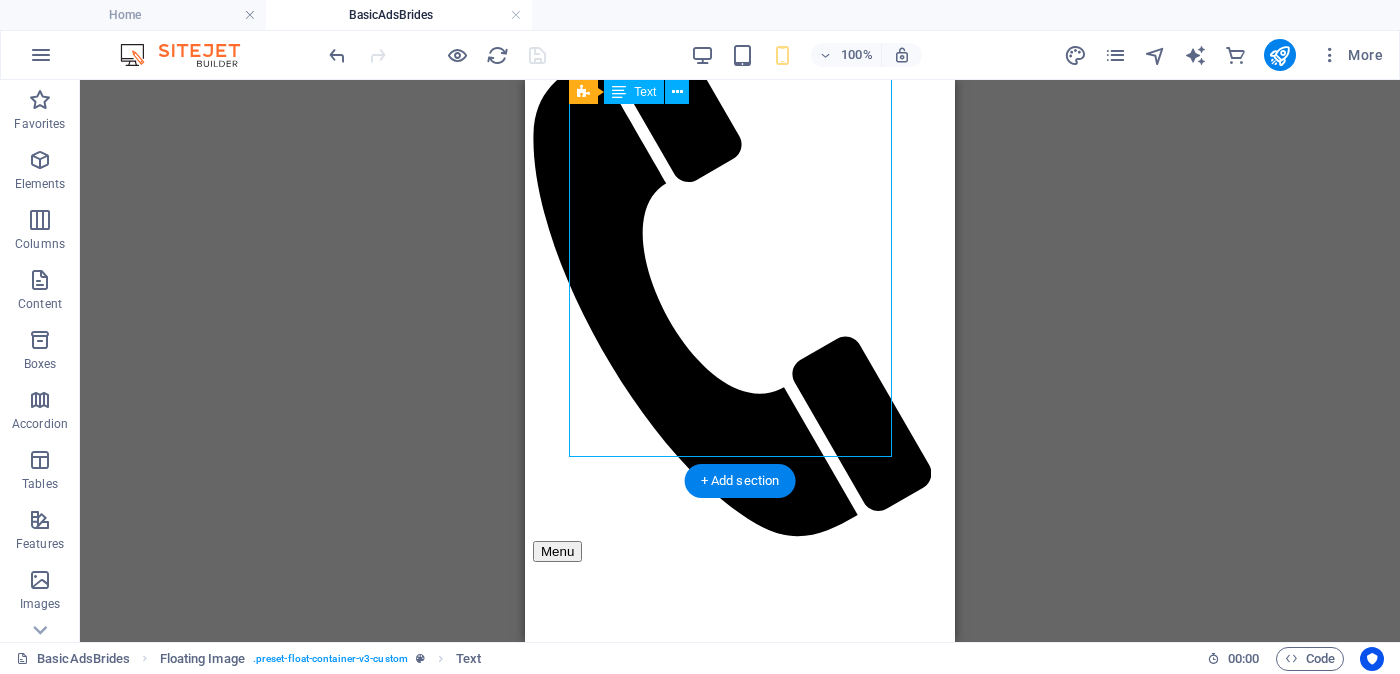 click on "Proposal ID >> 7701120013981 Nickname ගිත්මි    ( Colombo )  කොළඹ  Independent Free churches - ස්වාධීන සභාවන්   වයස -  24 Unmarried - අවිවාහක - திருமணமாகாத උස-Feet ( 4 ) . Inches ( 10 ) රැකියාව- Privet Company - පුද්ගලික අංශයේ   මාසික ආදායම Rs. 30,000  -  Rs. 40,000 - අතර  ---------------------------------------------------- << Full Ad view Link >> පැහැදිලි ජායාරූප  සහ සම්පූර්ණ  මංගල දැන්වීම ට ලින්ක් සබැඳිය" at bounding box center [740, 2104] 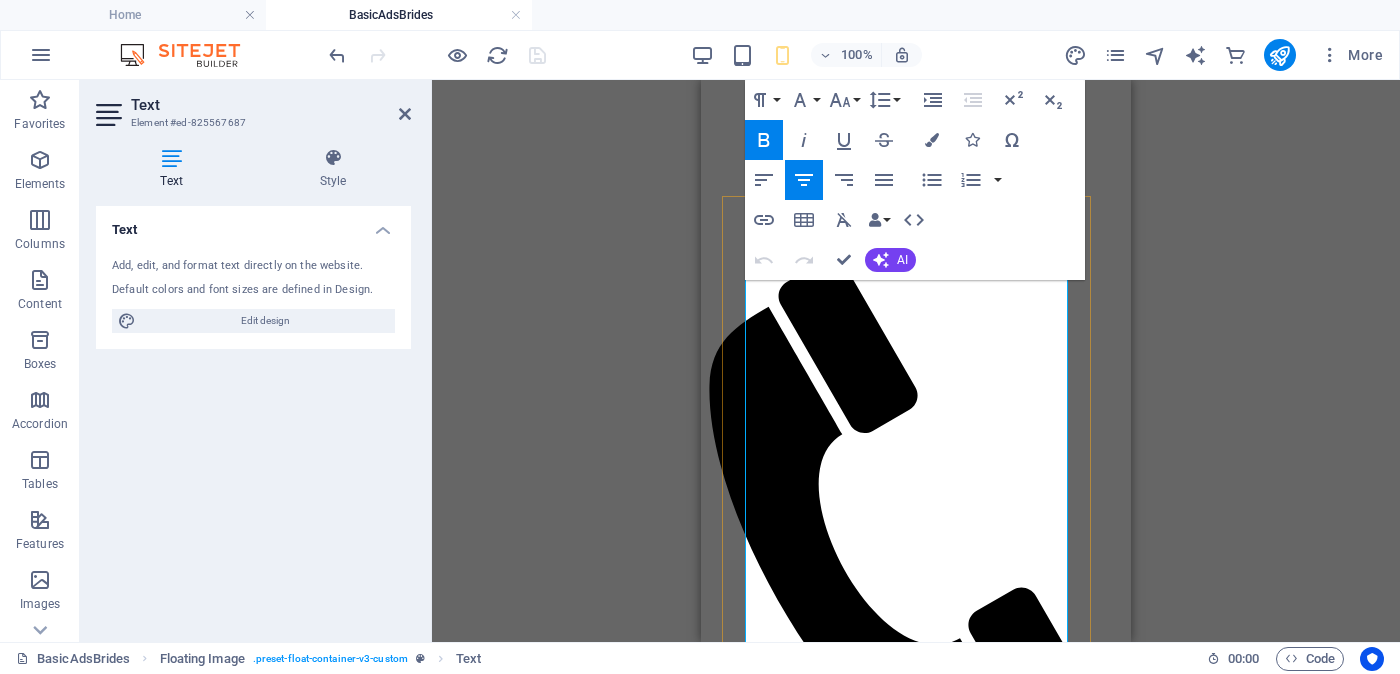 scroll, scrollTop: 375, scrollLeft: 0, axis: vertical 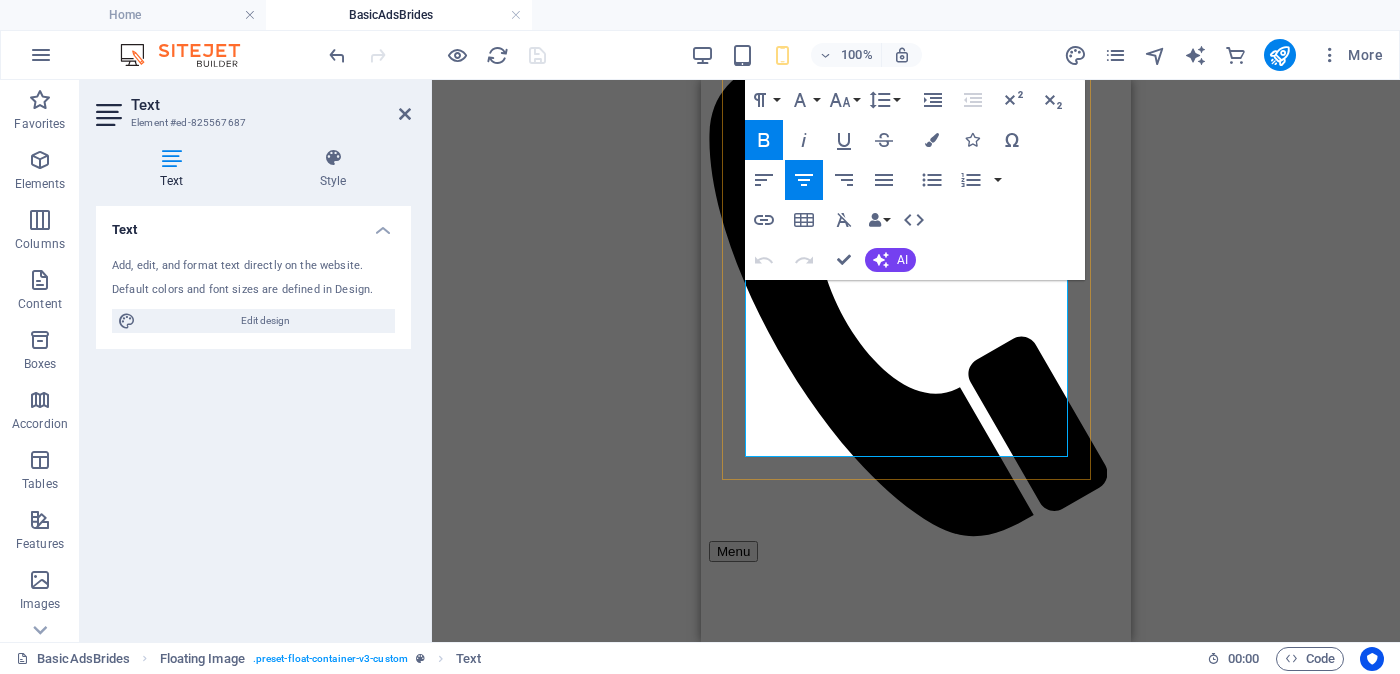 drag, startPoint x: 846, startPoint y: 390, endPoint x: 996, endPoint y: 440, distance: 158.11388 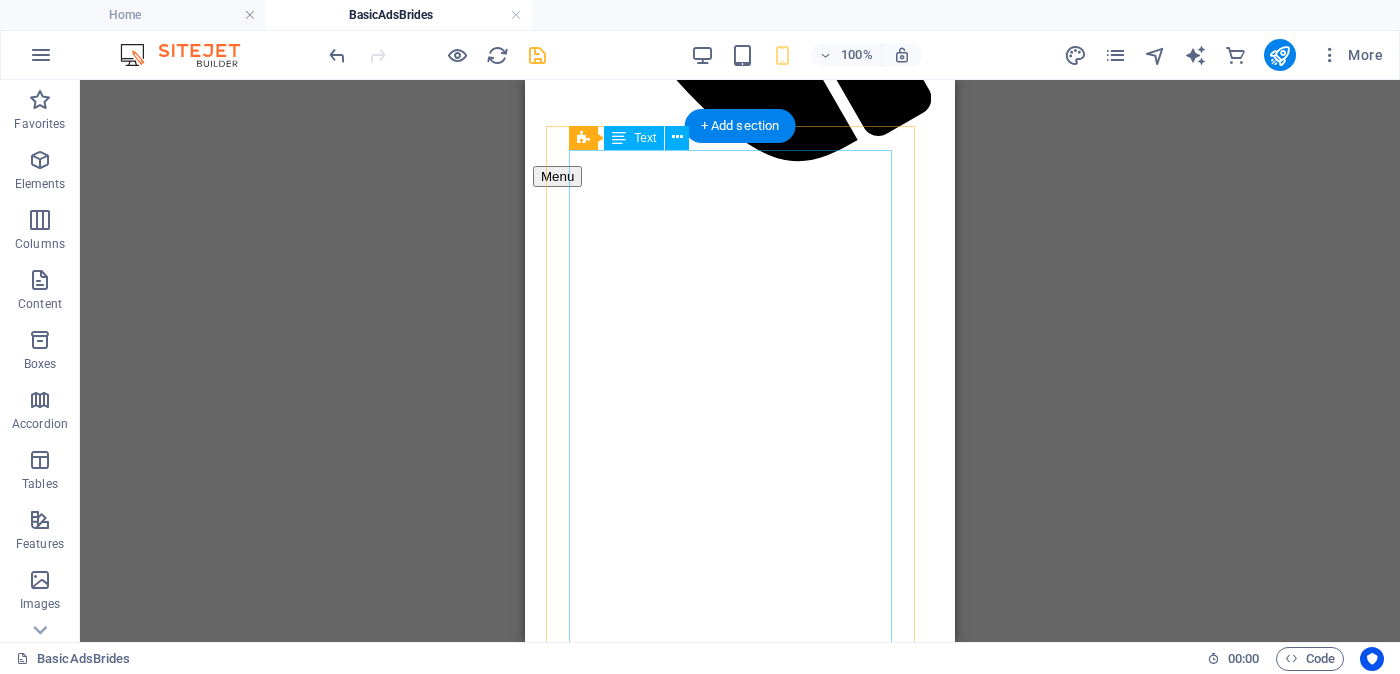 scroll, scrollTop: 874, scrollLeft: 0, axis: vertical 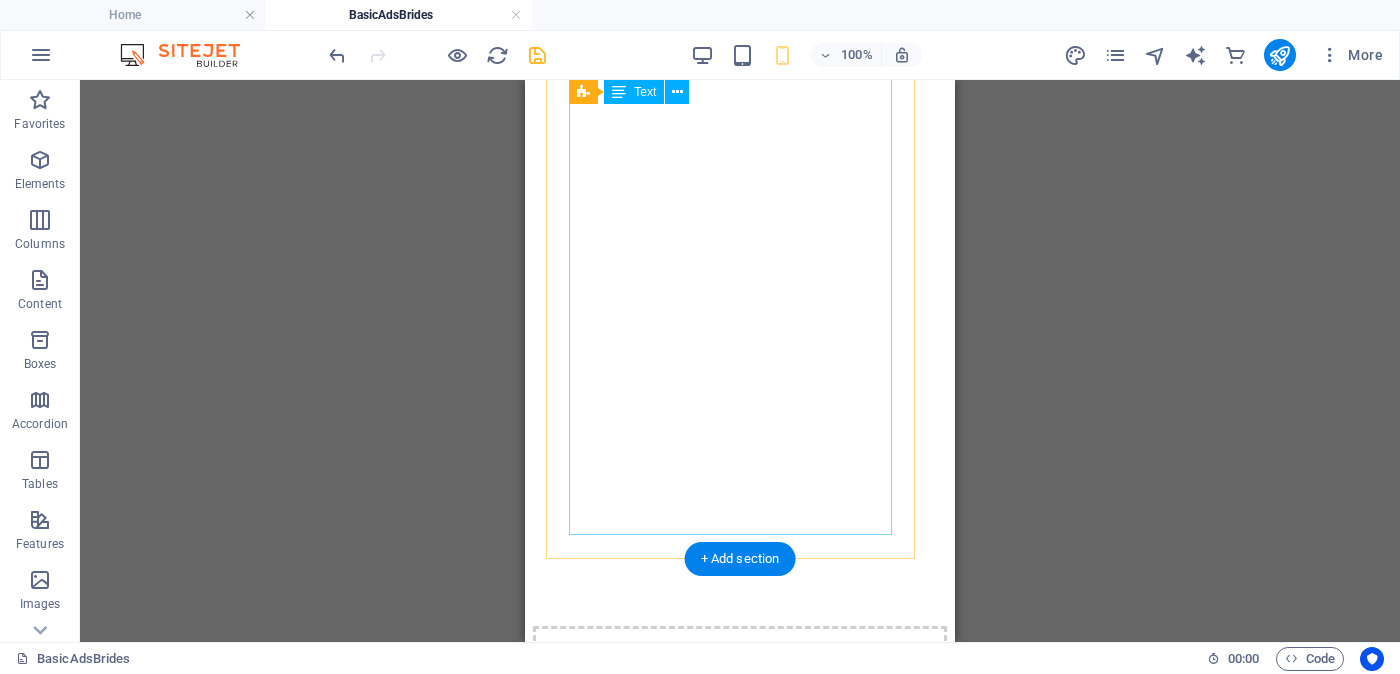 click on "Proposal ID >> 991030323710 Nickname නෙහාරා   (Matara)  -     මාතර Independent Free churches - ස්වාධීන සභාවන් වයස -  28 Unmarried - අවිවාහක - திருமணமாகாத උස-Feet ( 5 ) . Inches ( 06 ) රැකියාව-  Businessman - ව්‍යාපාරික   මාසික ආදායම Rs. 40,000  -    Rs. 50,000 - අතර  ---------------------------------------------------- << Full Ad view Link >> පැහැදිලි ජායාරූප  සහ සම්පූර්ණ  මංගල දැන්වීම ට ලින්ක් සබැඳිය" at bounding box center [740, 2271] 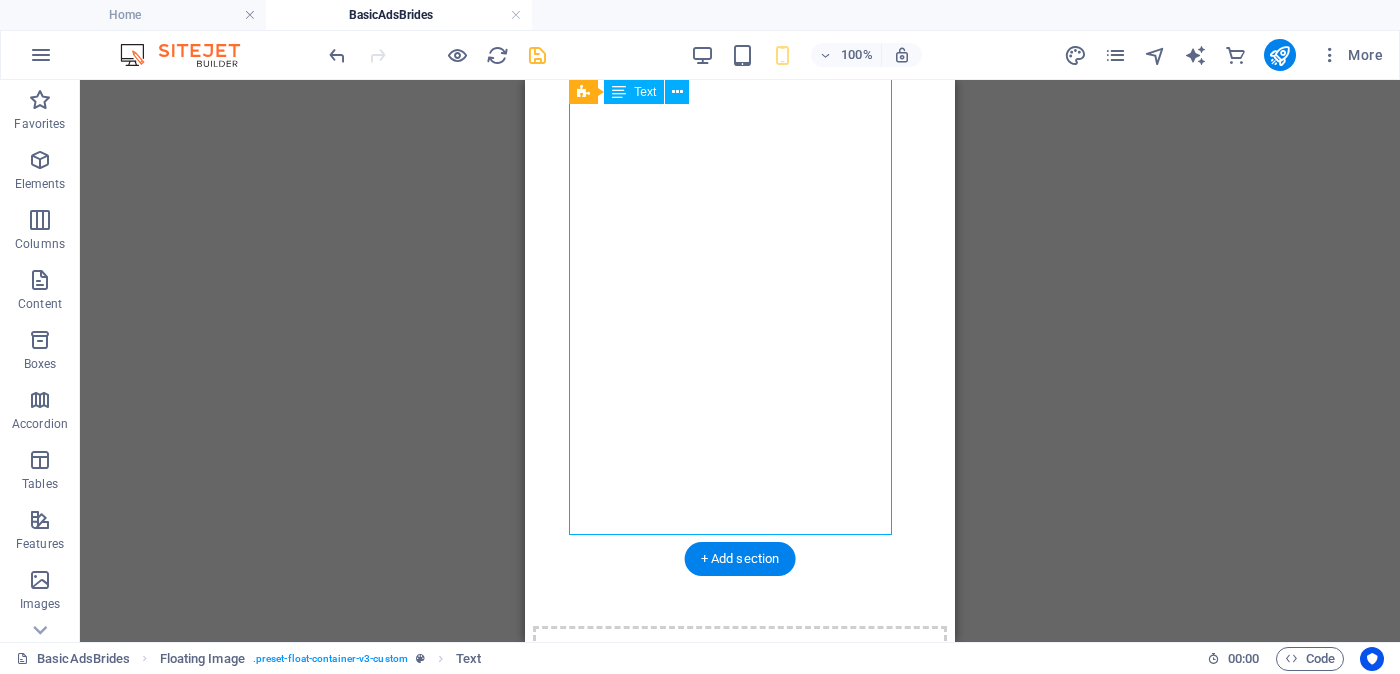 click on "Proposal ID >> 991030323710 Nickname නෙහාරා   (Matara)  -     මාතර Independent Free churches - ස්වාධීන සභාවන් වයස -  28 Unmarried - අවිවාහක - திருமணமாகாத උස-Feet ( 5 ) . Inches ( 06 ) රැකියාව-  Businessman - ව්‍යාපාරික   මාසික ආදායම Rs. 40,000  -    Rs. 50,000 - අතර  ---------------------------------------------------- << Full Ad view Link >> පැහැදිලි ජායාරූප  සහ සම්පූර්ණ  මංගල දැන්වීම ට ලින්ක් සබැඳිය" at bounding box center [740, 2271] 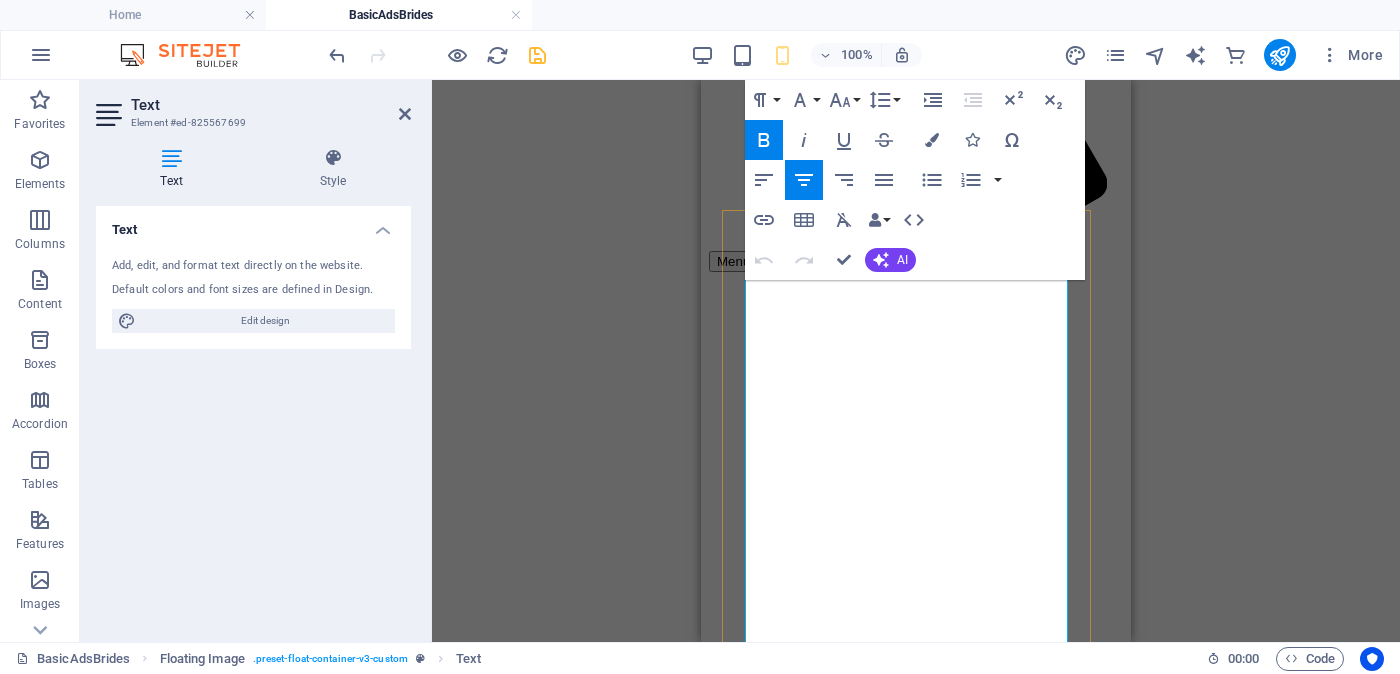scroll, scrollTop: 915, scrollLeft: 0, axis: vertical 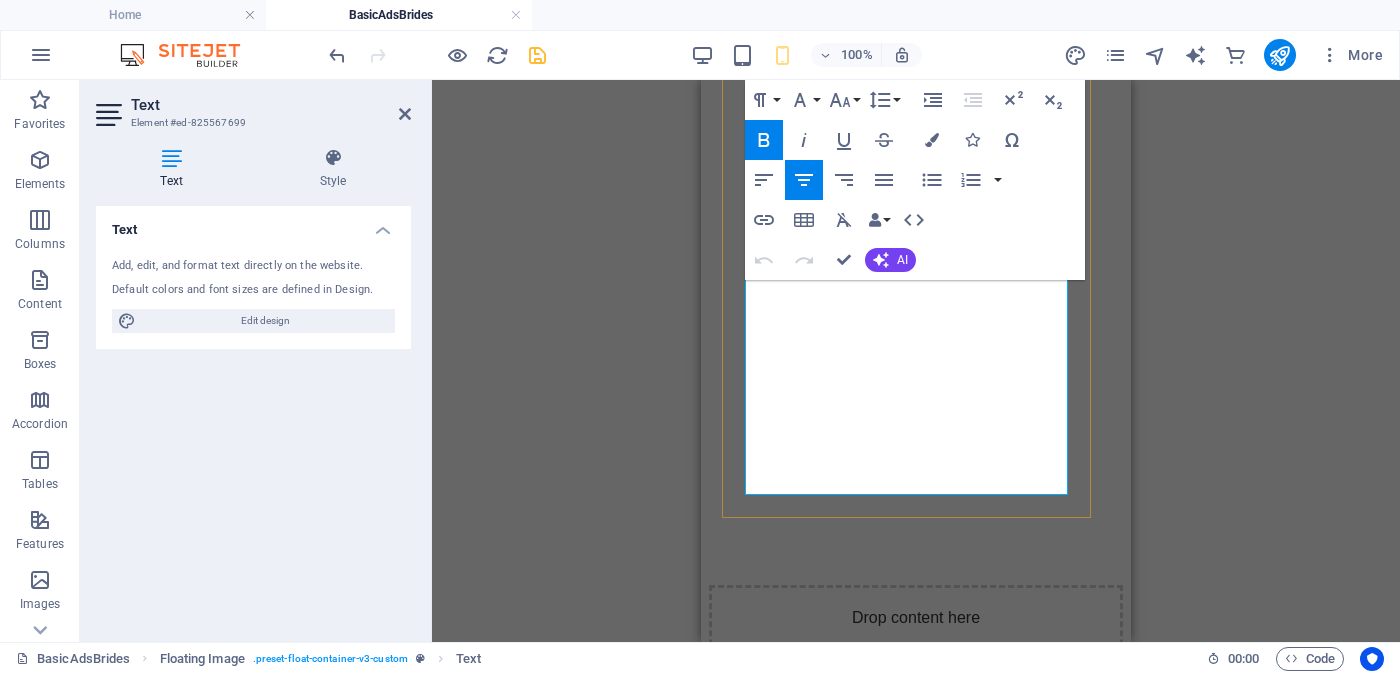 drag, startPoint x: 845, startPoint y: 424, endPoint x: 998, endPoint y: 480, distance: 162.92636 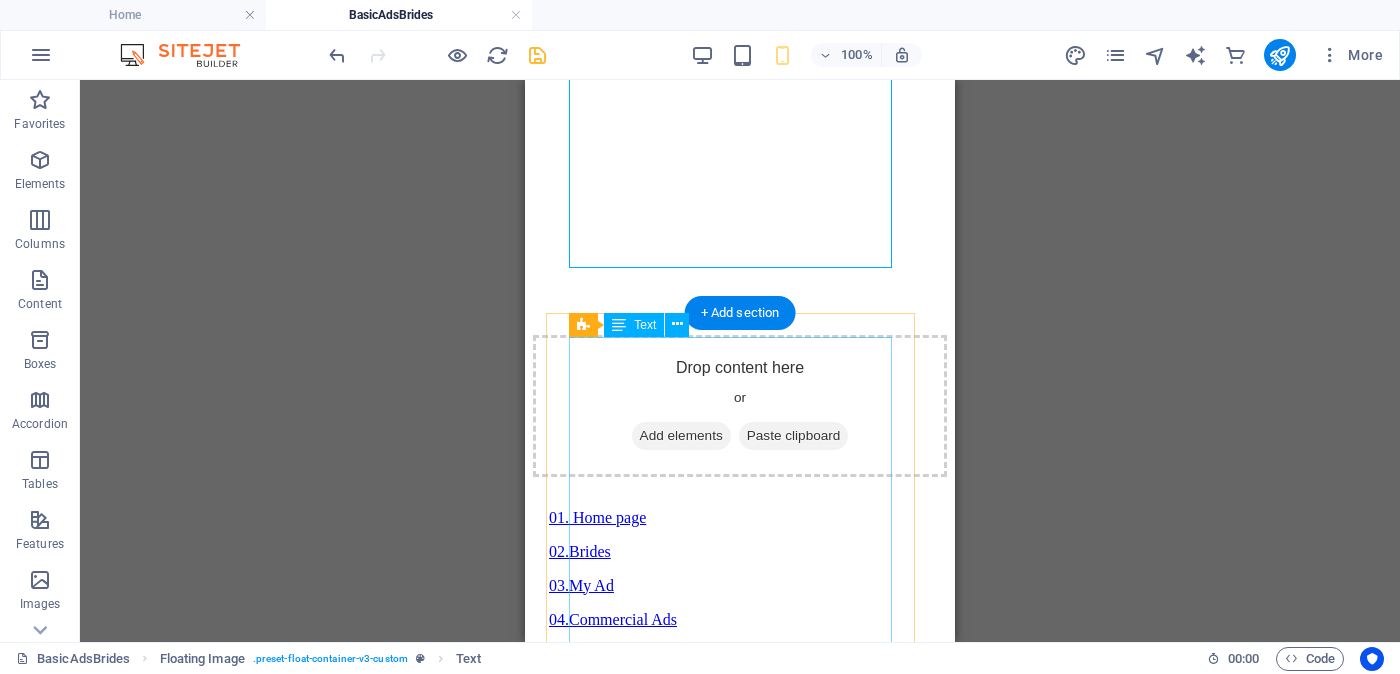 scroll, scrollTop: 1415, scrollLeft: 0, axis: vertical 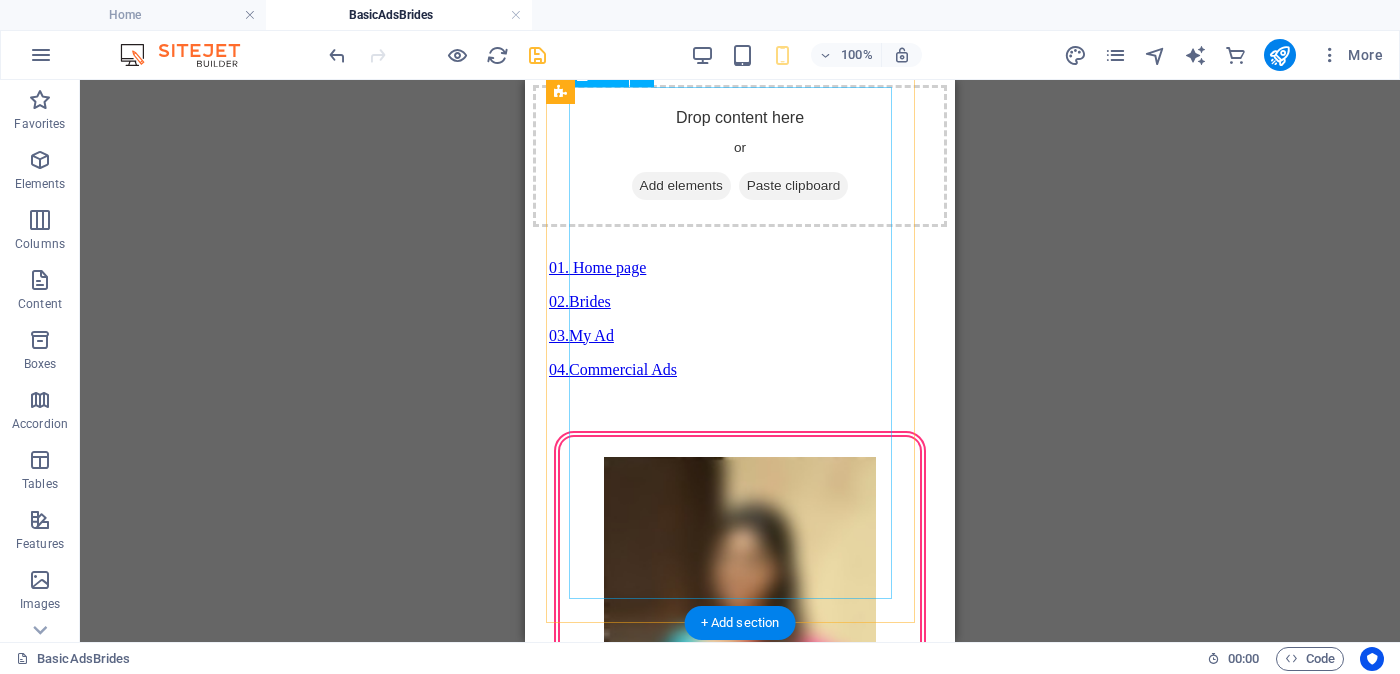 click on "Proposal ID >> 5004992767309 Nickname නෙතූ      ( Kandy  ) - මහනුවර  Independent Free Church    -   ස්වාධීන සභාවන්  වයස -  26 Unmarried - අවිවාහක - திருமணமாகாத උස-Feet ( 5 ) . Inches ( 02 ) රැකියාව-  Government office  - රජයේ රැකියා    මාසික ආදායම Rs. 40,000  -    Rs. 50,000 - අතර  ---------------------------------------------------- << Full Ad view Link >> පැහැදිලි ජායාරූප  සහ සම්පූර්ණ  මංගල දැන්වීම ට ලින්ක් සබැඳිය" at bounding box center (740, 2617) 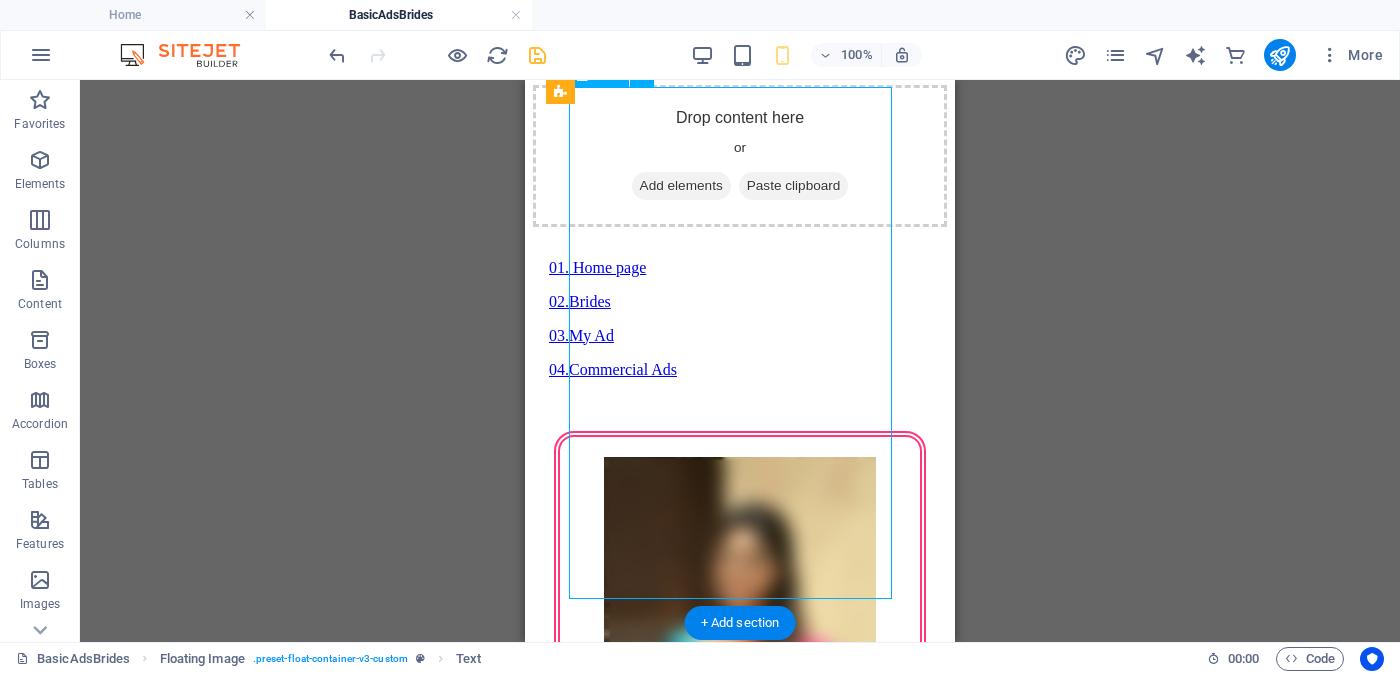 click on "Proposal ID >> 5004992767309 Nickname නෙතූ      ( Kandy  ) - මහනුවර  Independent Free Church    -   ස්වාධීන සභාවන්  වයස -  26 Unmarried - අවිවාහක - திருமணமாகாத උස-Feet ( 5 ) . Inches ( 02 ) රැකියාව-  Government office  - රජයේ රැකියා    මාසික ආදායම Rs. 40,000  -    Rs. 50,000 - අතර  ---------------------------------------------------- << Full Ad view Link >> පැහැදිලි ජායාරූප  සහ සම්පූර්ණ  මංගල දැන්වීම ට ලින්ක් සබැඳිය" at bounding box center [740, 2617] 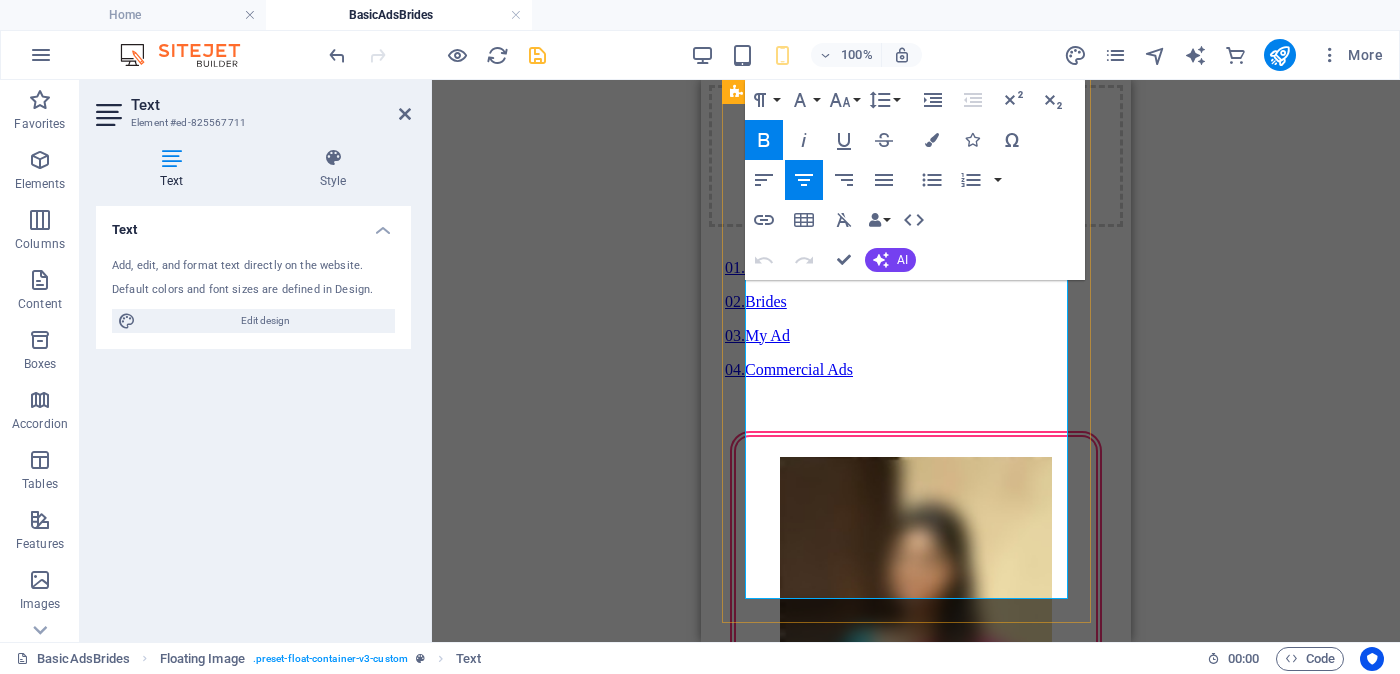 drag, startPoint x: 845, startPoint y: 532, endPoint x: 1000, endPoint y: 579, distance: 161.96913 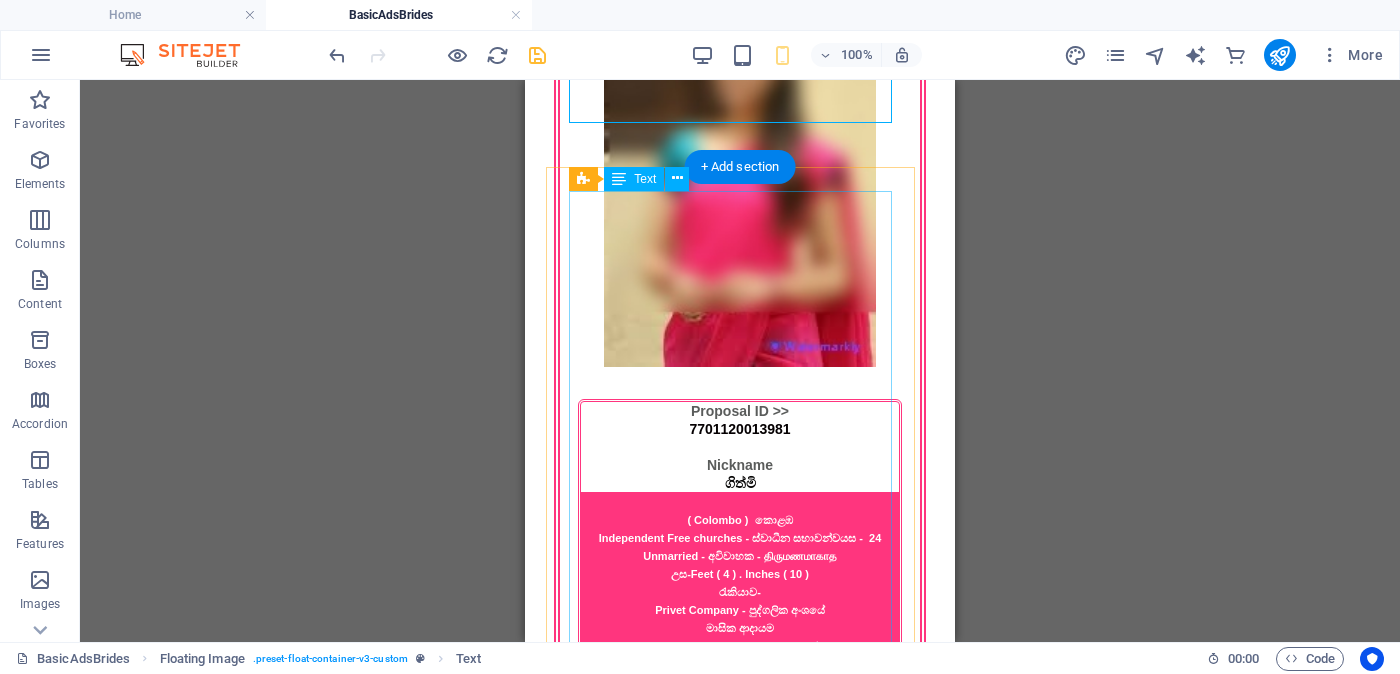 scroll, scrollTop: 2040, scrollLeft: 0, axis: vertical 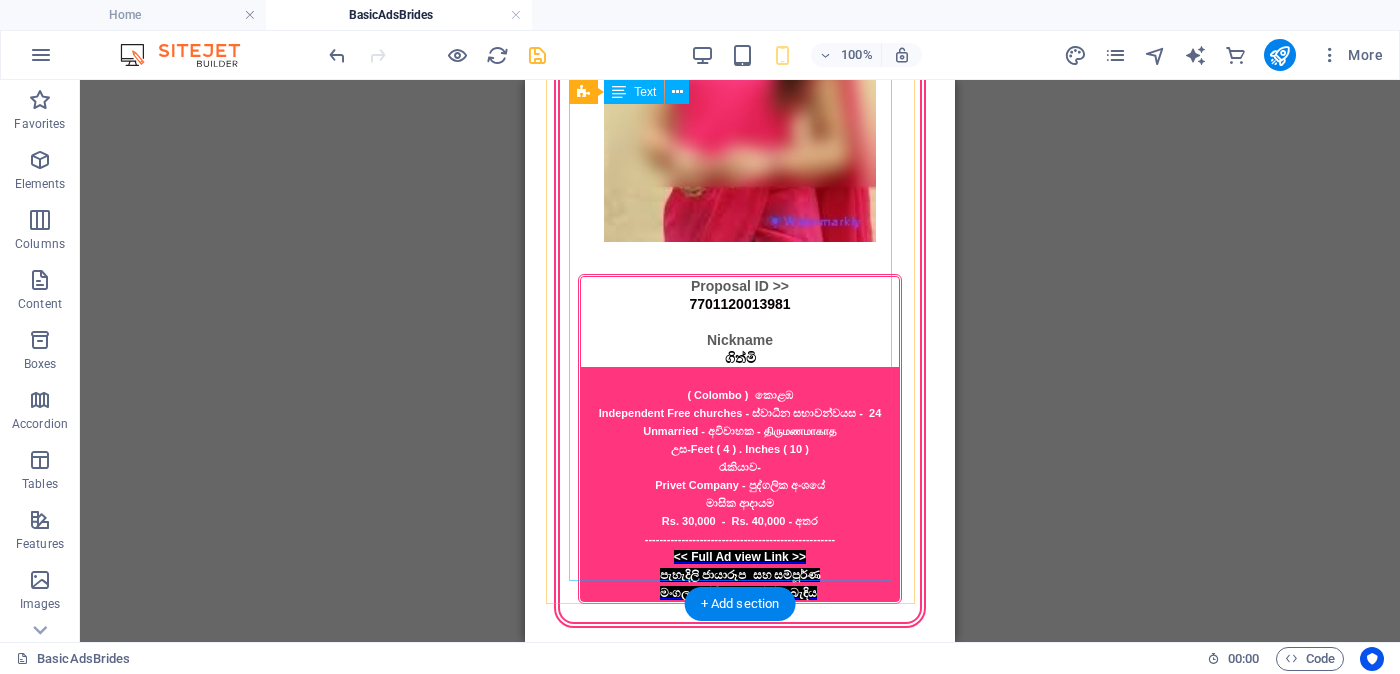 click on "Proposal ID >> 1114302667901 Nickname ඩිල්මා       (  Colombo  ) -  කොළඹ   ko Anglican Church  - එංගලන්ත   සභාව  වයස -  32 Unmarried - අවිවාහක - திருமணமாகாத උස-Feet ( 5 ) . Inches ( 07 ) රැකියාව-  Private  -  පුද්ගලික අංශයේ     මාසික ආදායම Rs. 60,000  -  Rs. 80,000 - අතර  ---------------------------------------------------- << Full Ad view Link >> පැහැදිලි ජායාරූප  සහ සම්පූර්ණ  මංගල දැන්වීම ට ලින්ක් සබැඳිය" at bounding box center (740, 2703) 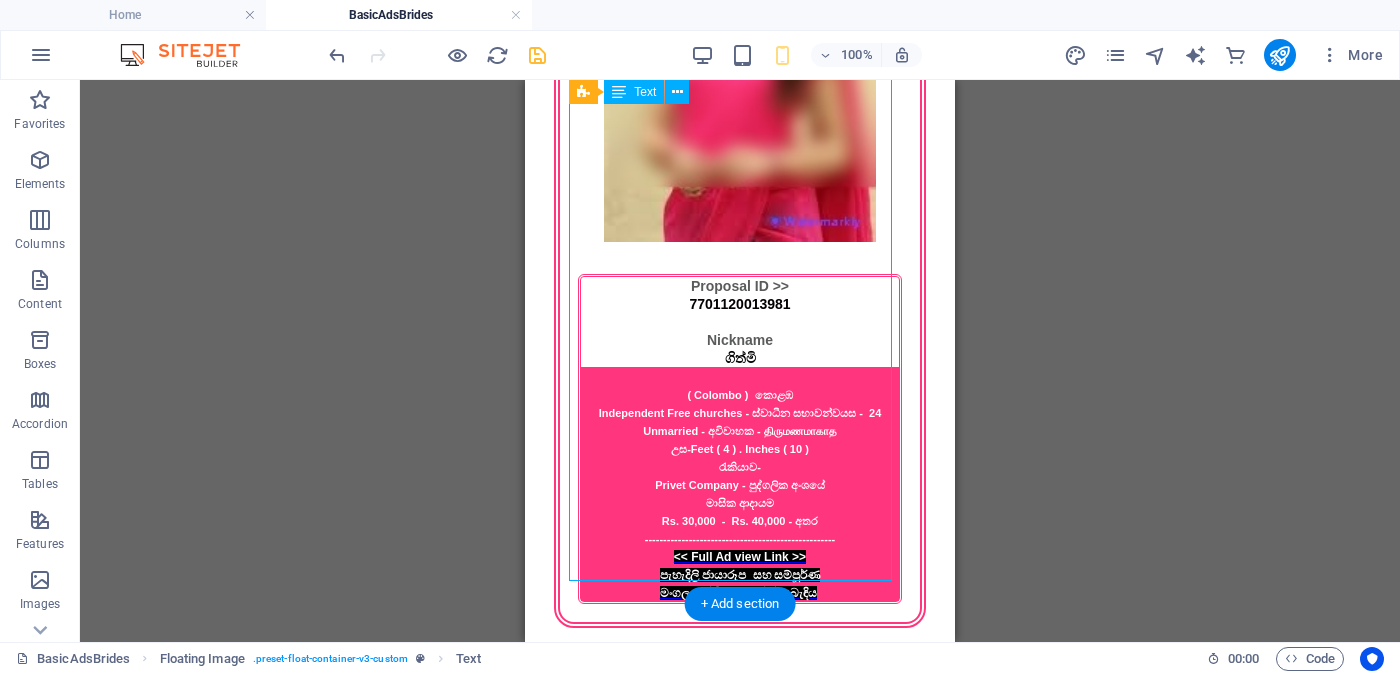 click on "Proposal ID >> 1114302667901 Nickname ඩිල්මා       (  Colombo  ) -  කොළඹ   ko Anglican Church  - එංගලන්ත   සභාව  වයස -  32 Unmarried - අවිවාහක - திருமணமாகாத උස-Feet ( 5 ) . Inches ( 07 ) රැකියාව-  Private  -  පුද්ගලික අංශයේ     මාසික ආදායම Rs. 60,000  -  Rs. 80,000 - අතර  ---------------------------------------------------- << Full Ad view Link >> පැහැදිලි ජායාරූප  සහ සම්පූර්ණ  මංගල දැන්වීම ට ලින්ක් සබැඳිය" at bounding box center (740, 2703) 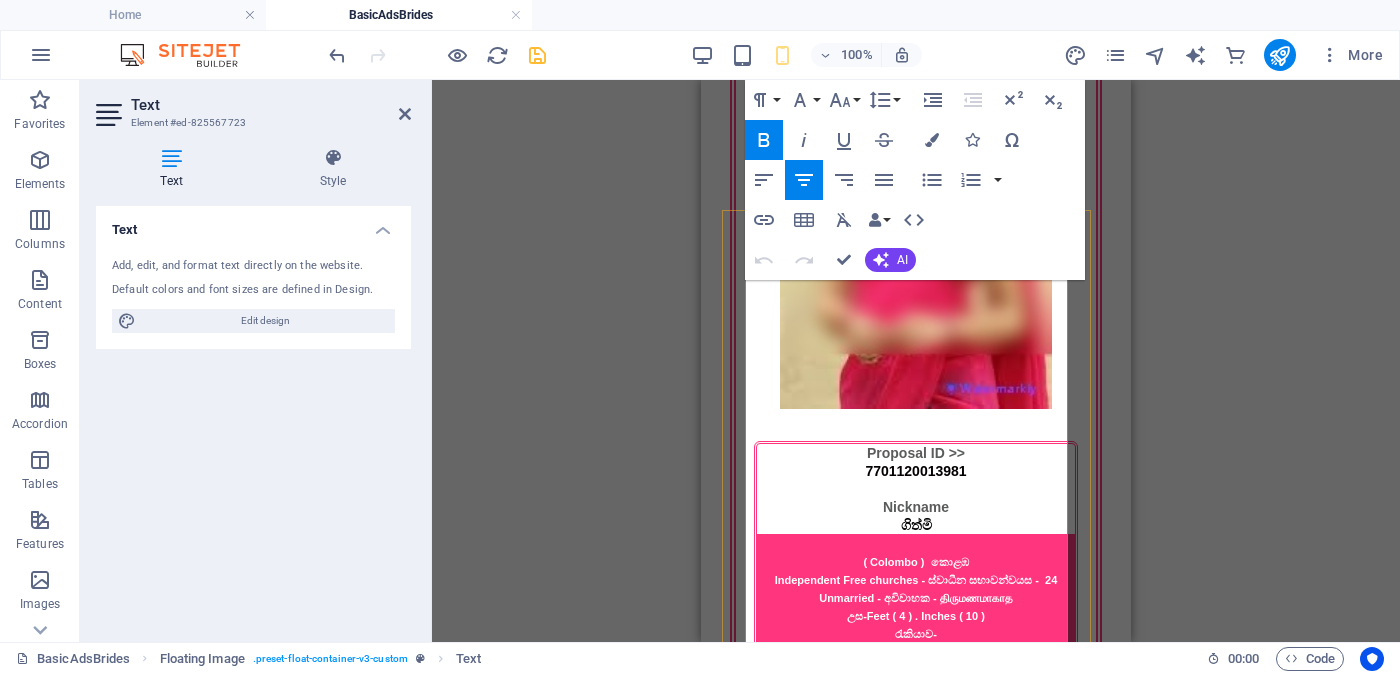 scroll, scrollTop: 1998, scrollLeft: 0, axis: vertical 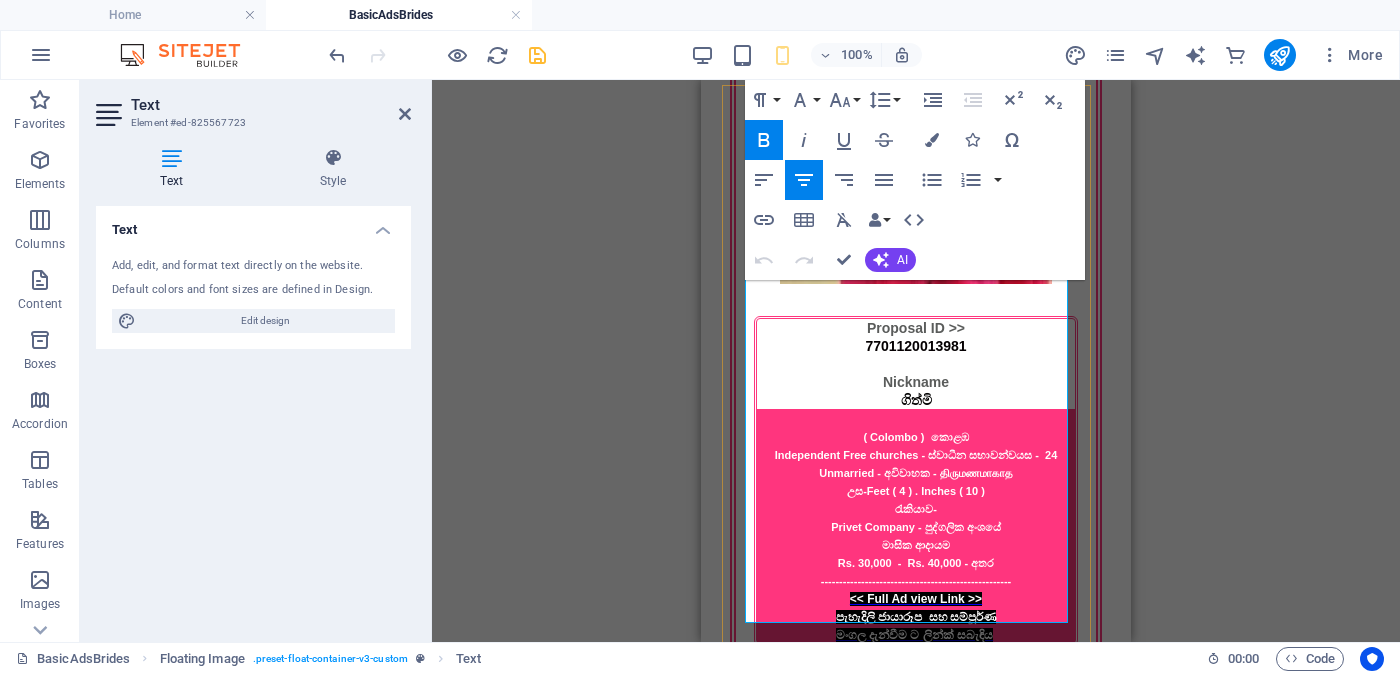 drag, startPoint x: 845, startPoint y: 553, endPoint x: 1002, endPoint y: 604, distance: 165.07574 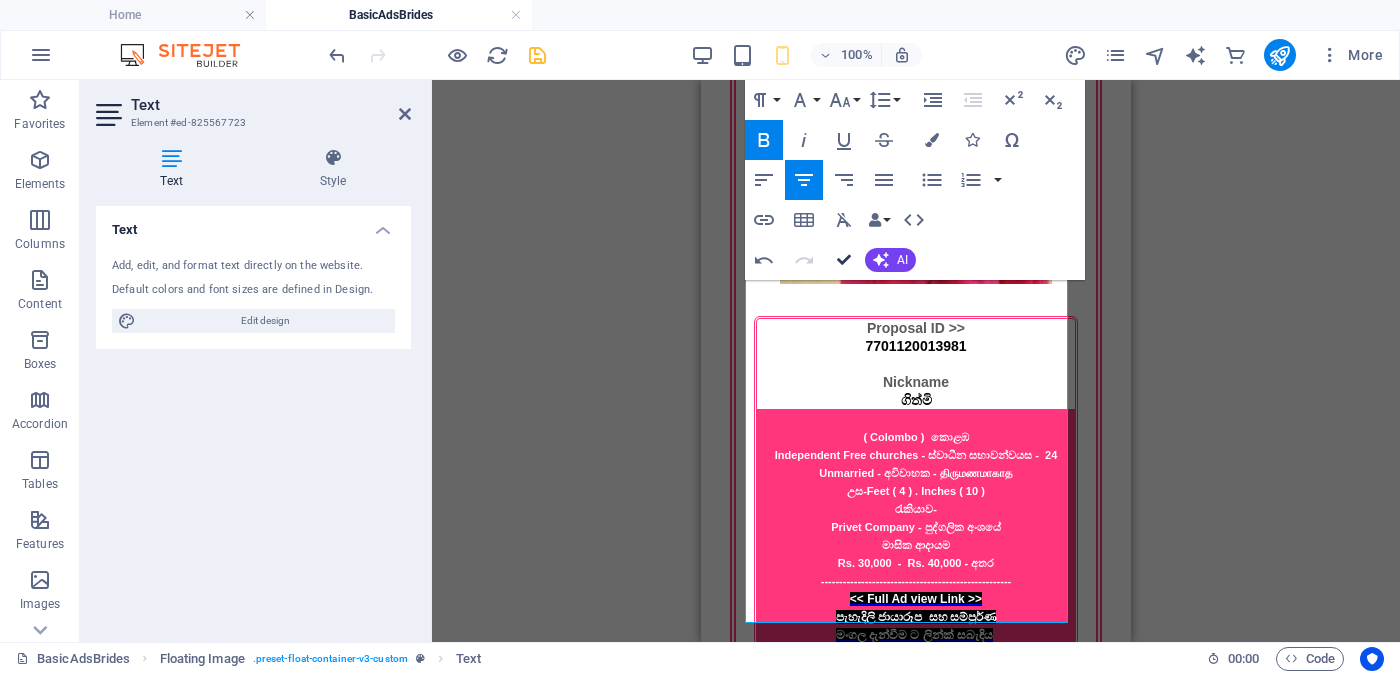 drag, startPoint x: 847, startPoint y: 258, endPoint x: 321, endPoint y: 178, distance: 532.0489 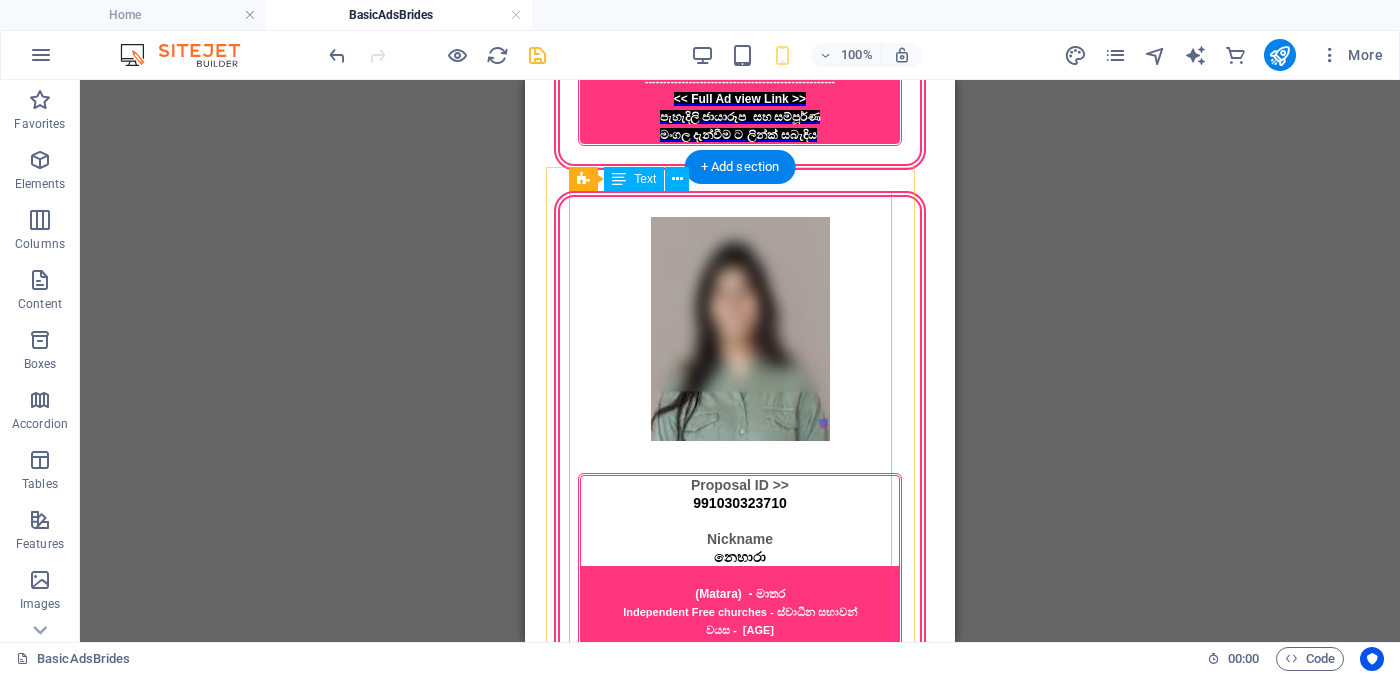 scroll, scrollTop: 2623, scrollLeft: 0, axis: vertical 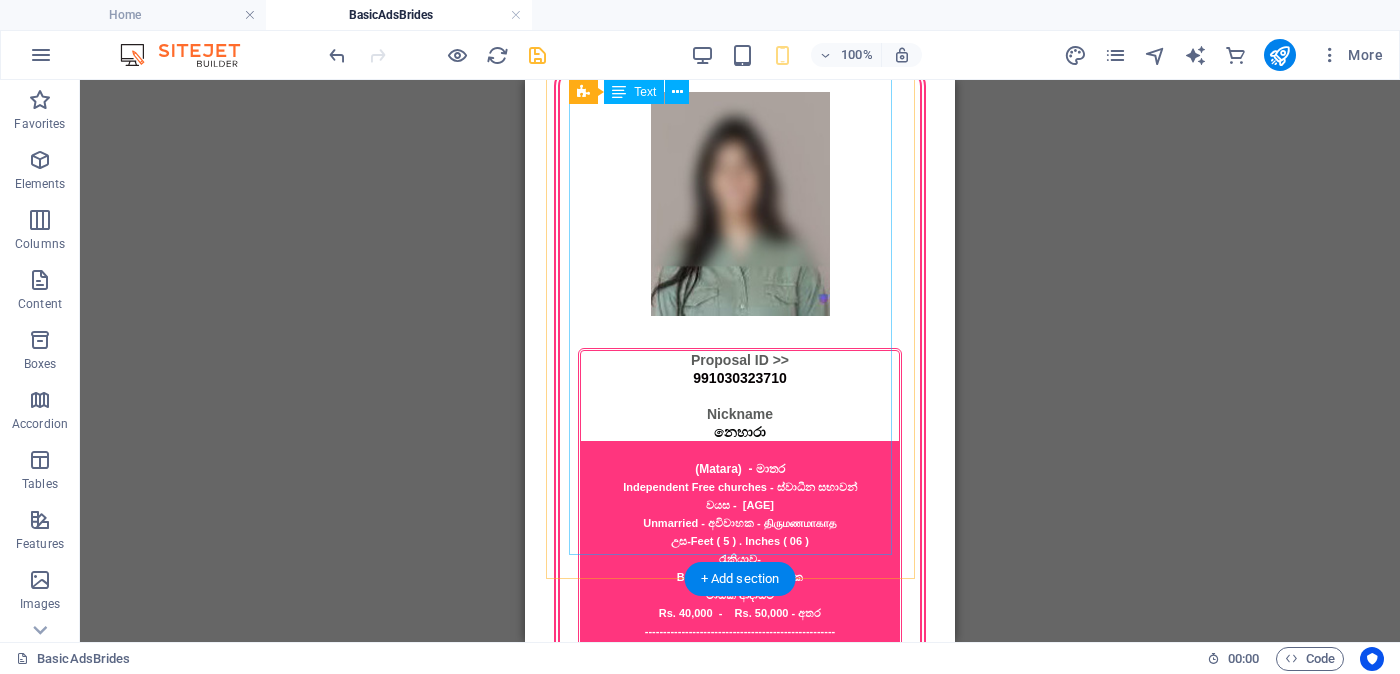 click on "Proposal ID >> 690411067222 Nickname මනීශා       ( Puttlam ) -   පුත්තලම  Catholic  - කතෝලික   සභාව  වයස -  27 Unmarried - අවිවාහක - திருமணமாகாத උස-Feet ( 5 ) . Inches ( 00 ) රැකියාව-  Private  -  පුද්ගලික අංශයේ     මාසික ආදායම Rs. 20,000 Rs. 30,000 - අතර  ---------------------------------------------------- << Full Ad view Link >> පැහැදිලි ජායාරූප  සහ සම්පූර්ණ  මංගල දැන්වීම ට ලින්ක් සබැඳිය" at bounding box center (740, 2794) 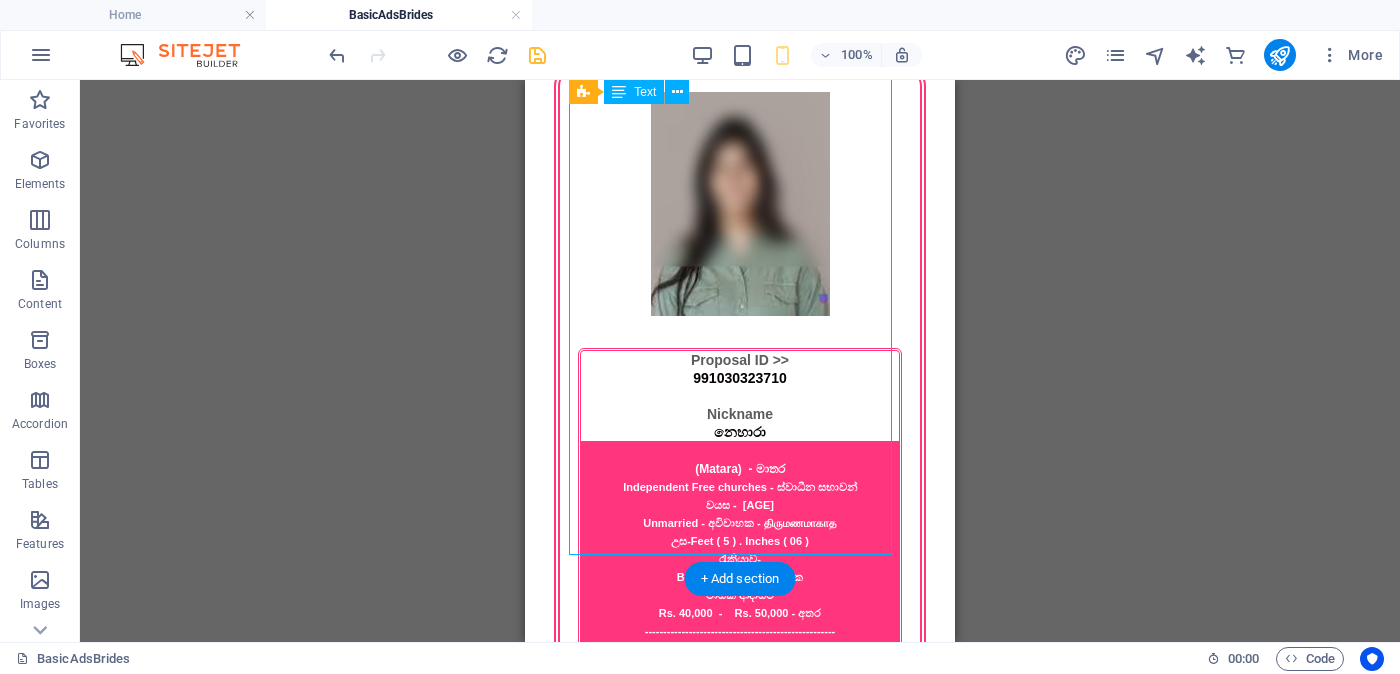 click on "Proposal ID >> 690411067222 Nickname මනීශා       ( Puttlam ) -   පුත්තලම  Catholic  - කතෝලික   සභාව  වයස -  27 Unmarried - අවිවාහක - திருமணமாகாத උස-Feet ( 5 ) . Inches ( 00 ) රැකියාව-  Private  -  පුද්ගලික අංශයේ     මාසික ආදායම Rs. 20,000 Rs. 30,000 - අතර  ---------------------------------------------------- << Full Ad view Link >> පැහැදිලි ජායාරූප  සහ සම්පූර්ණ  මංගල දැන්වීම ට ලින්ක් සබැඳිය" at bounding box center (740, 2794) 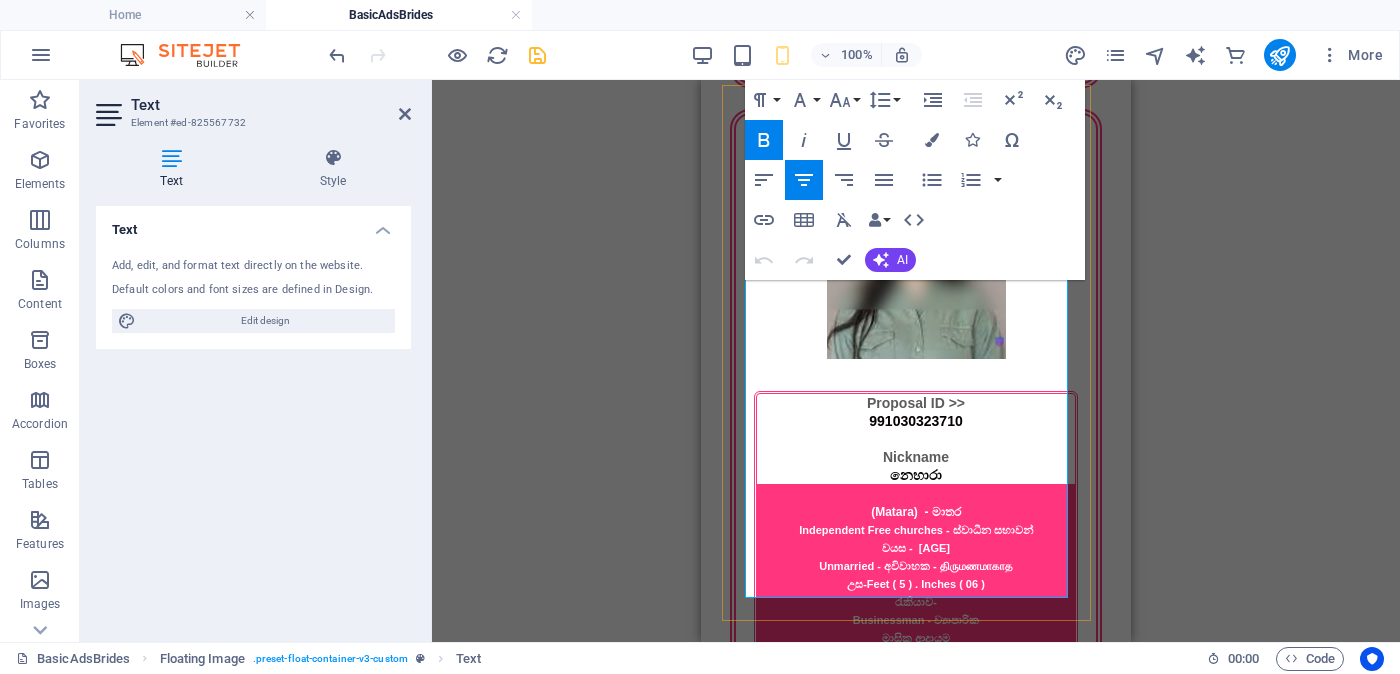 scroll, scrollTop: 2705, scrollLeft: 0, axis: vertical 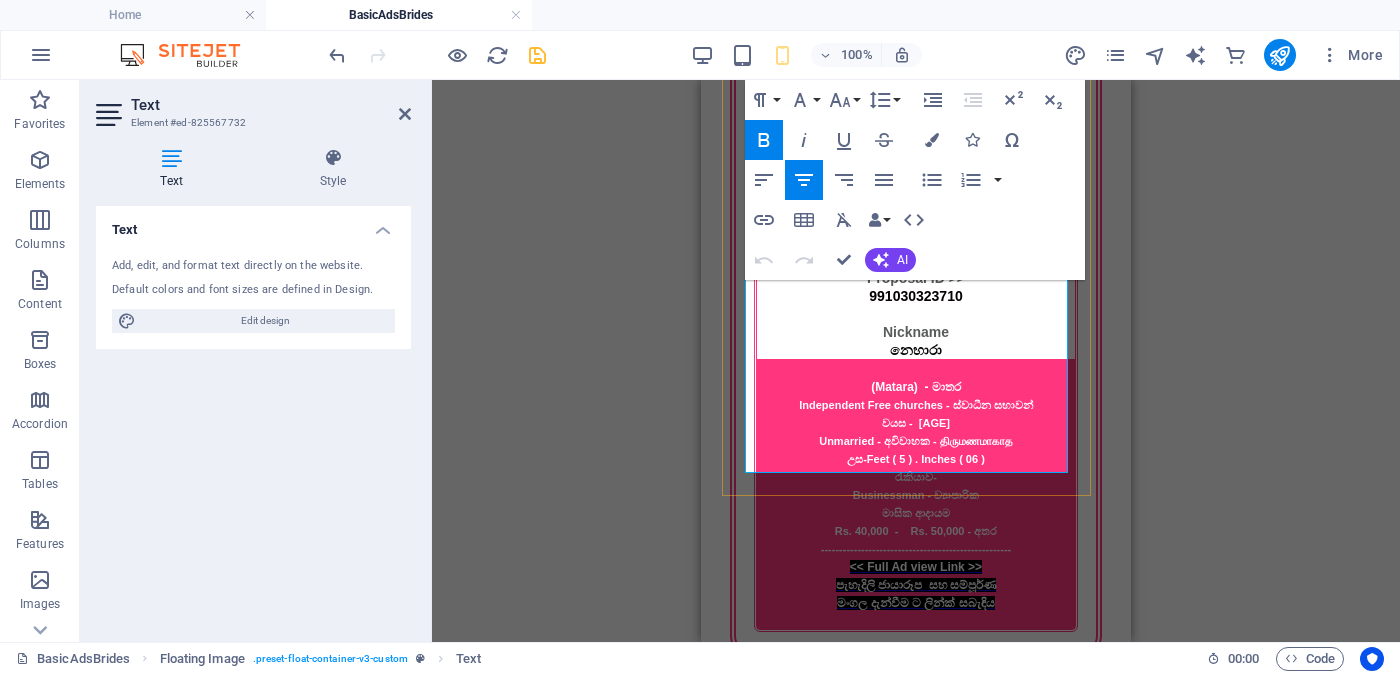 drag, startPoint x: 846, startPoint y: 402, endPoint x: 1001, endPoint y: 456, distance: 164.13713 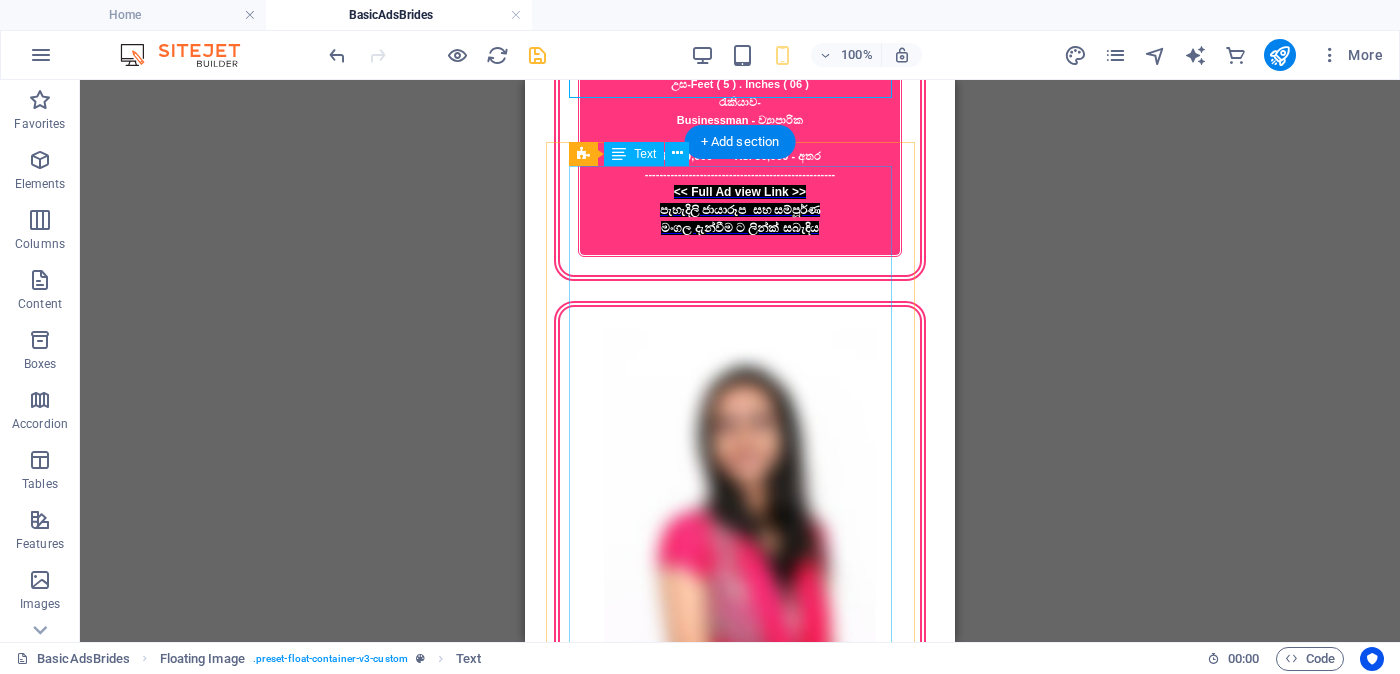 scroll, scrollTop: 3205, scrollLeft: 0, axis: vertical 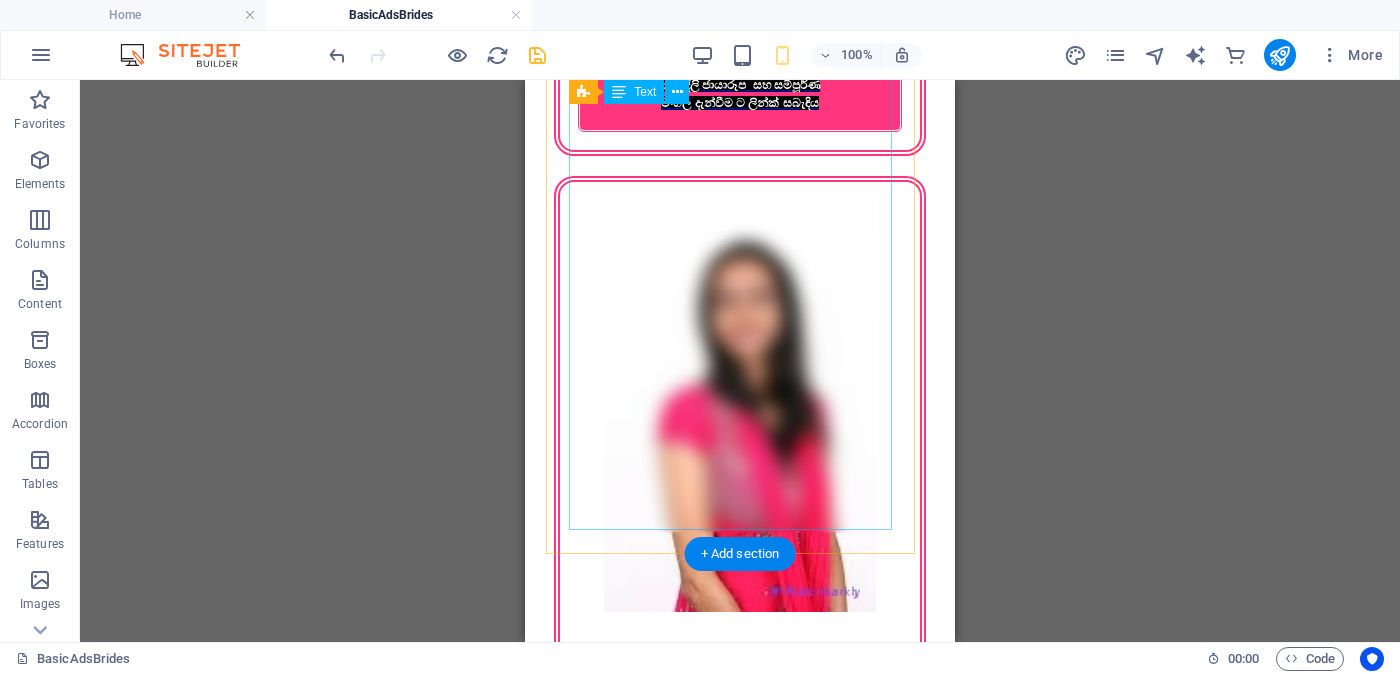 click on "Proposal ID >> 702417067026 Nickname සීතා        ( Kurunegala ) -  කුරුණෑගල Catholic  - කතෝලික   සභාව  වයස -  33 Unmarried - අවිවාහක - திருமணமாகாத උස-Feet ( 5 ) . Inches ( 04 ) රැකියාව-  Self Employment  -  ස්වයං රැකියා     මාසික ආදායම Rs. 60,000 Rs. 80,000 - අතර  ---------------------------------------------------- << Full Ad view Link >> පැහැදිලි ජායාරූප  සහ සම්පූර්ණ  මංගල දැන්වීම ට ලින්ක් සබැඳිය" at bounding box center (740, 2869) 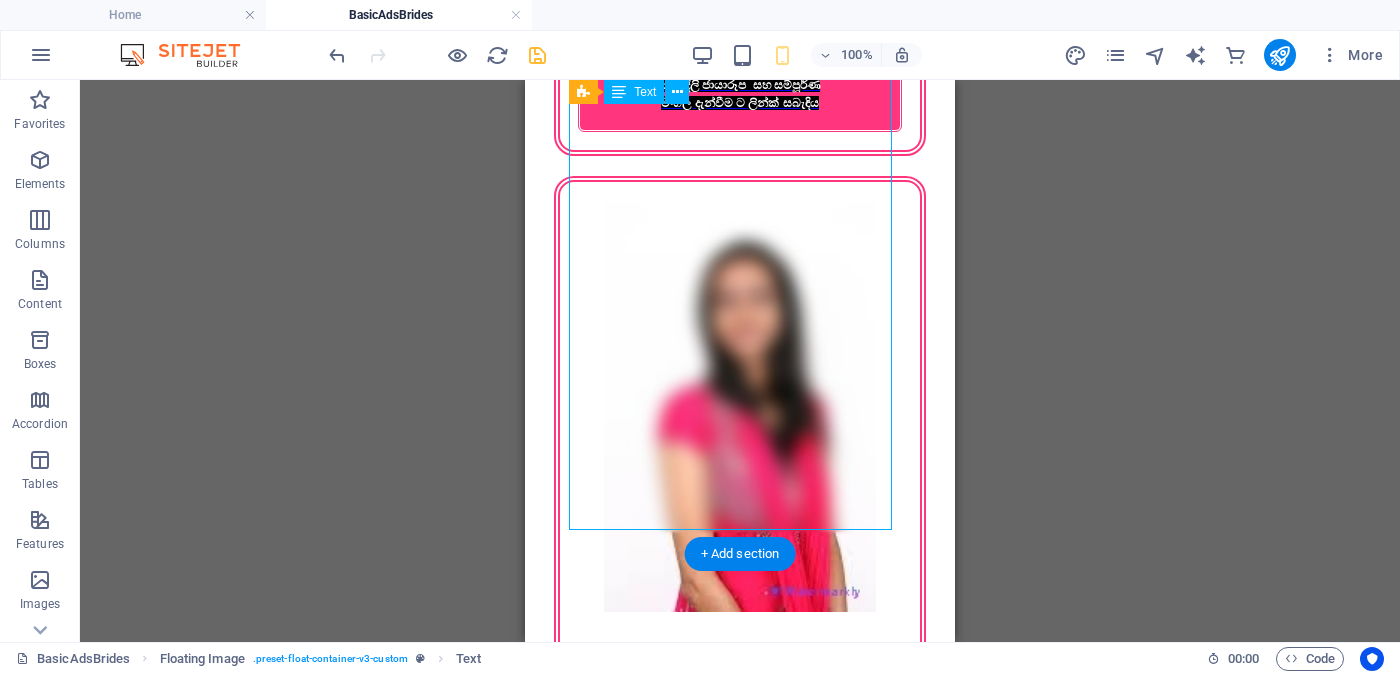 click on "Proposal ID >> 702417067026 Nickname සීතා        ( Kurunegala ) -  කුරුණෑගල Catholic  - කතෝලික   සභාව  වයස -  33 Unmarried - අවිවාහක - திருமணமாகாத උස-Feet ( 5 ) . Inches ( 04 ) රැකියාව-  Self Employment  -  ස්වයං රැකියා     මාසික ආදායම Rs. 60,000 Rs. 80,000 - අතර  ---------------------------------------------------- << Full Ad view Link >> පැහැදිලි ජායාරූප  සහ සම්පූර්ණ  මංගල දැන්වීම ට ලින්ක් සබැඳිය" at bounding box center (740, 2869) 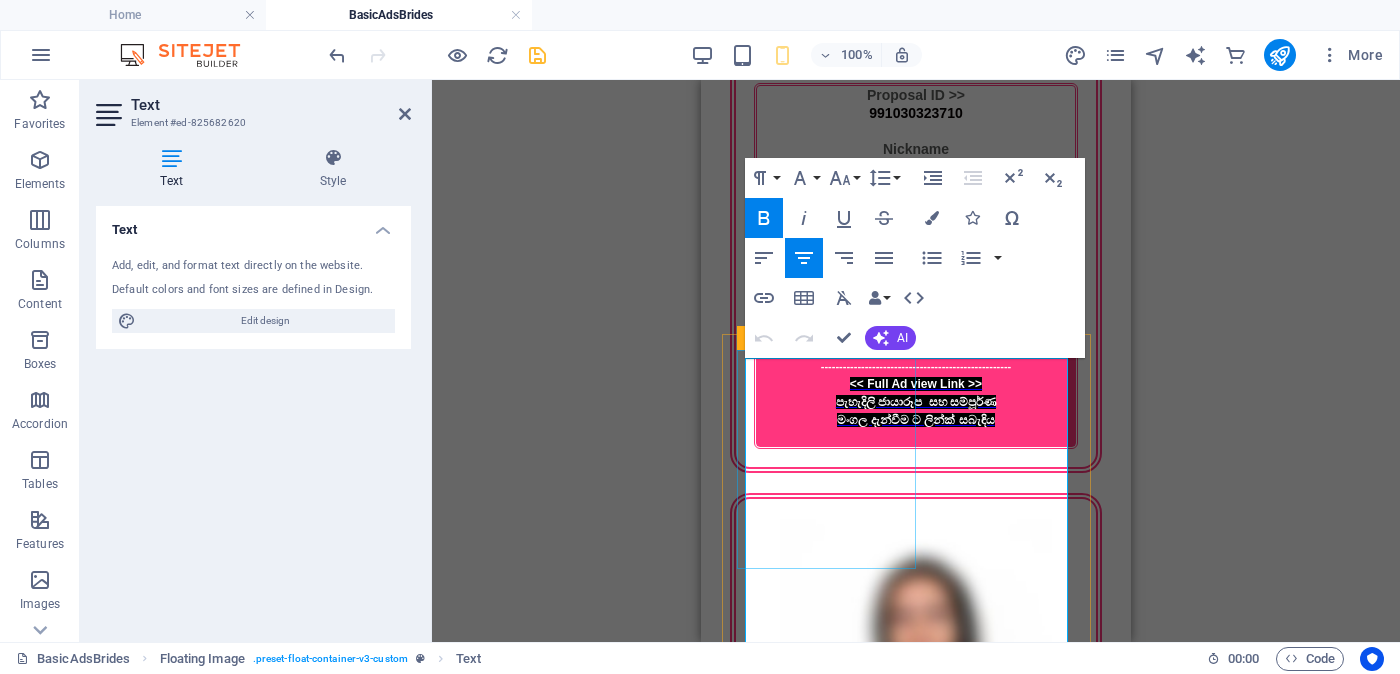 scroll, scrollTop: 3138, scrollLeft: 0, axis: vertical 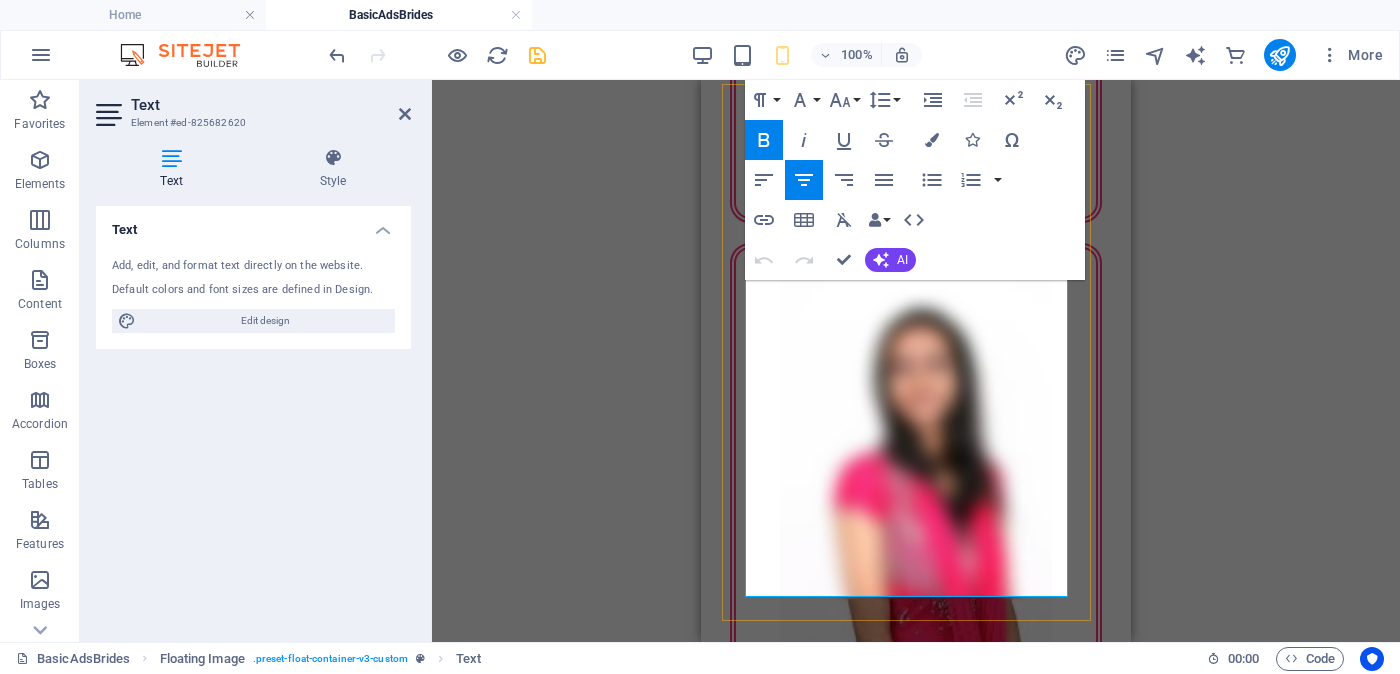 drag, startPoint x: 848, startPoint y: 527, endPoint x: 996, endPoint y: 577, distance: 156.2178 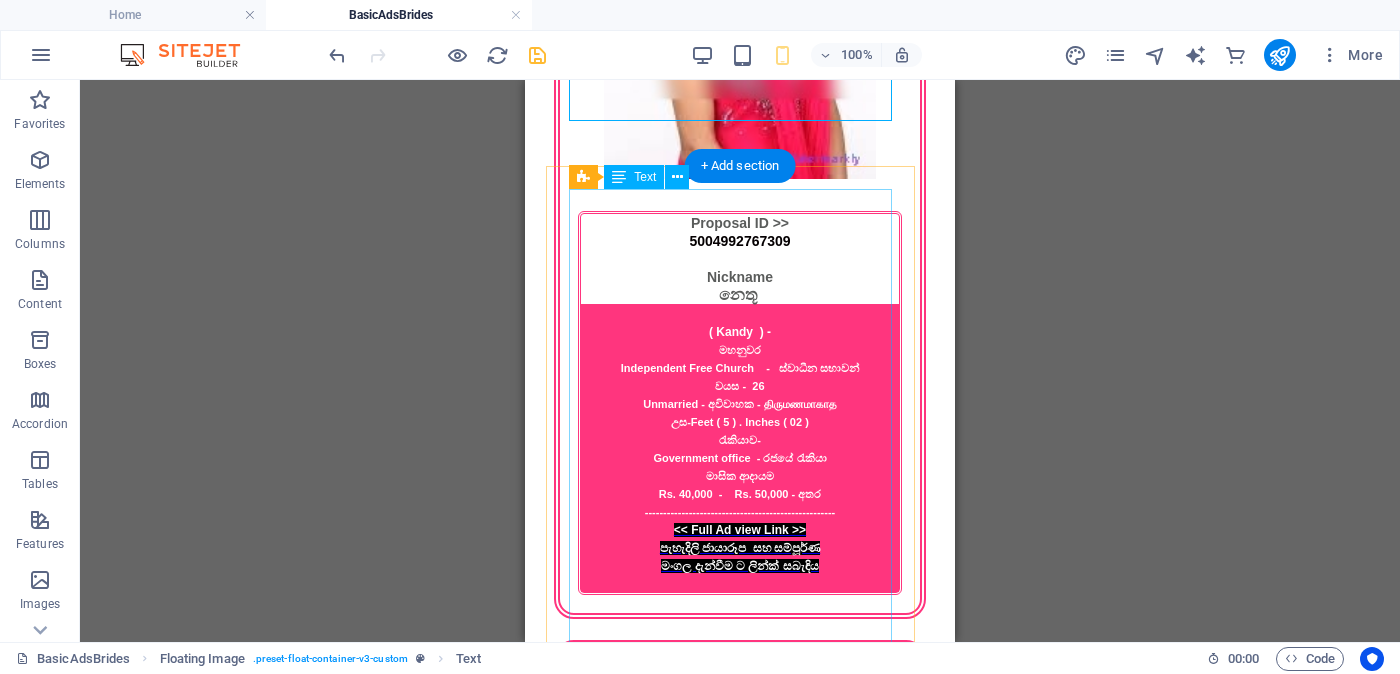 scroll, scrollTop: 3763, scrollLeft: 0, axis: vertical 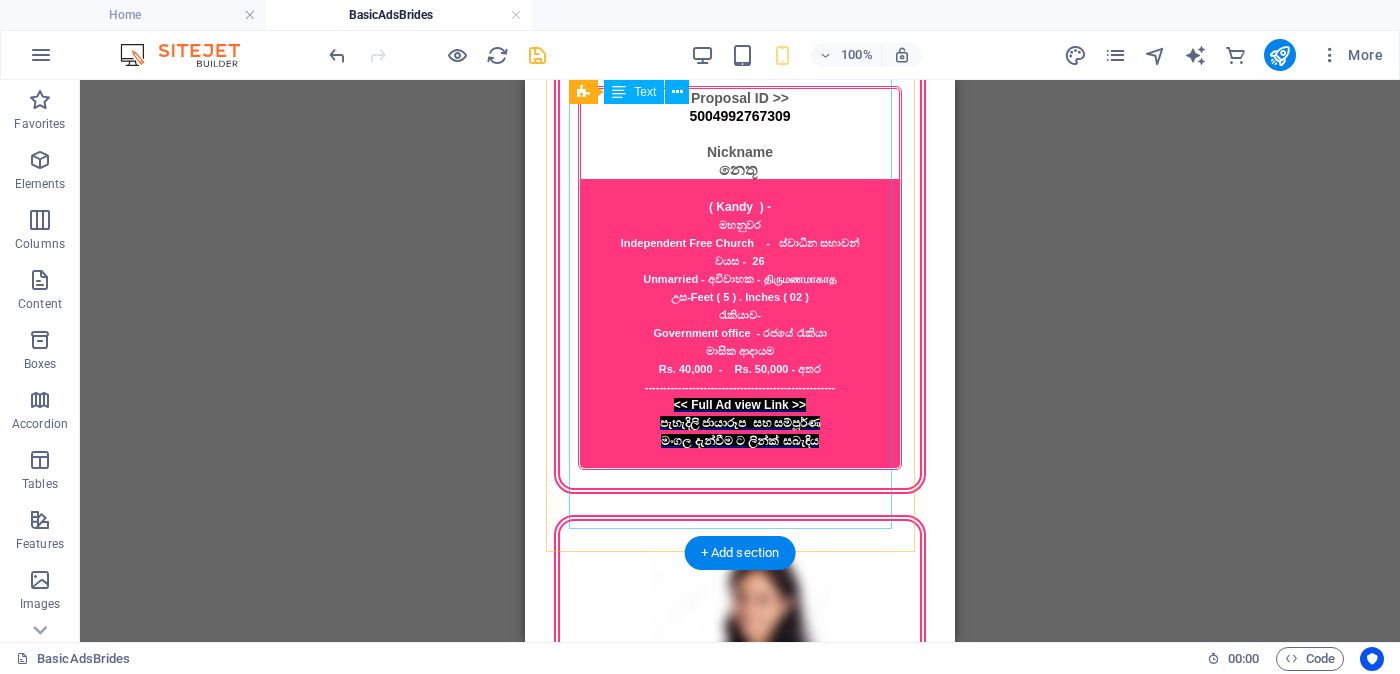 click on "Proposal ID >> 702417067026 Nickname ලාන්‍යා         ( Galle) -  ගාල්ල  AOG - ඒඕජී    වයස -  24 Unmarried - අවිවාහක - திருமணமாகாத උස-Feet ( 5 ) . Inches ( 03 ) රැකියාව-  Business  -  ව්‍යාපාරිකා     මාසික ආදායම Rs. 1,00,000 Rs. 2,00,000 - අතර  ---------------------------------------------------- << Full Ad view Link >> පැහැදිලි ජායාරූප  සහ සම්පූර්ණ  මංගල දැන්වීම ට ලින්ක් සබැඳිය" at bounding box center [740, 2986] 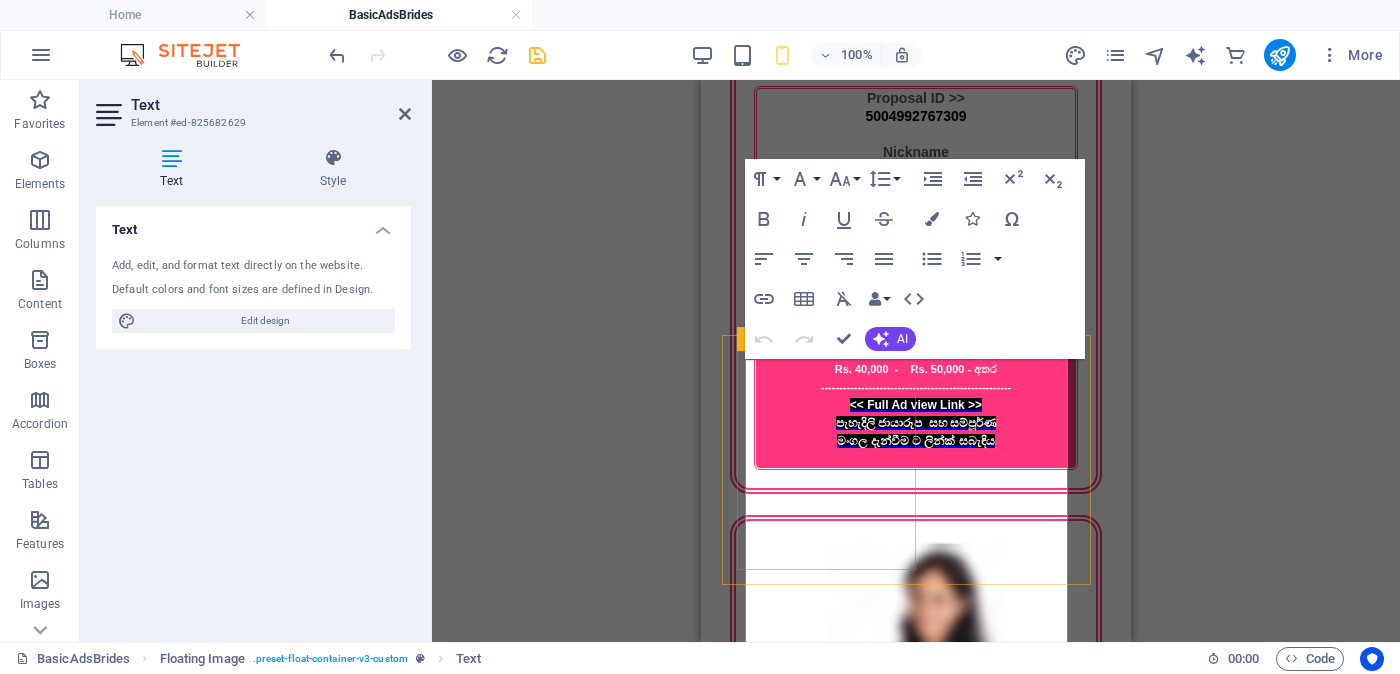 click at bounding box center (916, 2679) 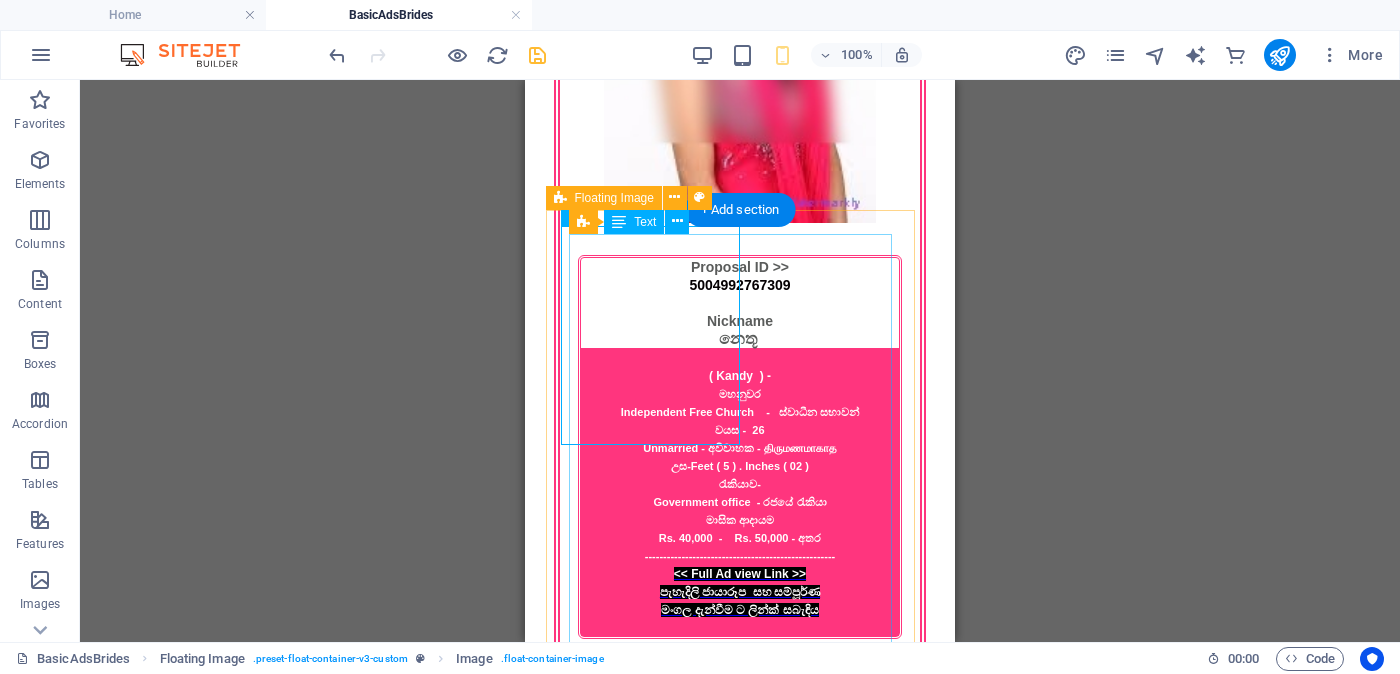 scroll, scrollTop: 3719, scrollLeft: 0, axis: vertical 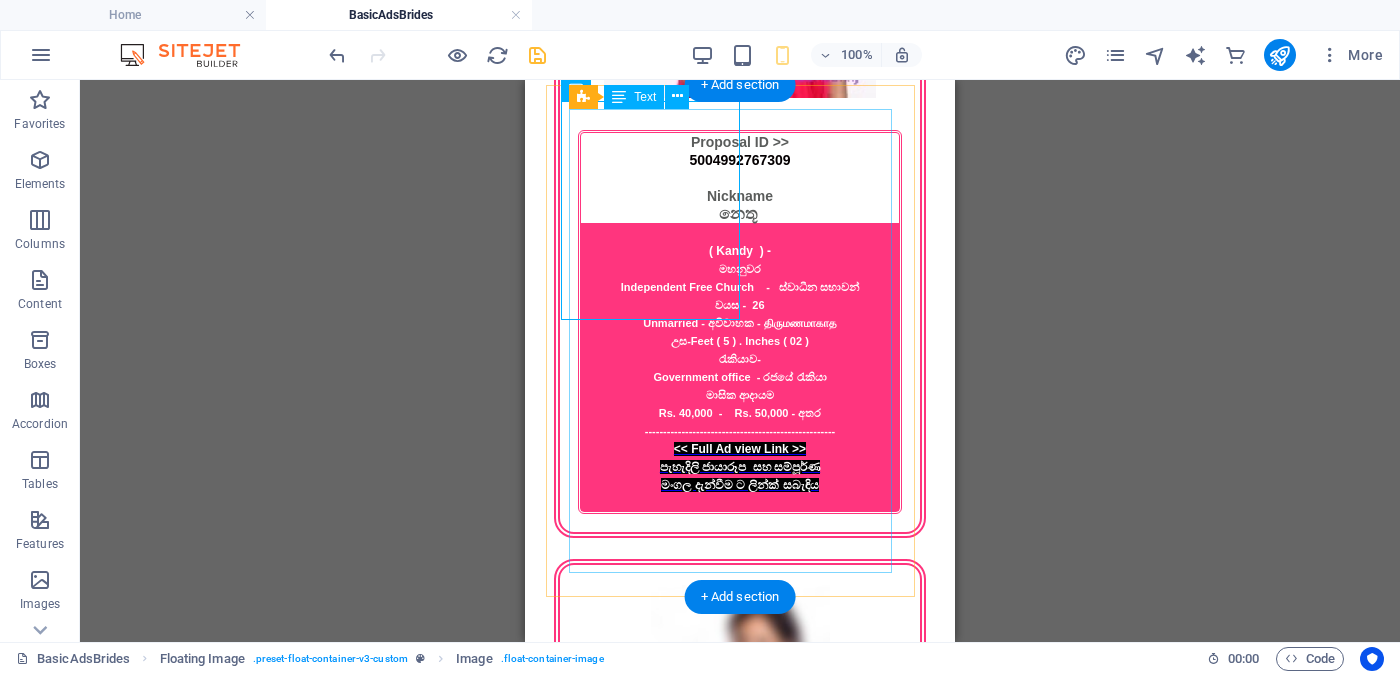 click on "Proposal ID >> 702417067026 Nickname ලාන්‍යා         ( Galle) -  ගාල්ල  AOG - ඒඕජී    වයස -  24 Unmarried - අවිවාහක - திருமணமாகாத උස-Feet ( 5 ) . Inches ( 03 ) රැකියාව-  Business  -  ව්‍යාපාරිකා     මාසික ආදායම Rs. 1,00,000 Rs. 2,00,000 - අතර  ---------------------------------------------------- << Full Ad view Link >> පැහැදිලි ජායාරූප  සහ සම්පූර්ණ  මංගල දැන්වීම ට ලින්ක් සබැඳිය" at bounding box center [740, 3030] 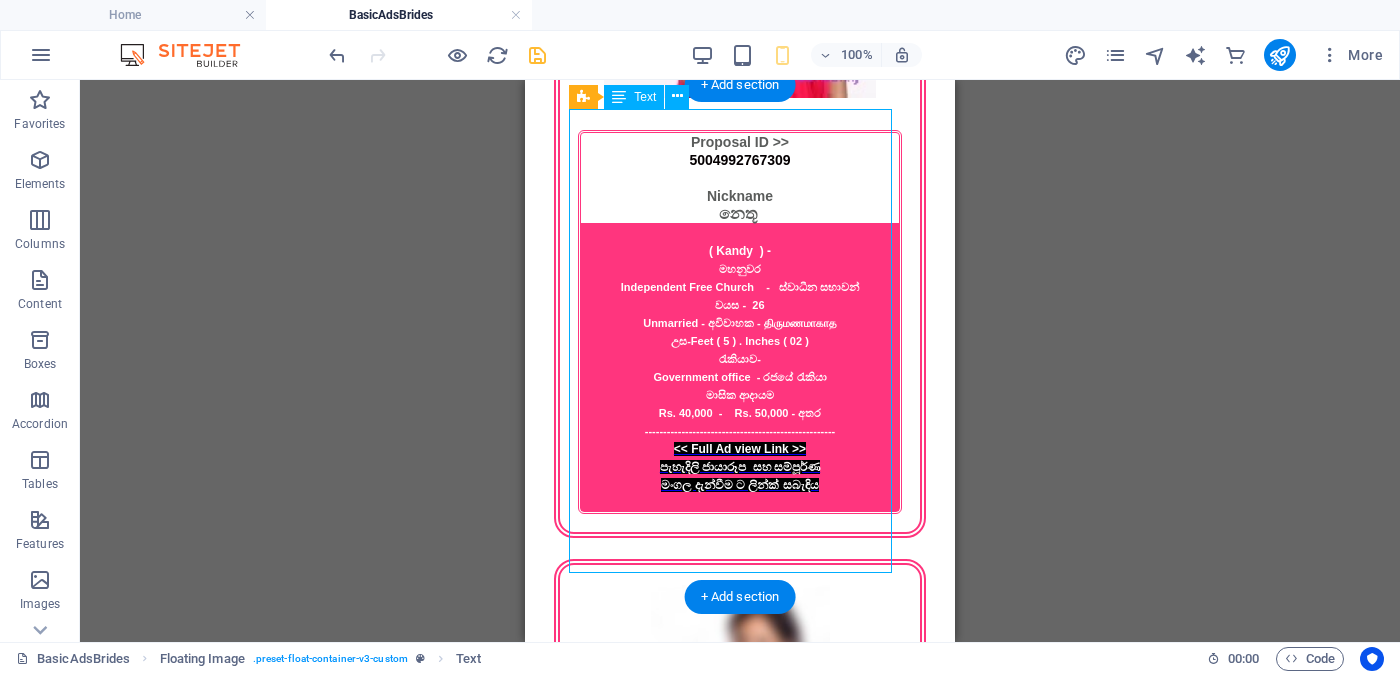 click on "Proposal ID >> 702417067026 Nickname ලාන්‍යා         ( Galle) -  ගාල්ල  AOG - ඒඕජී    වයස -  24 Unmarried - අවිවාහක - திருமணமாகாத උස-Feet ( 5 ) . Inches ( 03 ) රැකියාව-  Business  -  ව්‍යාපාරිකා     මාසික ආදායම Rs. 1,00,000 Rs. 2,00,000 - අතර  ---------------------------------------------------- << Full Ad view Link >> පැහැදිලි ජායාරූප  සහ සම්පූර්ණ  මංගල දැන්වීම ට ලින්ක් සබැඳිය" at bounding box center [740, 3030] 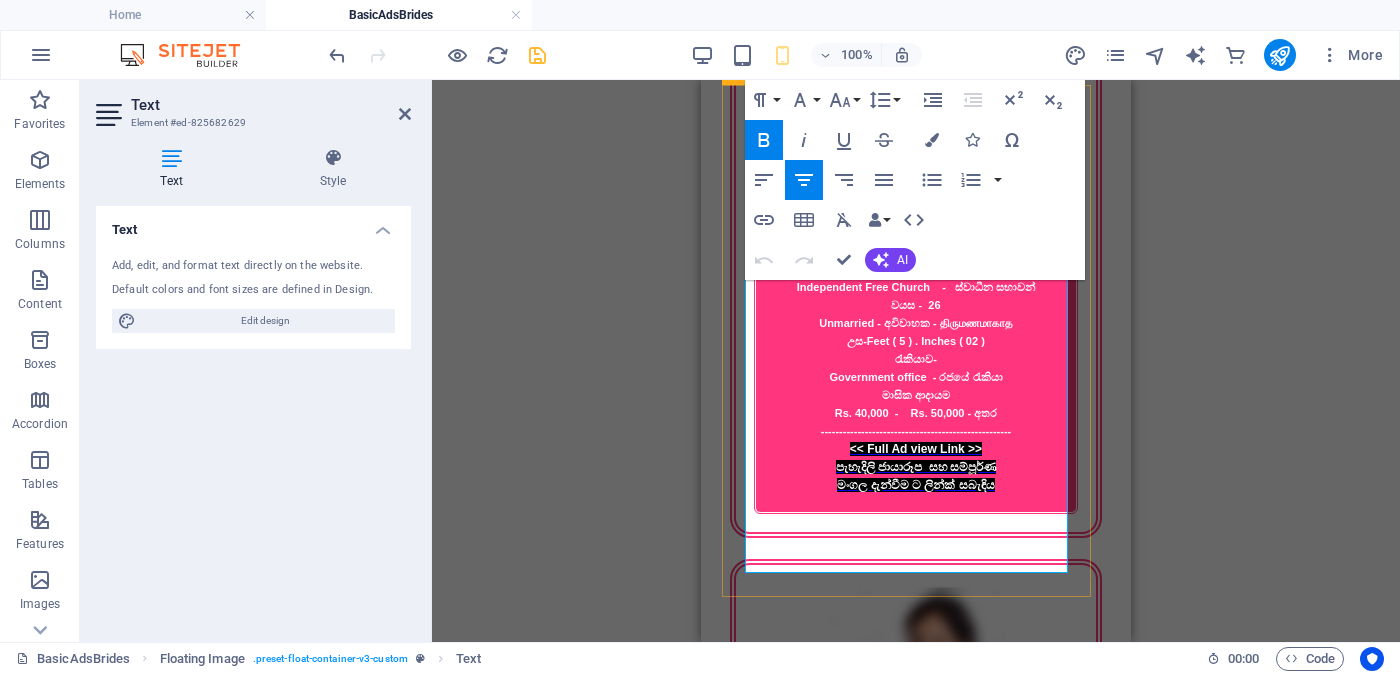 drag, startPoint x: 845, startPoint y: 507, endPoint x: 999, endPoint y: 554, distance: 161.01242 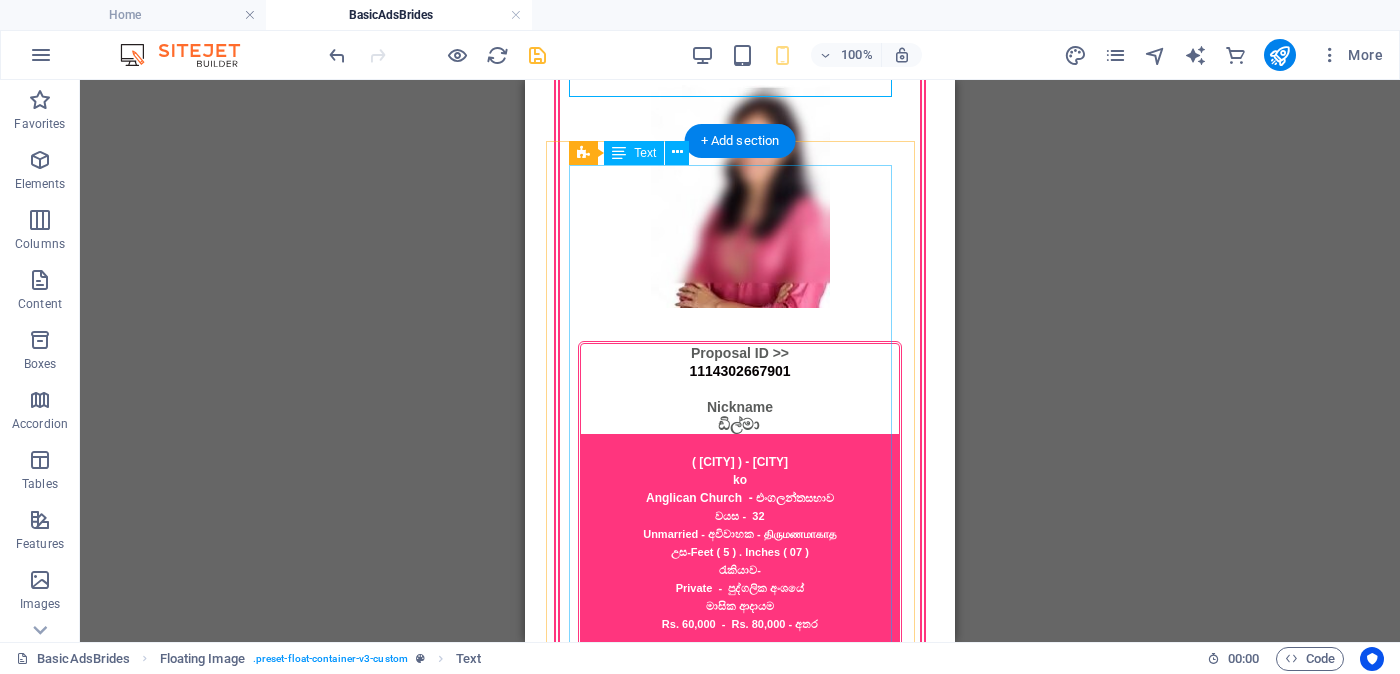 scroll, scrollTop: 4275, scrollLeft: 0, axis: vertical 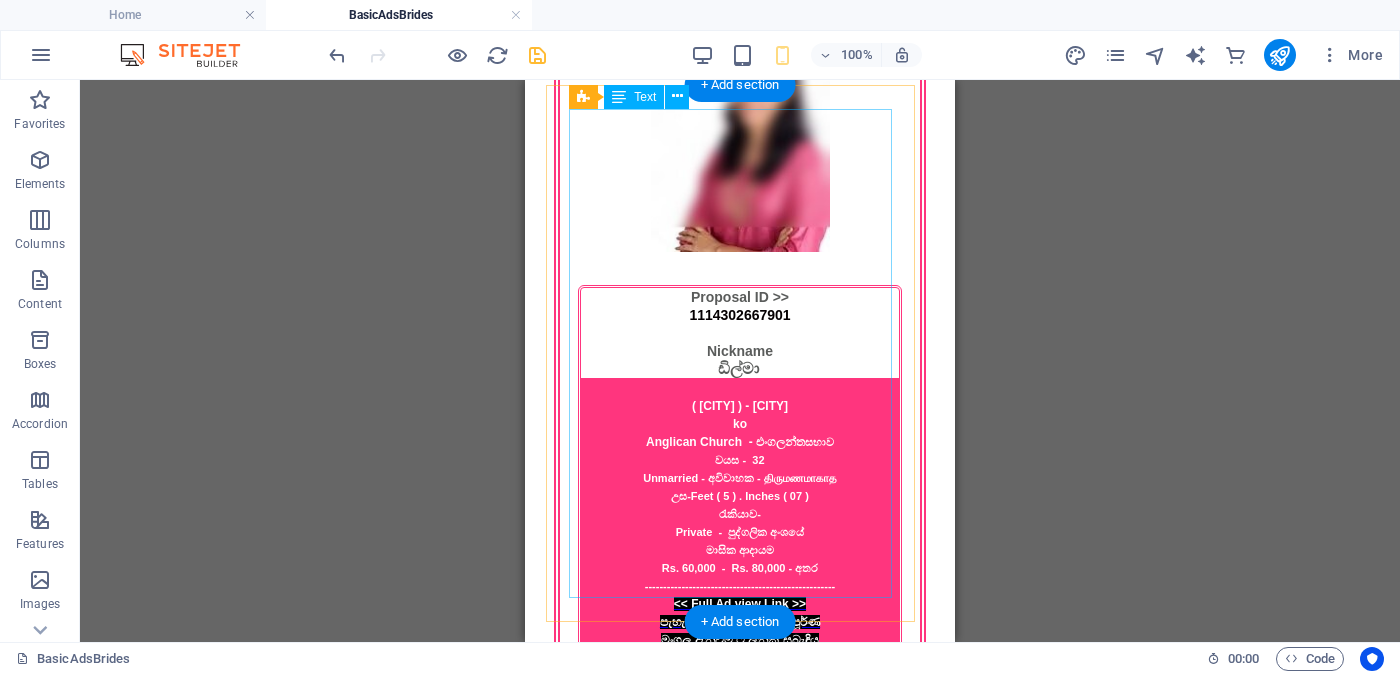 click on "Proposal ID >> 772017567099 Nickname         චිත්‍රා          ( Kurunegala )  - කුරුණෑගල   Baptist -  බැප්ටිස්ට් සභාව     වයස -  34 Unmarried - අවිවාහක - திருமணமாகாத උස-Feet ( 5 ) . Inches ( 02 ) රැකියාව-  Government  -  රජයේ රැකියා      මාසික ආදායම Rs. 55,000  -   Rs. 65,000 - අතර  ---------------------------------------------------- << Full Ad view Link >> පැහැදිලි ජායාරූප  සහ සම්පූර්ණ  මංගල දැන්වීම ට ලින්ක් සබැඳිය" at bounding box center (740, 3148) 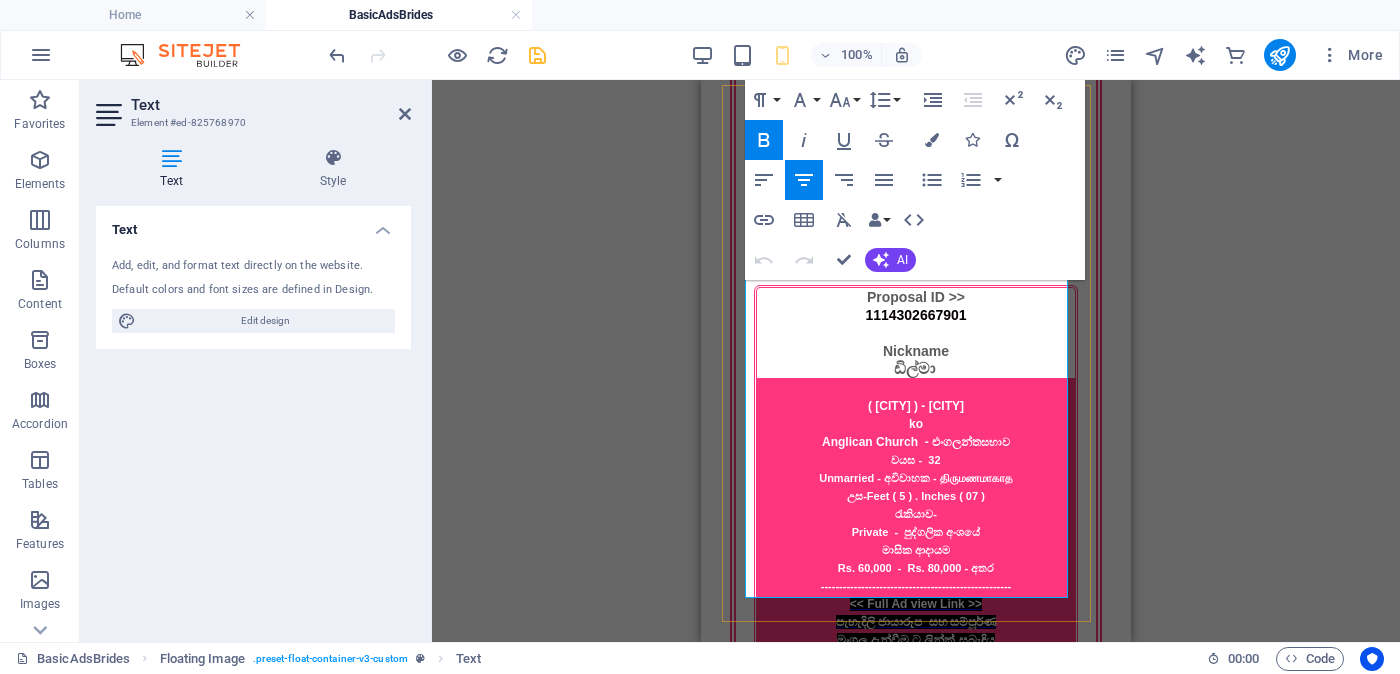 drag, startPoint x: 843, startPoint y: 531, endPoint x: 995, endPoint y: 576, distance: 158.52129 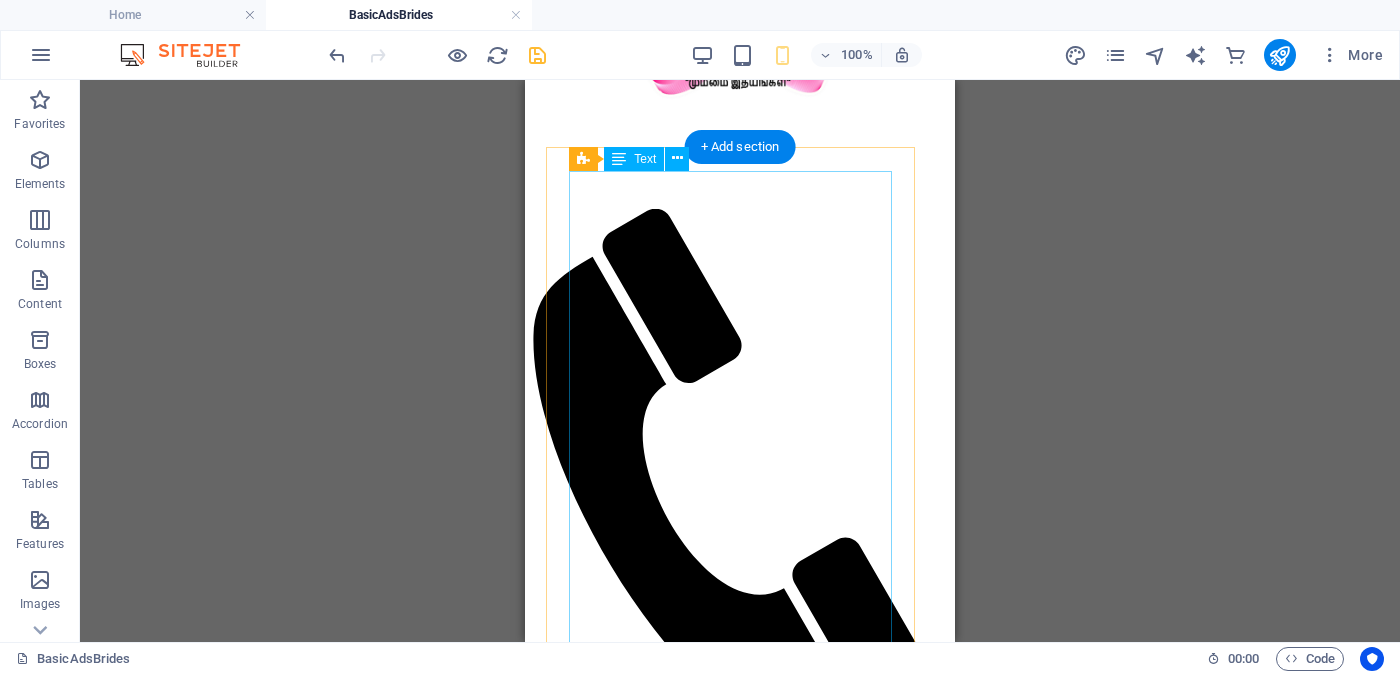 scroll, scrollTop: 0, scrollLeft: 0, axis: both 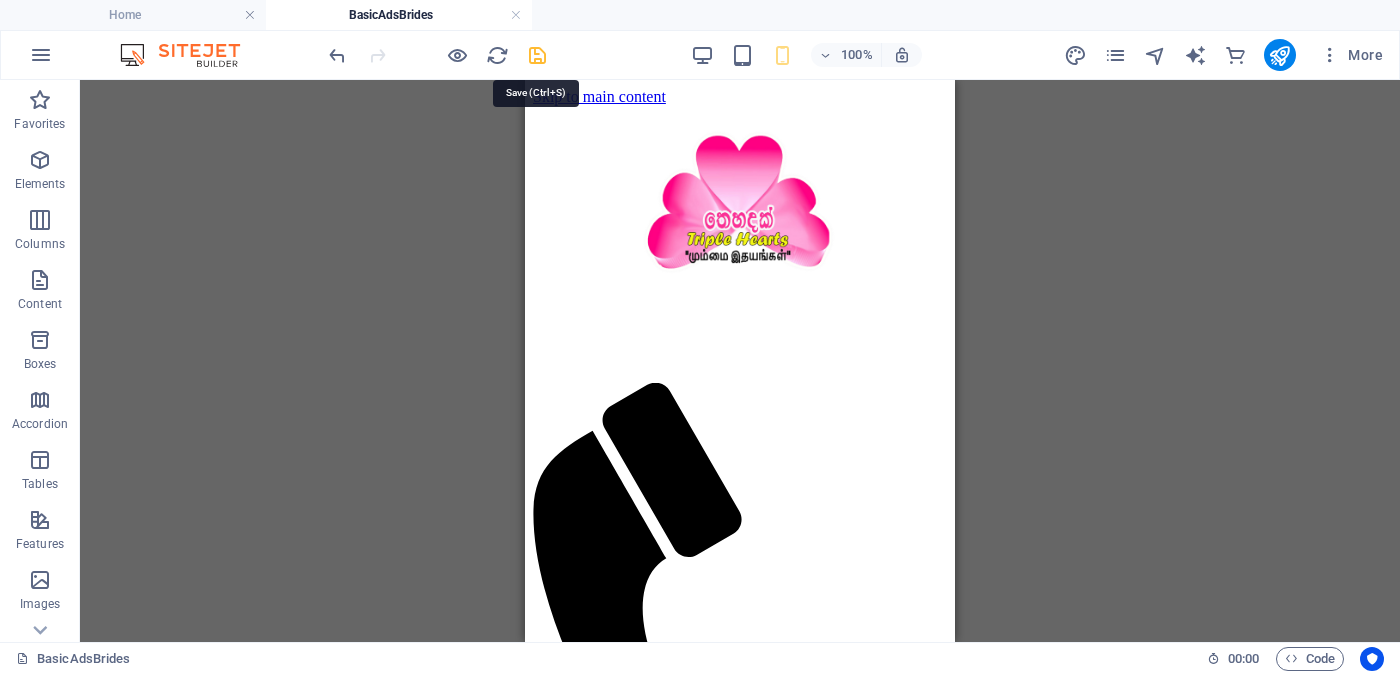 click at bounding box center [537, 55] 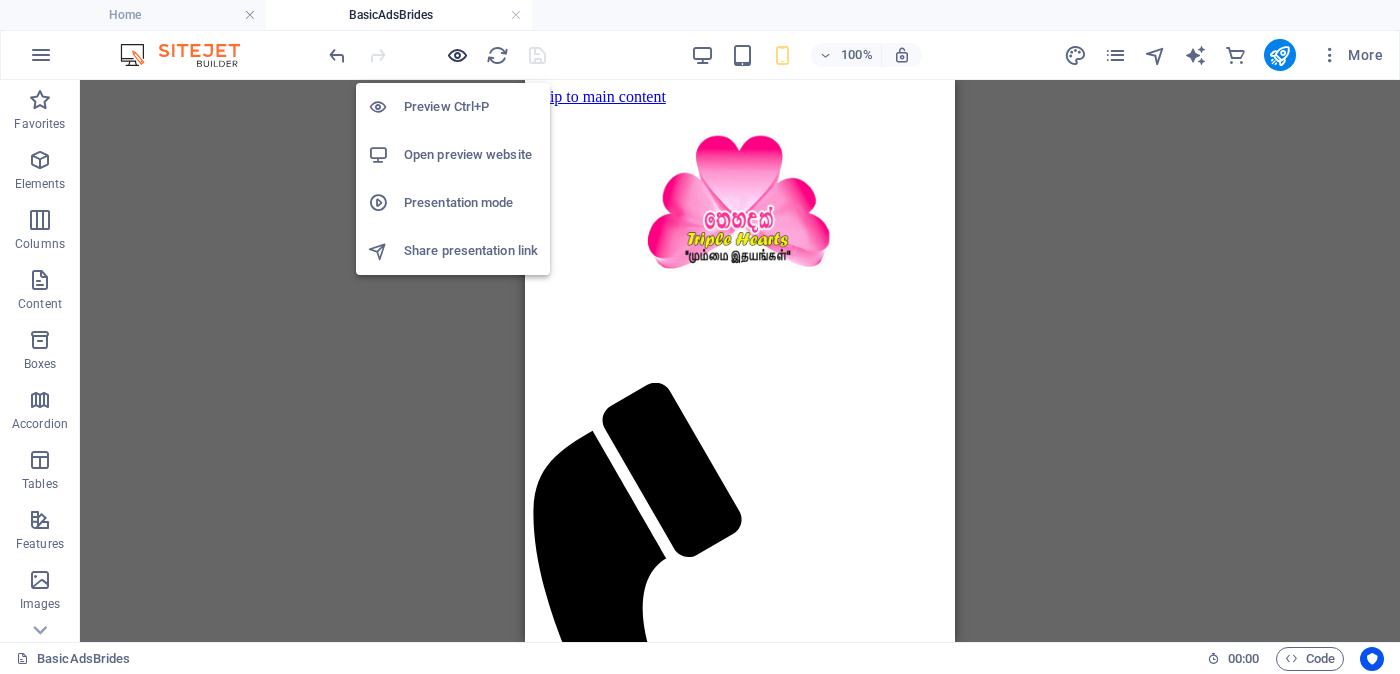 click at bounding box center (457, 55) 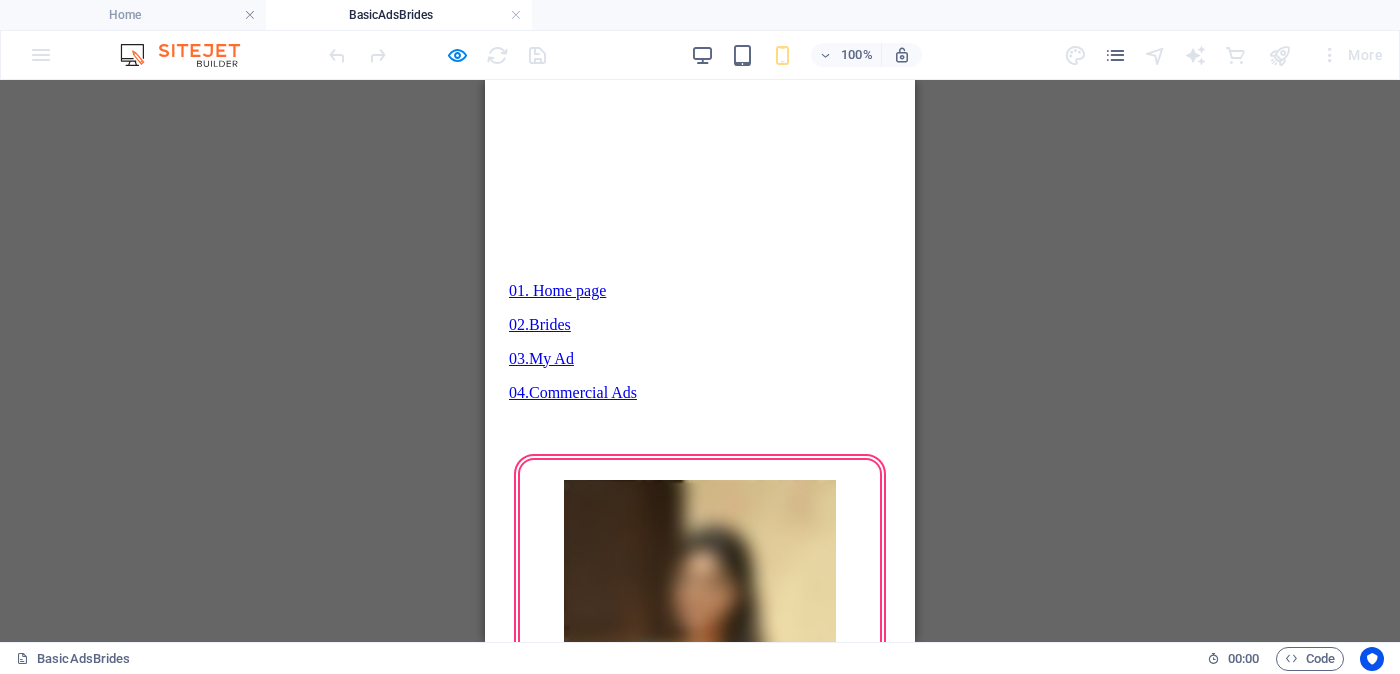 scroll, scrollTop: 1500, scrollLeft: 0, axis: vertical 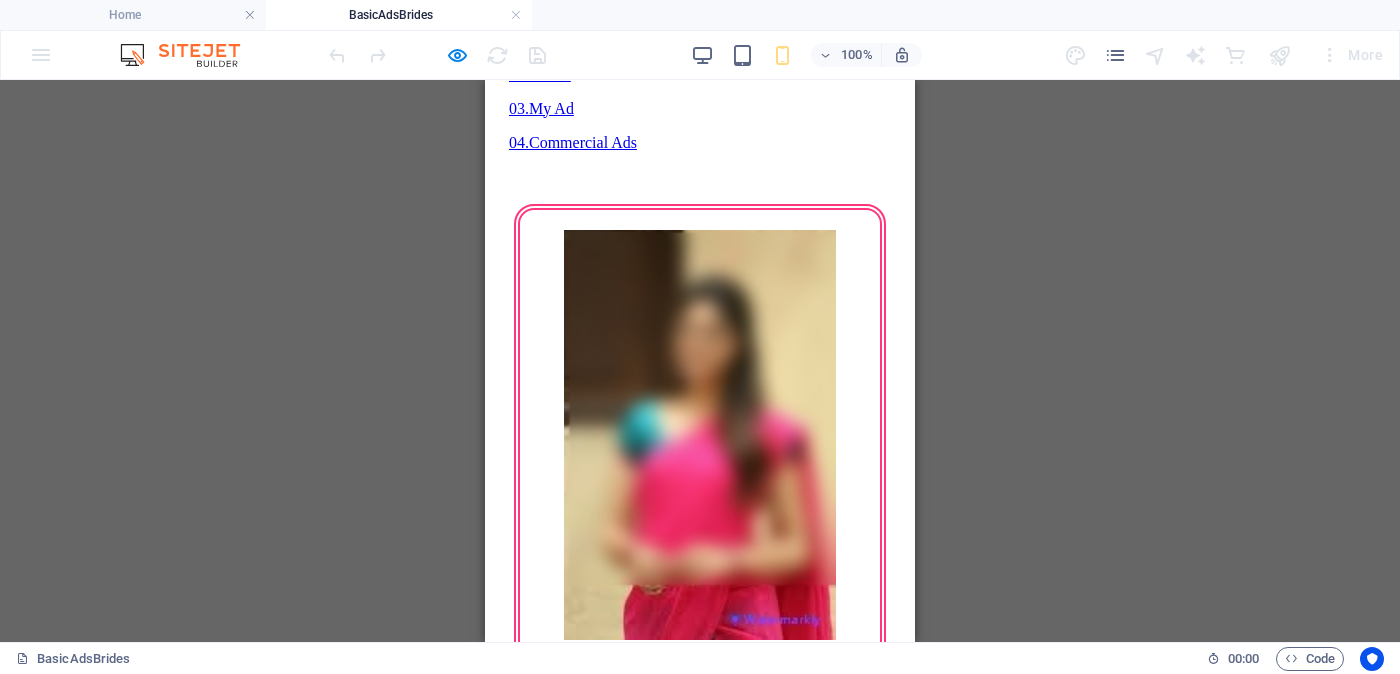 click on "<< Full Ad view Link >>" at bounding box center (700, 2526) 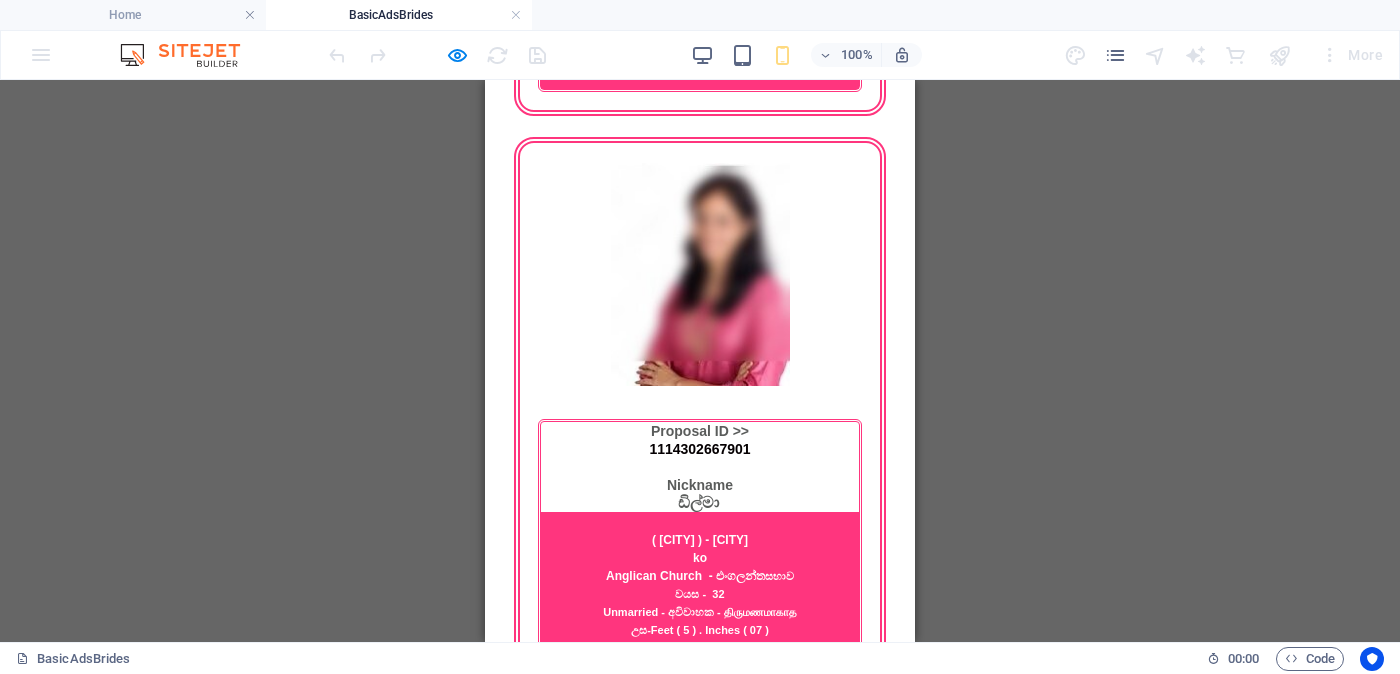 scroll, scrollTop: 4299, scrollLeft: 0, axis: vertical 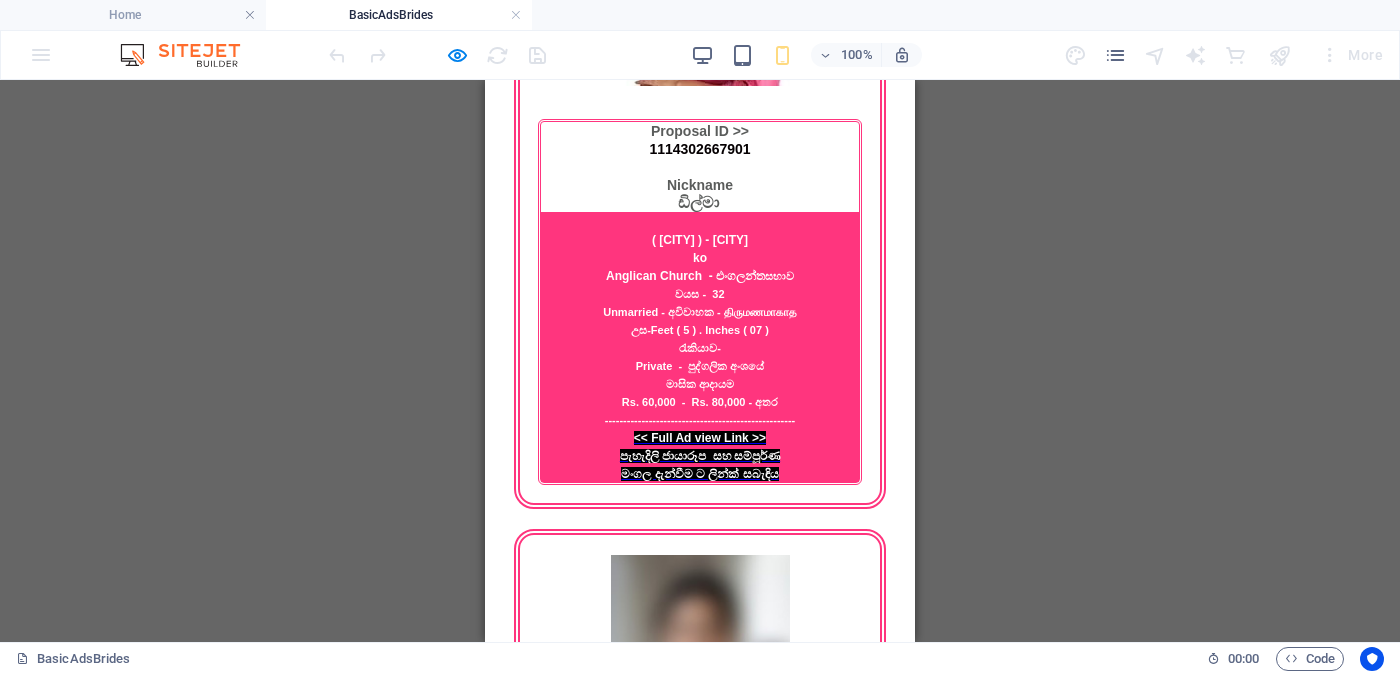 click on "<< Full Ad view Link >>" at bounding box center (700, 3100) 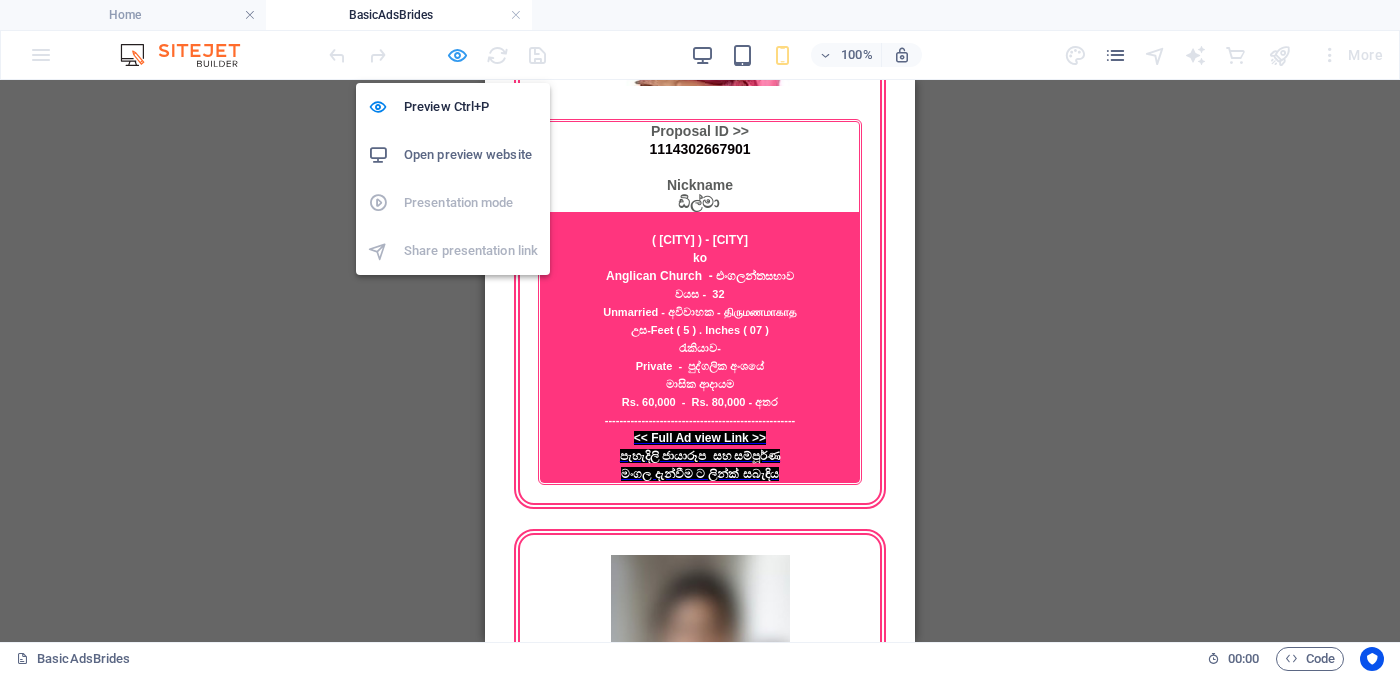click at bounding box center (457, 55) 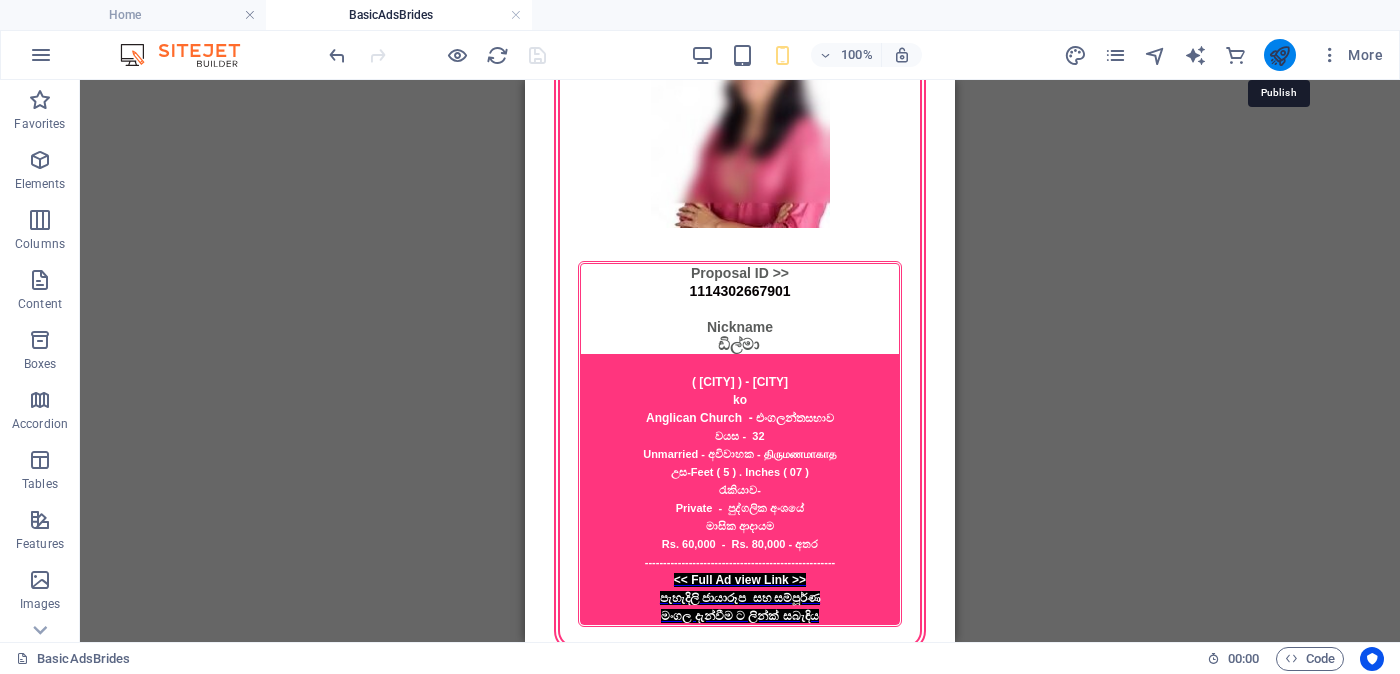 click at bounding box center [1279, 55] 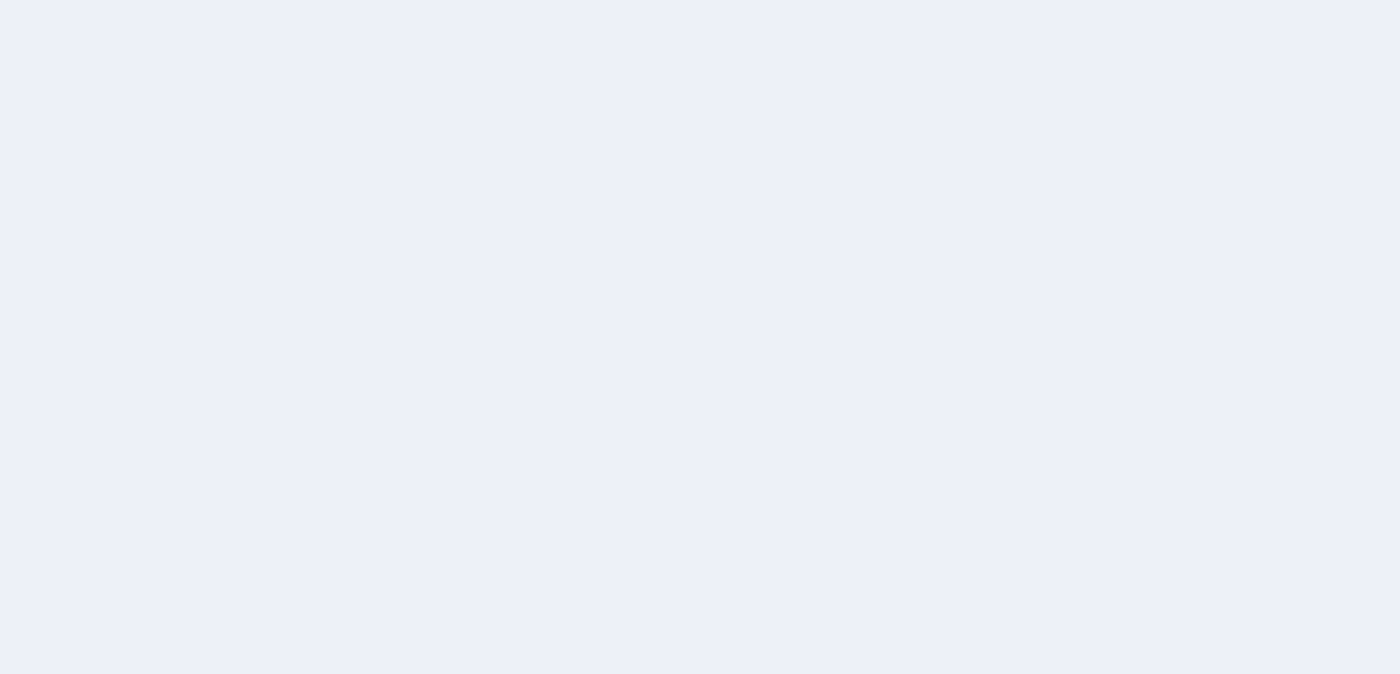 scroll, scrollTop: 0, scrollLeft: 0, axis: both 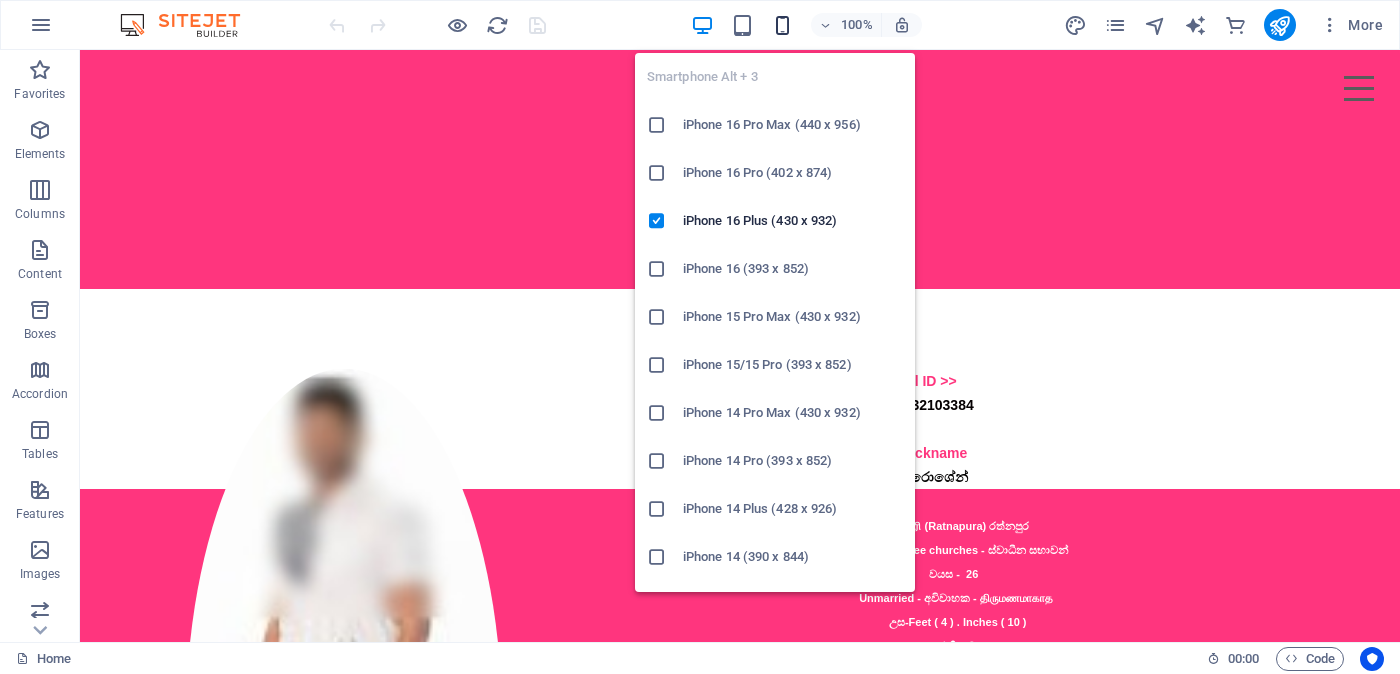 click at bounding box center [782, 25] 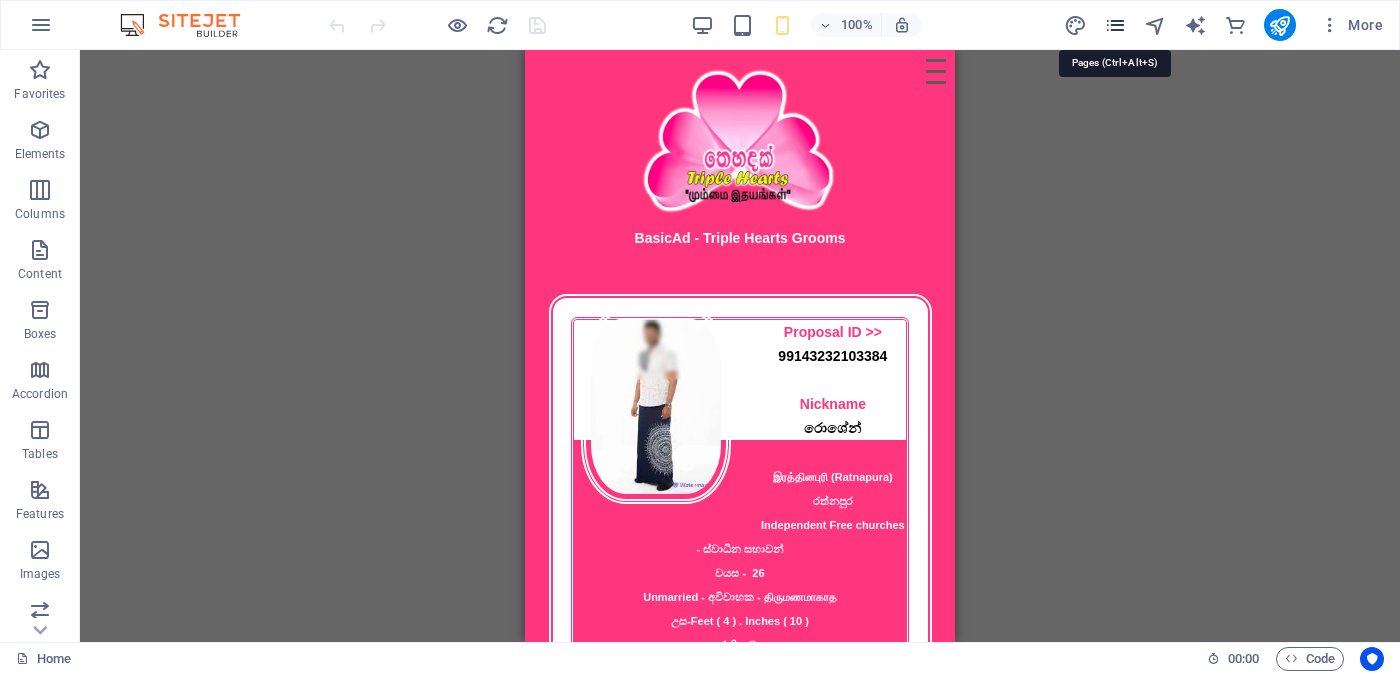 click at bounding box center (1115, 25) 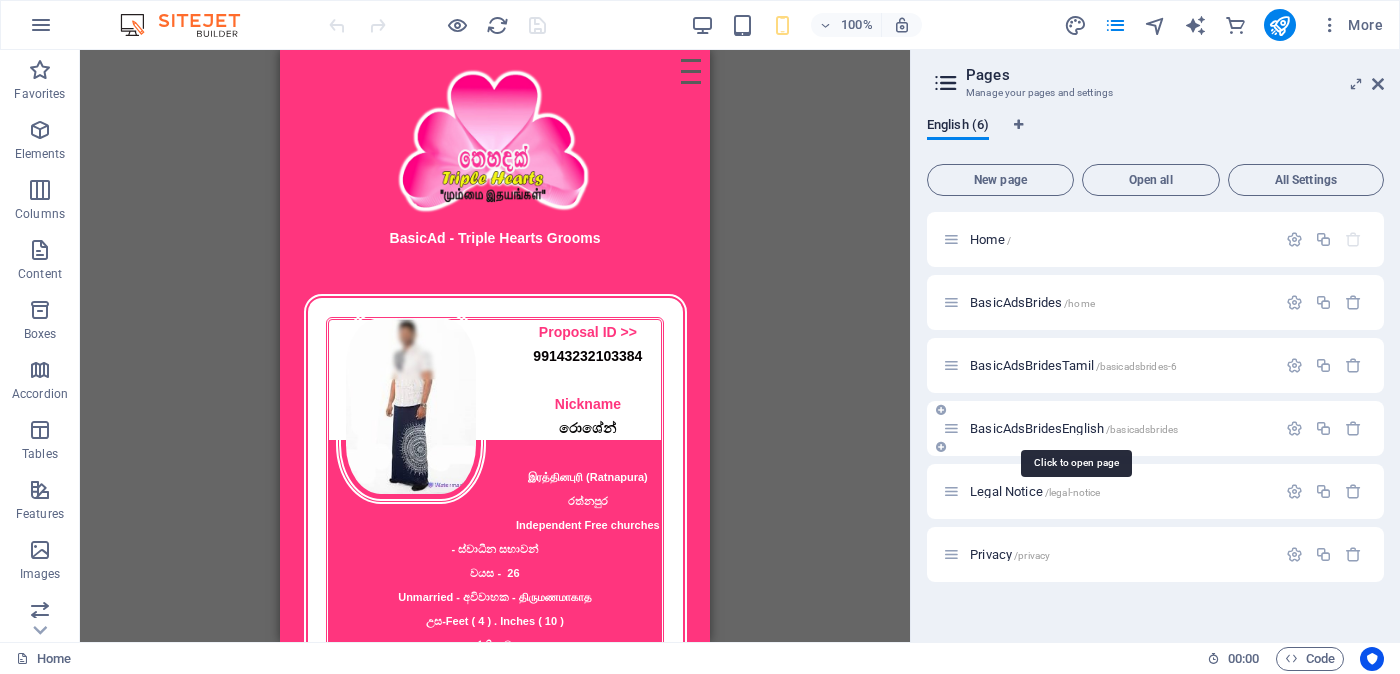 click on "BasicAdsBridesEnglish /basicadsbrides" at bounding box center (1074, 428) 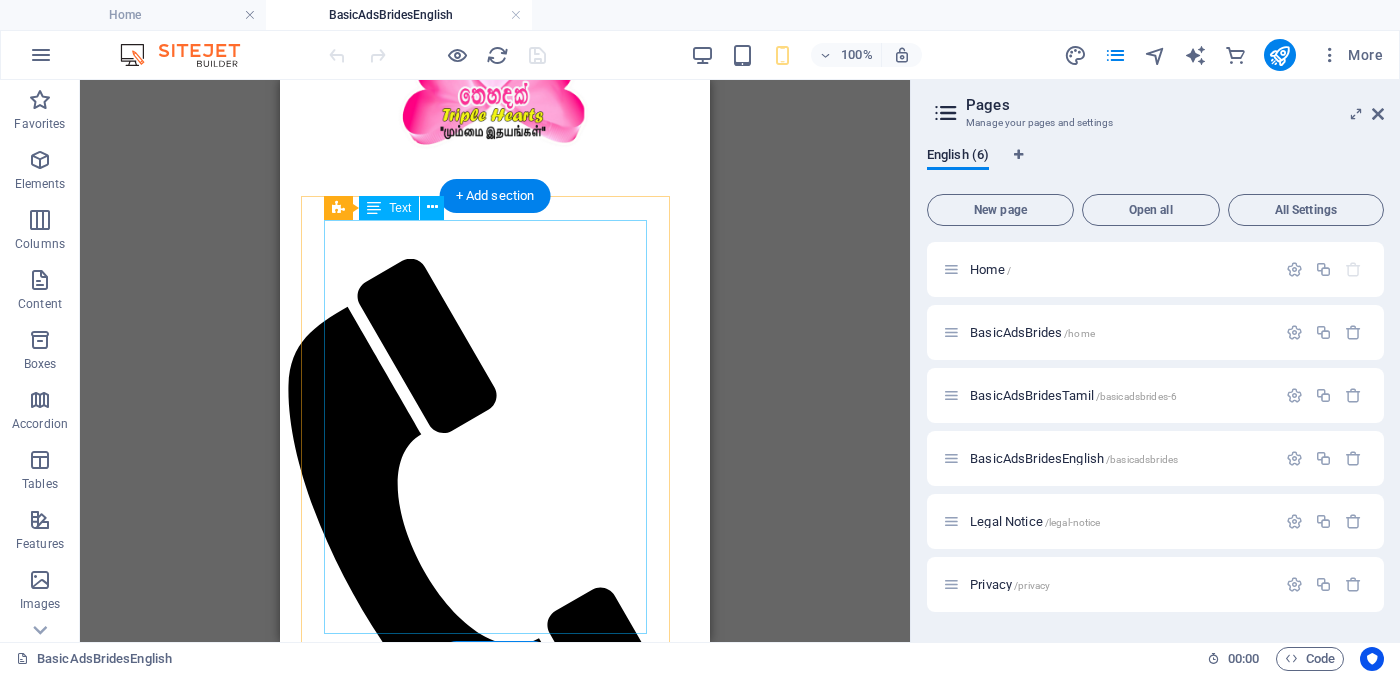 scroll, scrollTop: 249, scrollLeft: 0, axis: vertical 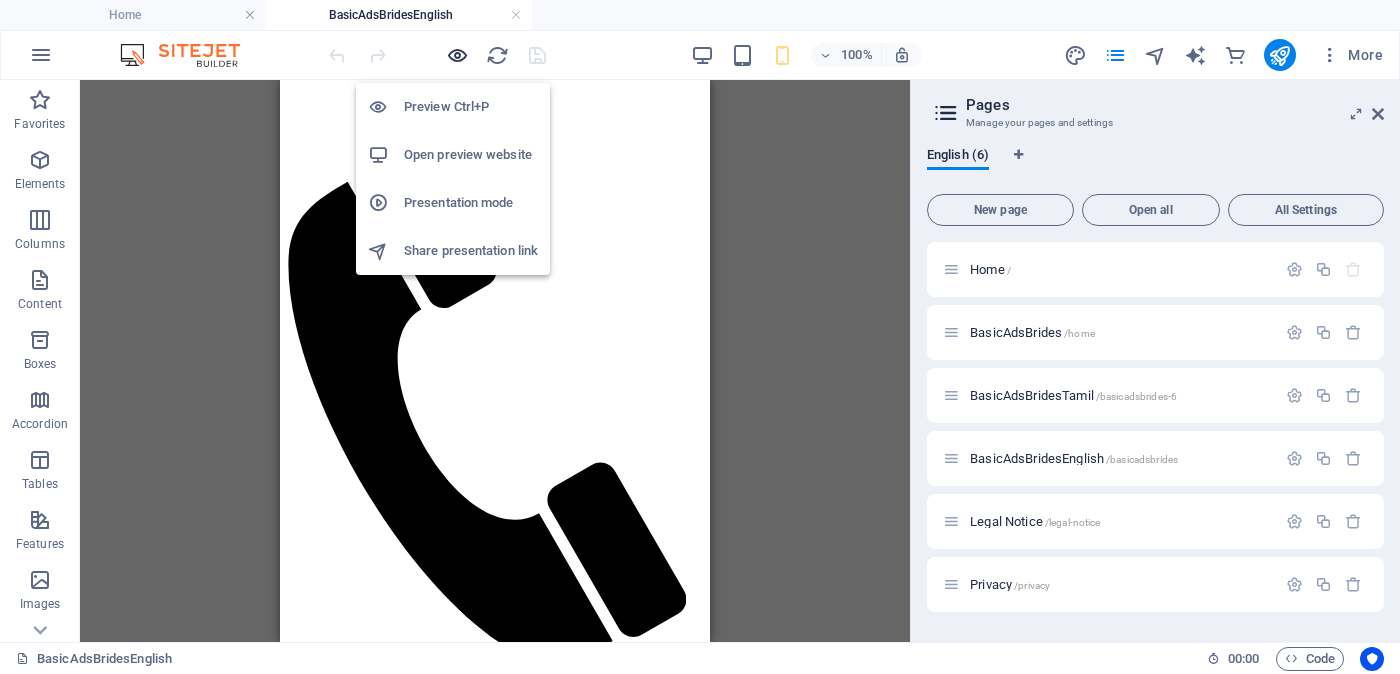 click at bounding box center [457, 55] 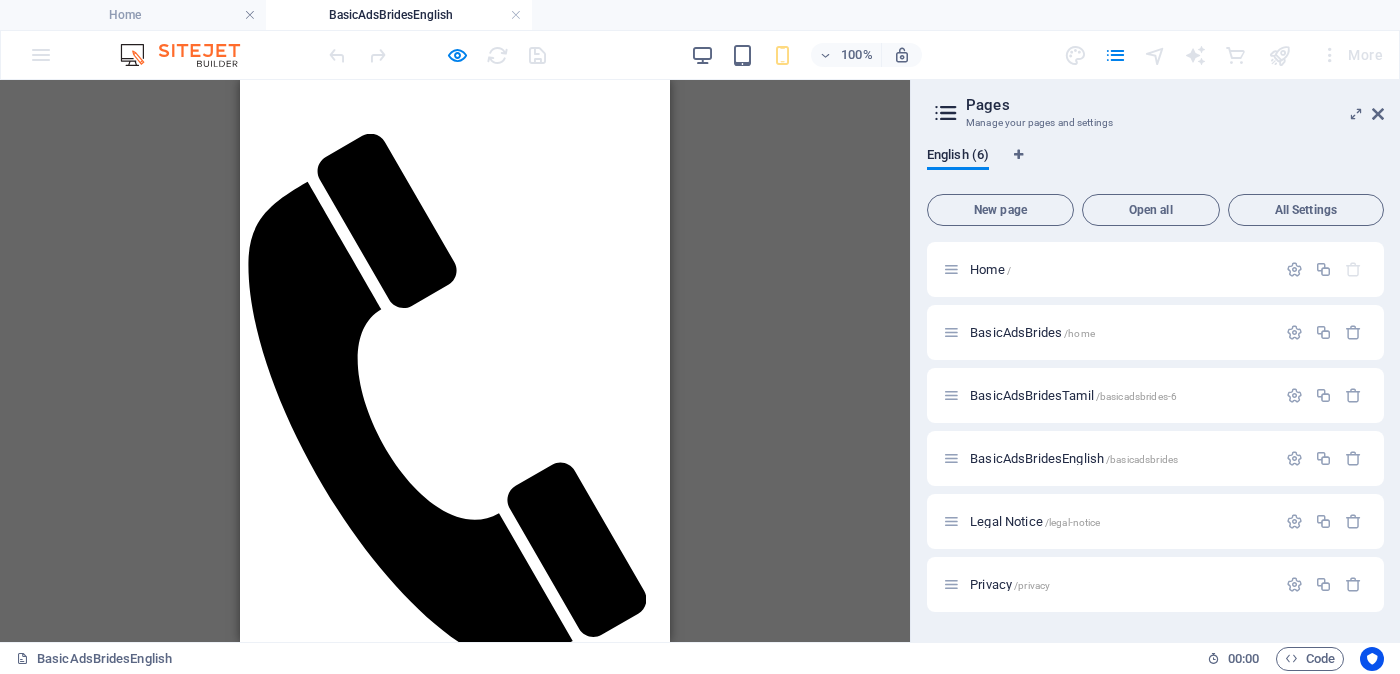 click on "<< Full Ad view Link >>" at bounding box center (455, 2119) 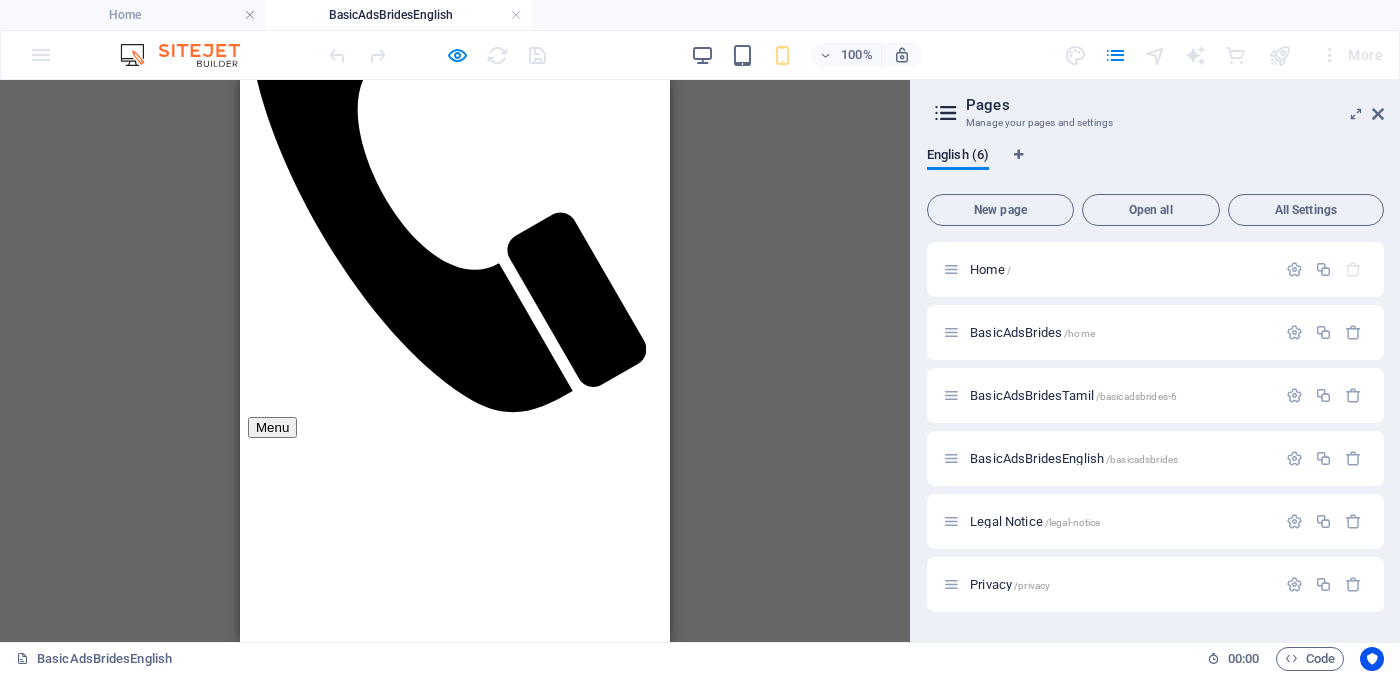 scroll, scrollTop: 249, scrollLeft: 0, axis: vertical 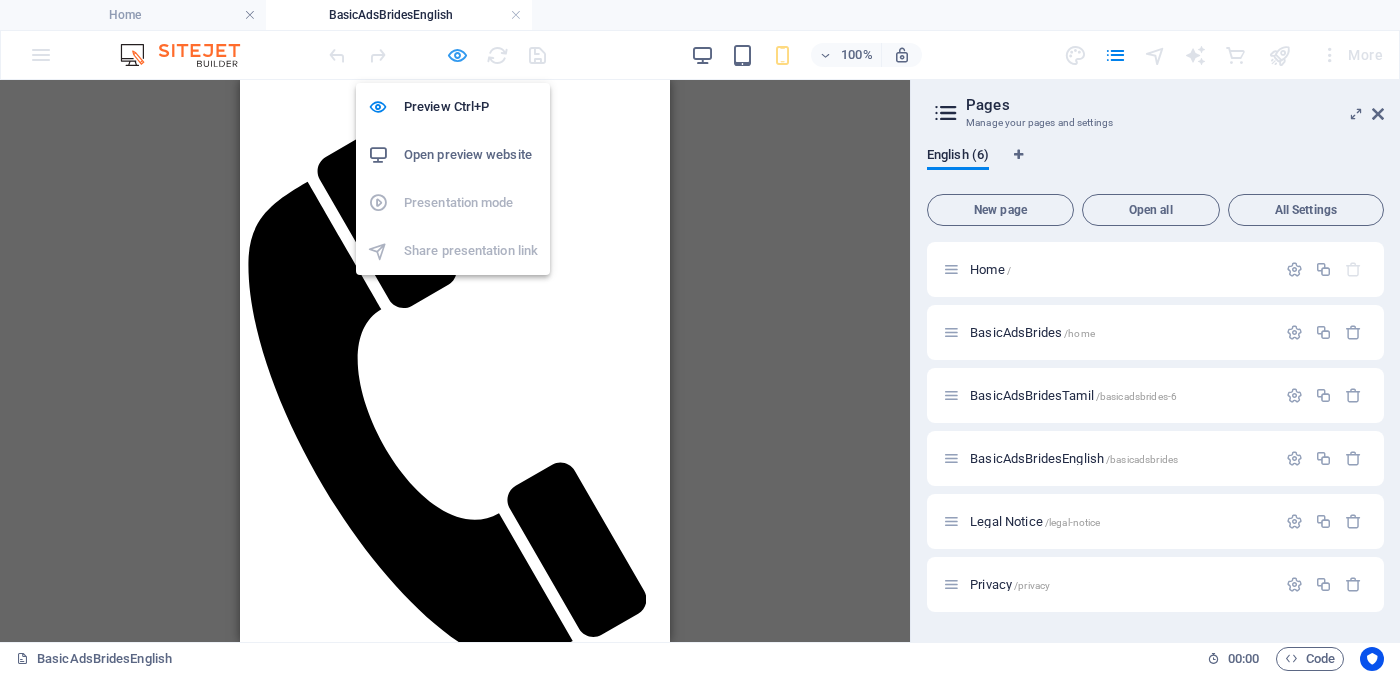 click at bounding box center [457, 55] 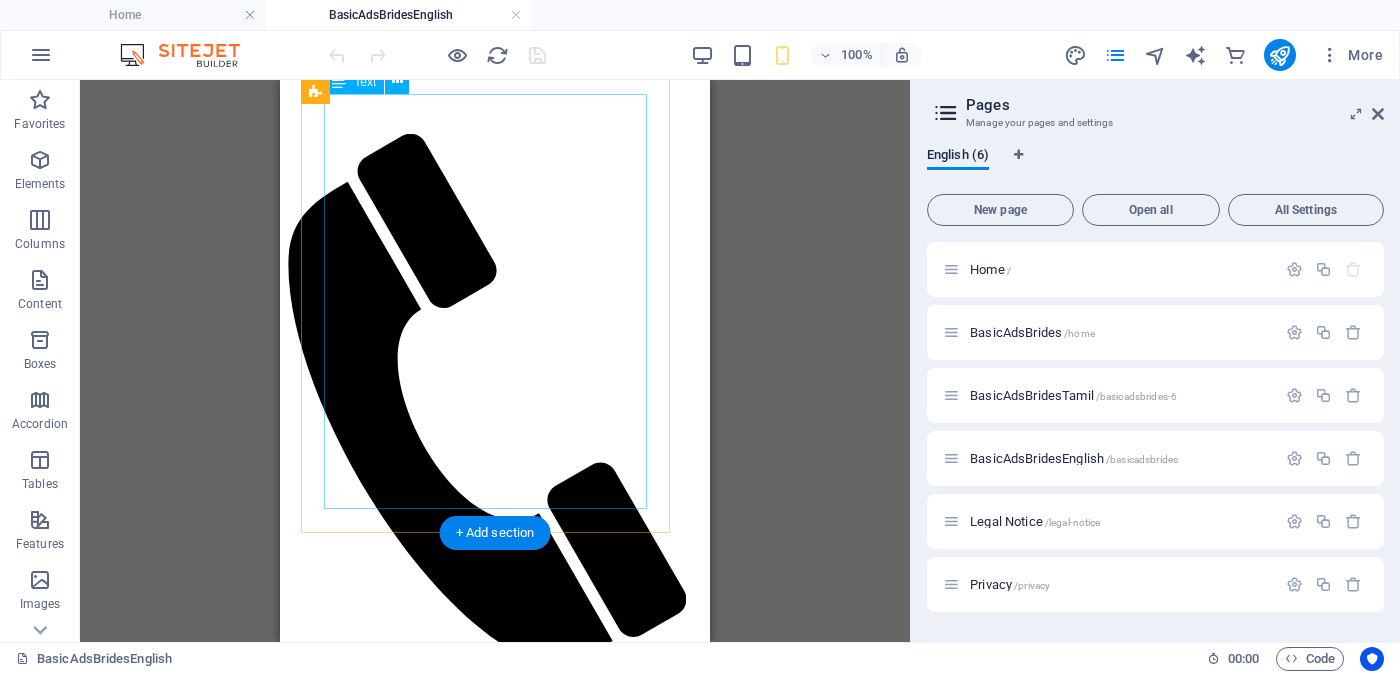 scroll, scrollTop: 375, scrollLeft: 0, axis: vertical 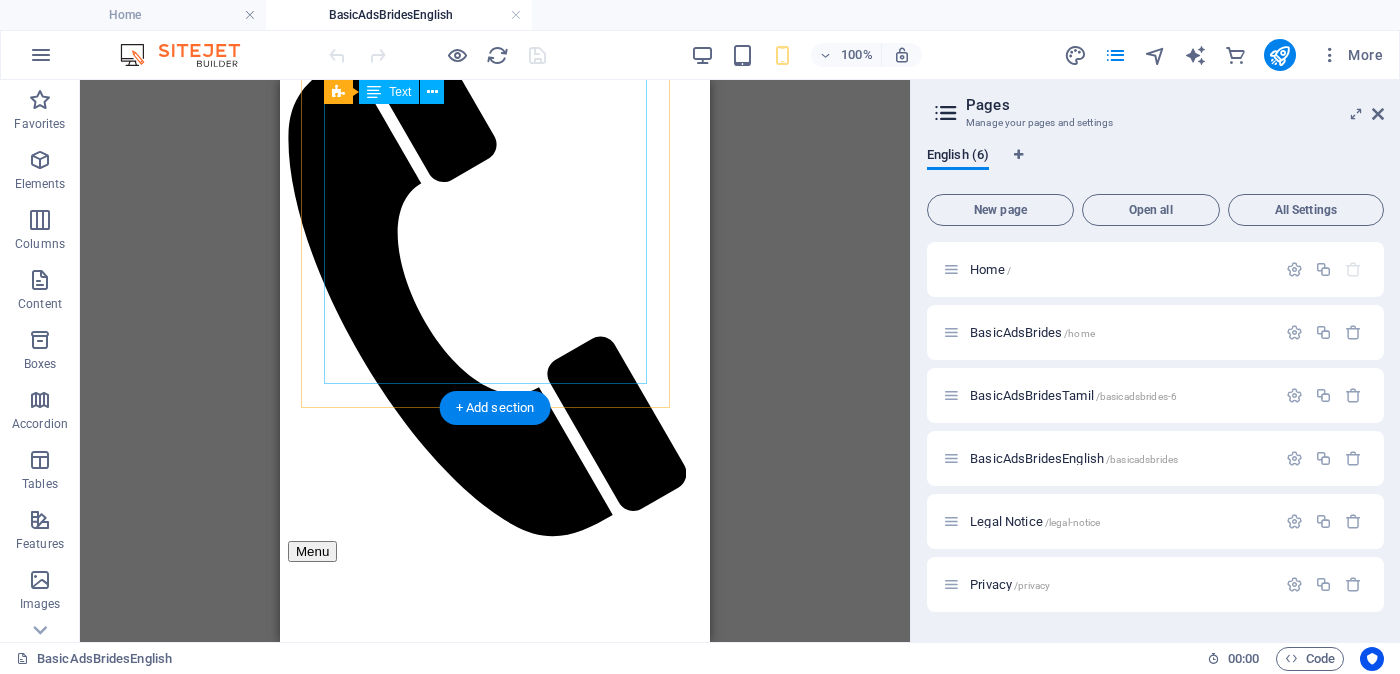 click on "Proposal ID >> 7001820513489 Nickname Tinaya    ( Colombo )   Independent Free churches -   Age   -  24 Unmarried  Height    -  Feet ( 4 ) . Inches ( 10 ) OccupationTeaching - International school  Basic Salary Between  Rs. 60,000  -  Rs. 80,000  ---------------------------------------------------- << Full Ad view Link >> To view the full Ad and clear photo" at bounding box center [495, 2017] 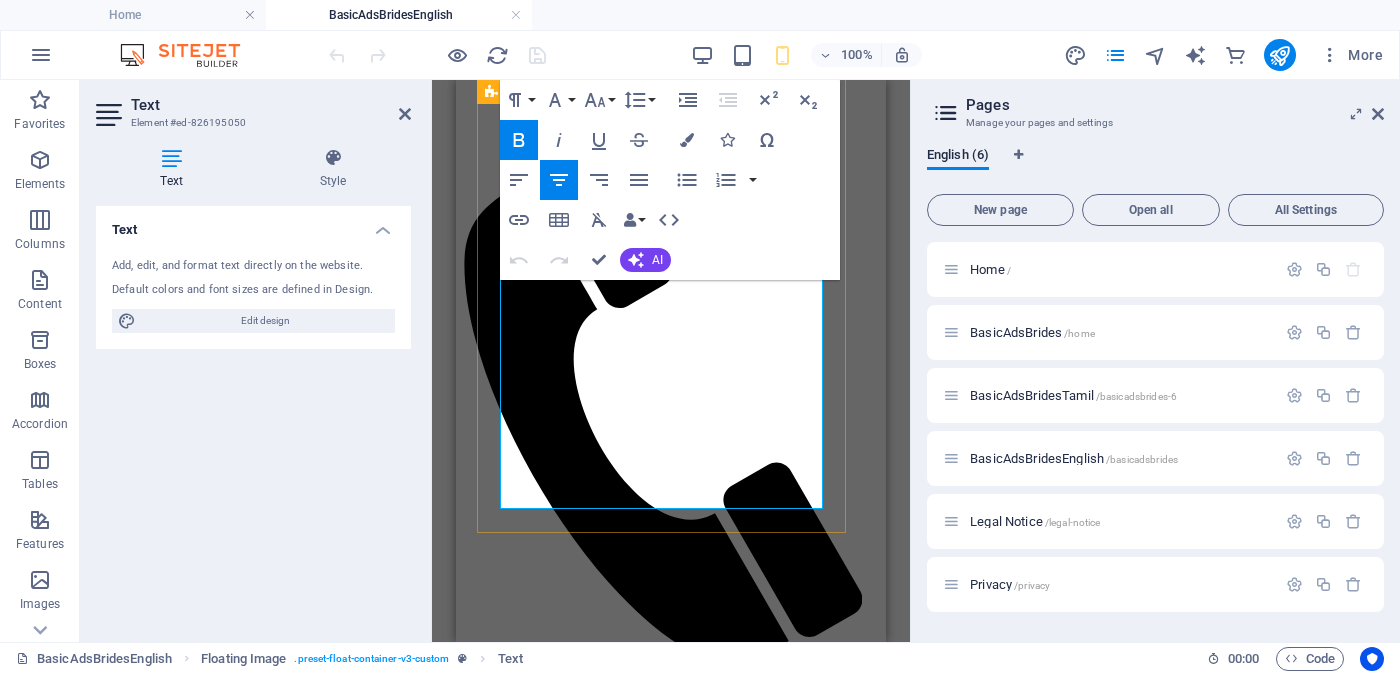 scroll, scrollTop: 375, scrollLeft: 0, axis: vertical 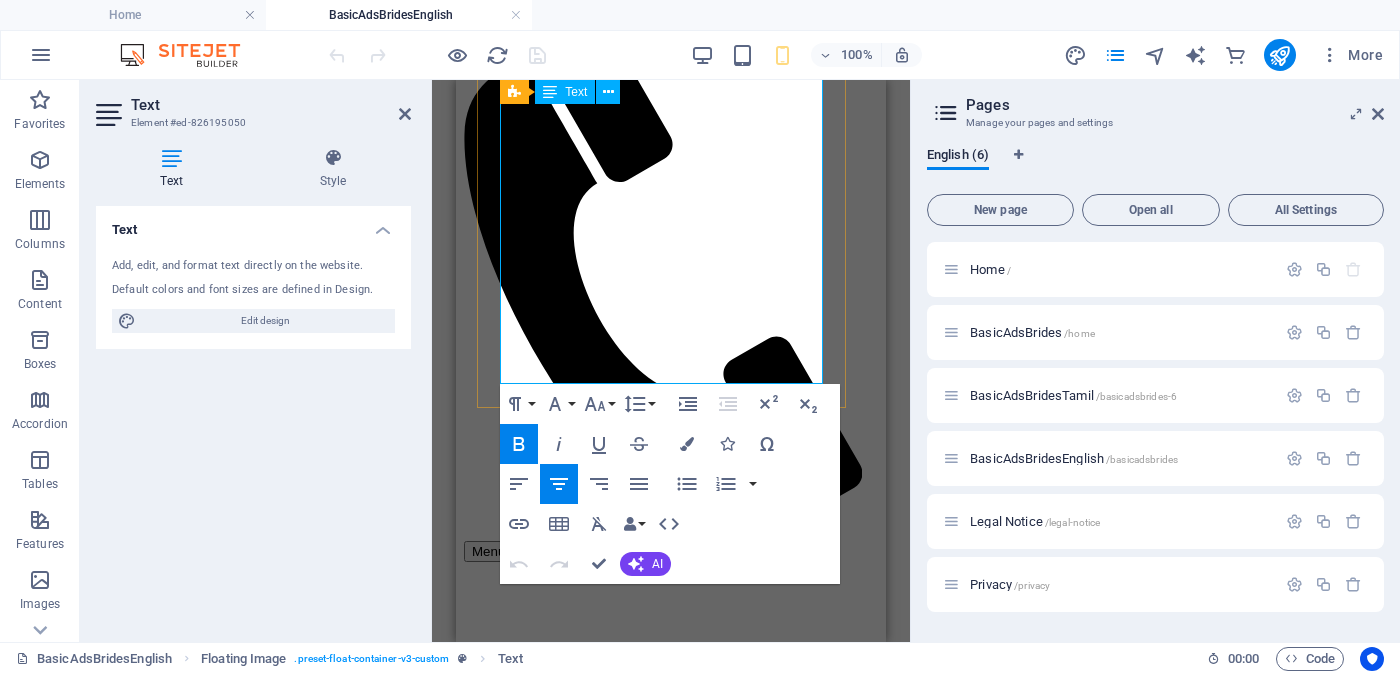 drag, startPoint x: 600, startPoint y: 339, endPoint x: 754, endPoint y: 361, distance: 155.56349 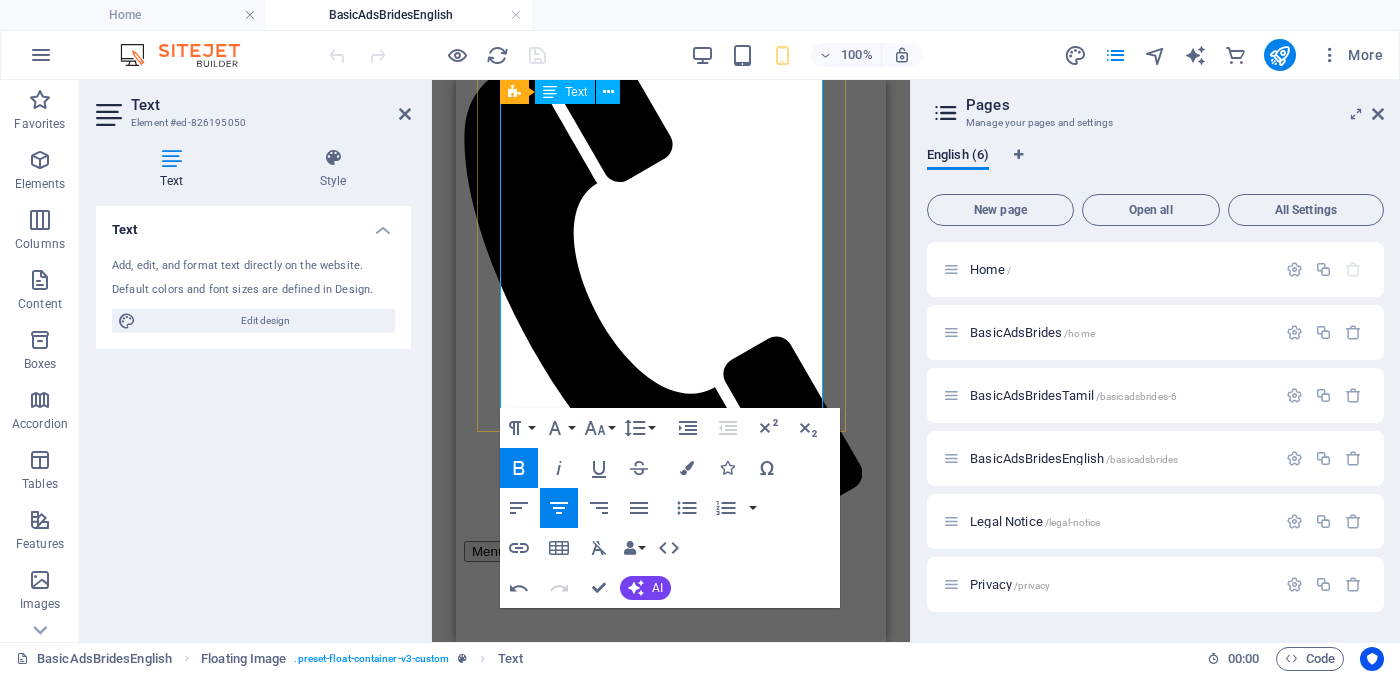 drag, startPoint x: 757, startPoint y: 391, endPoint x: 560, endPoint y: 372, distance: 197.91412 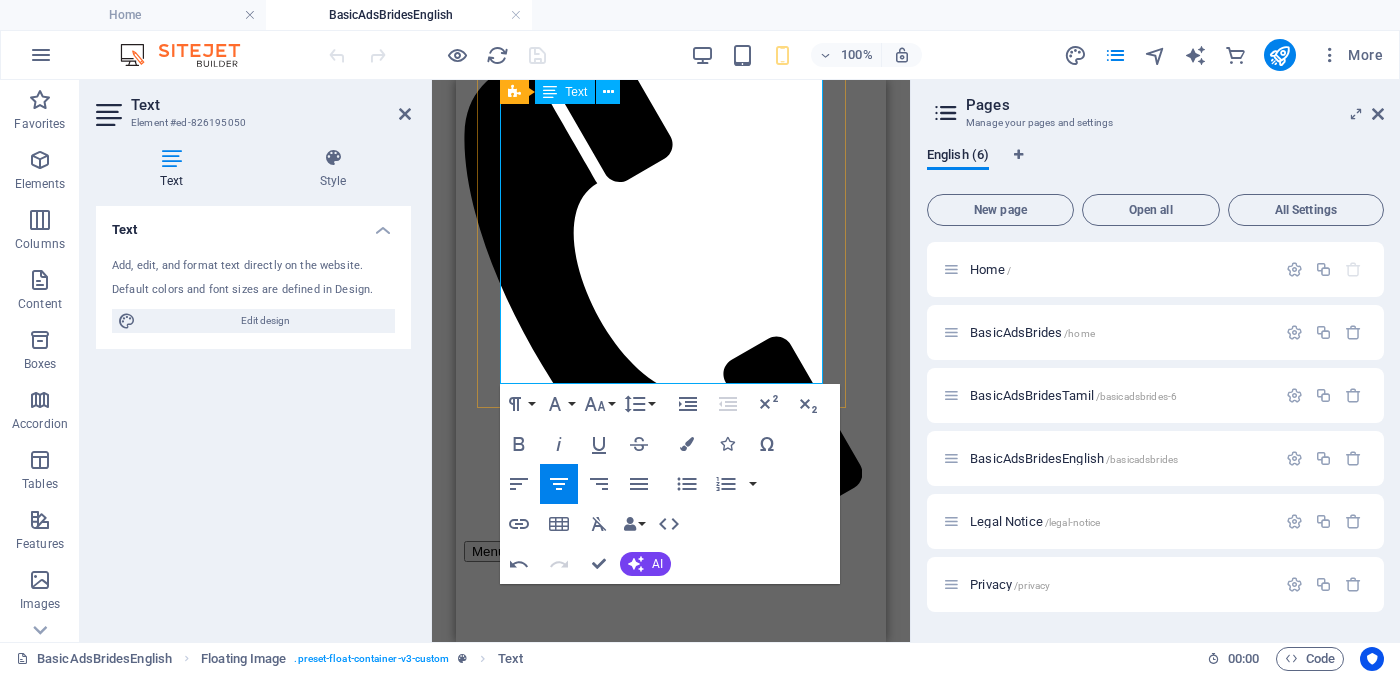 click on "<< Full Ad view Link >>" at bounding box center (589, 2135) 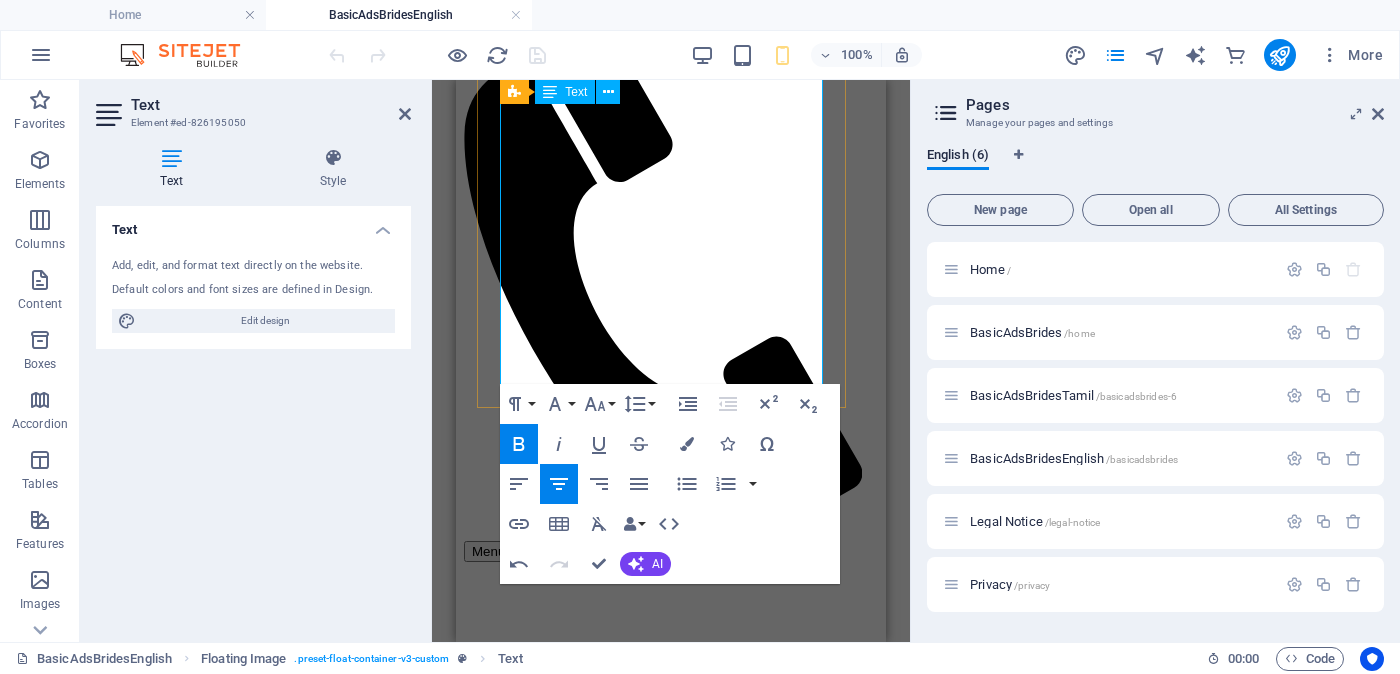scroll, scrollTop: 499, scrollLeft: 0, axis: vertical 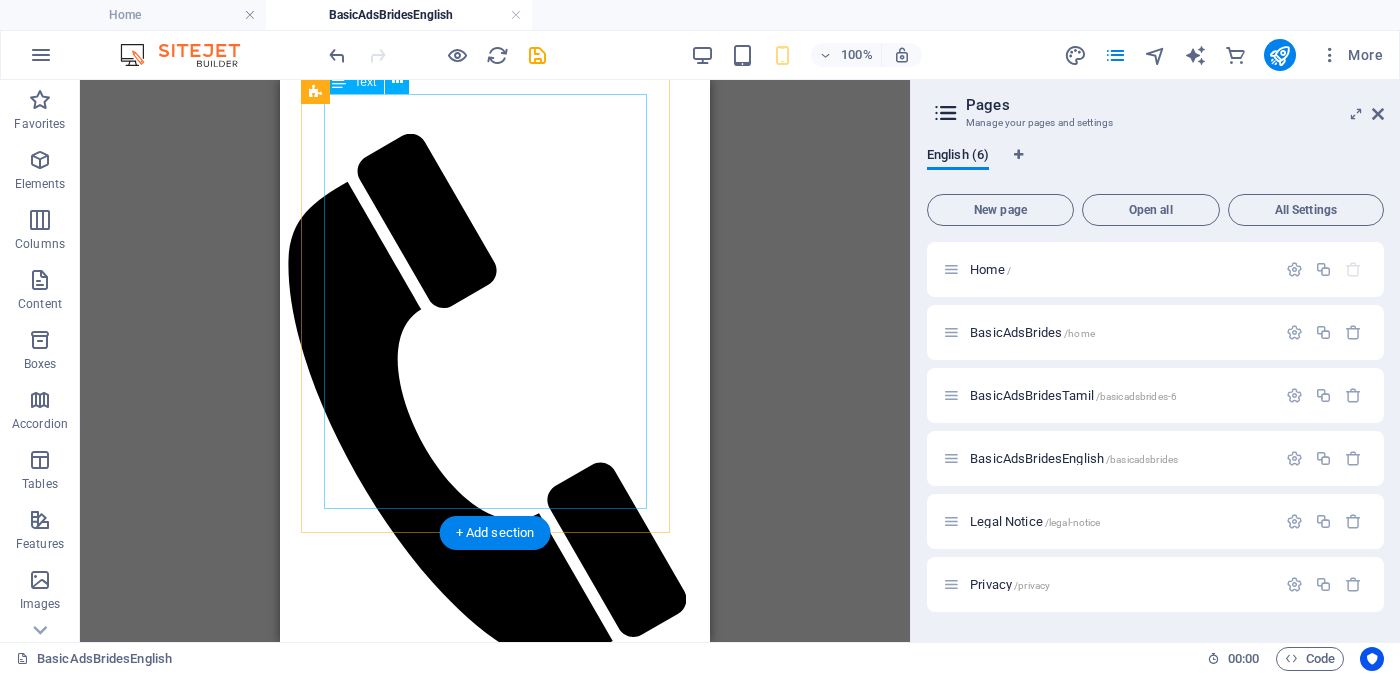 click on "Proposal ID >> 7001820513489 Nickname Tinaya    ( Colombo )   Independent Free churches -   Age   -  24 Unmarried  Height    -  Feet ( 4 ) . Inches ( 10 ) OccupationTeaching - International school  Basic Salary Between  Rs. 60,000  -  Rs. 80,000  ---------------------------------------------------- << Full Ad view Link >> Link to view full Ad with clear images" at bounding box center (495, 2143) 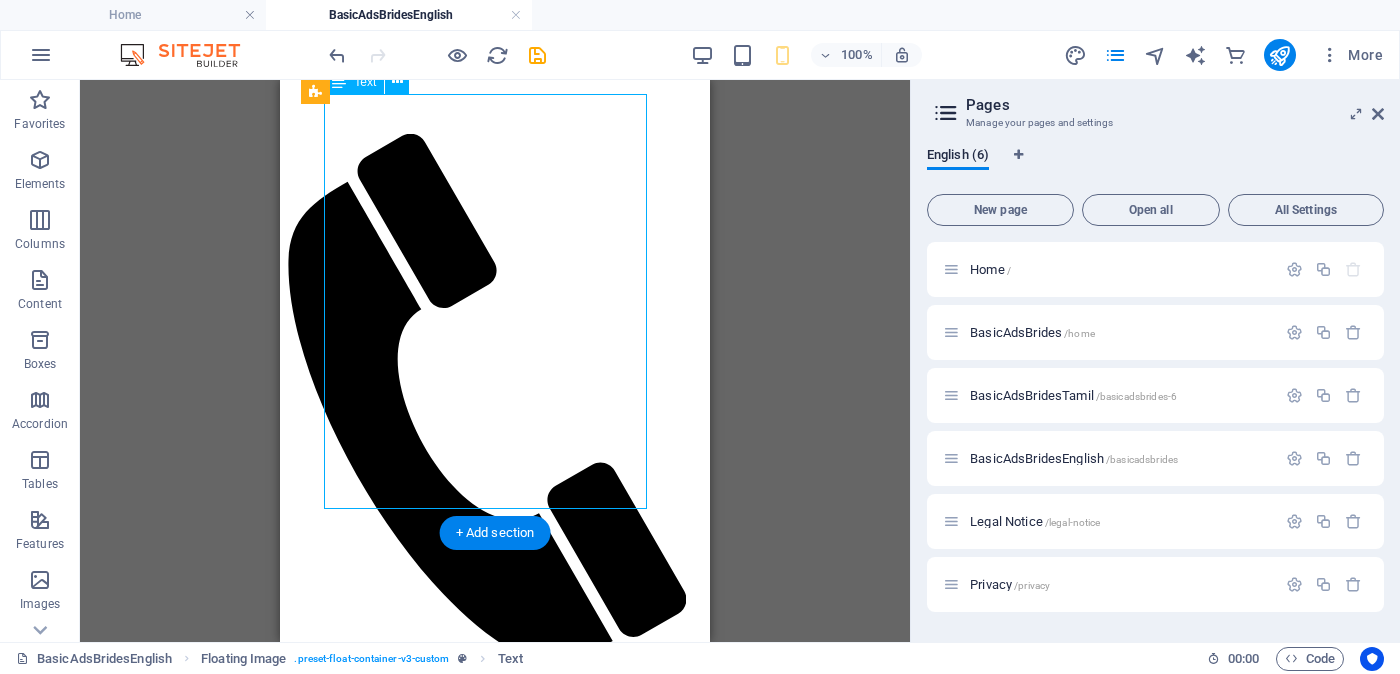 click on "Proposal ID >> 7001820513489 Nickname Tinaya    ( Colombo )   Independent Free churches -   Age   -  24 Unmarried  Height    -  Feet ( 4 ) . Inches ( 10 ) OccupationTeaching - International school  Basic Salary Between  Rs. 60,000  -  Rs. 80,000  ---------------------------------------------------- << Full Ad view Link >> Link to view full Ad with clear images" at bounding box center (495, 2143) 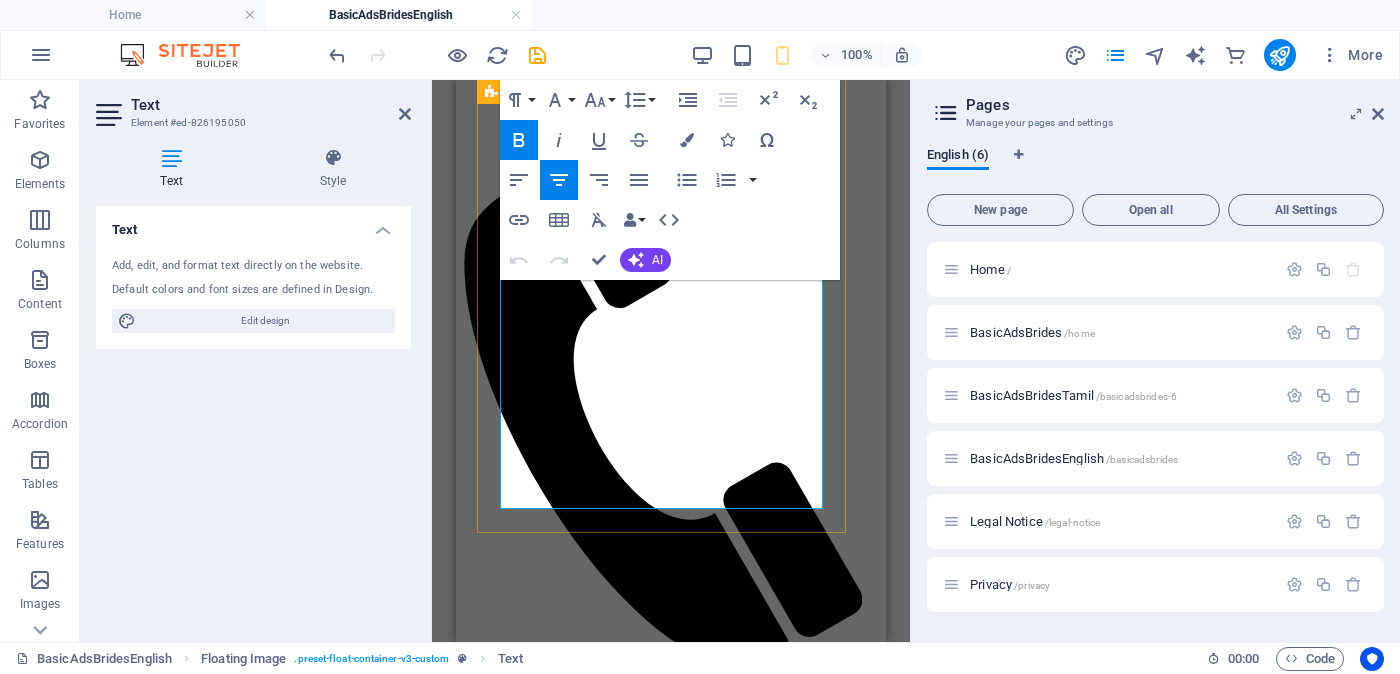 drag, startPoint x: 524, startPoint y: 497, endPoint x: 793, endPoint y: 508, distance: 269.22482 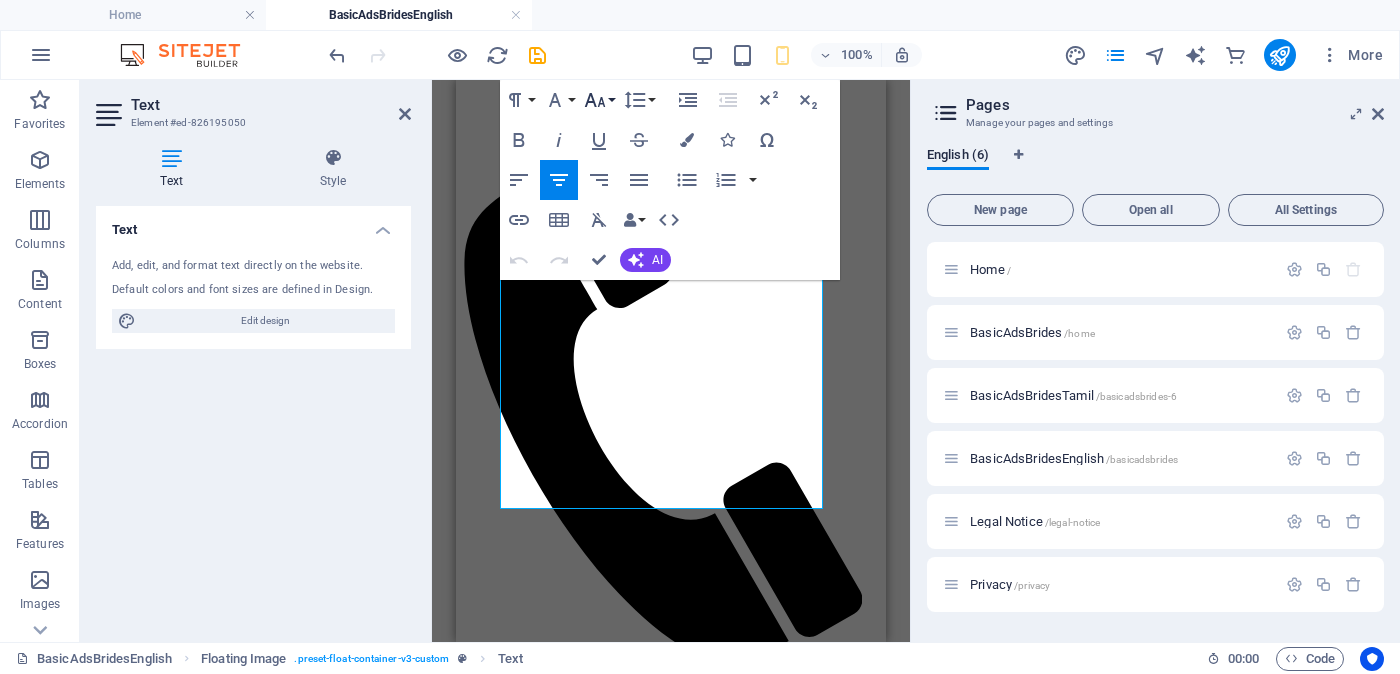 click on "Font Size" at bounding box center (599, 100) 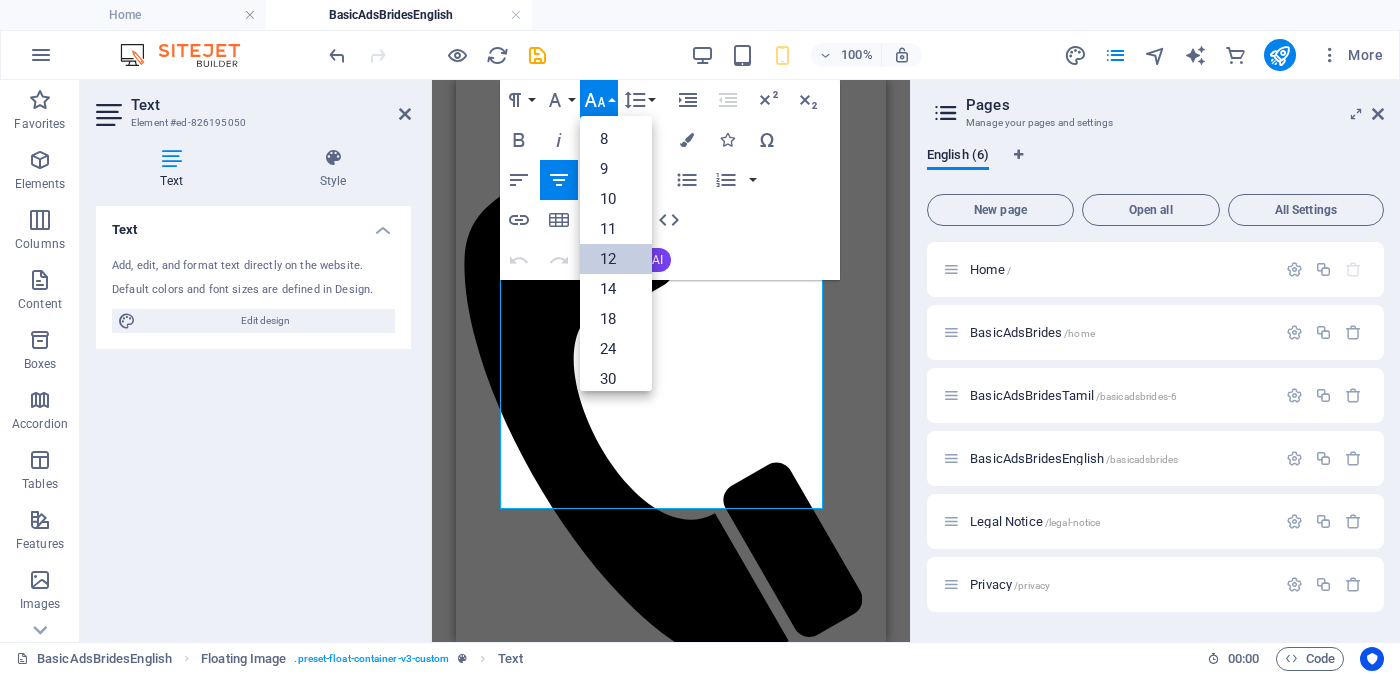 click on "12" at bounding box center [616, 259] 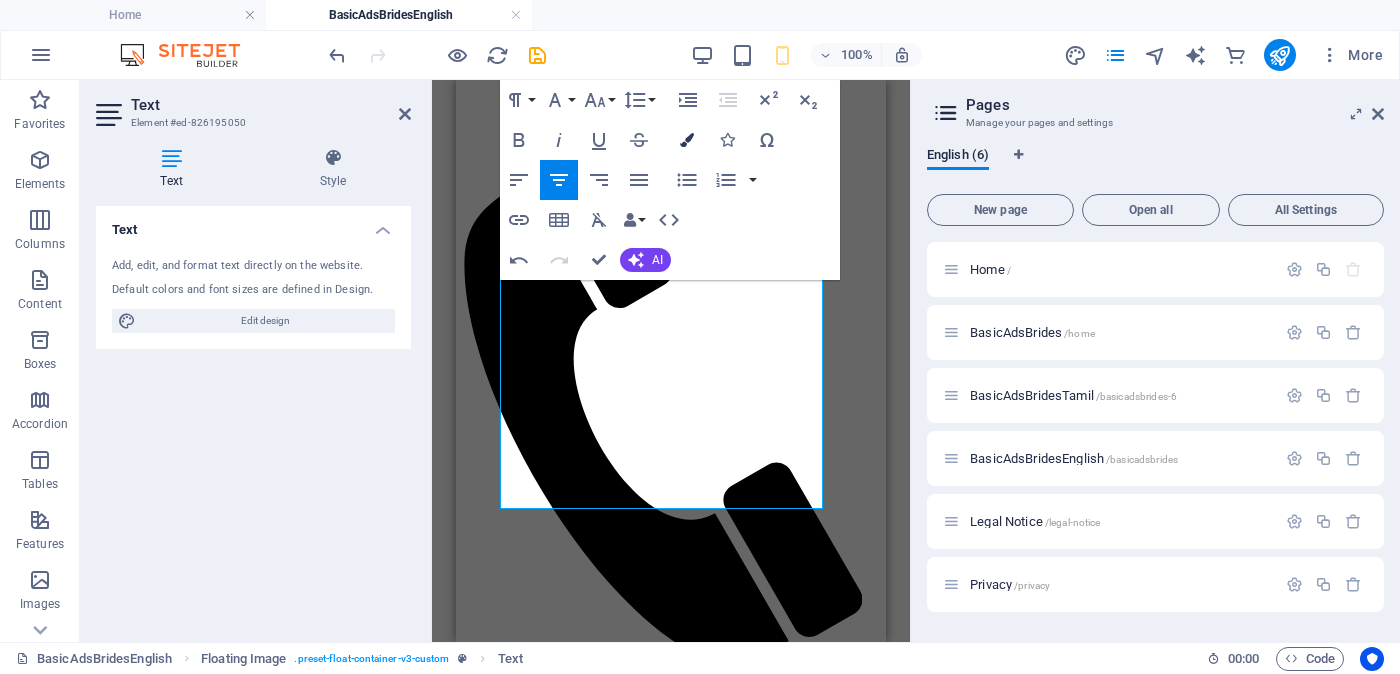 click at bounding box center [687, 140] 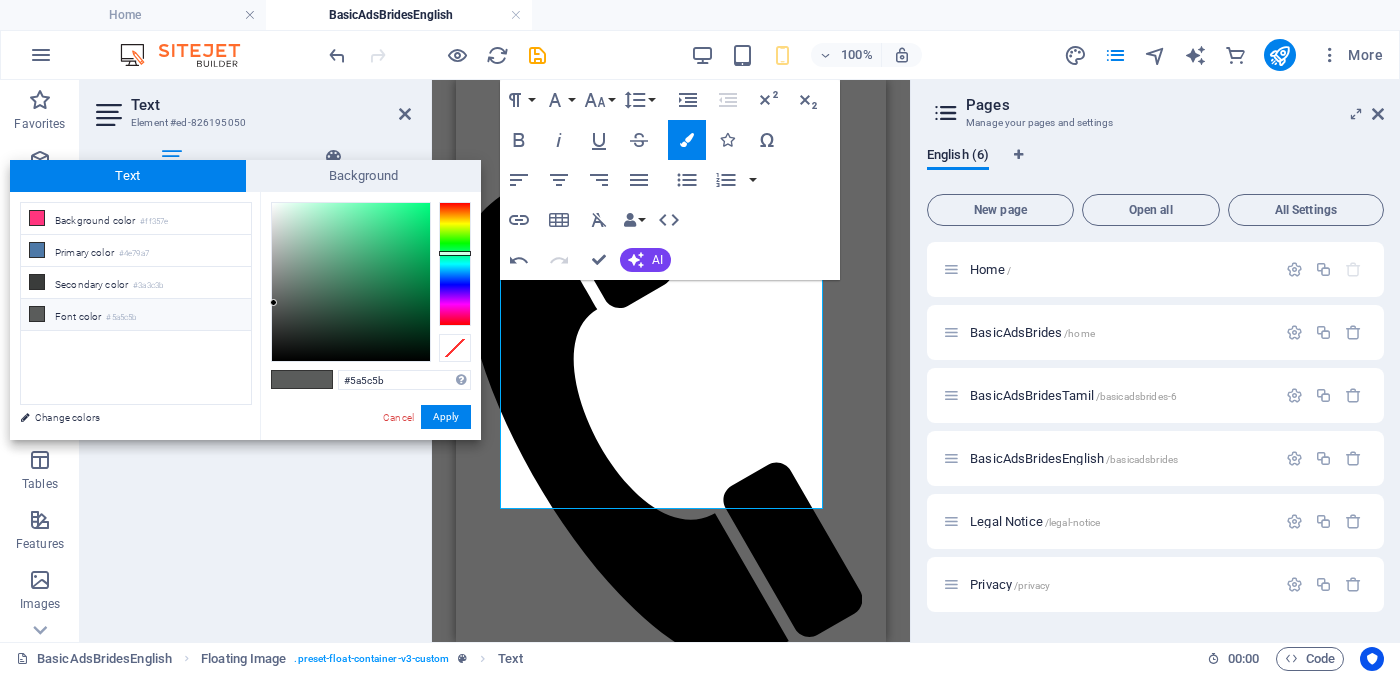 click on "#5a5c5b" at bounding box center [121, 318] 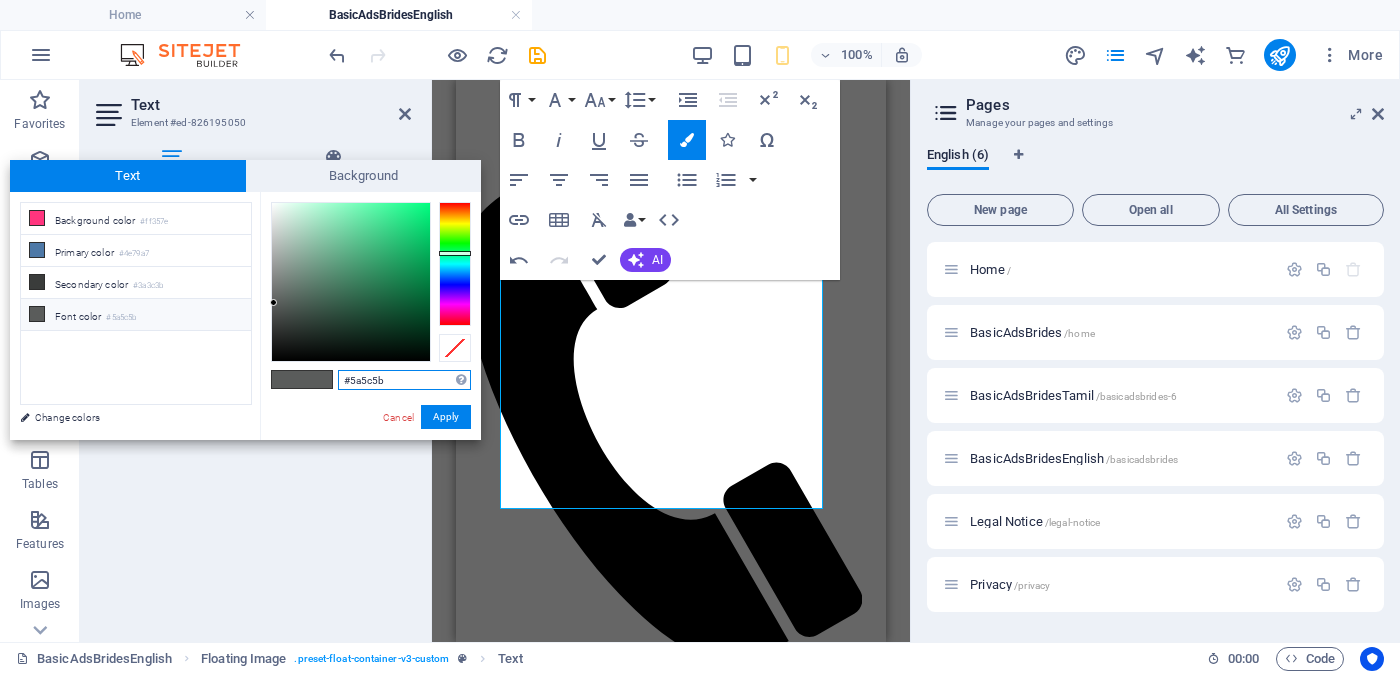 click on "#5a5c5b" at bounding box center (404, 380) 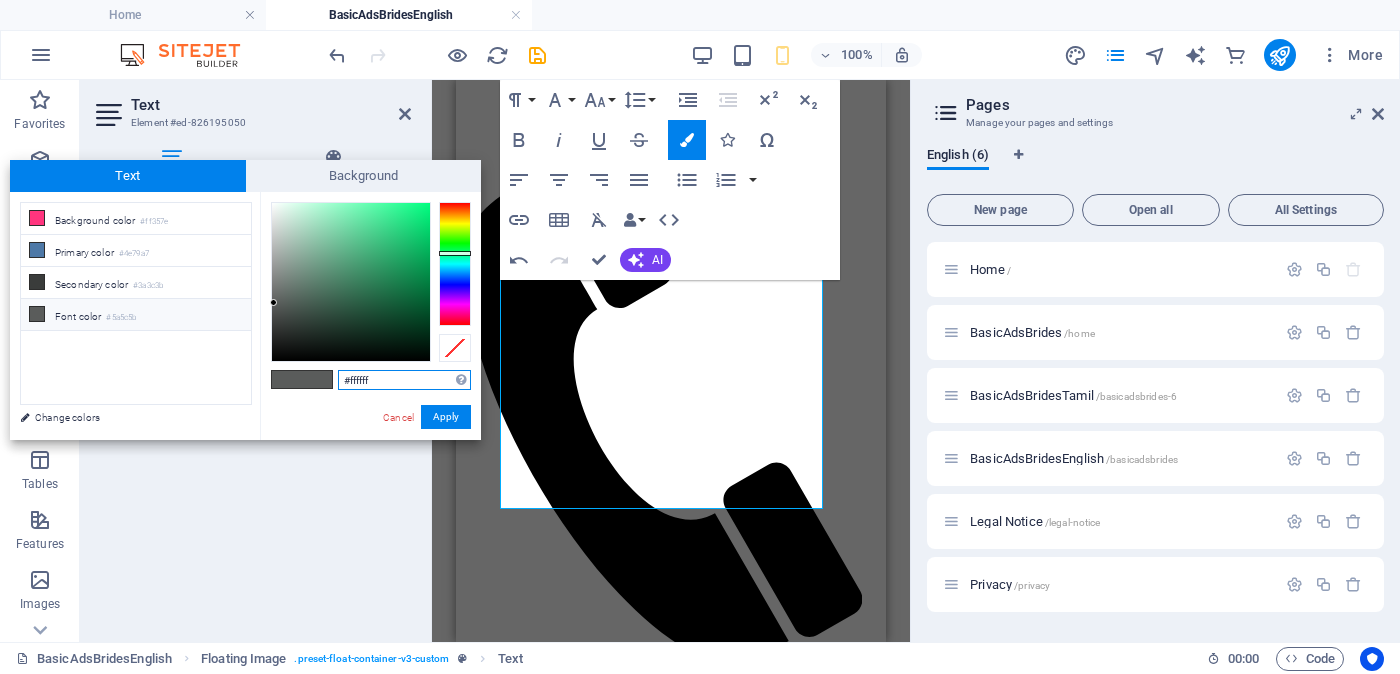 type on "#ffffff" 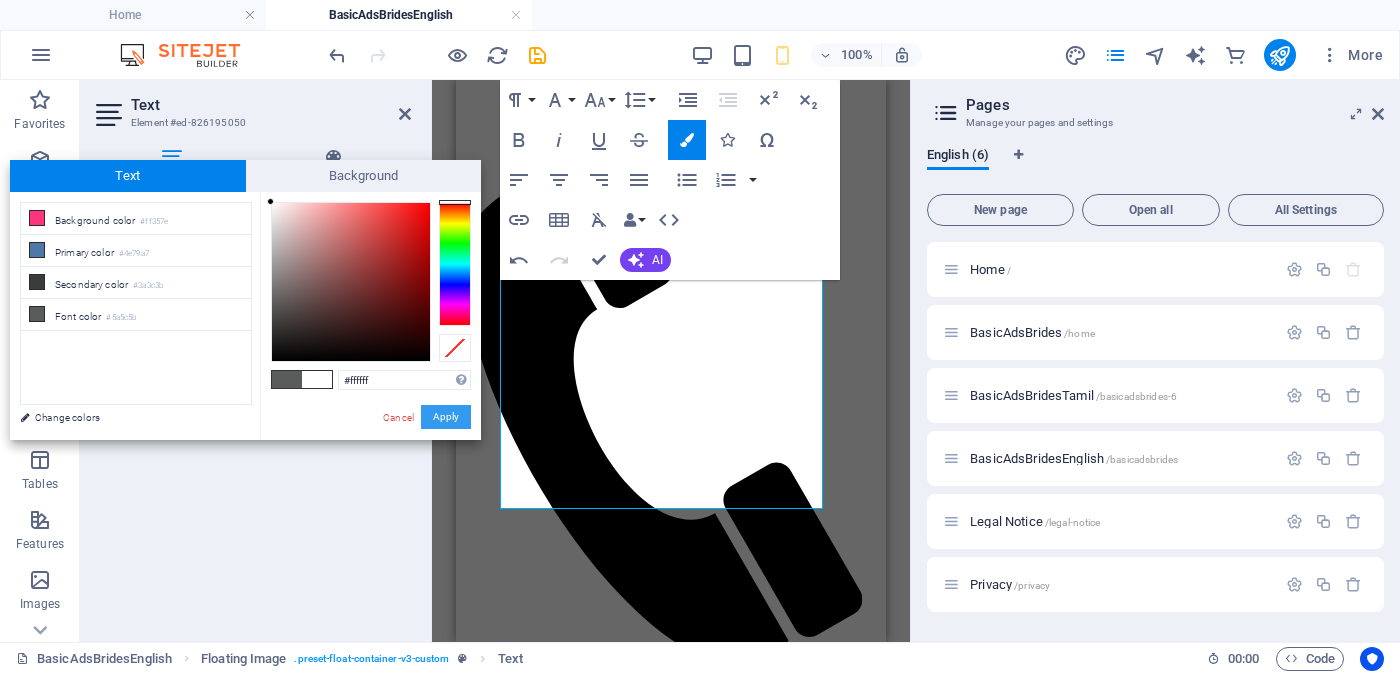 click on "Apply" at bounding box center [446, 417] 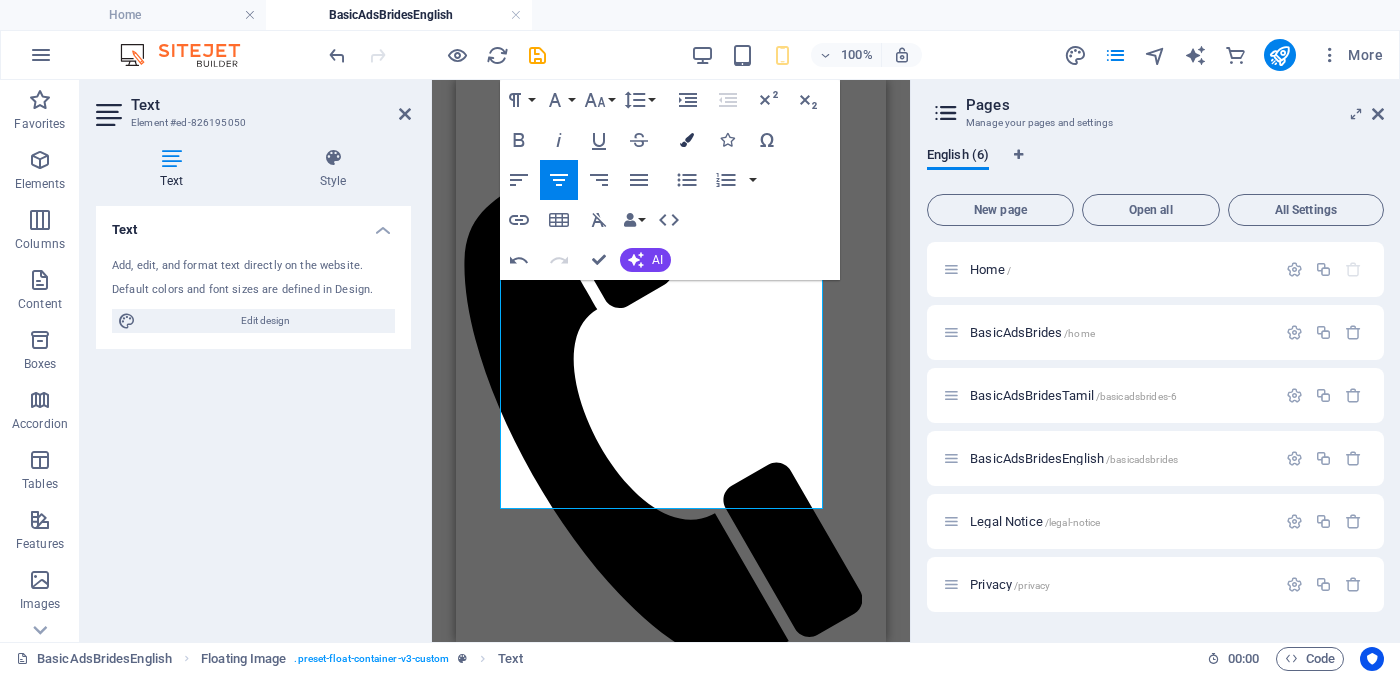 click at bounding box center (687, 140) 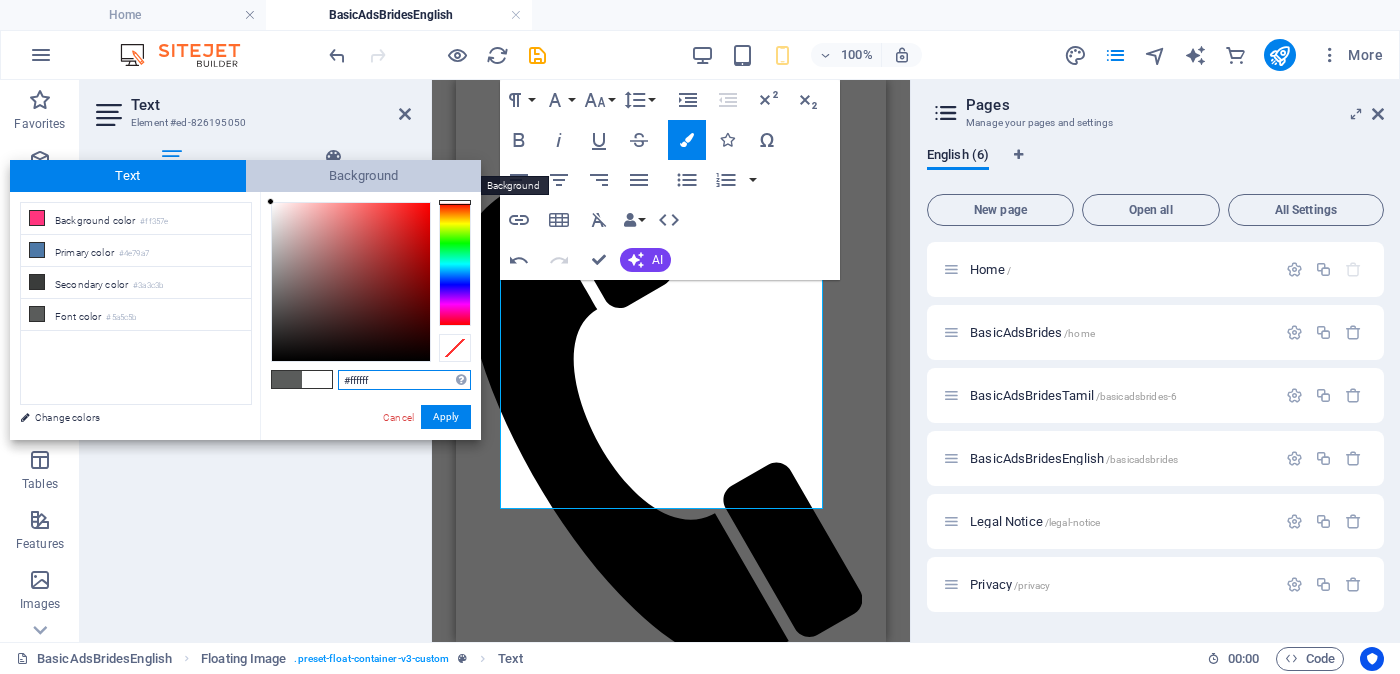 click on "Background" at bounding box center (364, 176) 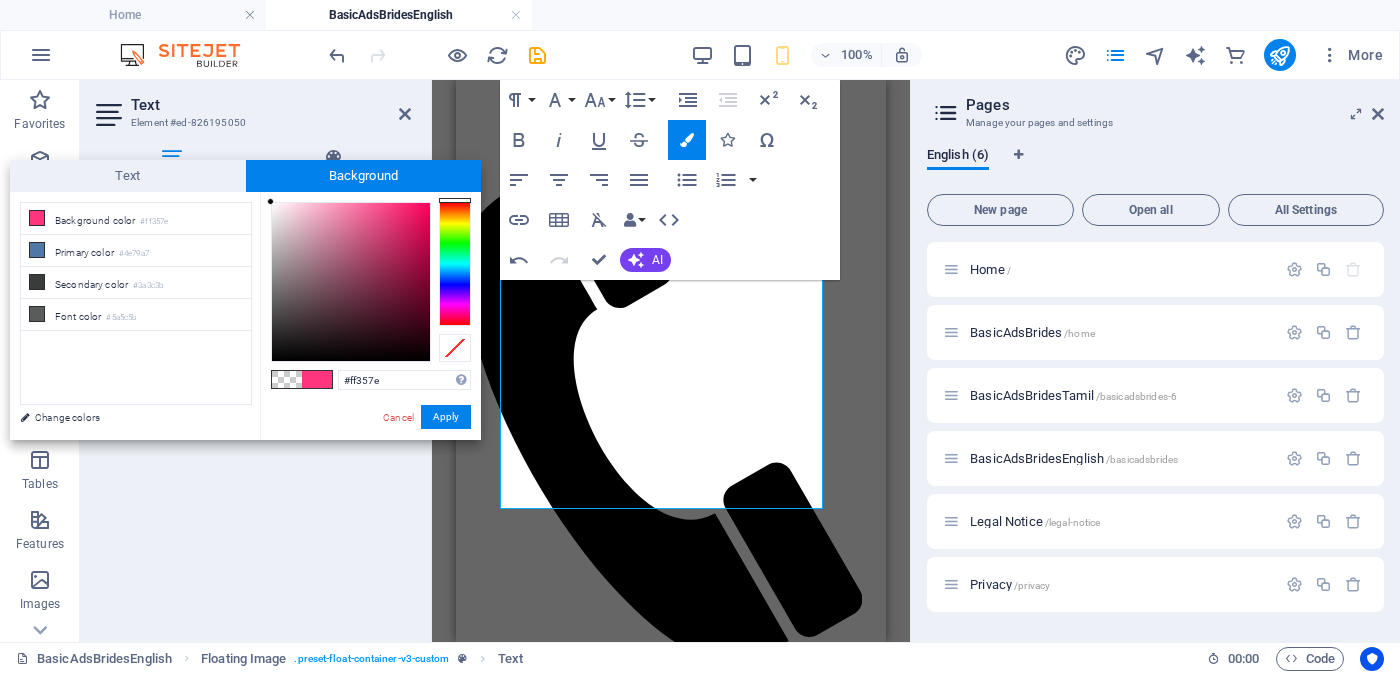 type on "#0d0106" 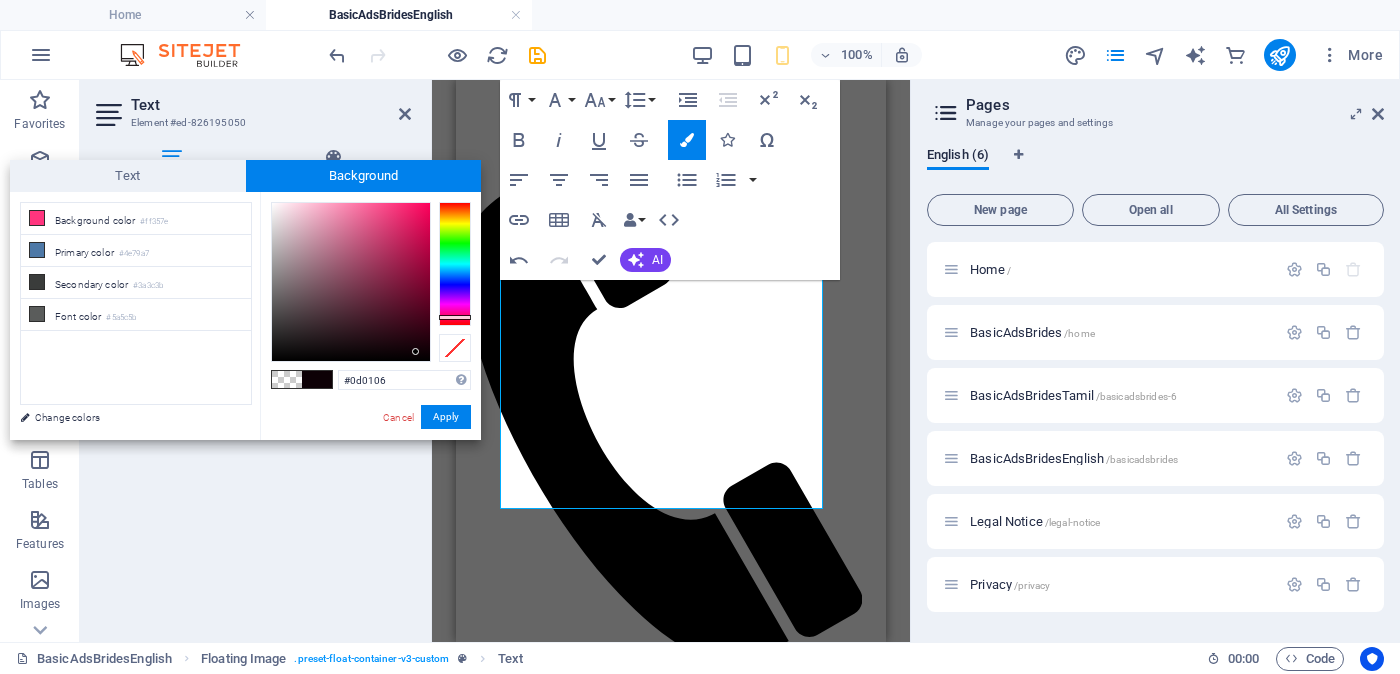 click at bounding box center (351, 282) 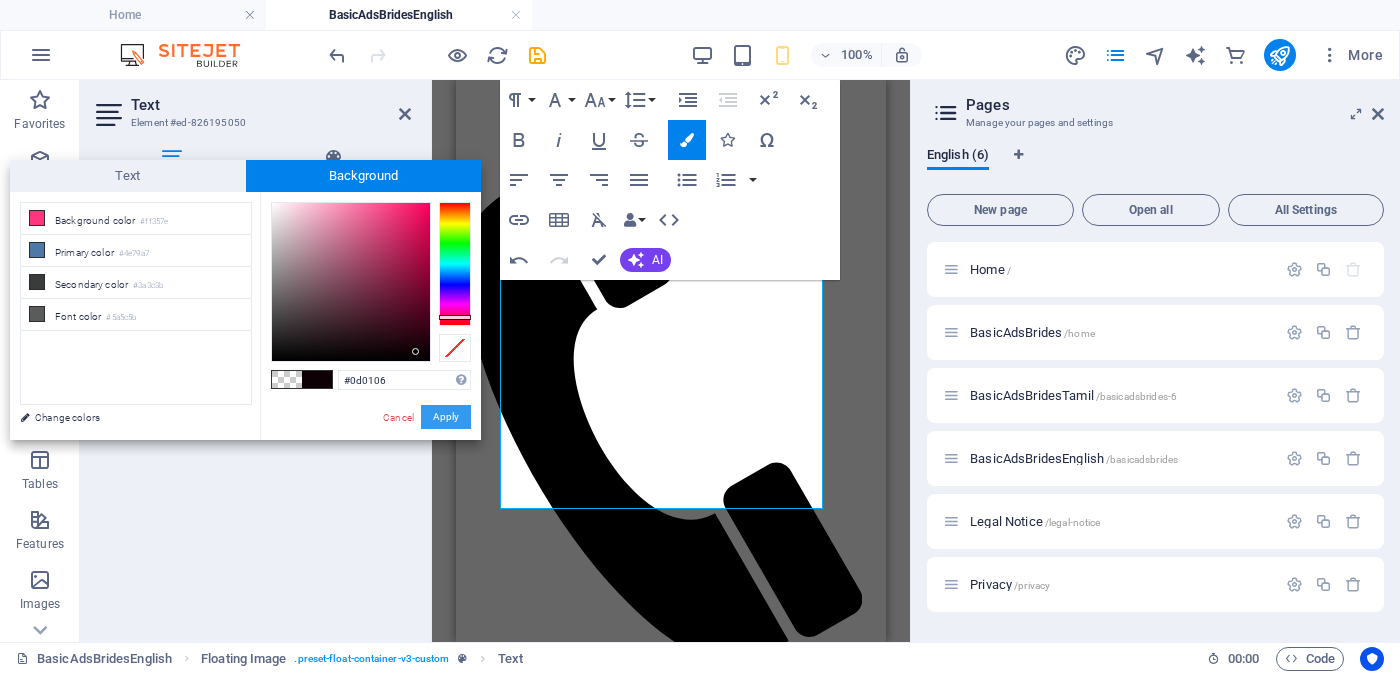 click on "Apply" at bounding box center [446, 417] 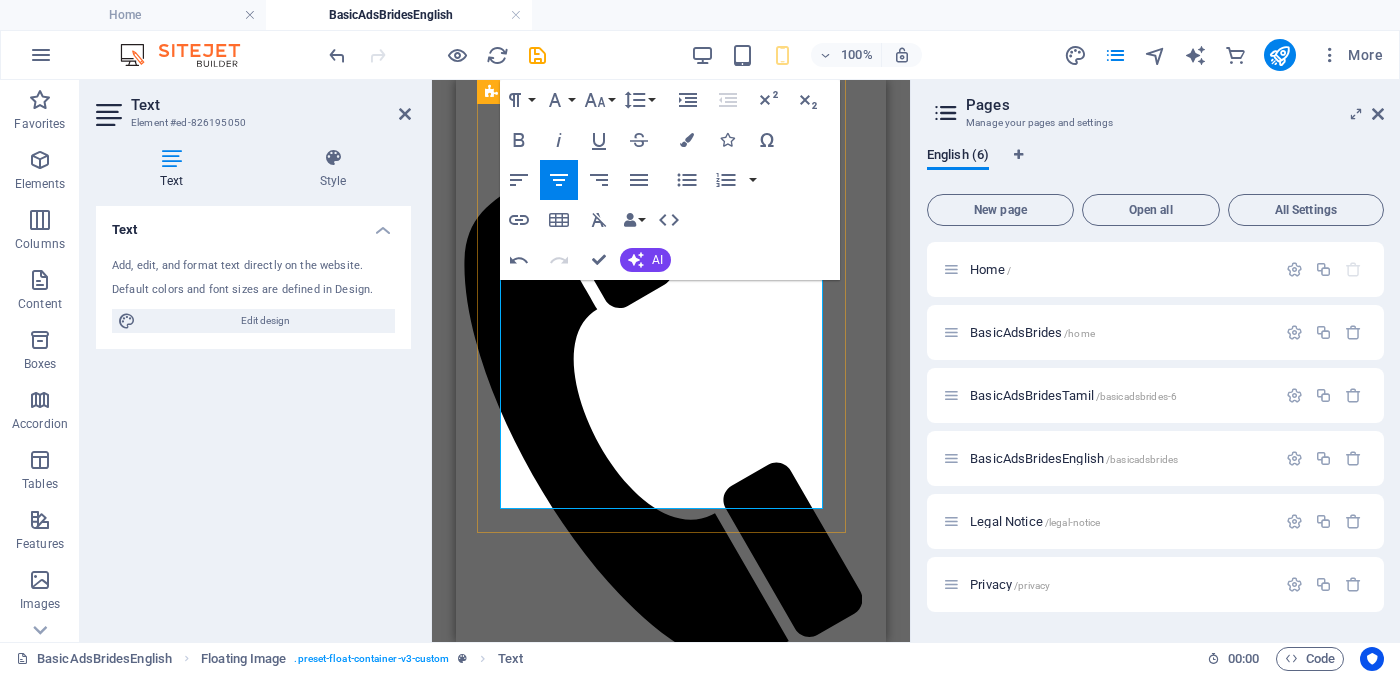 click on "<< Full Ad view Link >>" at bounding box center (671, 2260) 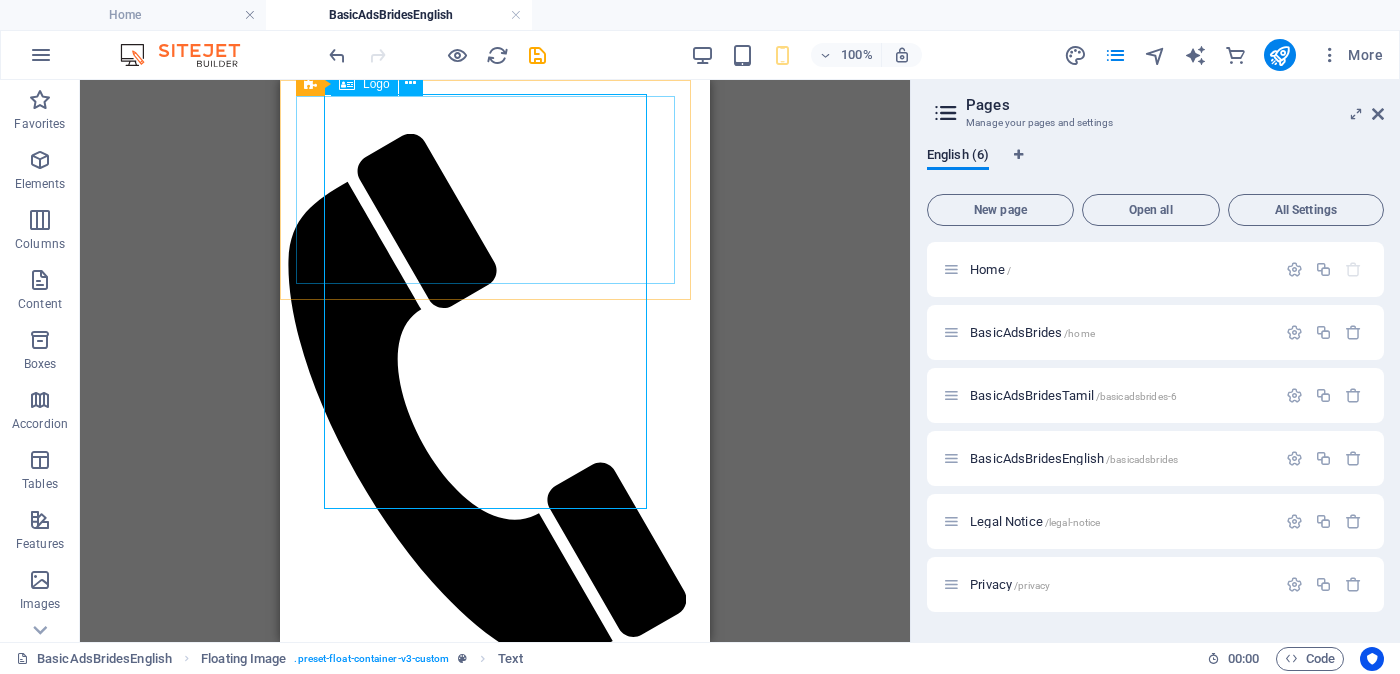 scroll, scrollTop: 0, scrollLeft: 0, axis: both 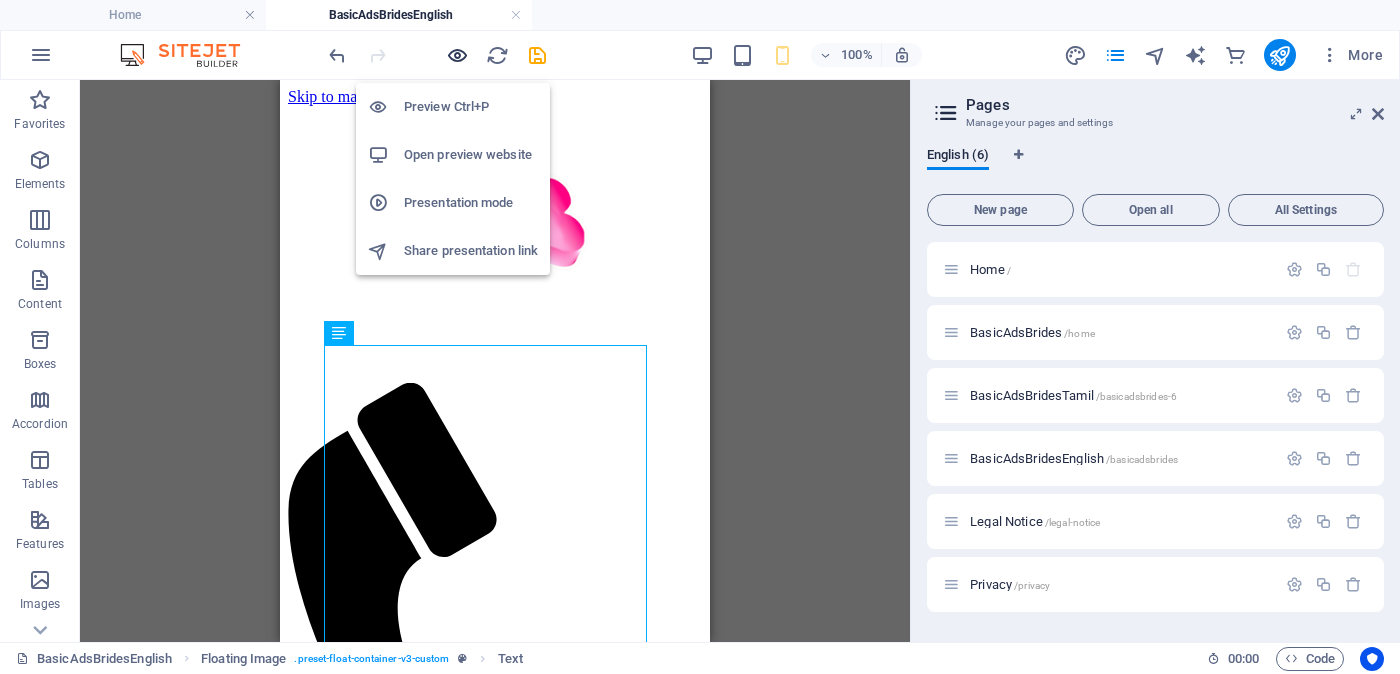 click at bounding box center [457, 55] 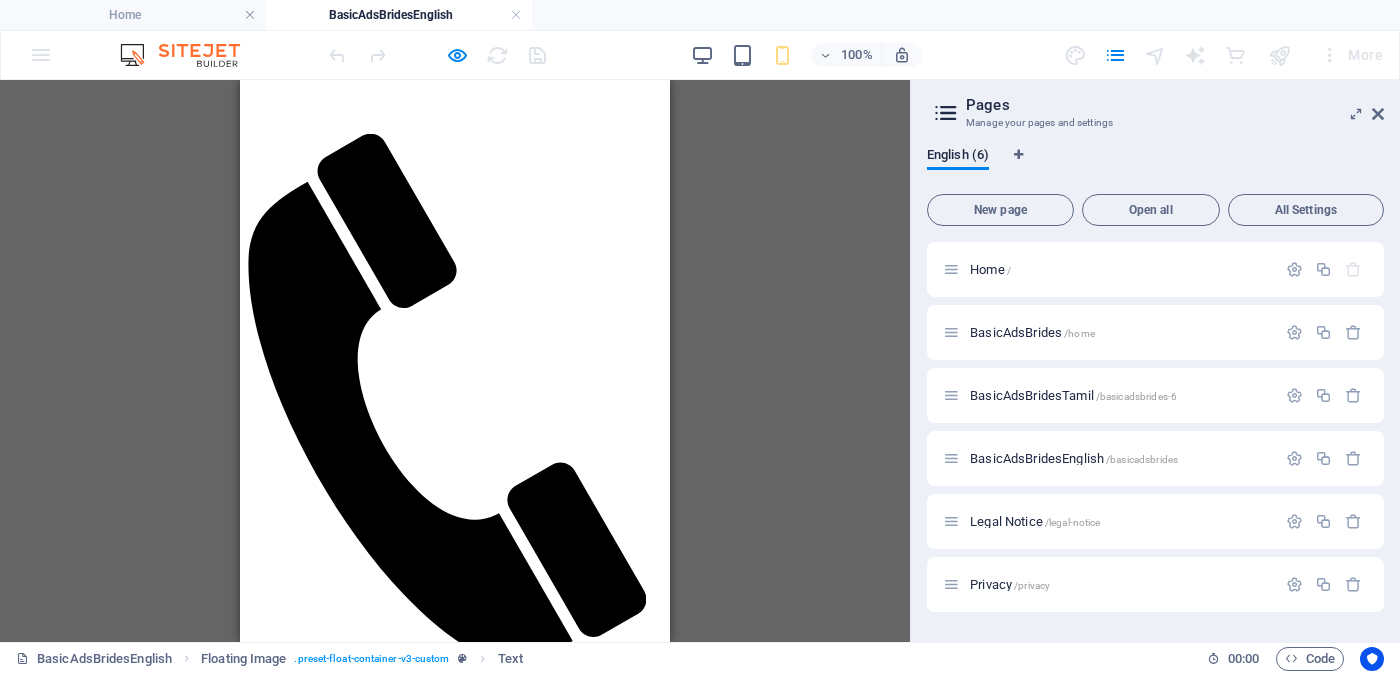 scroll, scrollTop: 375, scrollLeft: 0, axis: vertical 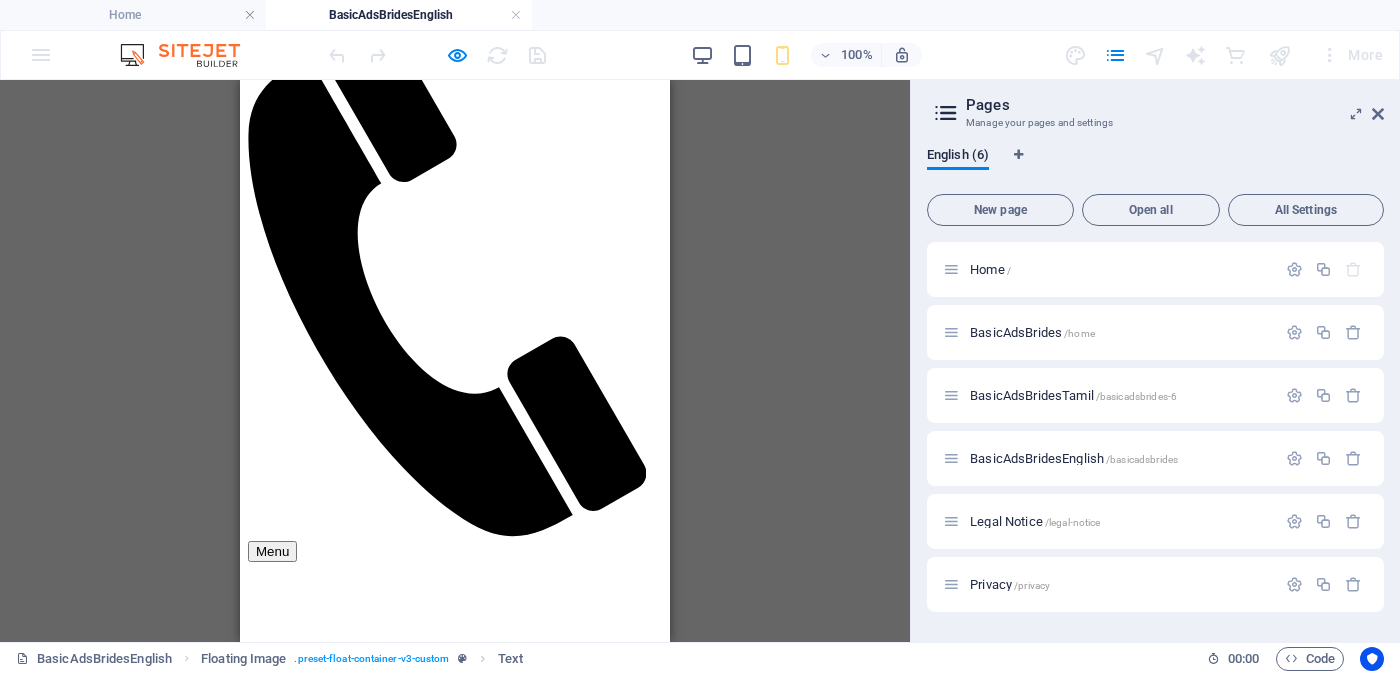 click on "<< Full Ad view Link >>" at bounding box center (455, 1993) 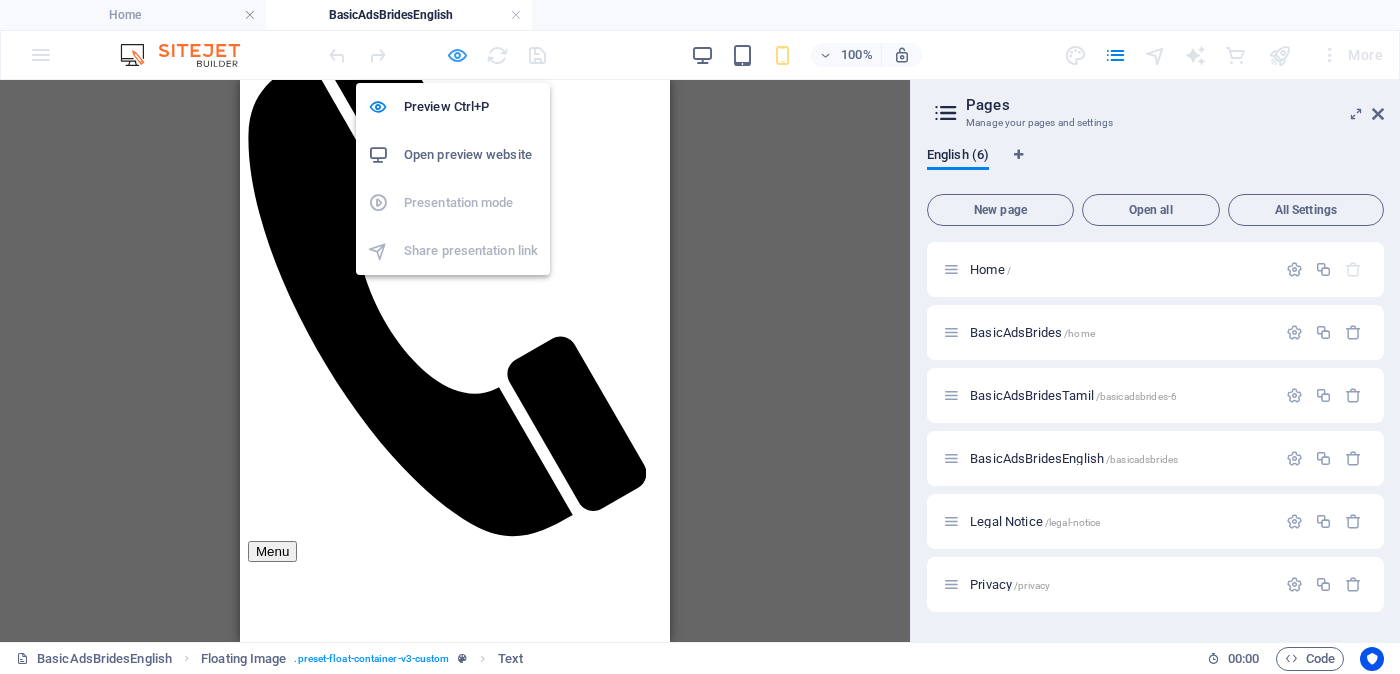 click at bounding box center (457, 55) 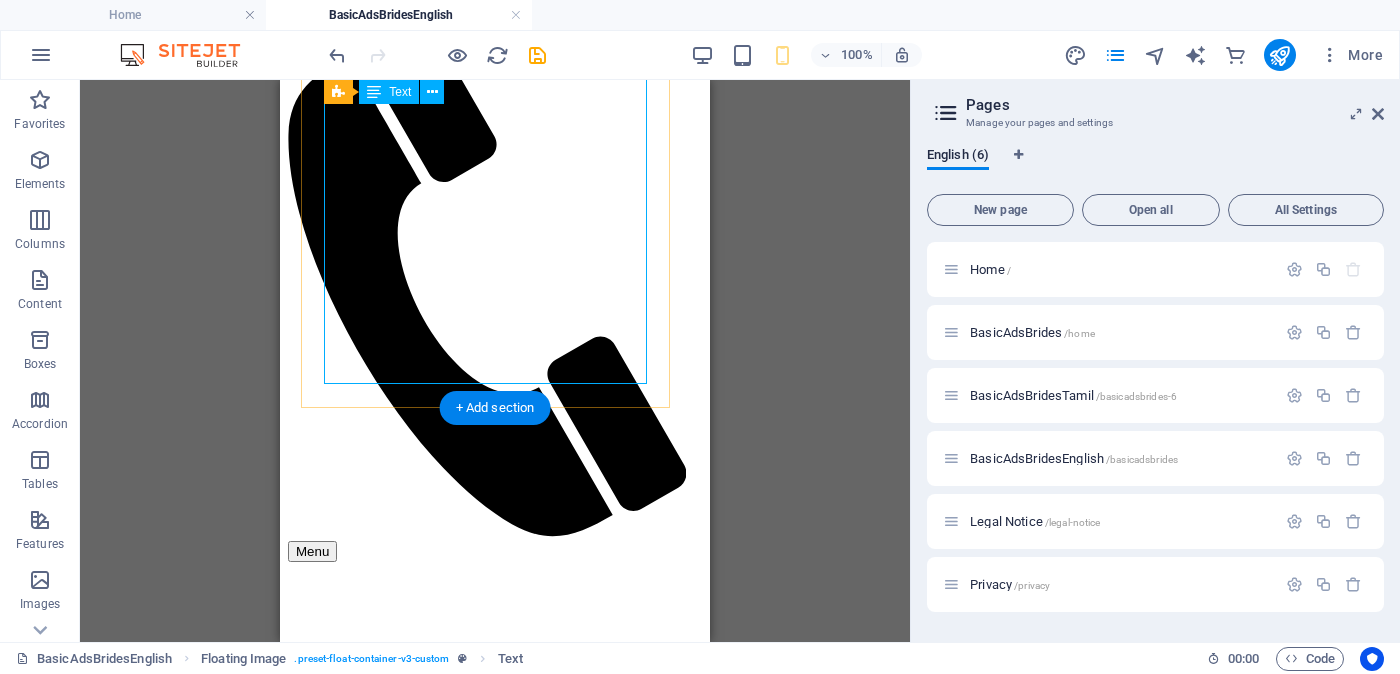 click on "Proposal ID >> 7001820513489 Nickname Tinaya    ( Colombo )   Independent Free churches -   Age   -  24 Unmarried  Height    -  Feet ( 4 ) . Inches ( 10 ) OccupationTeaching - International school  Basic Salary Between  Rs. 60,000  -  Rs. 80,000  ---------------------------------------------------- << Full Ad view Link >> Link to view full Ad with clear images" at bounding box center [495, 2017] 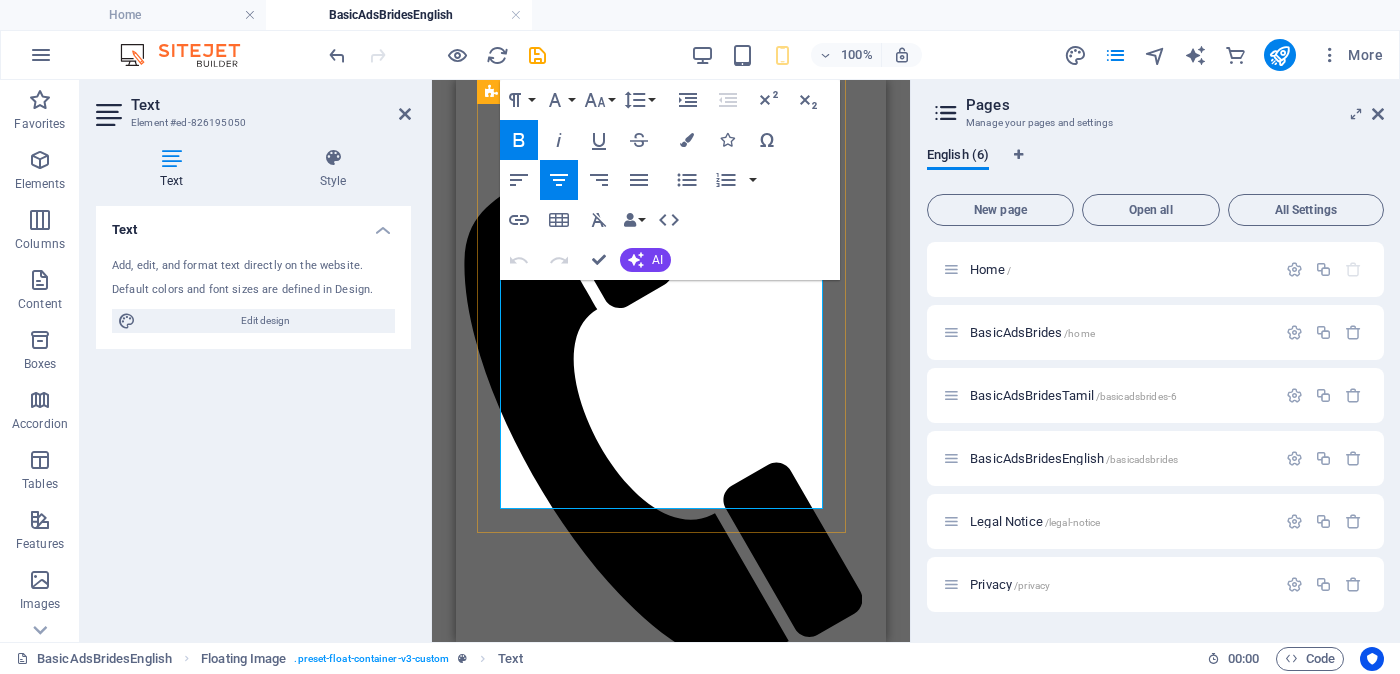 scroll, scrollTop: 375, scrollLeft: 0, axis: vertical 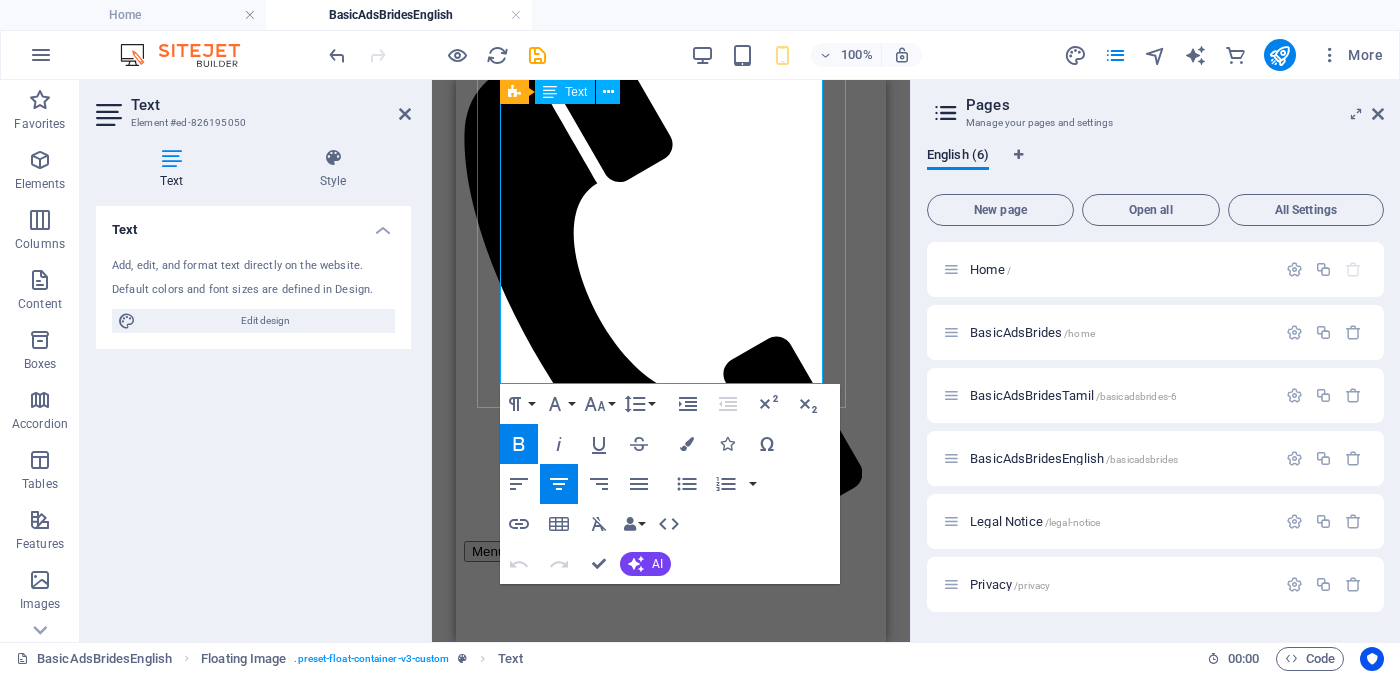 drag, startPoint x: 600, startPoint y: 337, endPoint x: 755, endPoint y: 367, distance: 157.87654 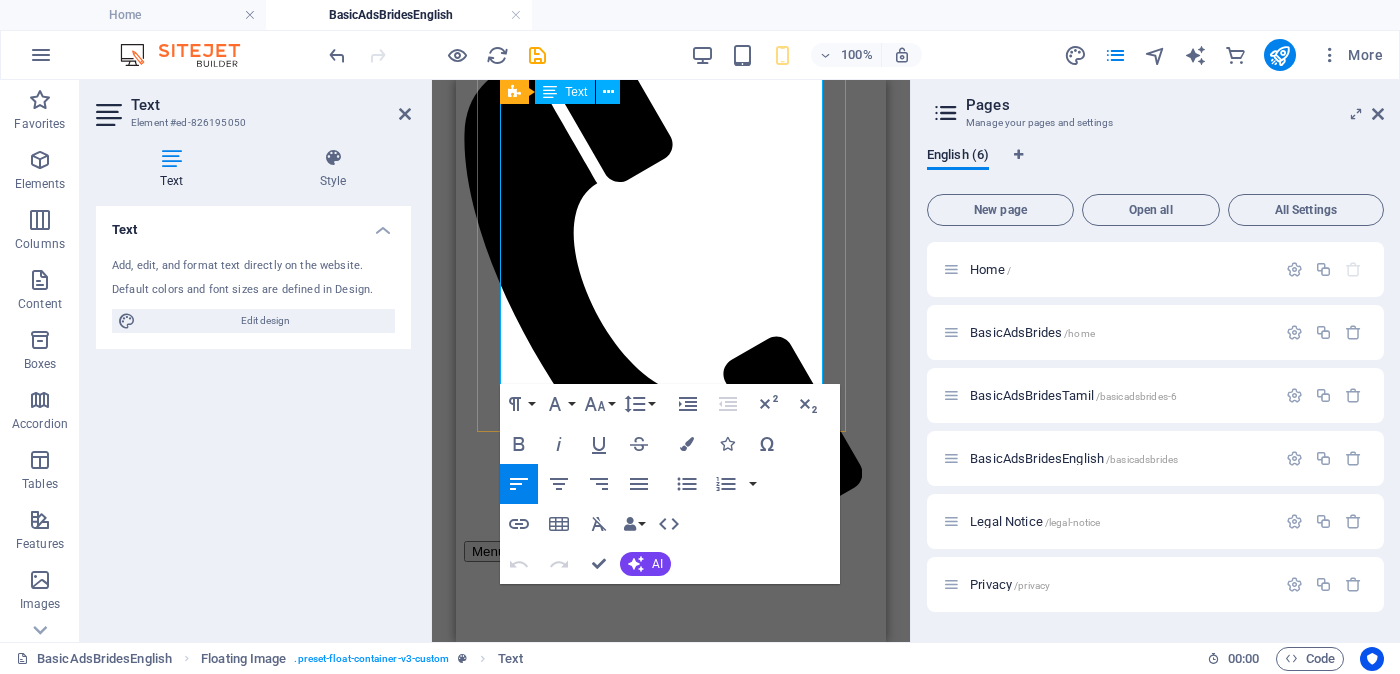 drag, startPoint x: 601, startPoint y: 337, endPoint x: 755, endPoint y: 371, distance: 157.70859 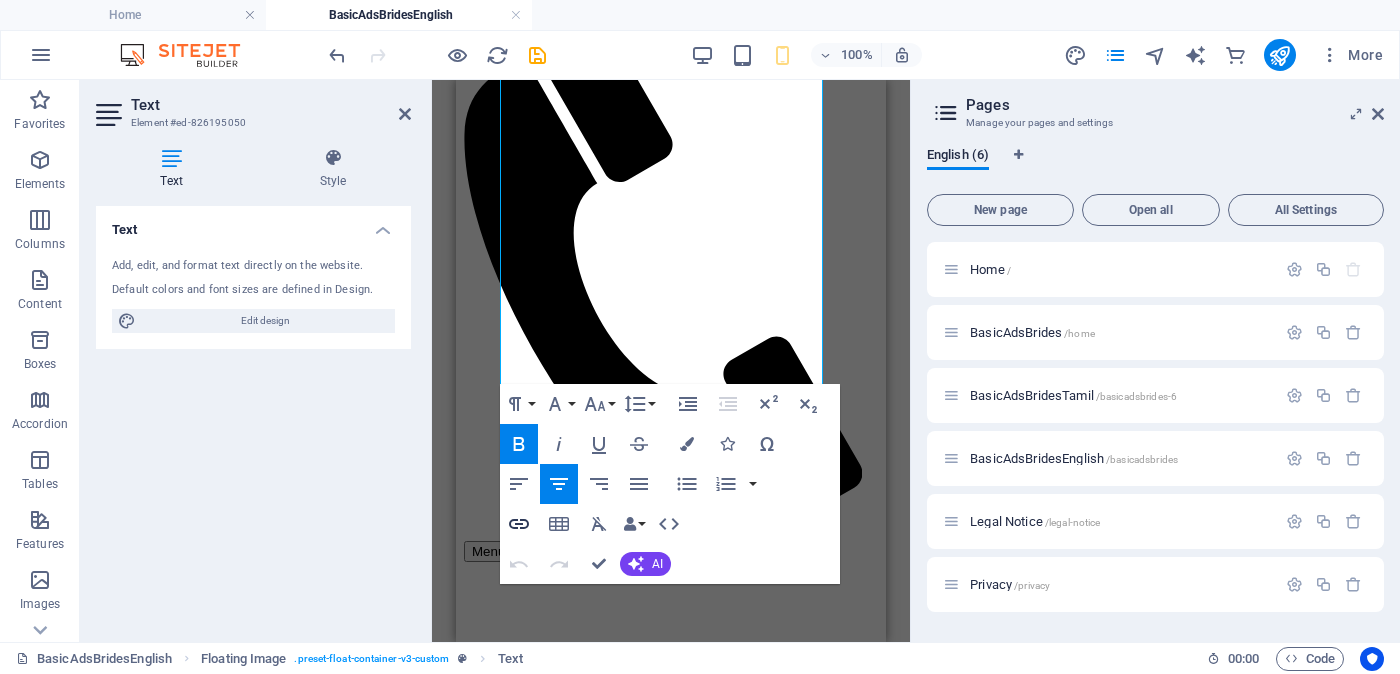 click 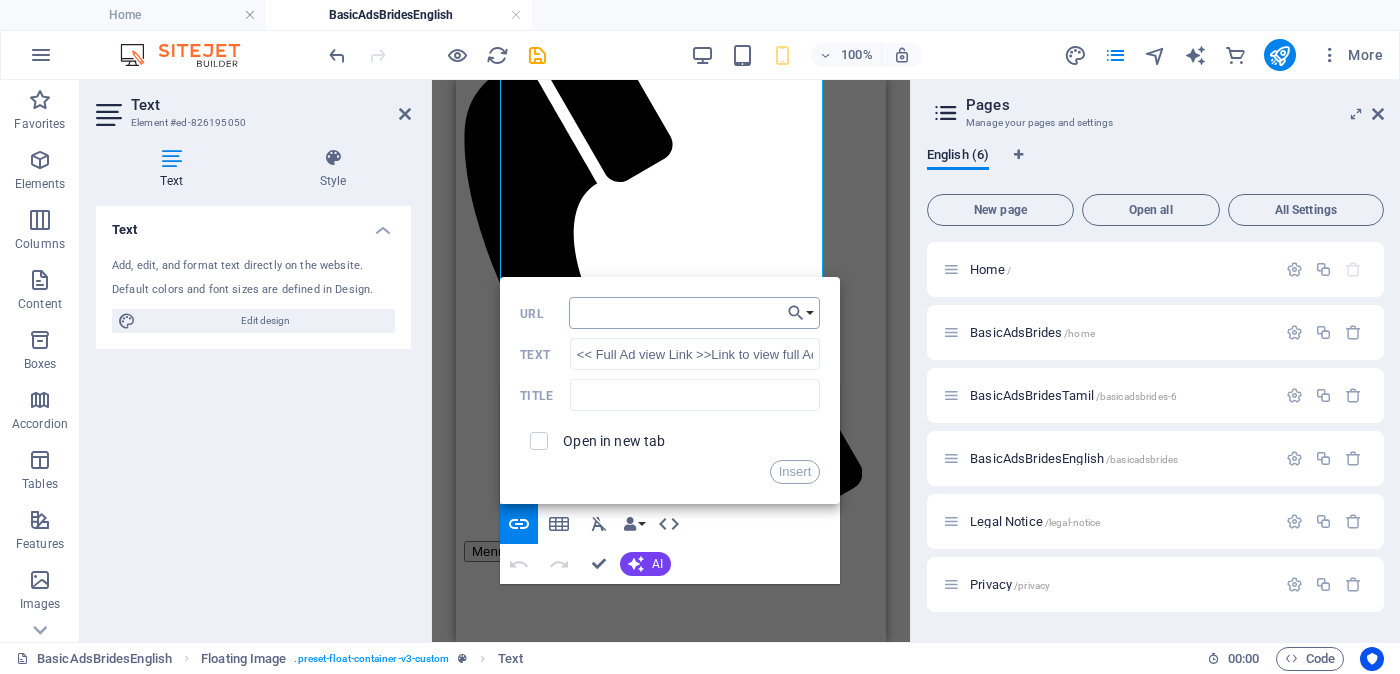 click on "URL" at bounding box center [695, 313] 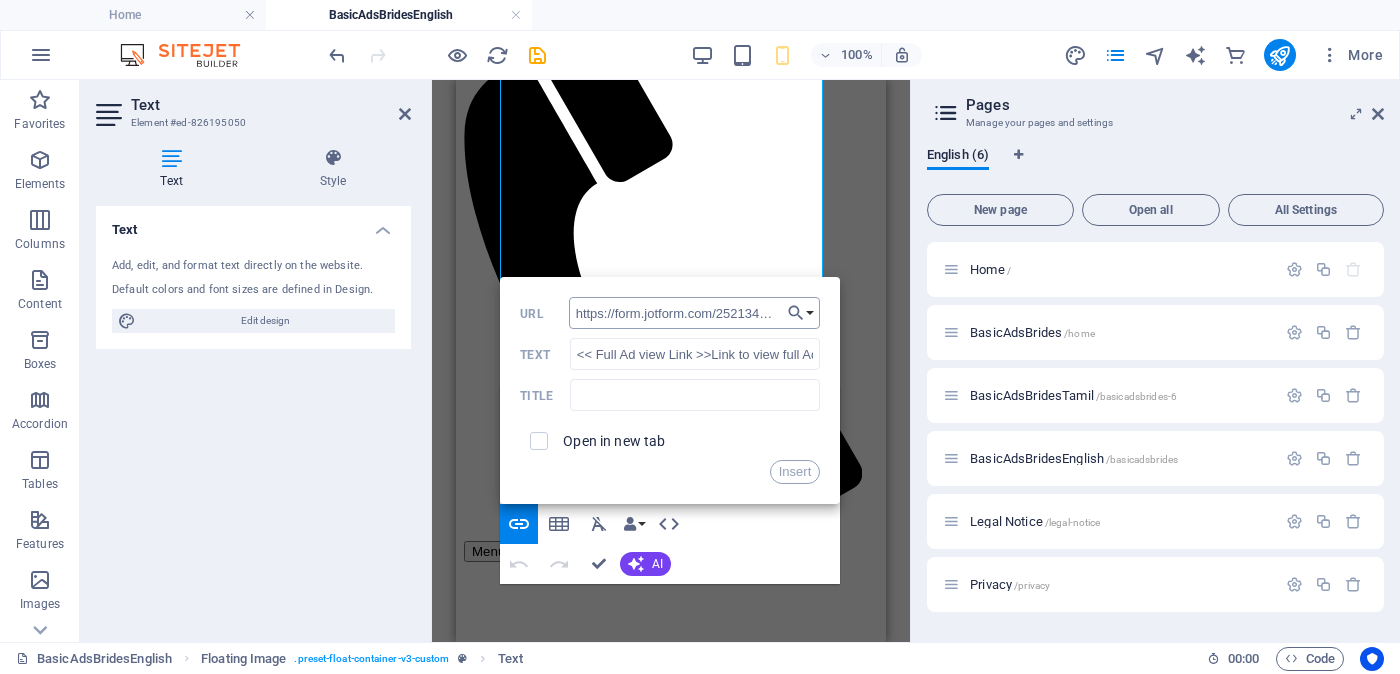scroll, scrollTop: 0, scrollLeft: 47, axis: horizontal 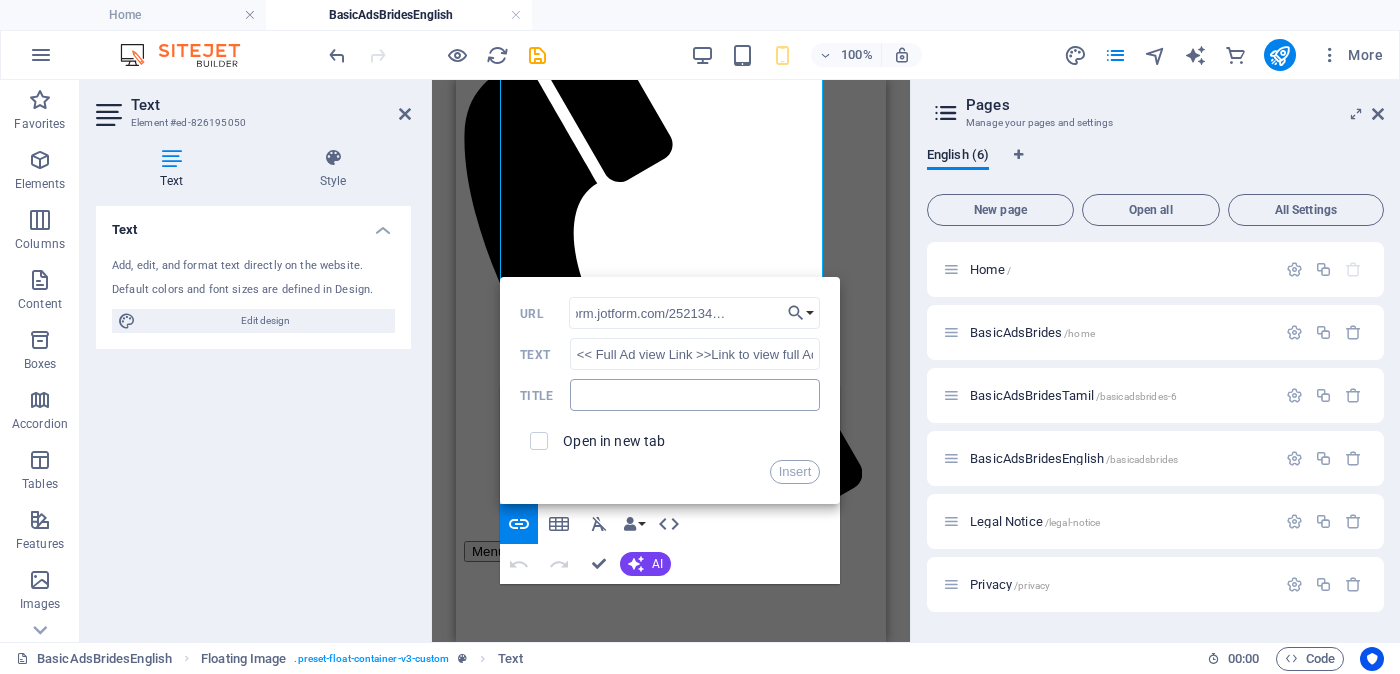type on "https://form.jotform.com/252134091134446" 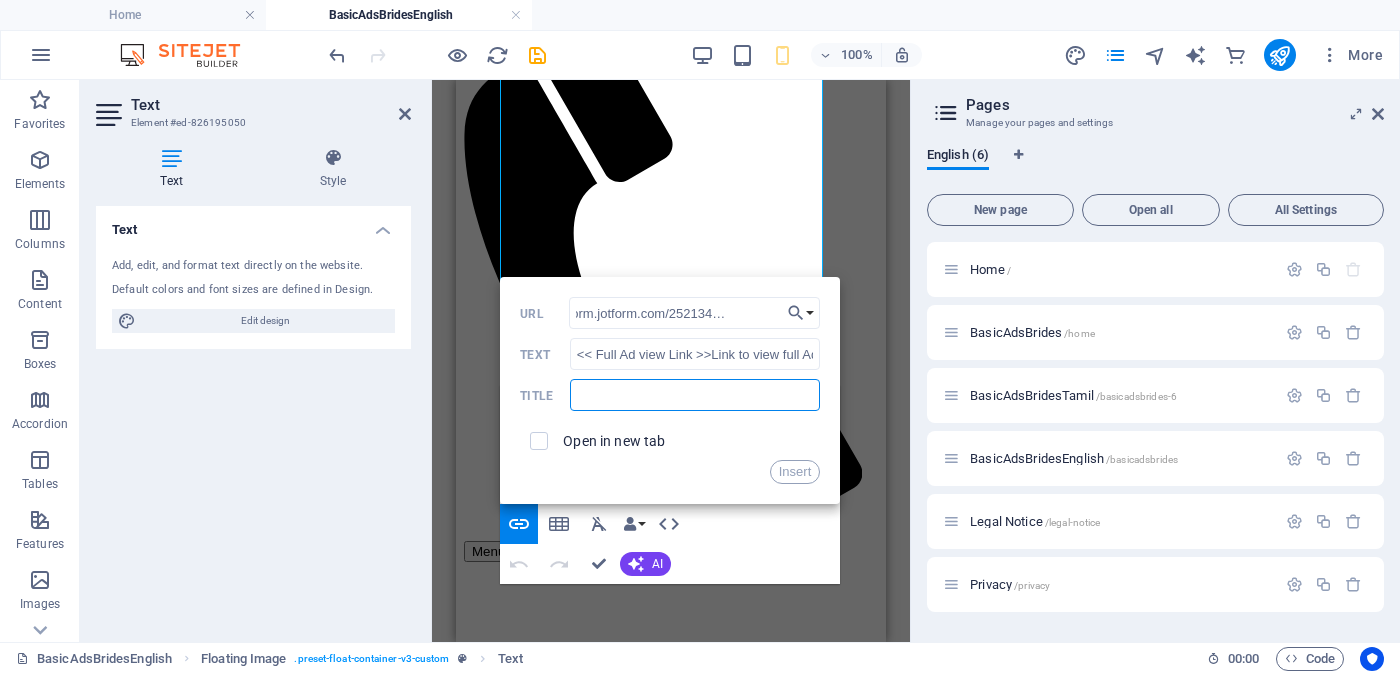 scroll, scrollTop: 0, scrollLeft: 0, axis: both 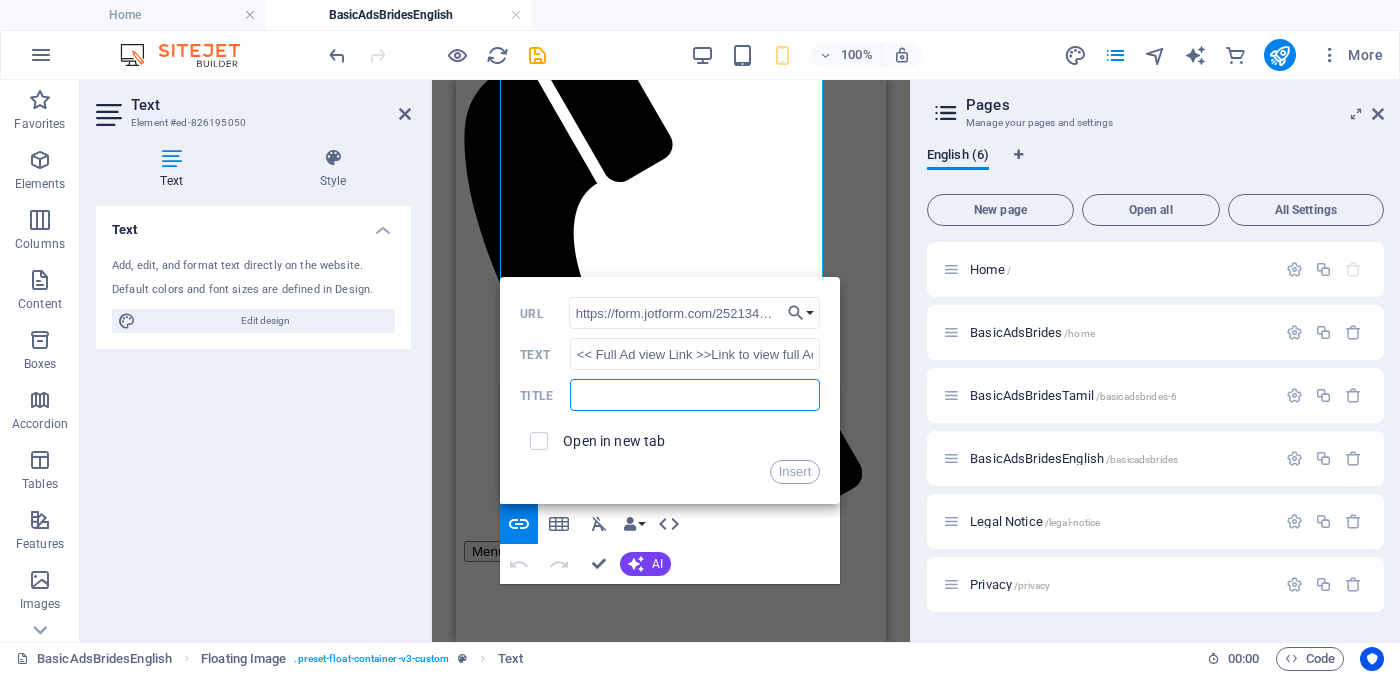 click at bounding box center (695, 395) 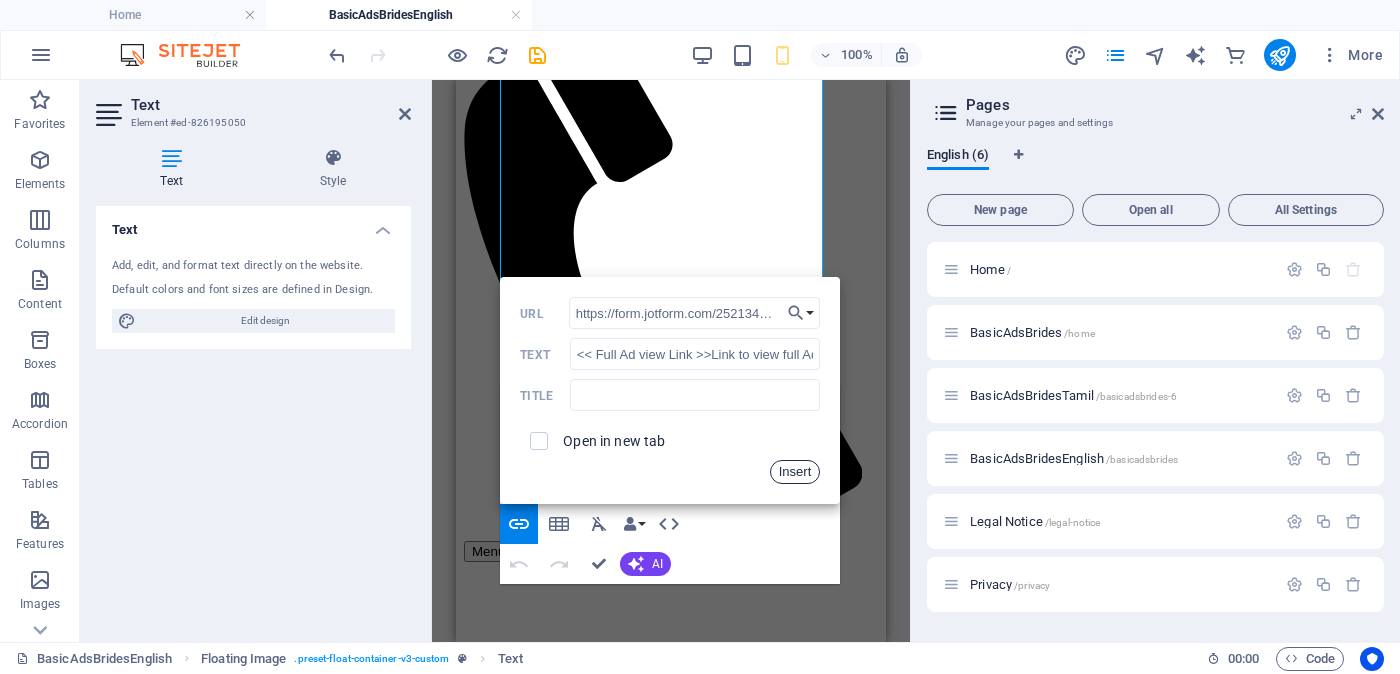 click on "Insert" at bounding box center (795, 472) 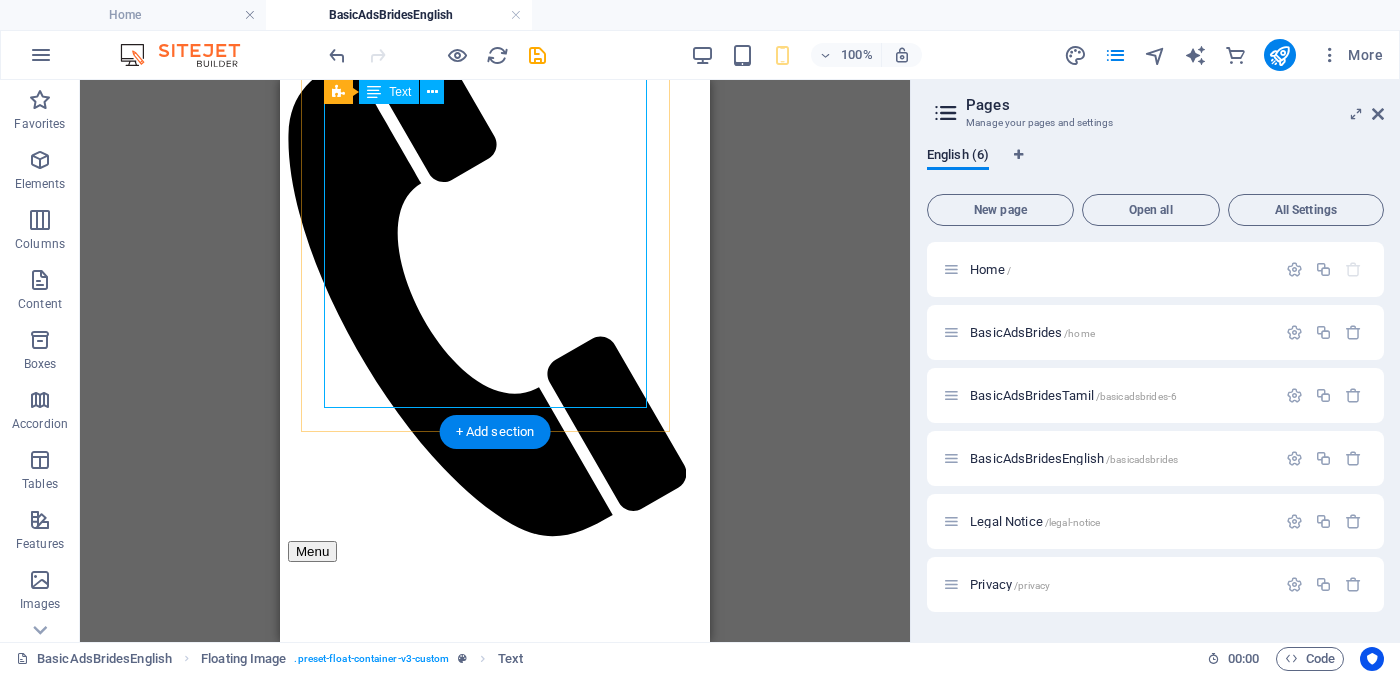 click on "Proposal ID >> 7001820513489 Nickname Tinaya    ( Colombo )   Independent Free churches -   Age   -  24 Unmarried  Height    -  Feet ( 4 ) . Inches ( 10 ) OccupationTeaching - International school  Basic Salary Between  Rs. 60,000  -  Rs. 80,000  ---------------------------------------------------- << Full Ad view Link >> Link to view full Ad with clear images" at bounding box center (495, 2042) 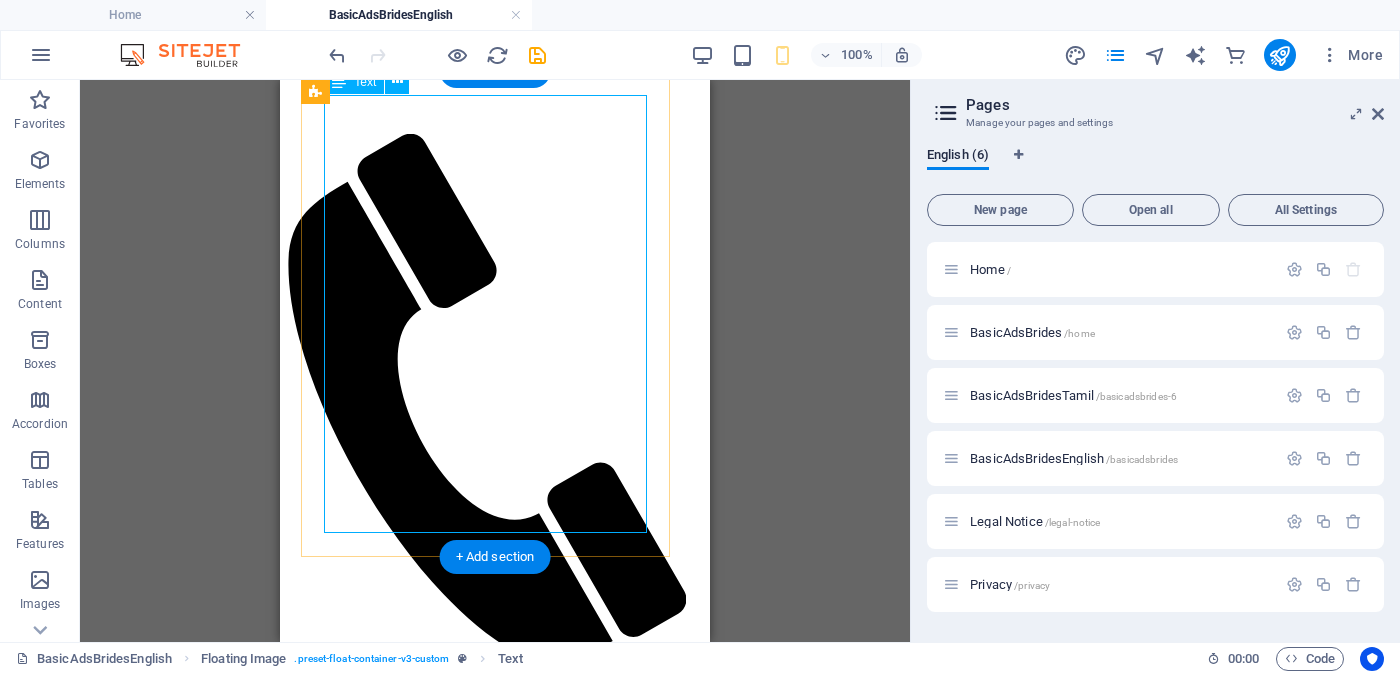 scroll, scrollTop: 375, scrollLeft: 0, axis: vertical 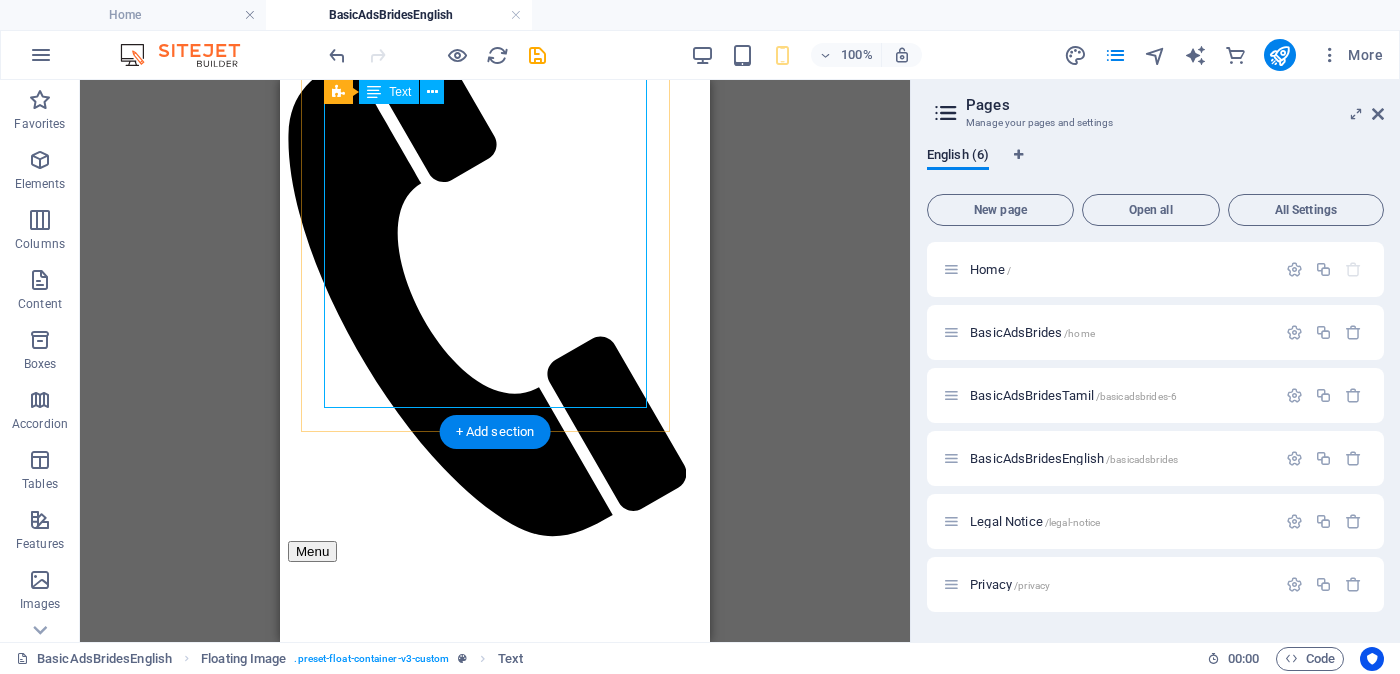 click on "Proposal ID >> 7001820513489 Nickname Tinaya    ( Colombo )   Independent Free churches -   Age   -  24 Unmarried  Height    -  Feet ( 4 ) . Inches ( 10 ) OccupationTeaching - International school  Basic Salary Between  Rs. 60,000  -  Rs. 80,000  ---------------------------------------------------- << Full Ad view Link >> Link to view full Ad with clear images" at bounding box center (495, 2042) 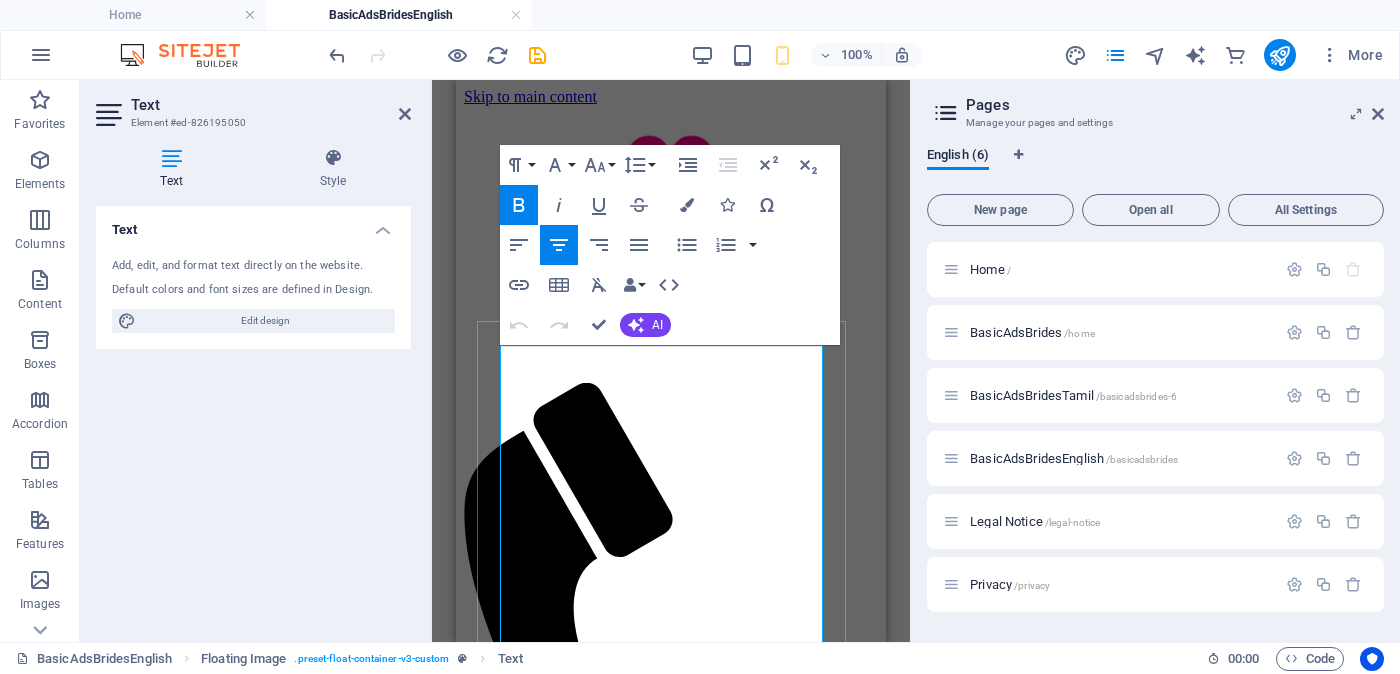 scroll, scrollTop: 249, scrollLeft: 0, axis: vertical 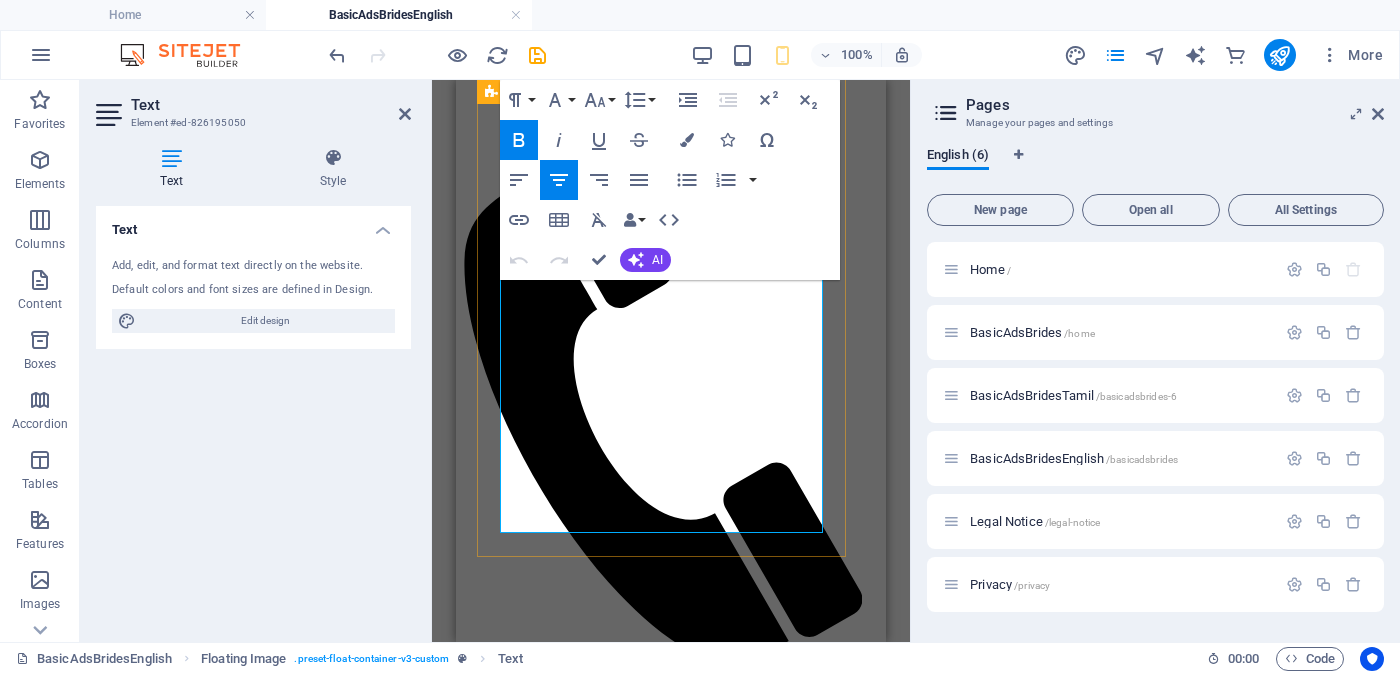 drag, startPoint x: 754, startPoint y: 492, endPoint x: 565, endPoint y: 497, distance: 189.06613 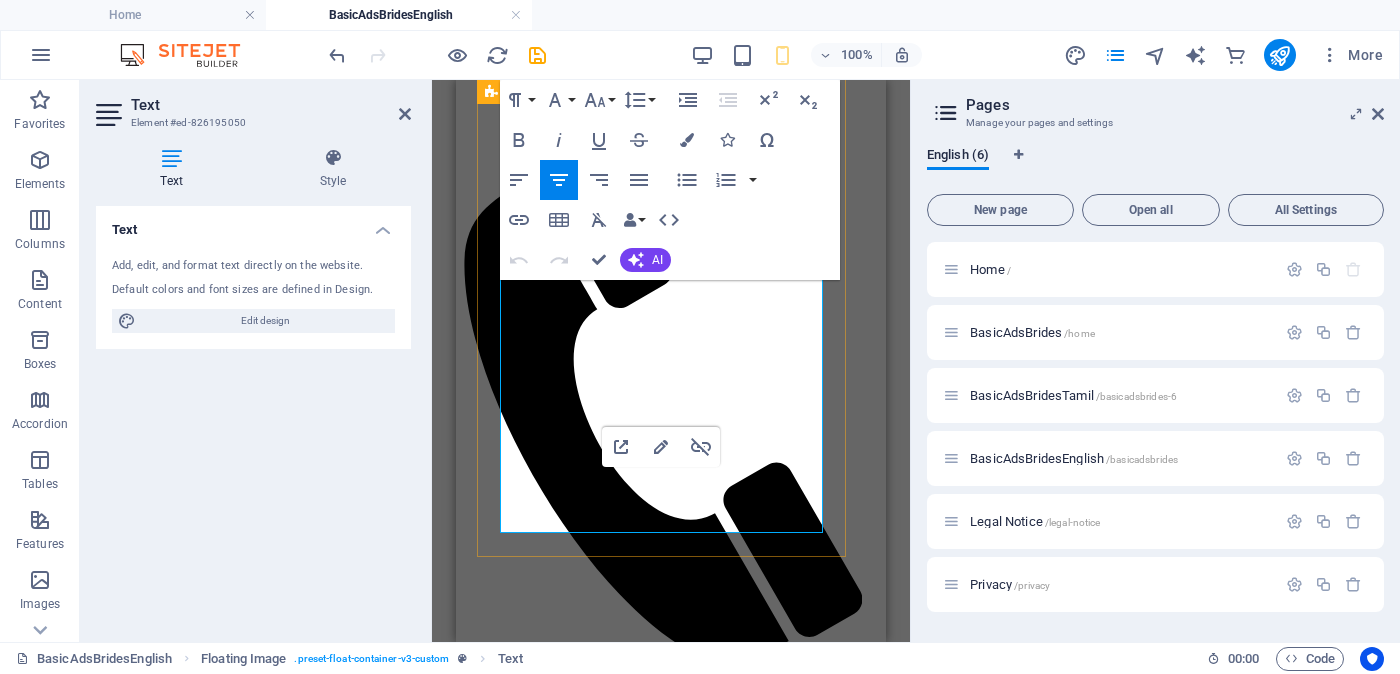 click on "Link to view full Ad with clear images" at bounding box center [671, 2279] 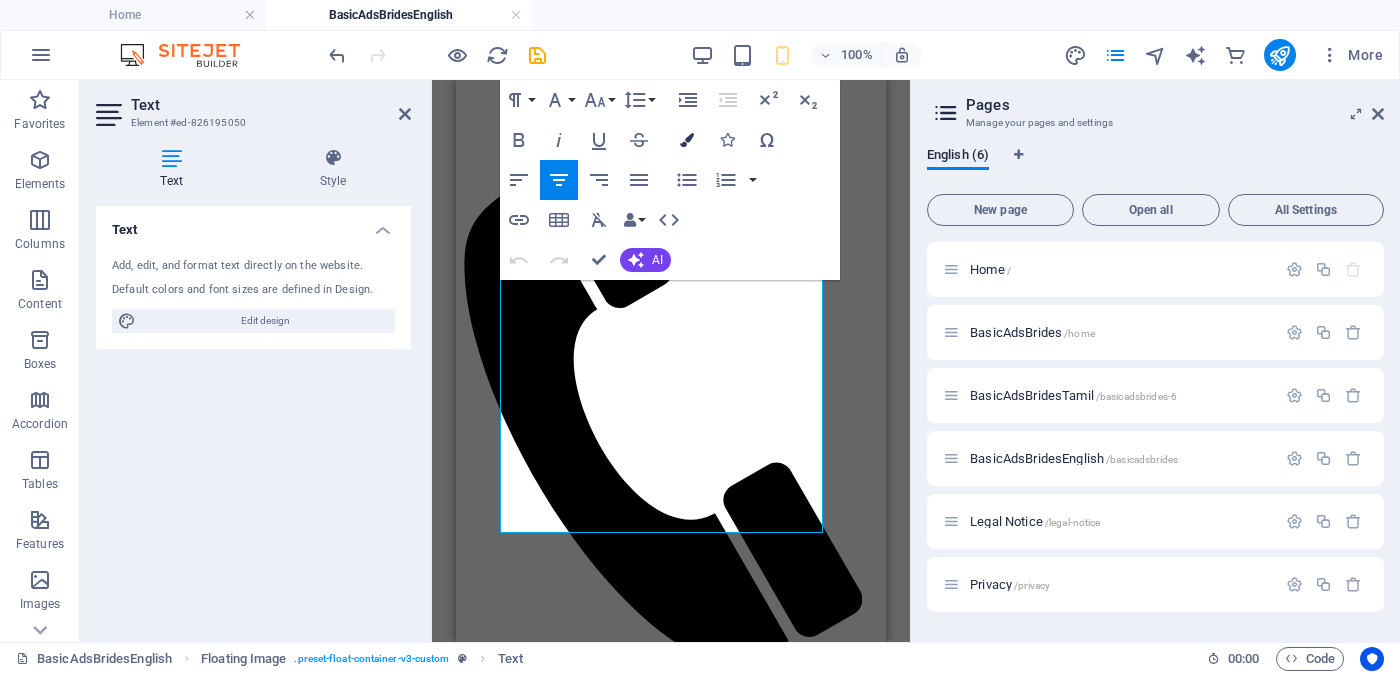 click at bounding box center [687, 140] 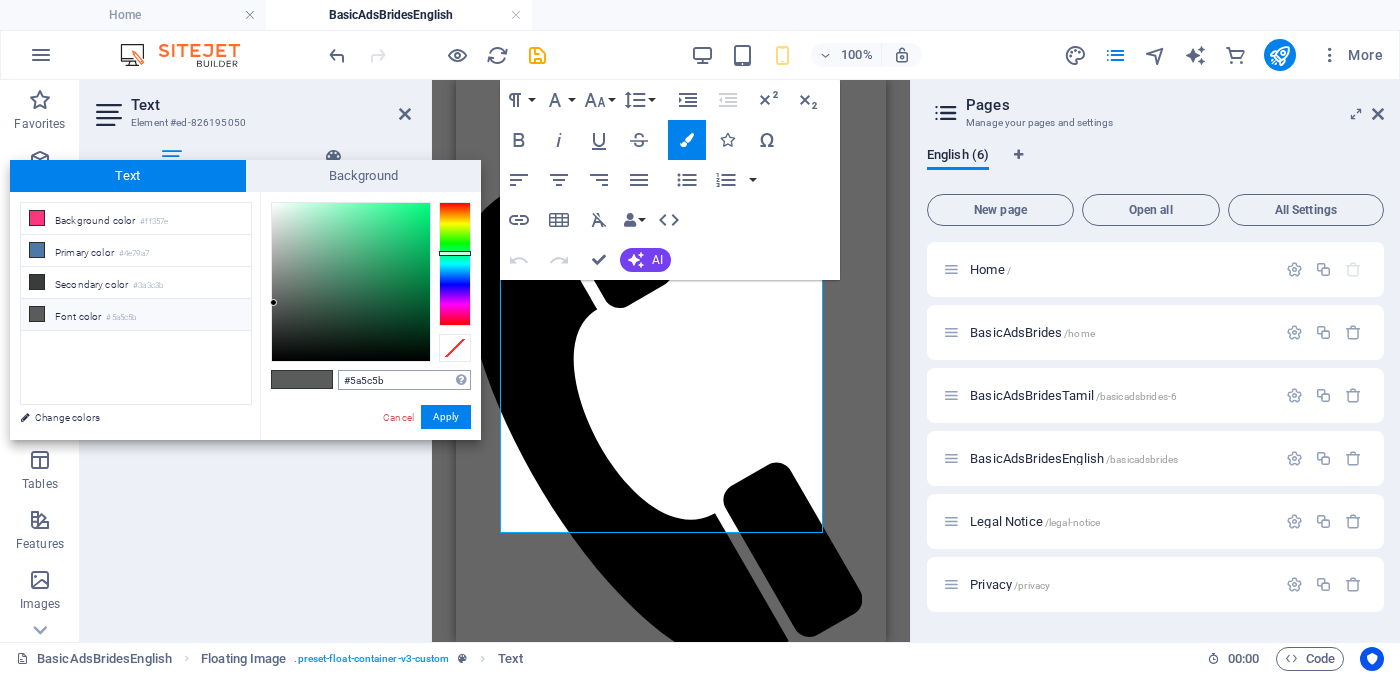 drag, startPoint x: 386, startPoint y: 378, endPoint x: 350, endPoint y: 387, distance: 37.107952 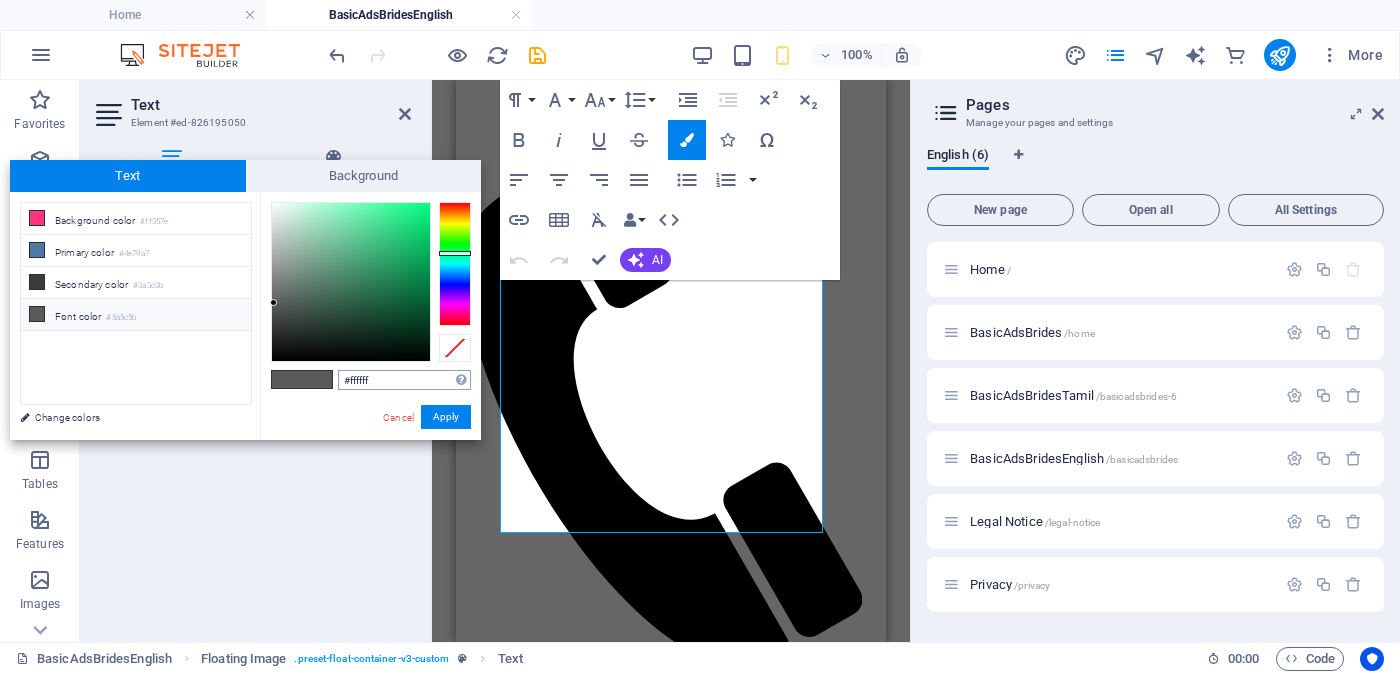 type on "#ffffff" 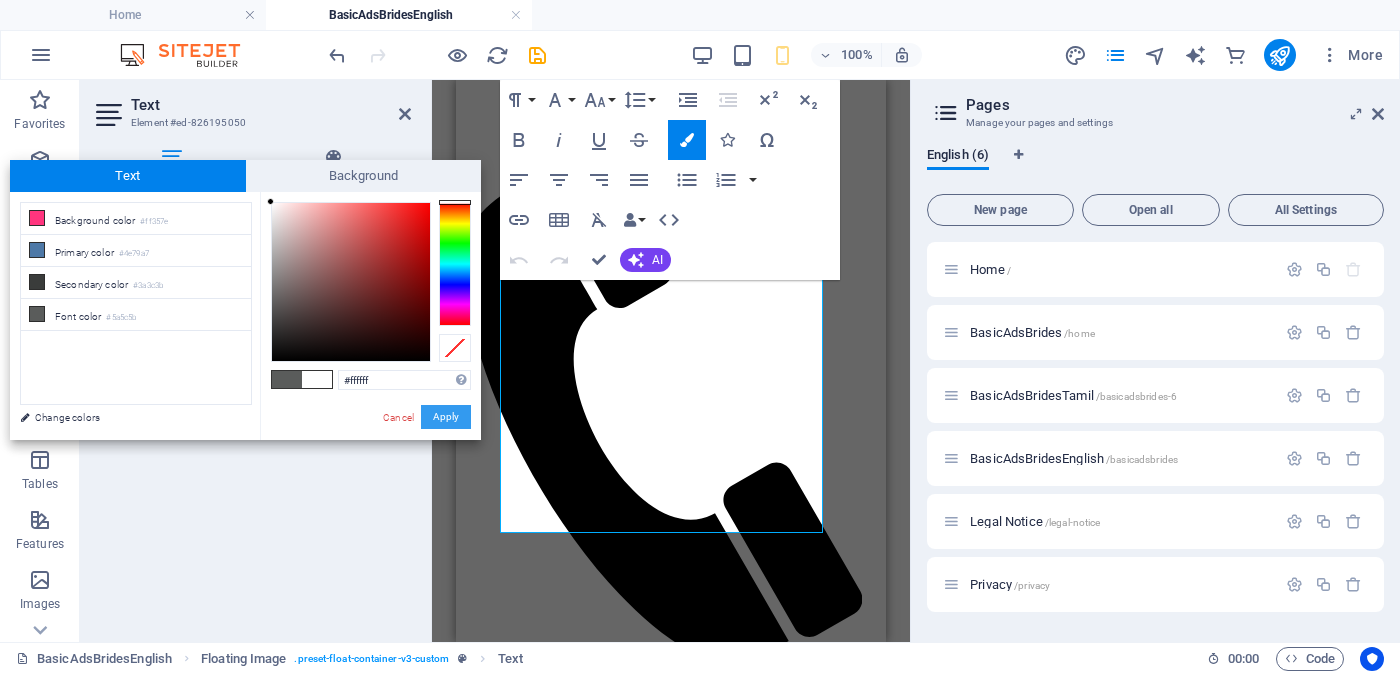 click on "Apply" at bounding box center [446, 417] 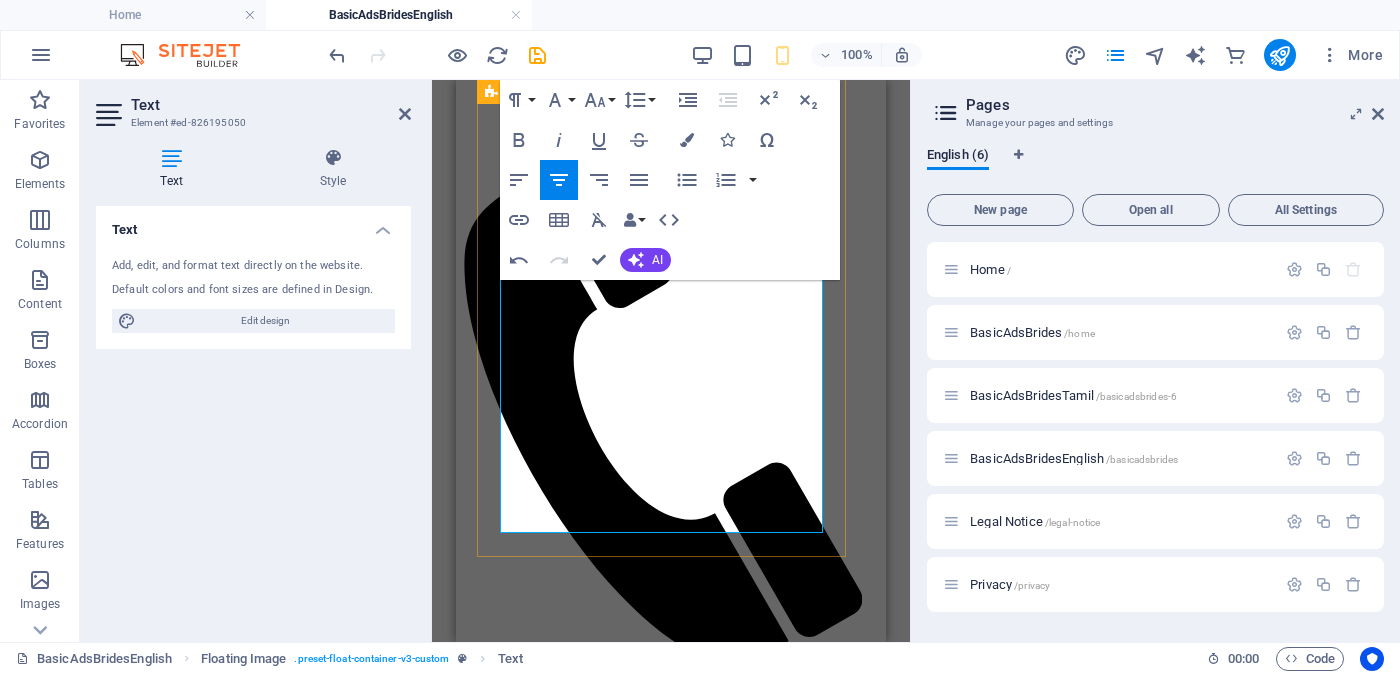 click on "<< Full Ad view Link >>" at bounding box center (671, 2260) 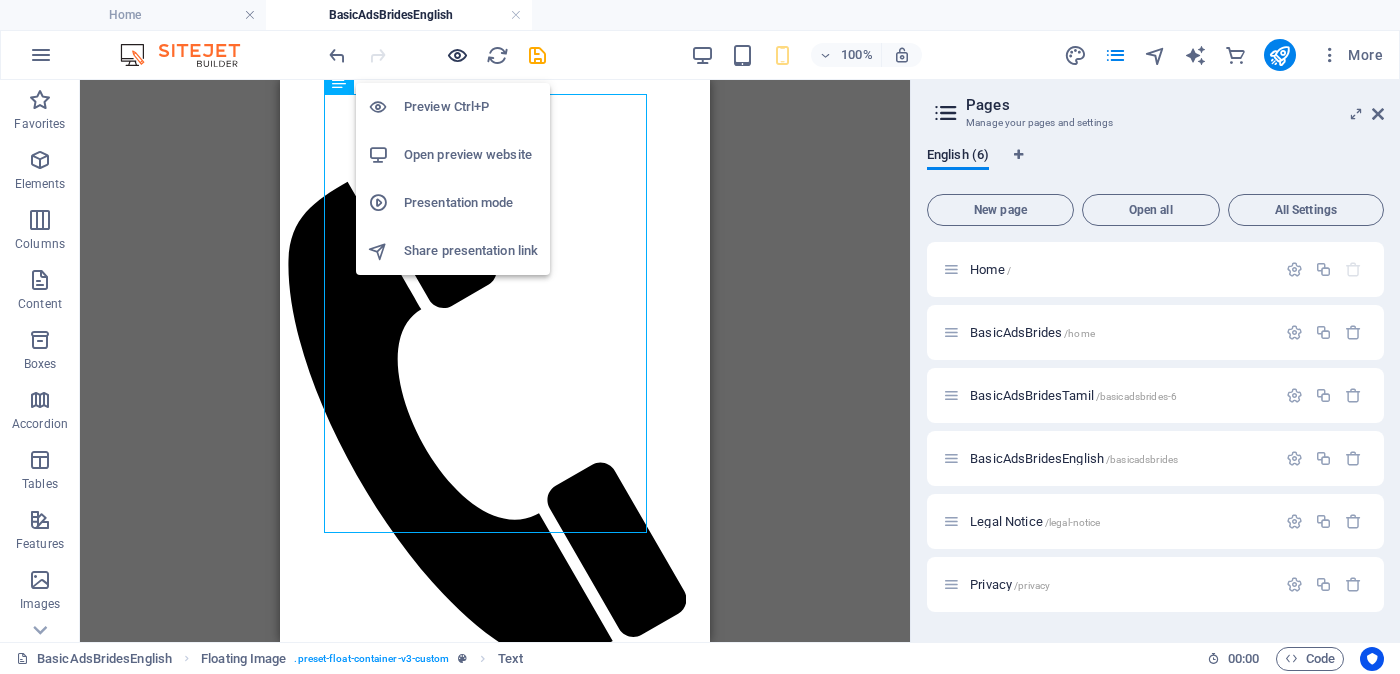 click at bounding box center (457, 55) 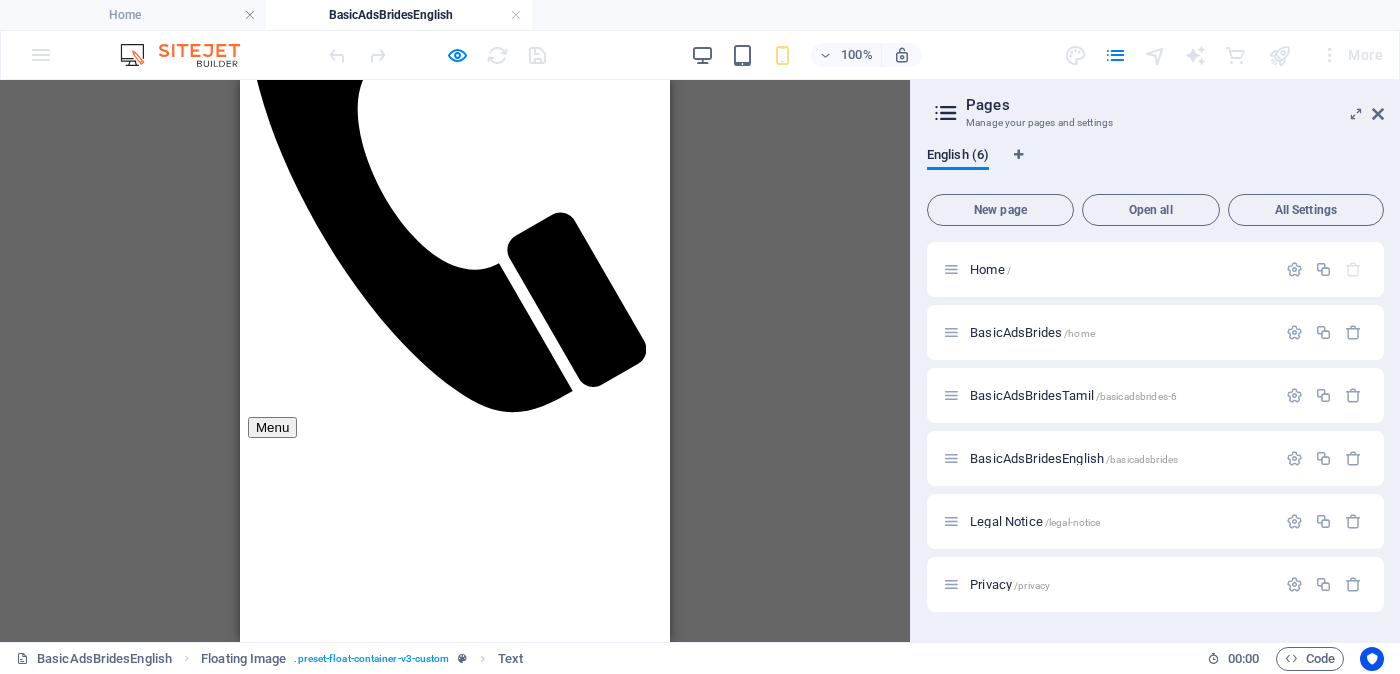 scroll, scrollTop: 375, scrollLeft: 0, axis: vertical 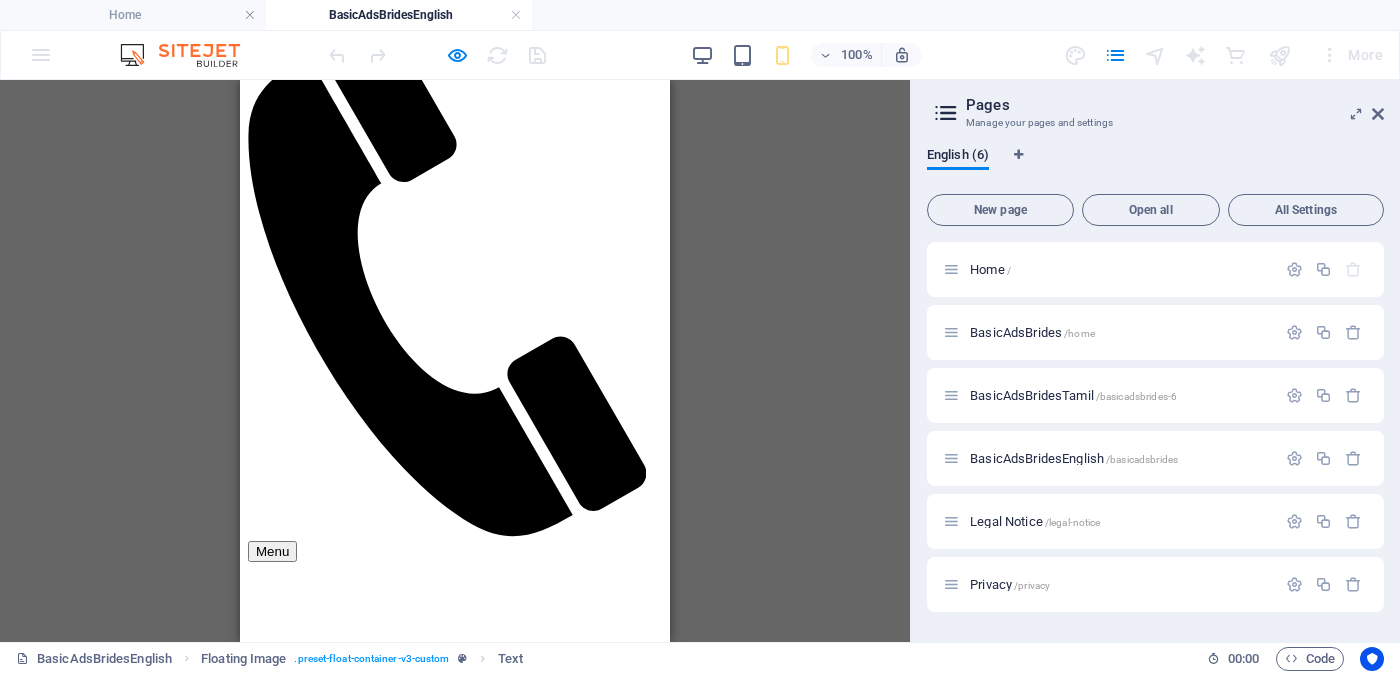 click on "Link to view full Ad with clear images" at bounding box center (455, 2011) 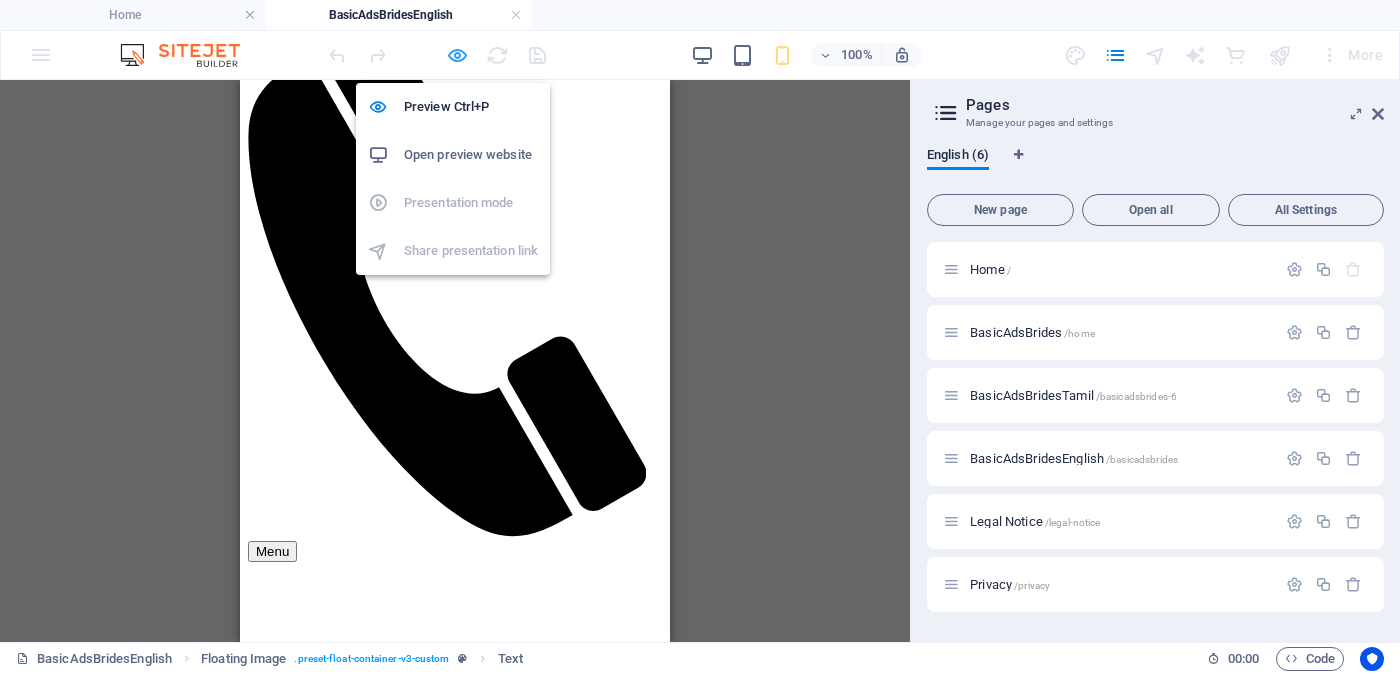 click at bounding box center [457, 55] 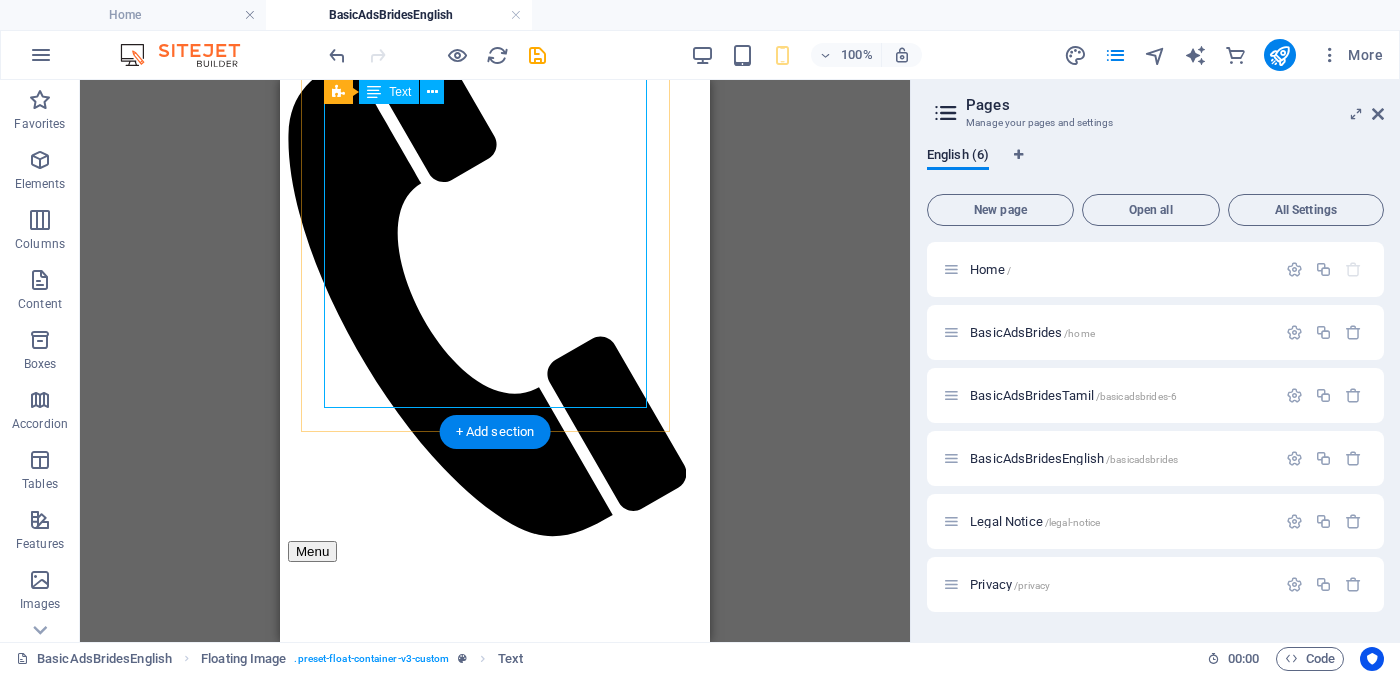 click on "Proposal ID >> 7001820513489 Nickname Tinaya    ( Colombo )   Independent Free churches -   Age   -  24 Unmarried  Height    -  Feet ( 4 ) . Inches ( 10 ) OccupationTeaching - International school  Basic Salary Between  Rs. 60,000  -  Rs. 80,000  ---------------------------------------------------- << Full Ad view Link >> Link to view full Ad with clear images" at bounding box center [495, 2042] 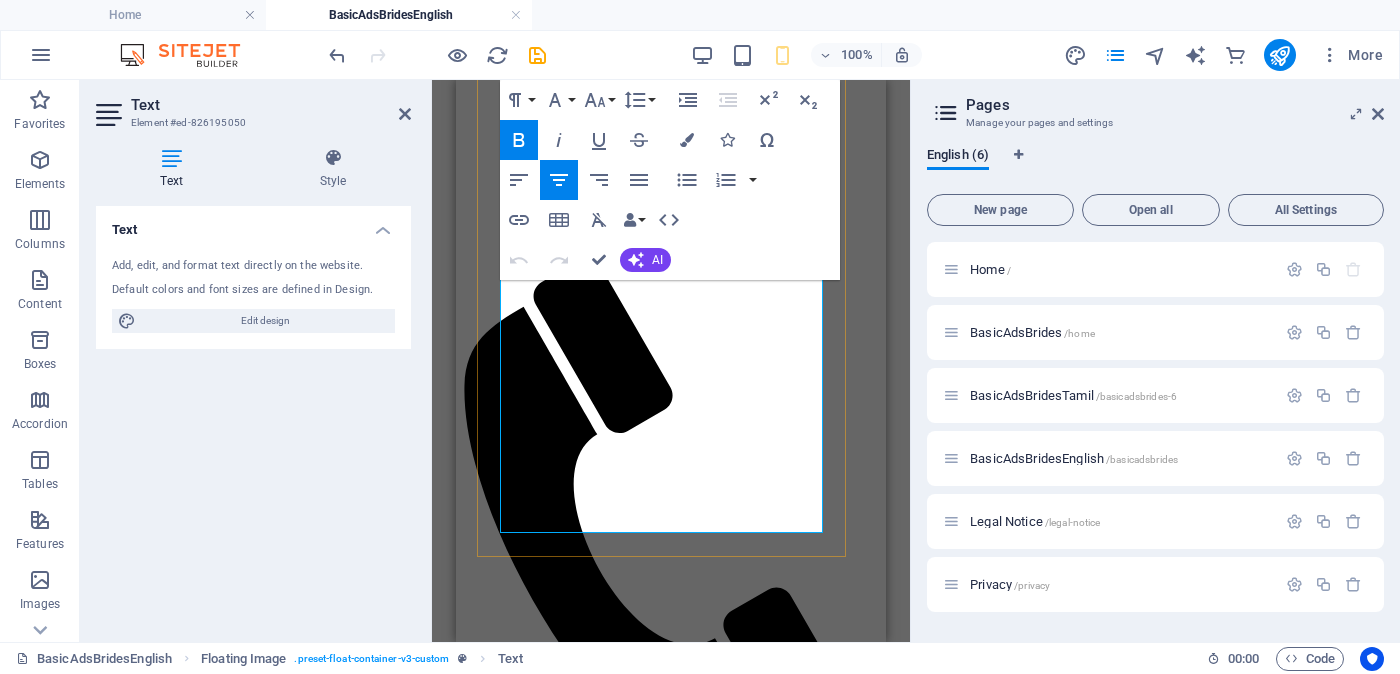 scroll, scrollTop: 375, scrollLeft: 0, axis: vertical 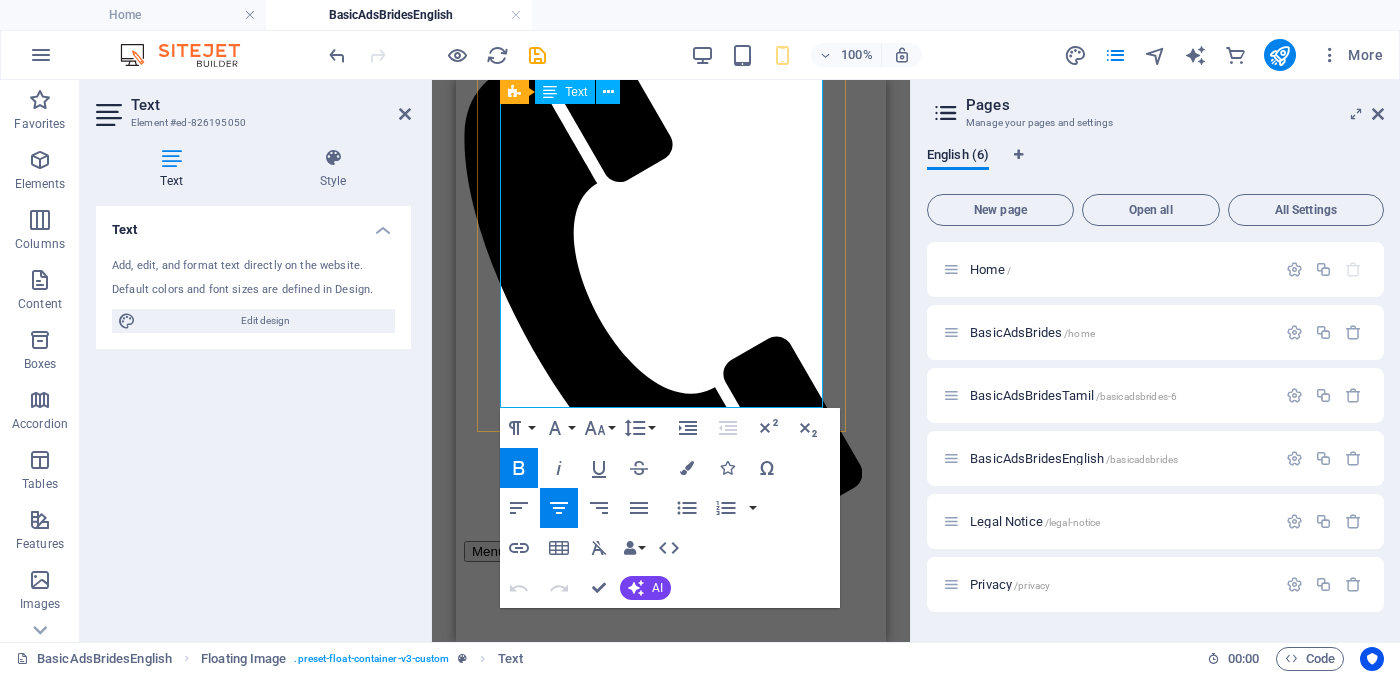 drag, startPoint x: 599, startPoint y: 345, endPoint x: 758, endPoint y: 372, distance: 161.27615 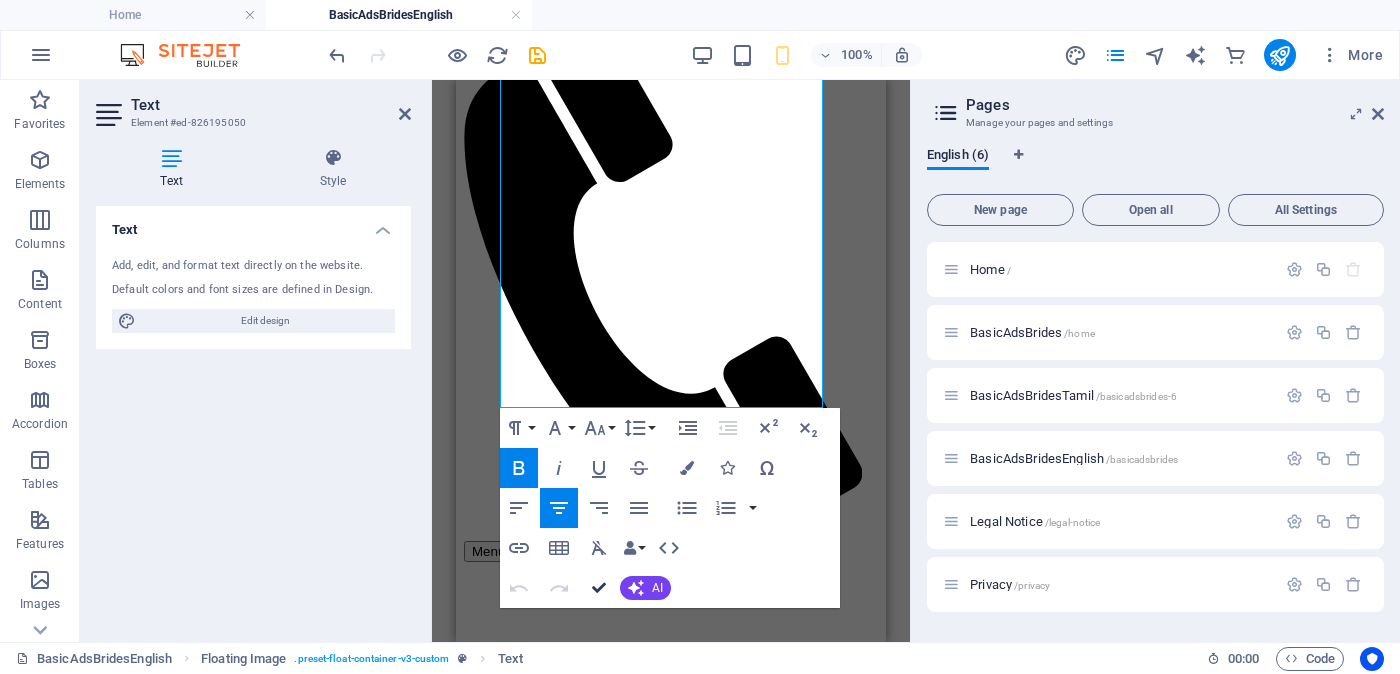drag, startPoint x: 601, startPoint y: 584, endPoint x: 325, endPoint y: 492, distance: 290.92953 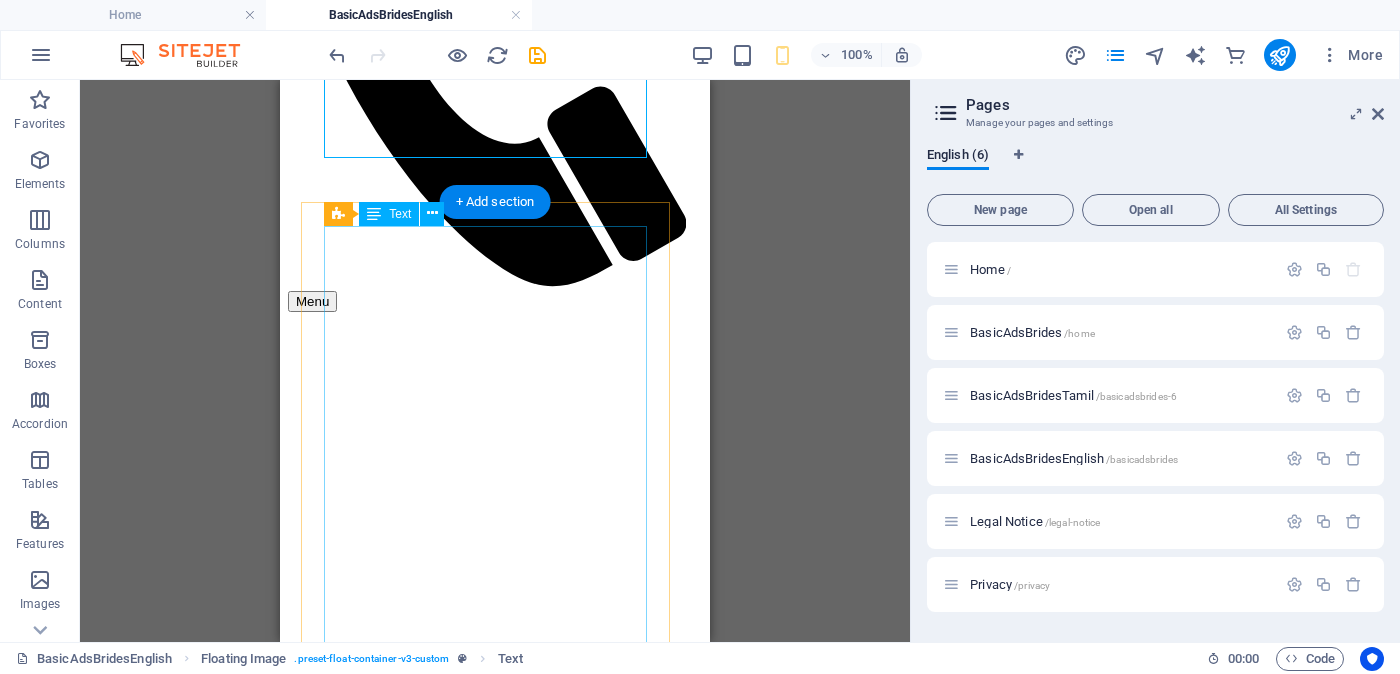 scroll, scrollTop: 750, scrollLeft: 0, axis: vertical 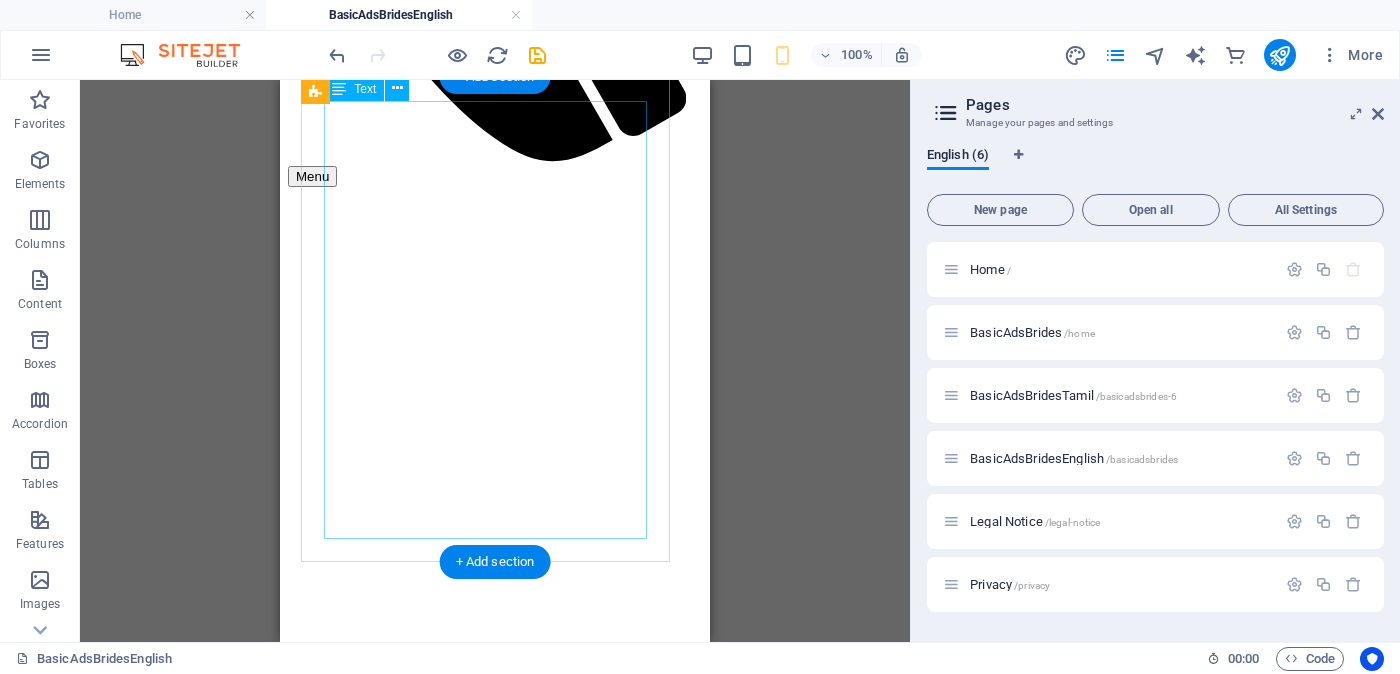 click on "Proposal ID >> 191060323716 Nickname Michel   ( Colombo )   Presbitarian  church -   Age   -  29 Unmarried  Height    -  Feet ( 5 ) . Inches ( 7  )  Nursing - Private Hospital  Basic Salary Between  Rs. 60,000  -  Rs. 80,000  ---------------------------------------------------- << Full Ad view Link >> To view the full Ad and clear photo" at bounding box center (495, 2322) 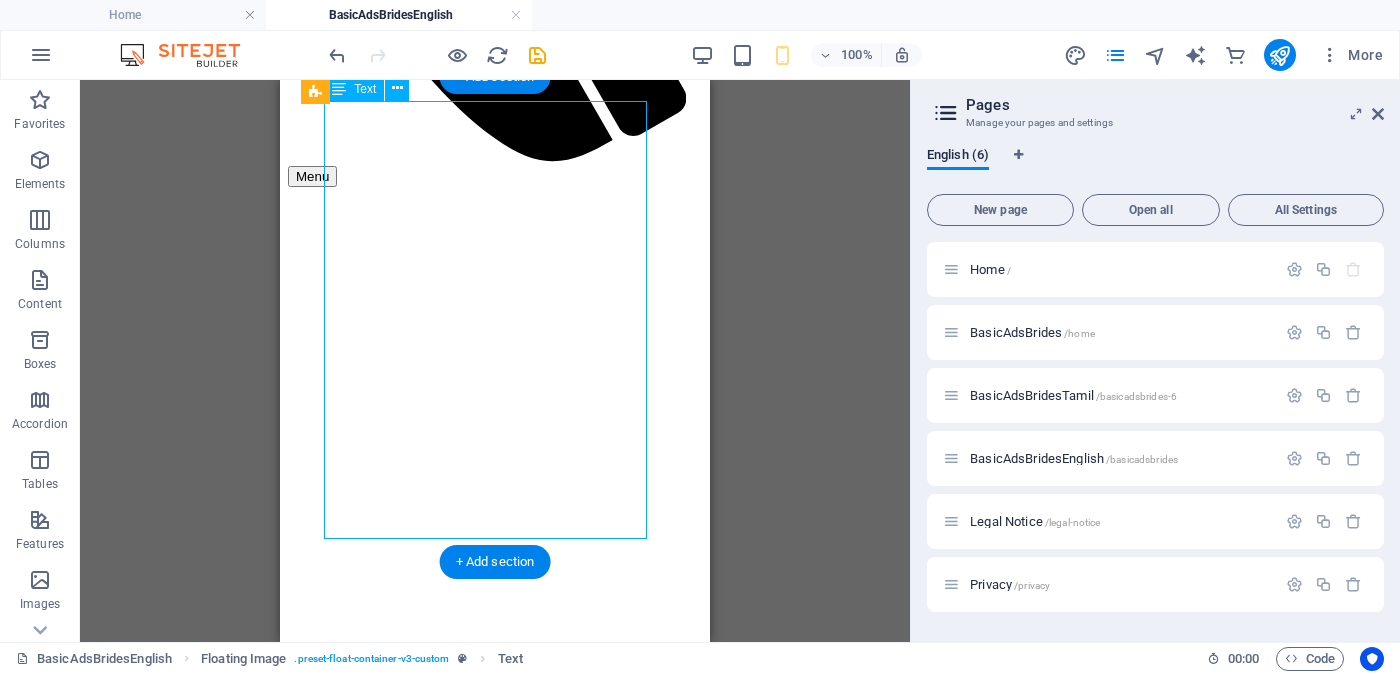 click on "Proposal ID >> 191060323716 Nickname Michel   ( Colombo )   Presbitarian  church -   Age   -  29 Unmarried  Height    -  Feet ( 5 ) . Inches ( 7  )  Nursing - Private Hospital  Basic Salary Between  Rs. 60,000  -  Rs. 80,000  ---------------------------------------------------- << Full Ad view Link >> To view the full Ad and clear photo" at bounding box center [495, 2322] 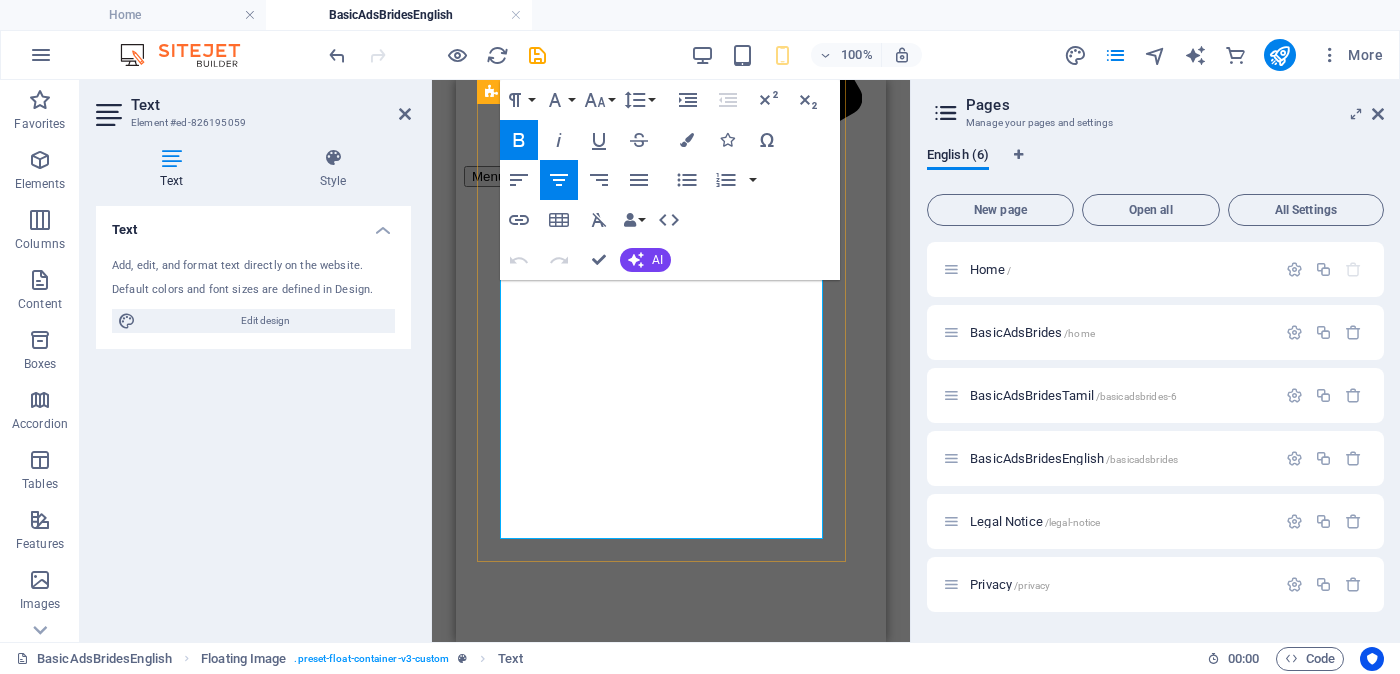 drag, startPoint x: 602, startPoint y: 477, endPoint x: 751, endPoint y: 500, distance: 150.76472 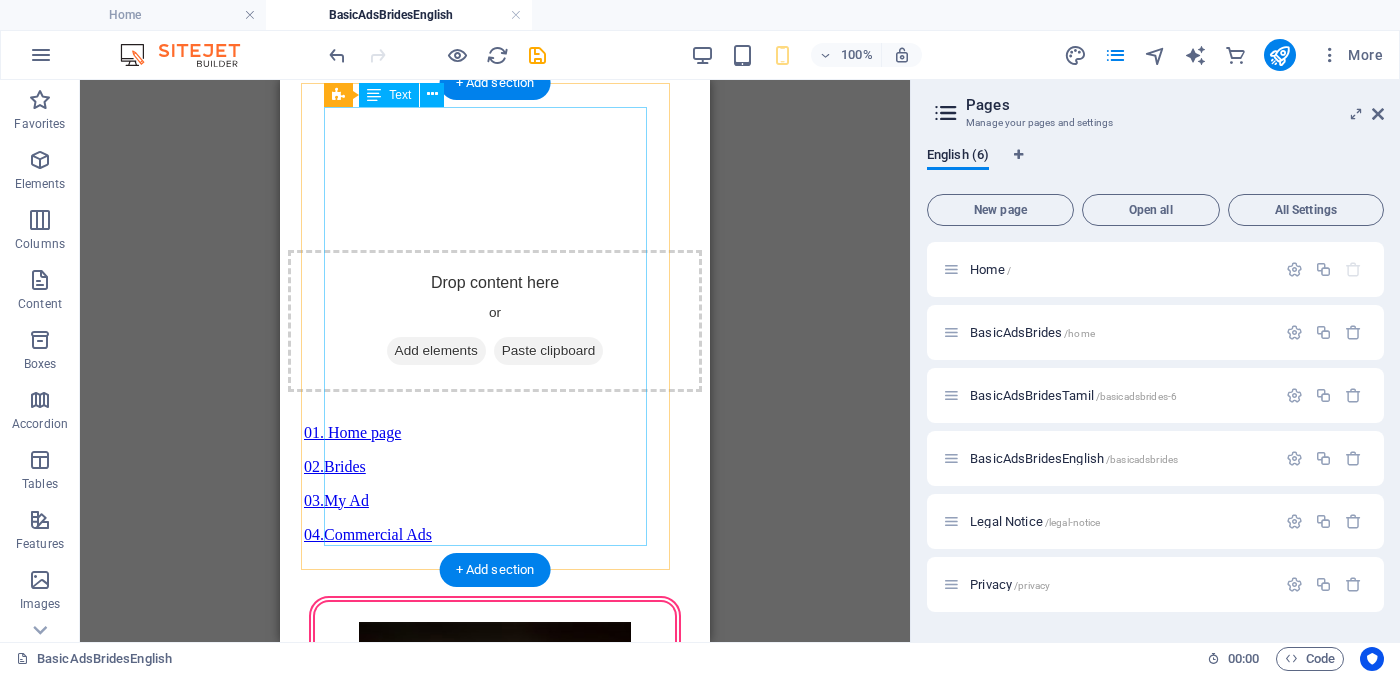 scroll, scrollTop: 1375, scrollLeft: 0, axis: vertical 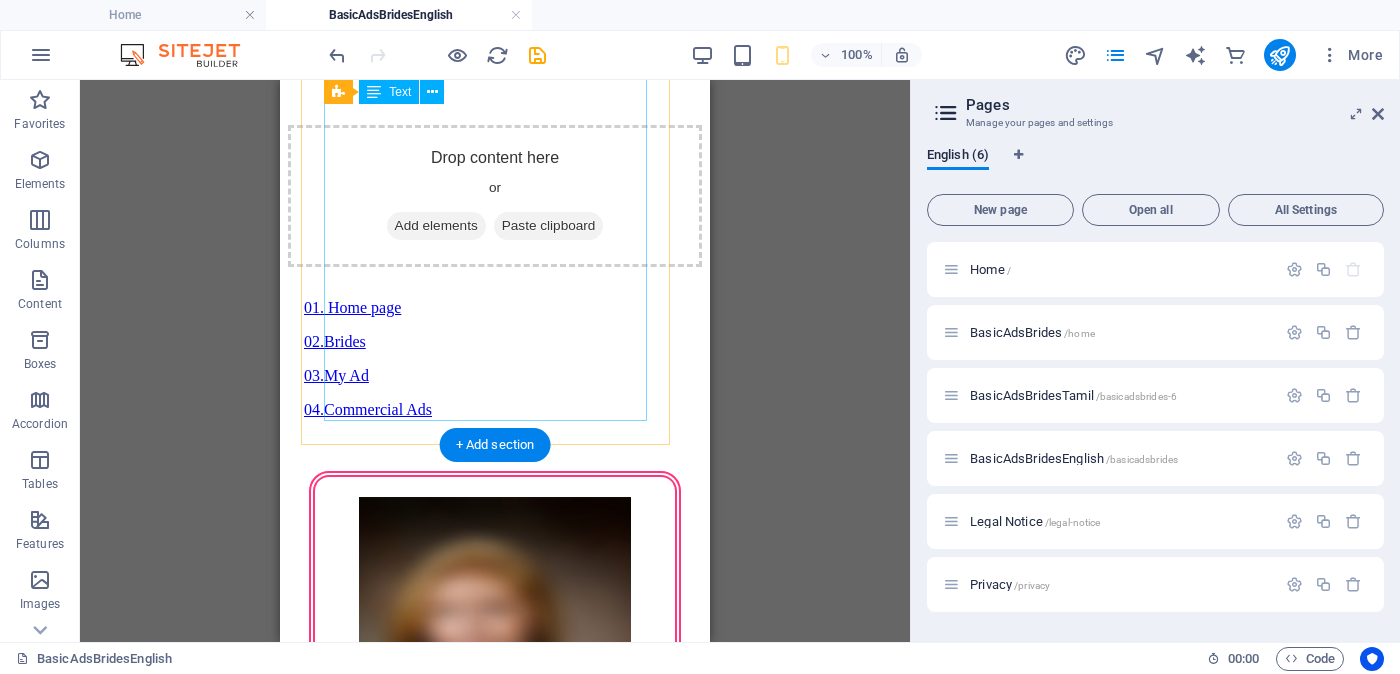 click on "Proposal ID >> 44199273090 Nickname Mary      ( Kandy  )  7th day Adventist  Church -   Age      -  31 Divorced no children   Height   -Feet ( 5 ) . Inches ( 05 ) Occupation  Government office    Salary / Income Between  Rs. 80,000  -    Rs. 1,00,000  ---------------------------------------------------- << Full Ad view Link >> To view the full Ad and cleat photo" at bounding box center [495, 2462] 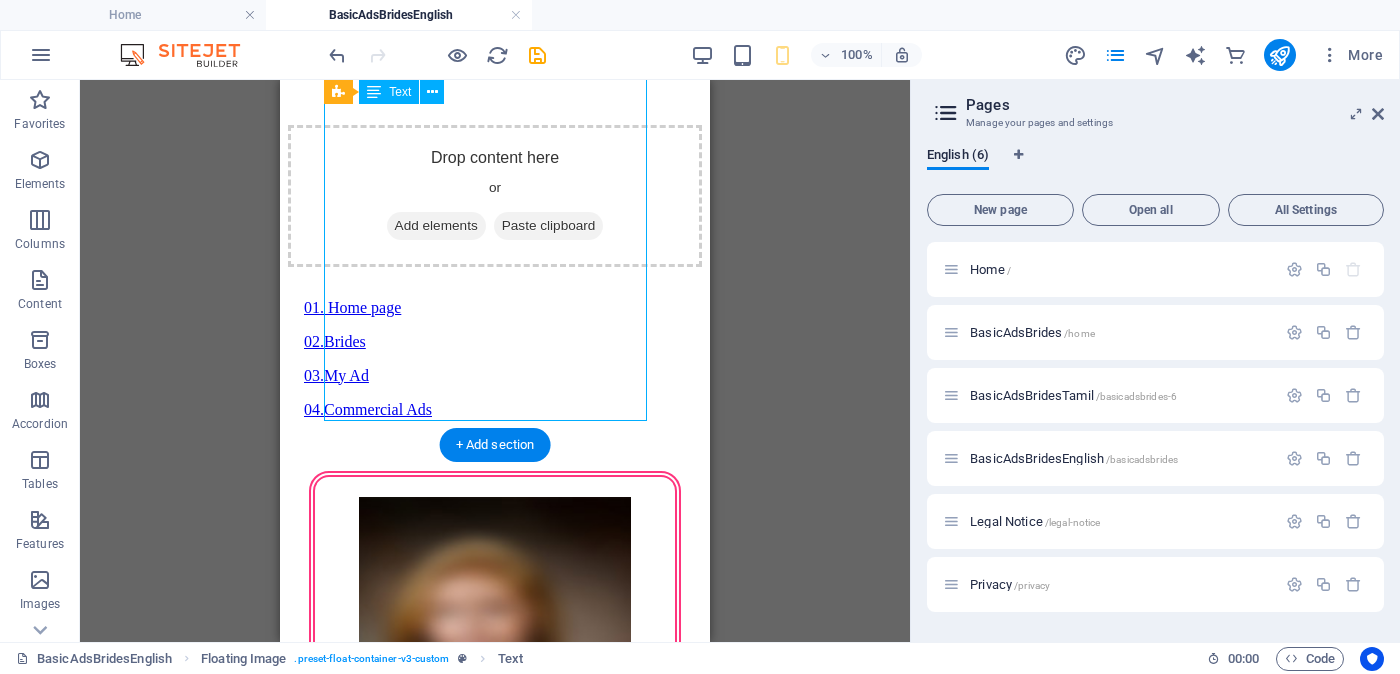 click on "Proposal ID >> 44199273090 Nickname Mary      ( Kandy  )  7th day Adventist  Church -   Age      -  31 Divorced no children   Height   -Feet ( 5 ) . Inches ( 05 ) Occupation  Government office    Salary / Income Between  Rs. 80,000  -    Rs. 1,00,000  ---------------------------------------------------- << Full Ad view Link >> To view the full Ad and cleat photo" at bounding box center (495, 2462) 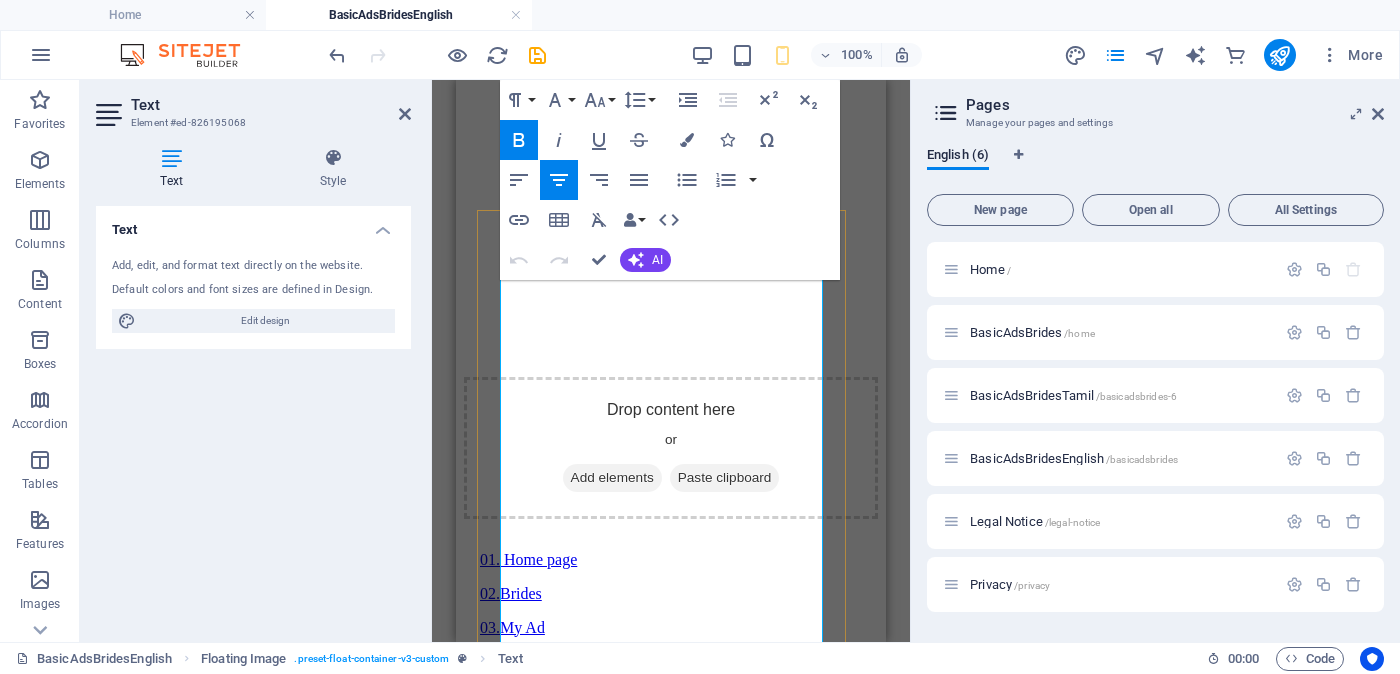 scroll, scrollTop: 1373, scrollLeft: 0, axis: vertical 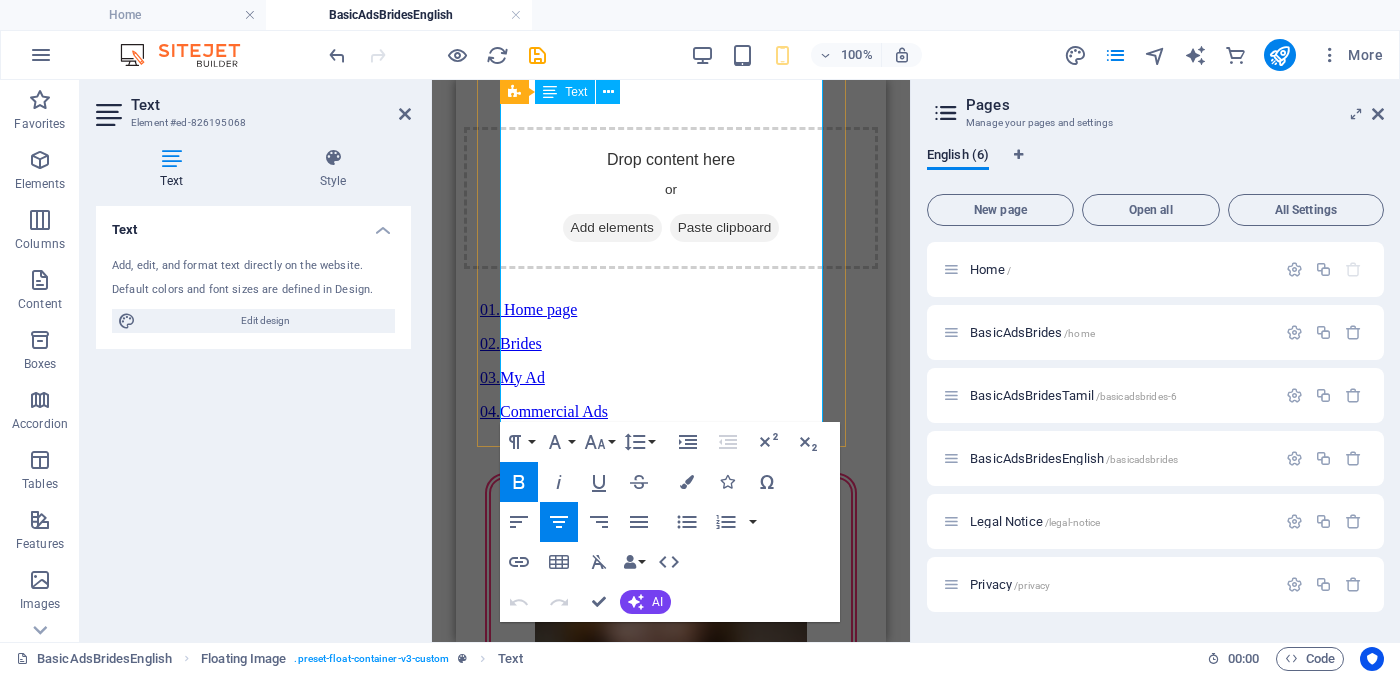 drag, startPoint x: 603, startPoint y: 378, endPoint x: 748, endPoint y: 402, distance: 146.9728 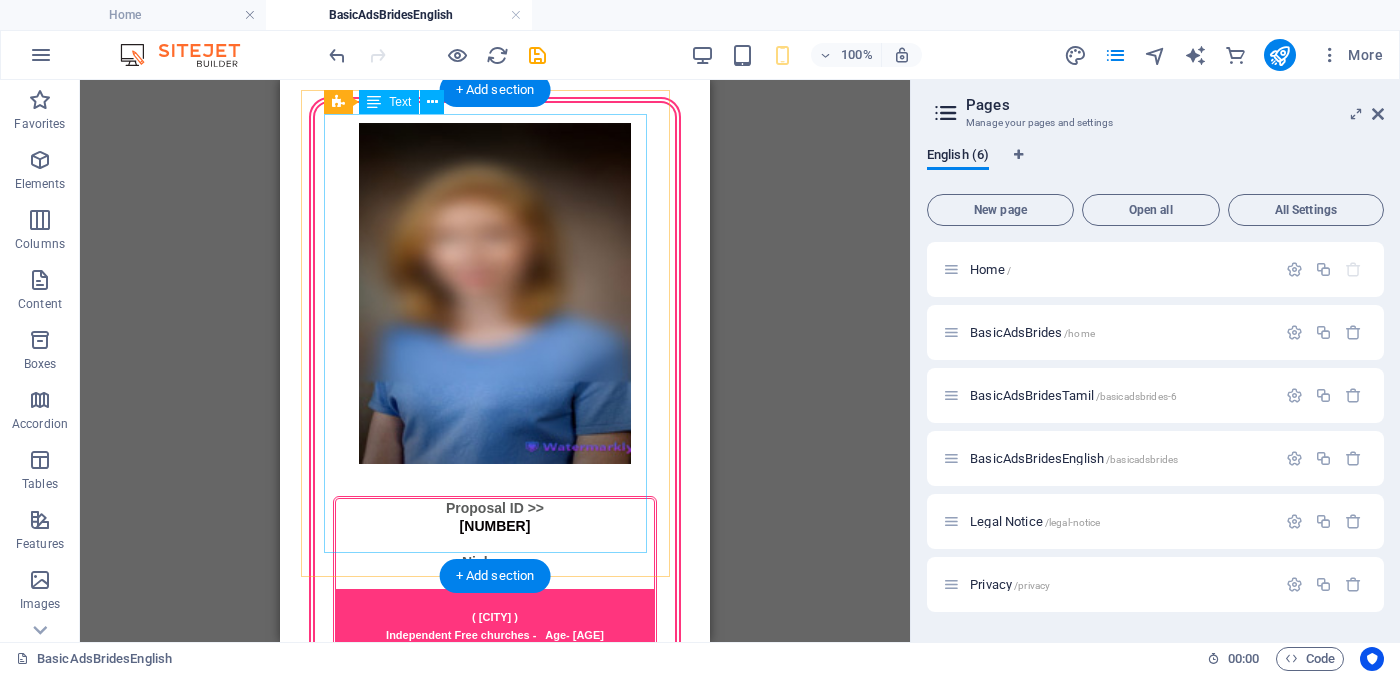scroll, scrollTop: 1874, scrollLeft: 0, axis: vertical 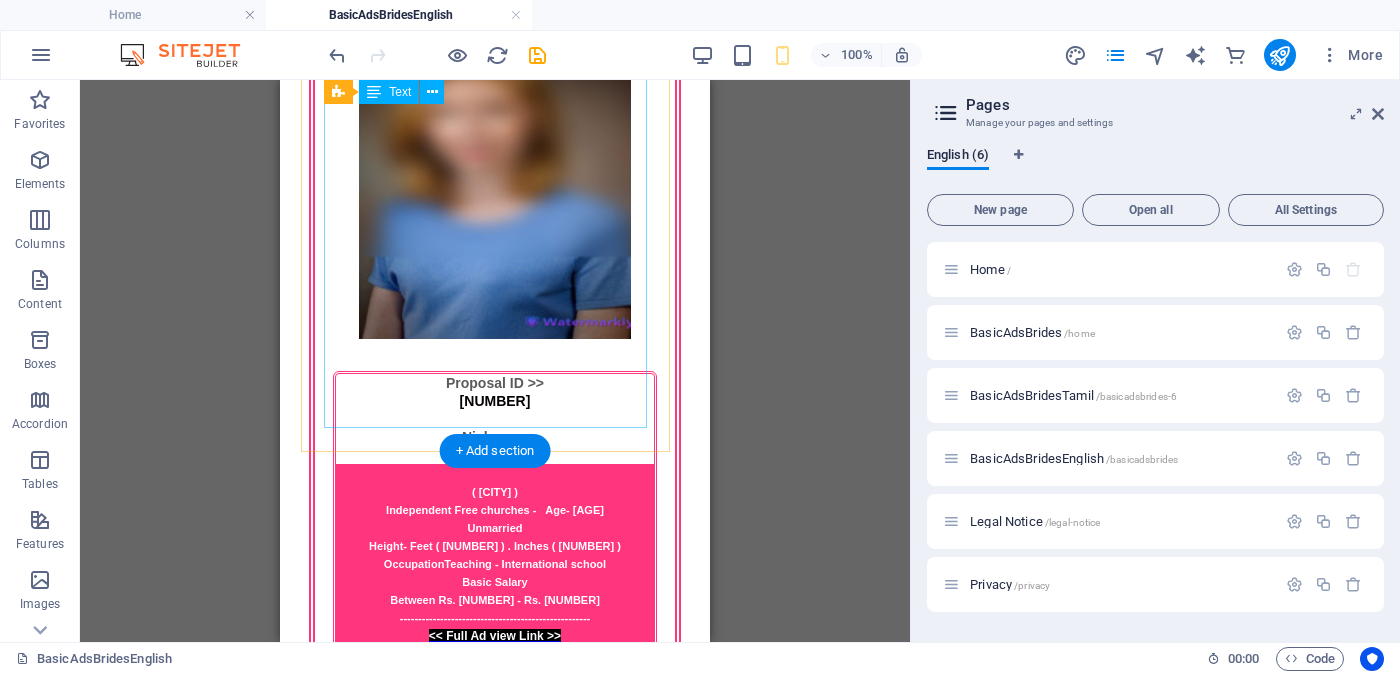 click on "Proposal ID >> 100490669019 Nickname Lyla     ( Colombo )   Roman Catholic church  -   Age   -  28  Divorced with 2 kids Height    -  Feet ( 4 ) . Inches ( 11 ) Occupation Doctor-  Private Hospital Basic Salary Between  Rs. 1,00,000   -  Rs. 2,00,000  ---------------------------------------------------- << Full Ad view Link >> To view the full Ad and clear photo" at bounding box center (495, 2620) 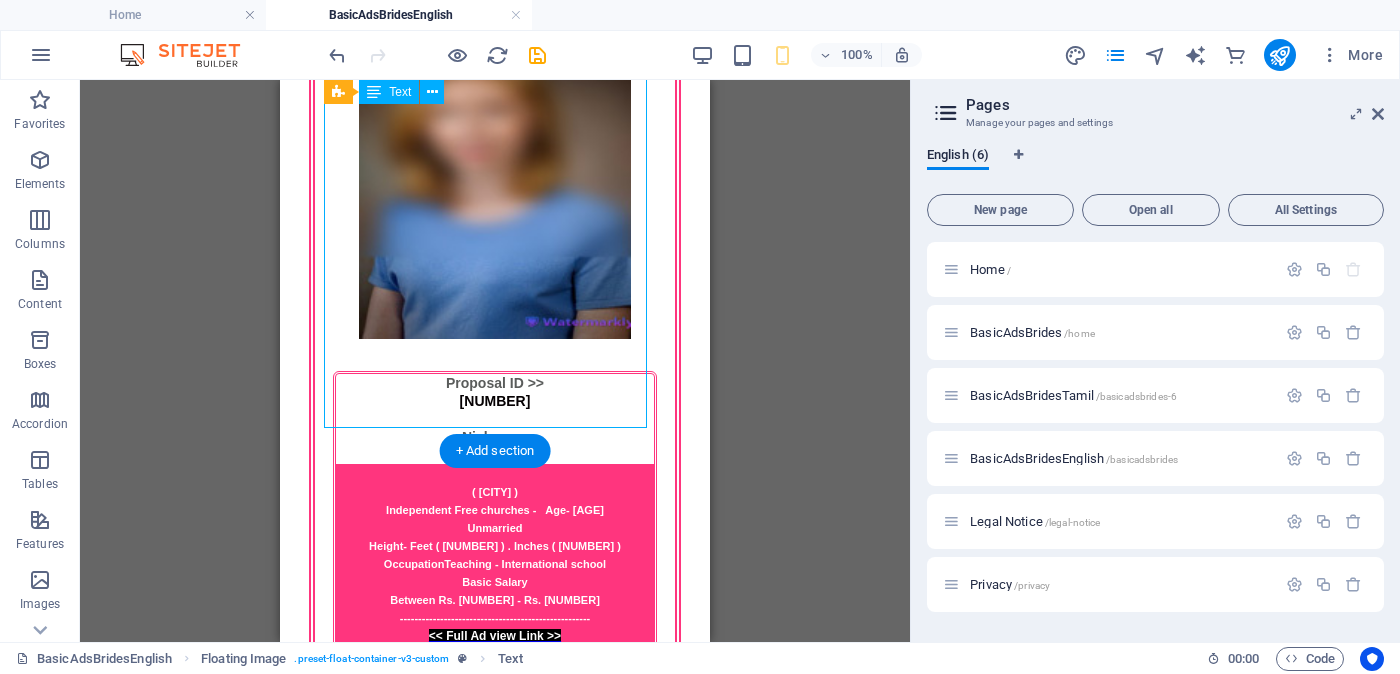 click on "Proposal ID >> 100490669019 Nickname Lyla     ( Colombo )   Roman Catholic church  -   Age   -  28  Divorced with 2 kids Height    -  Feet ( 4 ) . Inches ( 11 ) Occupation Doctor-  Private Hospital Basic Salary Between  Rs. 1,00,000   -  Rs. 2,00,000  ---------------------------------------------------- << Full Ad view Link >> To view the full Ad and clear photo" at bounding box center [495, 2620] 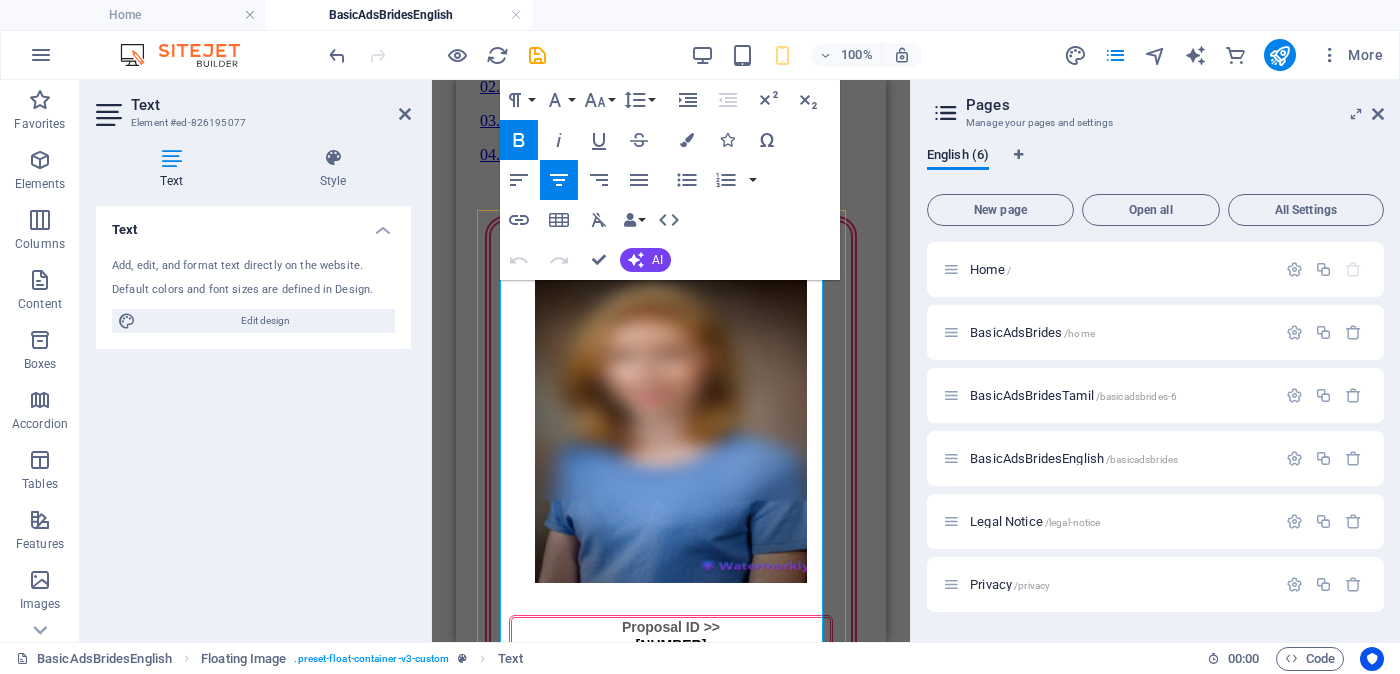 scroll, scrollTop: 1755, scrollLeft: 0, axis: vertical 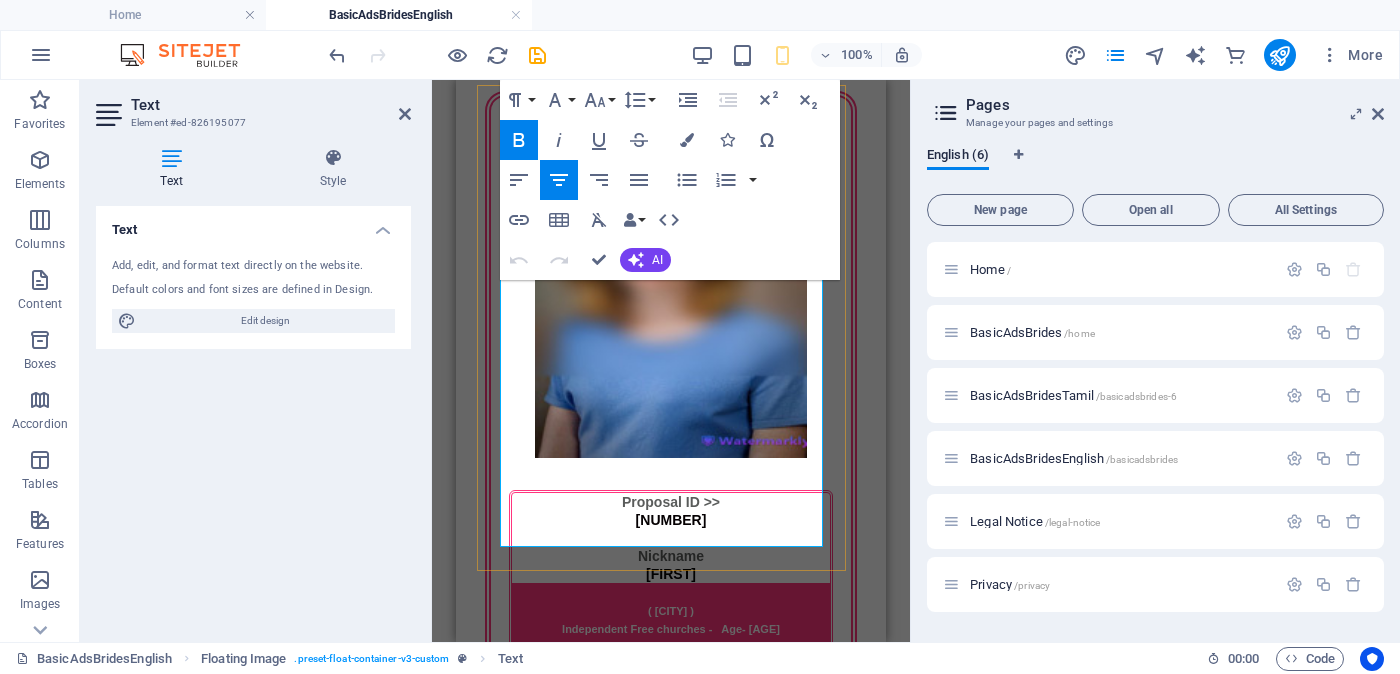 drag, startPoint x: 600, startPoint y: 502, endPoint x: 750, endPoint y: 532, distance: 152.97058 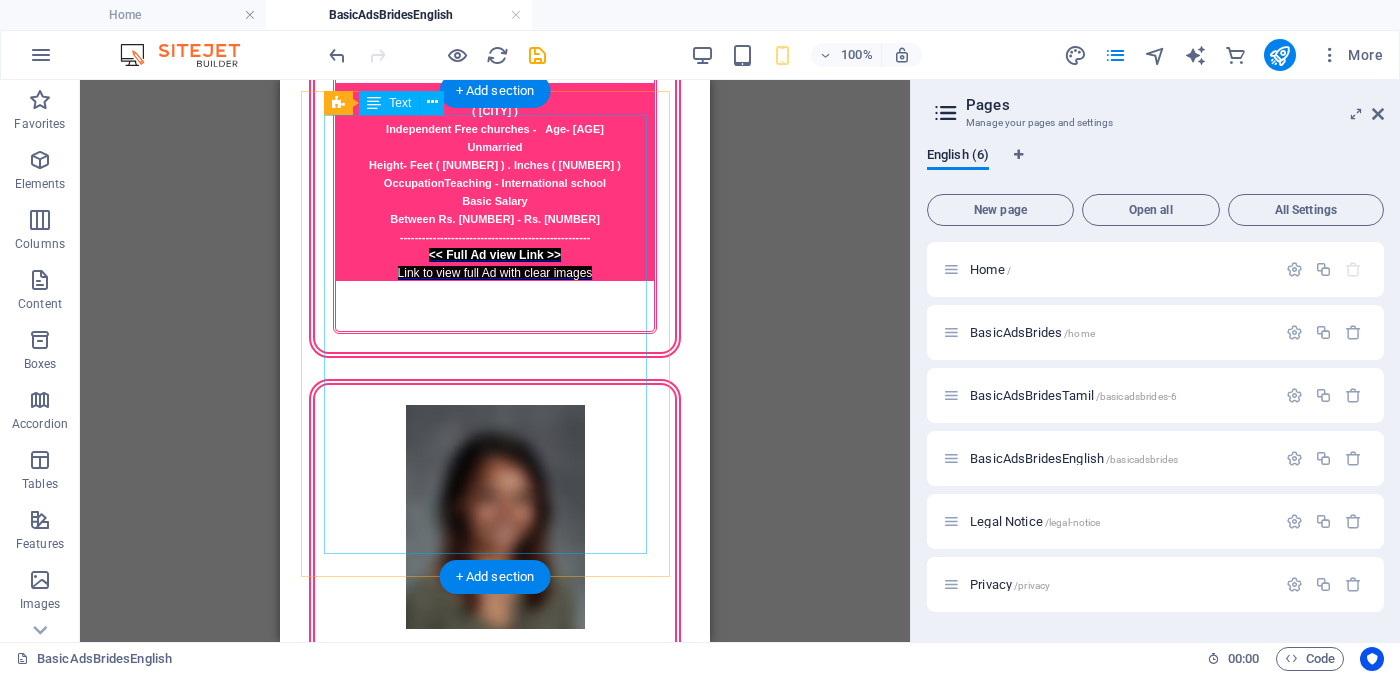 scroll, scrollTop: 2380, scrollLeft: 0, axis: vertical 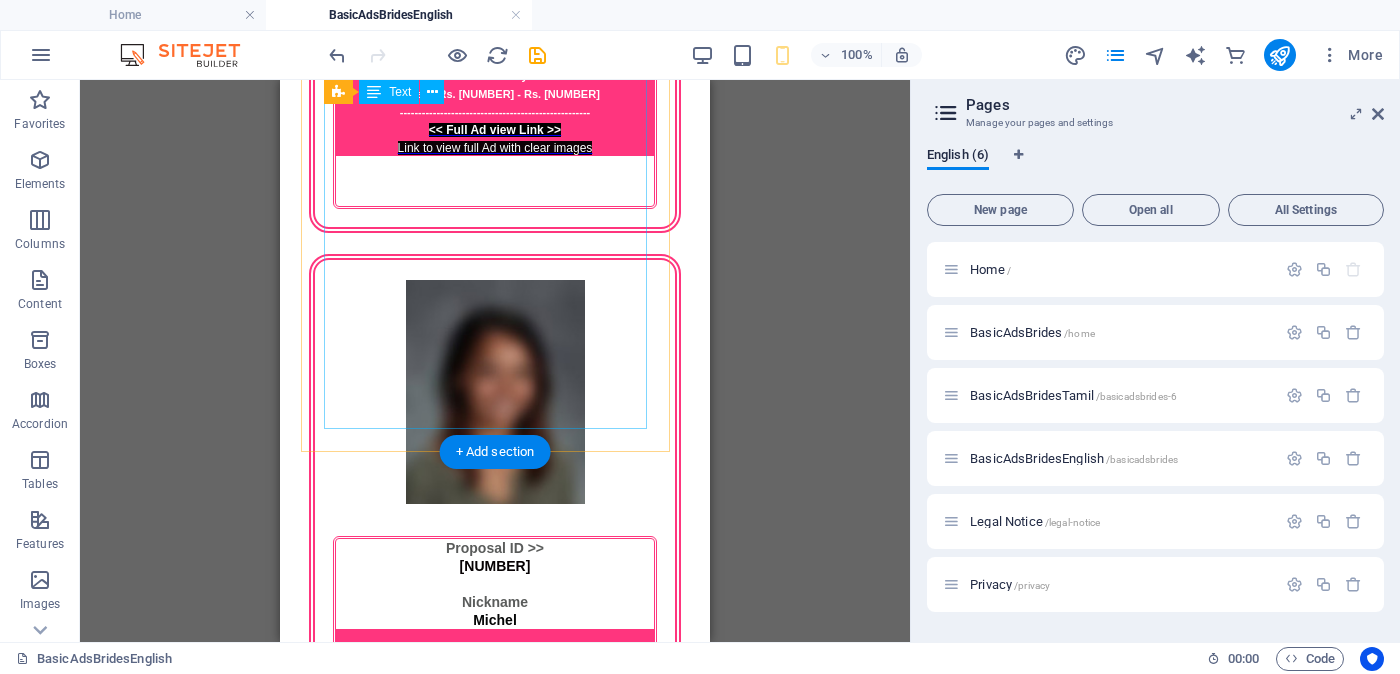 click on "Proposal ID >> 690411067222 Nickname Dora     ( Colombo )   KRC  Dubai   church   Age   -  29 Unmarried  Height    -  Feet ( 5 ) . Inches ( 10 ) Occupation Manager  -  Dubai Factory Basic Salary Between  Rs. 6,00,000  -  Rs. 8,00,000  ---------------------------------------------------- << Full Ad view Link >> To view the full Ad and clear photo" at bounding box center (495, 2770) 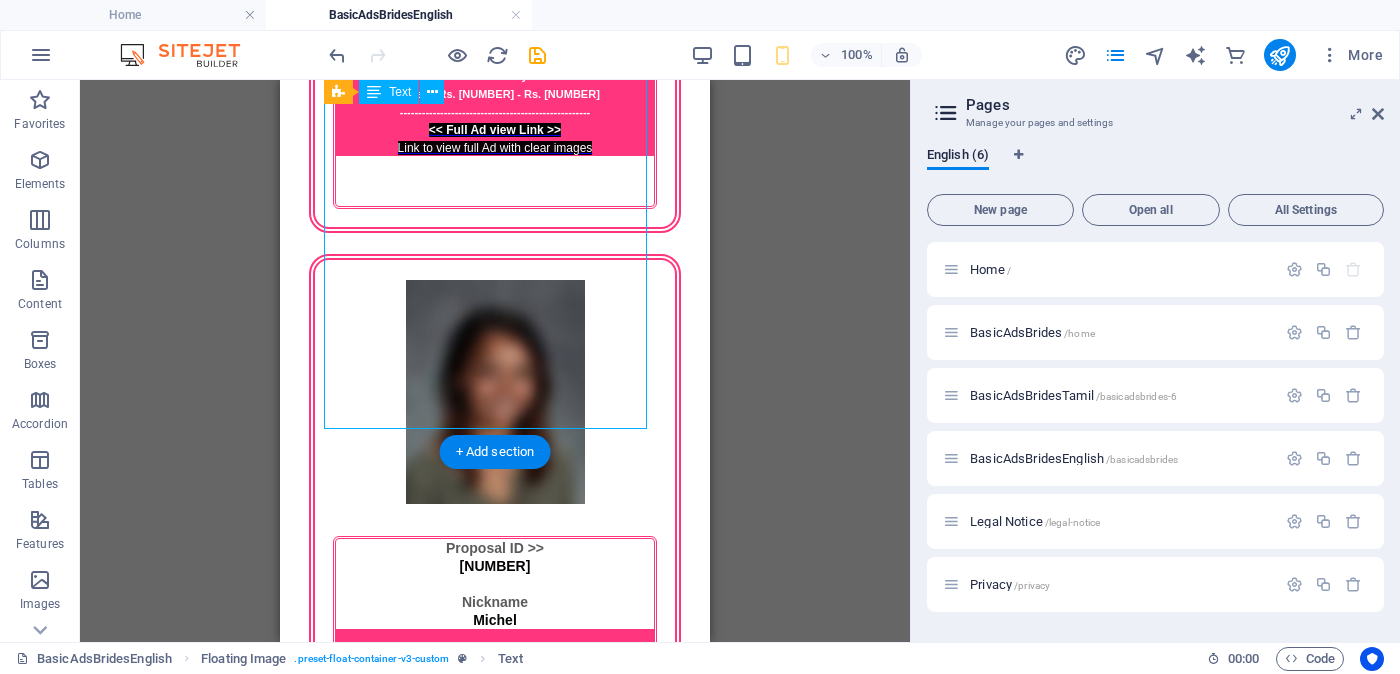 click on "Proposal ID >> 690411067222 Nickname Dora     ( Colombo )   KRC  Dubai   church   Age   -  29 Unmarried  Height    -  Feet ( 5 ) . Inches ( 10 ) Occupation Manager  -  Dubai Factory Basic Salary Between  Rs. 6,00,000  -  Rs. 8,00,000  ---------------------------------------------------- << Full Ad view Link >> To view the full Ad and clear photo" at bounding box center [495, 2770] 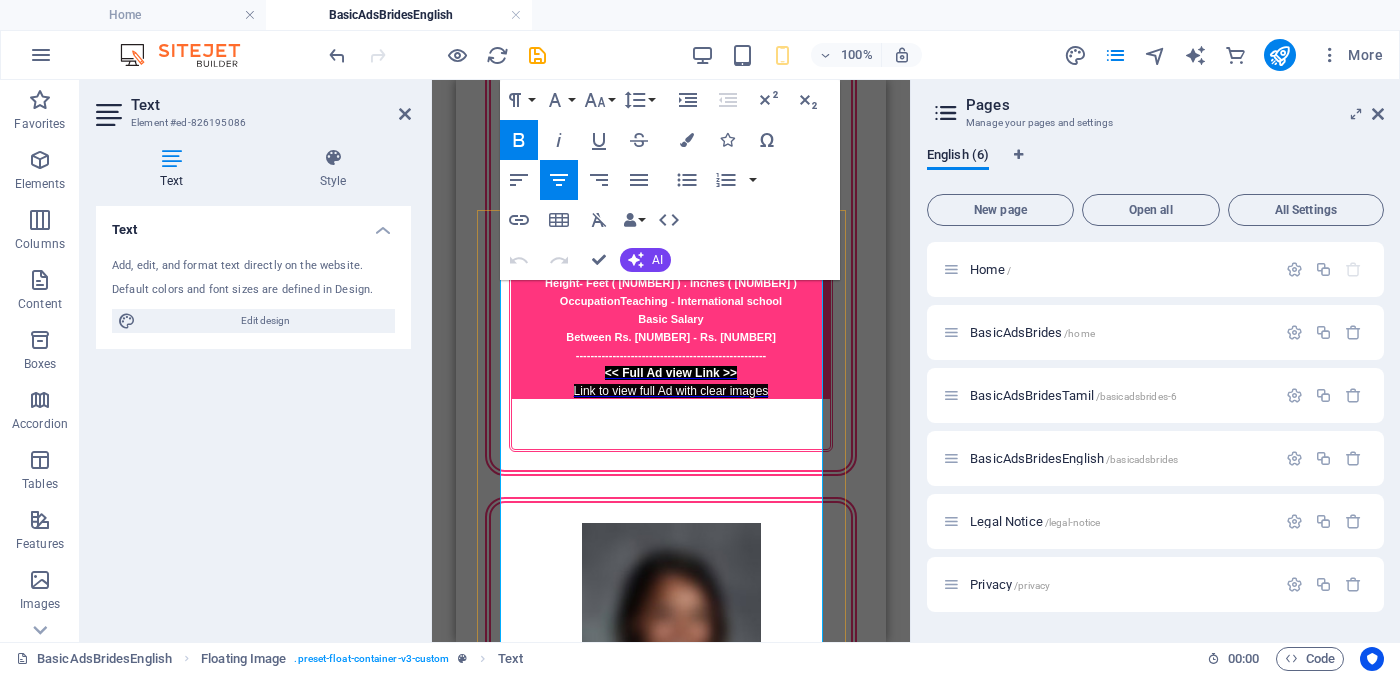 scroll, scrollTop: 2262, scrollLeft: 0, axis: vertical 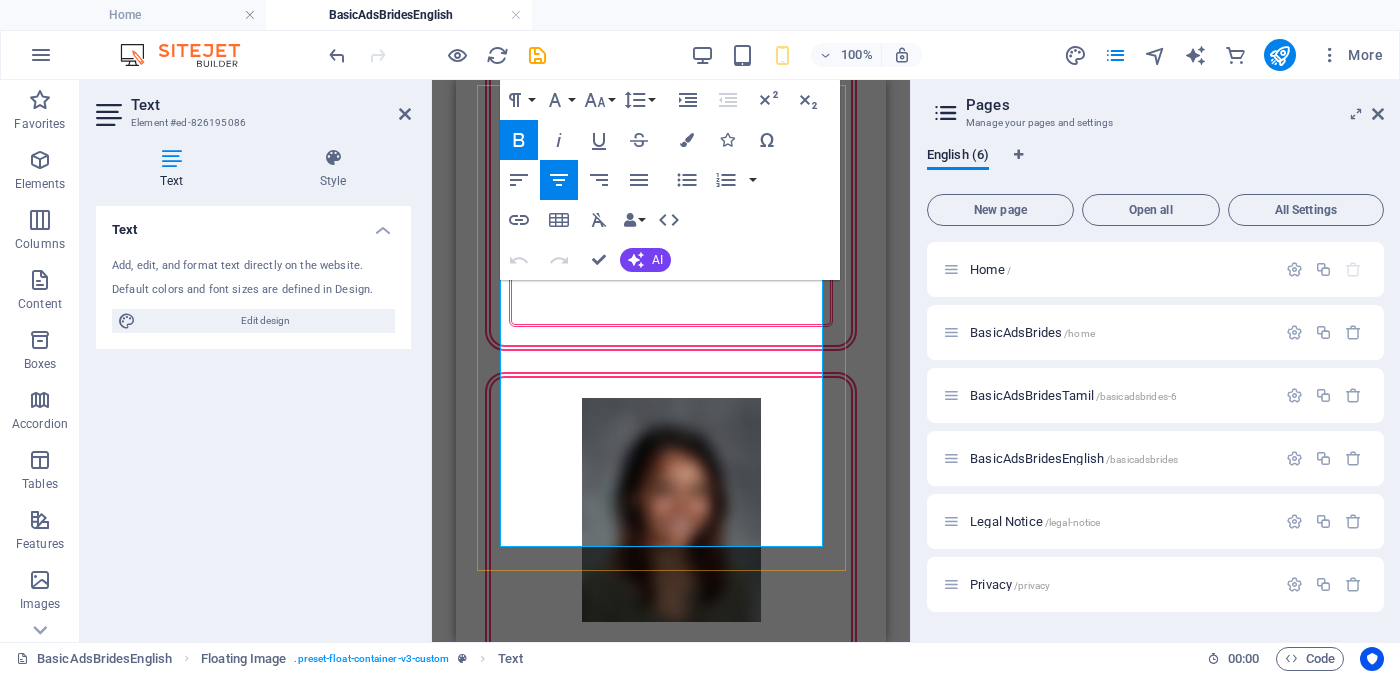 drag, startPoint x: 603, startPoint y: 509, endPoint x: 750, endPoint y: 533, distance: 148.9463 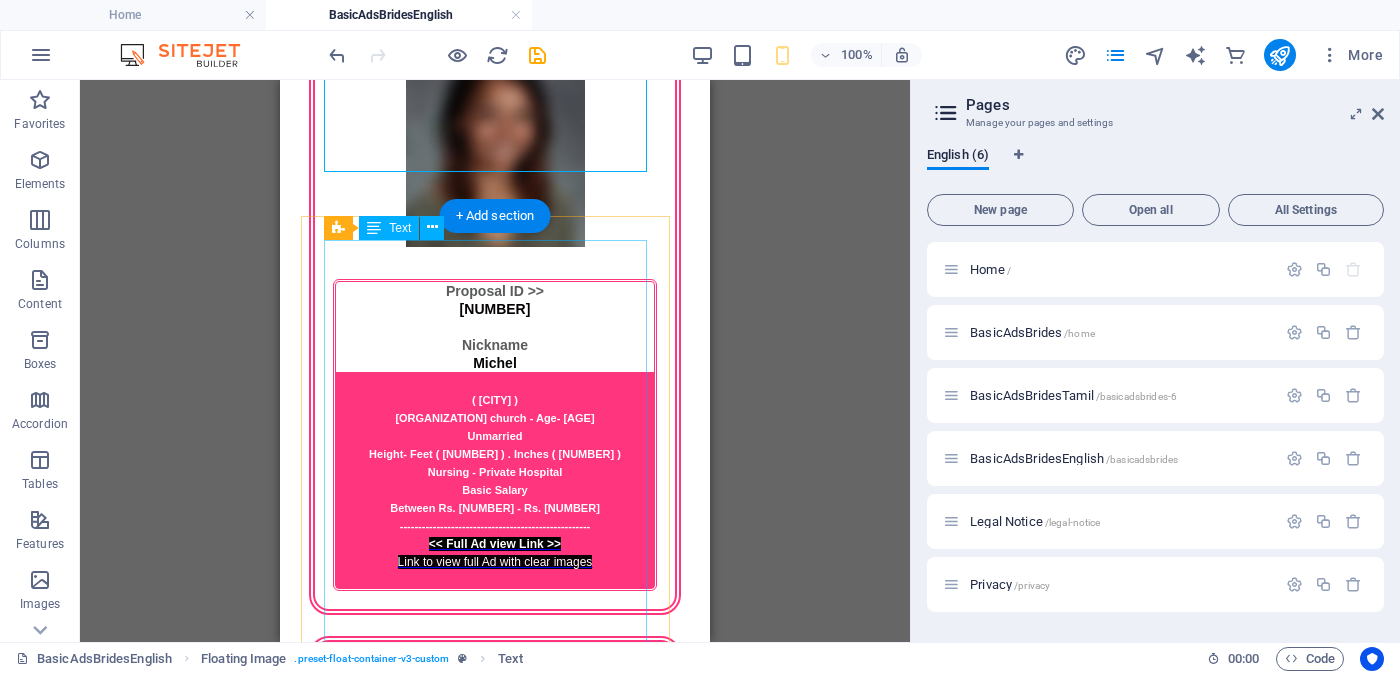 scroll, scrollTop: 2717, scrollLeft: 0, axis: vertical 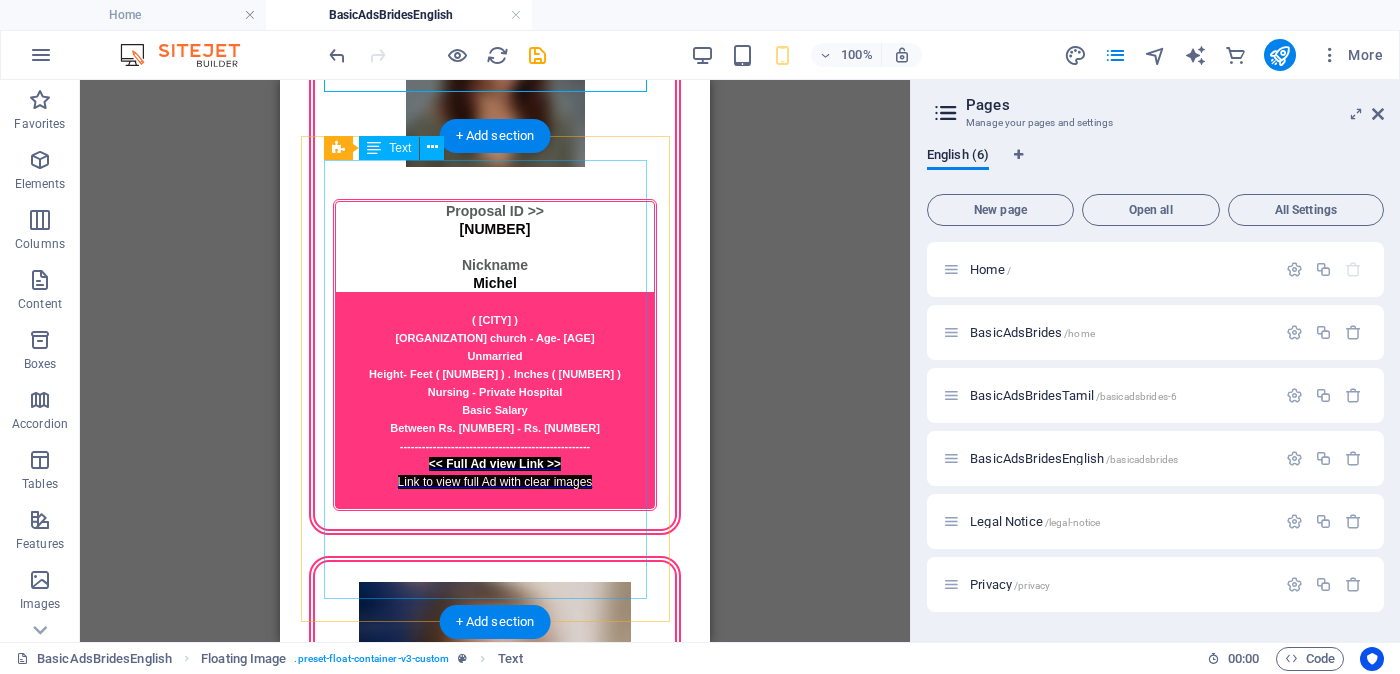click on "Proposal ID >> 779007067025 Nickname Debri        ( Galle )   Methodist  church -   Age   -  24 Unmarried  Height    -  Feet ( 6 )  . Inches ( 1 ) Occupation ---- Basic Salary / Income --- ---------------------------------------------------- << Full Ad view Link >> To view the full Ad and clear photo" at bounding box center (495, 3135) 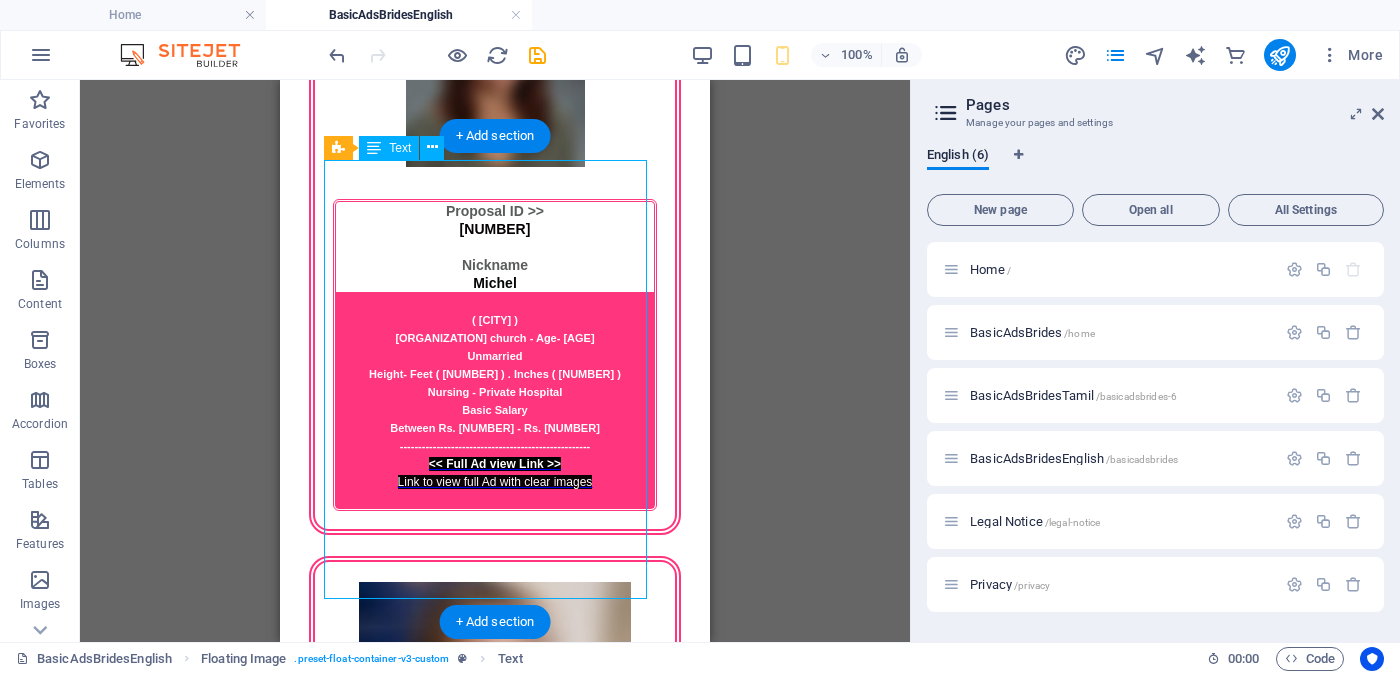 click on "Proposal ID >> 779007067025 Nickname Debri        ( Galle )   Methodist  church -   Age   -  24 Unmarried  Height    -  Feet ( 6 )  . Inches ( 1 ) Occupation ---- Basic Salary / Income --- ---------------------------------------------------- << Full Ad view Link >> To view the full Ad and clear photo" at bounding box center (495, 3135) 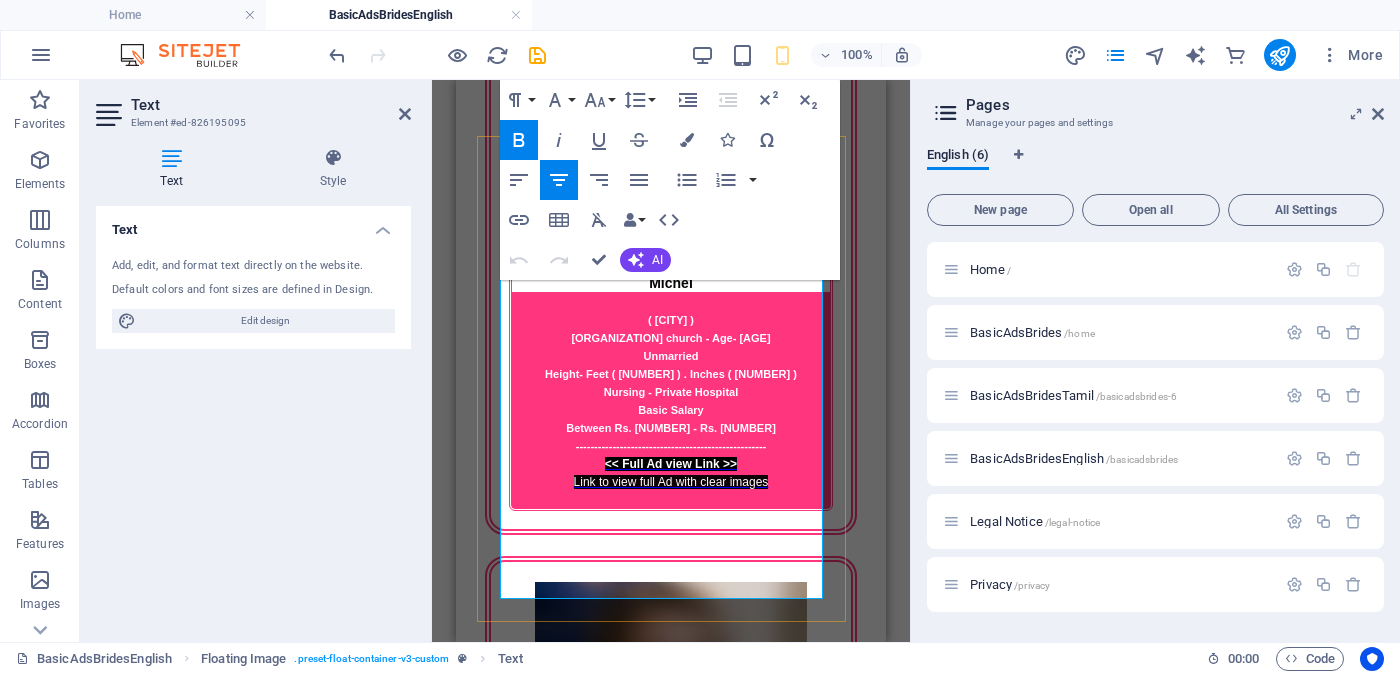 drag, startPoint x: 601, startPoint y: 557, endPoint x: 748, endPoint y: 589, distance: 150.44267 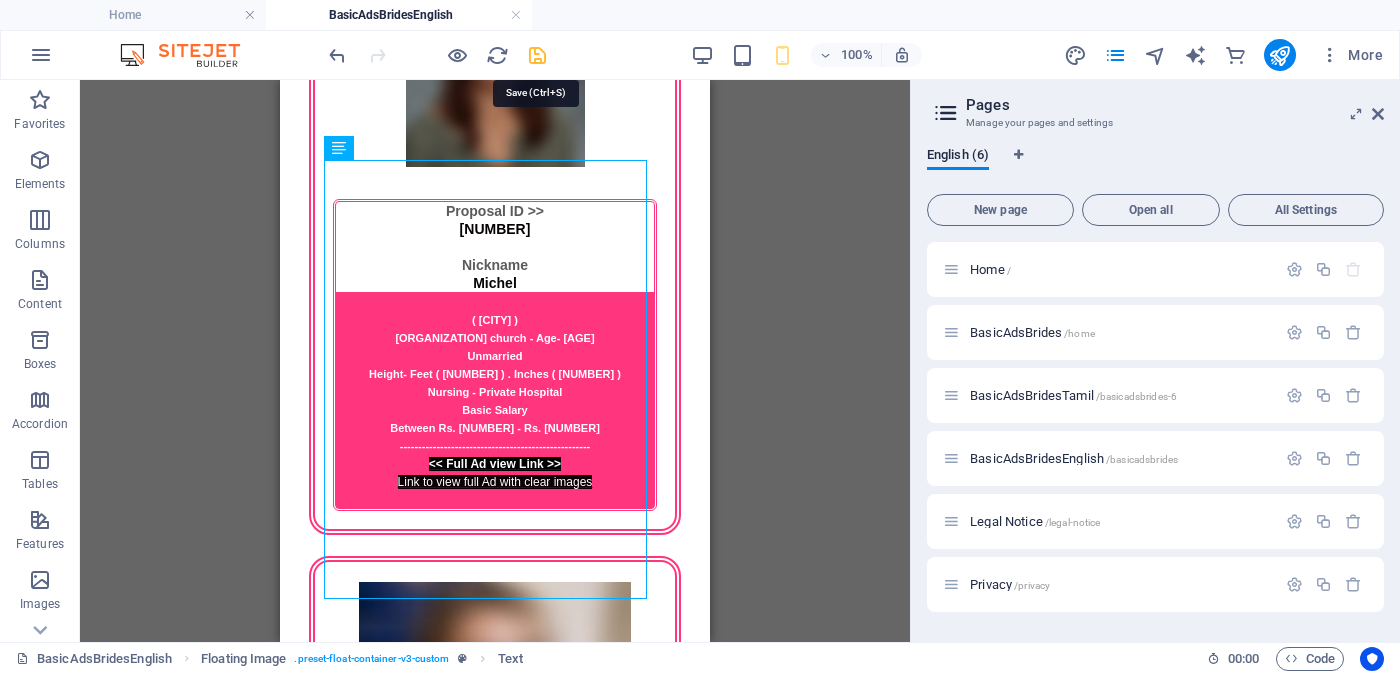 click at bounding box center (537, 55) 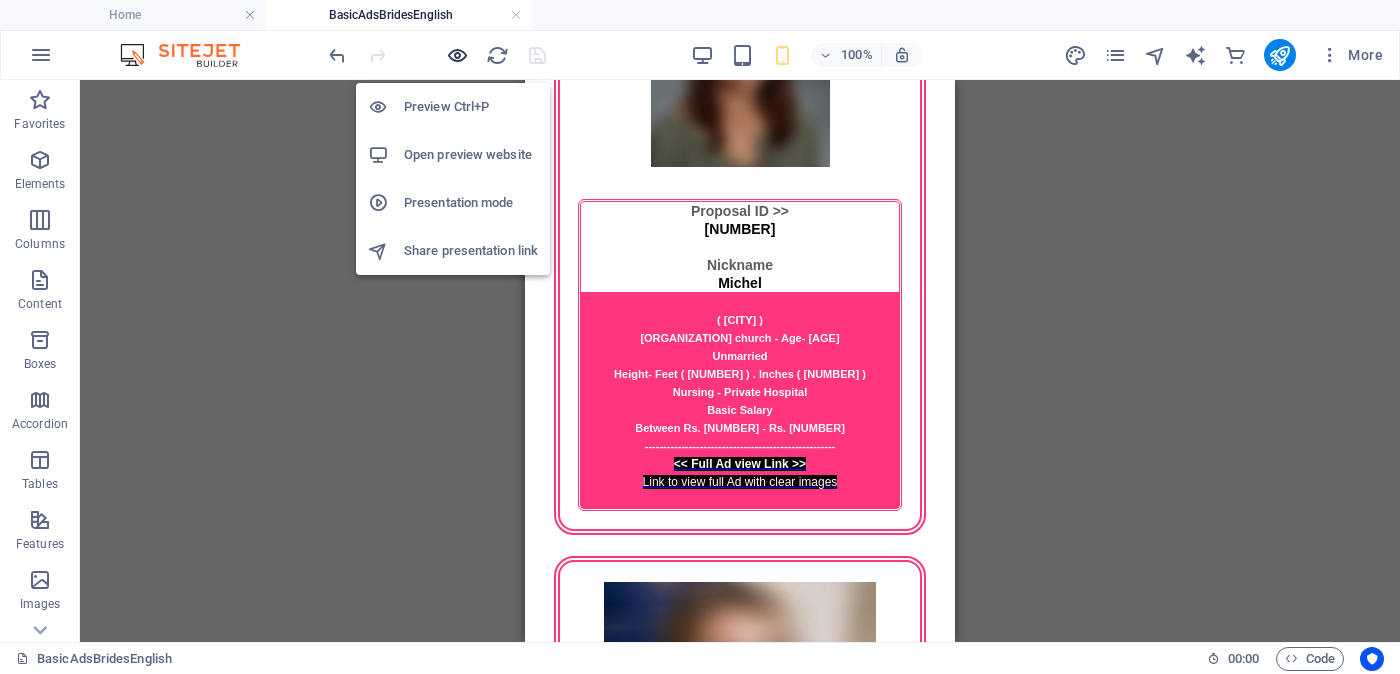 click at bounding box center [457, 55] 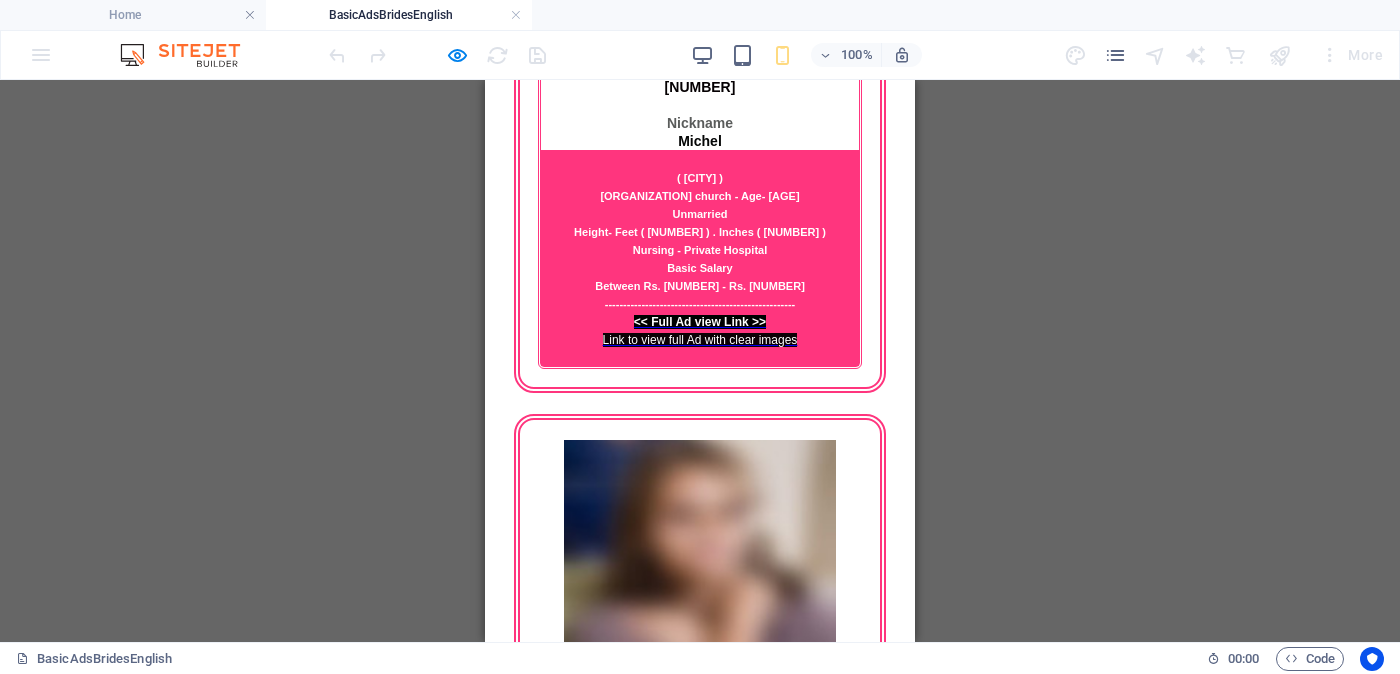 click on "<< Full Ad view Link >>" at bounding box center [700, 3129] 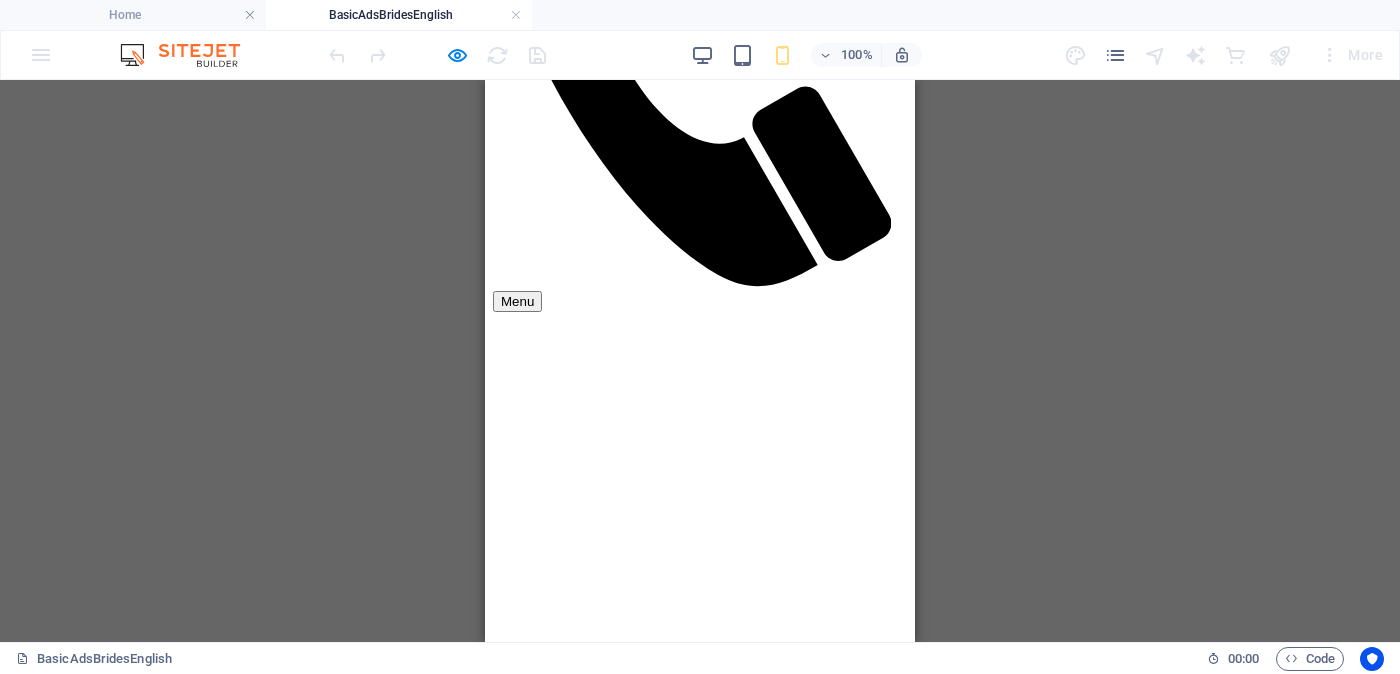 scroll, scrollTop: 750, scrollLeft: 0, axis: vertical 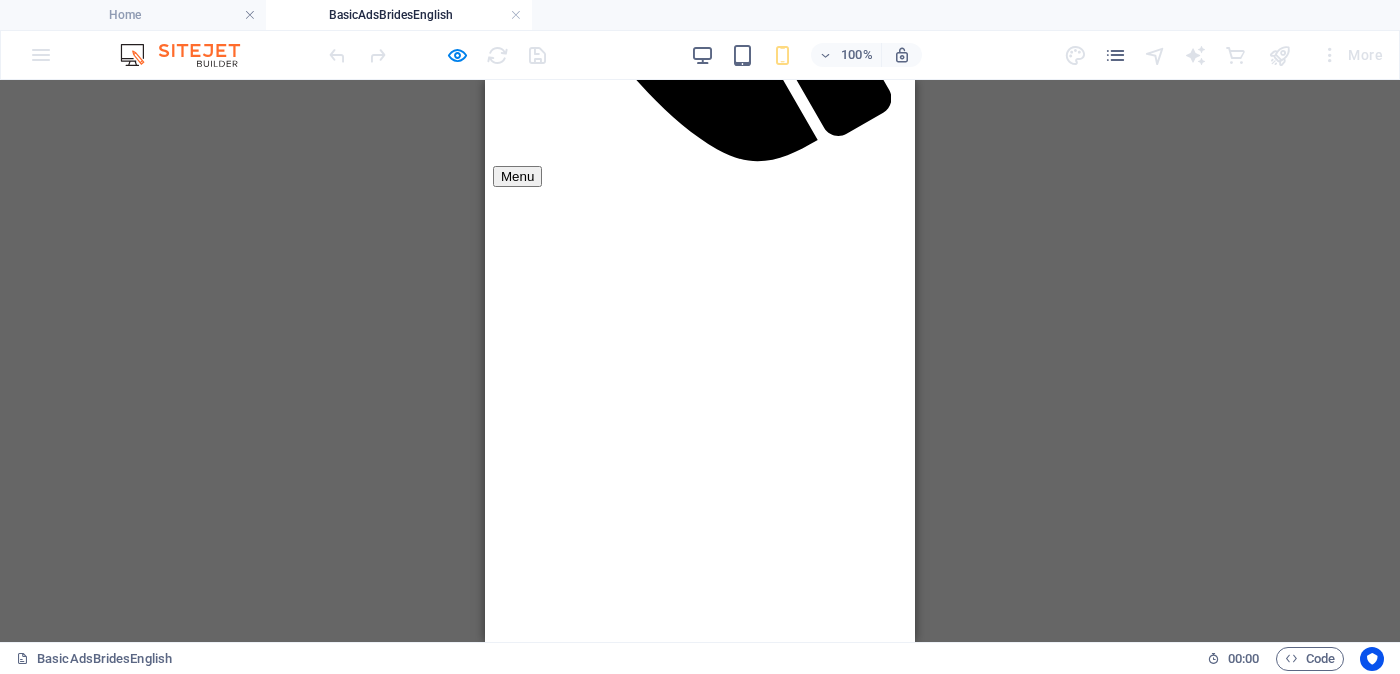 click on "<< Full Ad view Link >>" at bounding box center (700, 2289) 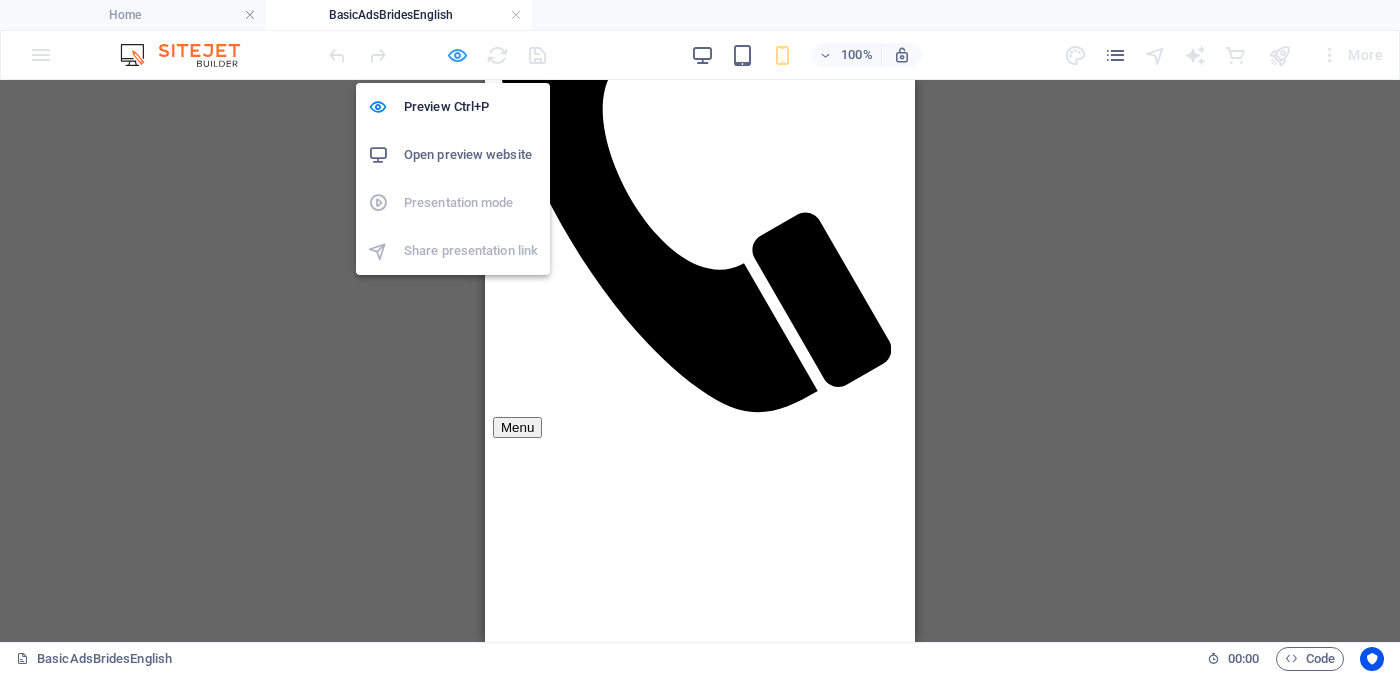 click at bounding box center (457, 55) 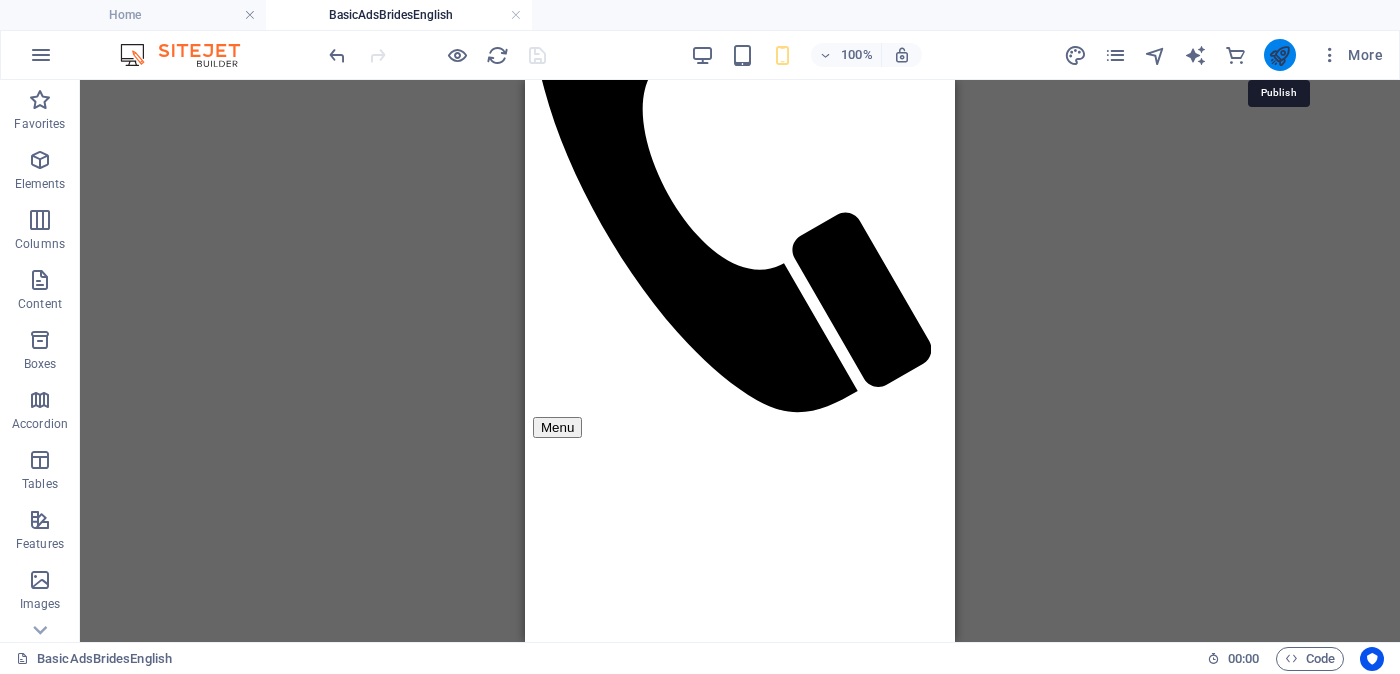 click at bounding box center [1279, 55] 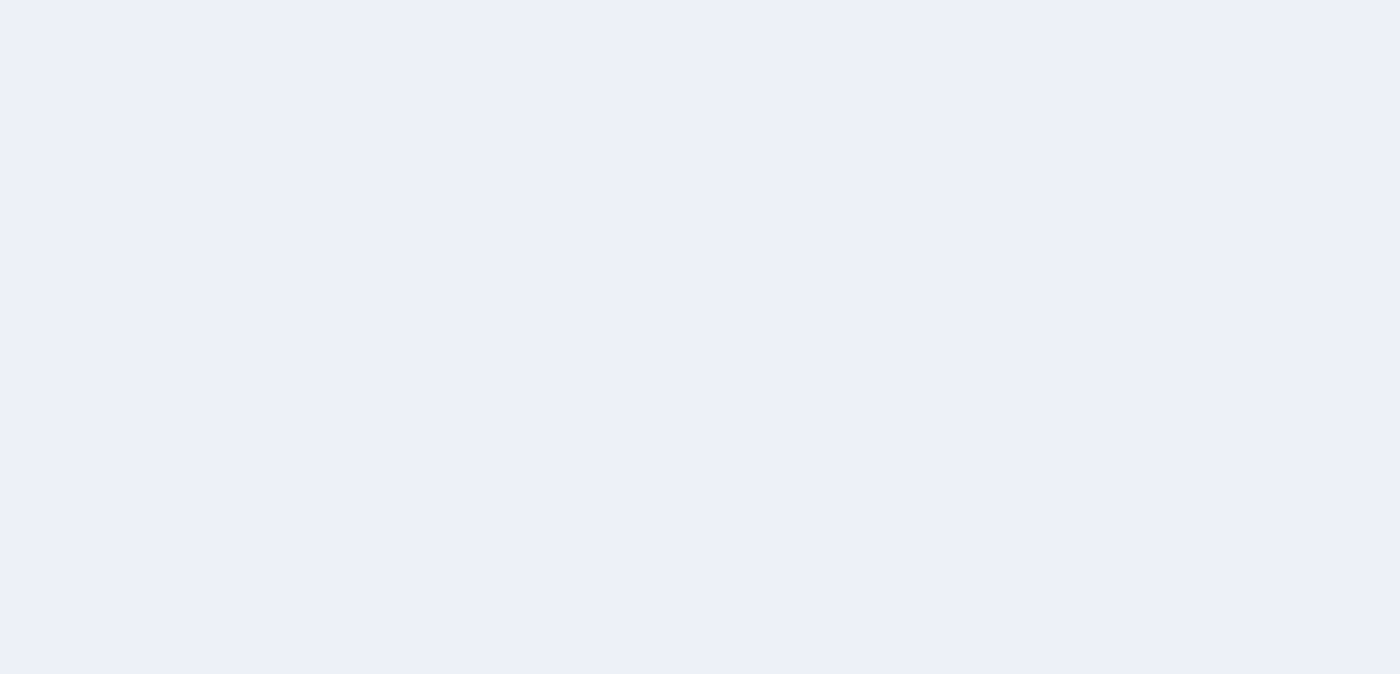 scroll, scrollTop: 0, scrollLeft: 0, axis: both 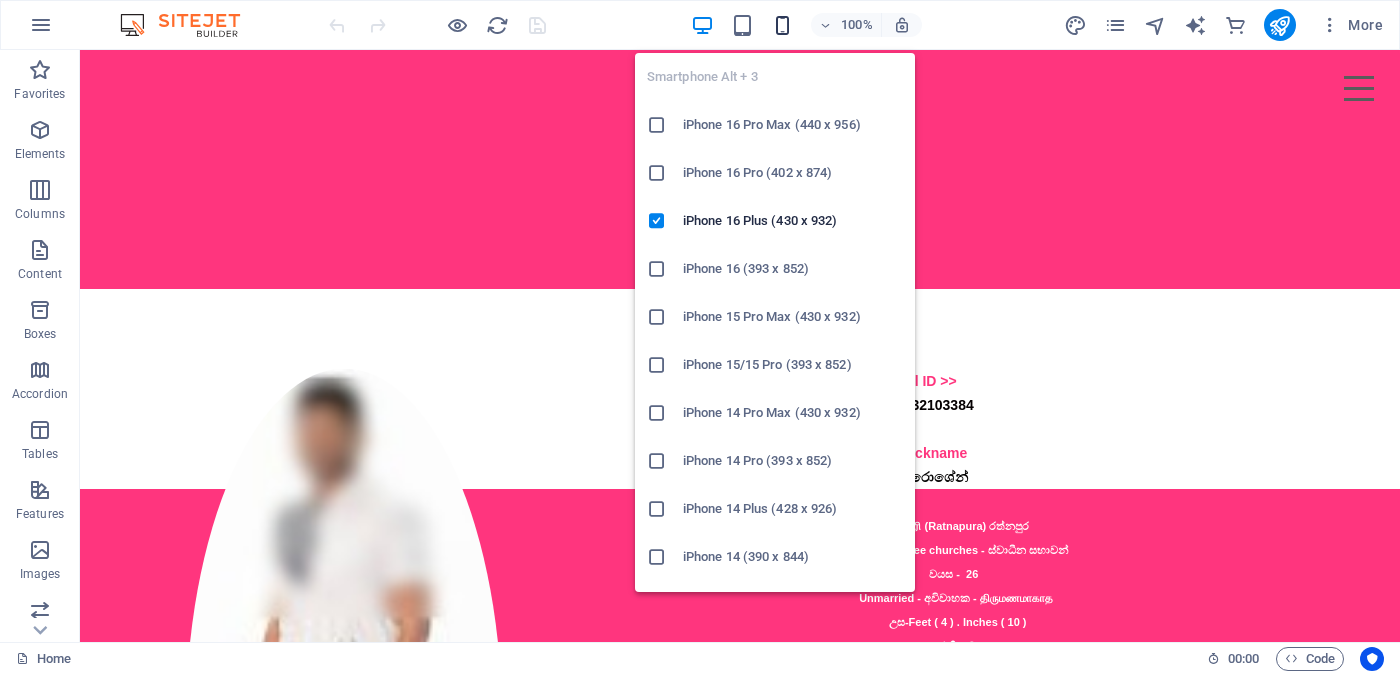 click at bounding box center [782, 25] 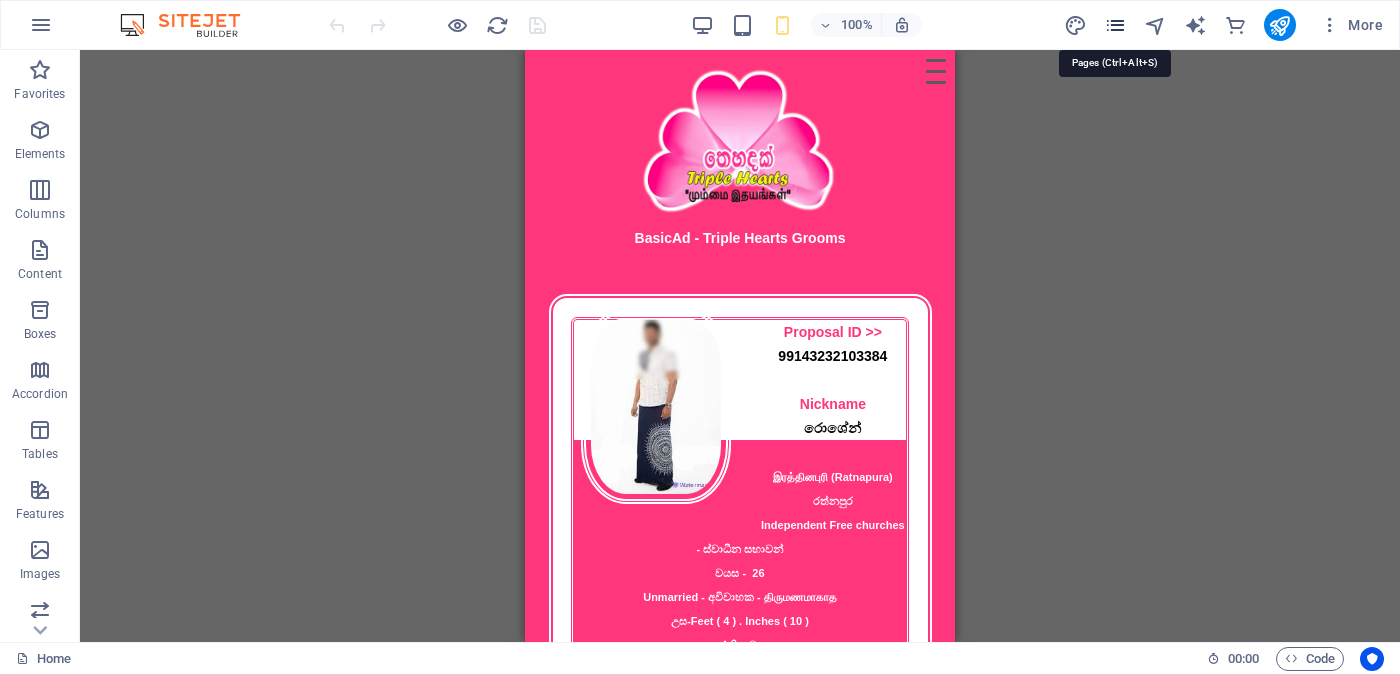 click at bounding box center [1115, 25] 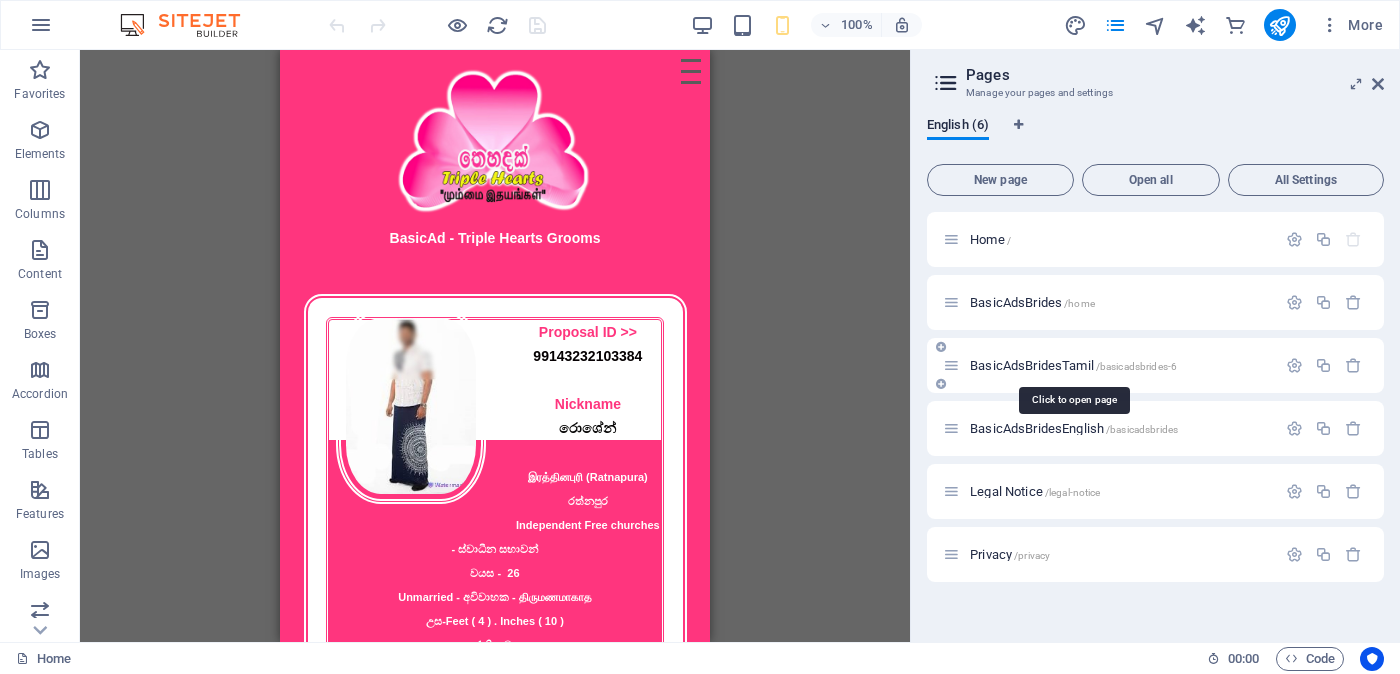 click on "BasicAdsBridesTamil /basicadsbrides-6" at bounding box center [1073, 365] 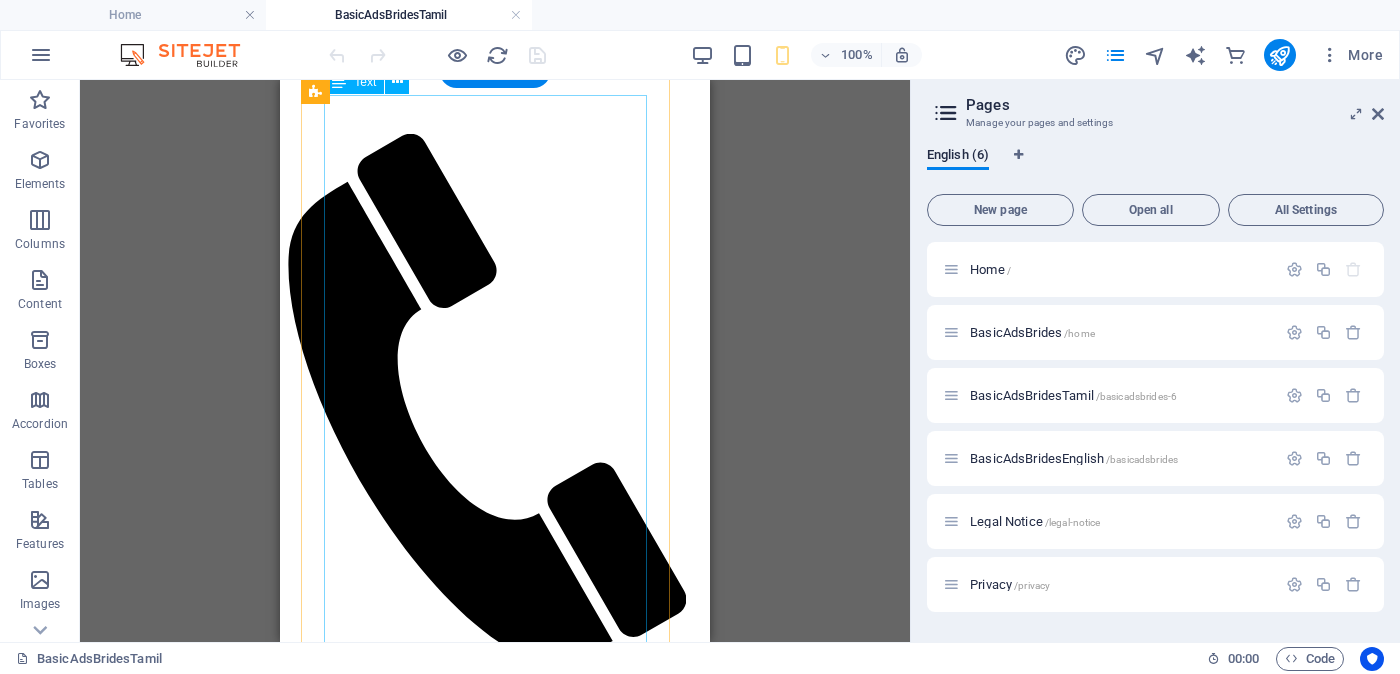 scroll, scrollTop: 499, scrollLeft: 0, axis: vertical 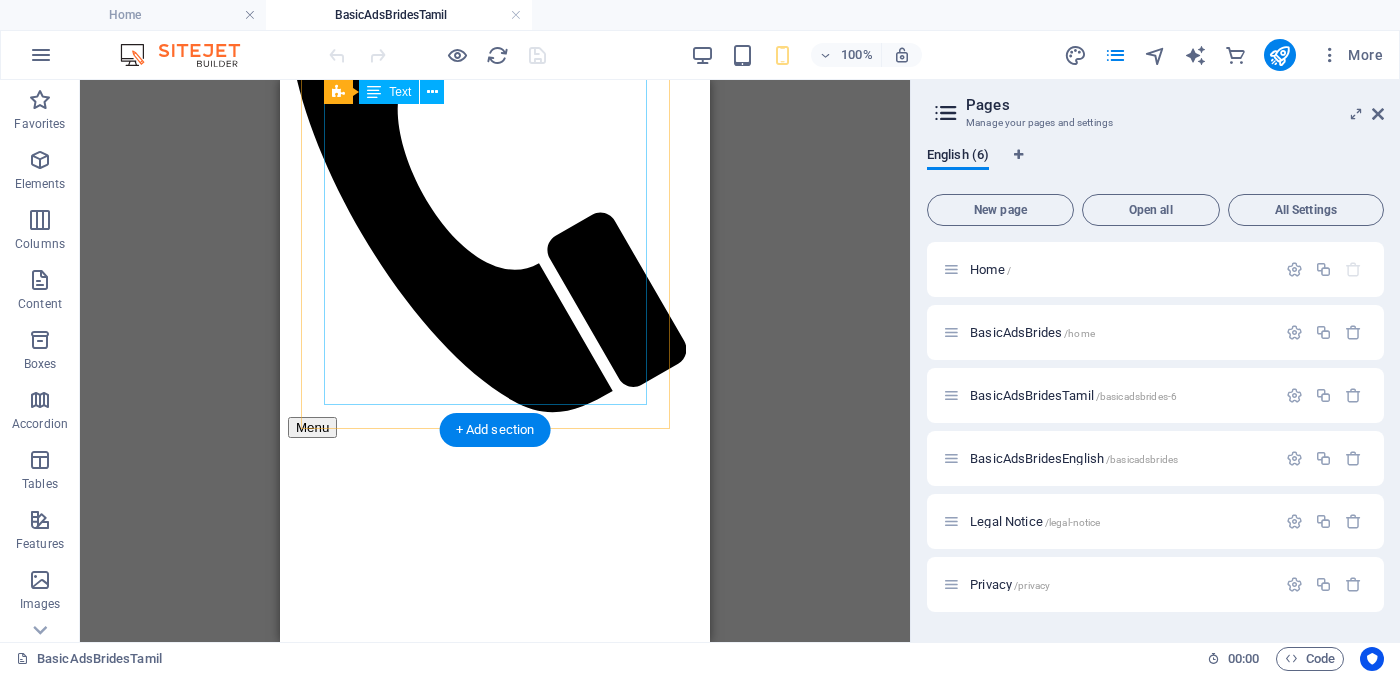 click on "Proposal ID >> [NUMBER] Nickname [NAME] ([NAME]) [CITY] Independent Free churches சுதந்திர இலவச திருச்சபைகள் வயது - Age - [AGE] Unmarried - திருமணமாகாத உயரம் - Feet ( 5 ) . Inches ( 05 ) Occupation - தொழில் Foreign Employed - வெளிநாடு வேலை Monthly Income - சம்பளம் Between Rs. [AMOUNT] - Rs. [AMOUNT] ---------------------------------------------------- << Full Ad view Link >> தெளிவான படத்தையும் முழு விளம்பரத்தையும் பார்க்க" at bounding box center [495, 2065] 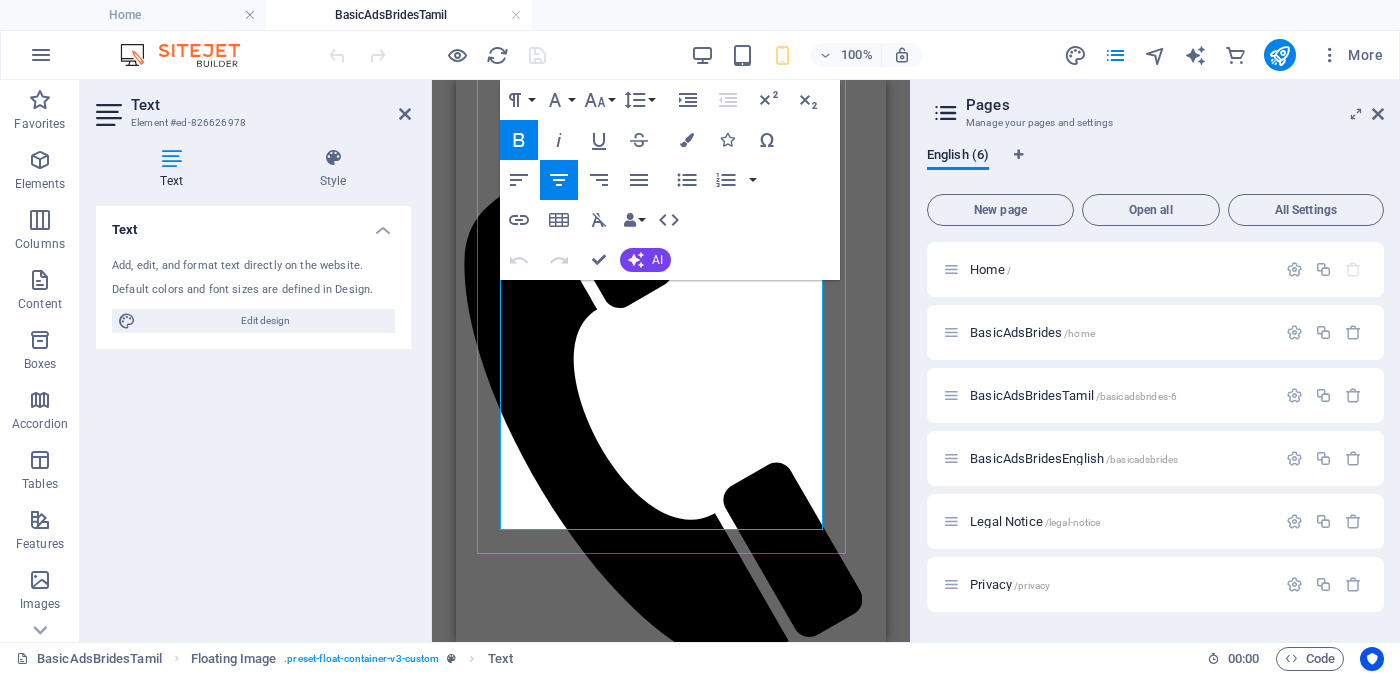 scroll, scrollTop: 375, scrollLeft: 0, axis: vertical 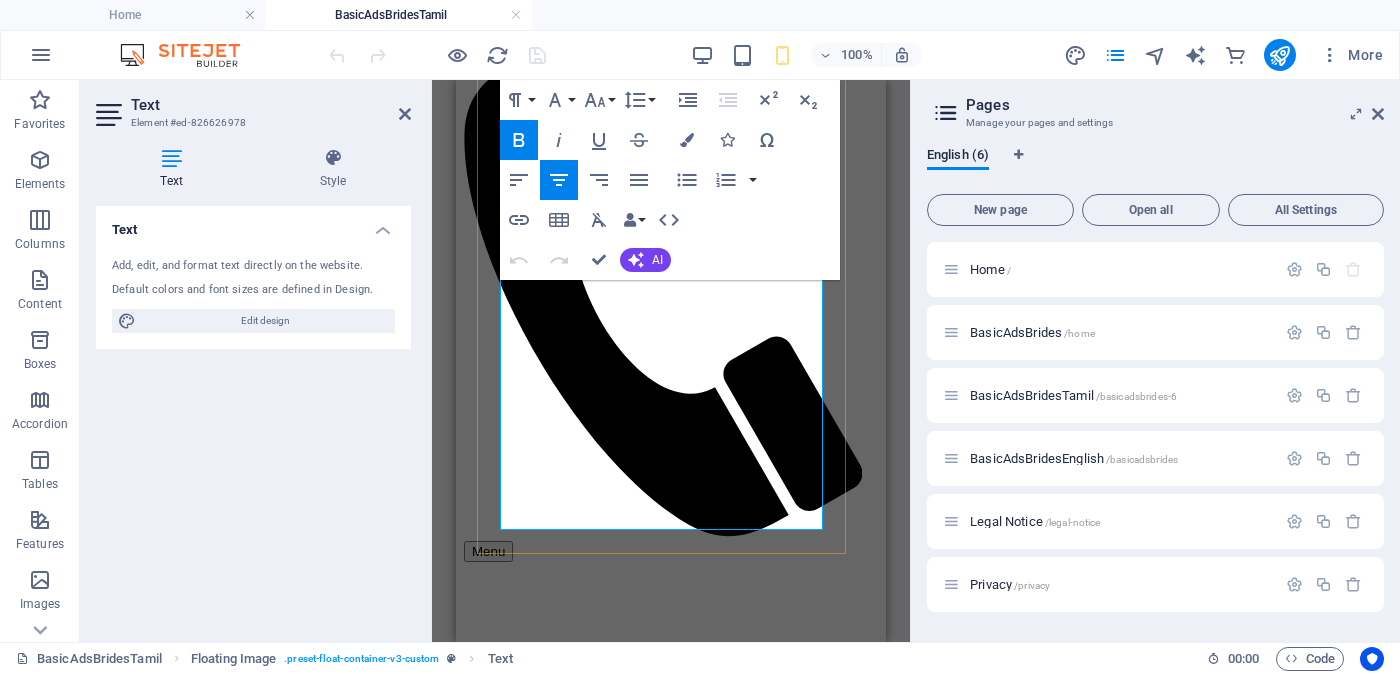 click on "<< Full Ad view Link >>" at bounding box center (671, 2327) 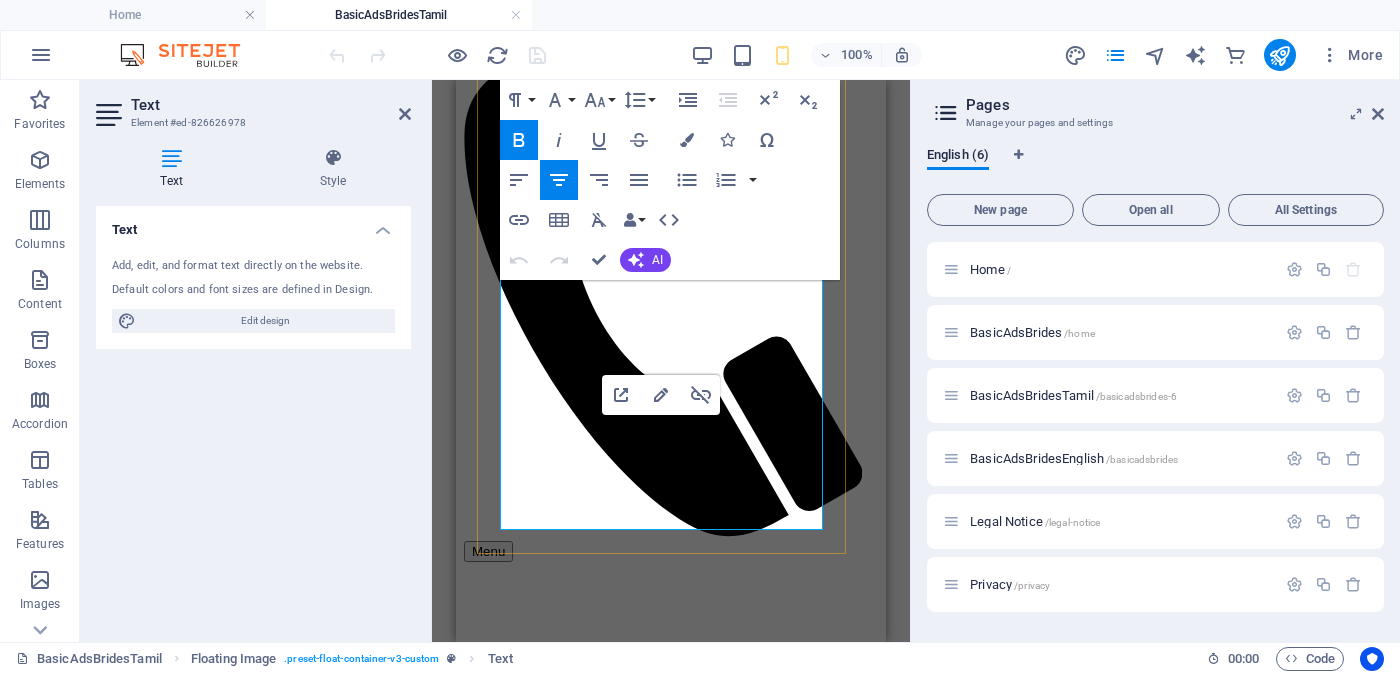 drag, startPoint x: 600, startPoint y: 442, endPoint x: 752, endPoint y: 488, distance: 158.80806 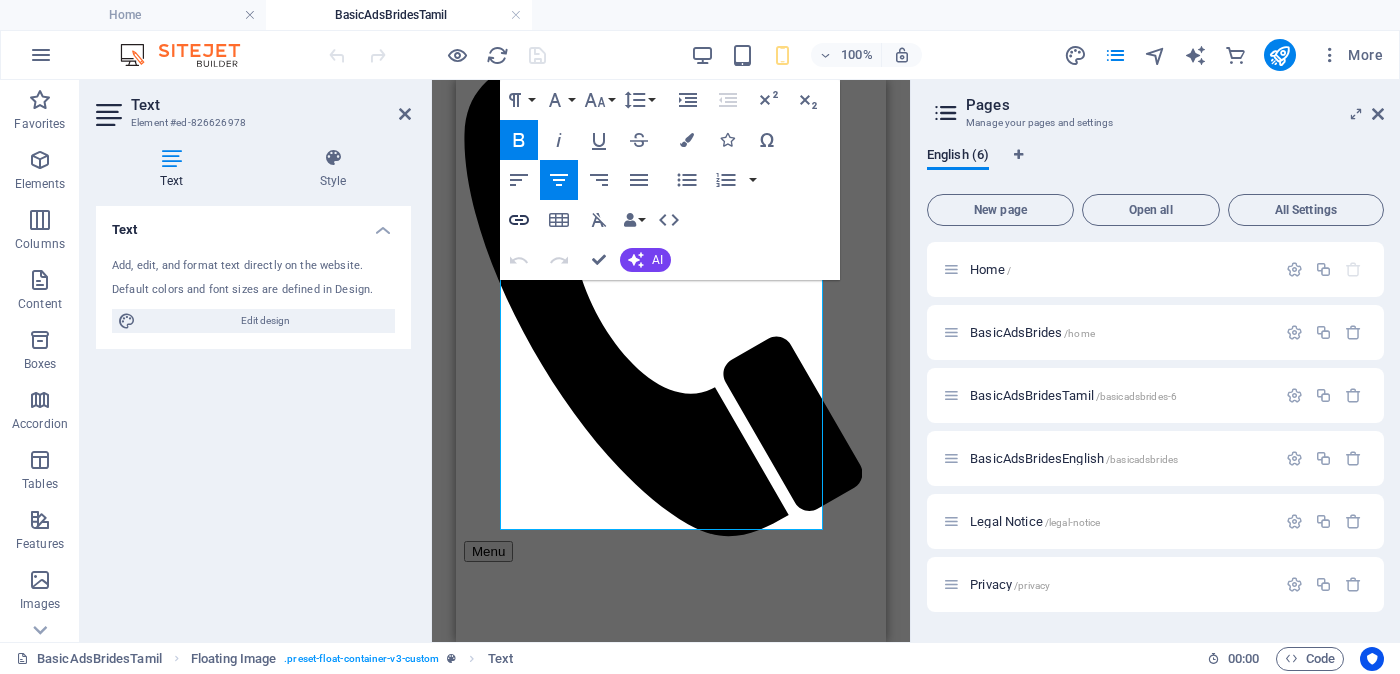 click 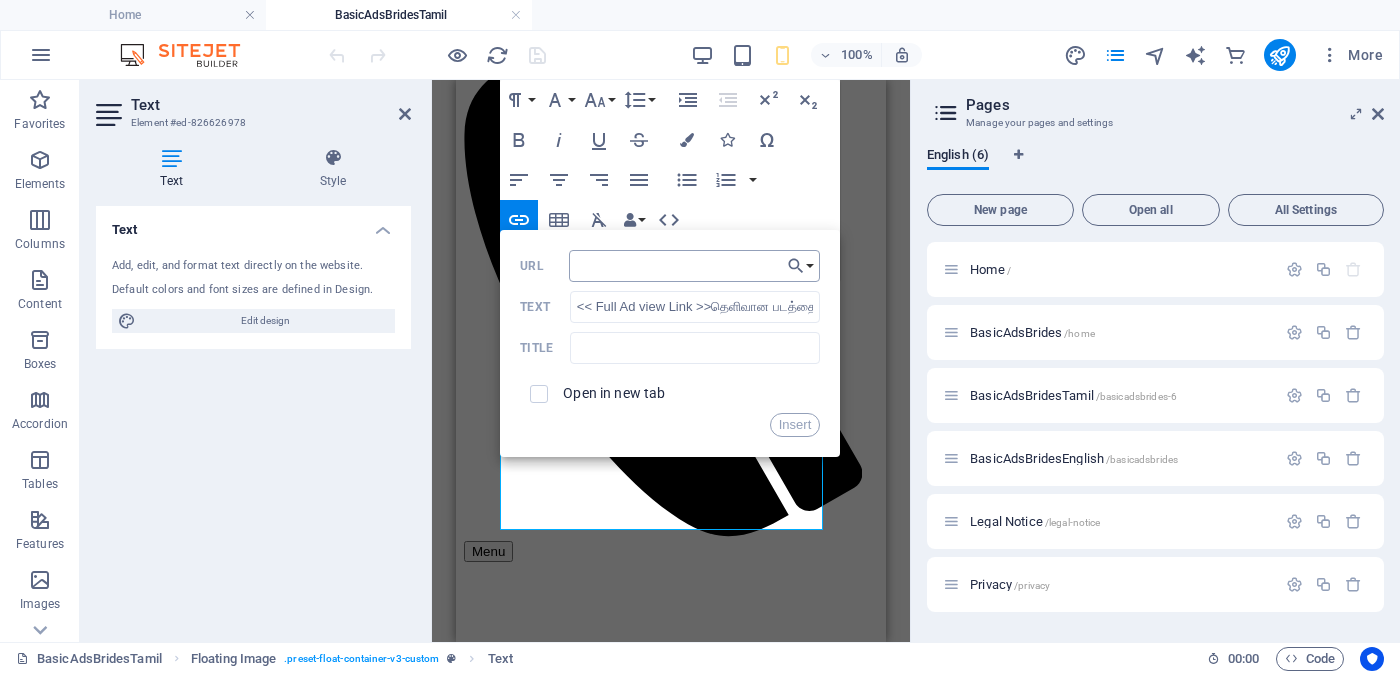 click on "URL" at bounding box center [695, 266] 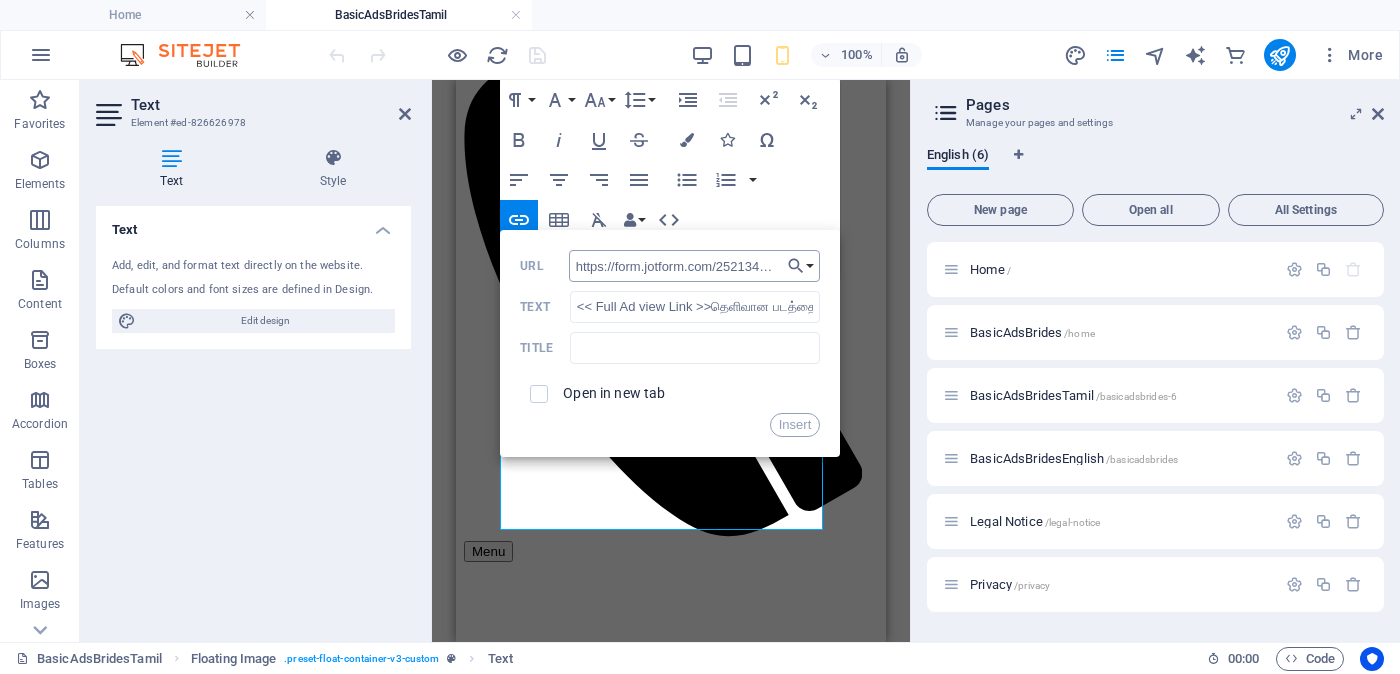 scroll, scrollTop: 0, scrollLeft: 47, axis: horizontal 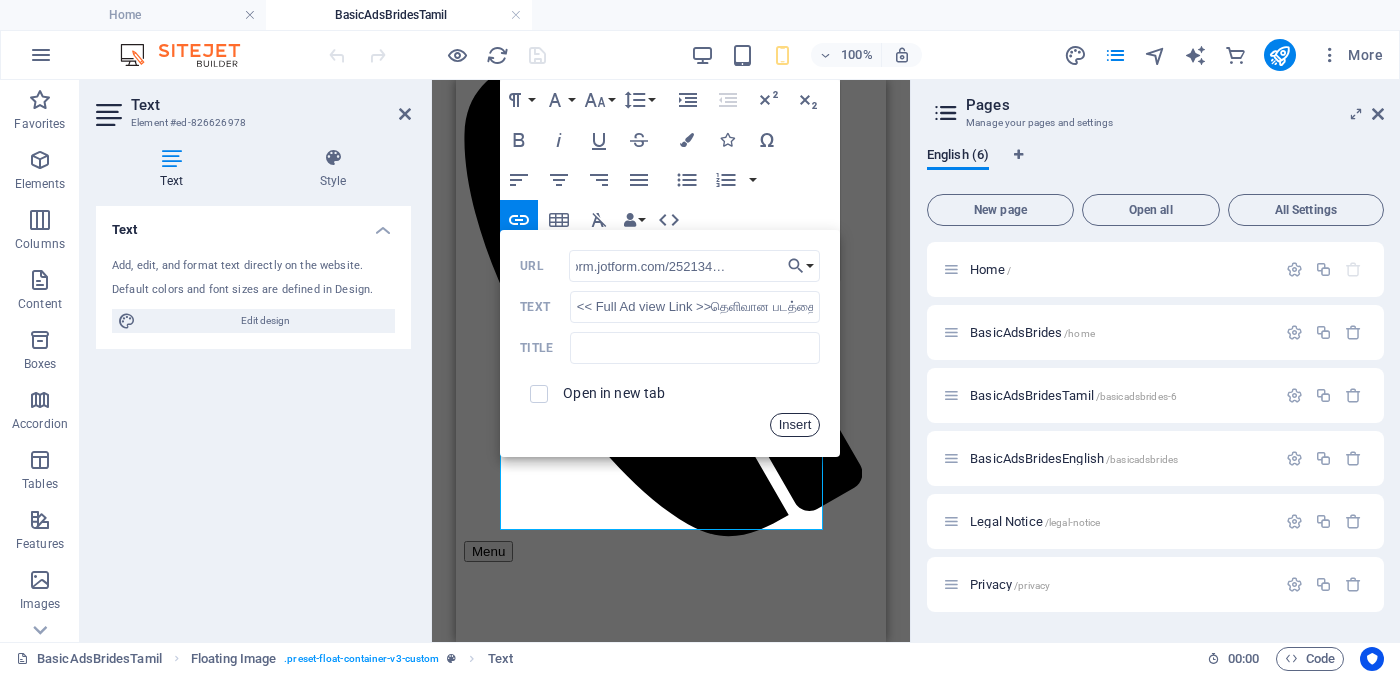 click on "Insert" at bounding box center [795, 425] 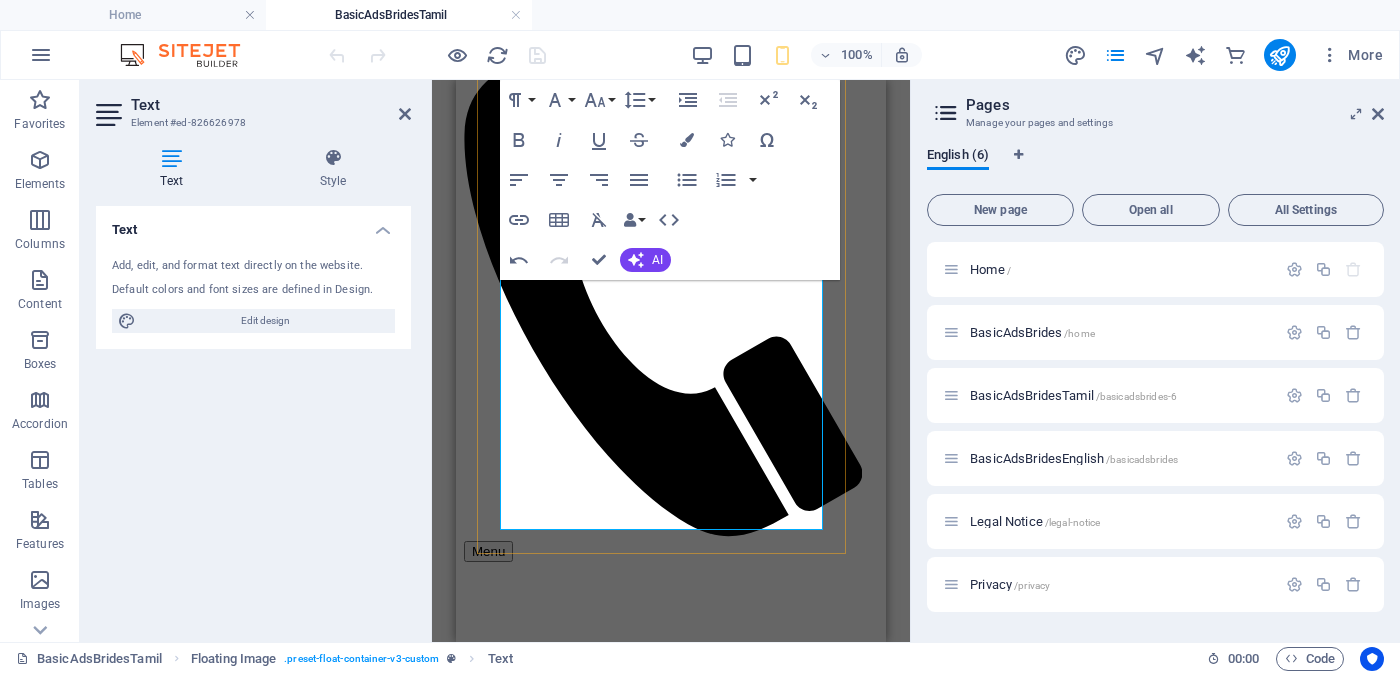 click on "<< Full Ad view Link >>" at bounding box center [671, 2326] 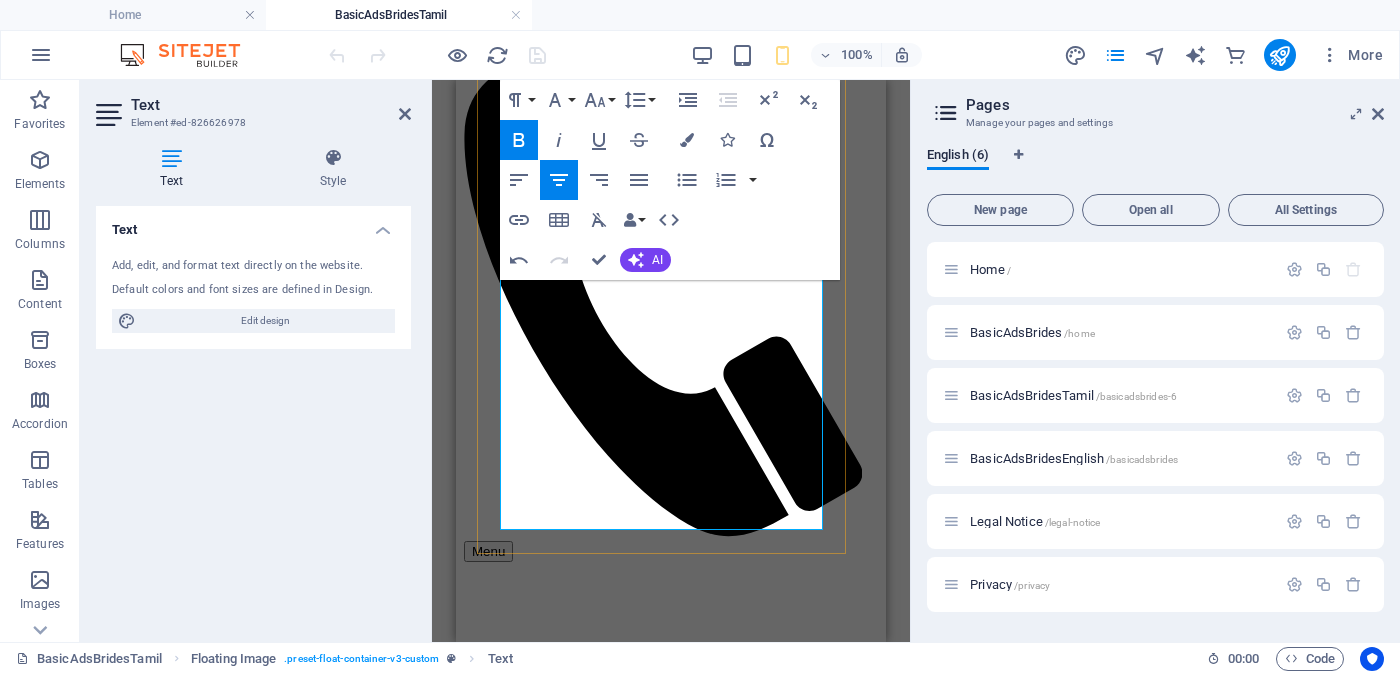 drag, startPoint x: 565, startPoint y: 461, endPoint x: 735, endPoint y: 479, distance: 170.95029 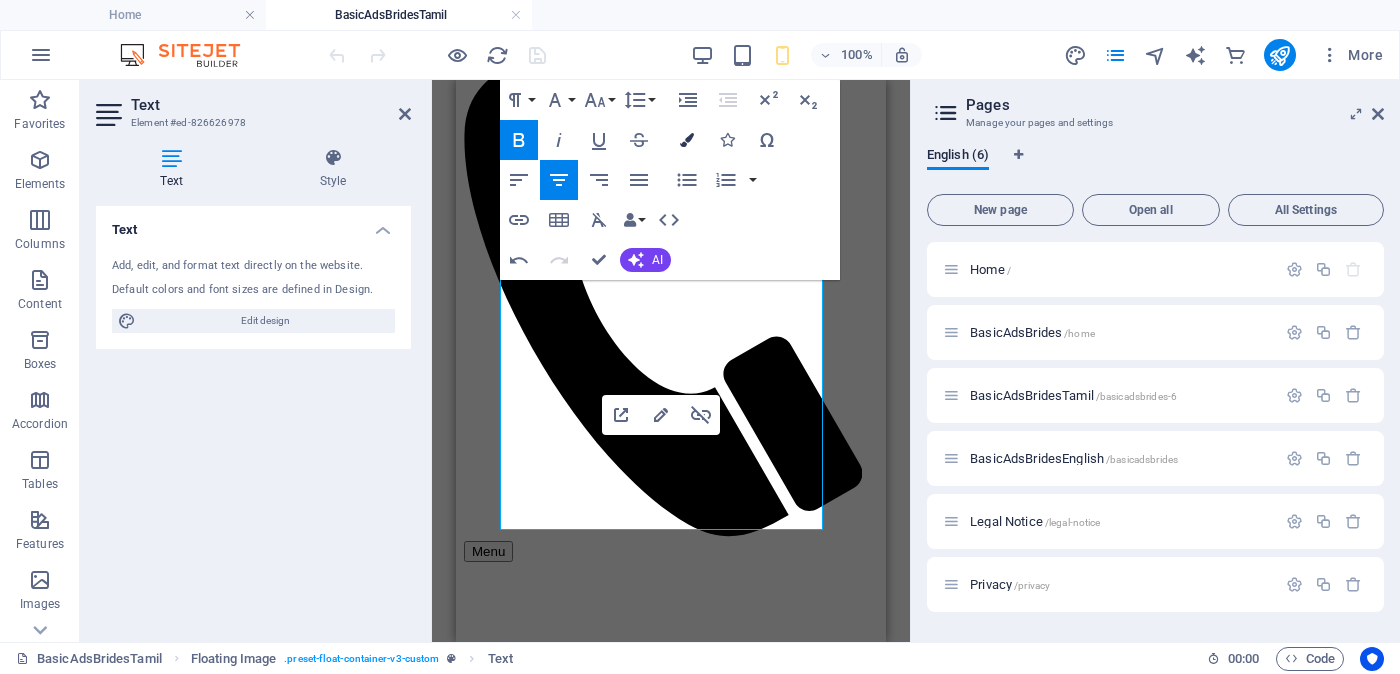 click at bounding box center (687, 140) 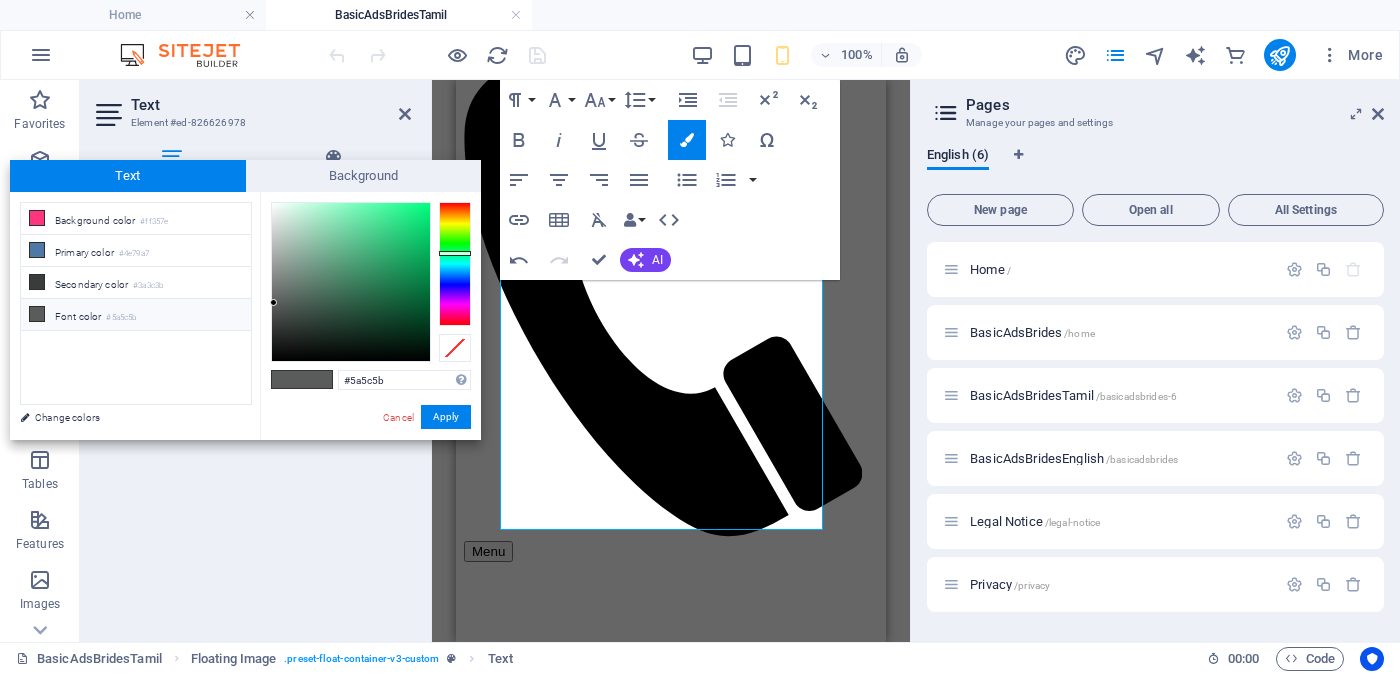 click on "#5a5c5b" at bounding box center (121, 318) 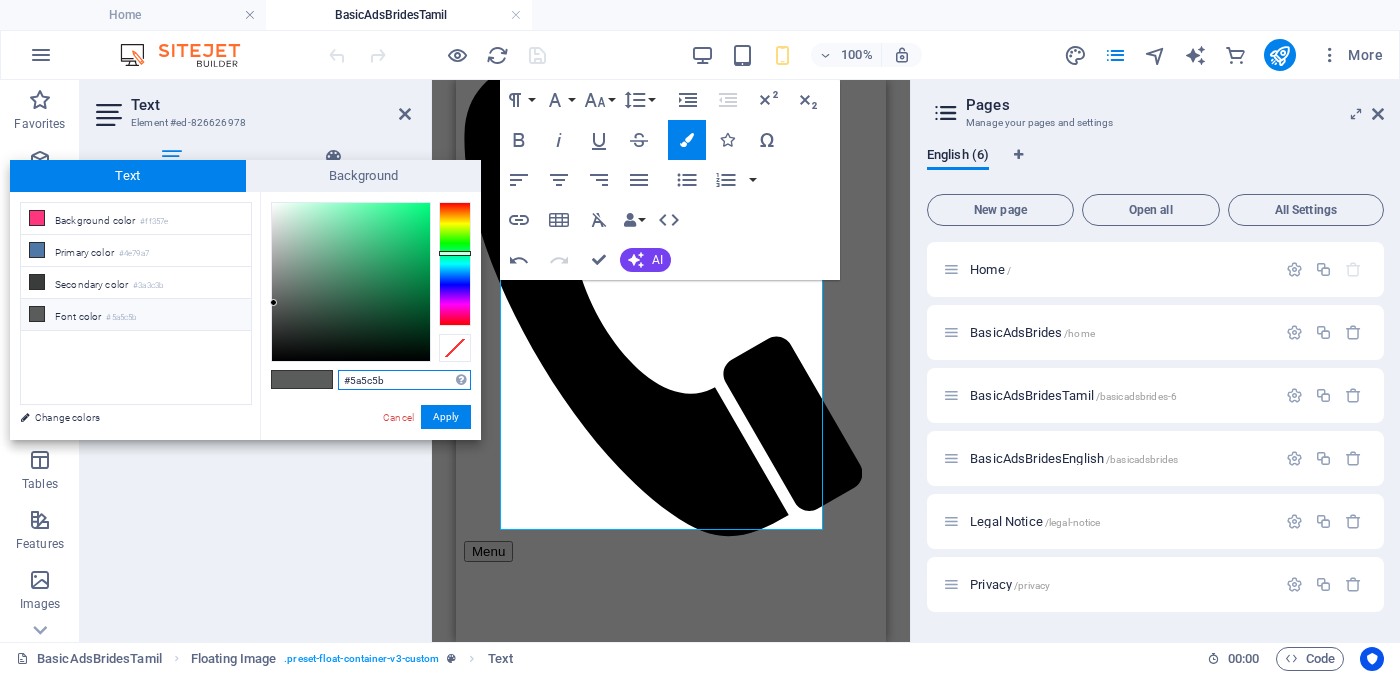 click on "#5a5c5b" at bounding box center [404, 380] 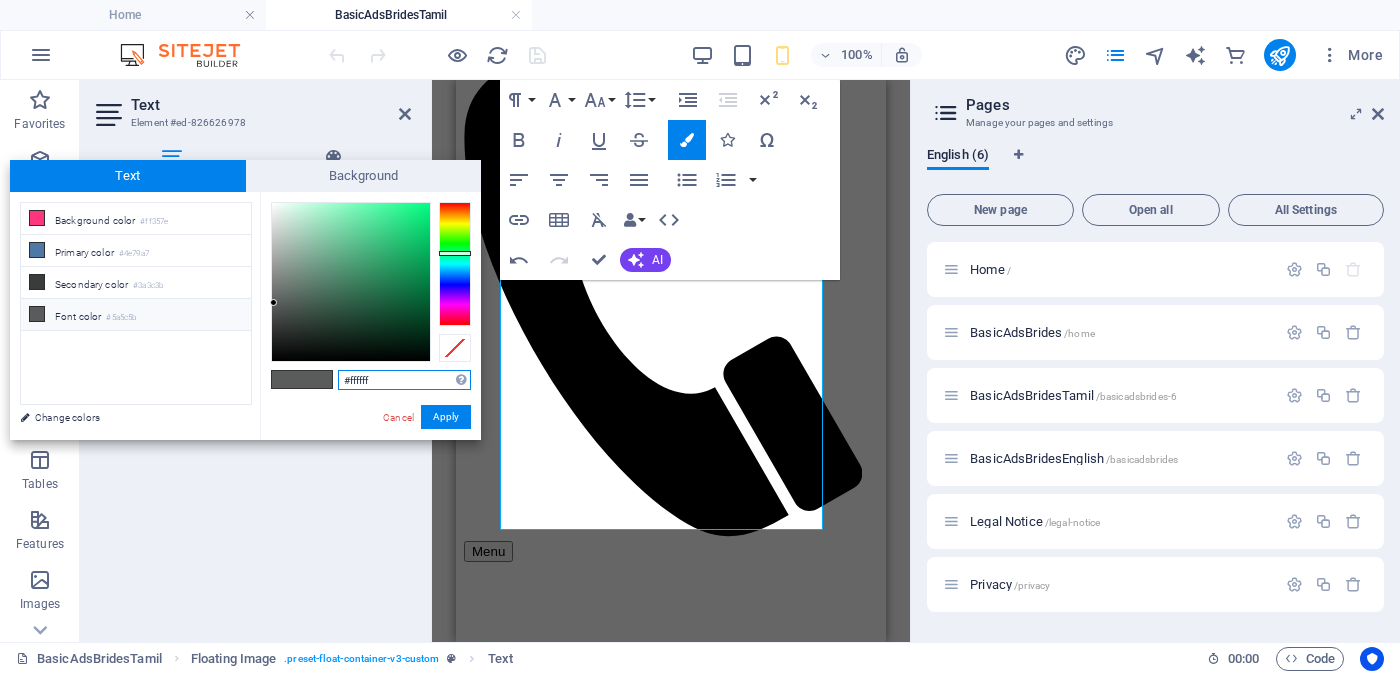 type on "#ffffff" 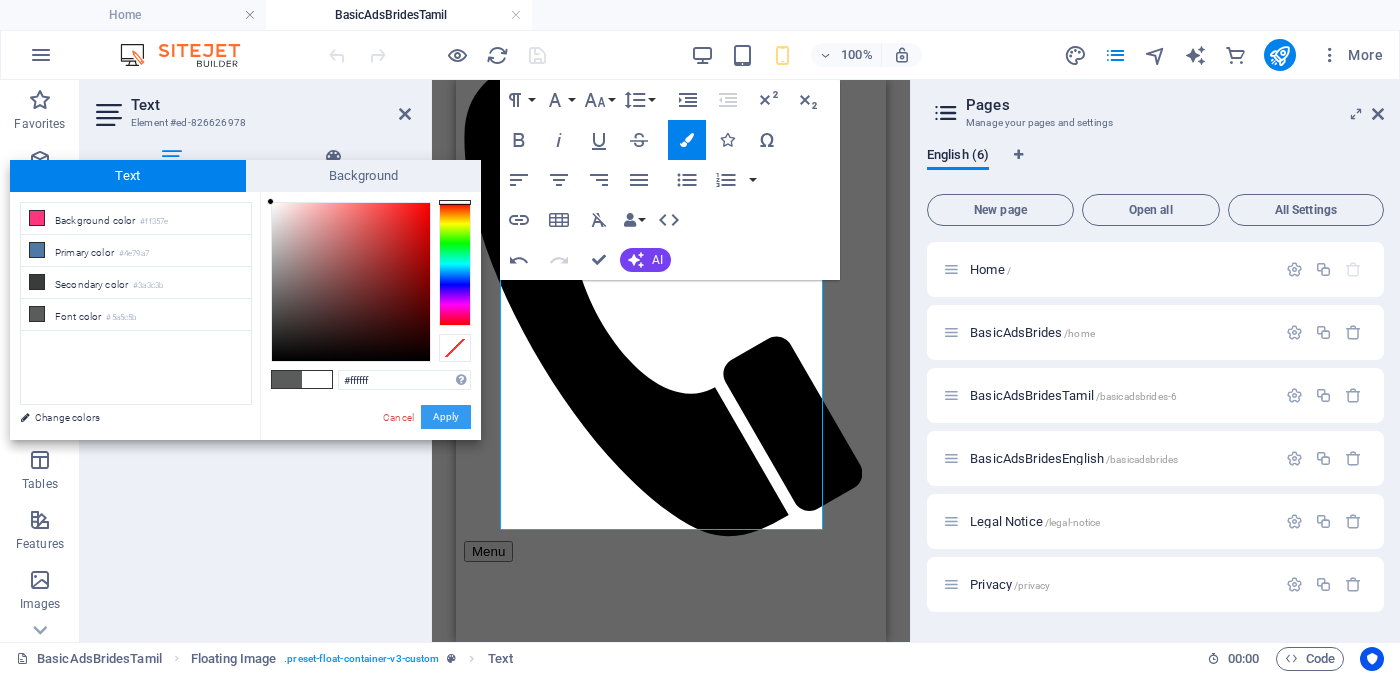 click on "Apply" at bounding box center (446, 417) 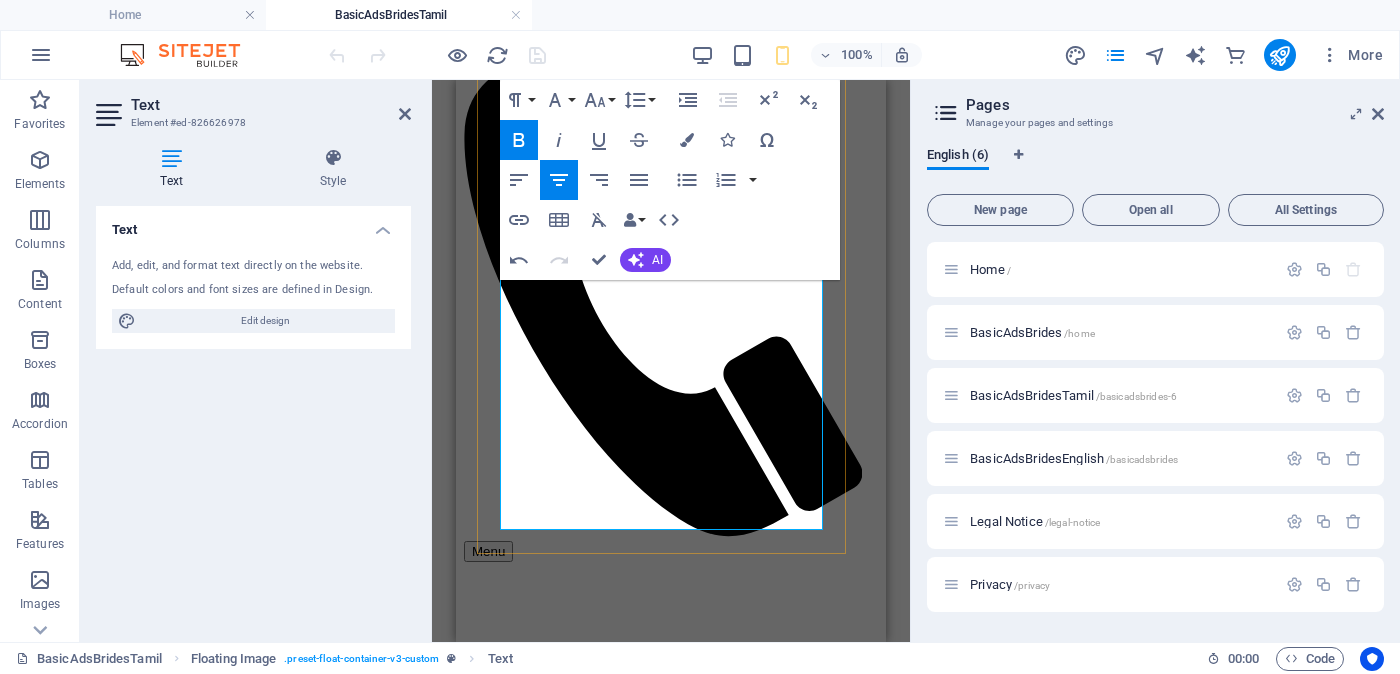 click on "தெளிவான படத்தையும் முழு விளம்பரத்தையும் பார்க்க" at bounding box center [671, 2344] 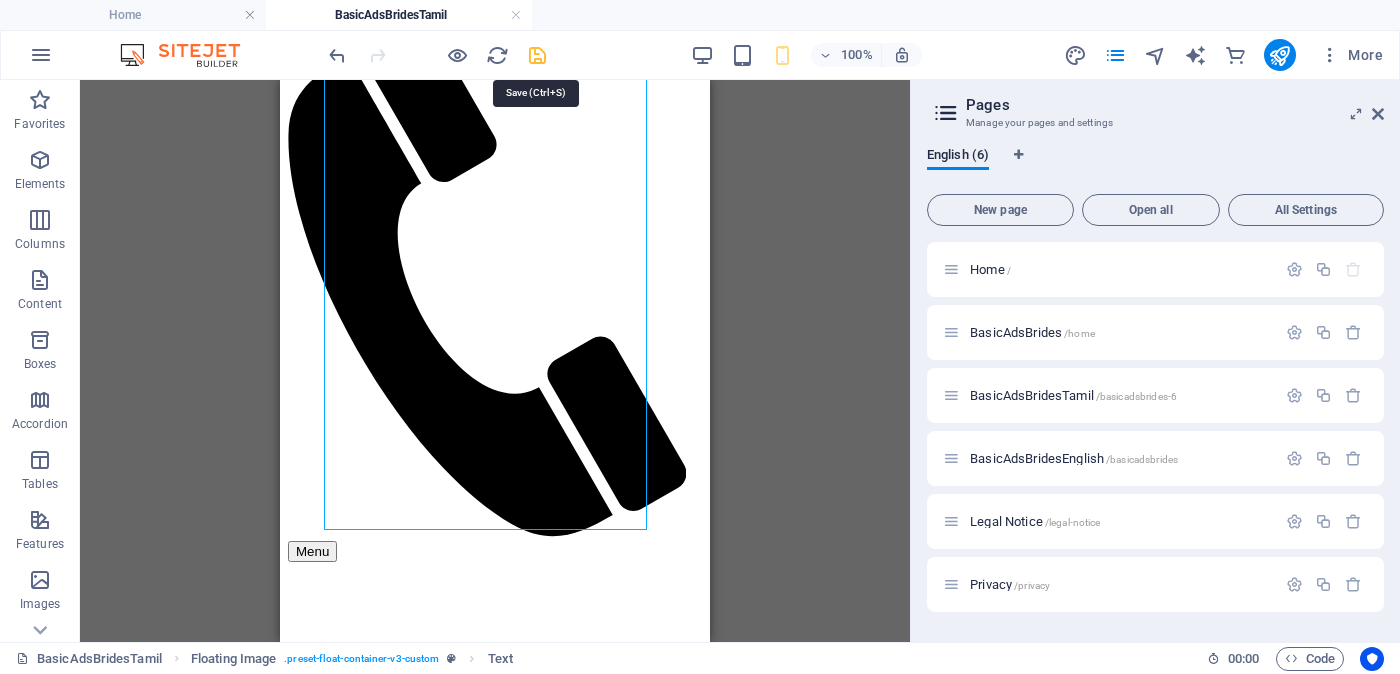click at bounding box center [537, 55] 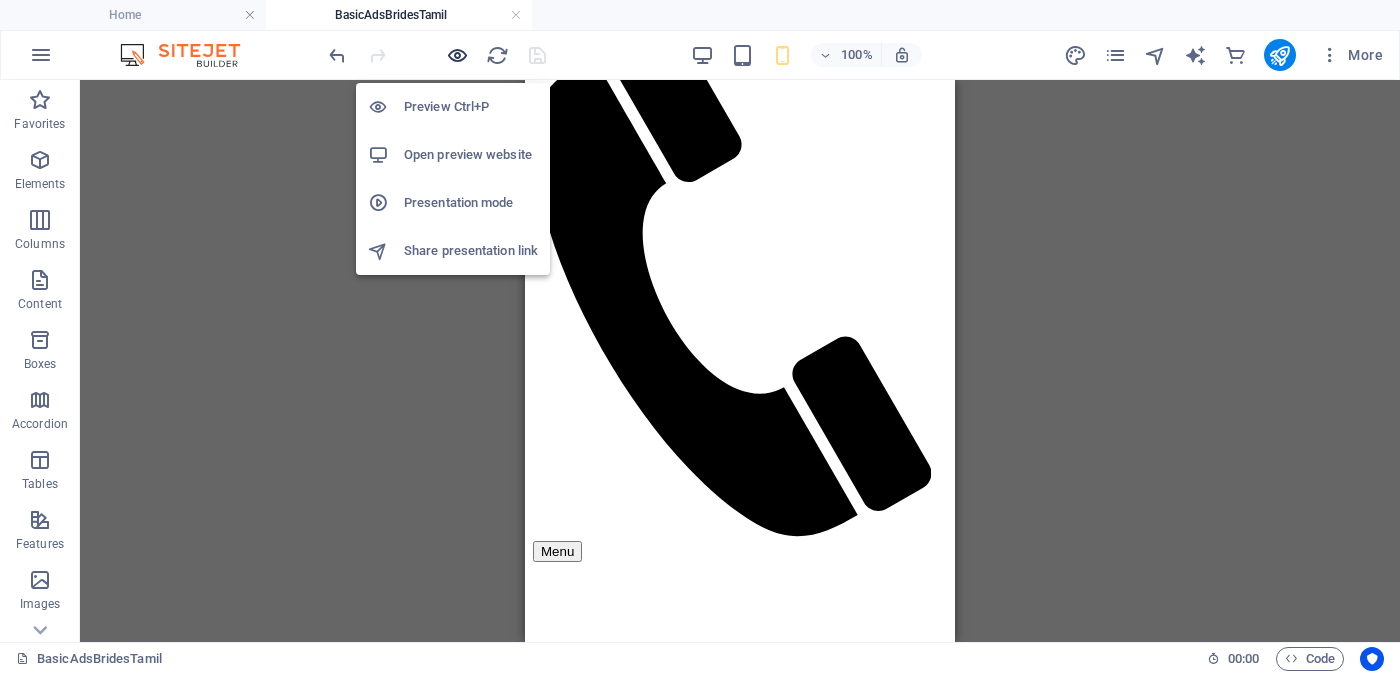 click at bounding box center (457, 55) 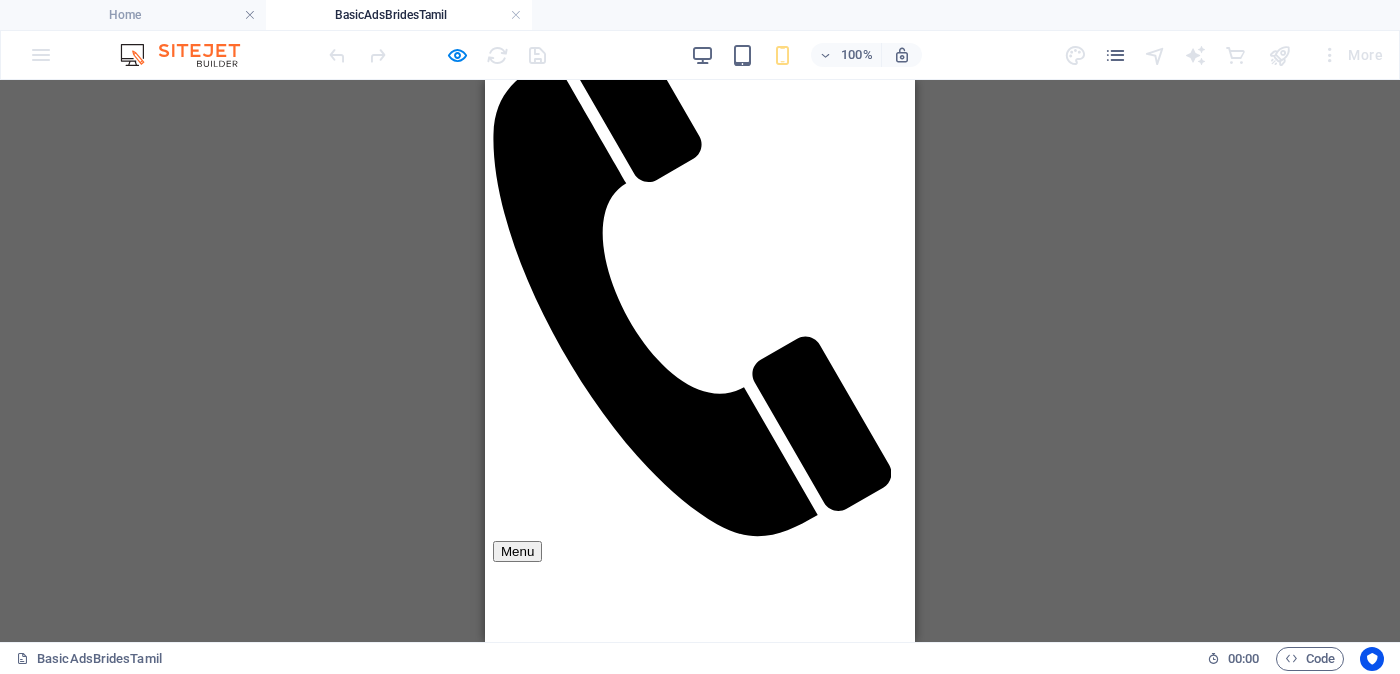 click on "<< Full Ad view Link >>" at bounding box center (700, 2185) 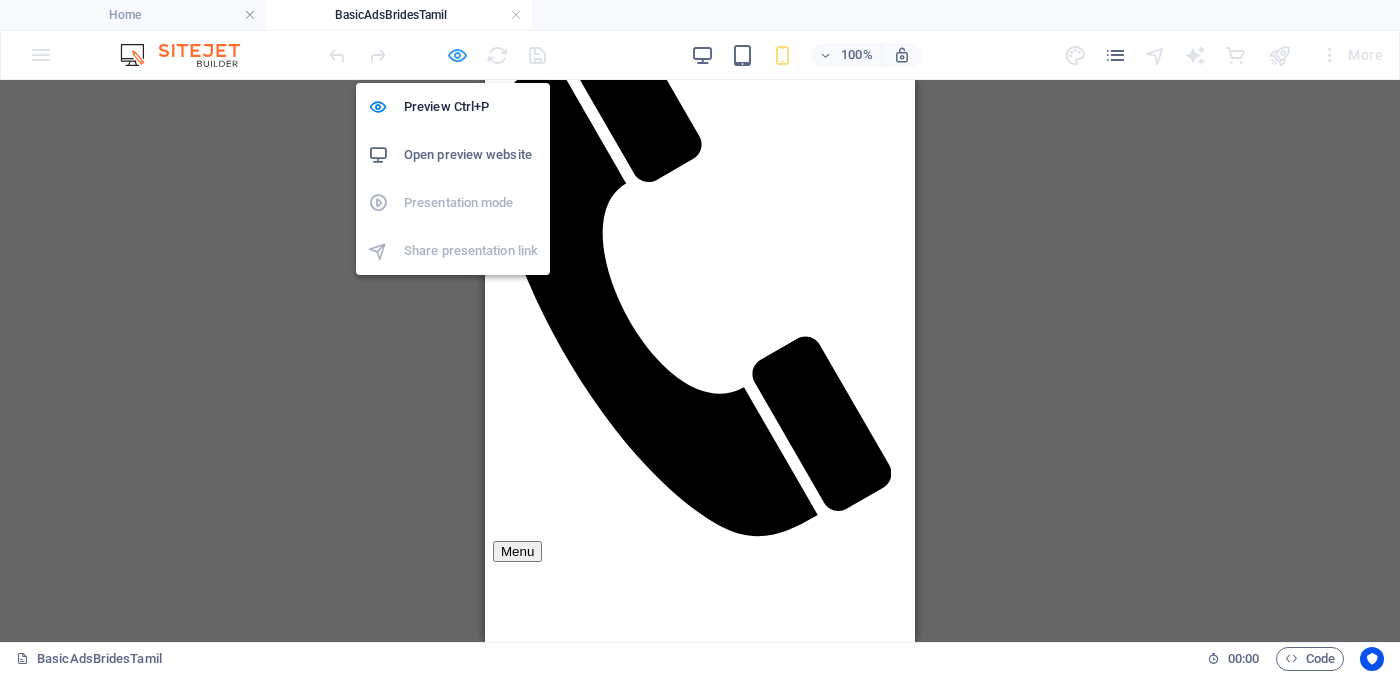 click at bounding box center [457, 55] 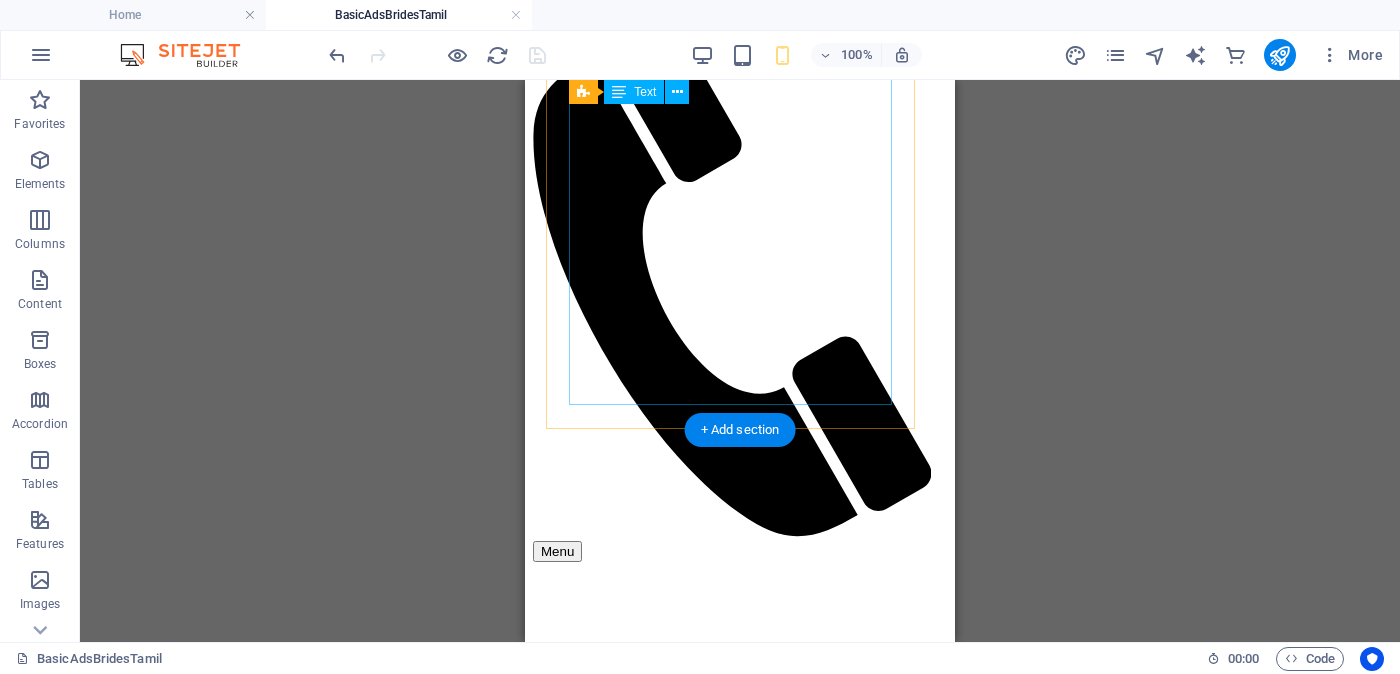 scroll, scrollTop: 499, scrollLeft: 0, axis: vertical 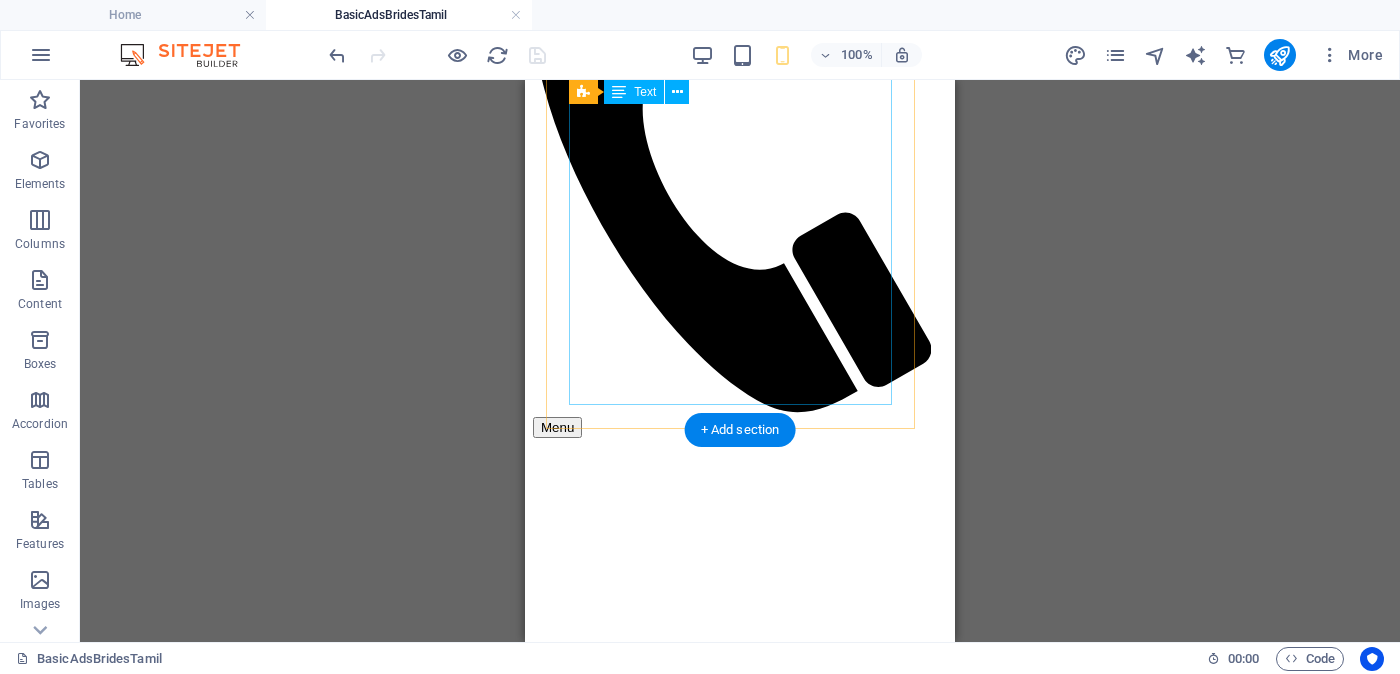 click on "Proposal ID >> [NUMBER] Nickname [NAME] ([NAME]) [CITY] Independent Free churches சுதந்திர இலவச திருச்சபைகள் வயது - Age - [AGE] Unmarried - திருமணமாகாத உயரம் - Feet ( 5 ) . Inches ( 05 ) Occupation - தொழில் Foreign Employed - வெளிநாடு வேலை Monthly Income - சம்பளம் Between Rs. [AMOUNT] - Rs. [AMOUNT] ---------------------------------------------------- << Full Ad view Link >> தெளிவான படத்தையும் முழு விளம்பரத்தையும் பார்க்க" at bounding box center [740, 2065] 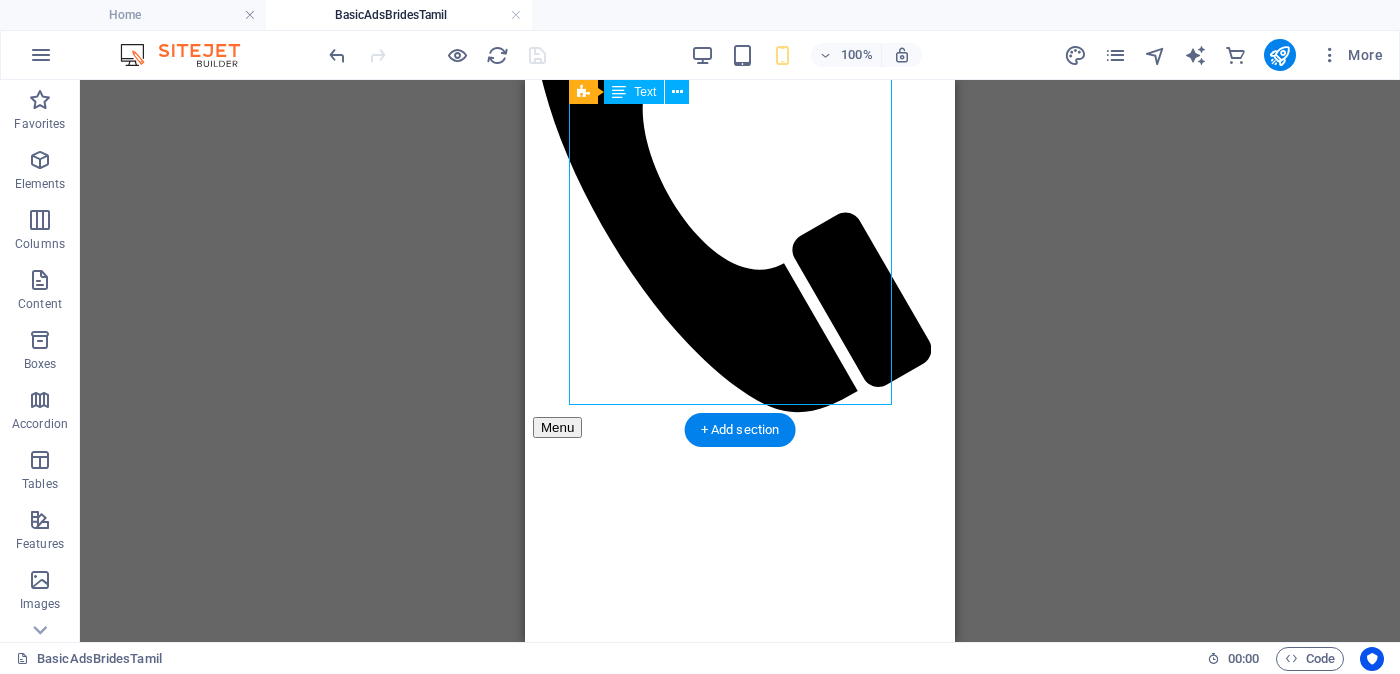 click on "Proposal ID >> [NUMBER] Nickname [NAME] ([NAME]) [CITY] Independent Free churches சுதந்திர இலவச திருச்சபைகள் வயது - Age - [AGE] Unmarried - திருமணமாகாத உயரம் - Feet ( 5 ) . Inches ( 05 ) Occupation - தொழில் Foreign Employed - வெளிநாடு வேலை Monthly Income - சம்பளம் Between Rs. [AMOUNT] - Rs. [AMOUNT] ---------------------------------------------------- << Full Ad view Link >> தெளிவான படத்தையும் முழு விளம்பரத்தையும் பார்க்க" at bounding box center [740, 2065] 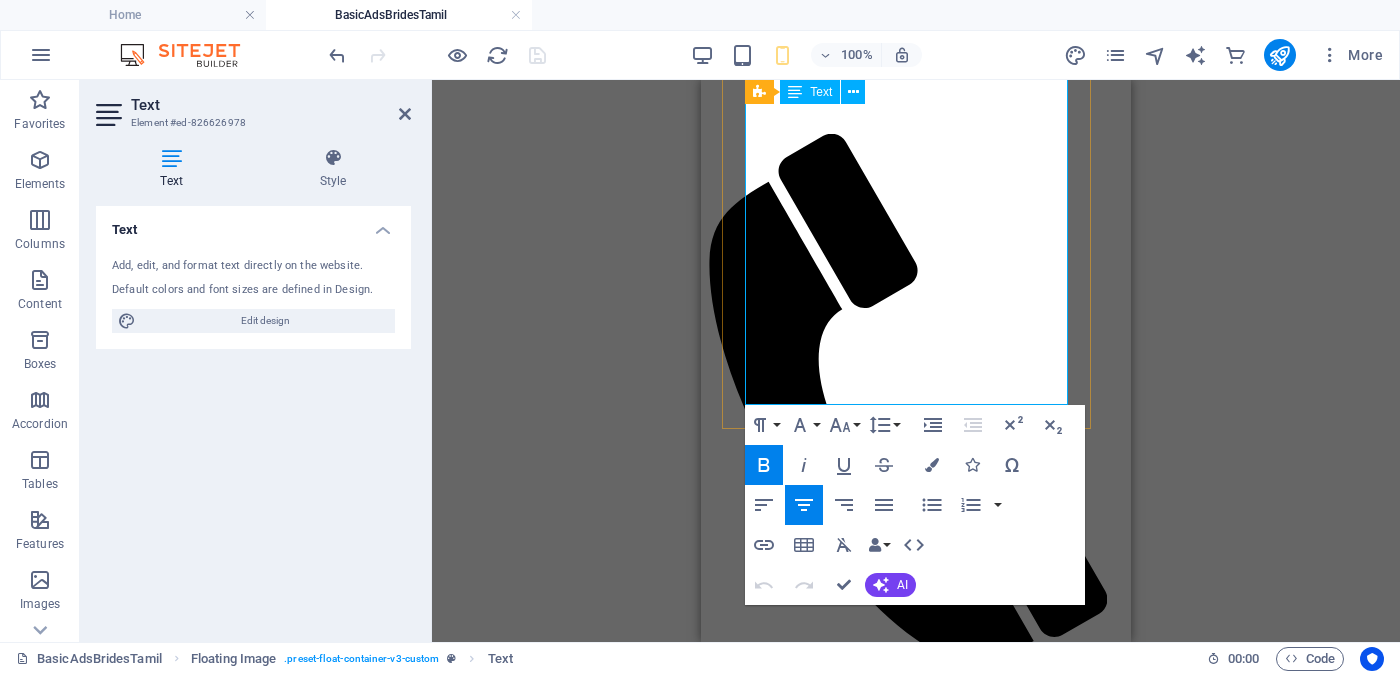 scroll, scrollTop: 499, scrollLeft: 0, axis: vertical 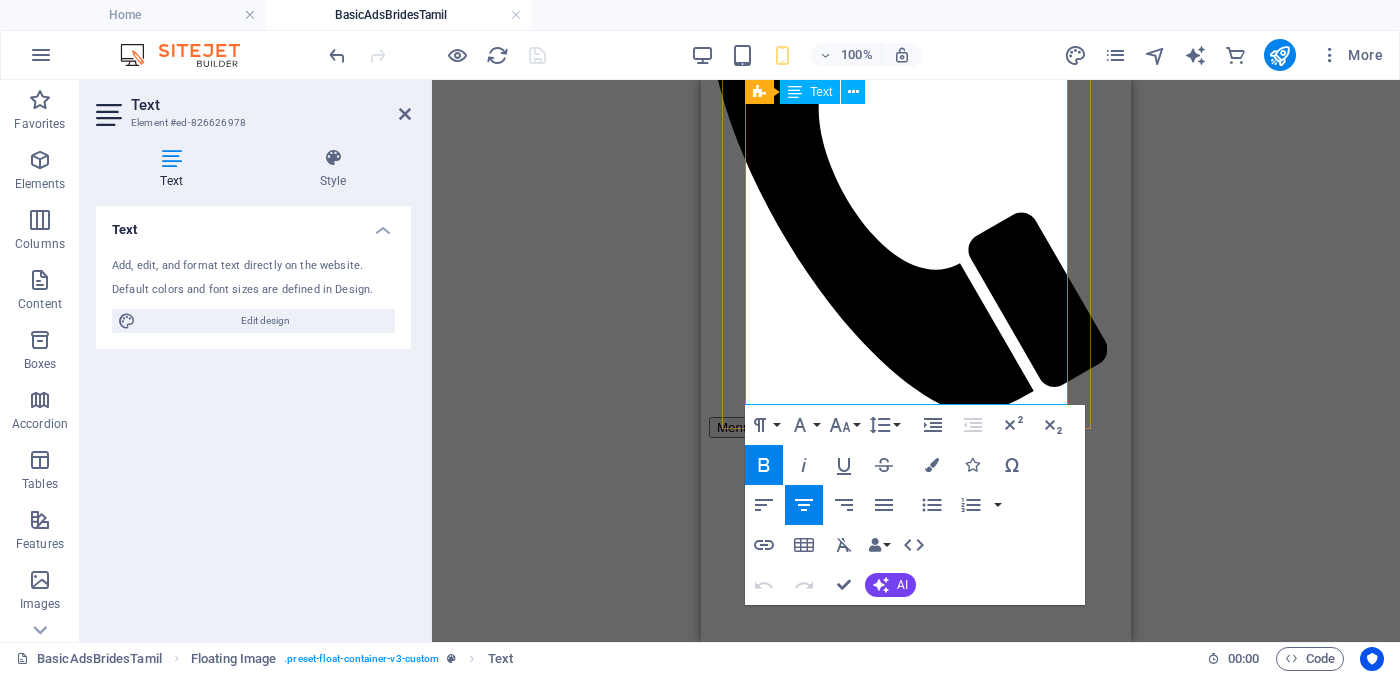 drag, startPoint x: 845, startPoint y: 310, endPoint x: 995, endPoint y: 359, distance: 157.8005 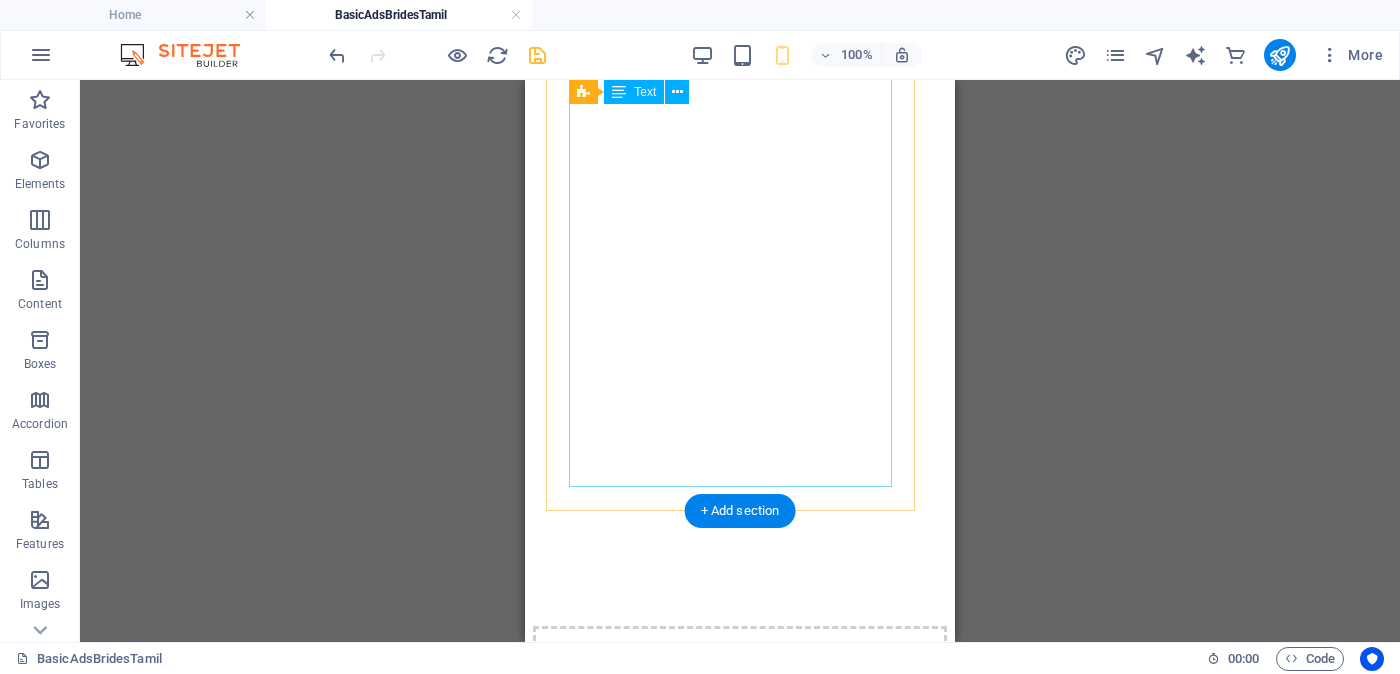scroll, scrollTop: 999, scrollLeft: 0, axis: vertical 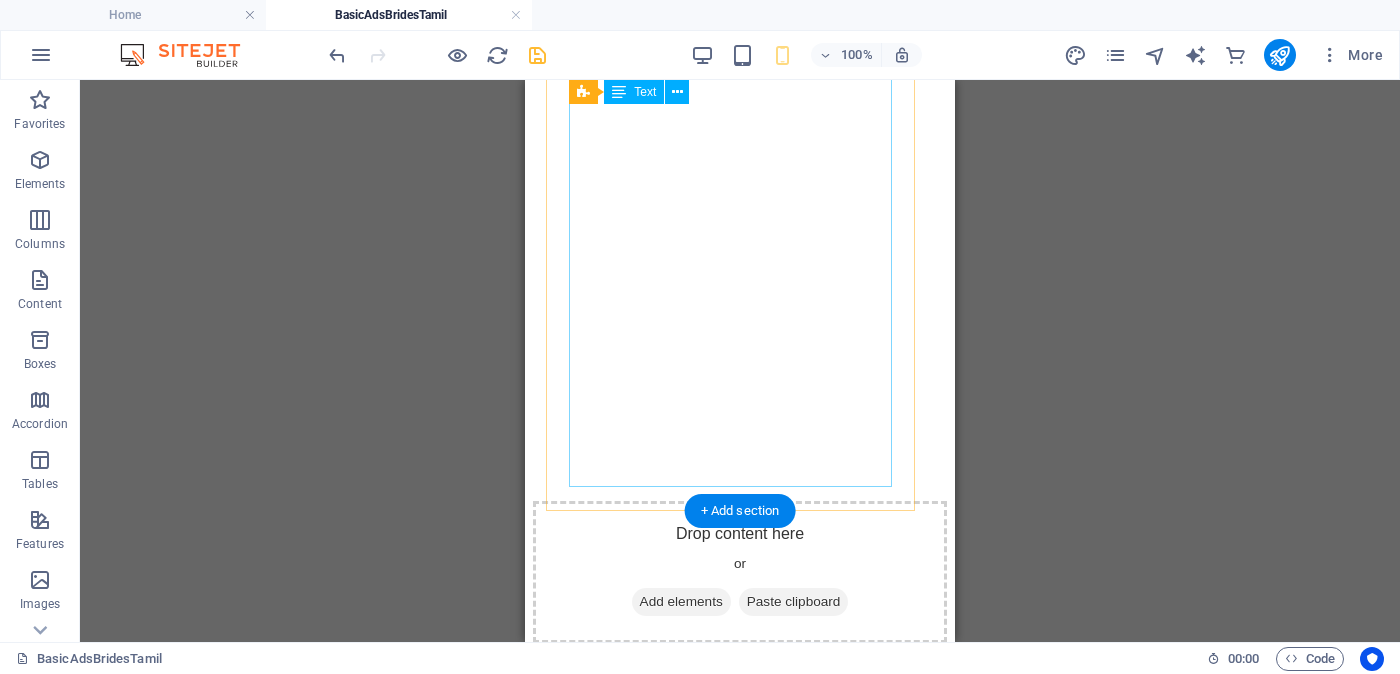 click on "Proposal ID >> 294030823718 Nickname [NAME]   (Jangu)     [CITY]      Independent Free churches    சுதந்திர இலவச திருச்சபைகள் வயது -    Age   -  29 Unmarried - திருமணமாகாத உயரம் - Feet ( 5 ) . Inches ( 03 ) Occupation  -  தொழில் Job Seeking -  வேலை தேடுதல்  வேலை   Monthly  Income -   சம்பளம் ---------------------------------------------------- << Full Ad view Link >> தெளிவான படத்தையும் முழு விளம்பரத்தையும் பார்க்க" at bounding box center [740, 2171] 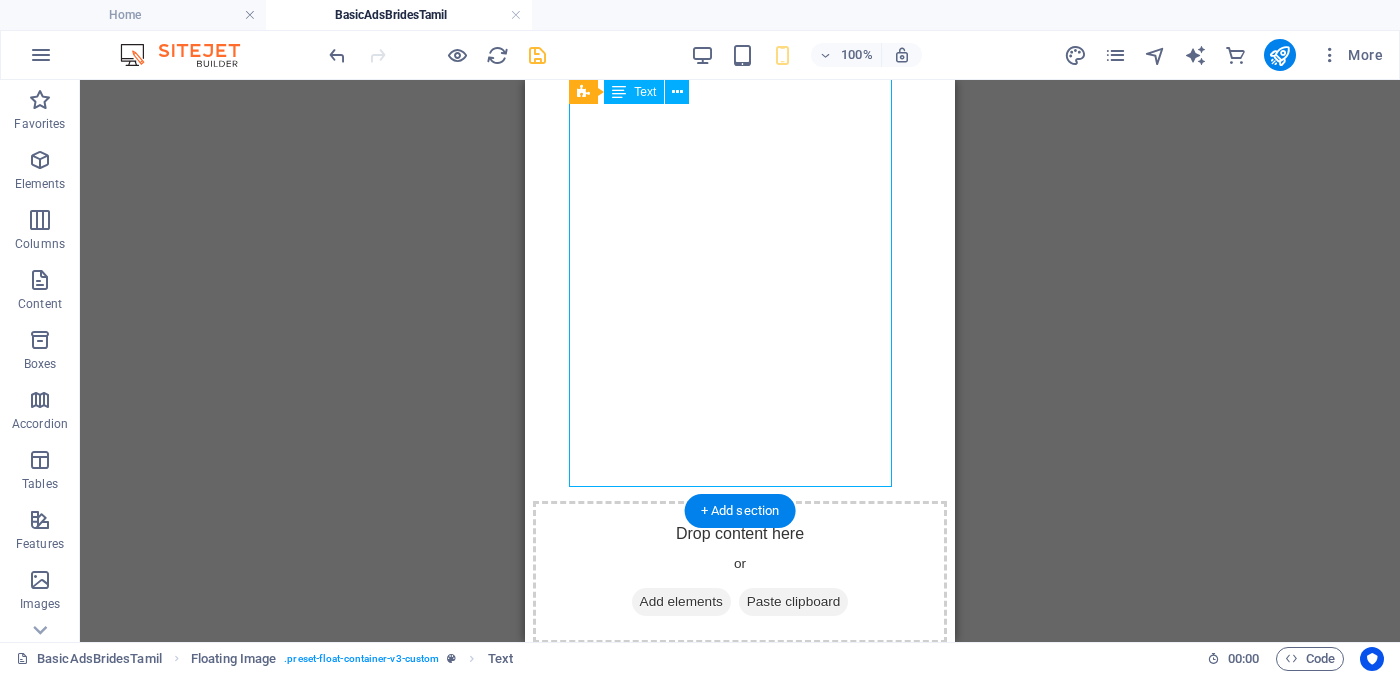 click on "Proposal ID >> 294030823718 Nickname [NAME]   (Jangu)     [CITY]      Independent Free churches    சுதந்திர இலவச திருச்சபைகள் வயது -    Age   -  29 Unmarried - திருமணமாகாத உயரம் - Feet ( 5 ) . Inches ( 03 ) Occupation  -  தொழில் Job Seeking -  வேலை தேடுதல்  வேலை   Monthly  Income -   சம்பளம் ---------------------------------------------------- << Full Ad view Link >> தெளிவான படத்தையும் முழு விளம்பரத்தையும் பார்க்க" at bounding box center (740, 2171) 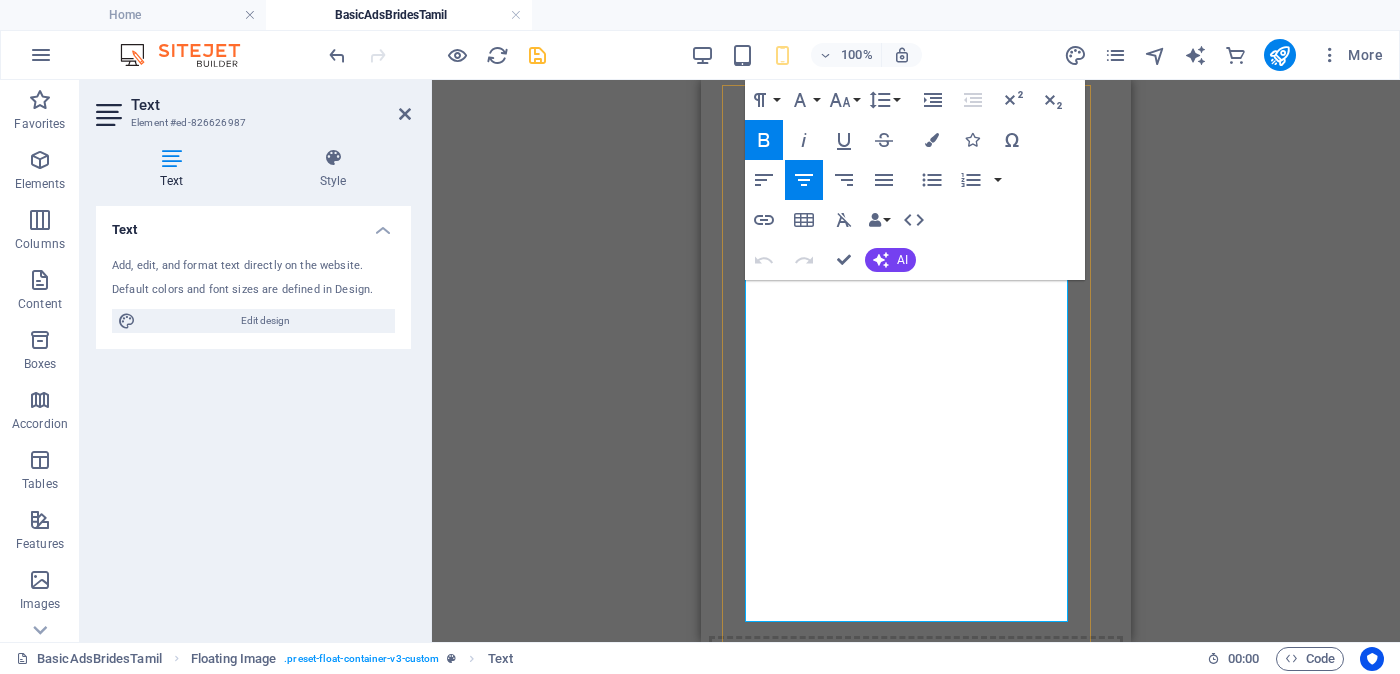 scroll, scrollTop: 989, scrollLeft: 0, axis: vertical 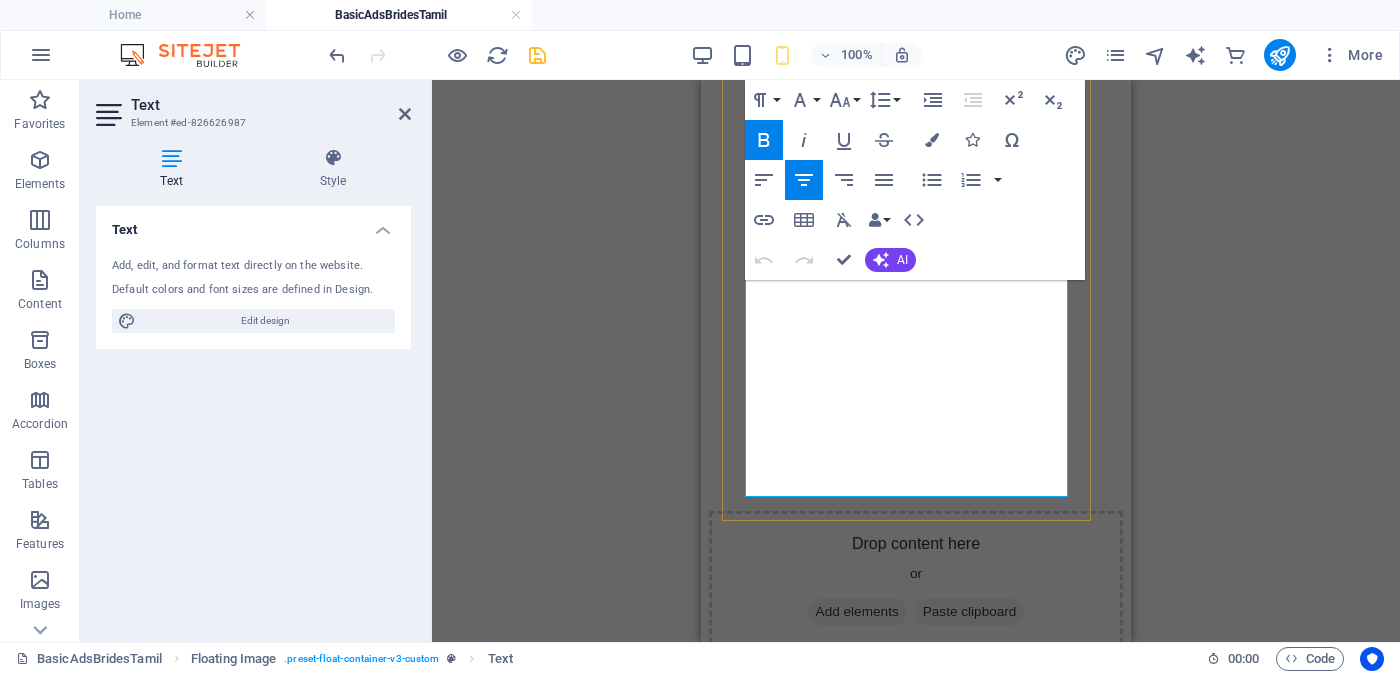 drag, startPoint x: 845, startPoint y: 429, endPoint x: 991, endPoint y: 476, distance: 153.37862 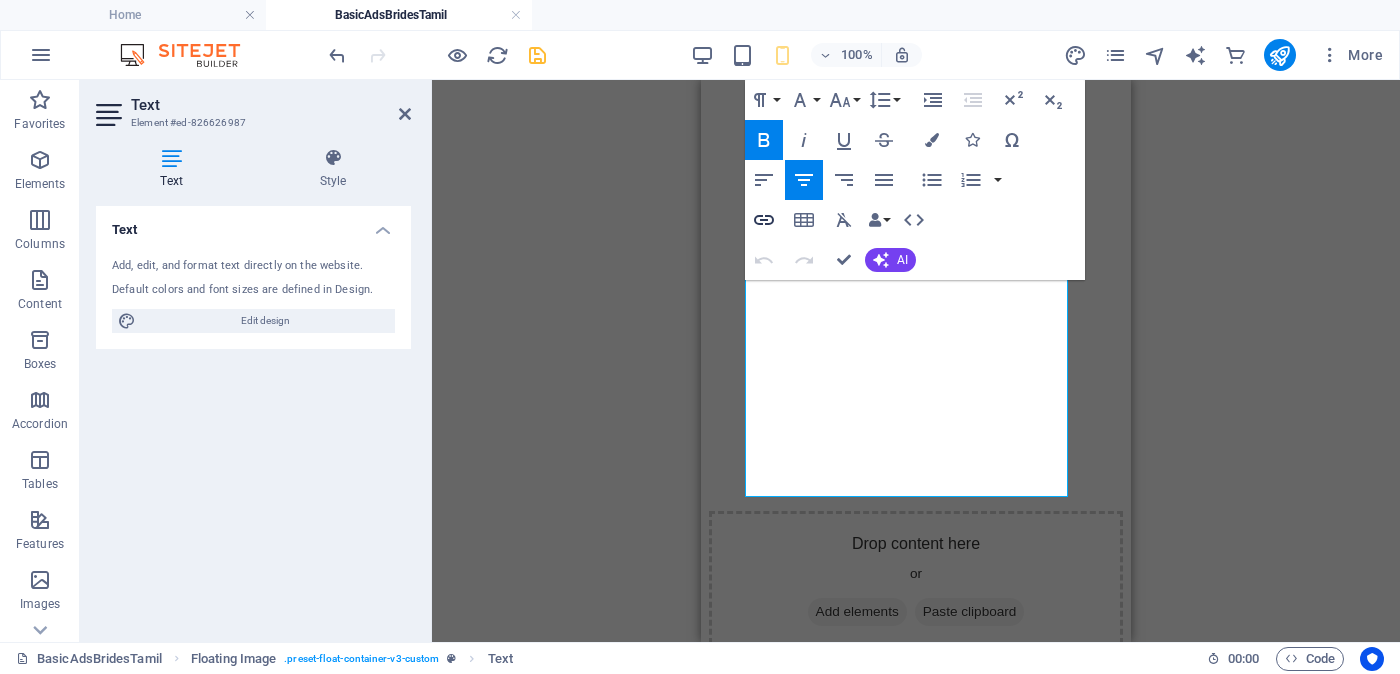 click 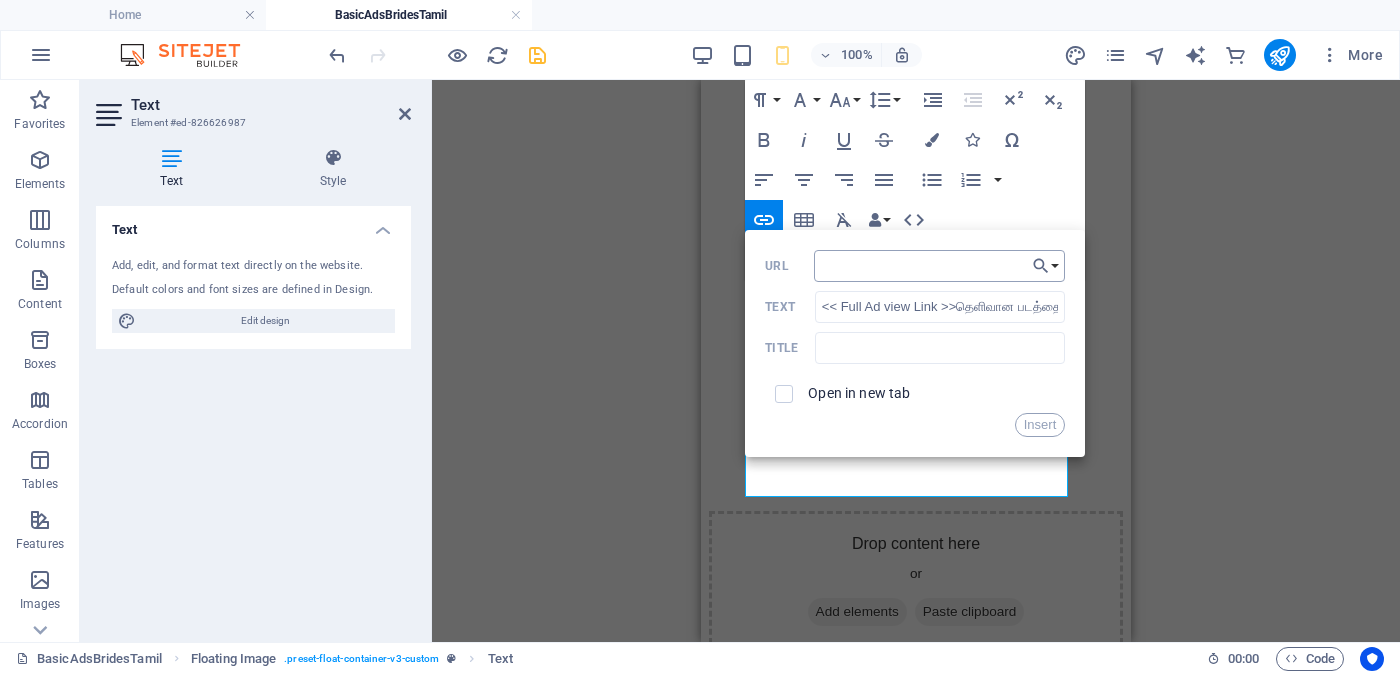 click on "URL" at bounding box center [940, 266] 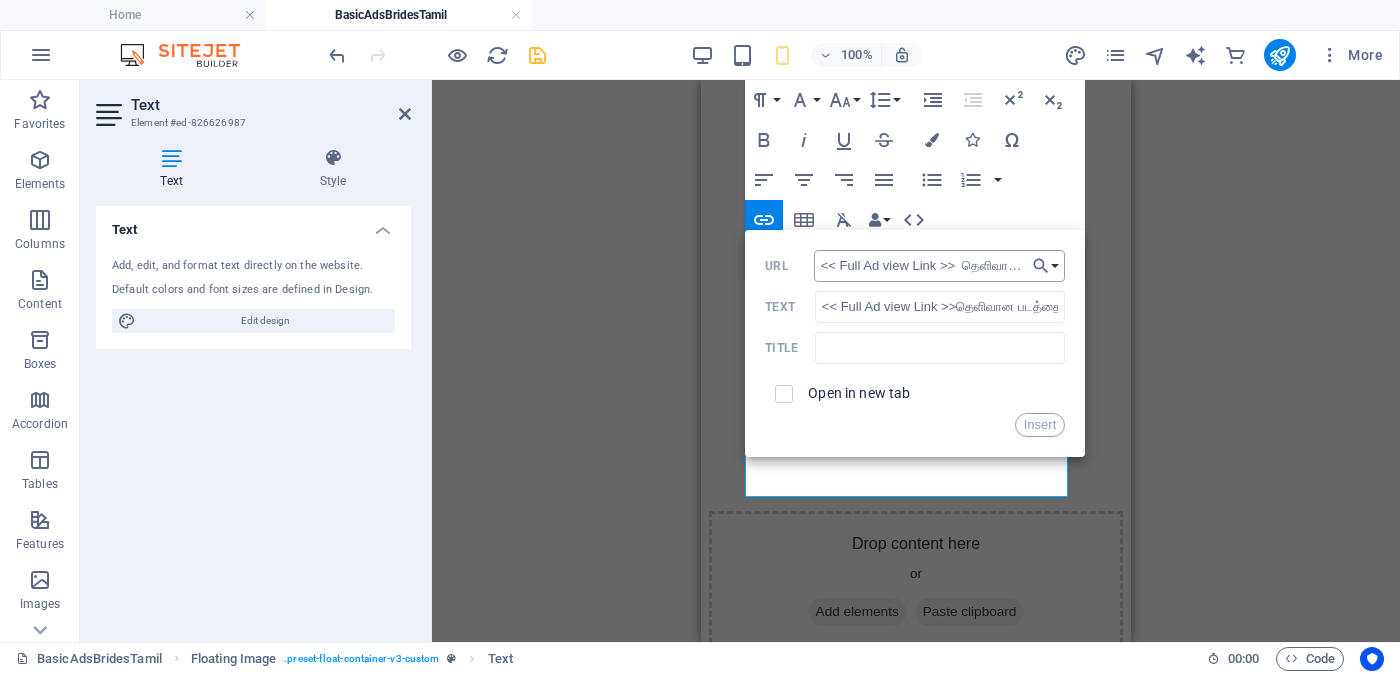 scroll, scrollTop: 0, scrollLeft: 330, axis: horizontal 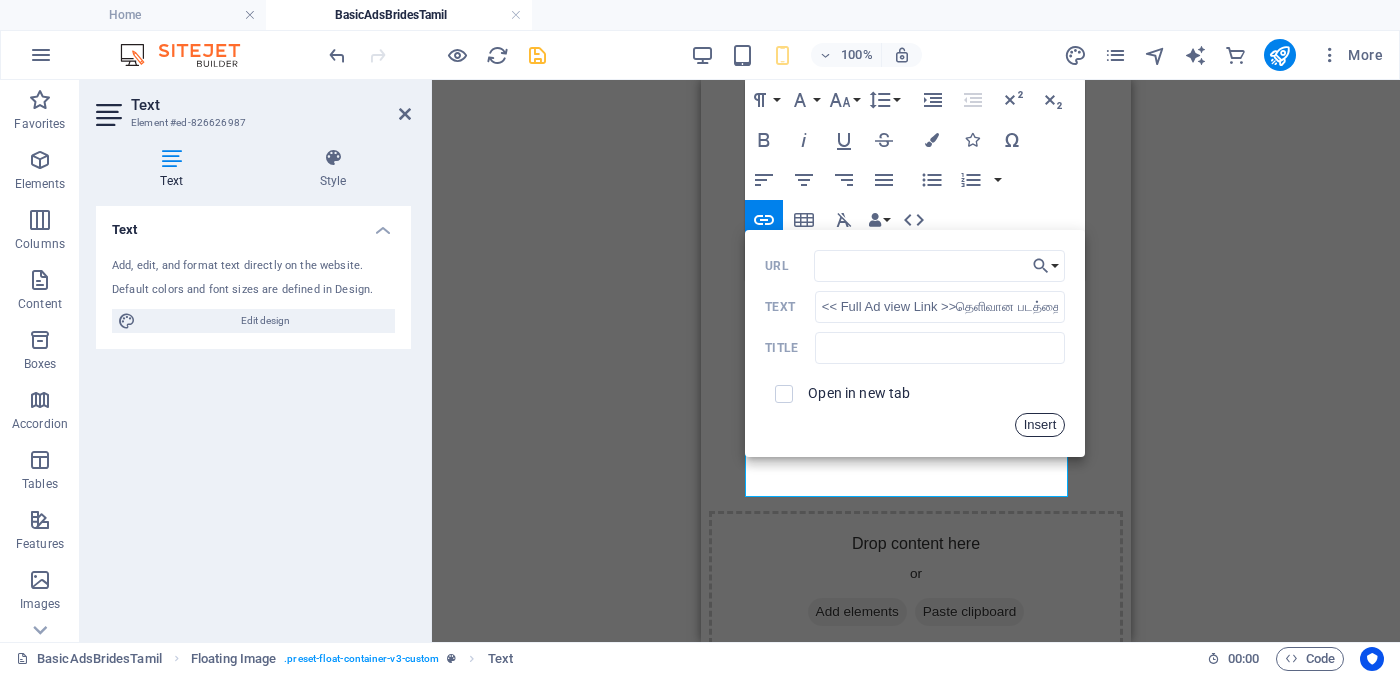 click on "Insert" at bounding box center [1040, 425] 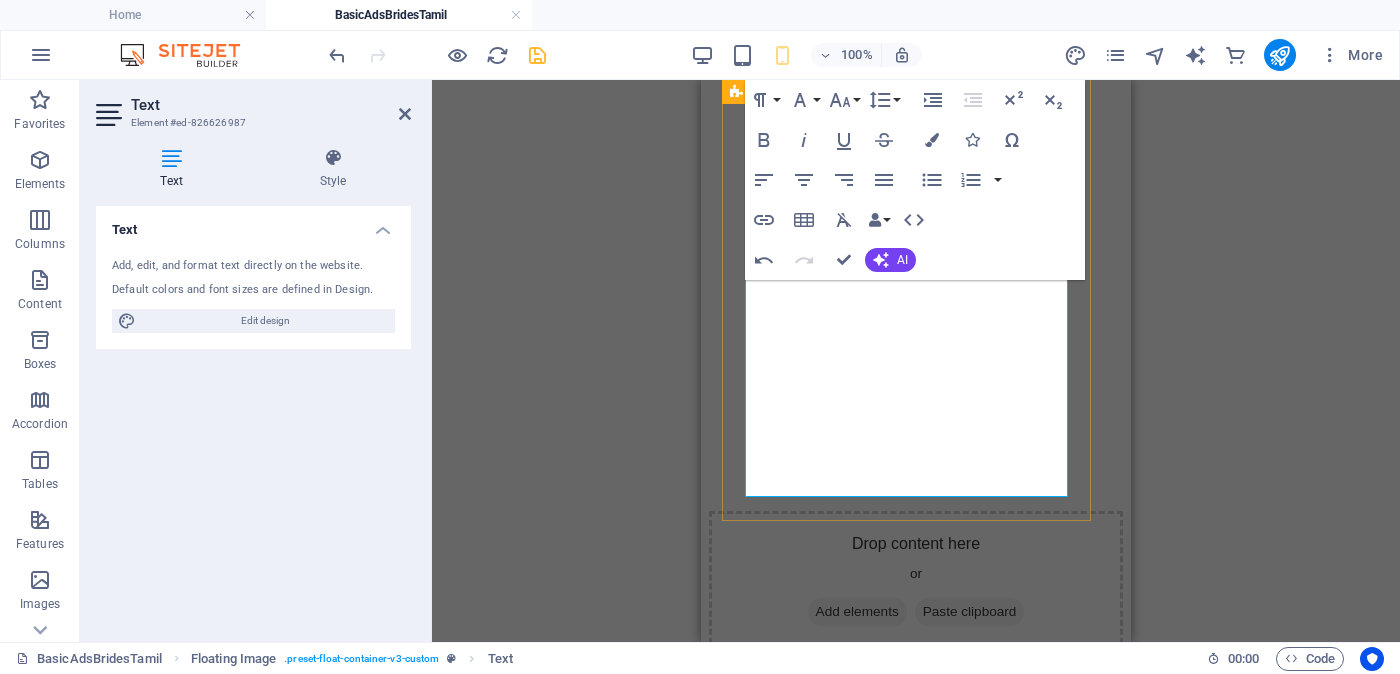 scroll, scrollTop: 0, scrollLeft: 0, axis: both 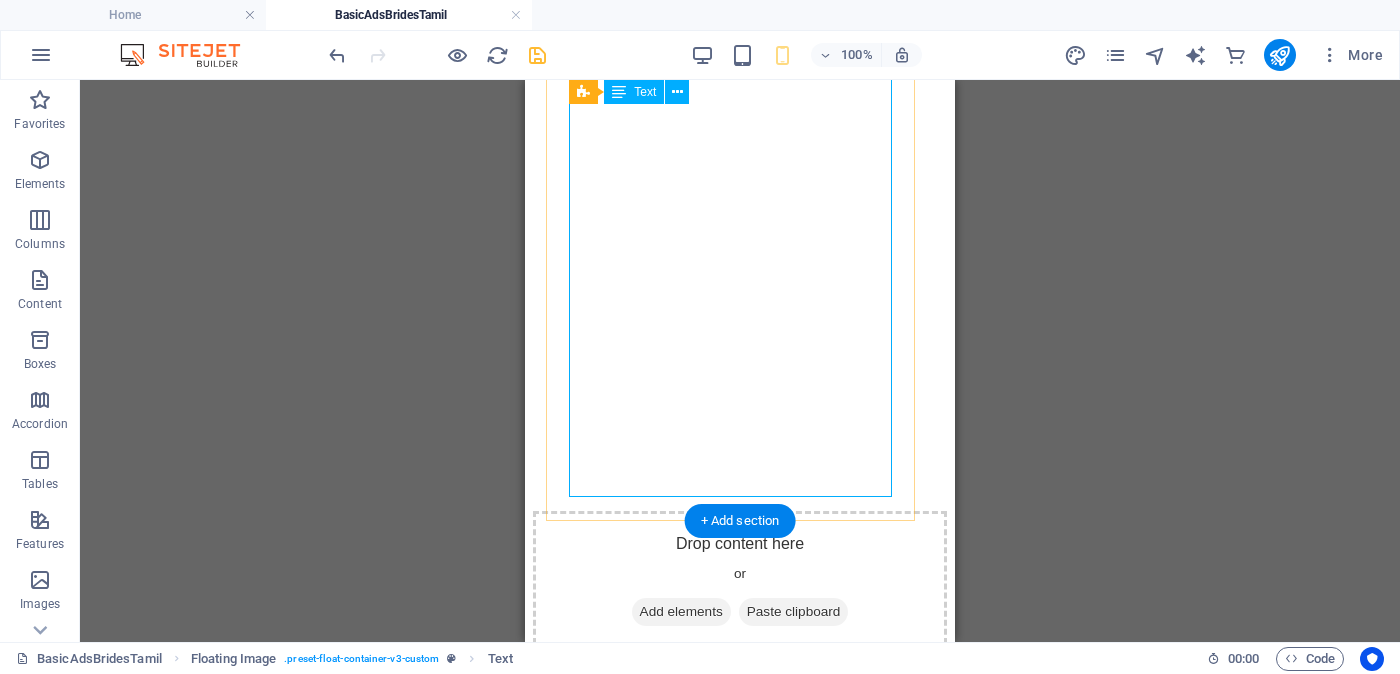 click on "Proposal ID >> 294030823718 Nickname [NAME]   (Jangu)     [CITY]      Independent Free churches    சுதந்திர இலவச திருச்சபைகள் வயது -    Age   -  29 Unmarried - திருமணமாகாத உயரம் - Feet ( 5 ) . Inches ( 03 ) Occupation  -  தொழில் Job Seeking -  வேலை தேடுதல்  வேலை   Monthly  Income -   சம்பளம் ---------------------------------------------------- << Full Ad view Link >> தெளிவான படத்தையும் முழு விளம்பரத்தையும் பார்க்க" at bounding box center (740, 2181) 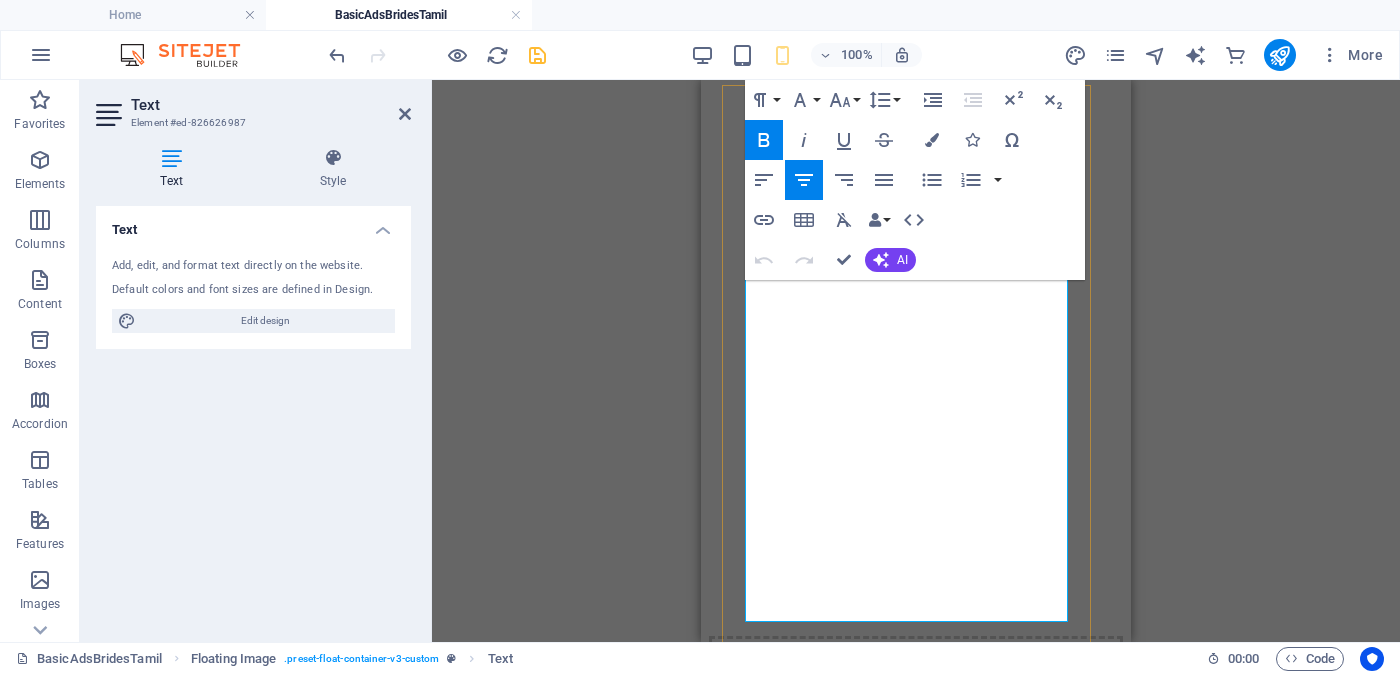 scroll, scrollTop: 989, scrollLeft: 0, axis: vertical 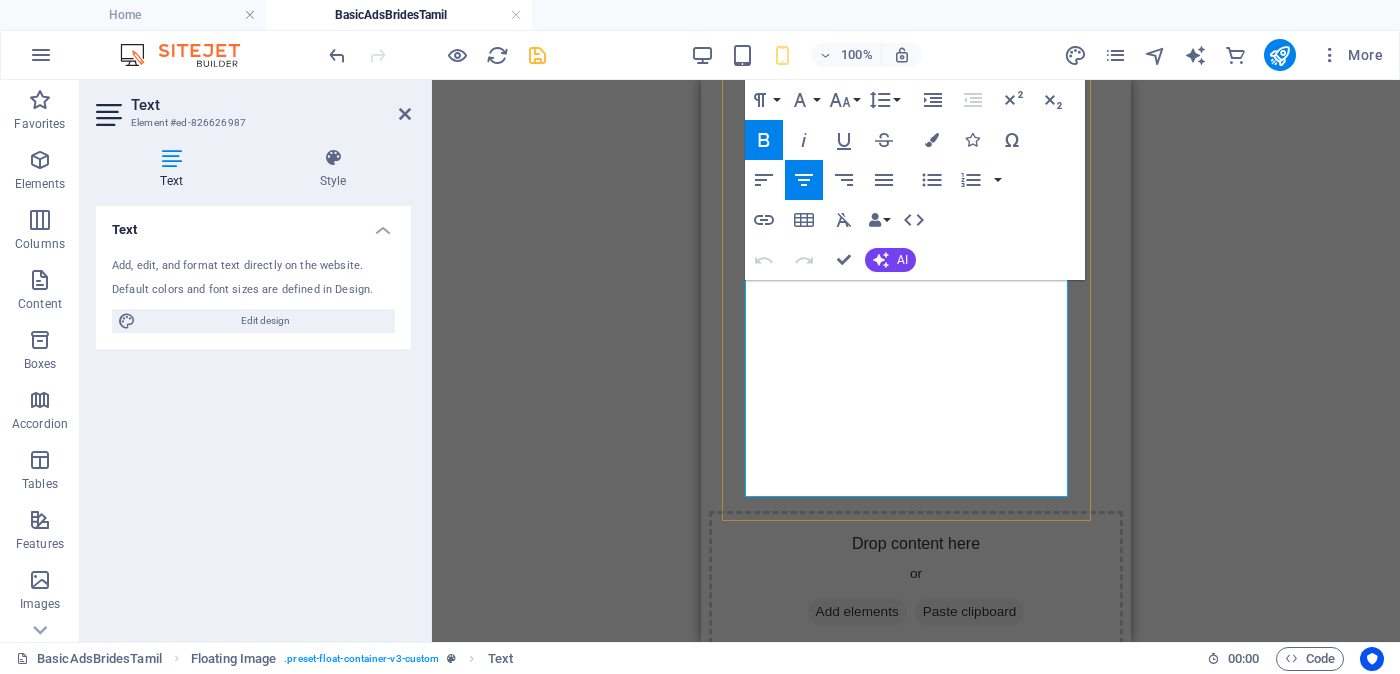 drag, startPoint x: 805, startPoint y: 457, endPoint x: 990, endPoint y: 482, distance: 186.68155 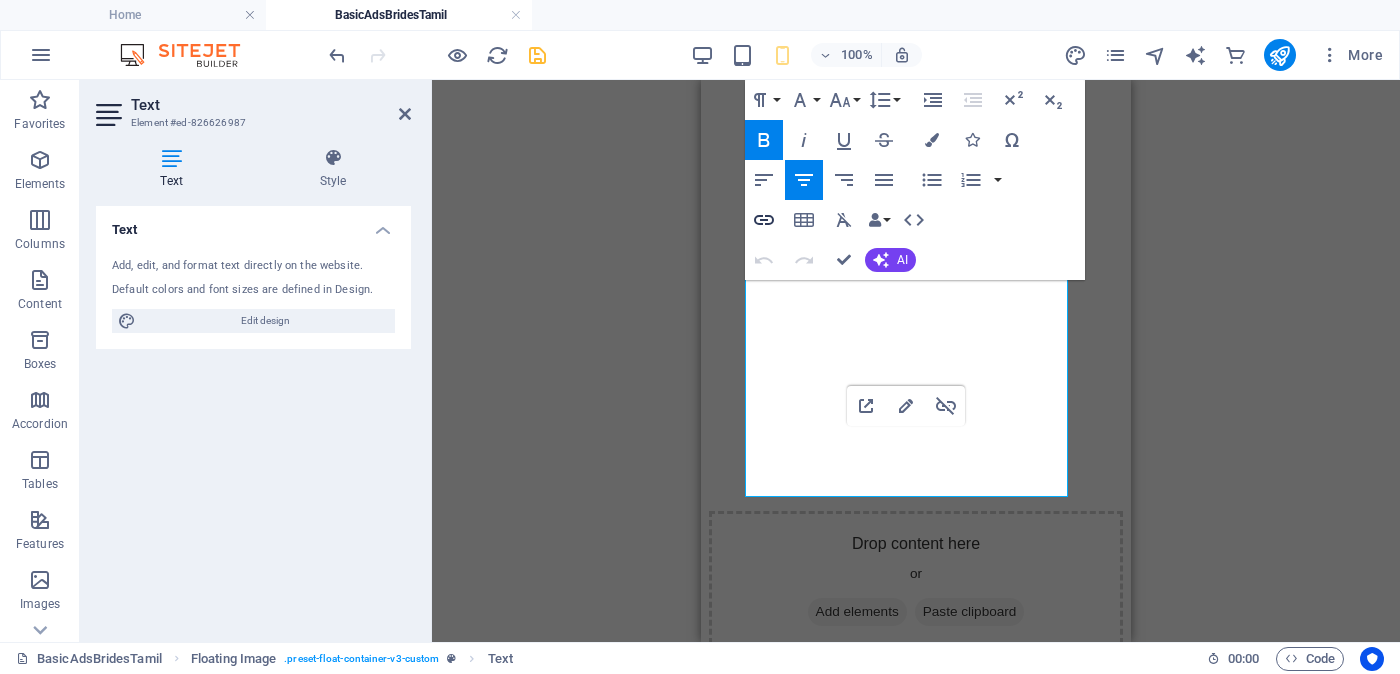 click 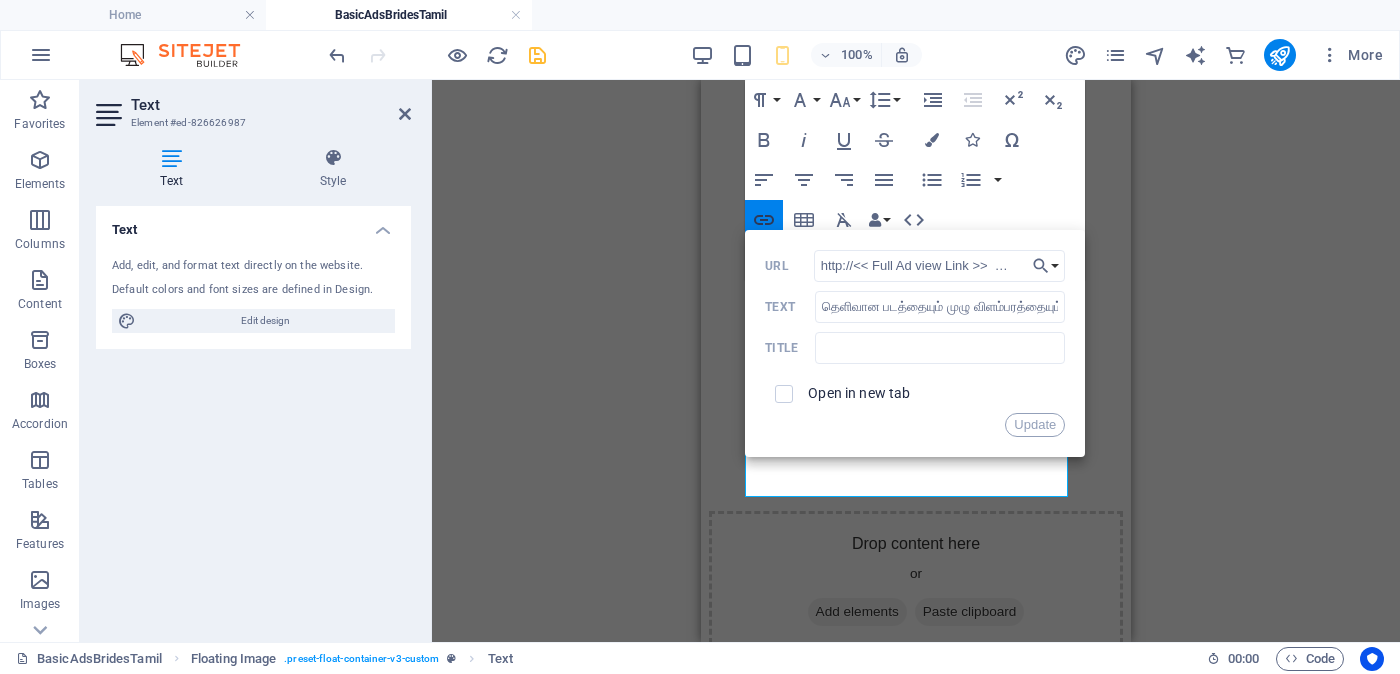 scroll, scrollTop: 0, scrollLeft: 360, axis: horizontal 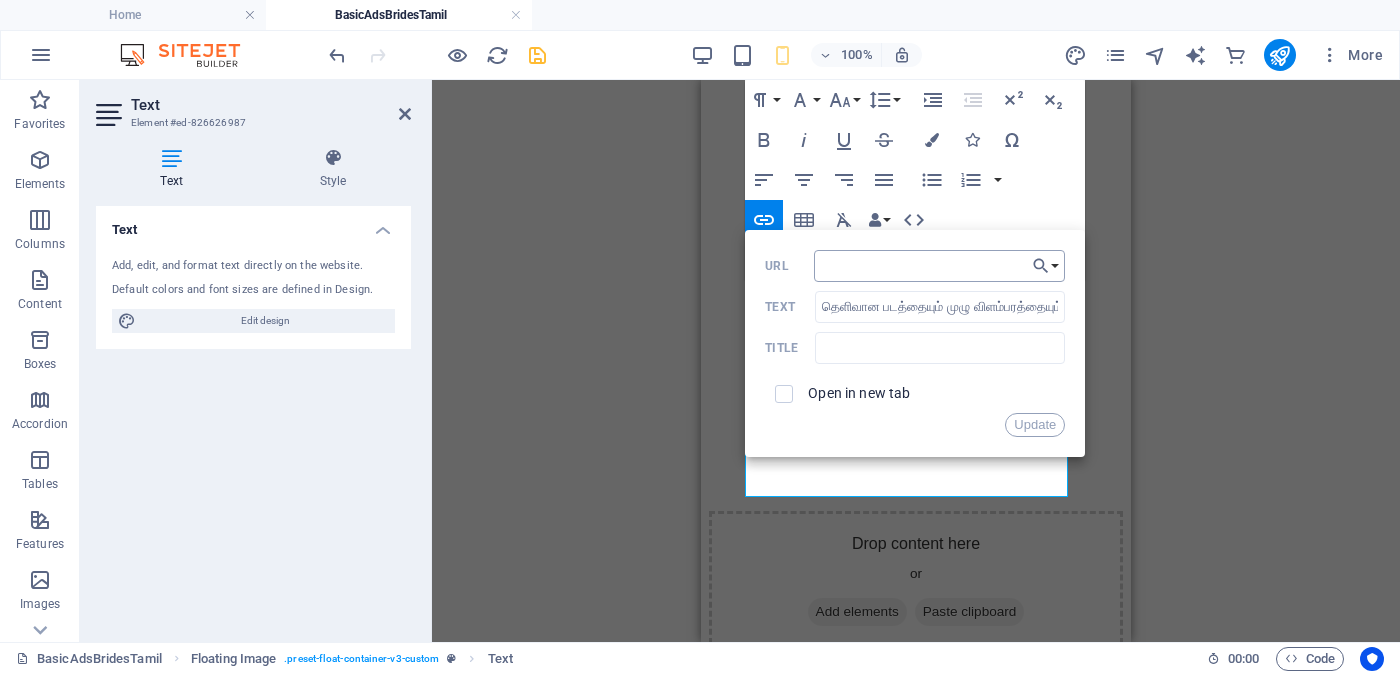 drag, startPoint x: 818, startPoint y: 267, endPoint x: 1016, endPoint y: 274, distance: 198.1237 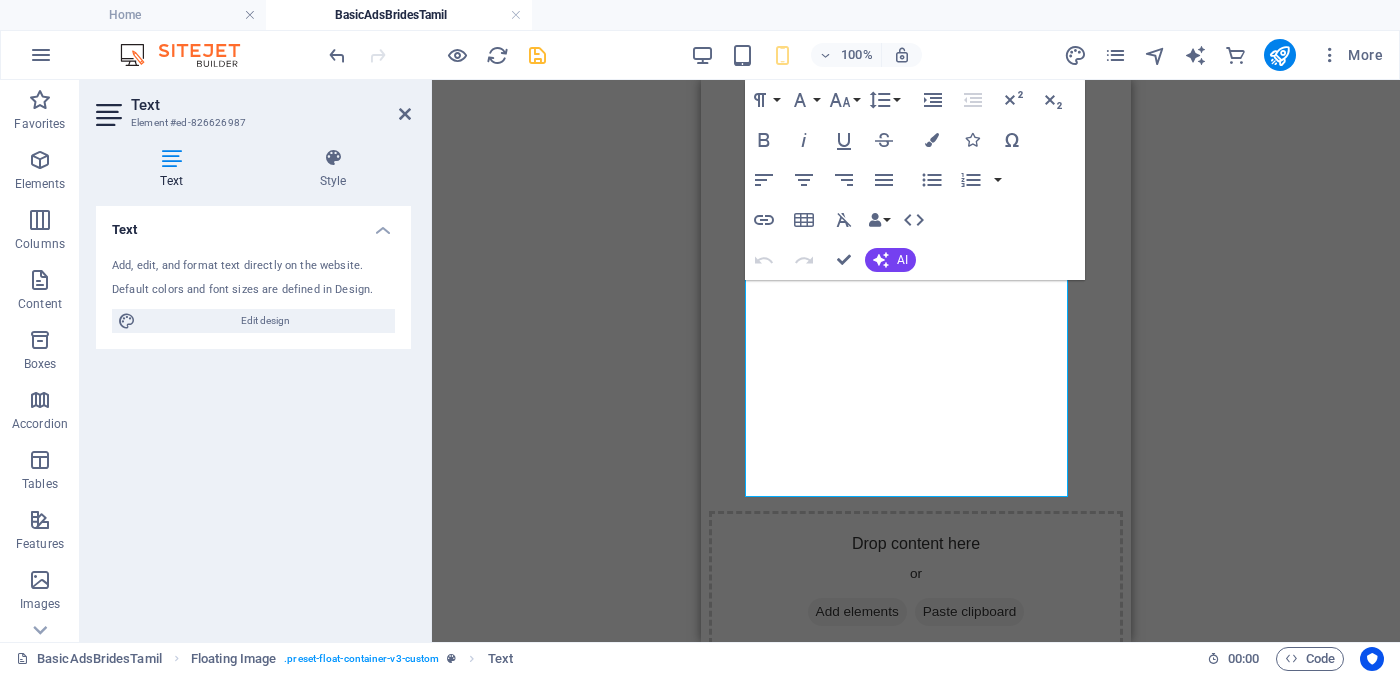 scroll, scrollTop: 0, scrollLeft: 0, axis: both 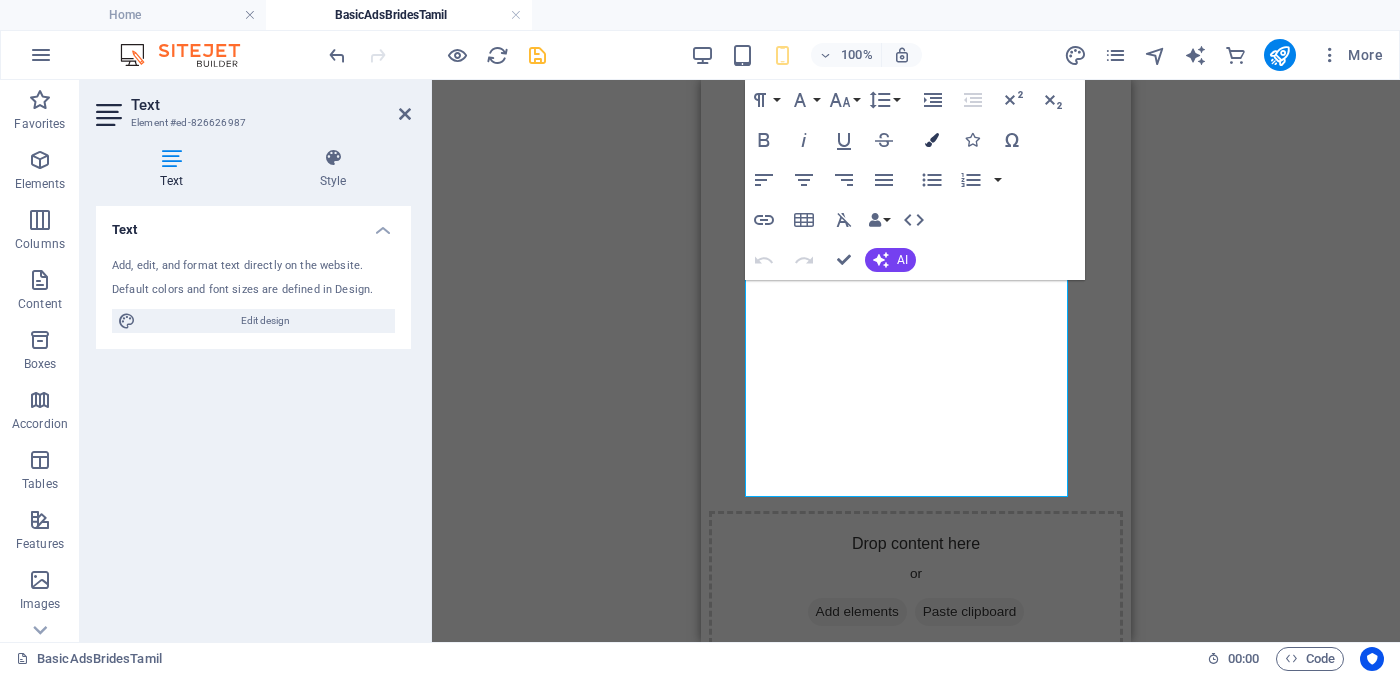 click at bounding box center [932, 140] 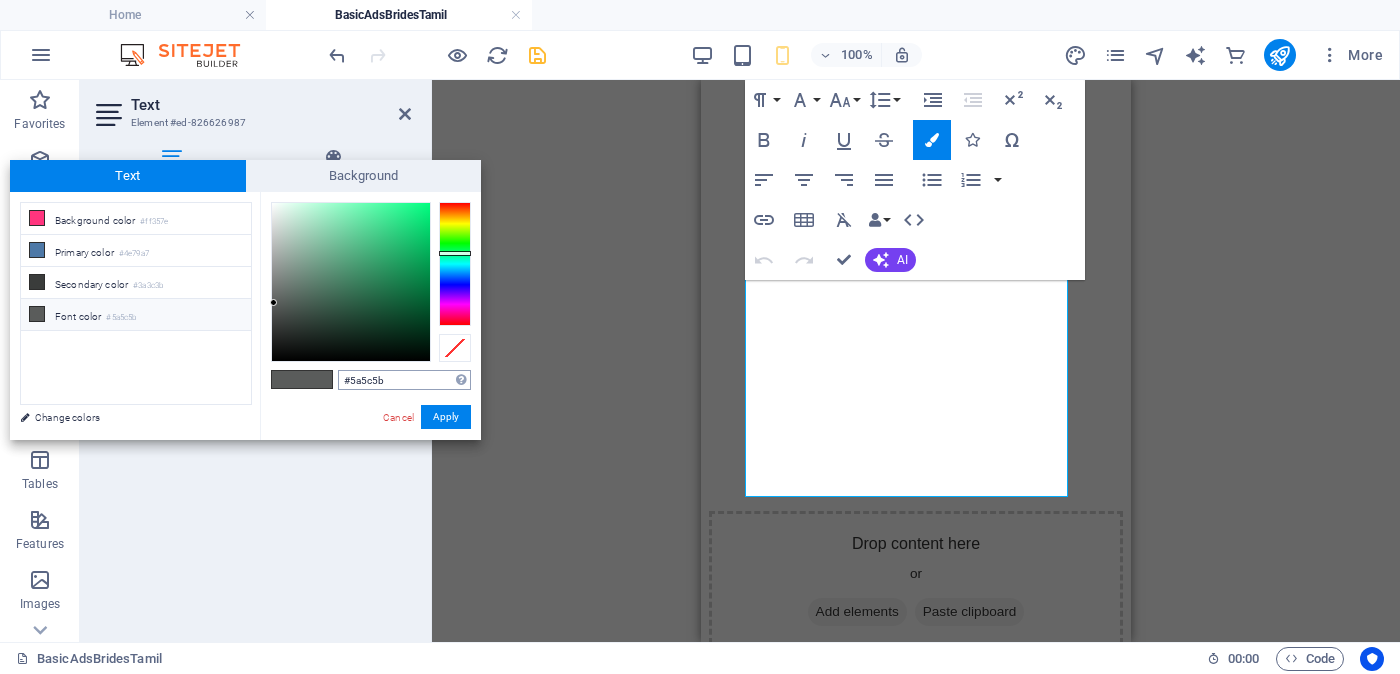 click on "#5a5c5b" at bounding box center [404, 380] 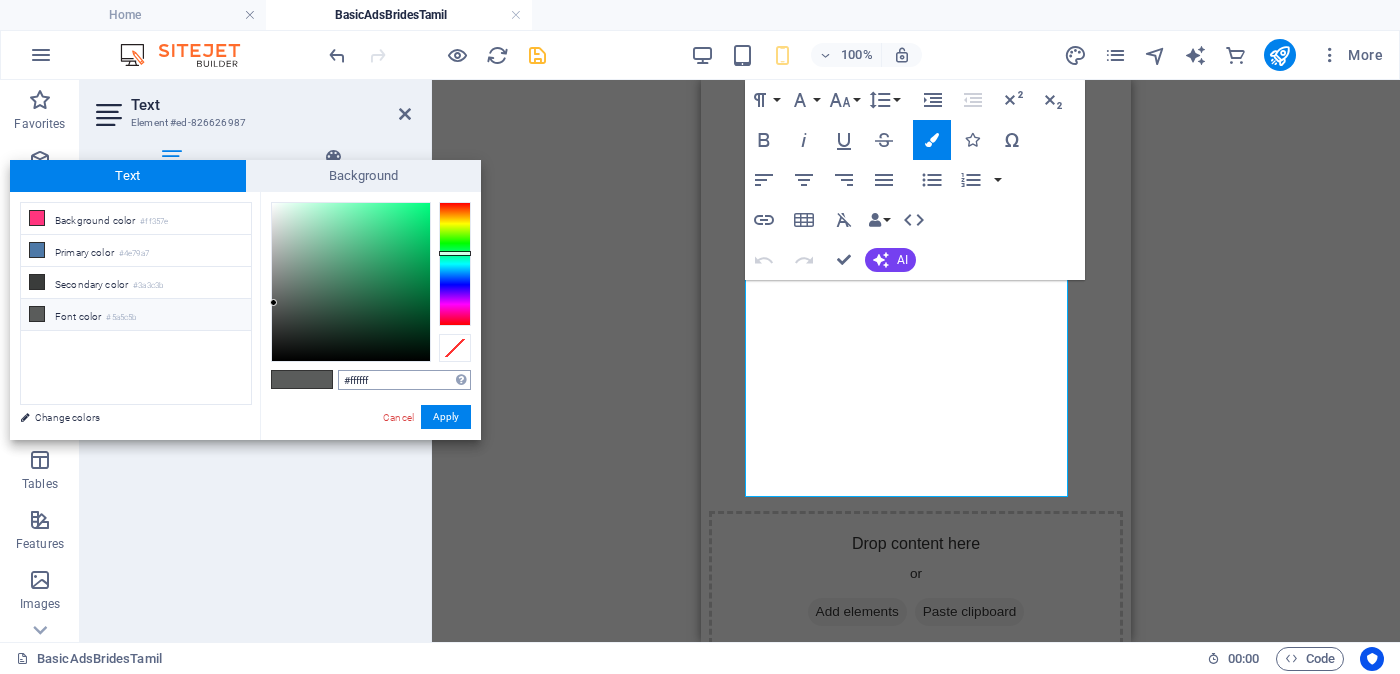 type on "#ffffff" 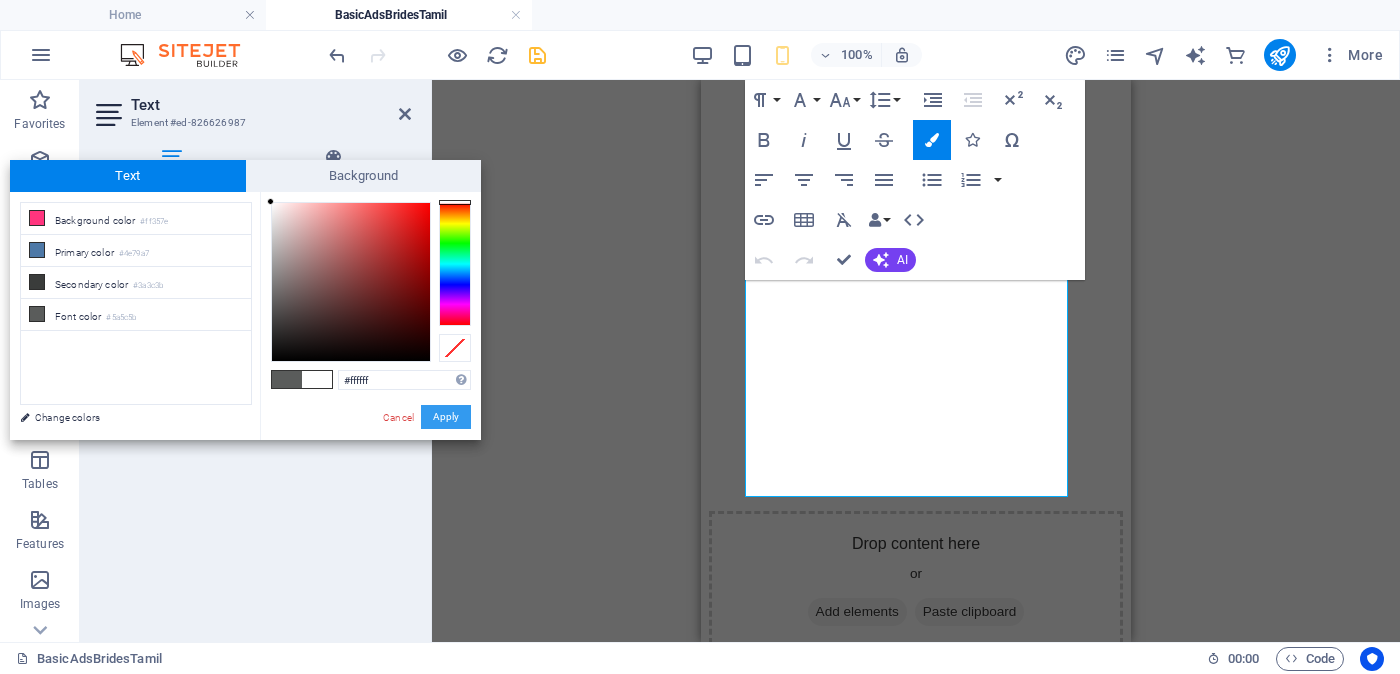 click on "Apply" at bounding box center [446, 417] 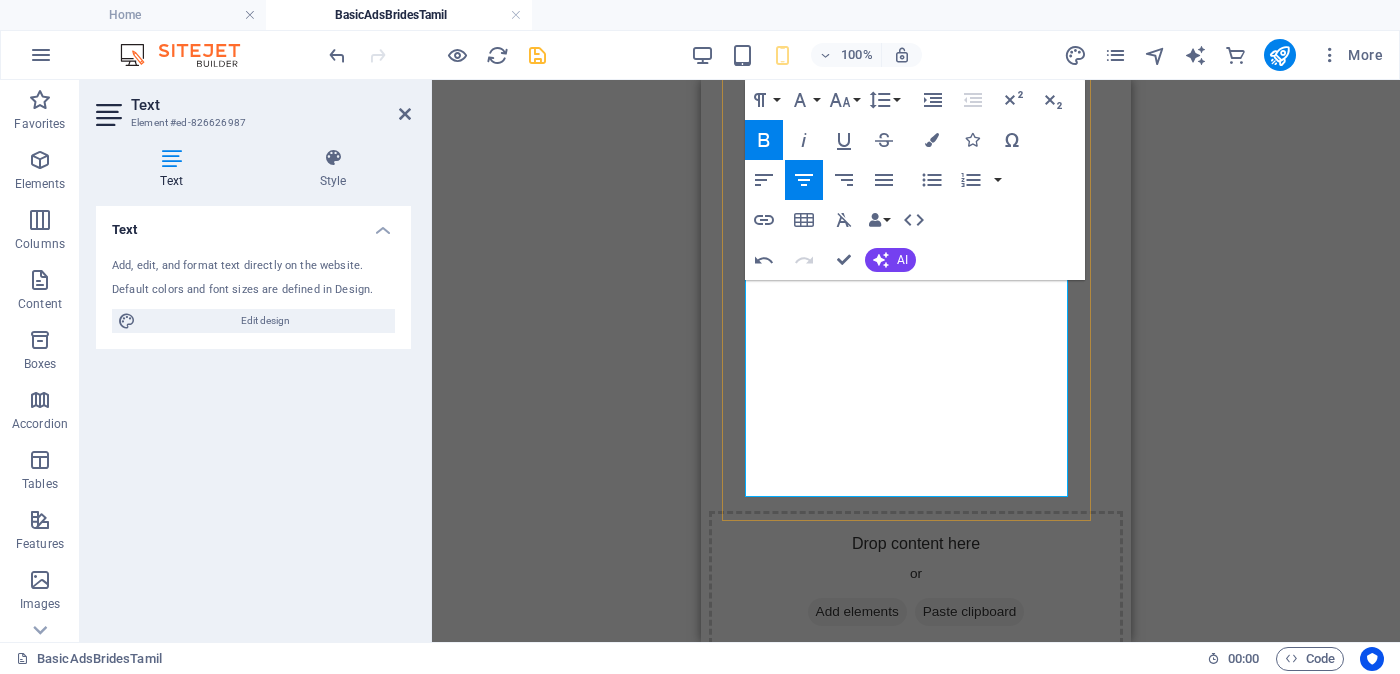 click on "<< Full Ad view Link >>" at bounding box center [916, 2327] 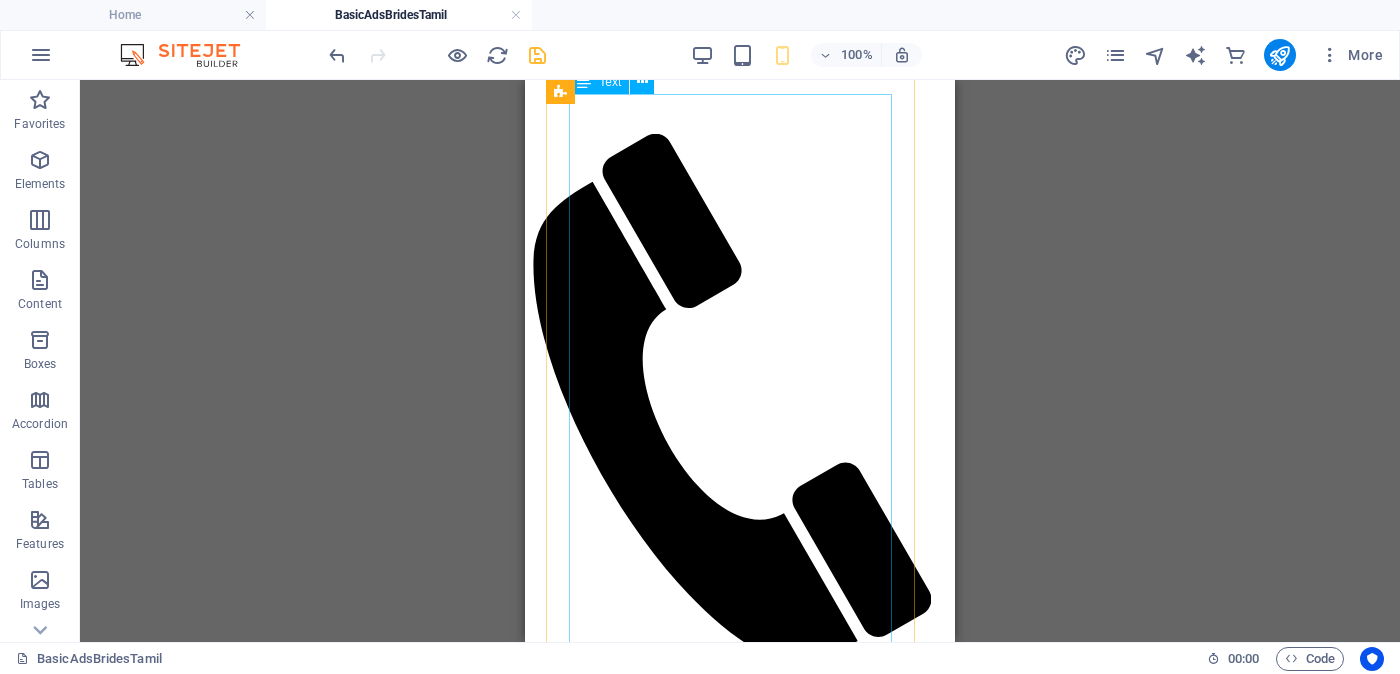 scroll, scrollTop: 375, scrollLeft: 0, axis: vertical 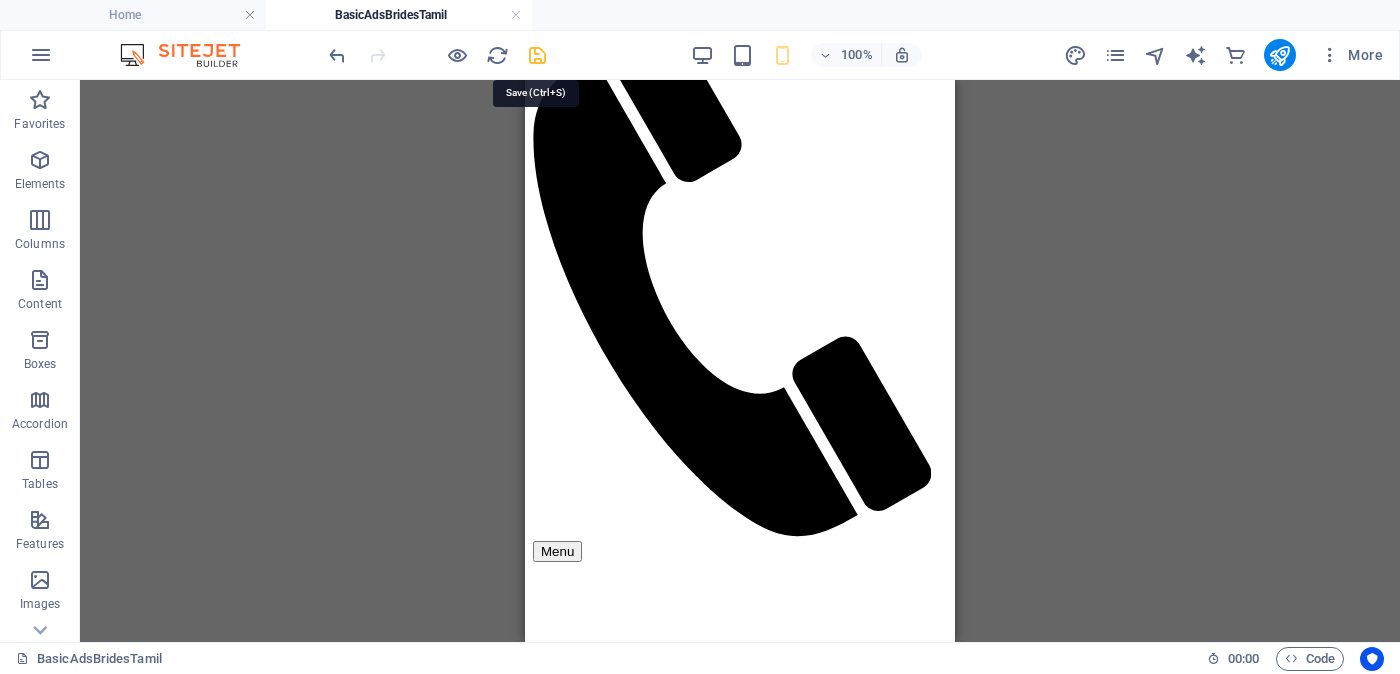 click at bounding box center (537, 55) 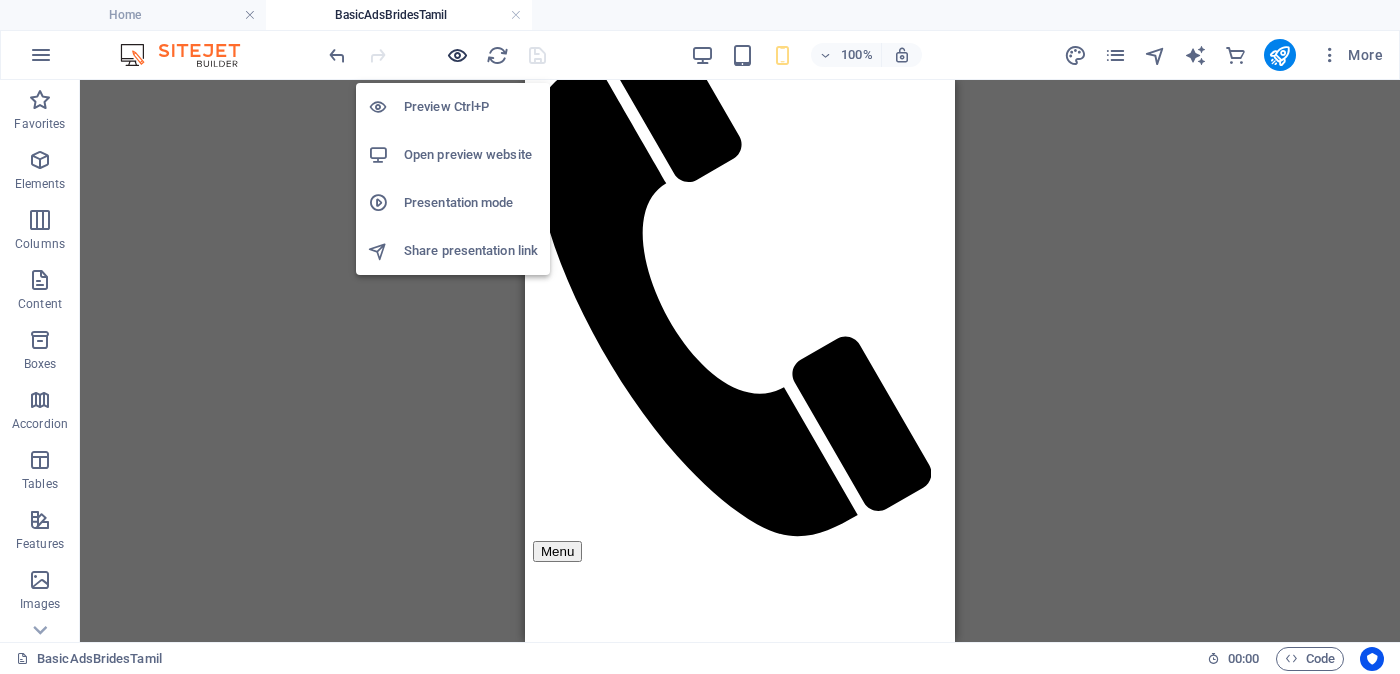 click at bounding box center (457, 55) 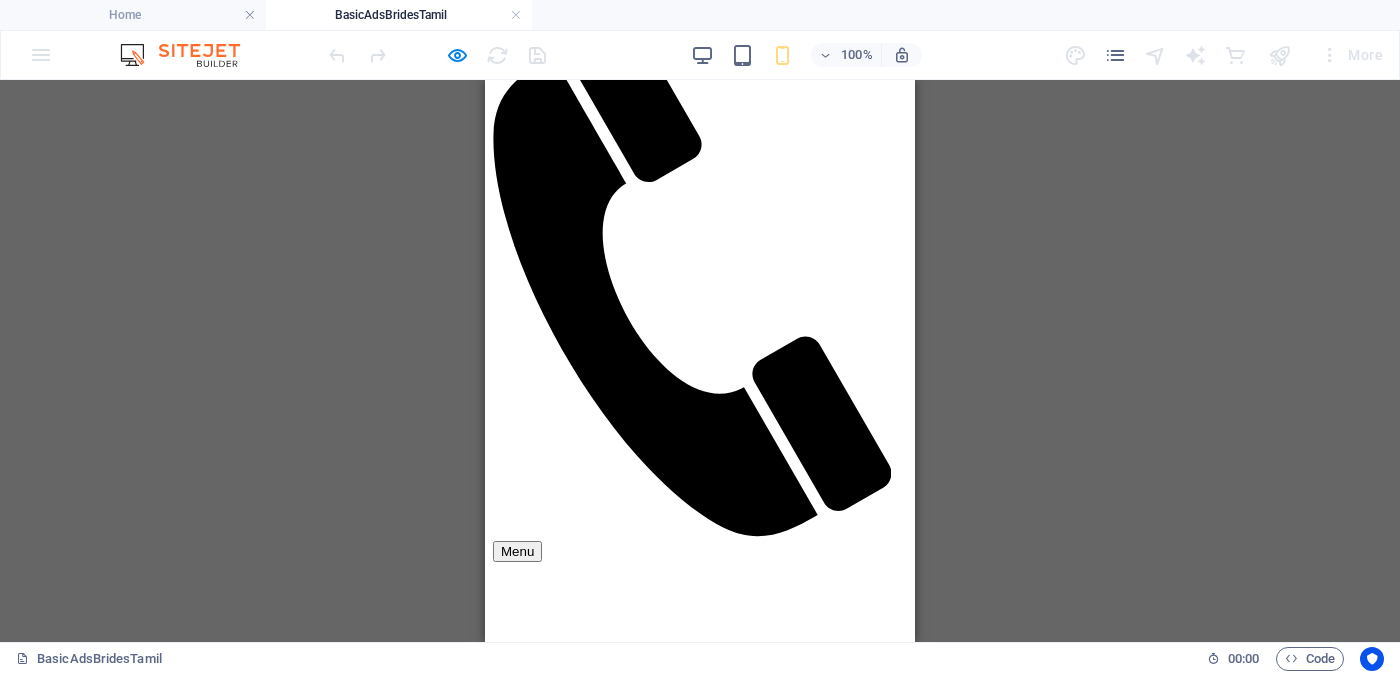 click on "<< Full Ad view Link >>" at bounding box center [700, 2185] 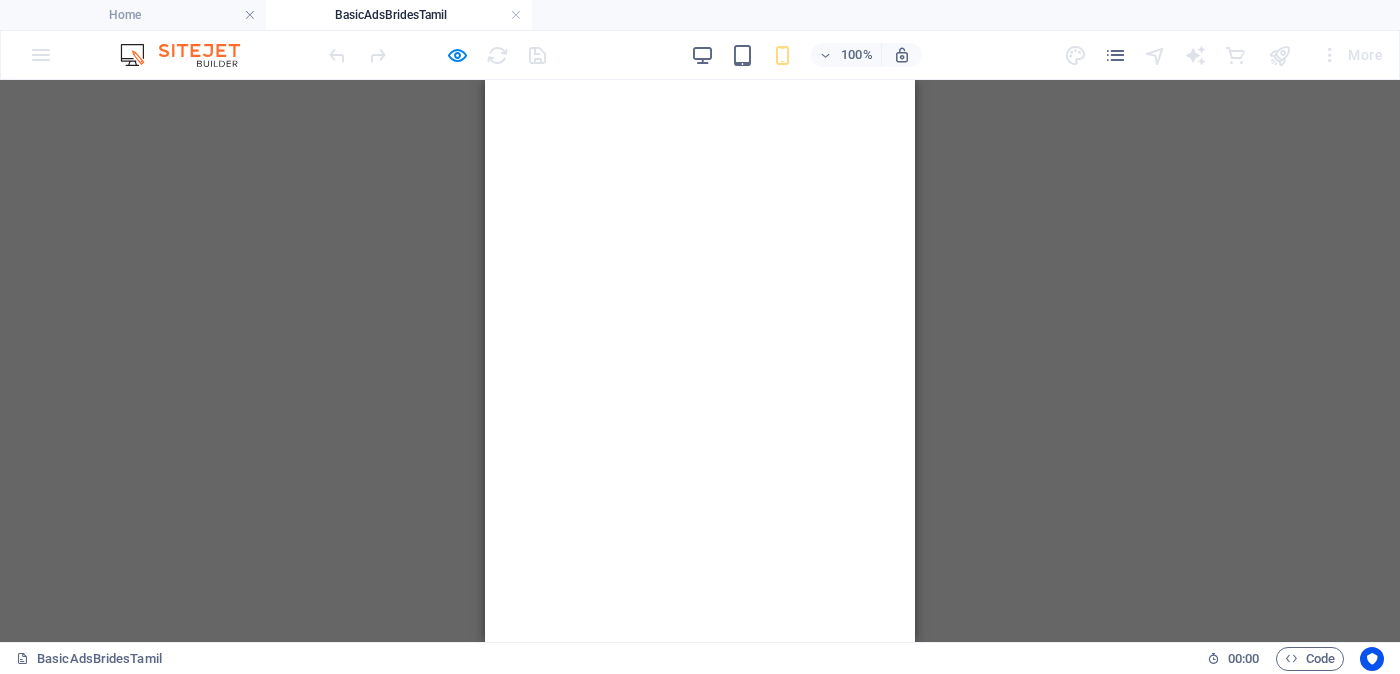 scroll, scrollTop: 999, scrollLeft: 0, axis: vertical 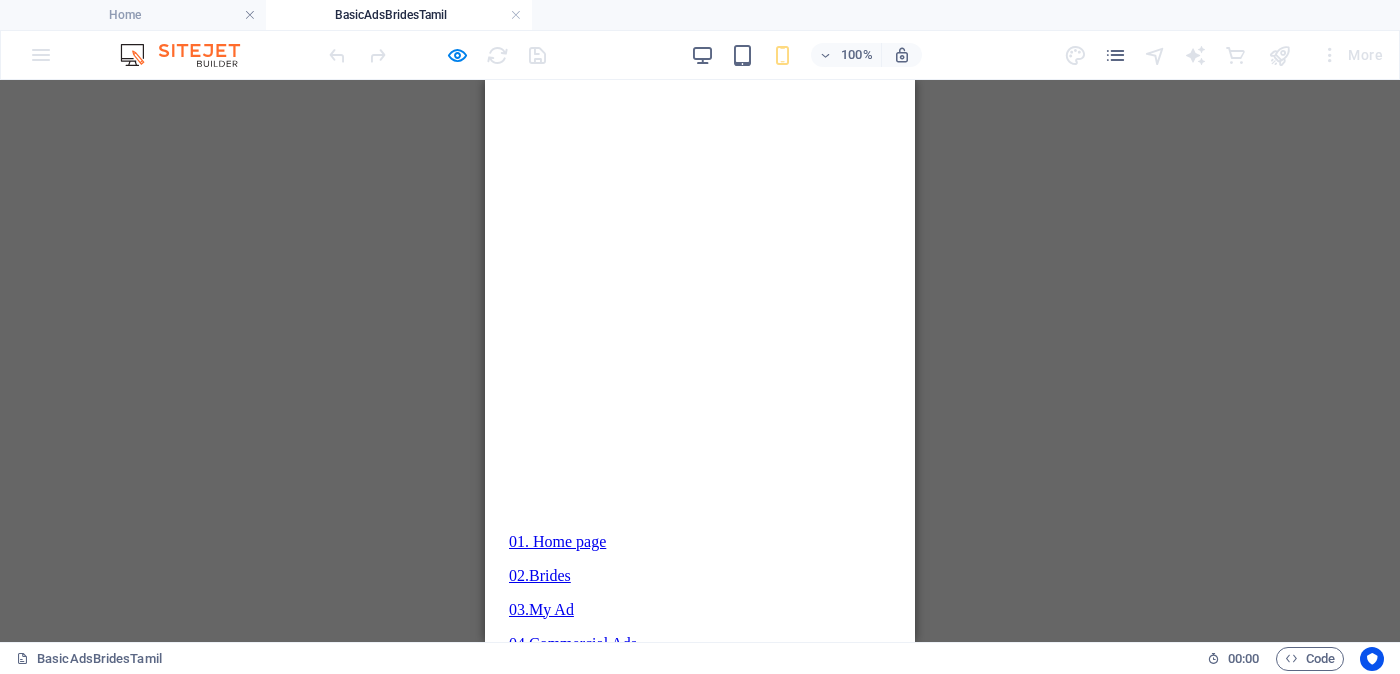click on "<< Full Ad view Link >>" at bounding box center [700, 2176] 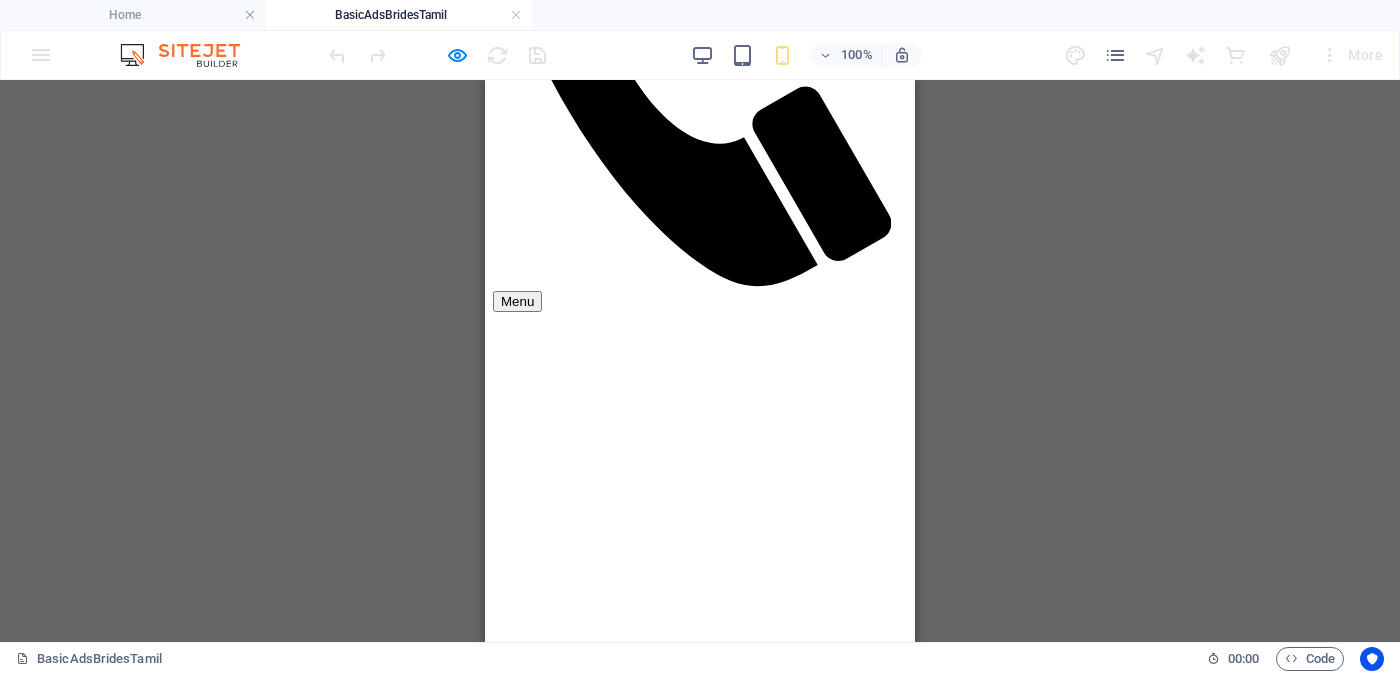scroll, scrollTop: 999, scrollLeft: 0, axis: vertical 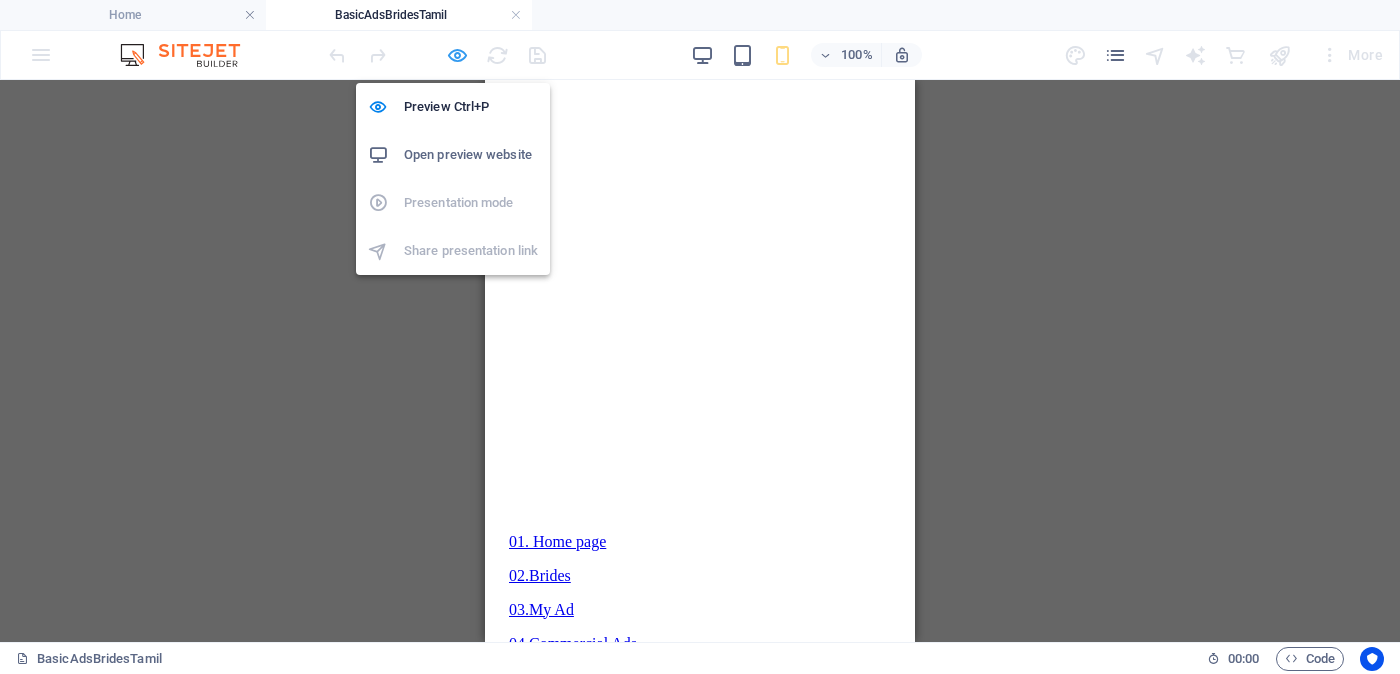 click at bounding box center [457, 55] 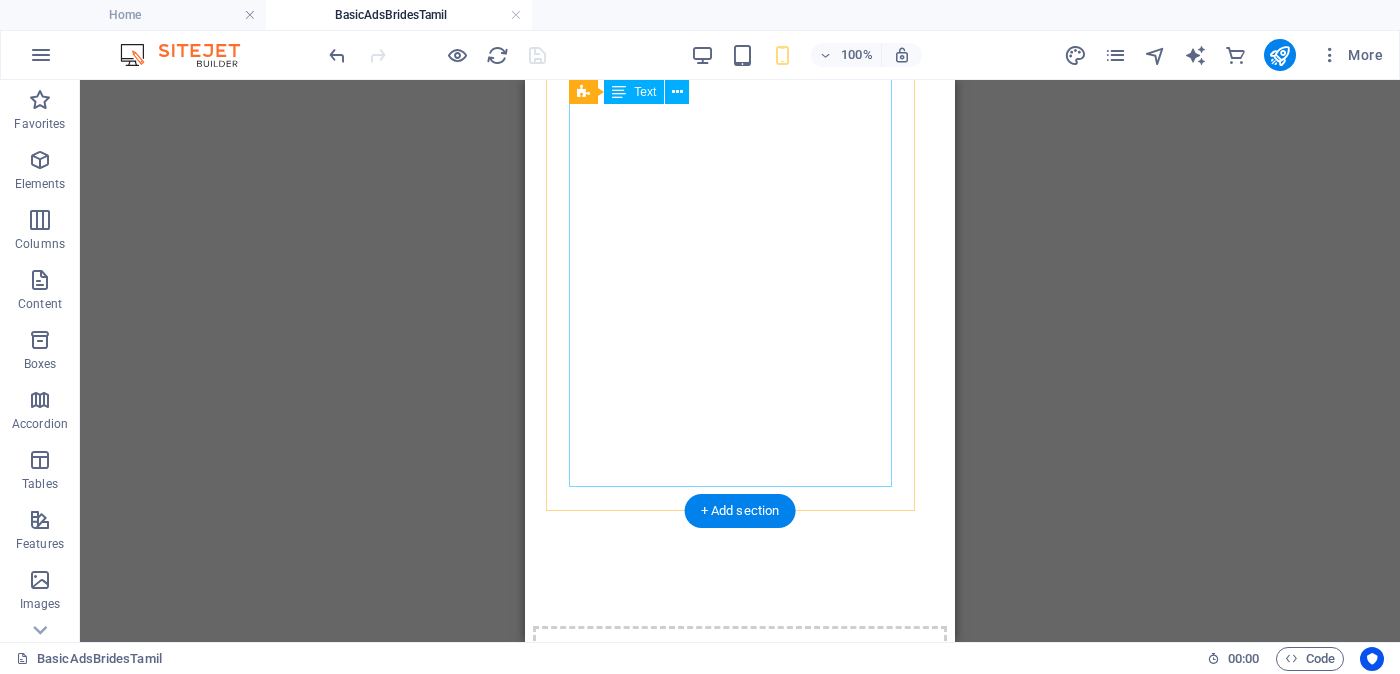 scroll, scrollTop: 999, scrollLeft: 0, axis: vertical 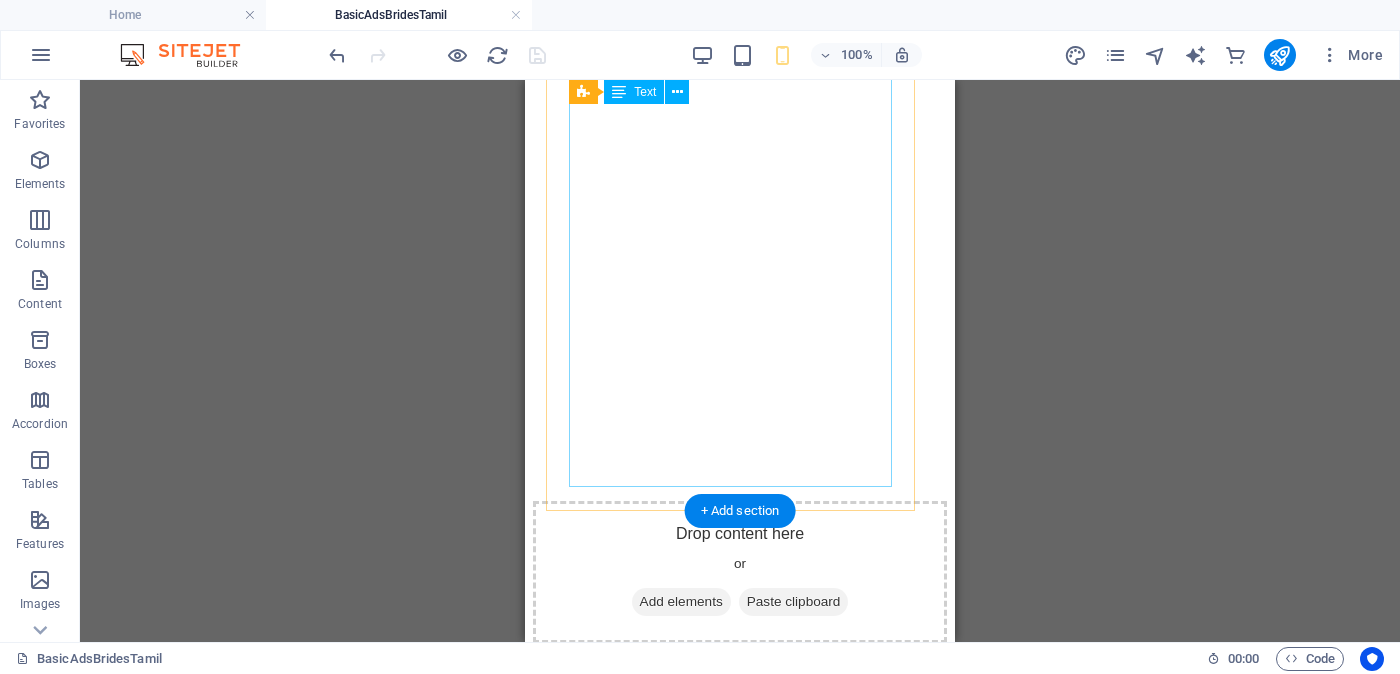 click on "Proposal ID >> 294030823718 Nickname ஜங்கு   (Jangu)     கிளிநொச்சி (Kilinochchi)      Independent Free churches    சுதந்திர இலவச திருச்சபைகள் வயது -    Age   -  29 Unmarried - திருமணமாகாத உயரம் - Feet ( 5 ) . Inches ( 03 ) Occupation  -  தொழில் Job Seeking -  வேலை தேடுதல்  வேலை   Monthly  Income -   சம்பளம் ---------------------------------------------------- << Full Ad view Link >> தெளிவான படத்தையும் முழு விளம்பரத்தையும் பார்க்க" at bounding box center [740, 2171] 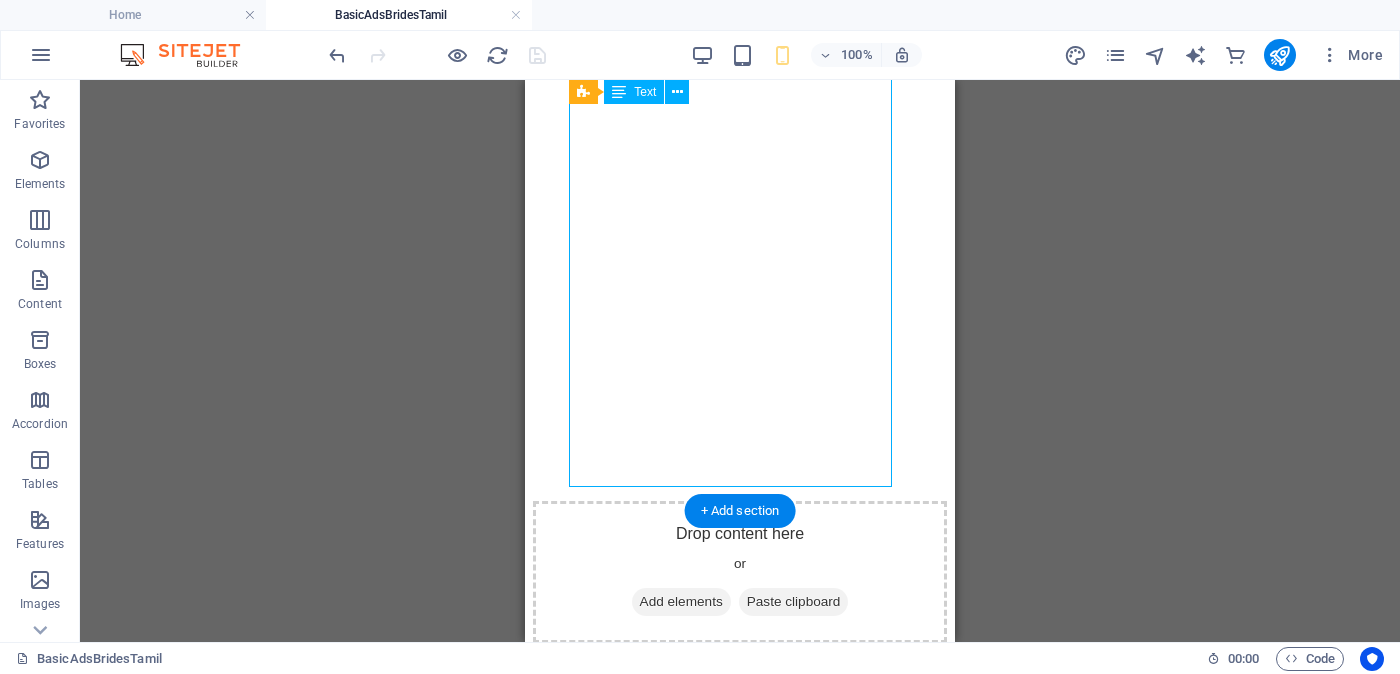 click on "Proposal ID >> 294030823718 Nickname ஜங்கு   (Jangu)     கிளிநொச்சி (Kilinochchi)      Independent Free churches    சுதந்திர இலவச திருச்சபைகள் வயது -    Age   -  29 Unmarried - திருமணமாகாத உயரம் - Feet ( 5 ) . Inches ( 03 ) Occupation  -  தொழில் Job Seeking -  வேலை தேடுதல்  வேலை   Monthly  Income -   சம்பளம் ---------------------------------------------------- << Full Ad view Link >> தெளிவான படத்தையும் முழு விளம்பரத்தையும் பார்க்க" at bounding box center (740, 2171) 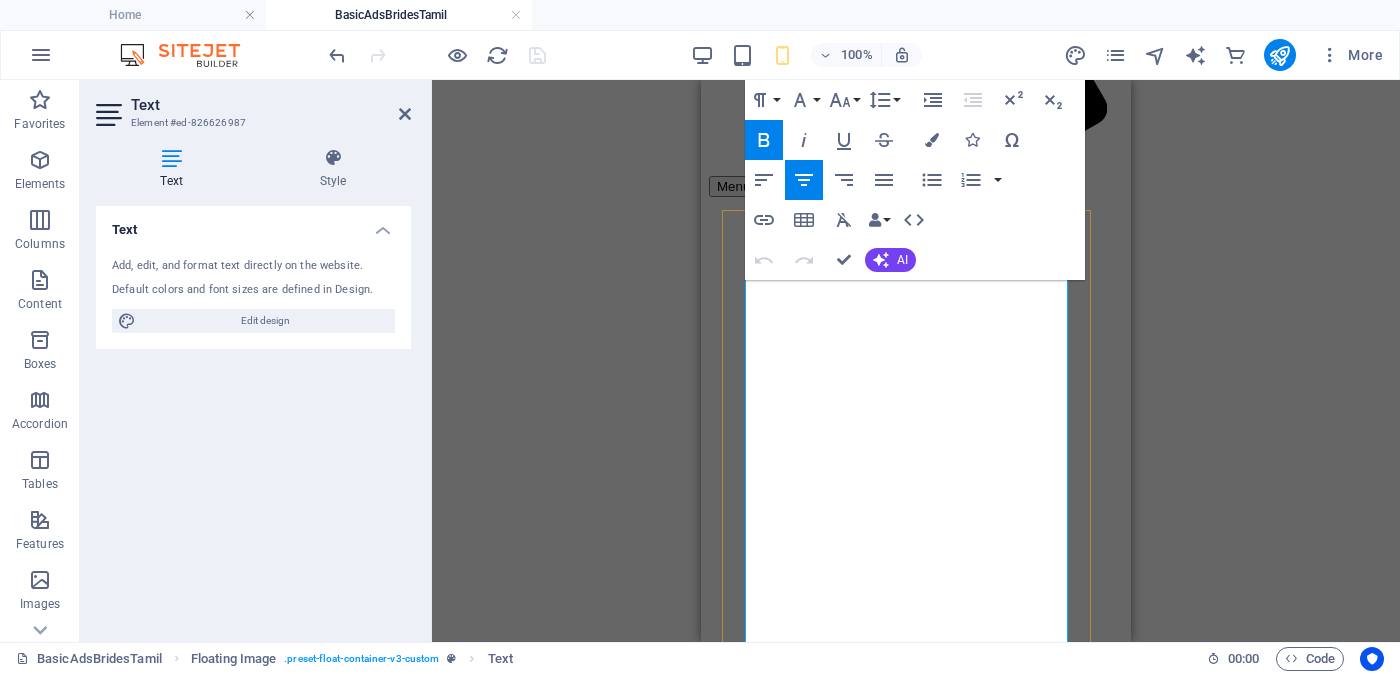 scroll, scrollTop: 864, scrollLeft: 0, axis: vertical 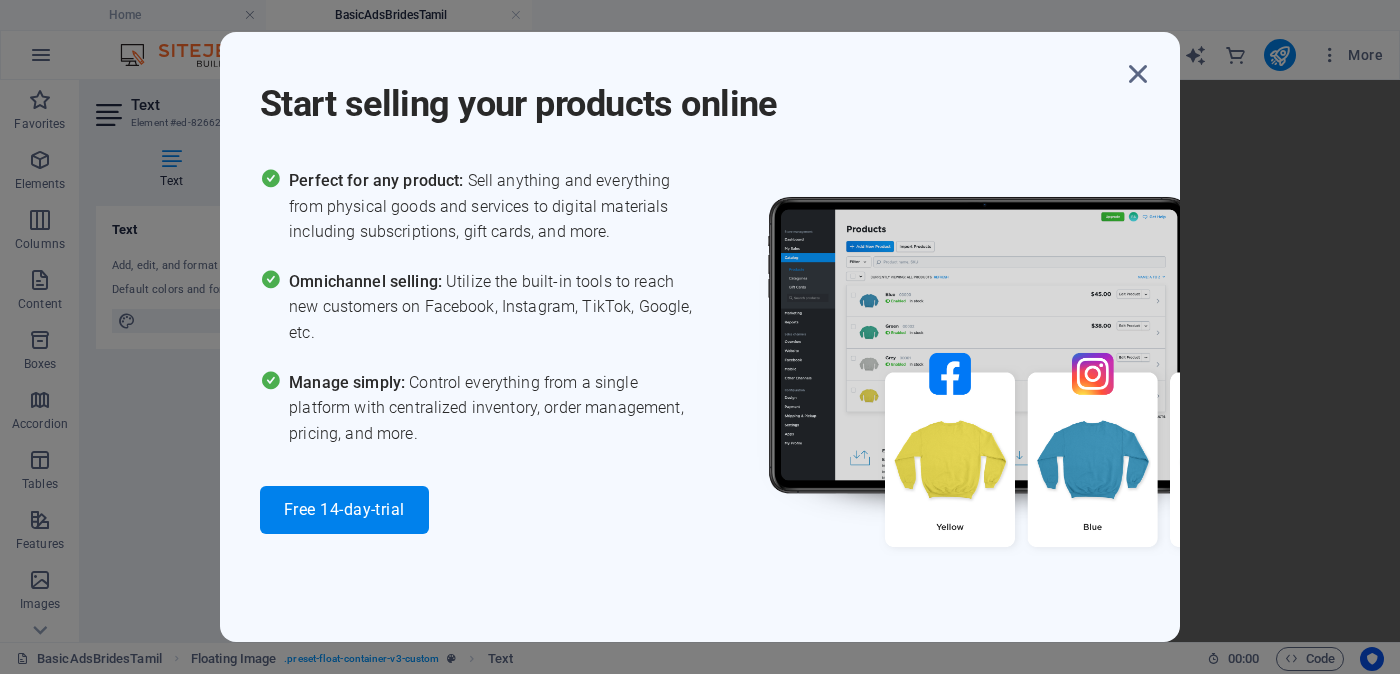 drag, startPoint x: 846, startPoint y: 554, endPoint x: 982, endPoint y: 608, distance: 146.3284 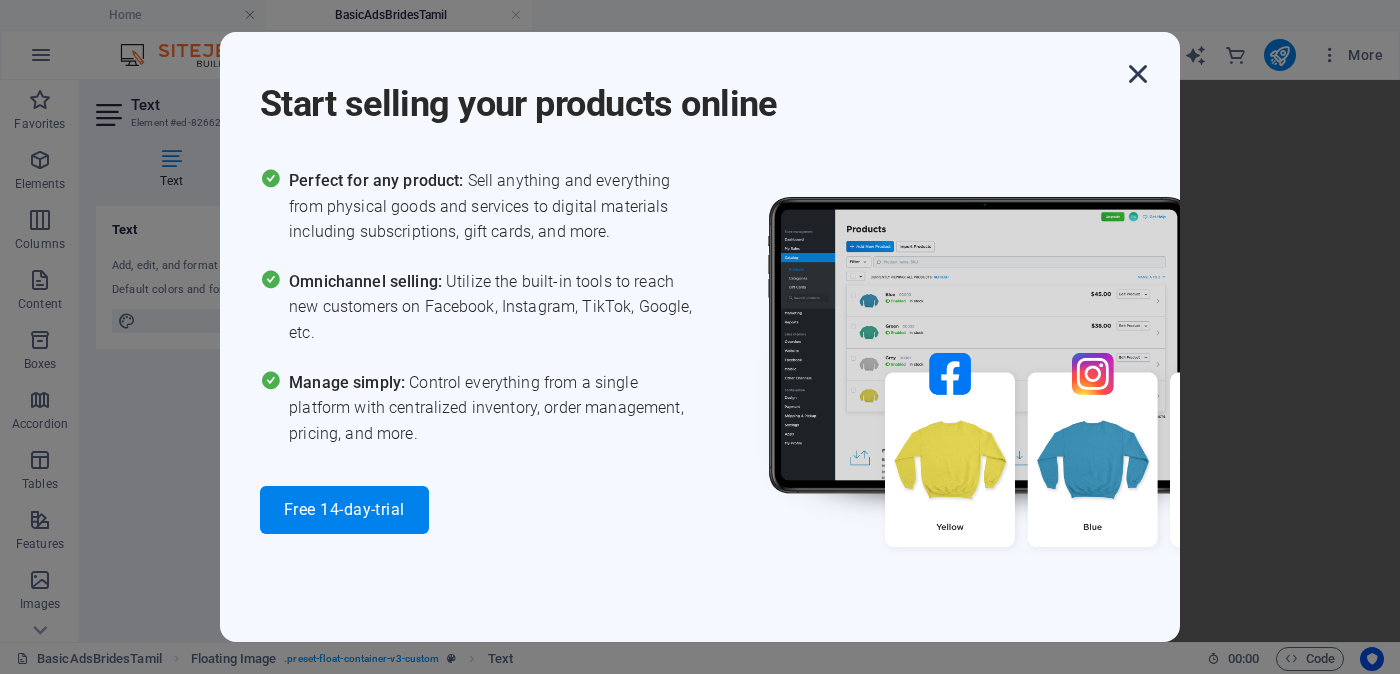 click at bounding box center [1138, 74] 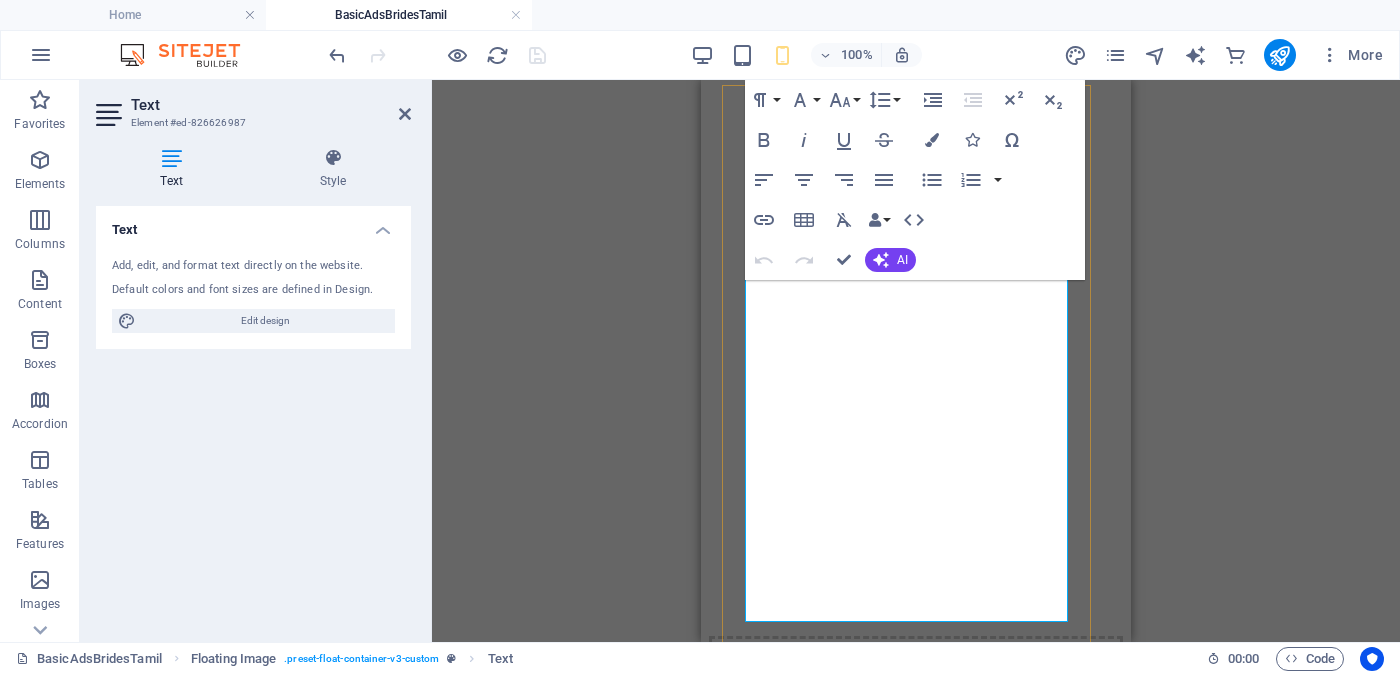 click on "<< Full Ad view Link >>" at bounding box center (916, 2453) 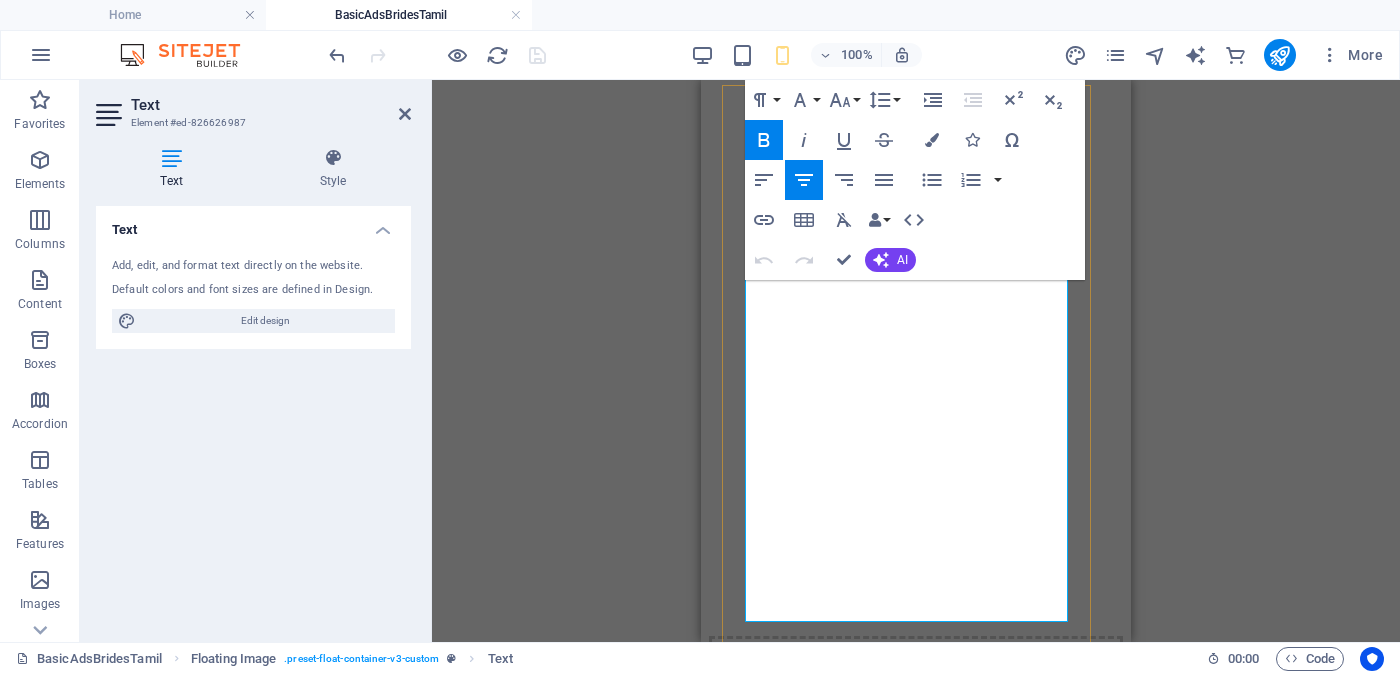 drag, startPoint x: 848, startPoint y: 553, endPoint x: 995, endPoint y: 608, distance: 156.95222 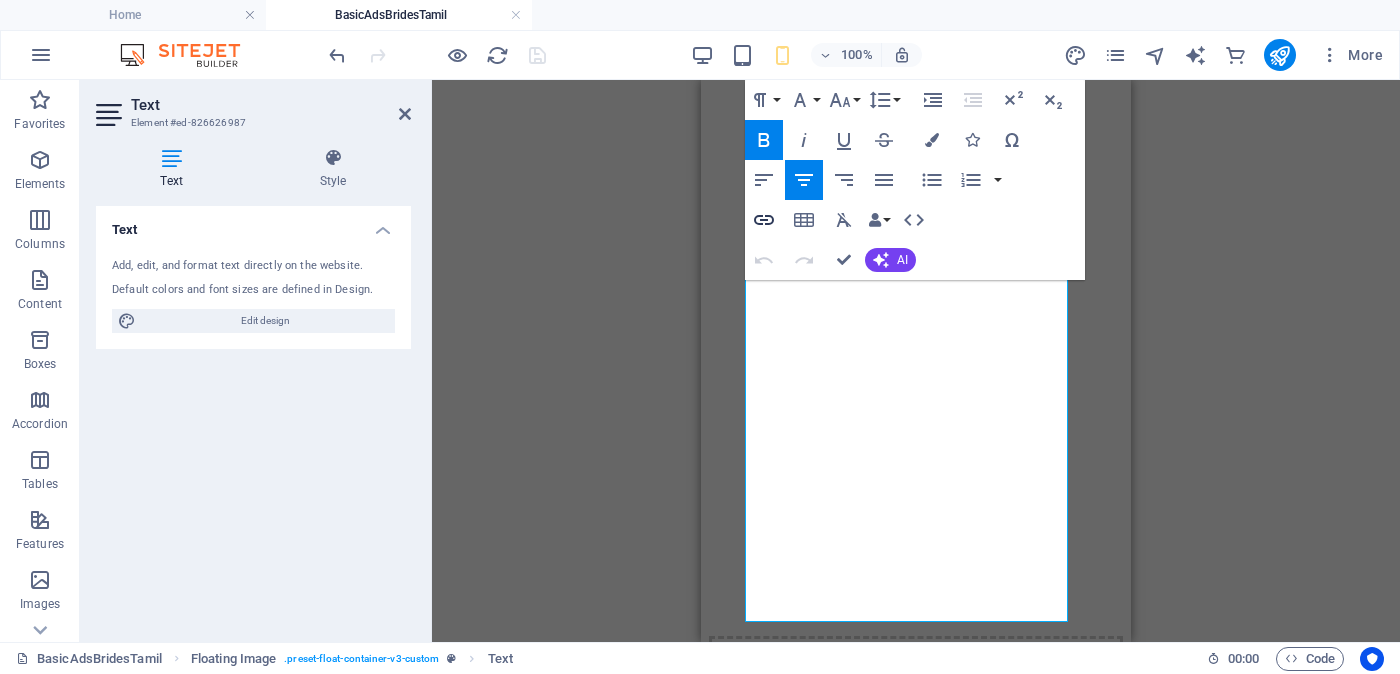 click 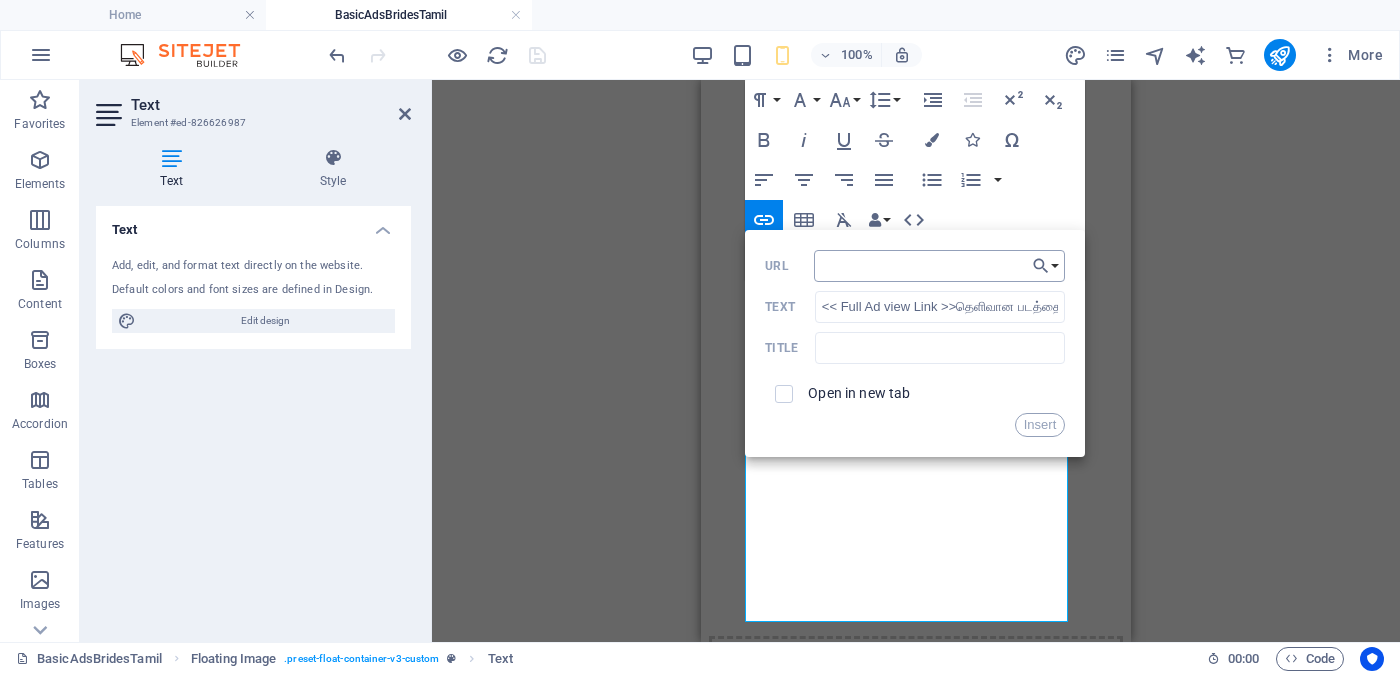 click on "URL" at bounding box center (940, 266) 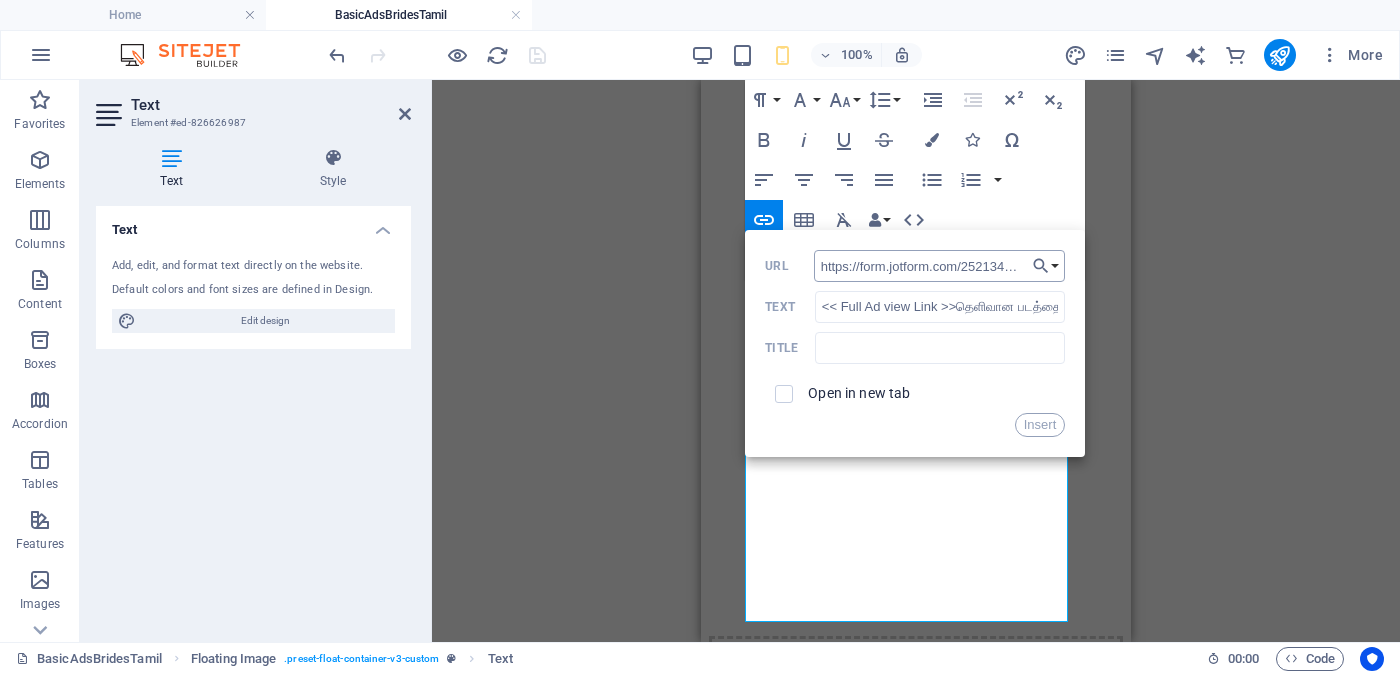 scroll, scrollTop: 0, scrollLeft: 47, axis: horizontal 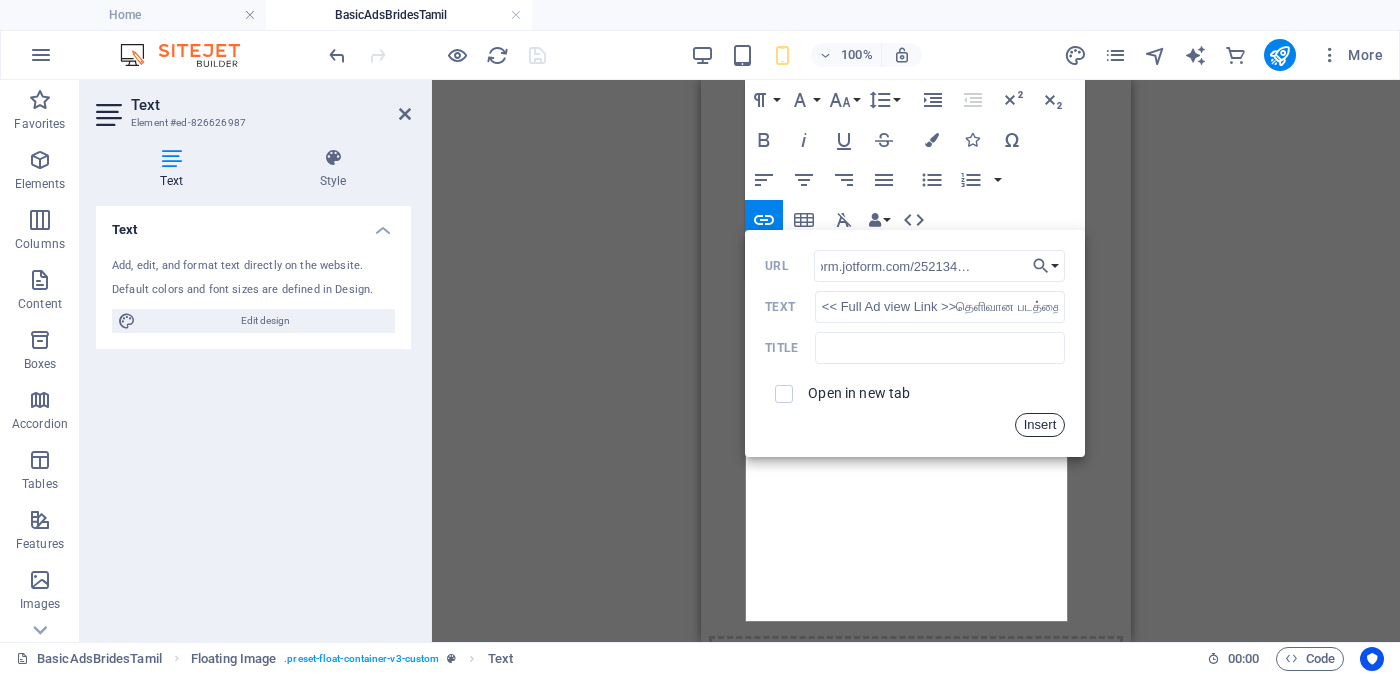click on "Insert" at bounding box center [1040, 425] 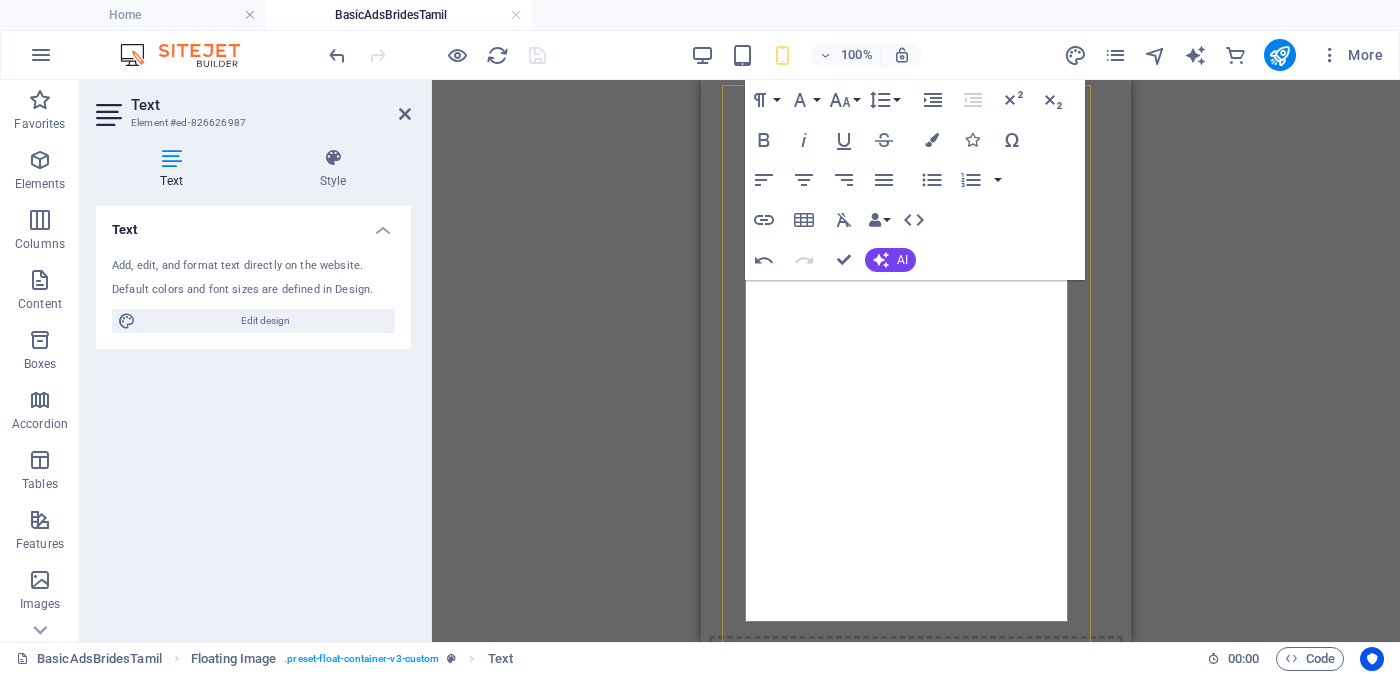 scroll, scrollTop: 989, scrollLeft: 0, axis: vertical 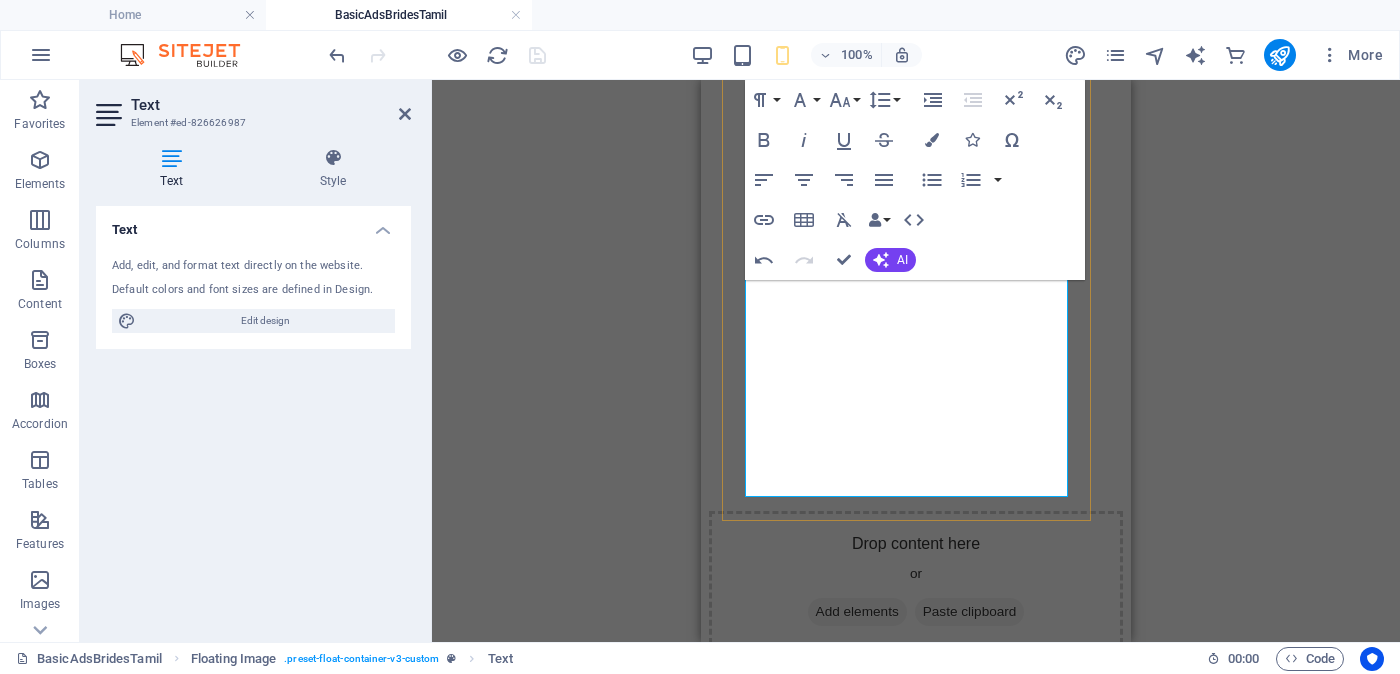 click on "<< Full Ad view Link >>" at bounding box center [916, 2328] 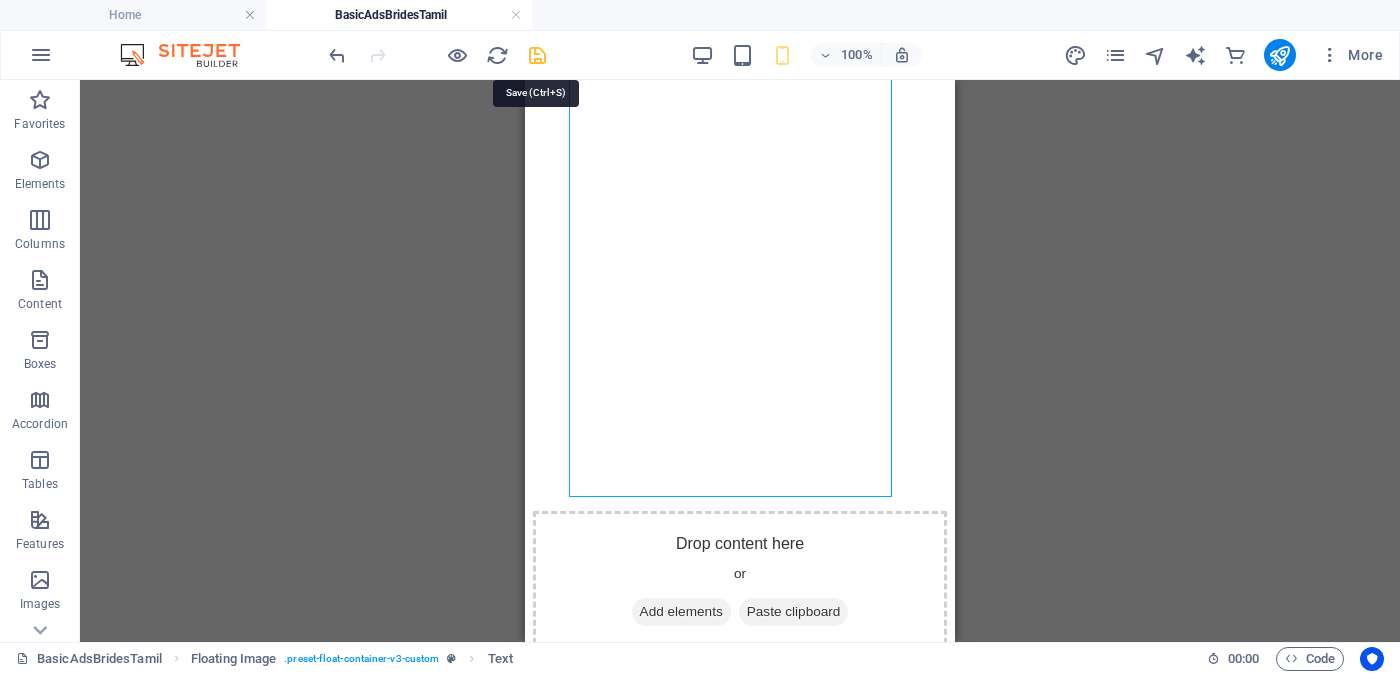 click at bounding box center (537, 55) 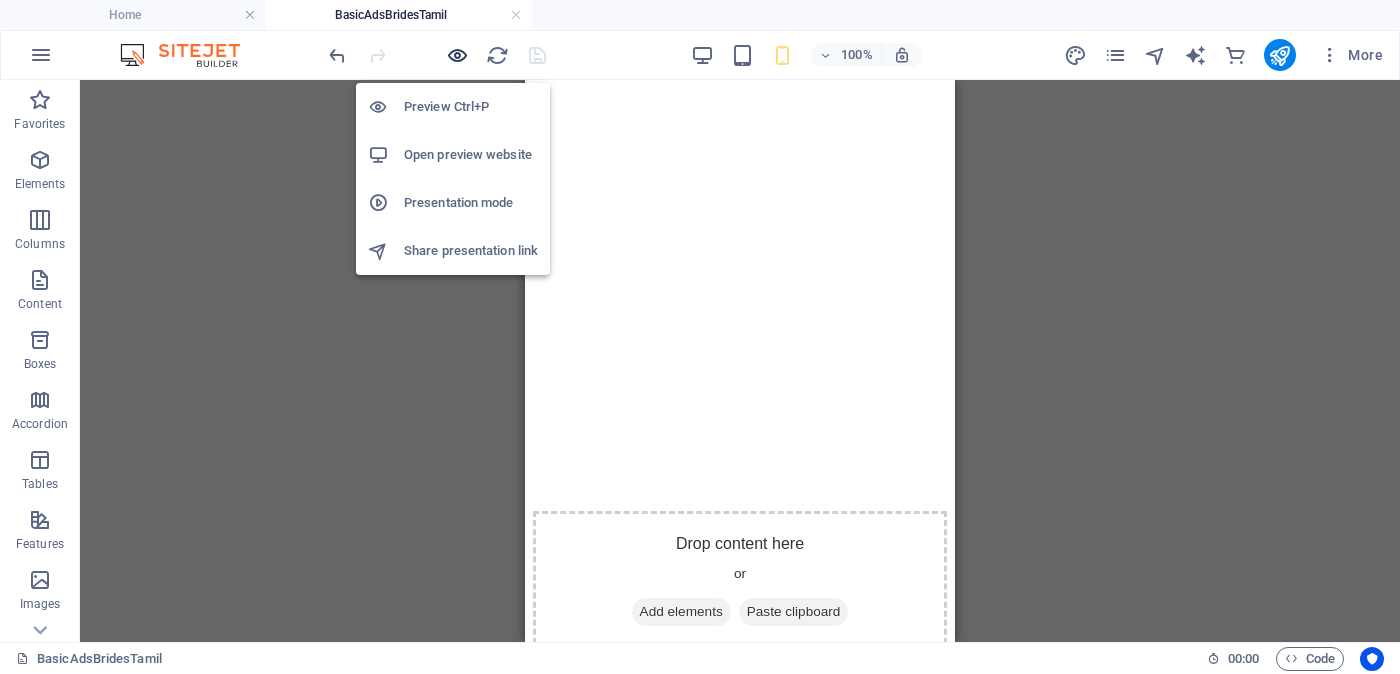 click at bounding box center (457, 55) 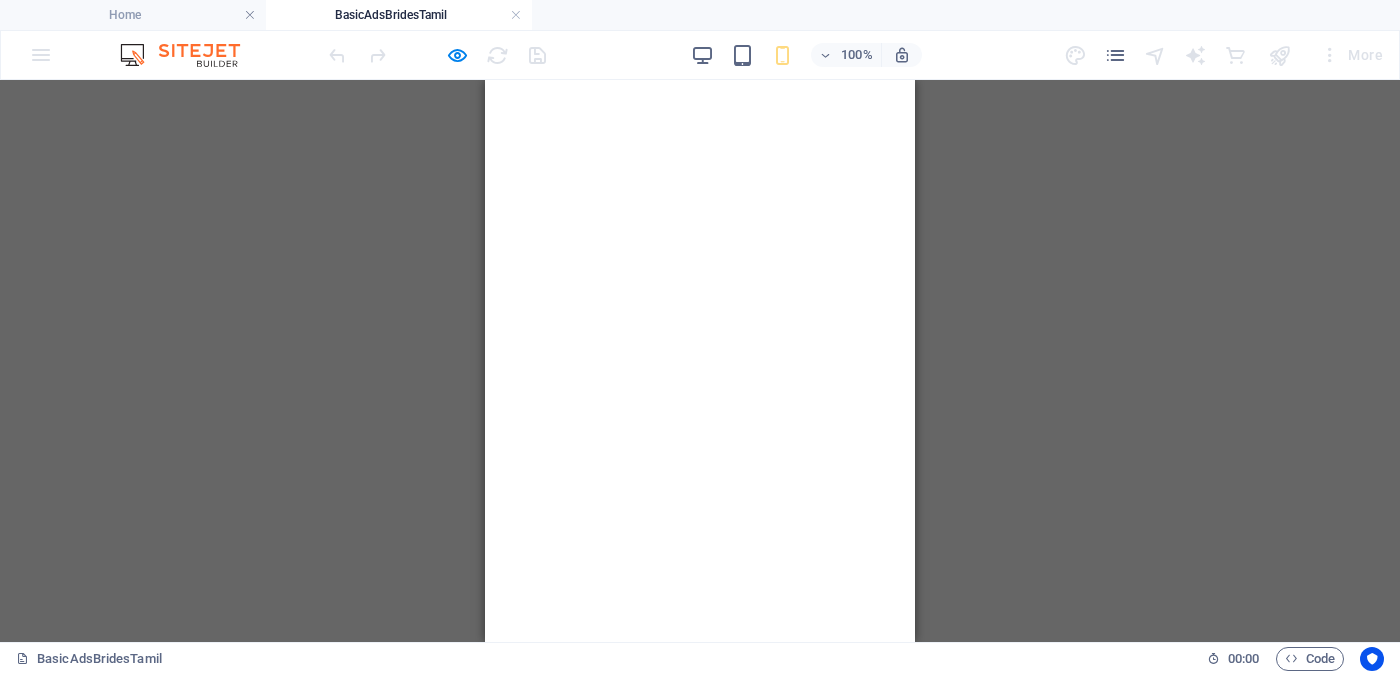 scroll, scrollTop: 999, scrollLeft: 0, axis: vertical 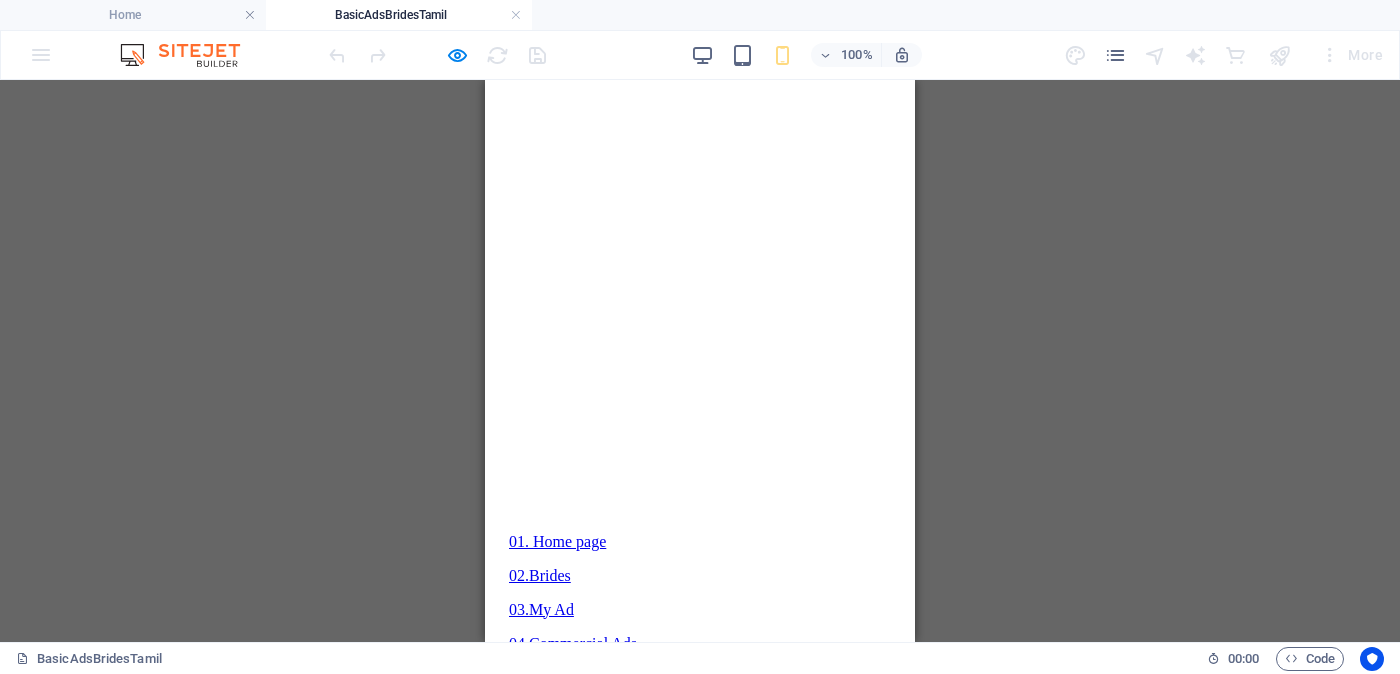 click on "<< Full Ad view Link >>" at bounding box center [700, 2176] 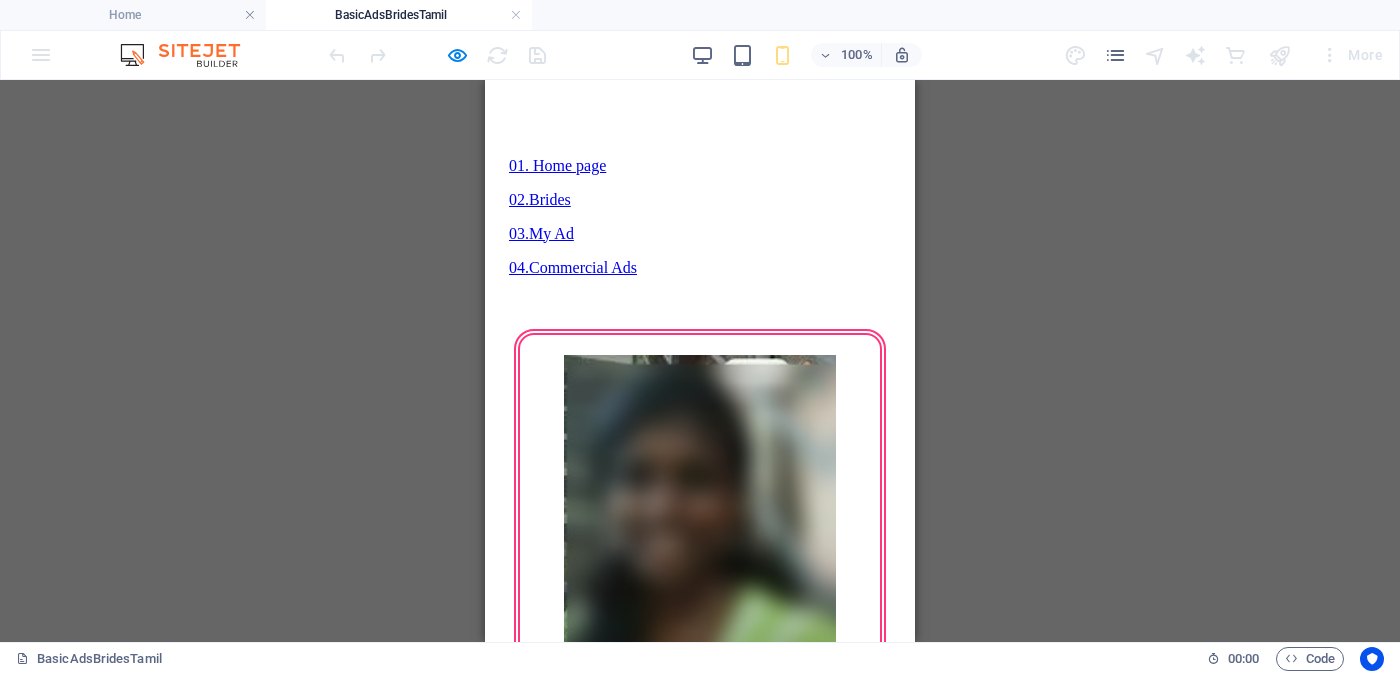 scroll, scrollTop: 1500, scrollLeft: 0, axis: vertical 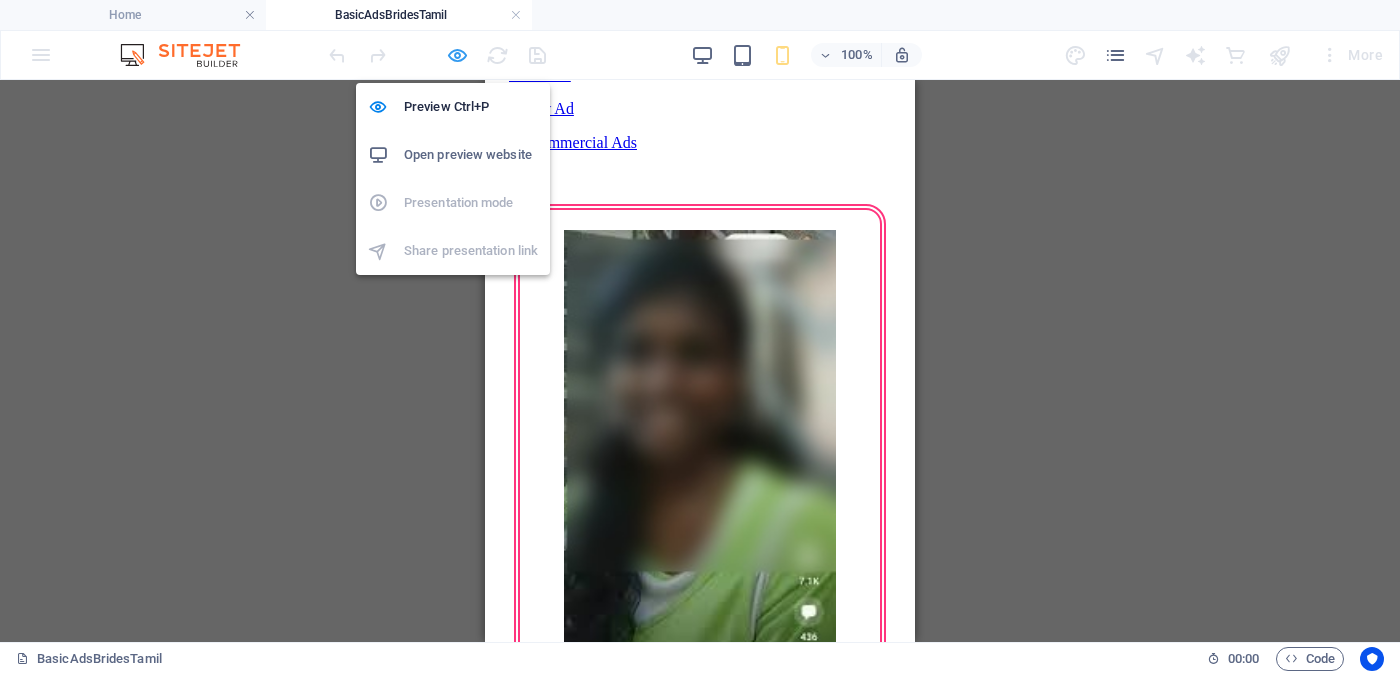 drag, startPoint x: 452, startPoint y: 52, endPoint x: 45, endPoint y: 102, distance: 410.05975 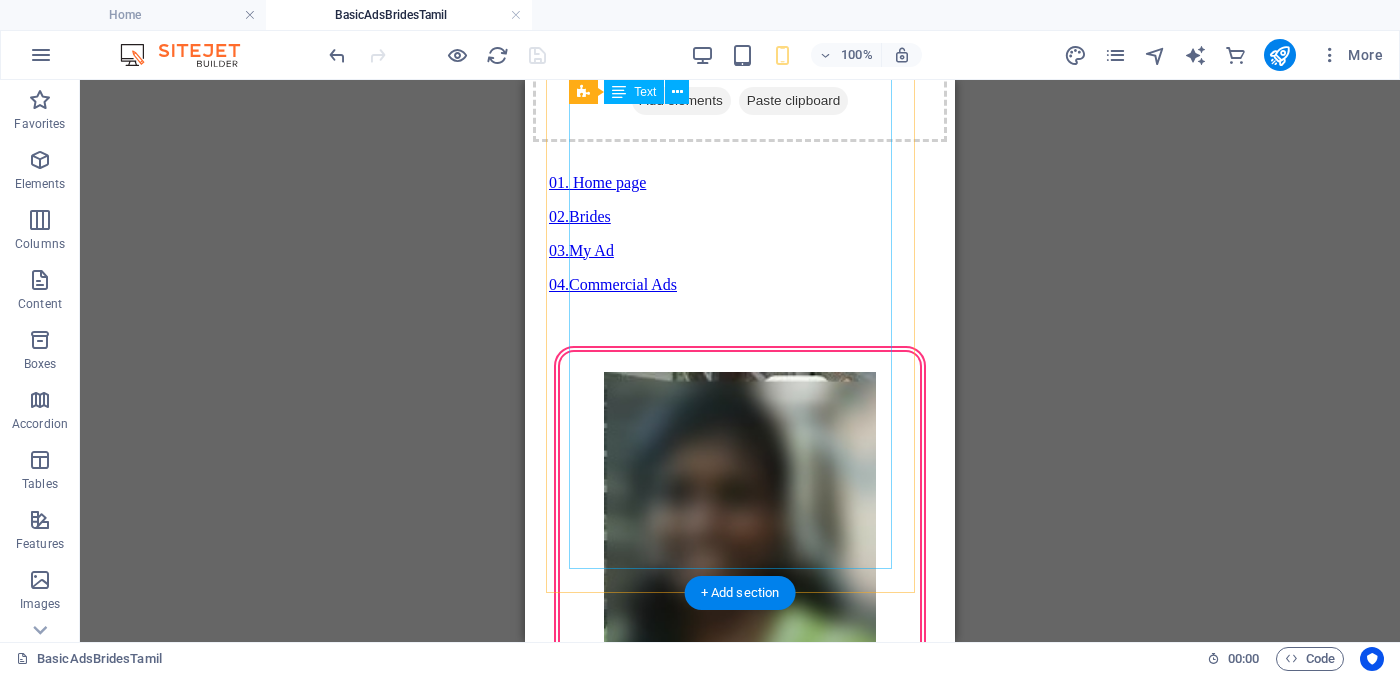 scroll, scrollTop: 1624, scrollLeft: 0, axis: vertical 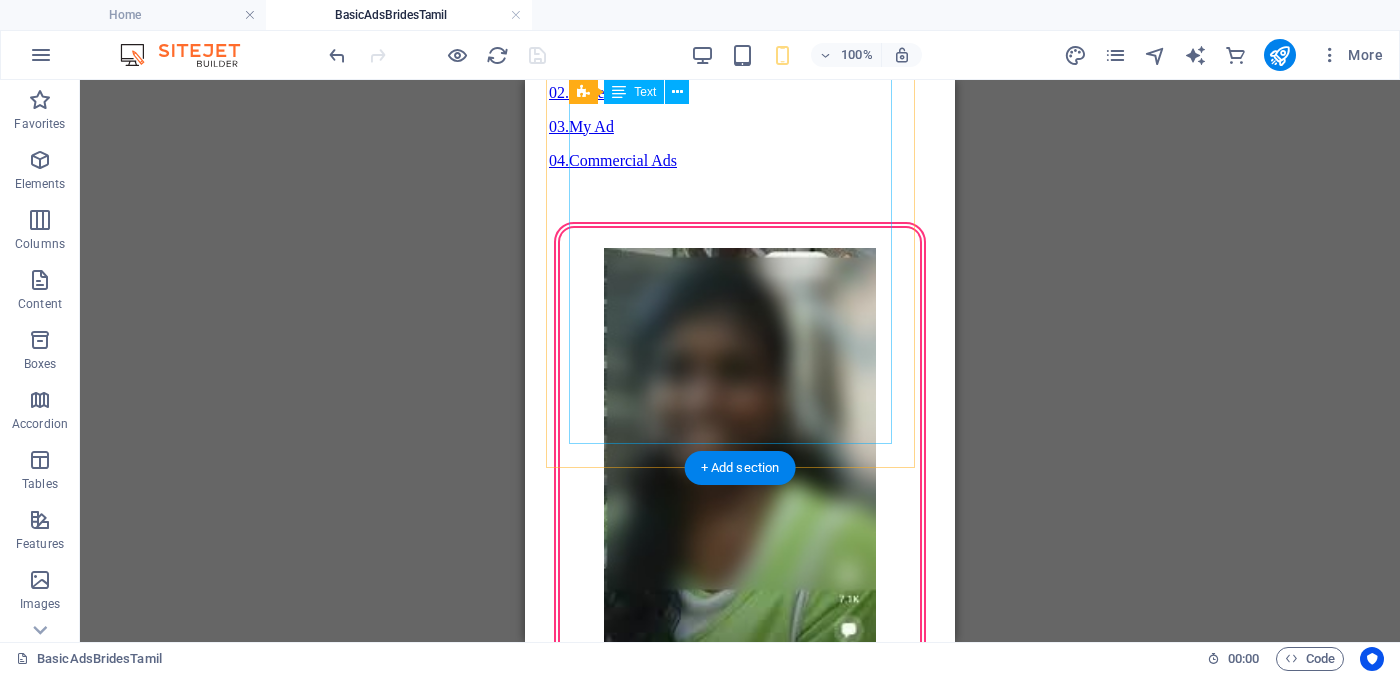 click on "Proposal ID >> 5064912727300 Nickname ஷாந்தி   Shānti      திரிகோணமலை (Trincomalee)  Independent Free churches     சுதந்திர இலவச திருச்சபைகள் வயது -    Age  -  27 Unmarried -  திருமணமாகாத உயரம் - Feet ( 5 ) . Inches ( 01 ) Occupation -  தொழில் Business field -  வணிகத் துறை   Monthly Income    - சம்பளம் Rs.  60,000 - Rs. 80,000  ---------------------------------------------------- << Full Ad view Link >> தெளிவான படத்தையும் முழு விளம்பரத்தையும் பார்க்க" at bounding box center [740, 2340] 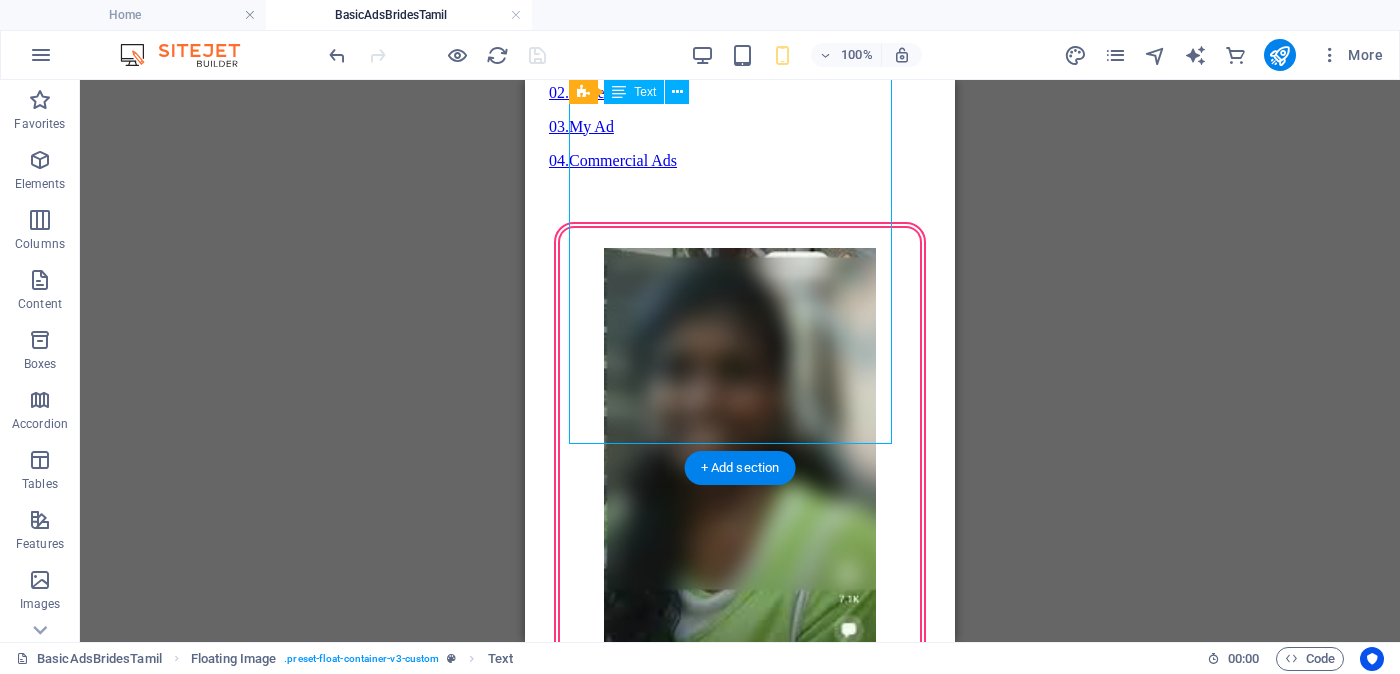 click on "Proposal ID >> 5064912727300 Nickname ஷாந்தி   Shānti      திரிகோணமலை (Trincomalee)  Independent Free churches     சுதந்திர இலவச திருச்சபைகள் வயது -    Age  -  27 Unmarried -  திருமணமாகாத உயரம் - Feet ( 5 ) . Inches ( 01 ) Occupation -  தொழில் Business field -  வணிகத் துறை   Monthly Income    - சம்பளம் Rs.  60,000 - Rs. 80,000  ---------------------------------------------------- << Full Ad view Link >> தெளிவான படத்தையும் முழு விளம்பரத்தையும் பார்க்க" at bounding box center (740, 2340) 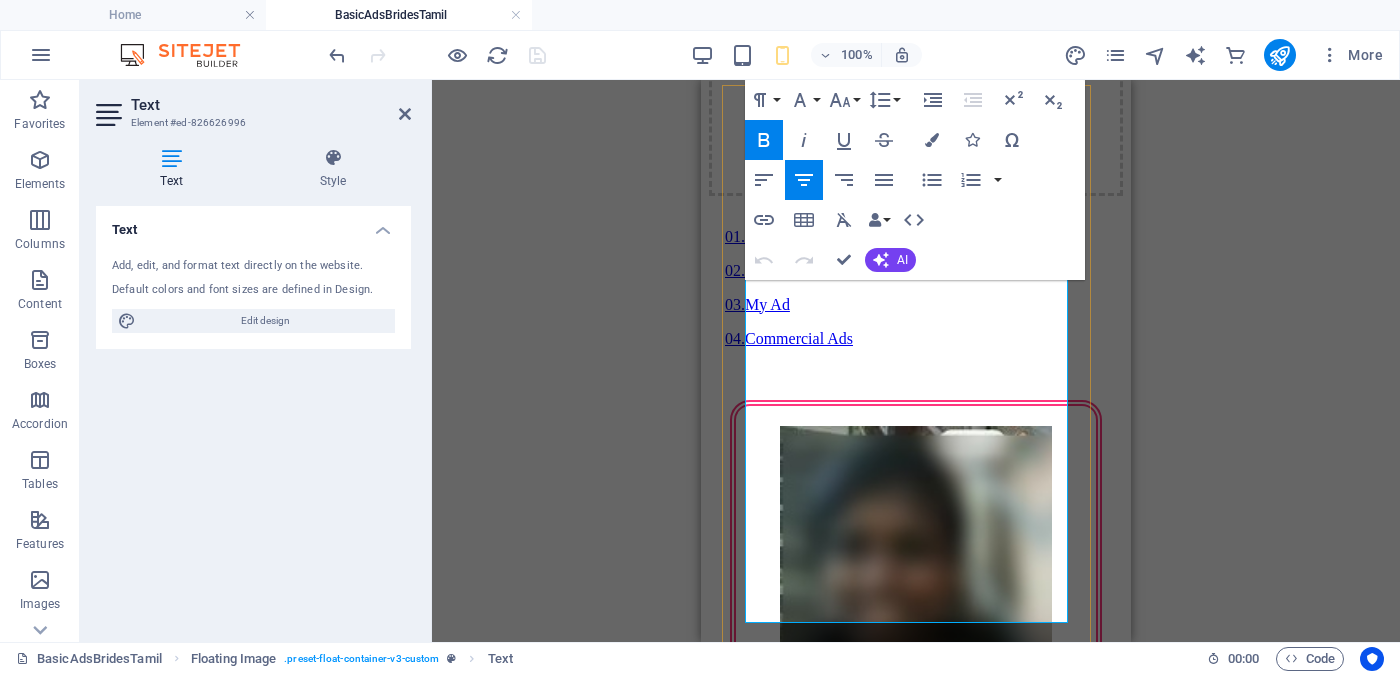 scroll, scrollTop: 1571, scrollLeft: 0, axis: vertical 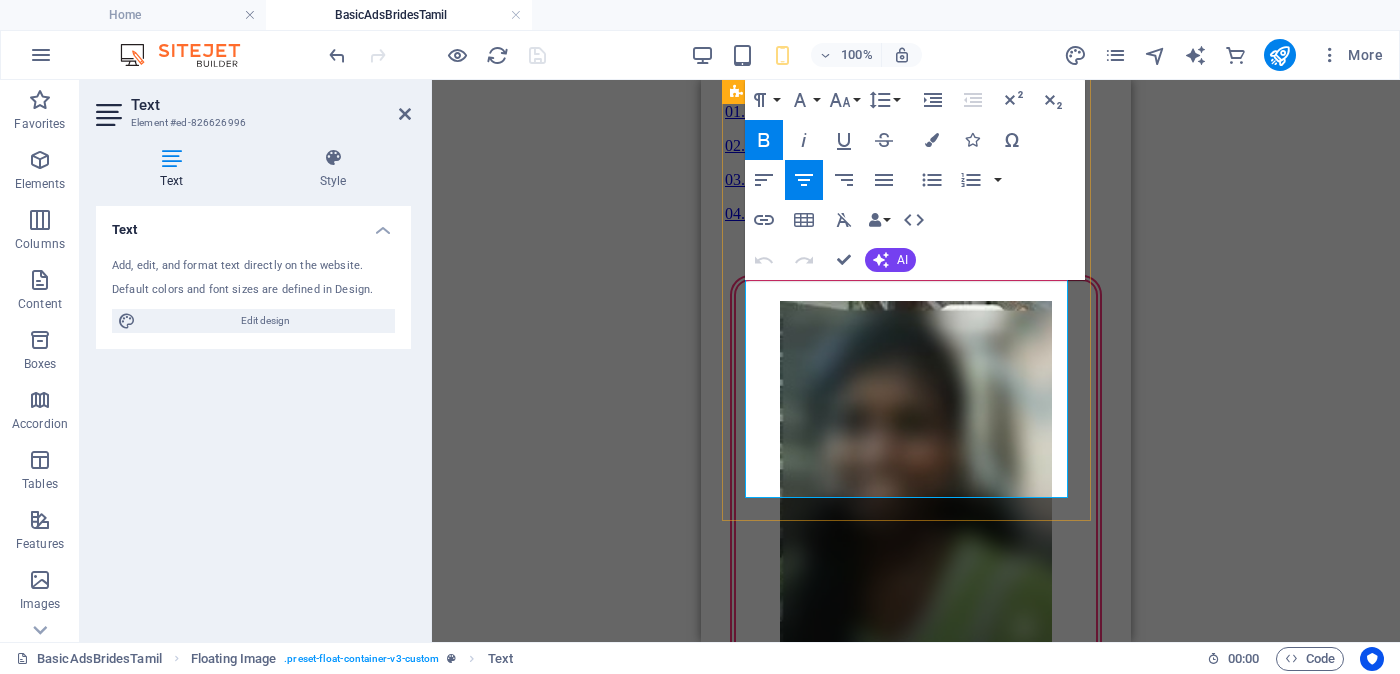 drag, startPoint x: 848, startPoint y: 432, endPoint x: 993, endPoint y: 476, distance: 151.52887 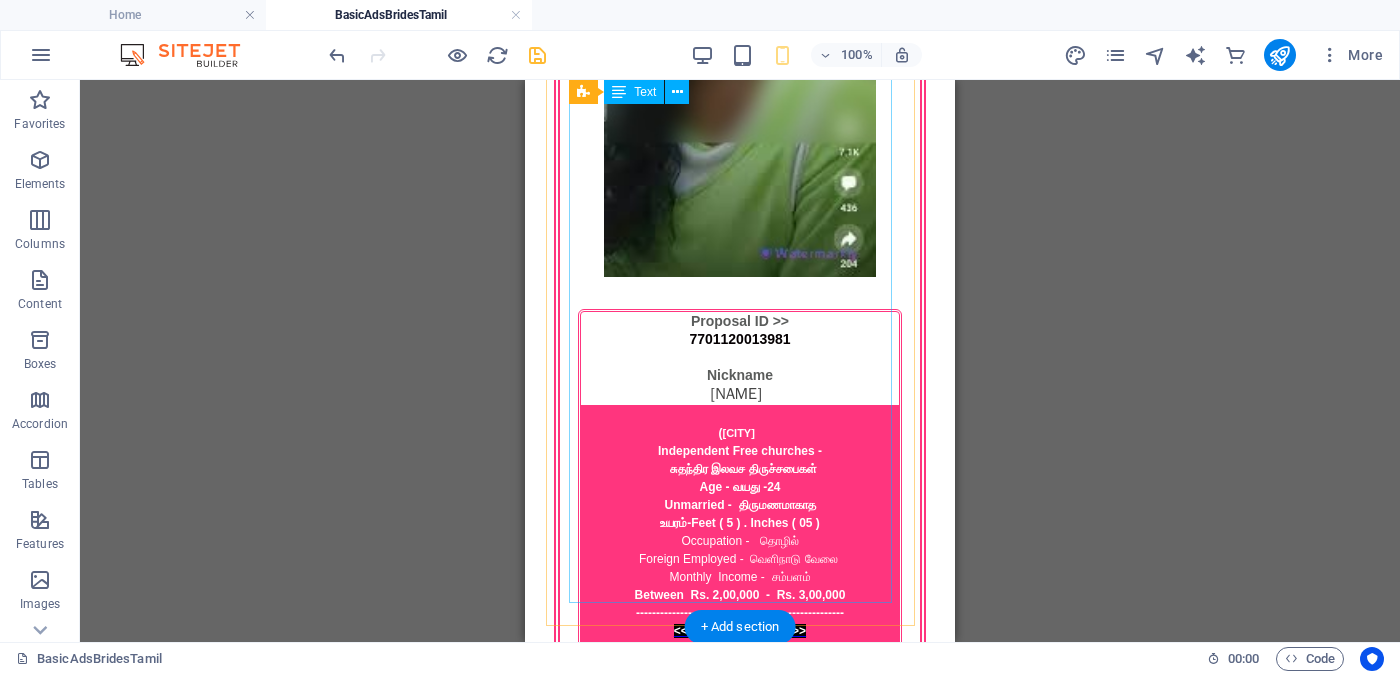 scroll, scrollTop: 2196, scrollLeft: 0, axis: vertical 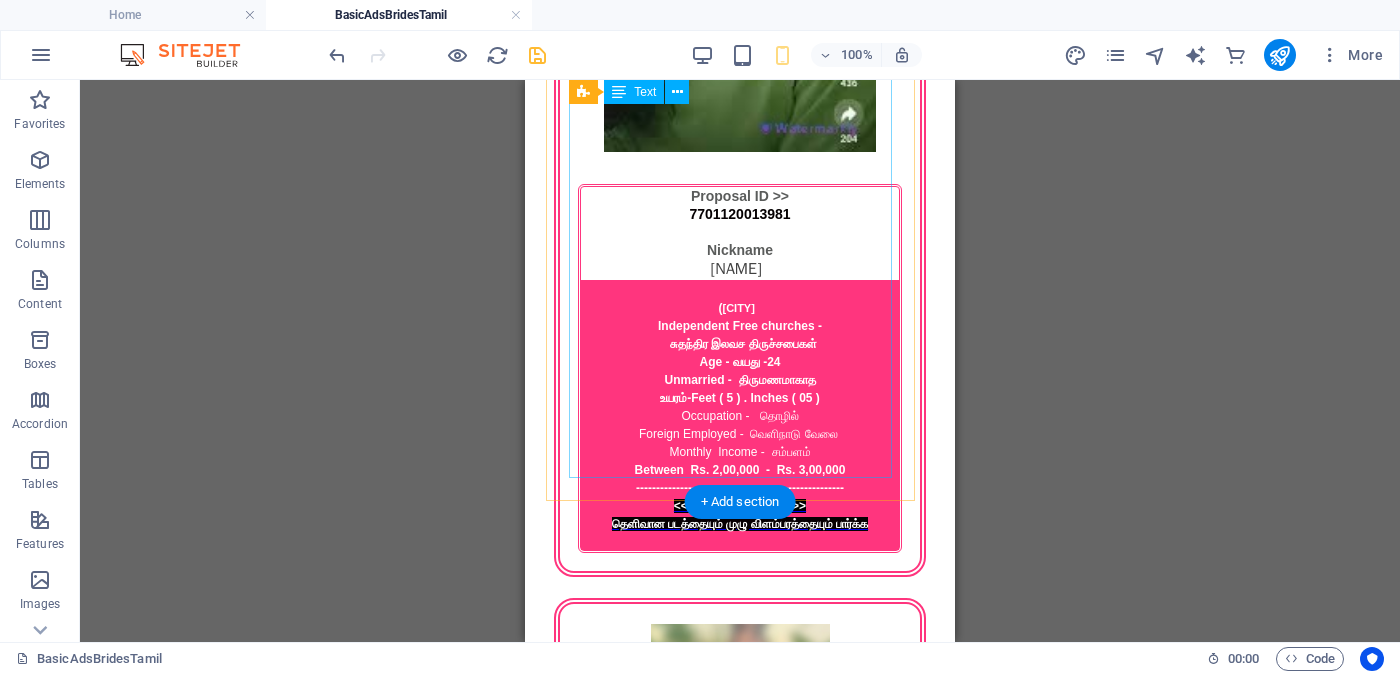 click on "Proposal ID >> 1104992637908 Nickname மீனா  (Mīṉā)        வவுனியா (Vavuniya)    Independent Free churches     சுதந்திர இலவச திருச்சபைகள் வயது -    Age  -  32 Unmarried -  திருமணமாகாத உயரம் - Feet ( 5 ) . Inches ( 07 ) Occupation -  தொழில் Business field -  வணிகத் துறை   Monthly Income    - சம்பளம் Between Rs.  30,000 - Rs. 40,000  ---------------------------------------------------- << Full Ad view Link >> தெளிவான படத்தையும் முழு விளம்பரத்தையும் பார்க்க" at bounding box center (740, 2444) 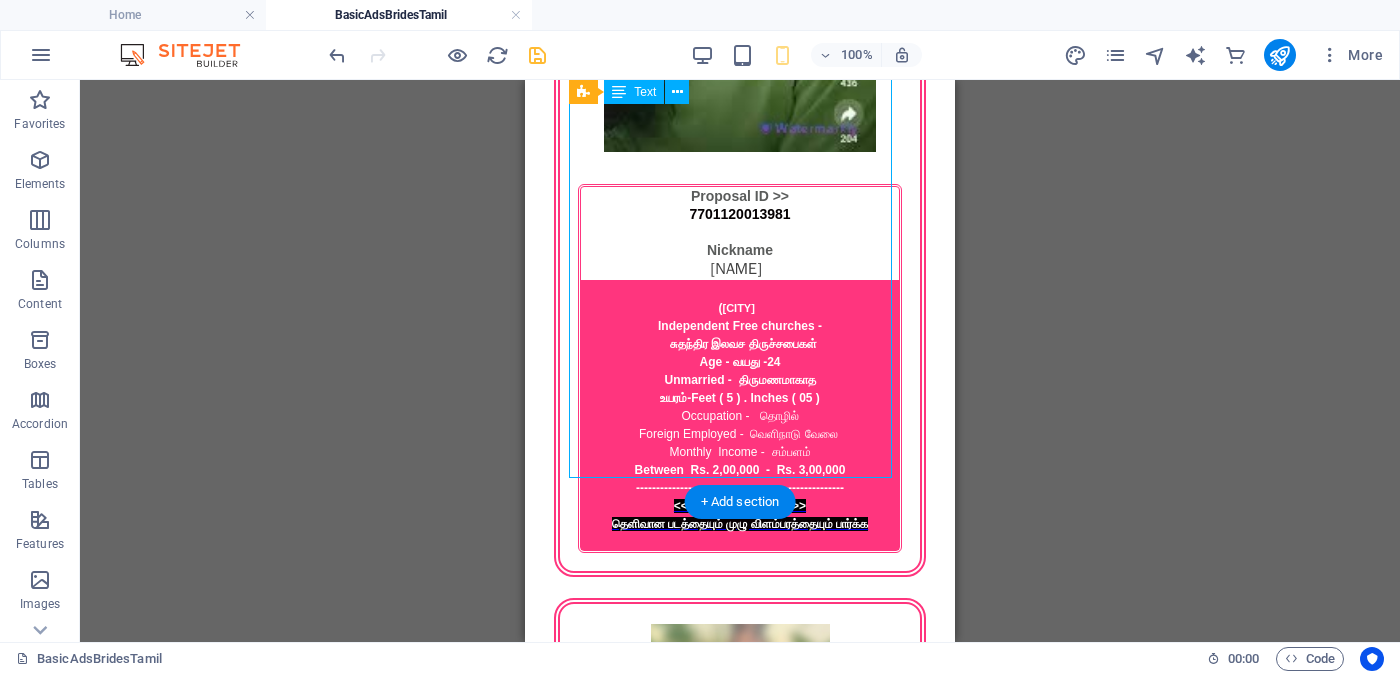click on "Proposal ID >> 1104992637908 Nickname மீனா  (Mīṉā)        வவுனியா (Vavuniya)    Independent Free churches     சுதந்திர இலவச திருச்சபைகள் வயது -    Age  -  32 Unmarried -  திருமணமாகாத உயரம் - Feet ( 5 ) . Inches ( 07 ) Occupation -  தொழில் Business field -  வணிகத் துறை   Monthly Income    - சம்பளம் Between Rs.  30,000 - Rs. 40,000  ---------------------------------------------------- << Full Ad view Link >> தெளிவான படத்தையும் முழு விளம்பரத்தையும் பார்க்க" at bounding box center [740, 2444] 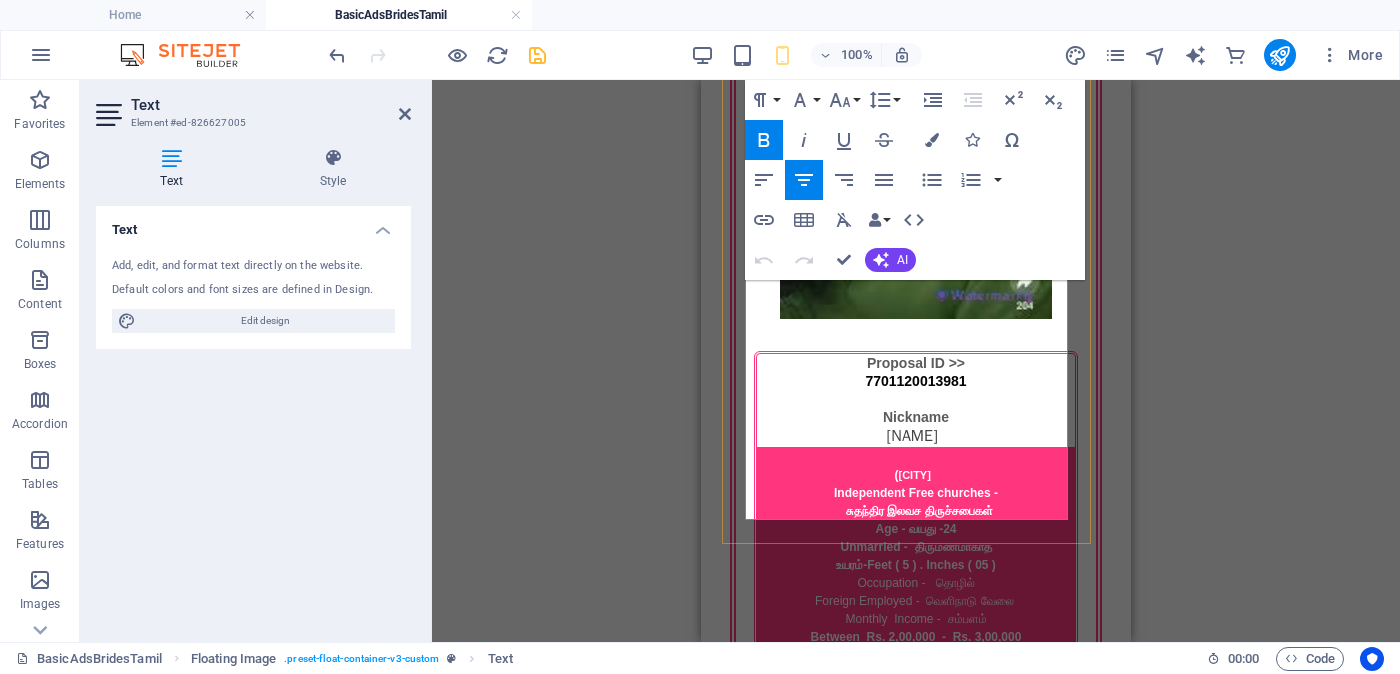 scroll, scrollTop: 2154, scrollLeft: 0, axis: vertical 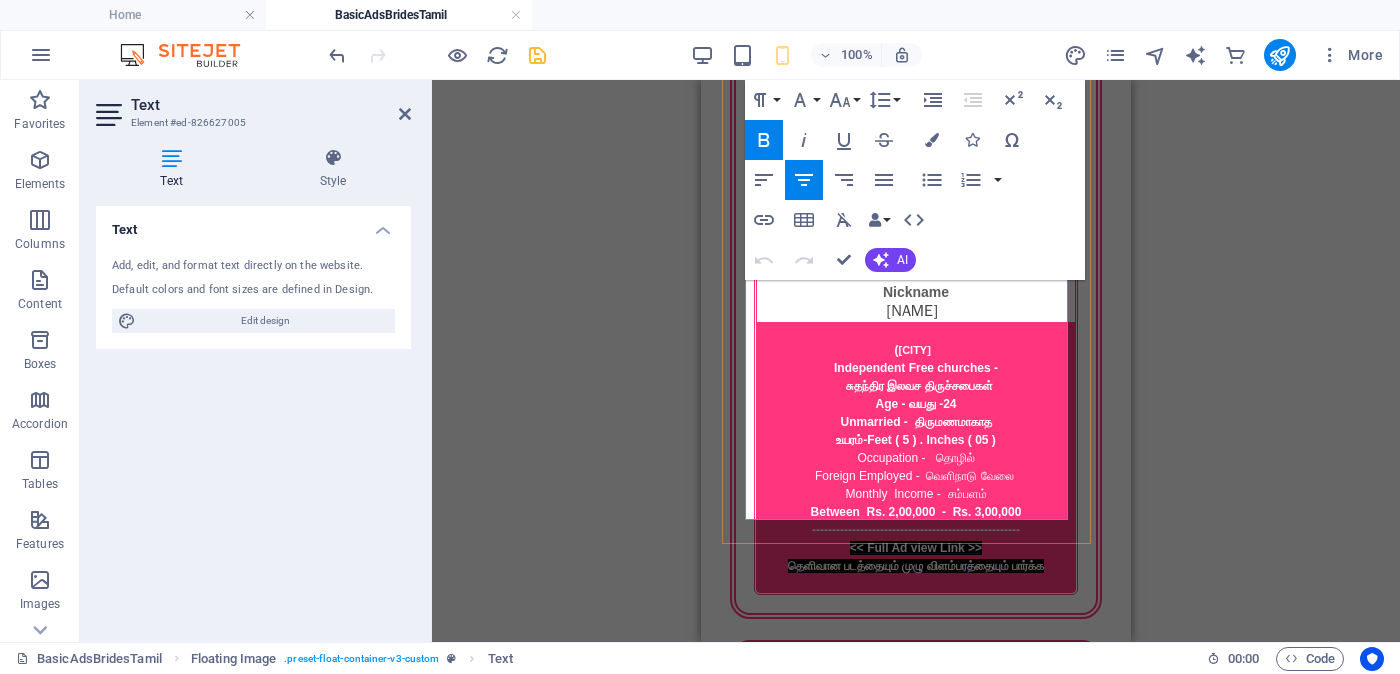 drag, startPoint x: 845, startPoint y: 450, endPoint x: 991, endPoint y: 502, distance: 154.98387 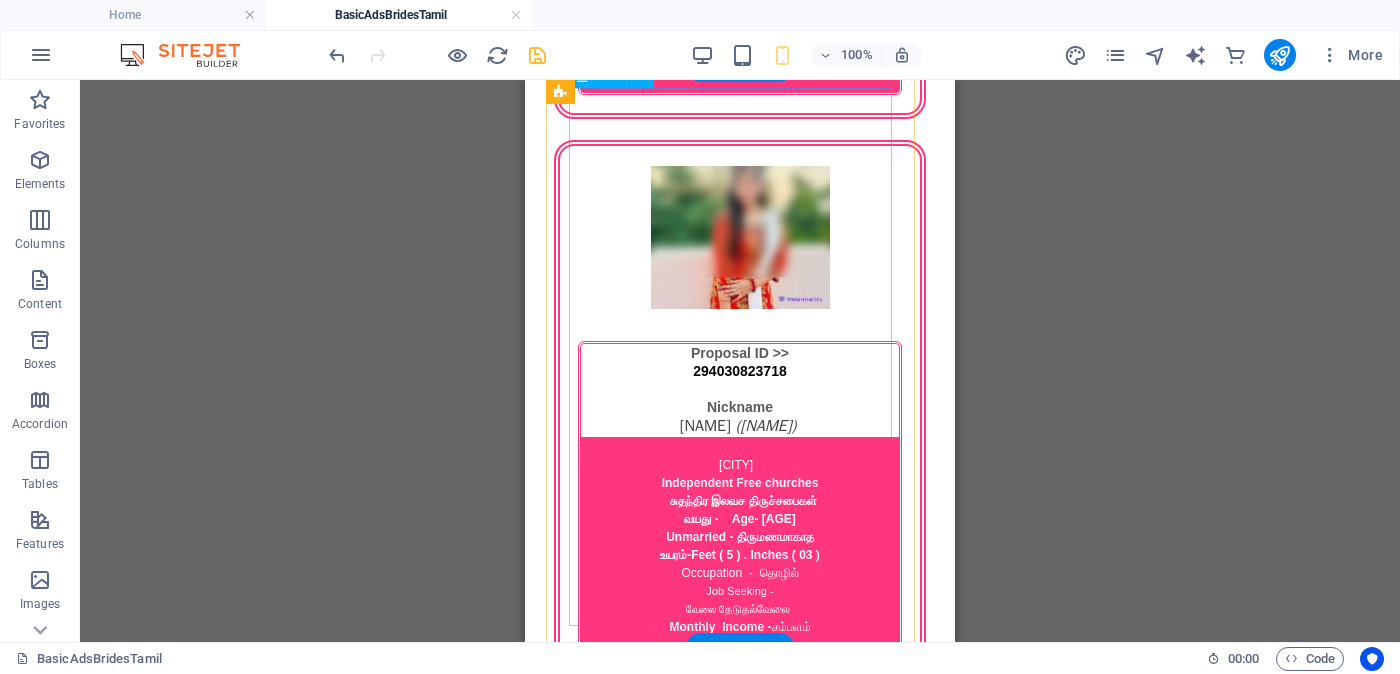 scroll, scrollTop: 2779, scrollLeft: 0, axis: vertical 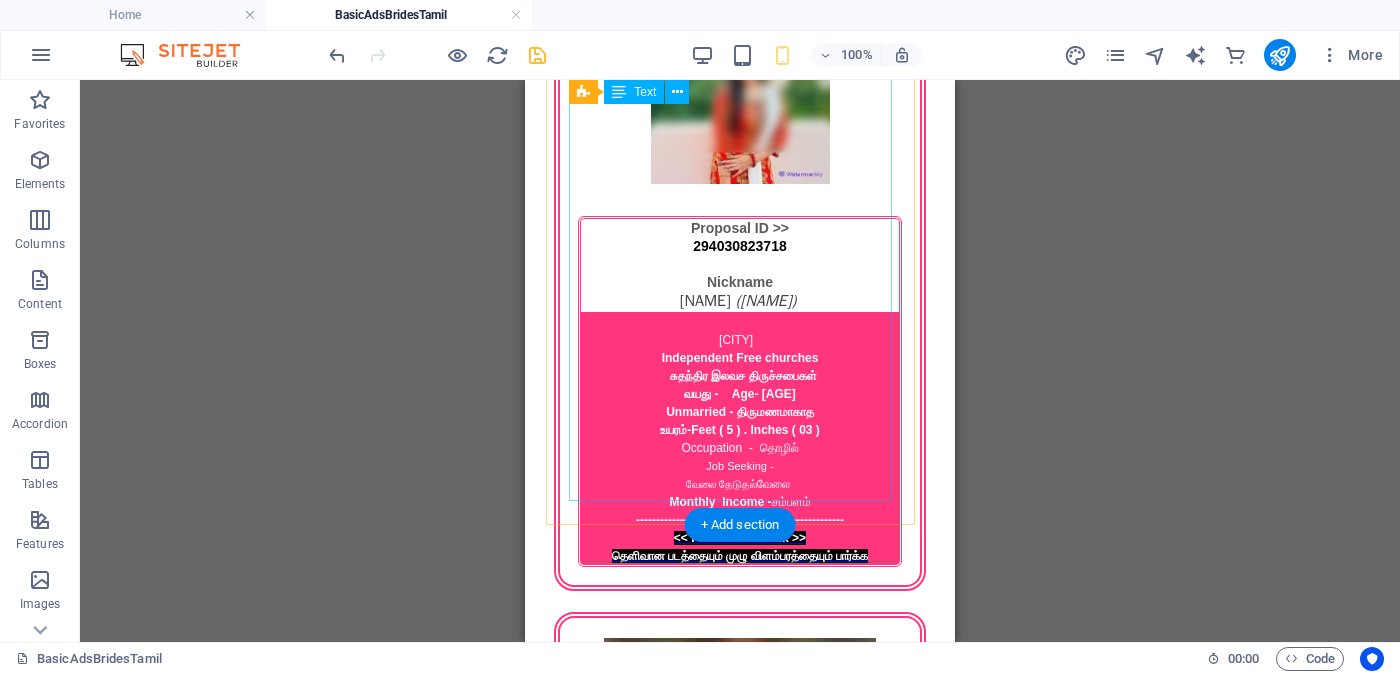 click on "Proposal ID >> 110451067205 Nickname விஷ்வி  (Viṣvi)         வவுனியா (Vavuniya)    Independent Free churches     சுதந்திர இலவச திருச்சபைகள் வயது -    Age  -  23 Unmarried -  திருமணமாகாத உயரம் - Feet ( 5 ) . Inches ( 02 ) Occupation -  தொழில் Business field -  வணிகத் துறை   Monthly Income    - சம்பளம் Between Rs.  20,000 - Rs. 30,000  ---------------------------------------------------- << Full Ad view Link >> தெளிவான படத்தையும் முழு விளம்பரத்தையும் பார்க்க" at bounding box center (740, 2502) 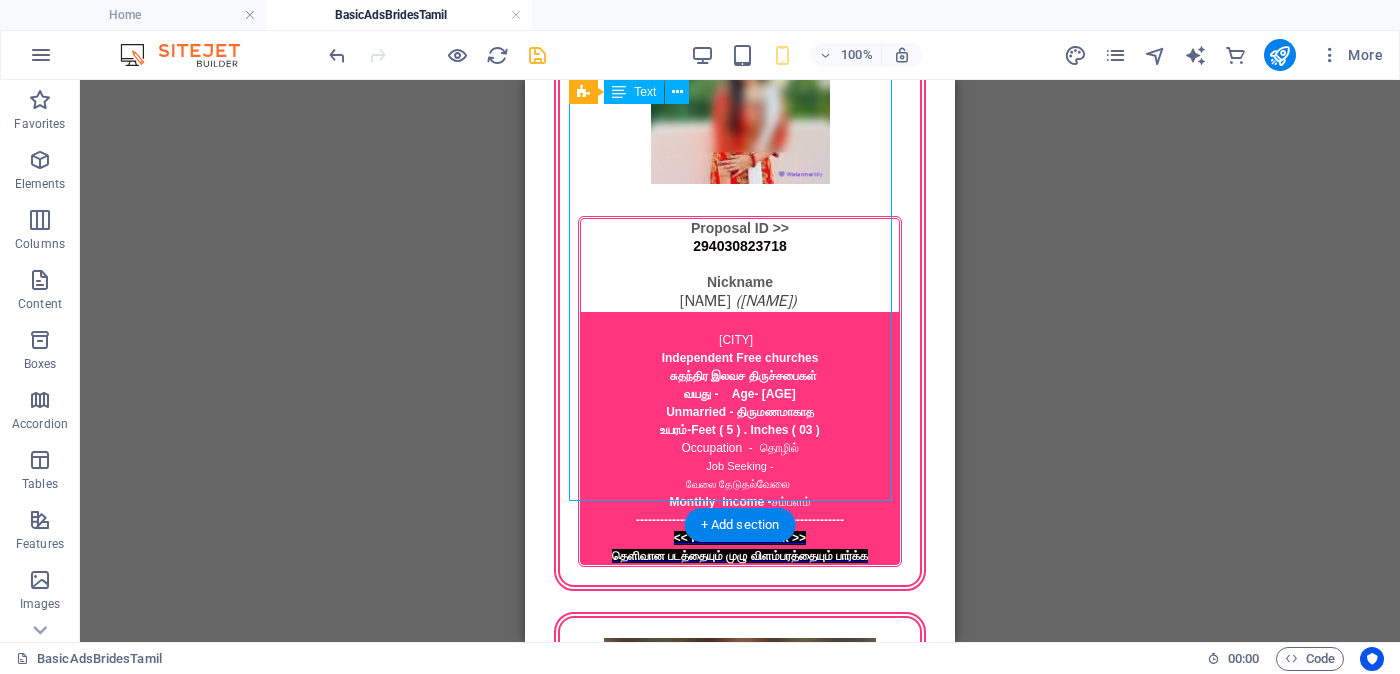 click on "Proposal ID >> 110451067205 Nickname விஷ்வி  (Viṣvi)         வவுனியா (Vavuniya)    Independent Free churches     சுதந்திர இலவச திருச்சபைகள் வயது -    Age  -  23 Unmarried -  திருமணமாகாத உயரம் - Feet ( 5 ) . Inches ( 02 ) Occupation -  தொழில் Business field -  வணிகத் துறை   Monthly Income    - சம்பளம் Between Rs.  20,000 - Rs. 30,000  ---------------------------------------------------- << Full Ad view Link >> தெளிவான படத்தையும் முழு விளம்பரத்தையும் பார்க்க" at bounding box center [740, 2502] 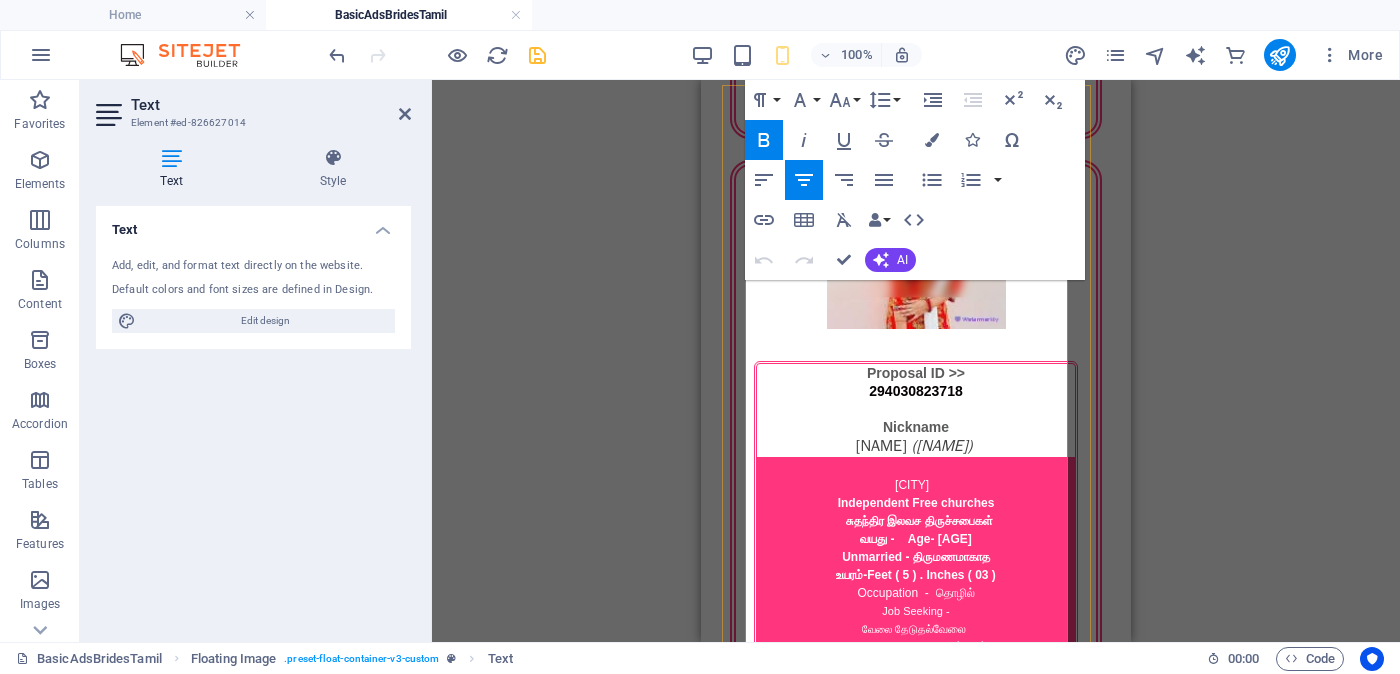 scroll, scrollTop: 2884, scrollLeft: 0, axis: vertical 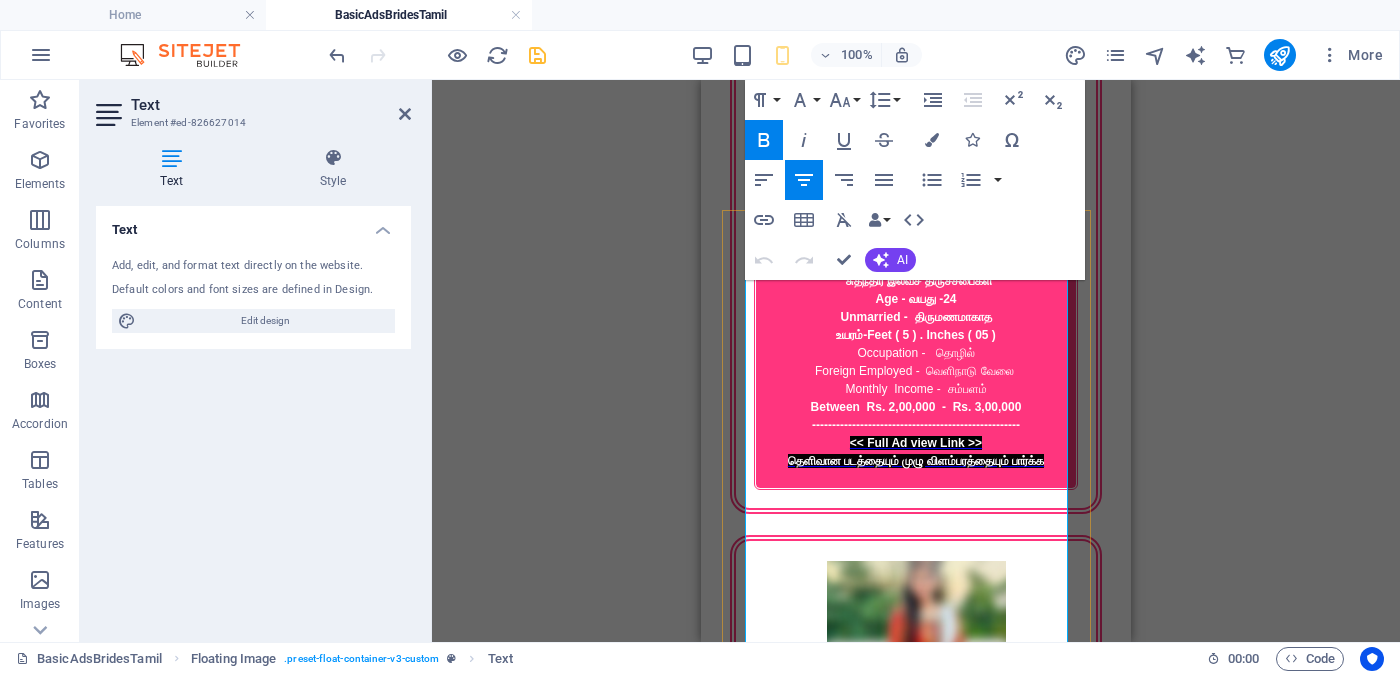 click on "Proposal ID >> 110451067205 Nickname விஷ்வி  (Viṣvi)         வவுனியா (Vavuniya)    Independent Free churches     சுதந்திர இலவச திருச்சபைகள் வயது -    Age  -  23 Unmarried -  திருமணமாகாத உயரம் - Feet ( 5 ) . Inches ( 02 ) Occupation -  தொழில் Business field -  வணிகத் துறை   Monthly Income    - சம்பளம் Between Rs.  20,000 - Rs. 30,000  ---------------------------------------------------- << Full Ad view Link >> தெளிவான படத்தையும் முழு விளம்பரத்தையும் பார்க்க" at bounding box center [916, 2915] 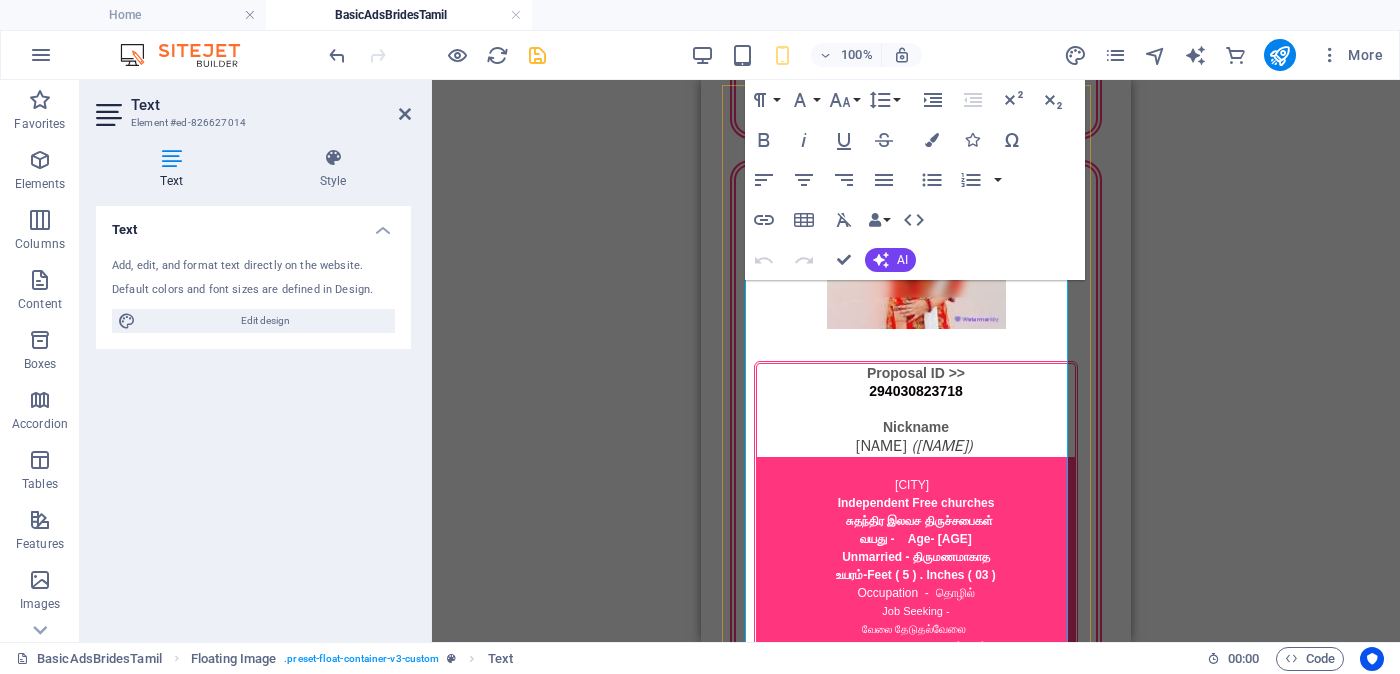 scroll, scrollTop: 2759, scrollLeft: 0, axis: vertical 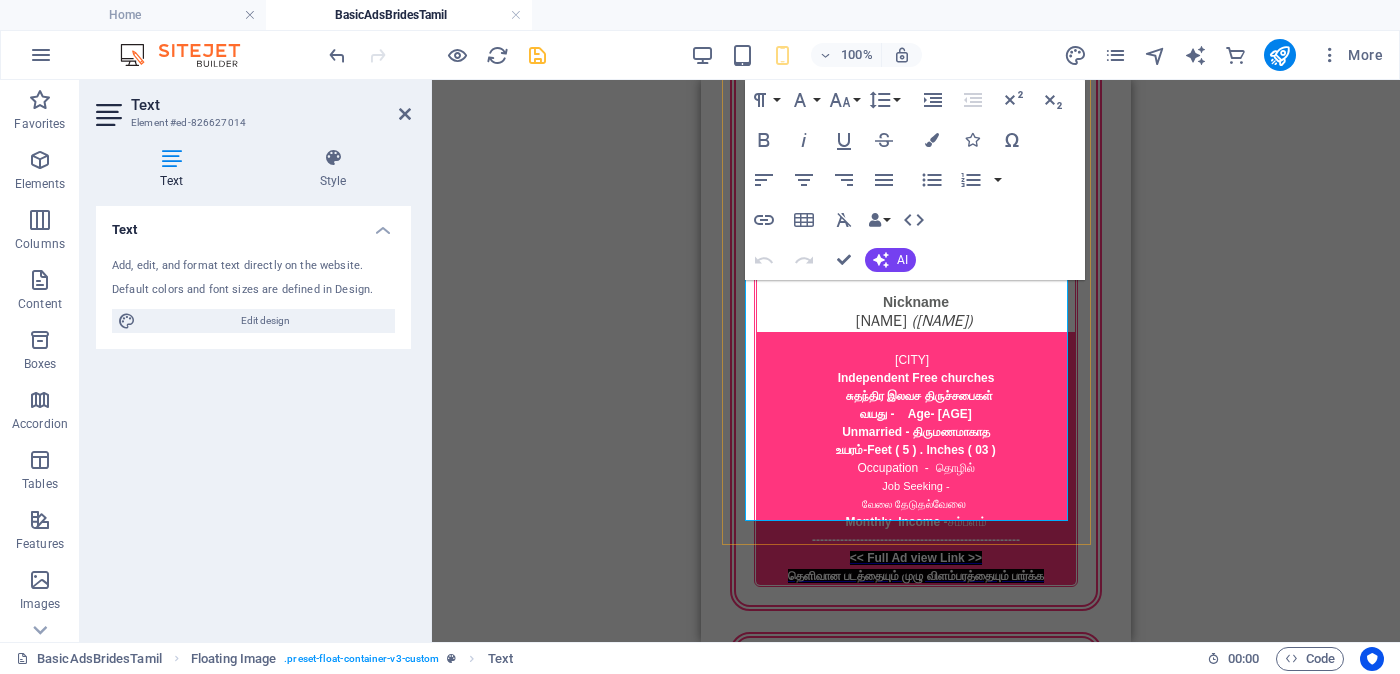 click on "தெளிவான படத்தையும் முழு விளம்பரத்தையும் பார்க்க" at bounding box center (916, 2674) 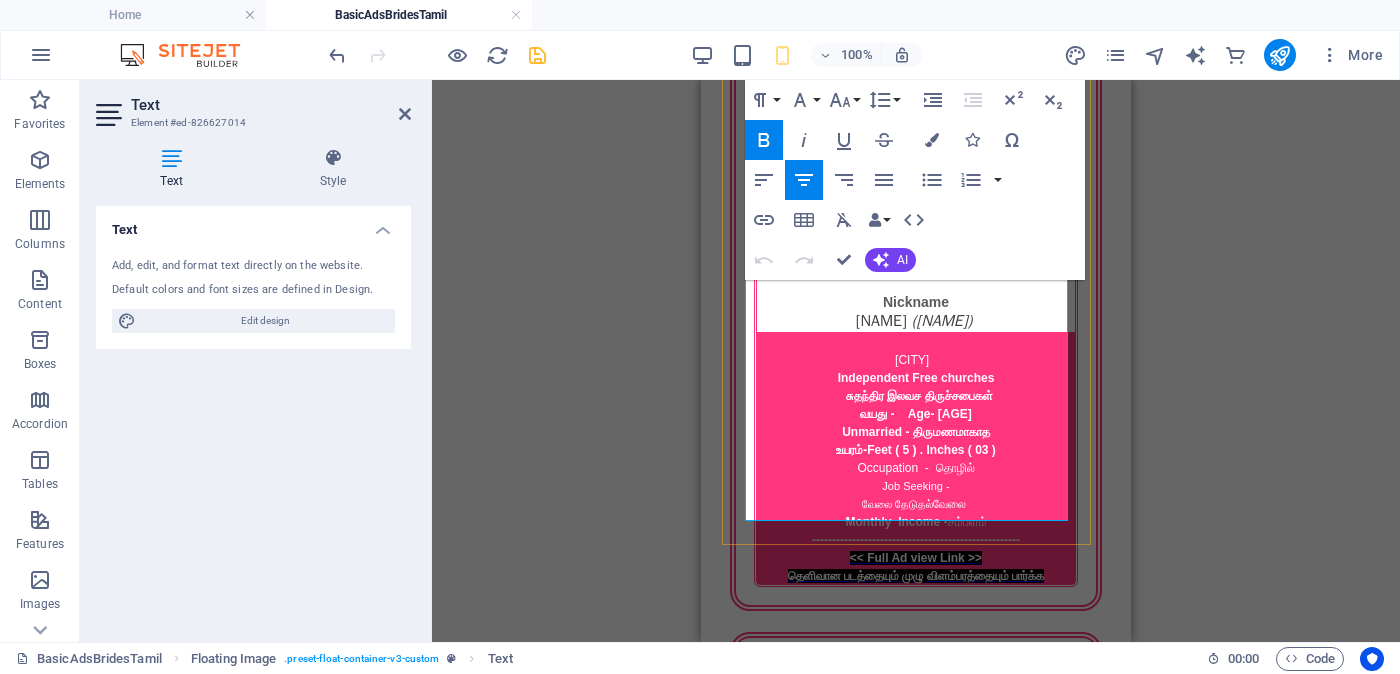 drag, startPoint x: 846, startPoint y: 427, endPoint x: 1005, endPoint y: 473, distance: 165.52039 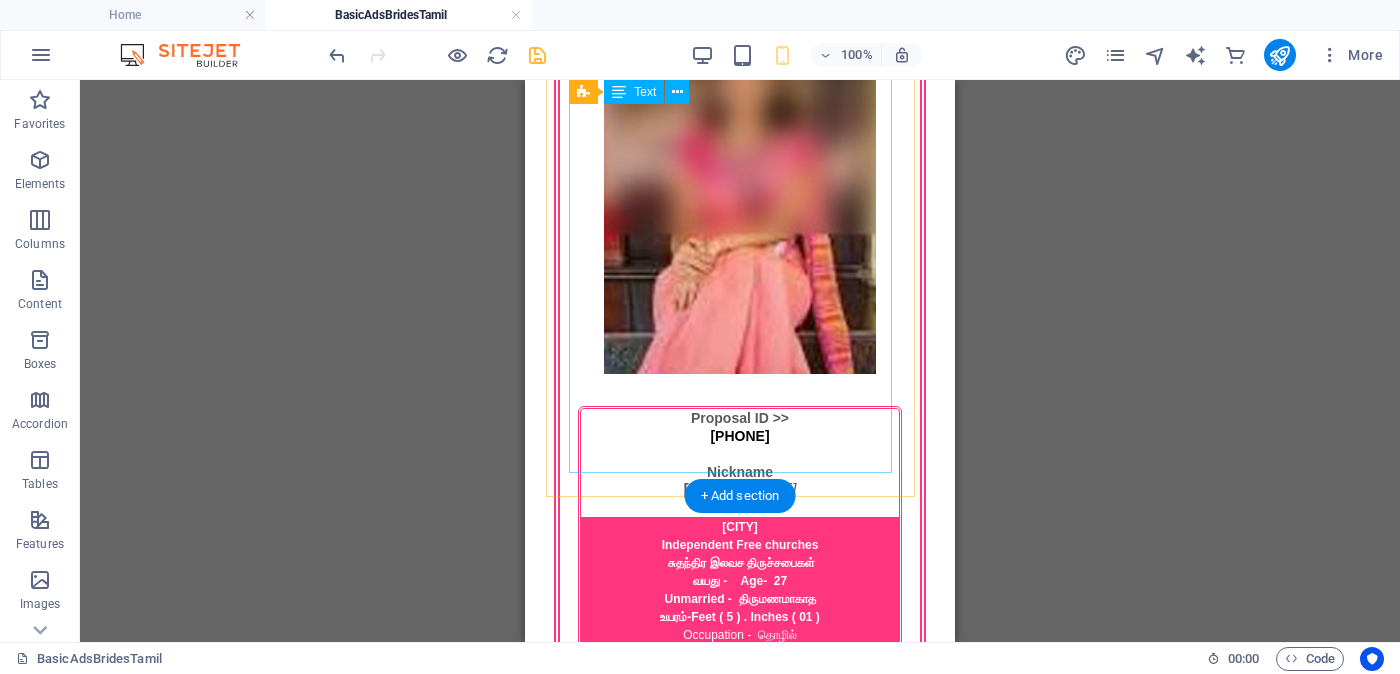 scroll, scrollTop: 3509, scrollLeft: 0, axis: vertical 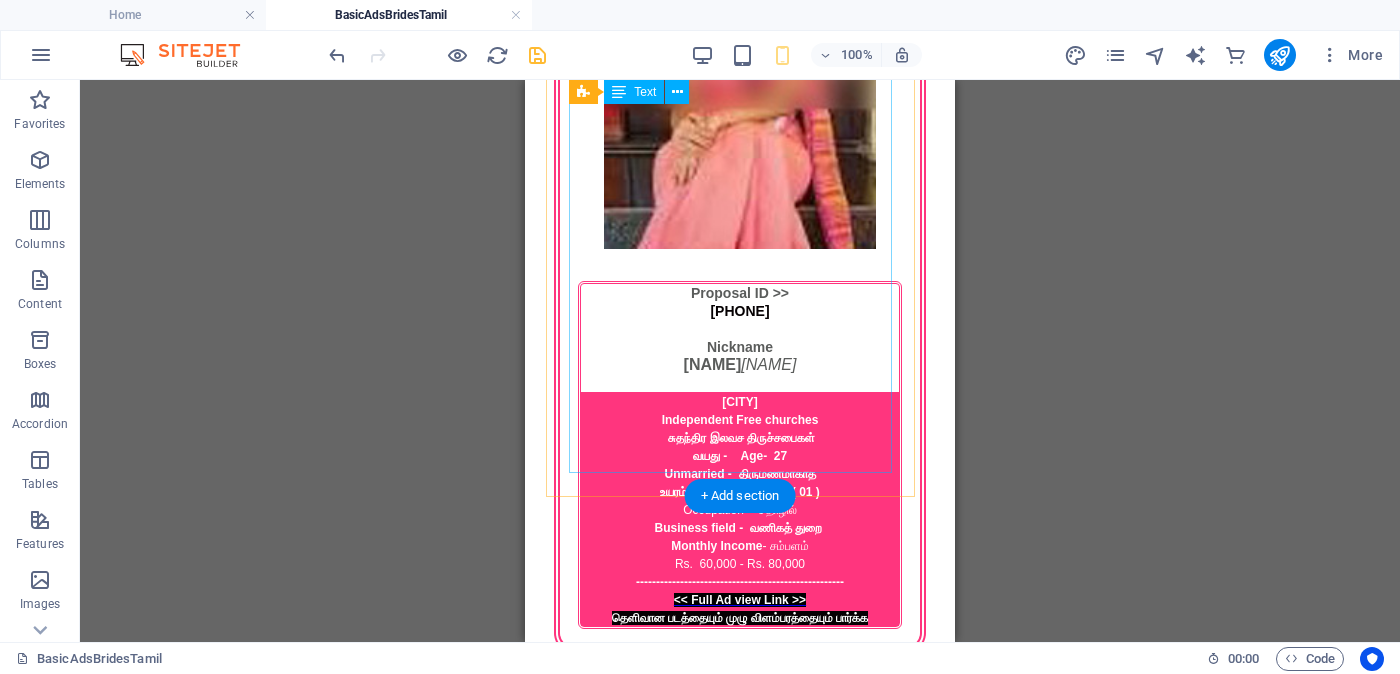 click on "Proposal ID >> 892017047019 Nickname ஷரோணி  (Sharoṇi)      வவுனியா ( Colombo )  AOG Church -  ஏ.ஓ.ஜி. திருச்சபை வயது -    Age  -  29 Divorced ( Before salvation )  no children  மணமுறிவு, குழந்தைகள் இல்லை உயரம் - Feet ( 5 ) . Inches ( 00 ) Occupation -  தொழில் Doctor  -    டாக்டர்   Monthly Income    - சம்பளம் Between Rs. 1, 50,000 - Rs. 2,00,000  ---------------------------------------------------- << Full Ad view Link >> தெளிவான படத்தையும் முழு விளம்பரத்தையும் பார்க்க" at bounding box center [740, 2455] 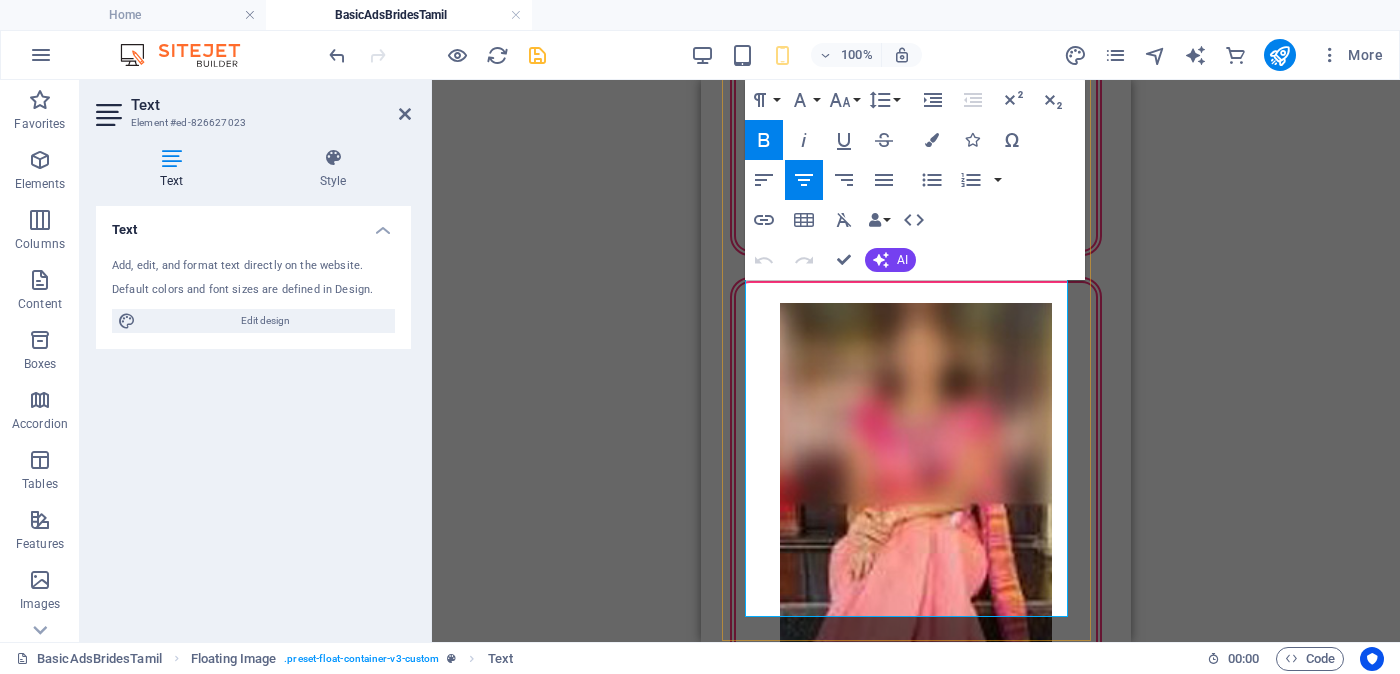 scroll, scrollTop: 3364, scrollLeft: 0, axis: vertical 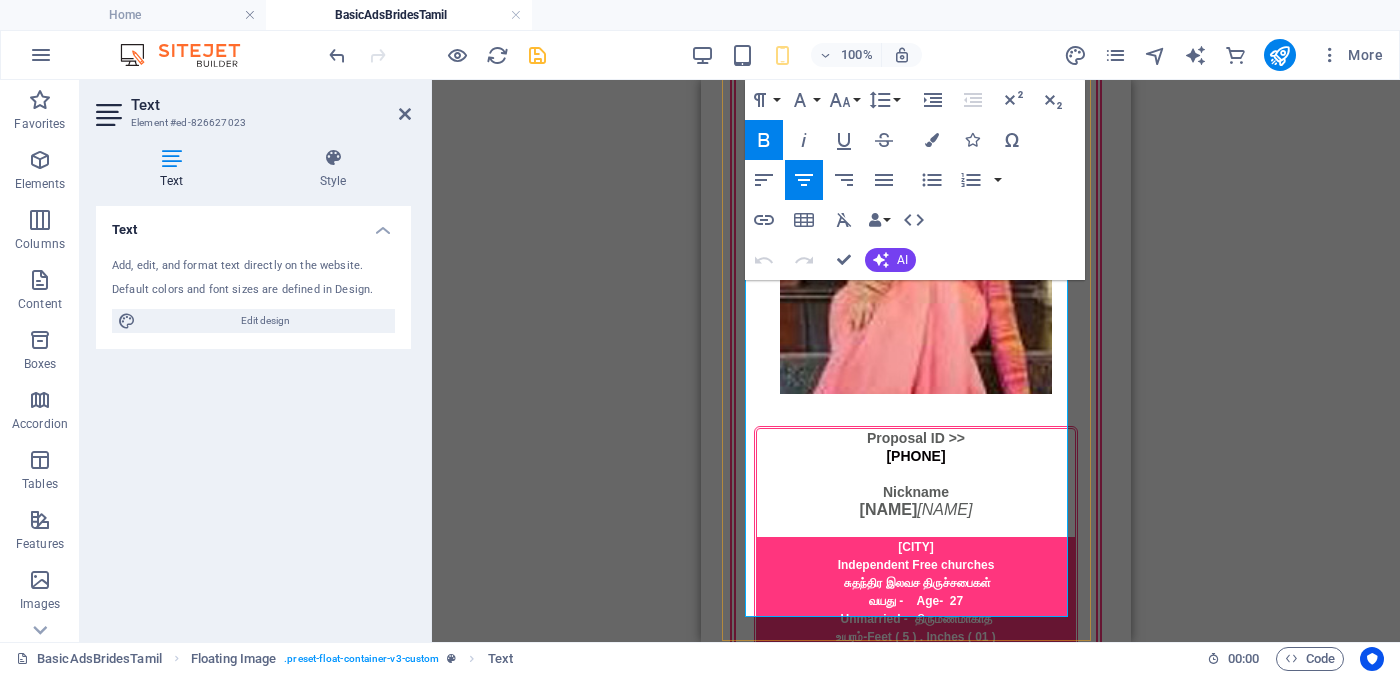 drag, startPoint x: 845, startPoint y: 526, endPoint x: 993, endPoint y: 578, distance: 156.86937 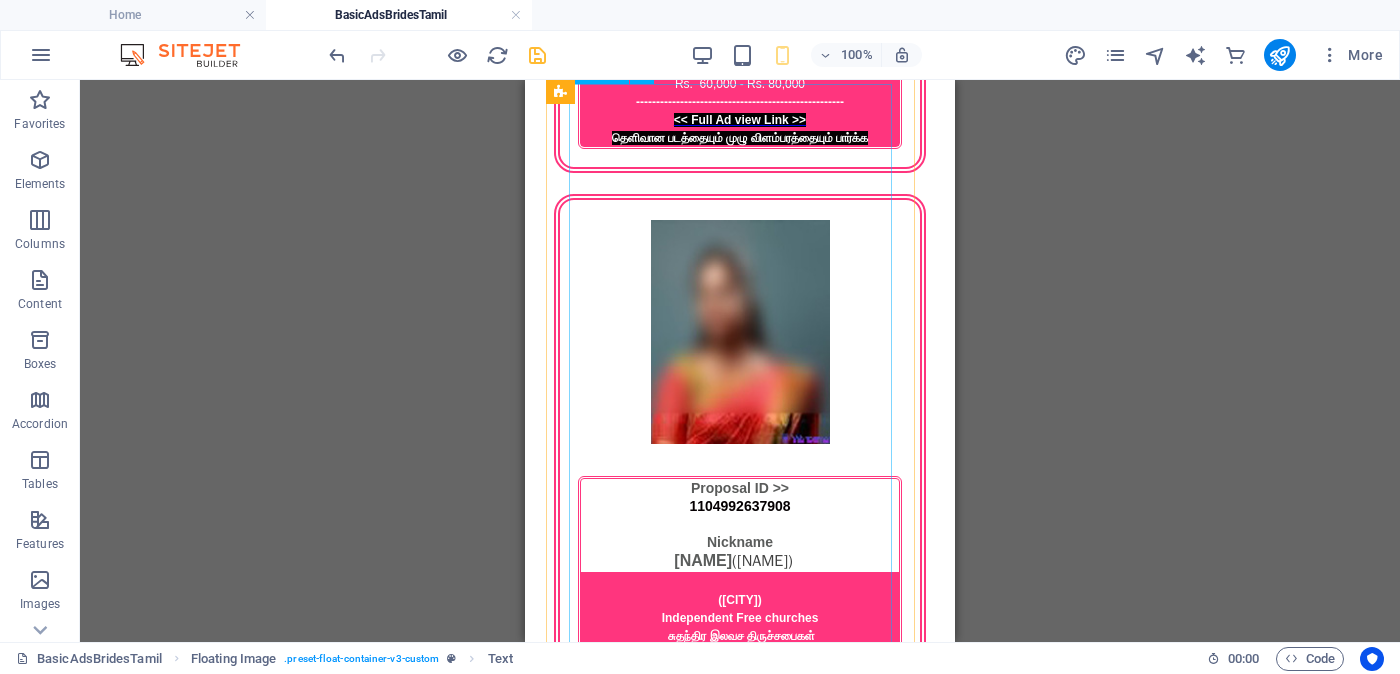 scroll, scrollTop: 4240, scrollLeft: 0, axis: vertical 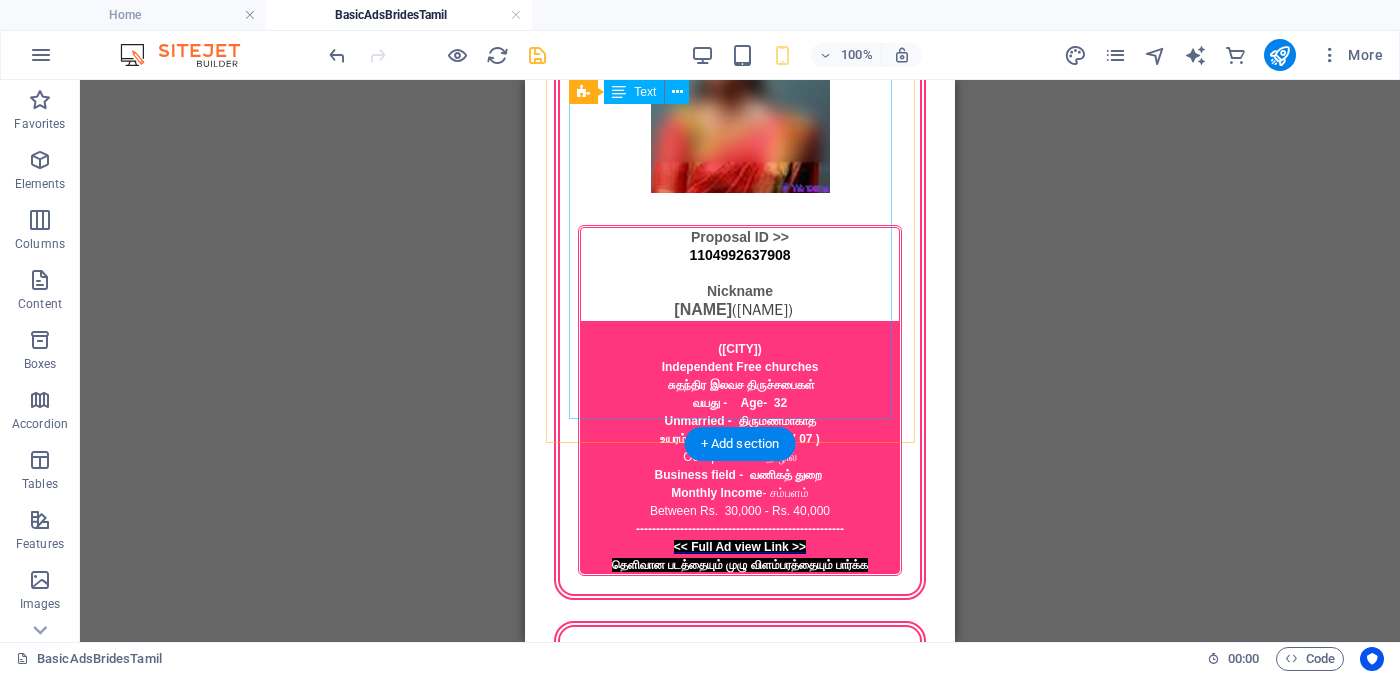 click on "Proposal ID >> 702417067026 Nickname கேத்துமா  (Kēthumā)         யாழ்ப்பாணம்  ( Jaffna )   Light House Church விளக்கு வீடு    வயது -    Age  -  27 Unmarried -  திருமணமாகாத உயரம் - Feet ( 5 ) . Inches ( 05 ) Occupation -  தொழில் Business field -  வணிகத் துறை   Monthly Income    - சம்பளம் Between Rs.  80,000 - Rs. 1,00,000  ---------------------------------------------------- << Full Ad view Link >> தெளிவான படத்தையும் முழு விளம்பரத்தையும் பார்க்க" at bounding box center [740, 2534] 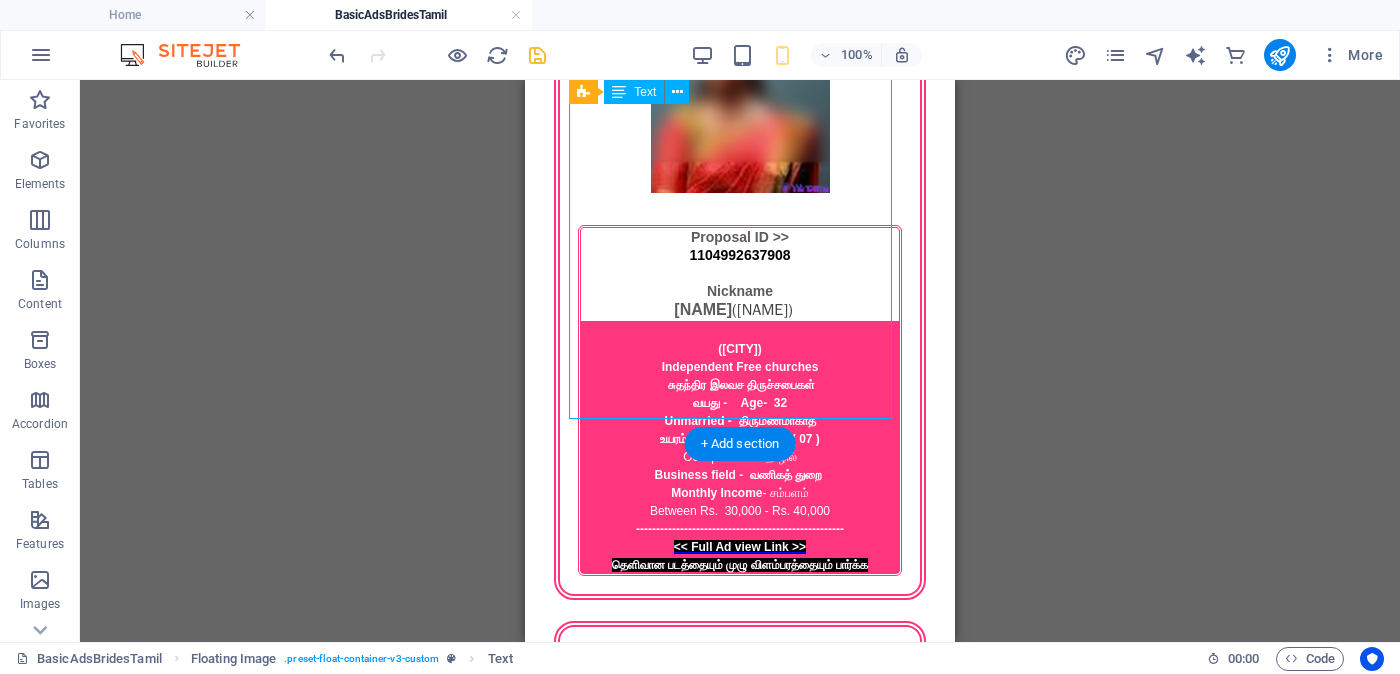 click on "Proposal ID >> 702417067026 Nickname கேத்துமா  (Kēthumā)         யாழ்ப்பாணம்  ( Jaffna )   Light House Church விளக்கு வீடு    வயது -    Age  -  27 Unmarried -  திருமணமாகாத உயரம் - Feet ( 5 ) . Inches ( 05 ) Occupation -  தொழில் Business field -  வணிகத் துறை   Monthly Income    - சம்பளம் Between Rs.  80,000 - Rs. 1,00,000  ---------------------------------------------------- << Full Ad view Link >> தெளிவான படத்தையும் முழு விளம்பரத்தையும் பார்க்க" at bounding box center (740, 2534) 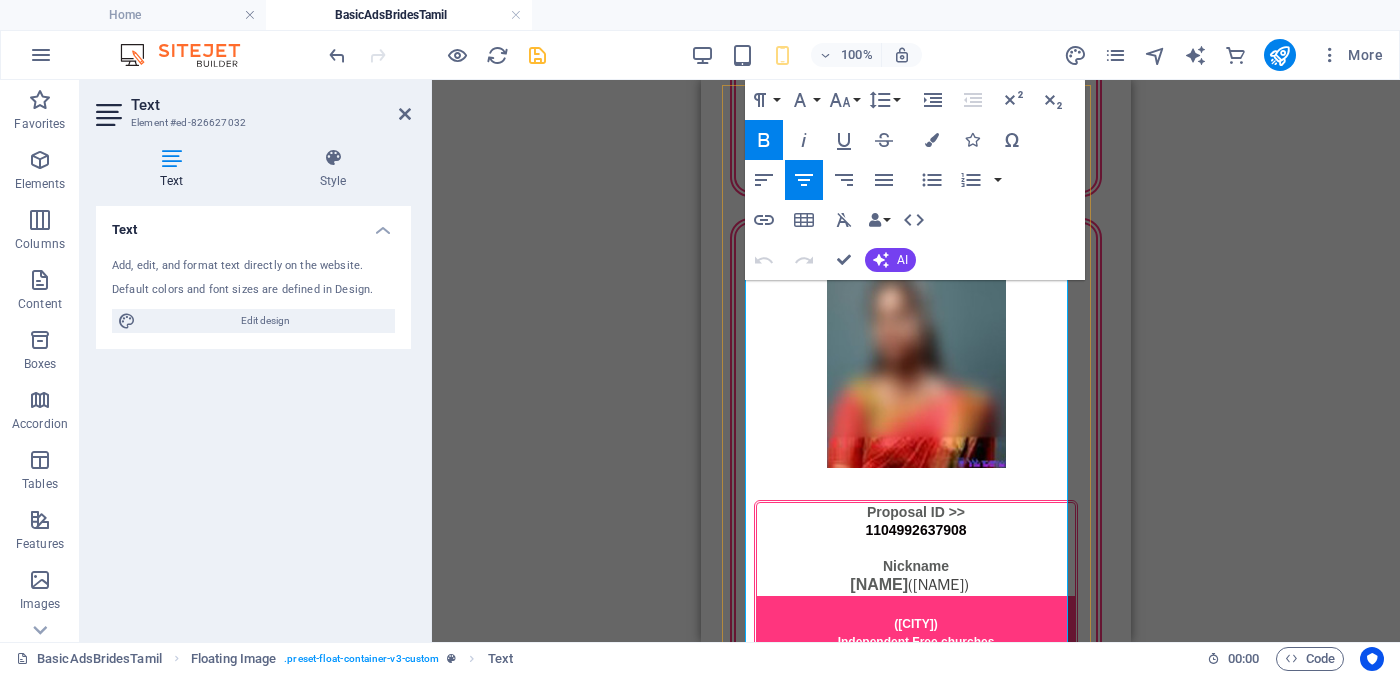 scroll, scrollTop: 4215, scrollLeft: 0, axis: vertical 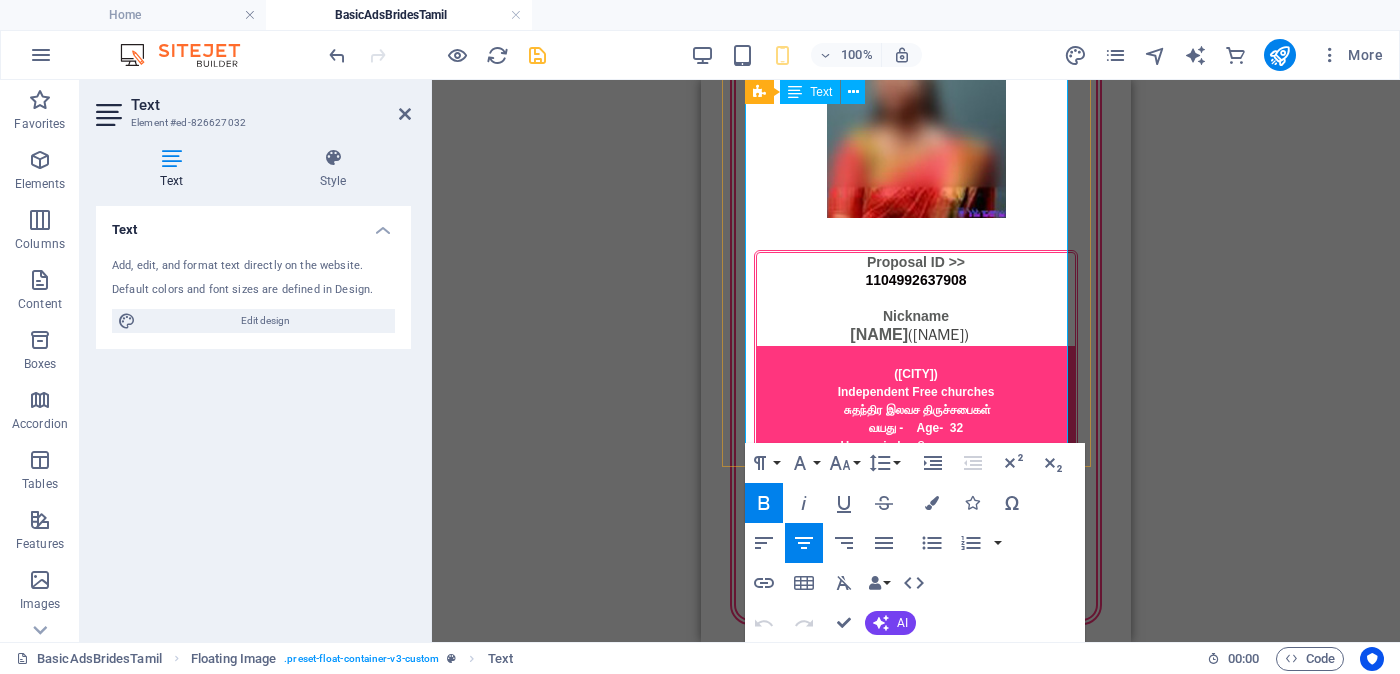 drag, startPoint x: 847, startPoint y: 377, endPoint x: 995, endPoint y: 422, distance: 154.69002 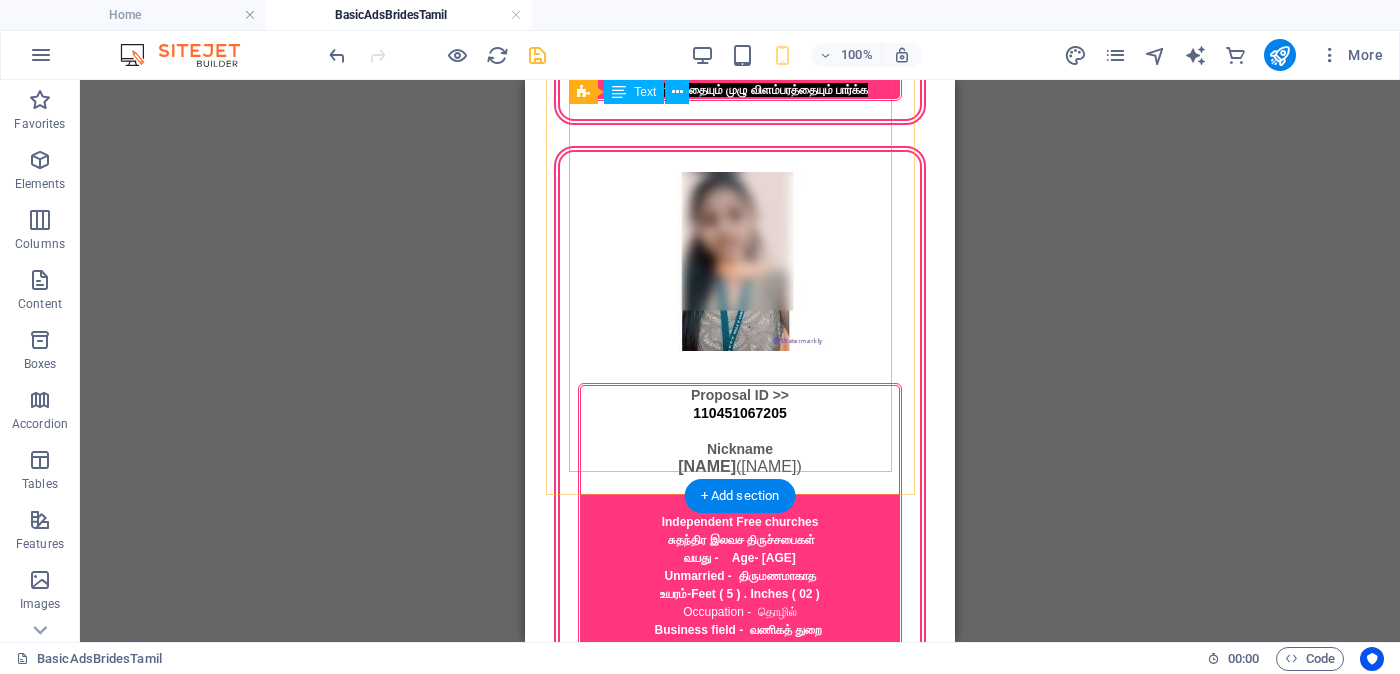 scroll, scrollTop: 4840, scrollLeft: 0, axis: vertical 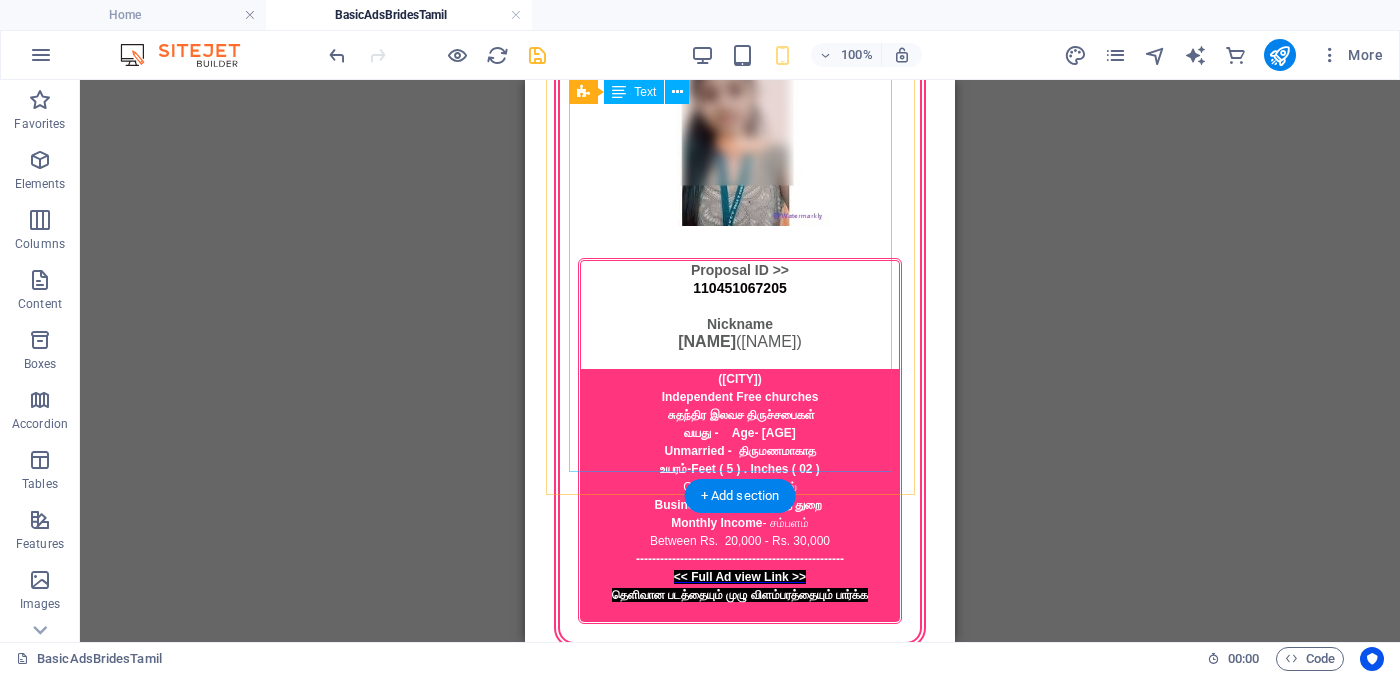 click on "Proposal ID >> 702019567011 Nickname ரோகிணி  (Rōhiṇi)          முல்லைத்தீவு (Mullaitivu) Catholic  Church கத்தோலிக்க திருச்சபை வயது -    Age  -  23 Unmarried -  திருமணமாகாத உயரம் - Feet ( 5 ) . Inches ( 01 ) Occupation -  தொழில் Business field -  வணிகத் துறை   Monthly Income    - சம்பளம் Between Rs.  40,000 - Rs. 50,000  ---------------------------------------------------- << Full Ad view Link >> தெளிவான படத்தையும் முழு விளம்பரத்தையும் பார்க்க" at bounding box center [740, 2609] 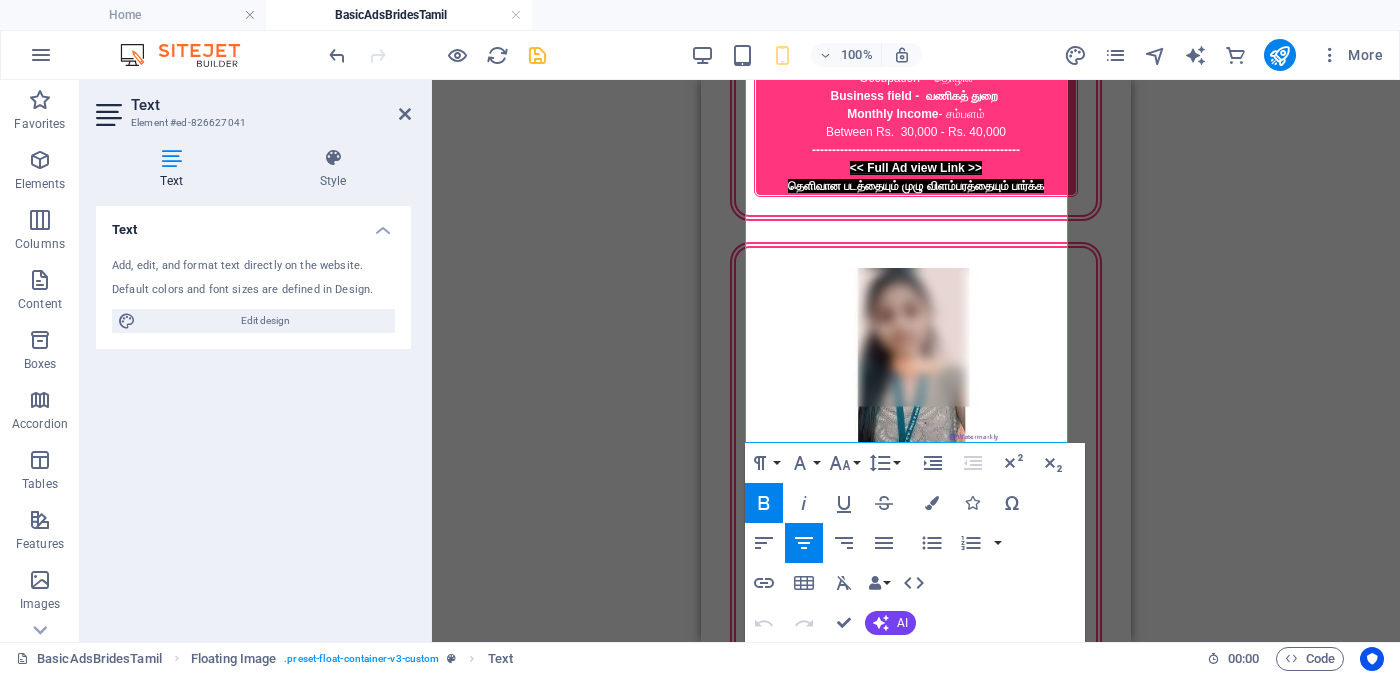 scroll, scrollTop: 4869, scrollLeft: 0, axis: vertical 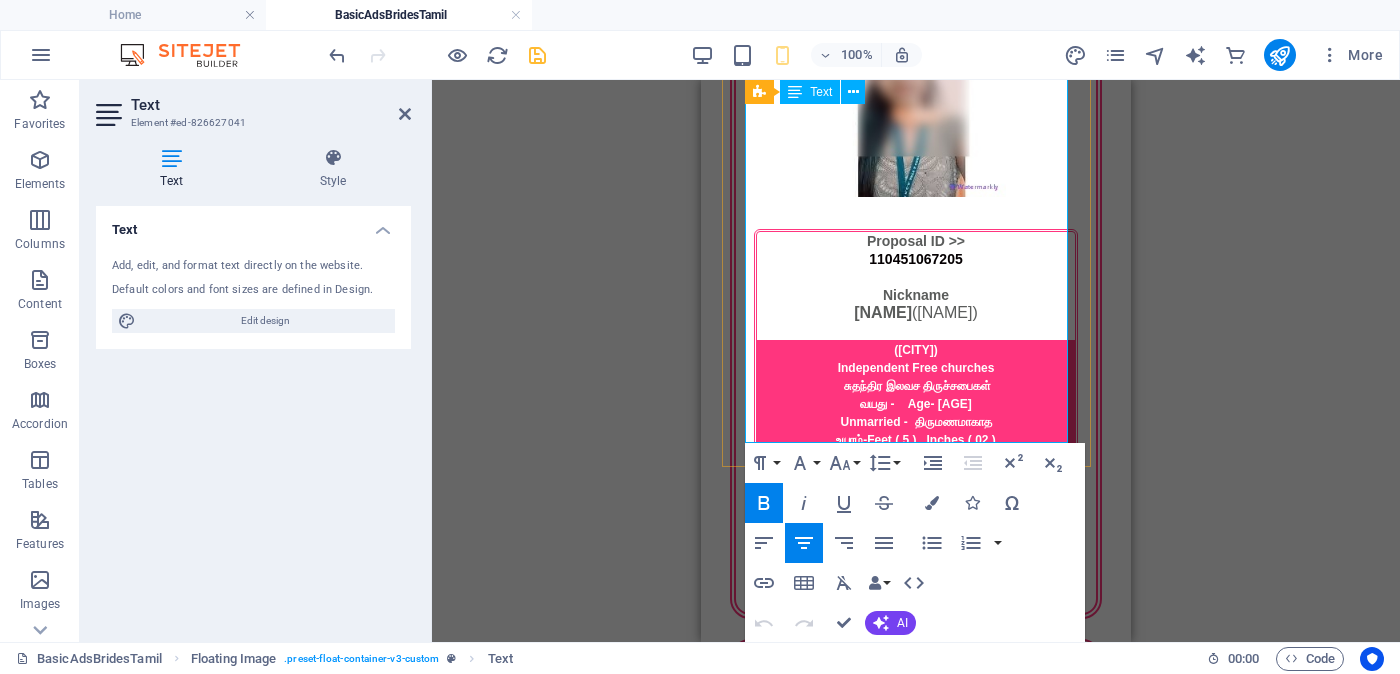 drag, startPoint x: 848, startPoint y: 349, endPoint x: 992, endPoint y: 400, distance: 152.76453 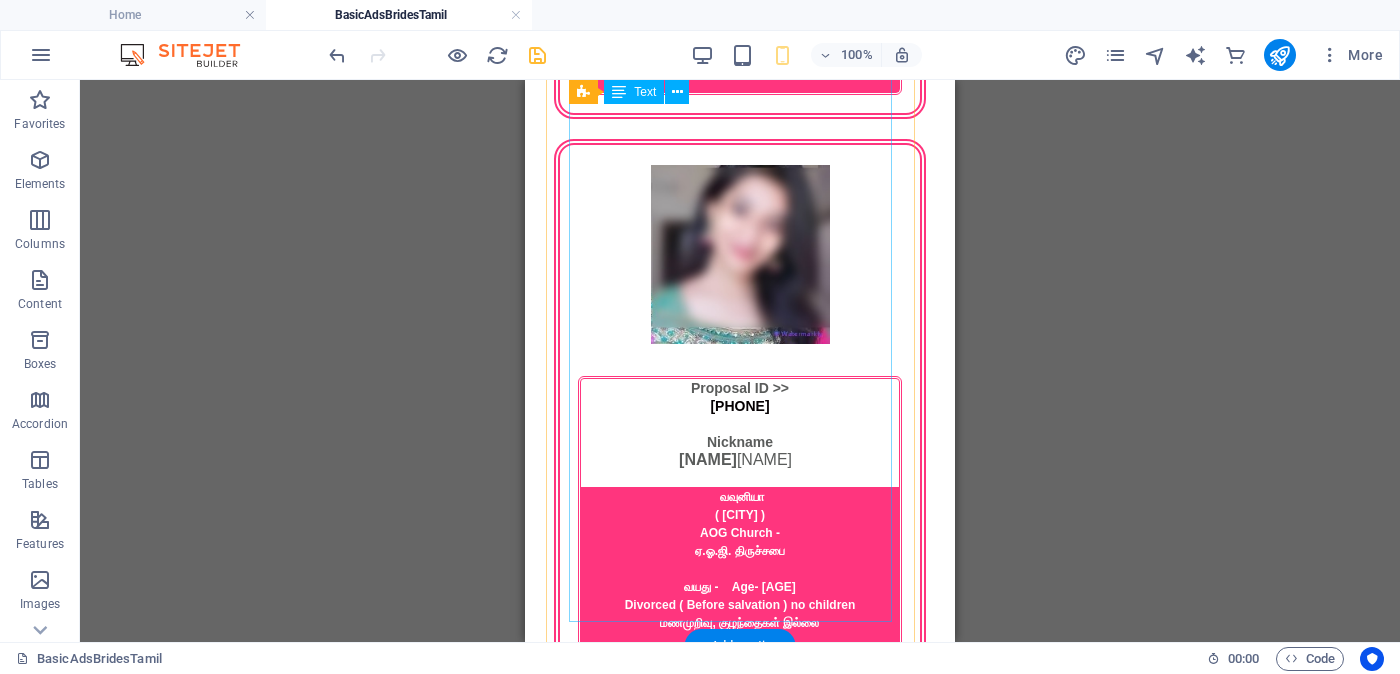 scroll, scrollTop: 5393, scrollLeft: 0, axis: vertical 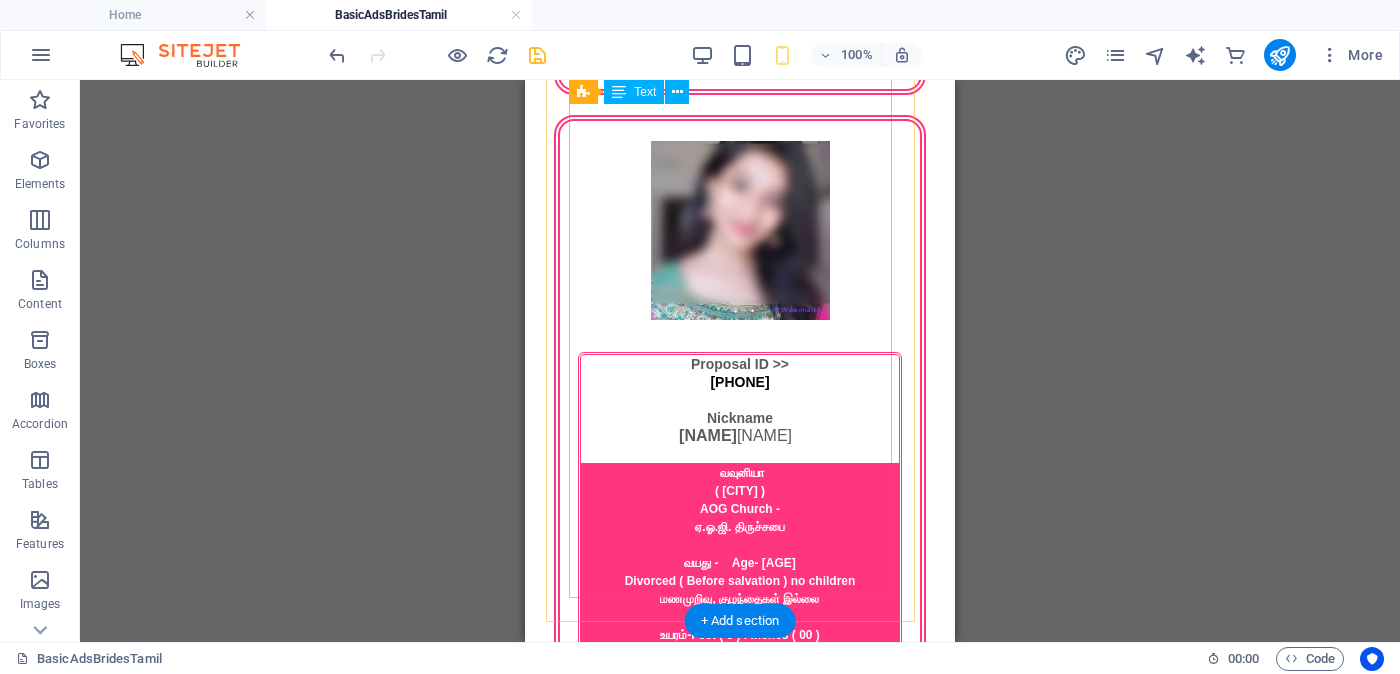 click on "Proposal ID >> 792913567313 Nickname நாகா (Nāgā)          முல்லைத்தீவு (Mullaitivu) Baptist Church பாப்திஸ்ட் திருச்சபை வயது -    Age  -  28 Unmarried -  திருமணமாகாத உயரம் - Feet ( 5 ) . Inches ( 03 ) Occupation -  தொழில் ------- Monthly Income    - சம்பளம் ---------- ---------------------------------------------------- << Full Ad view Link >> தெளிவான படத்தையும் முழு விளம்பரத்தையும் பார்க்க" at bounding box center (740, 2821) 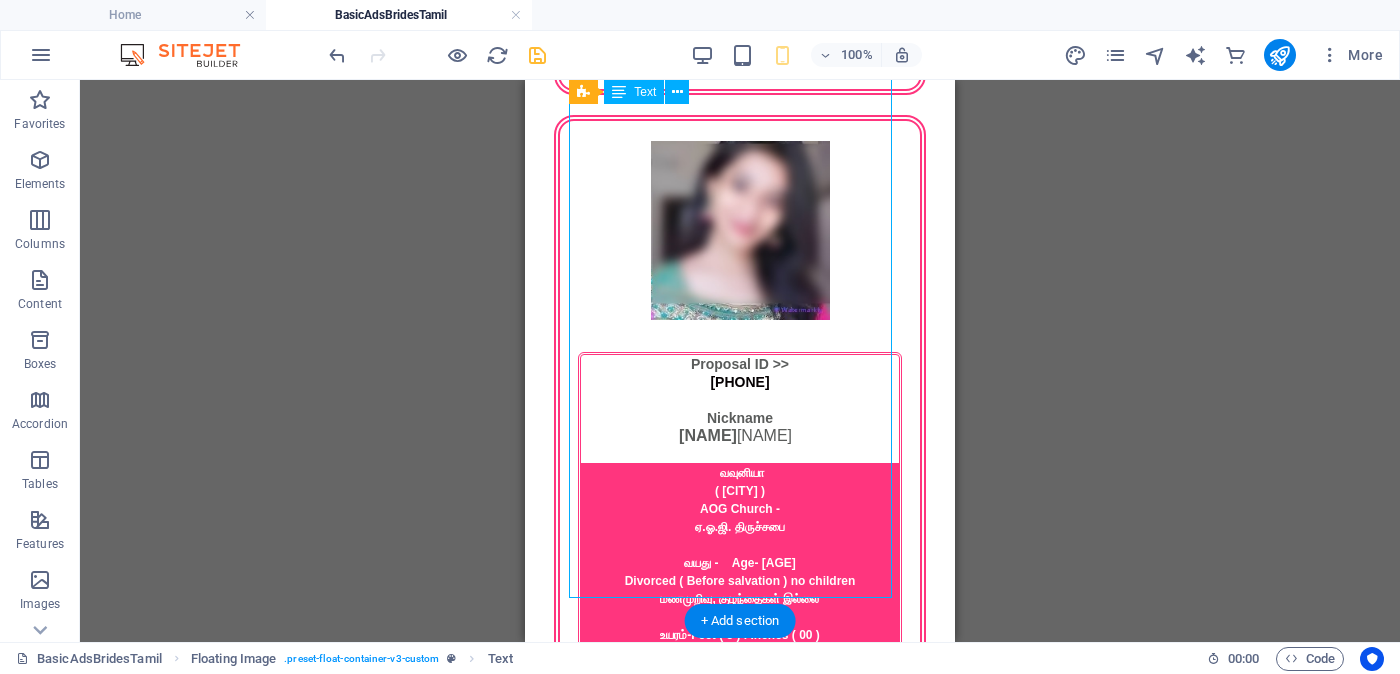 click on "Proposal ID >> 792913567313 Nickname நாகா (Nāgā)          முல்லைத்தீவு (Mullaitivu) Baptist Church பாப்திஸ்ட் திருச்சபை வயது -    Age  -  28 Unmarried -  திருமணமாகாத உயரம் - Feet ( 5 ) . Inches ( 03 ) Occupation -  தொழில் ------- Monthly Income    - சம்பளம் ---------- ---------------------------------------------------- << Full Ad view Link >> தெளிவான படத்தையும் முழு விளம்பரத்தையும் பார்க்க" at bounding box center [740, 2821] 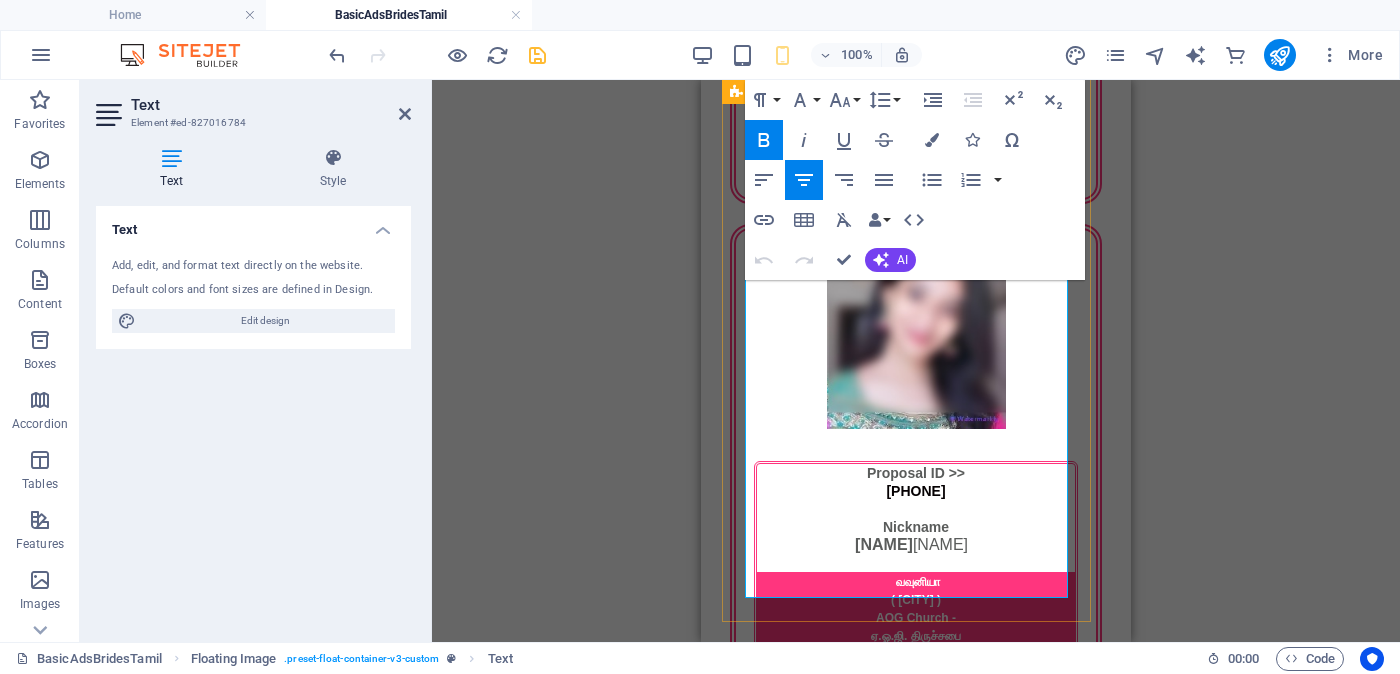 scroll, scrollTop: 5393, scrollLeft: 0, axis: vertical 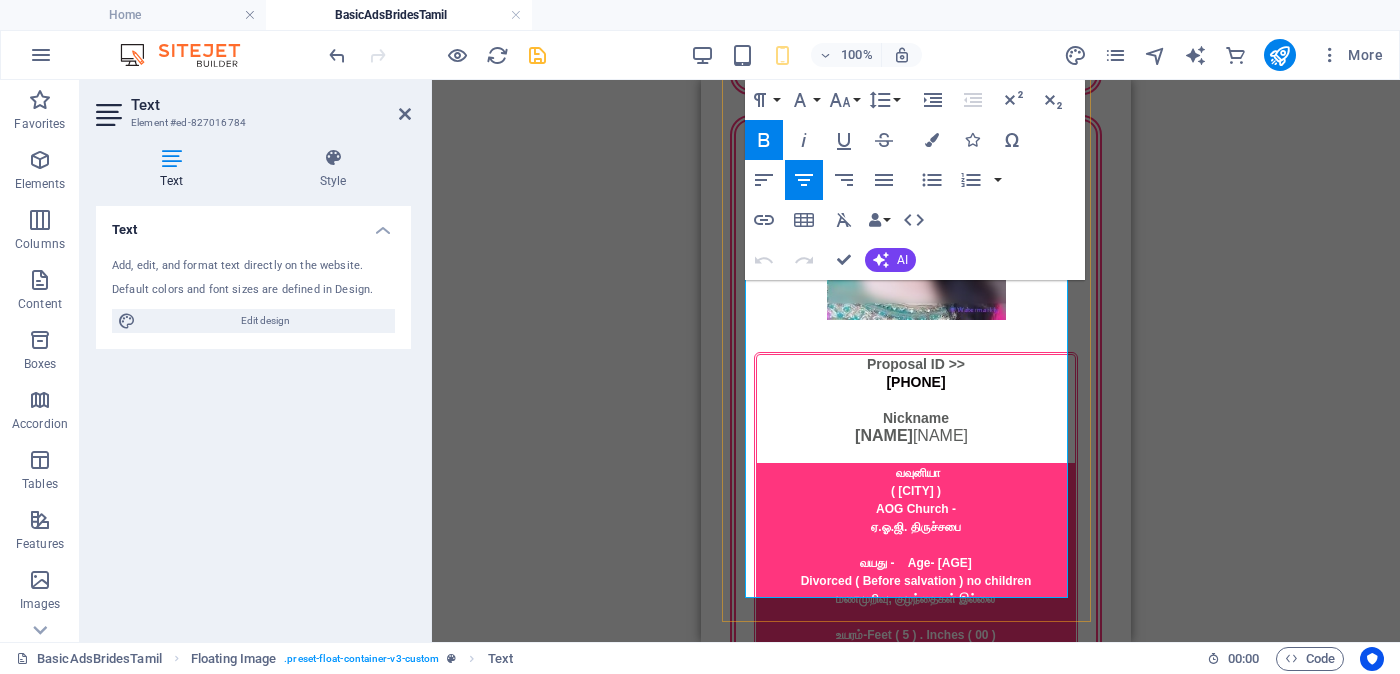 drag, startPoint x: 845, startPoint y: 503, endPoint x: 995, endPoint y: 548, distance: 156.6046 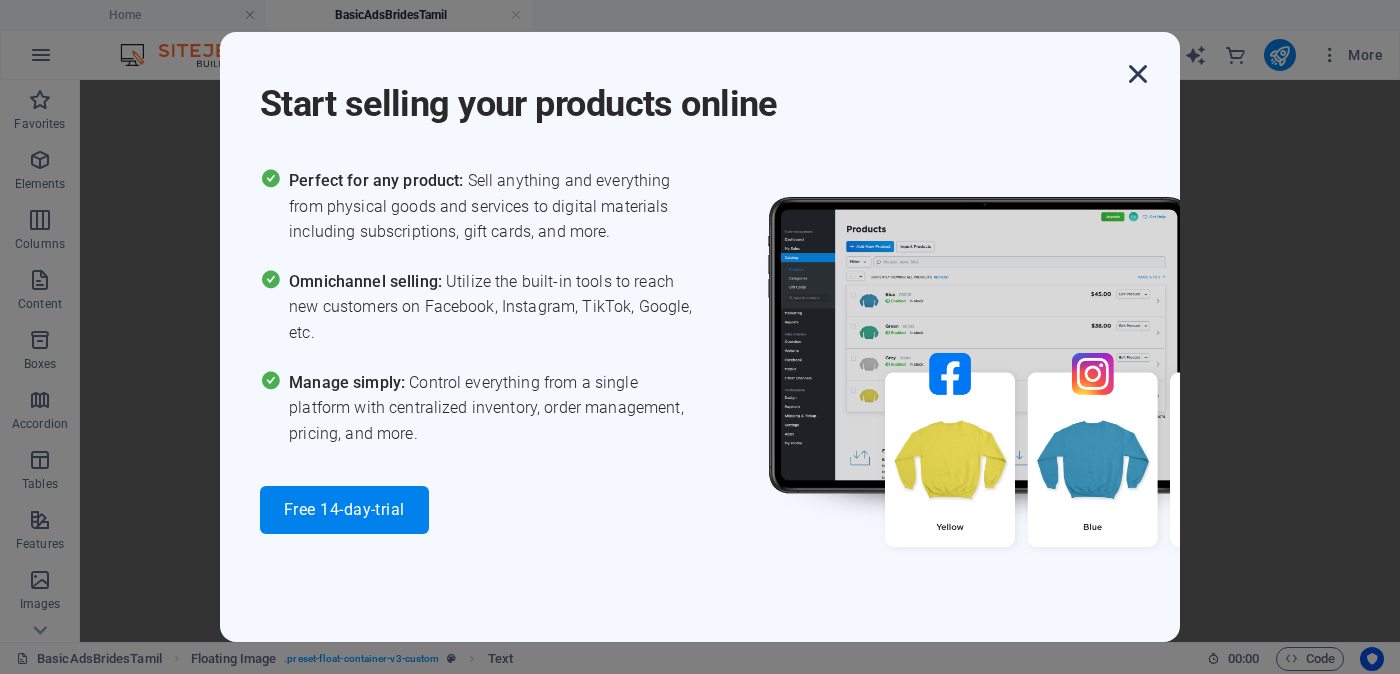 click at bounding box center (1138, 74) 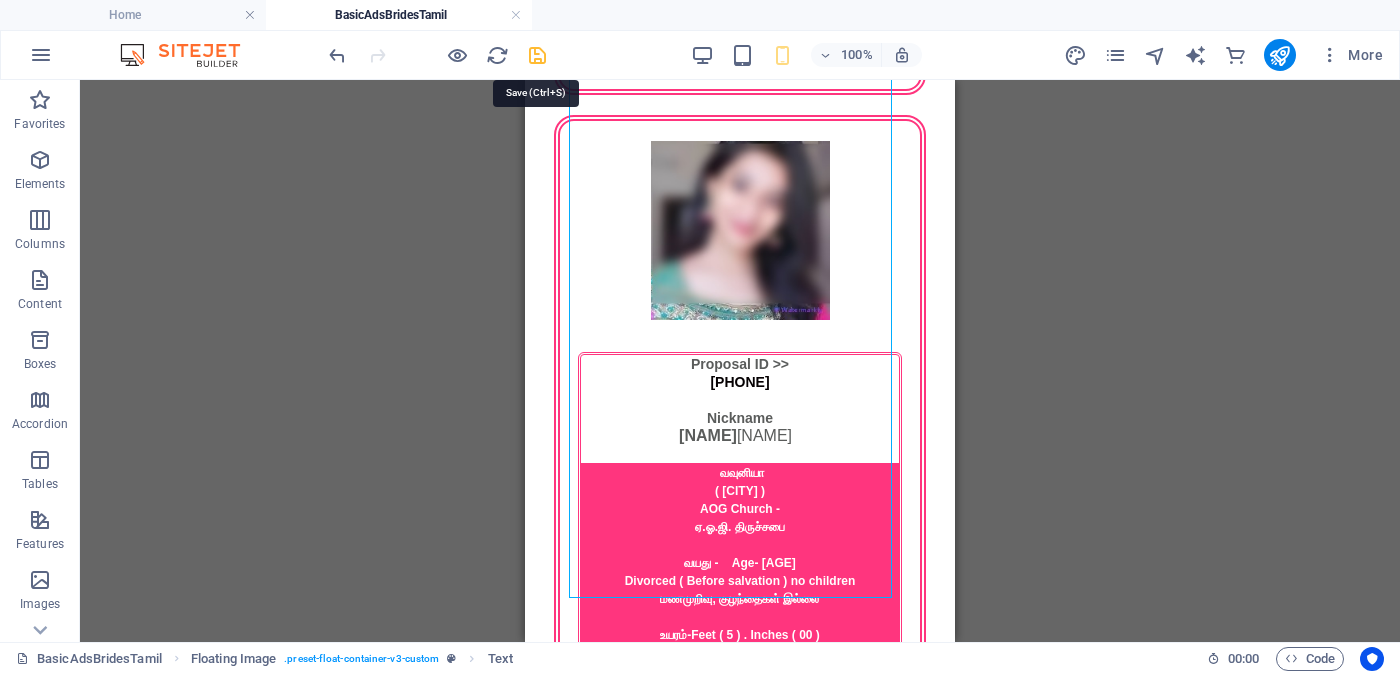 click at bounding box center (537, 55) 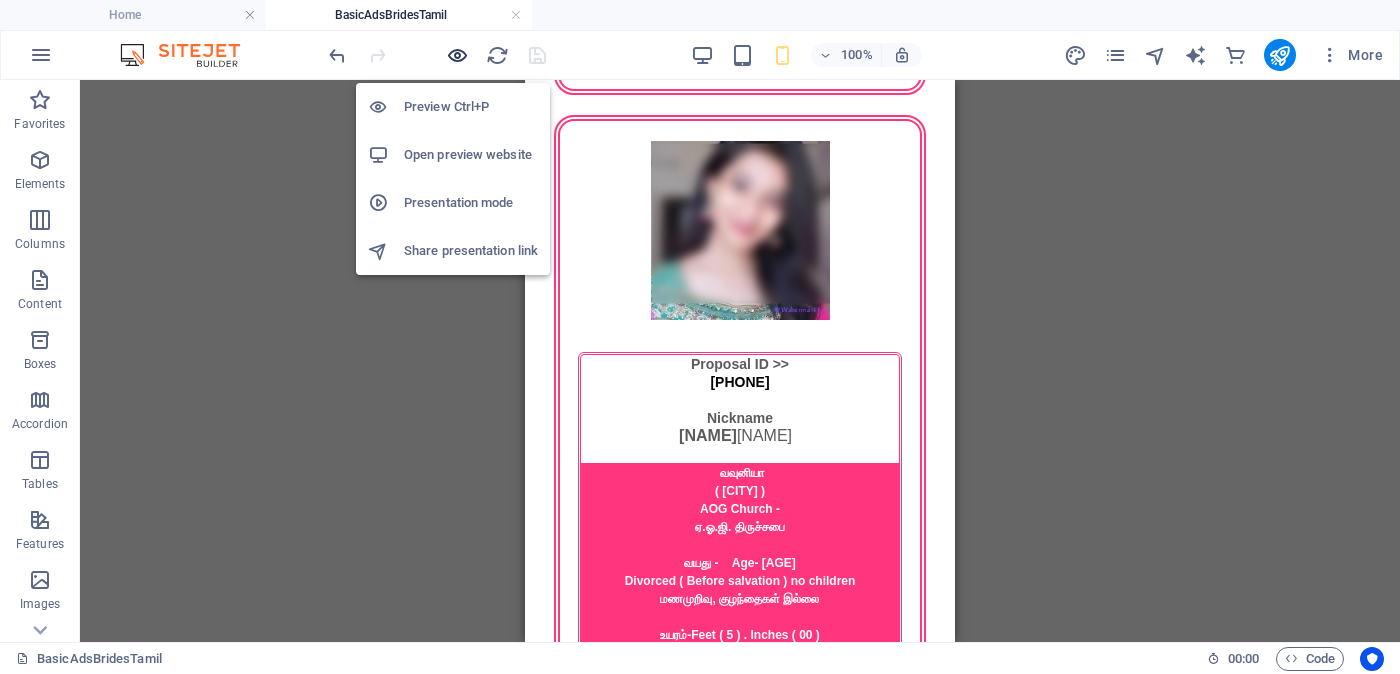 click at bounding box center [457, 55] 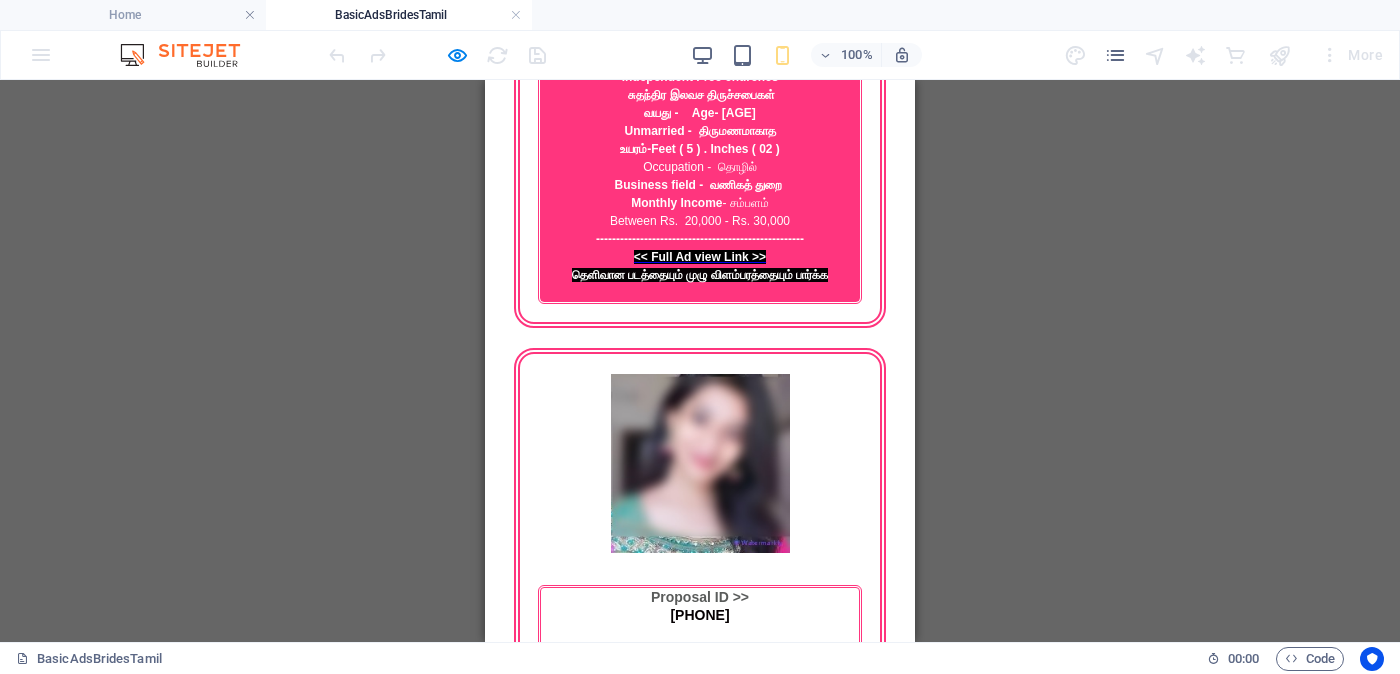 scroll, scrollTop: 5393, scrollLeft: 0, axis: vertical 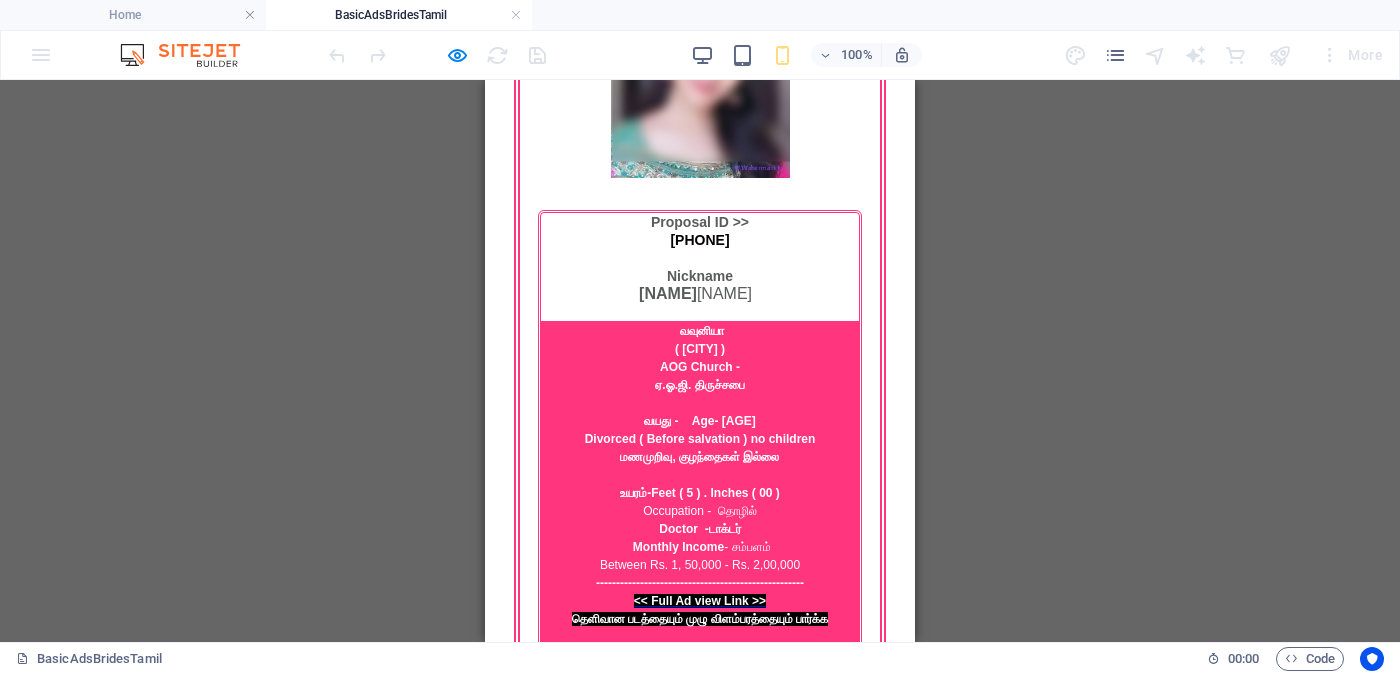 click on "<< Full Ad view Link >>" at bounding box center [700, 2833] 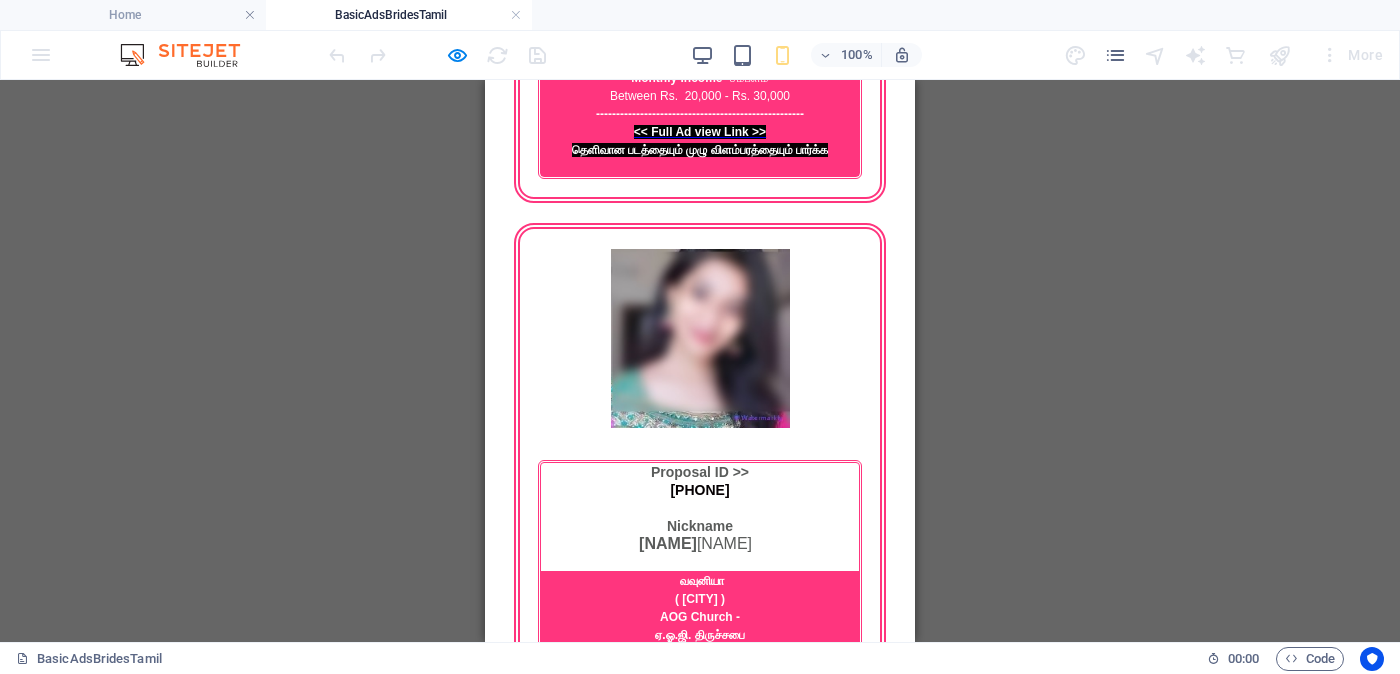 scroll, scrollTop: 4893, scrollLeft: 0, axis: vertical 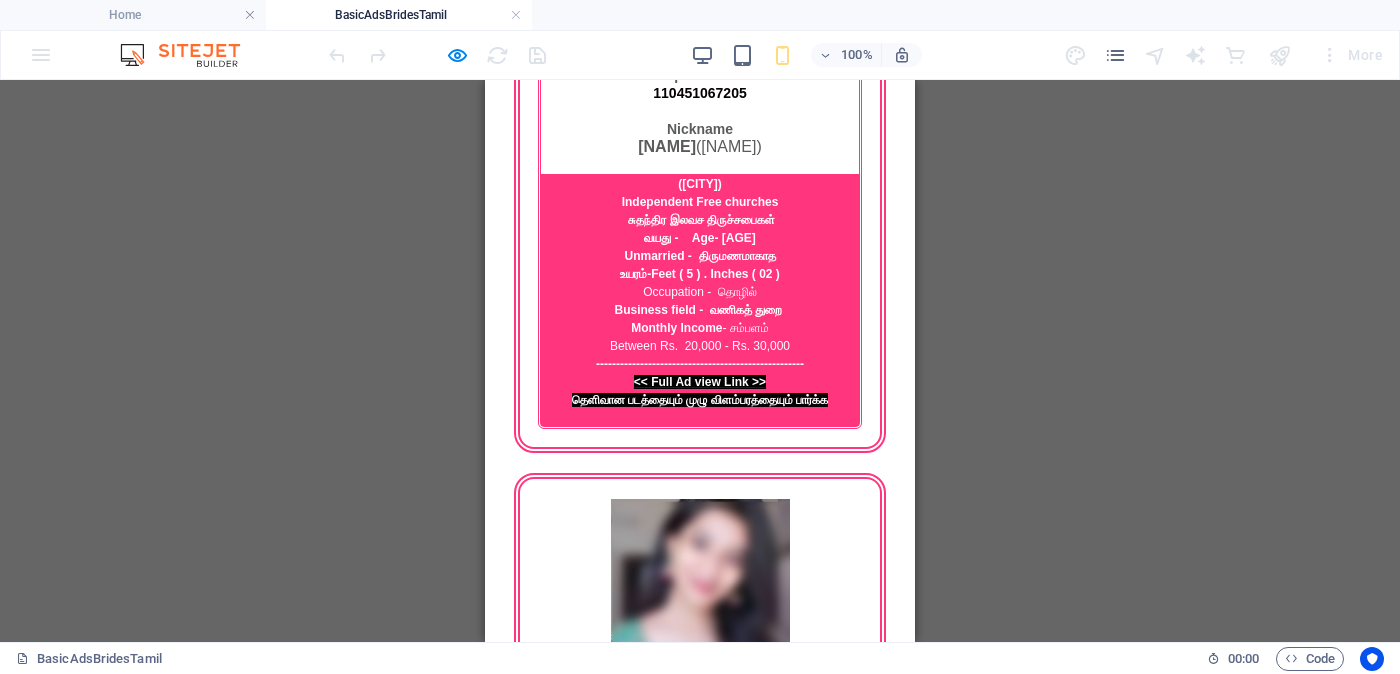 click on "<< Full Ad view Link >>" at bounding box center [700, 2559] 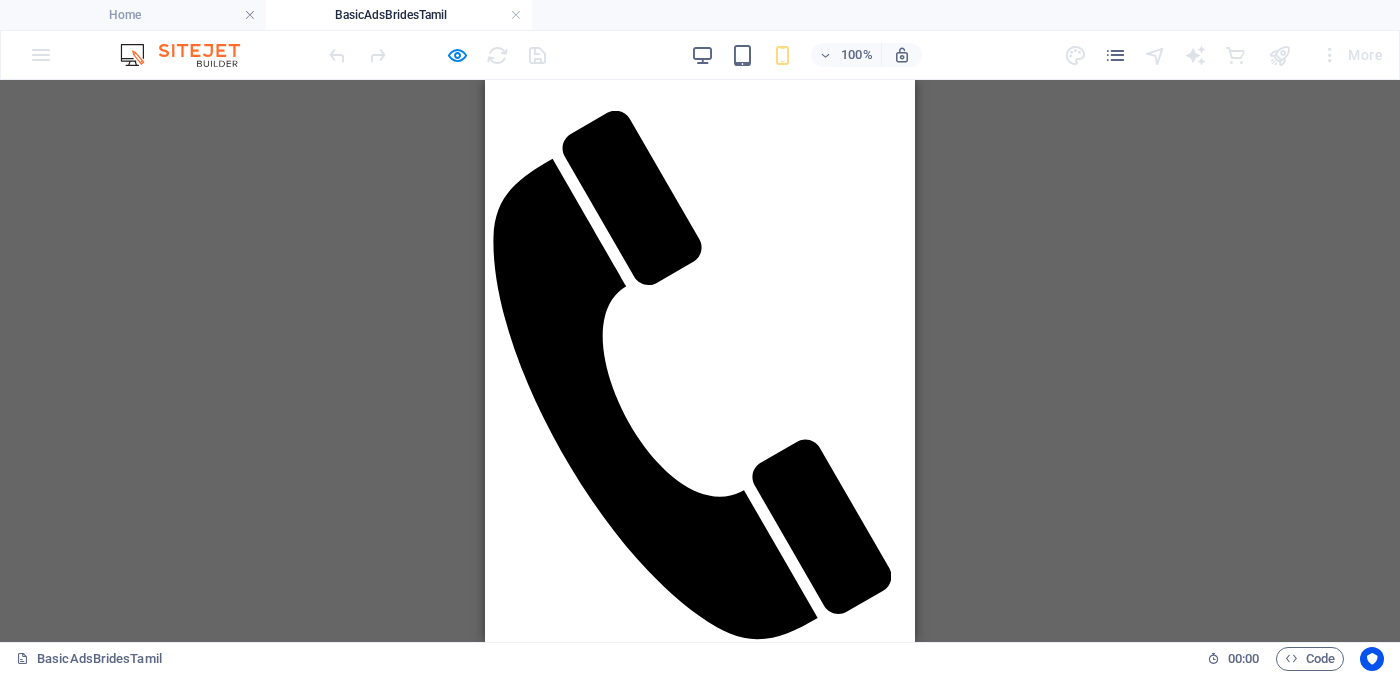scroll, scrollTop: 0, scrollLeft: 0, axis: both 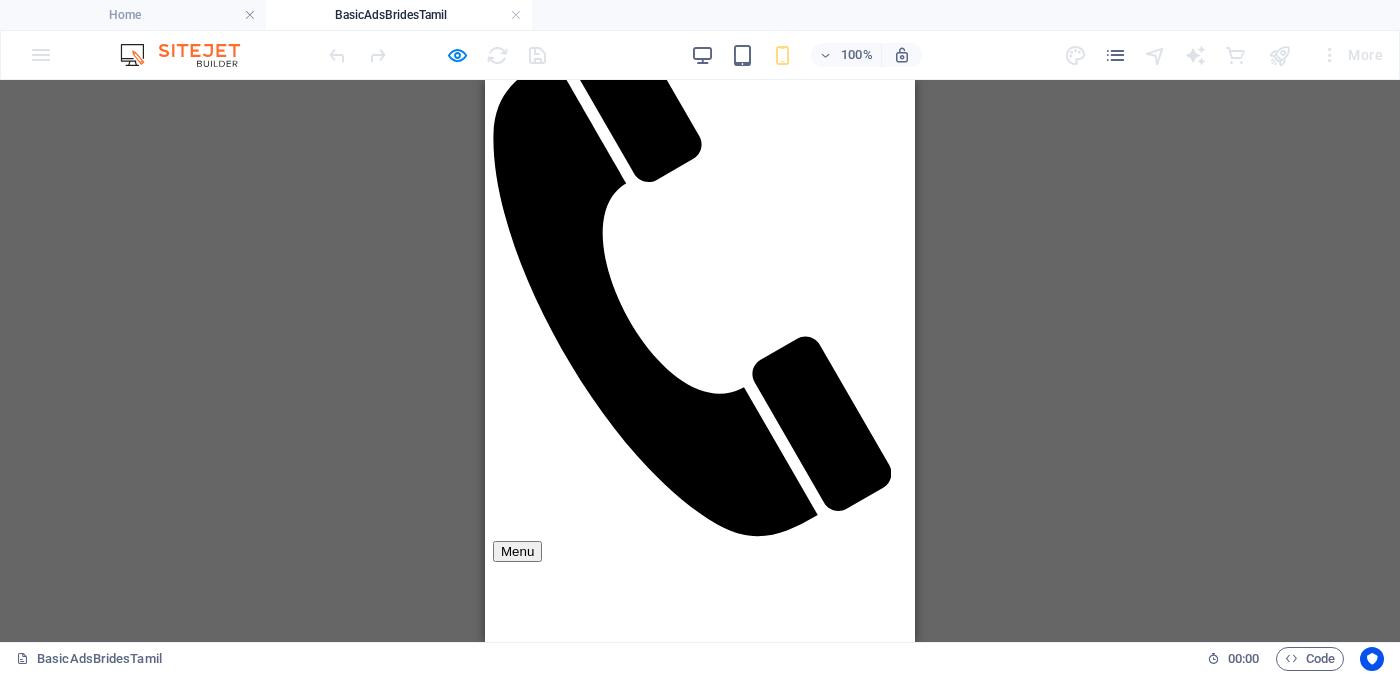 click on "<< Full Ad view Link >>" at bounding box center (700, 2185) 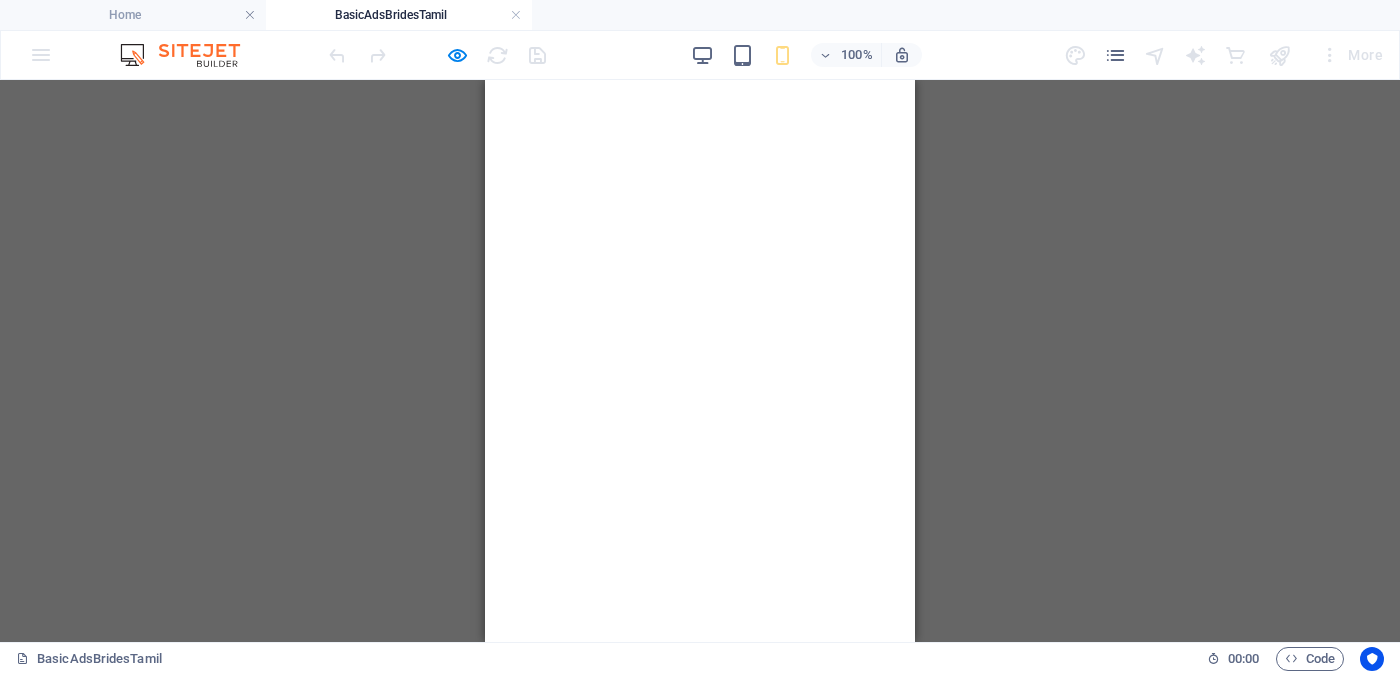 scroll, scrollTop: 999, scrollLeft: 0, axis: vertical 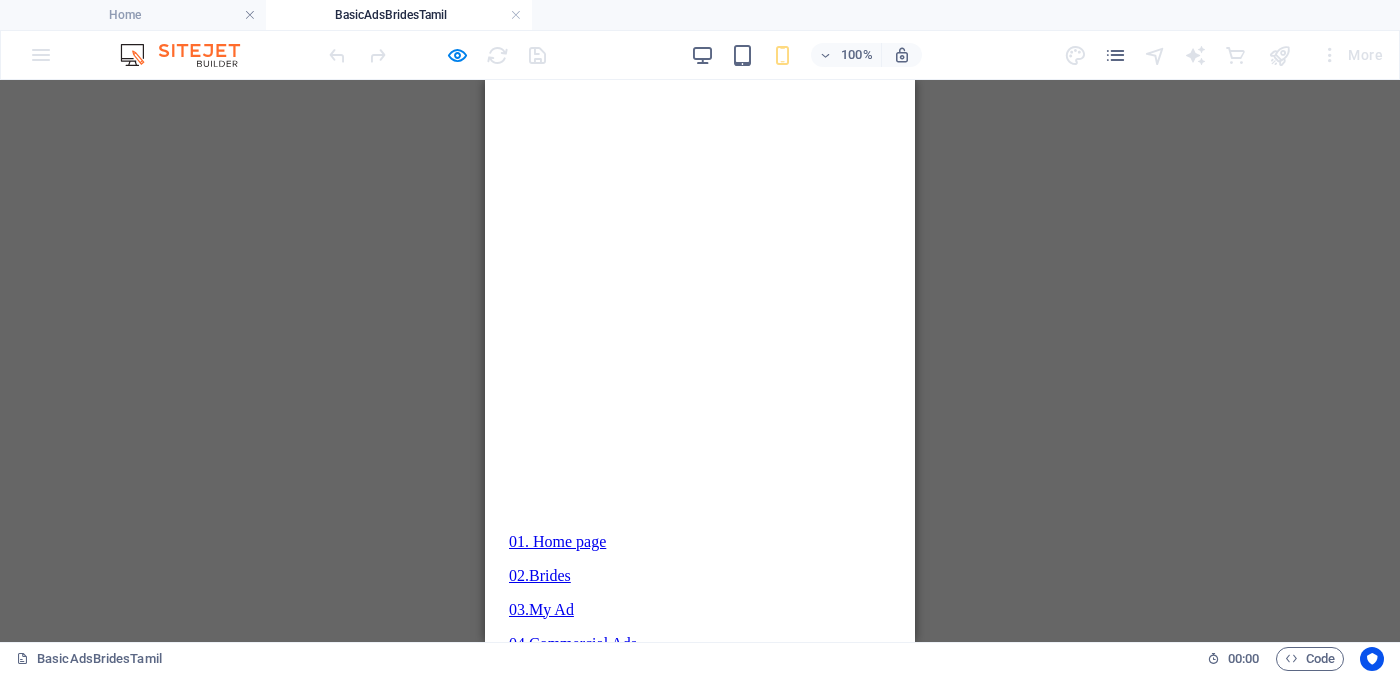 click on "<< Full Ad view Link >>" at bounding box center (700, 2176) 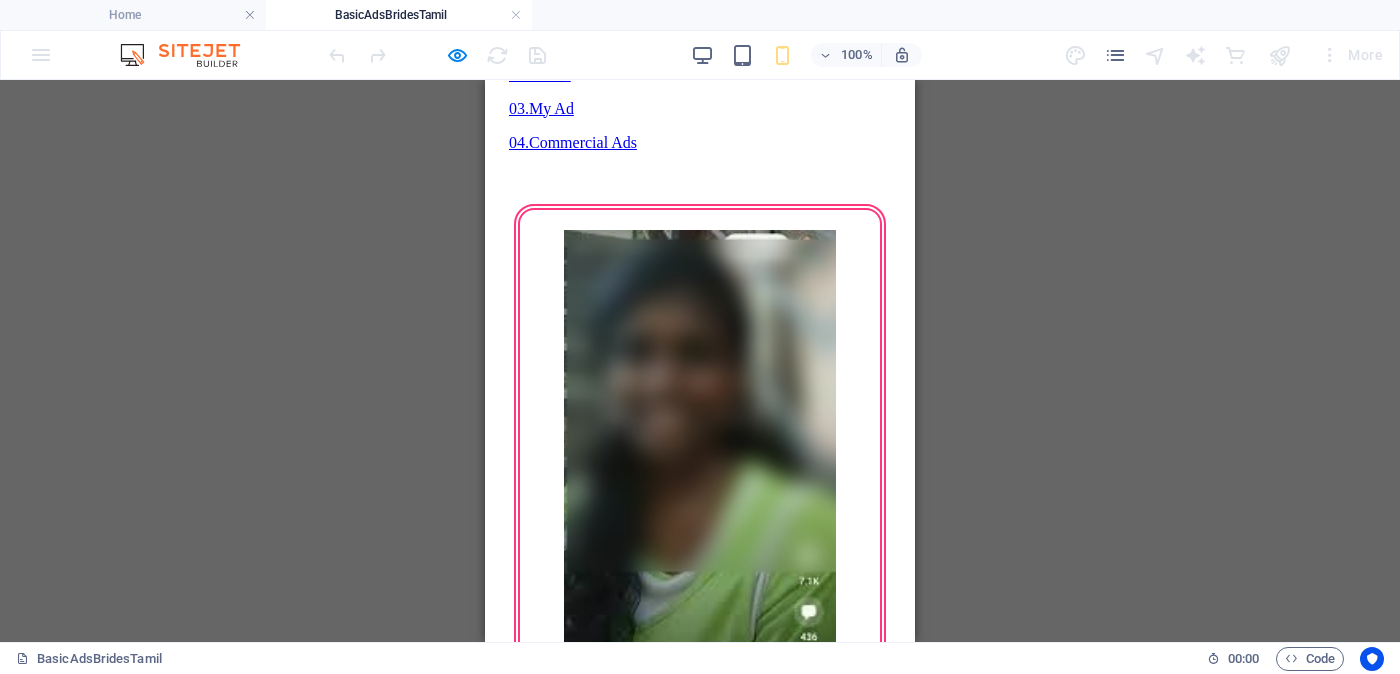 scroll, scrollTop: 1624, scrollLeft: 0, axis: vertical 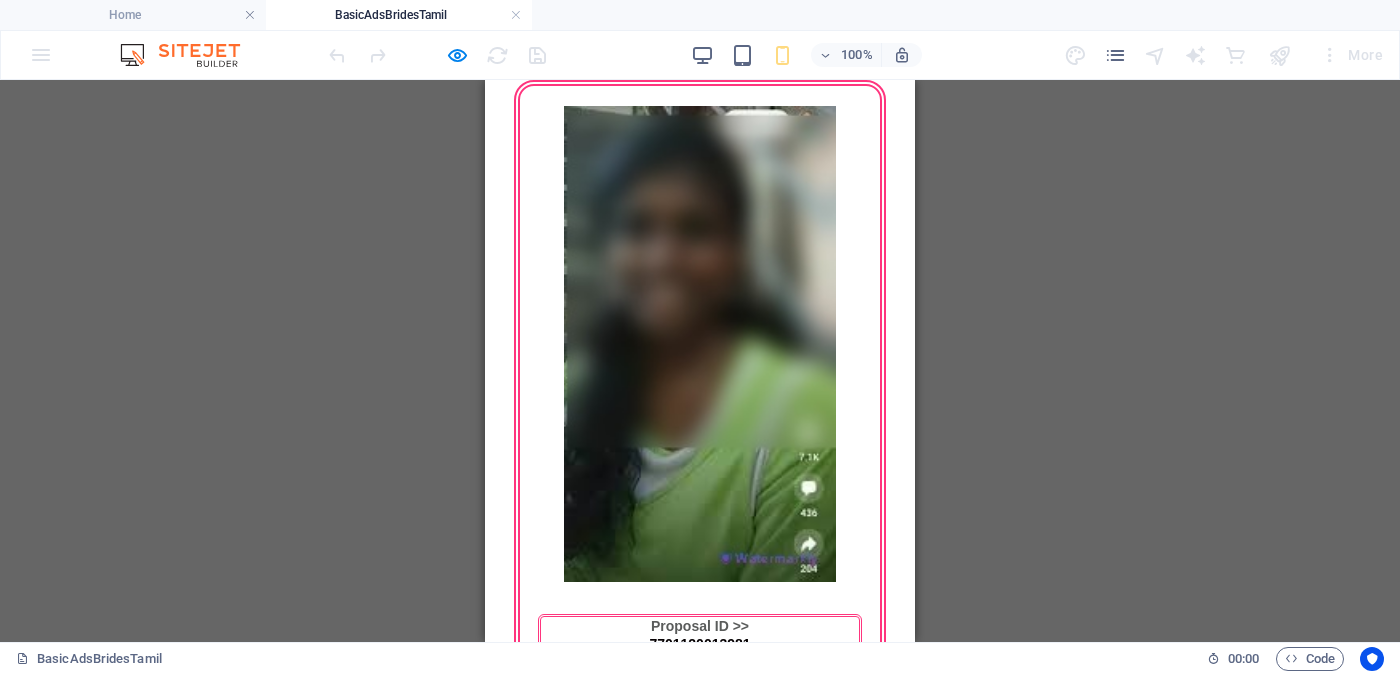 click on "<< Full Ad view Link >>" at bounding box center (700, 2343) 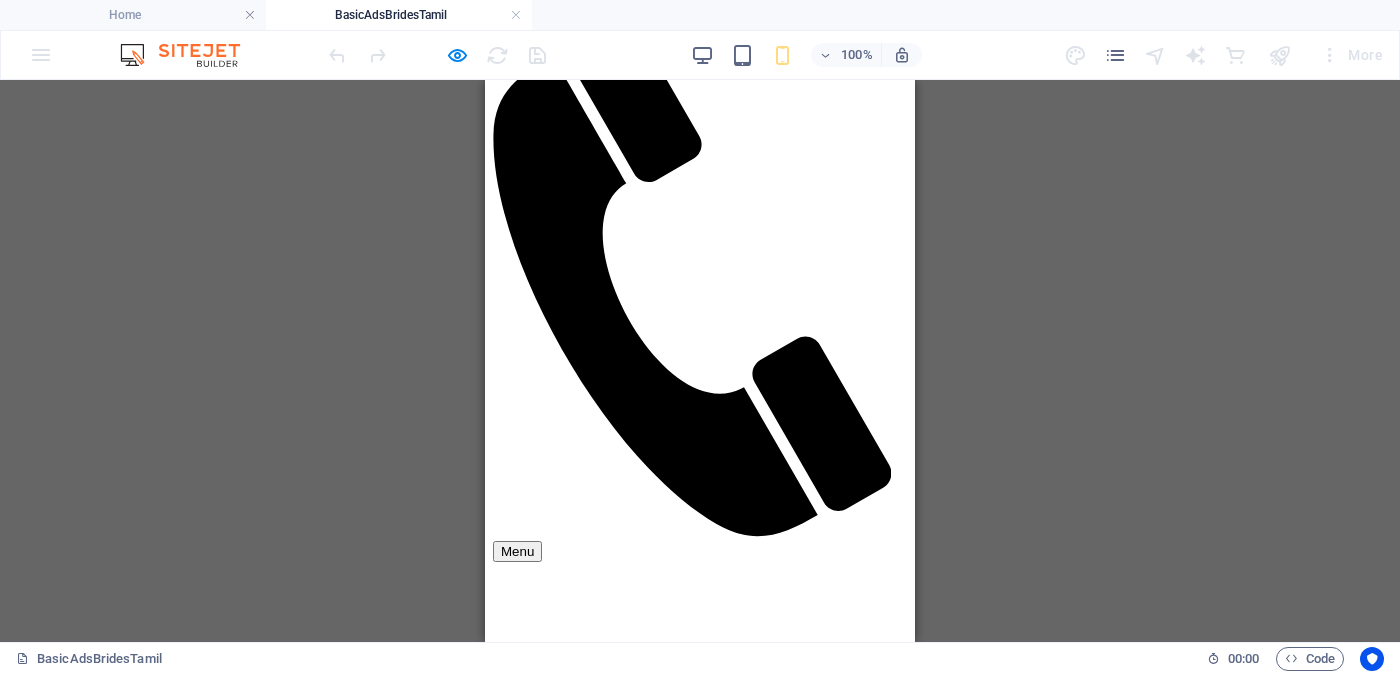 scroll, scrollTop: 499, scrollLeft: 0, axis: vertical 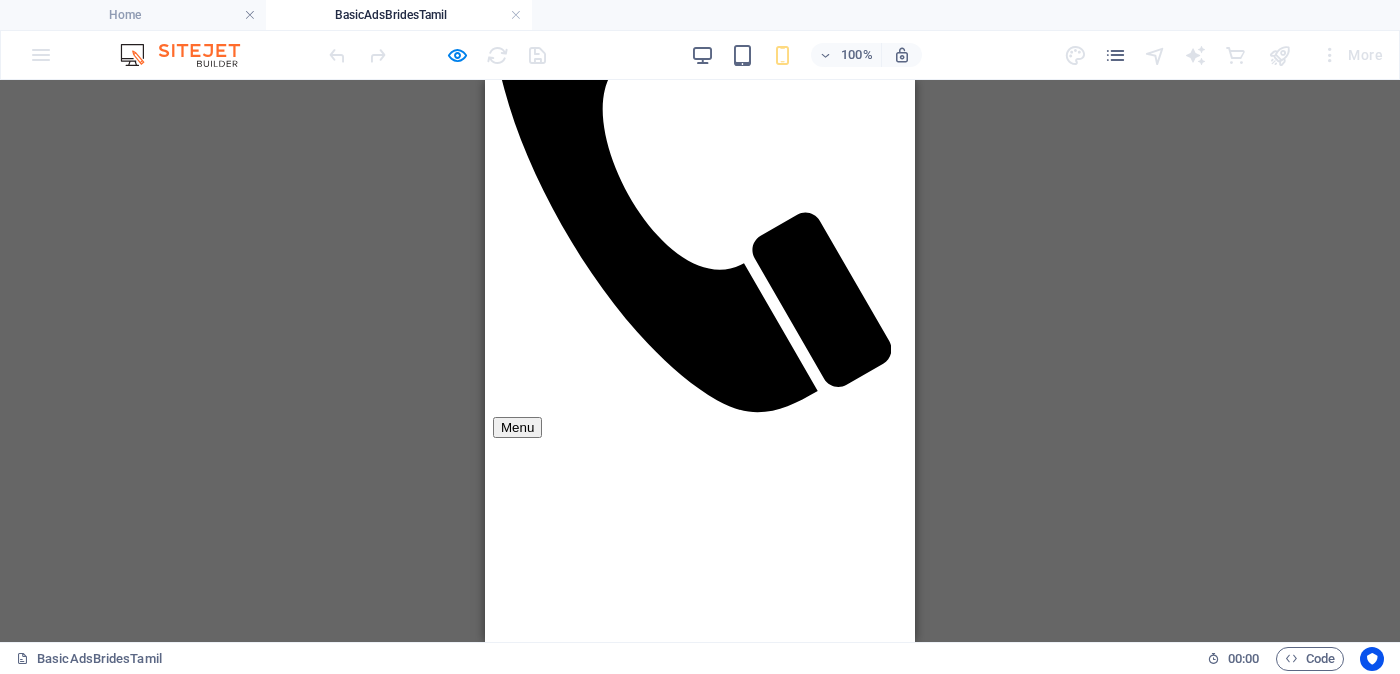 click on "<< Full Ad view Link >>" at bounding box center (700, 2061) 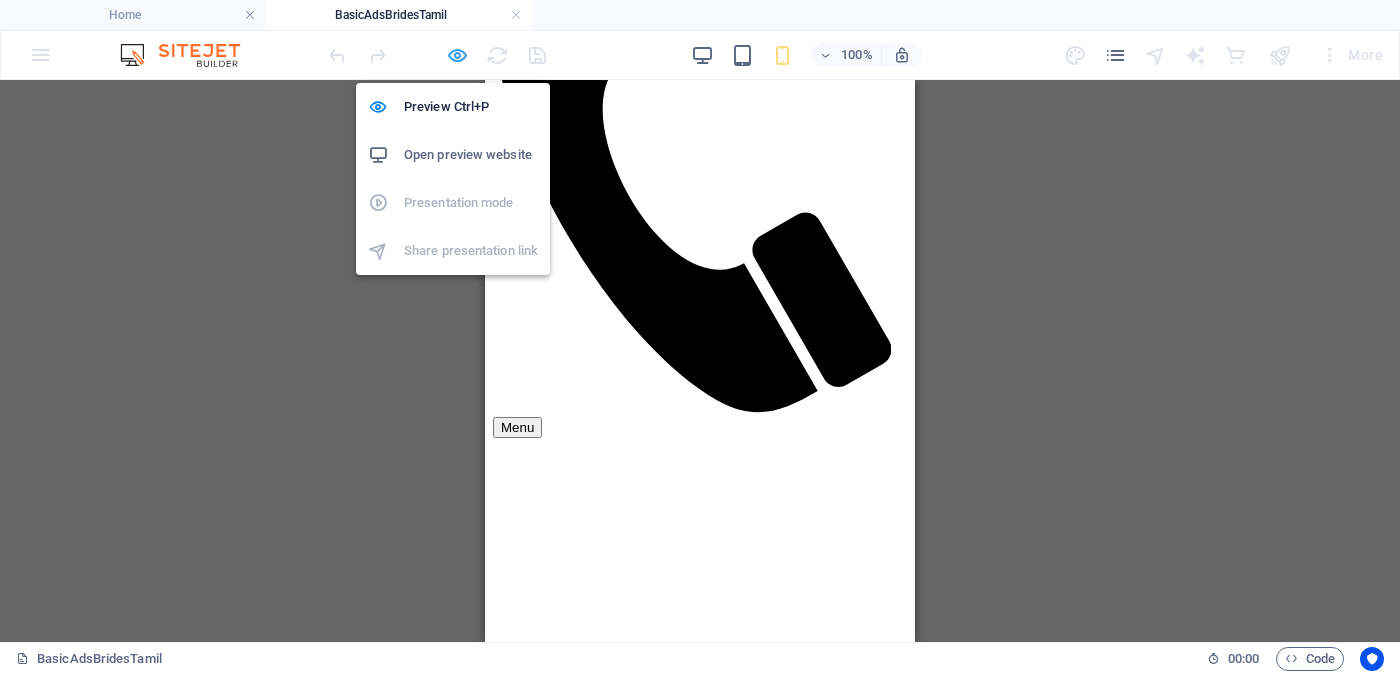 click at bounding box center (457, 55) 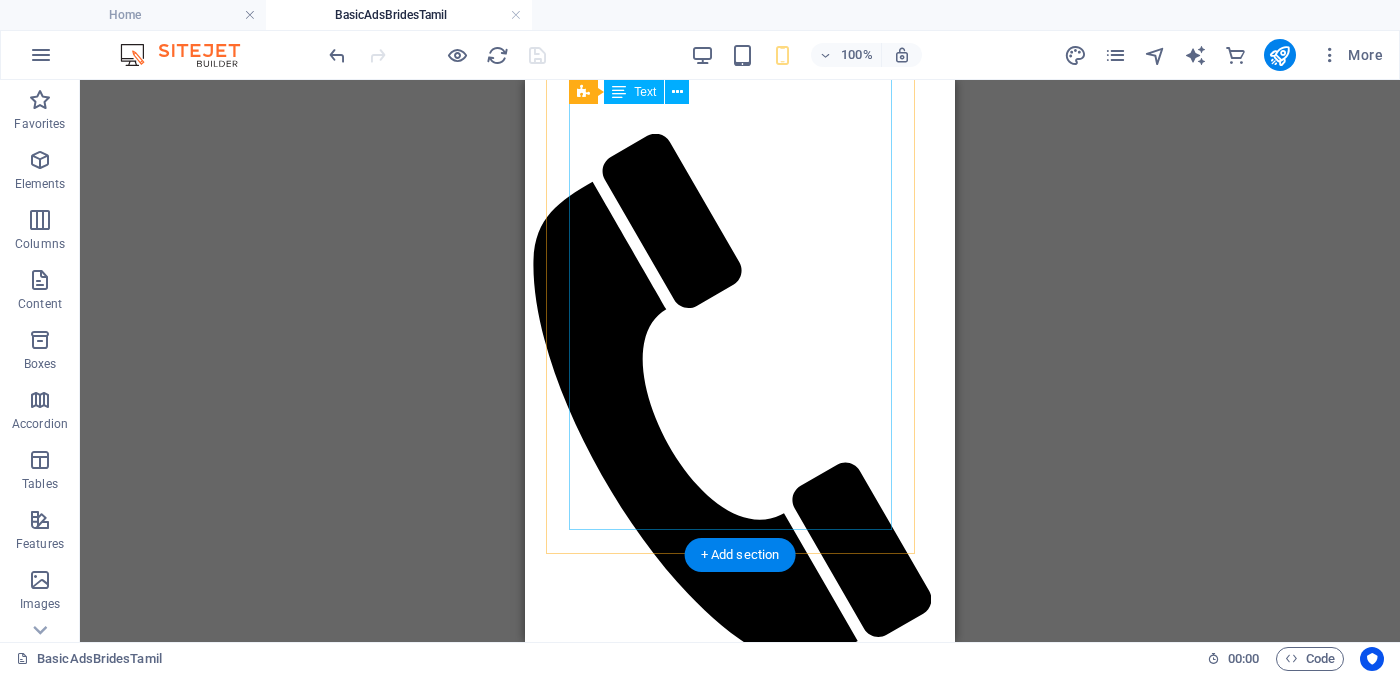 scroll, scrollTop: 375, scrollLeft: 0, axis: vertical 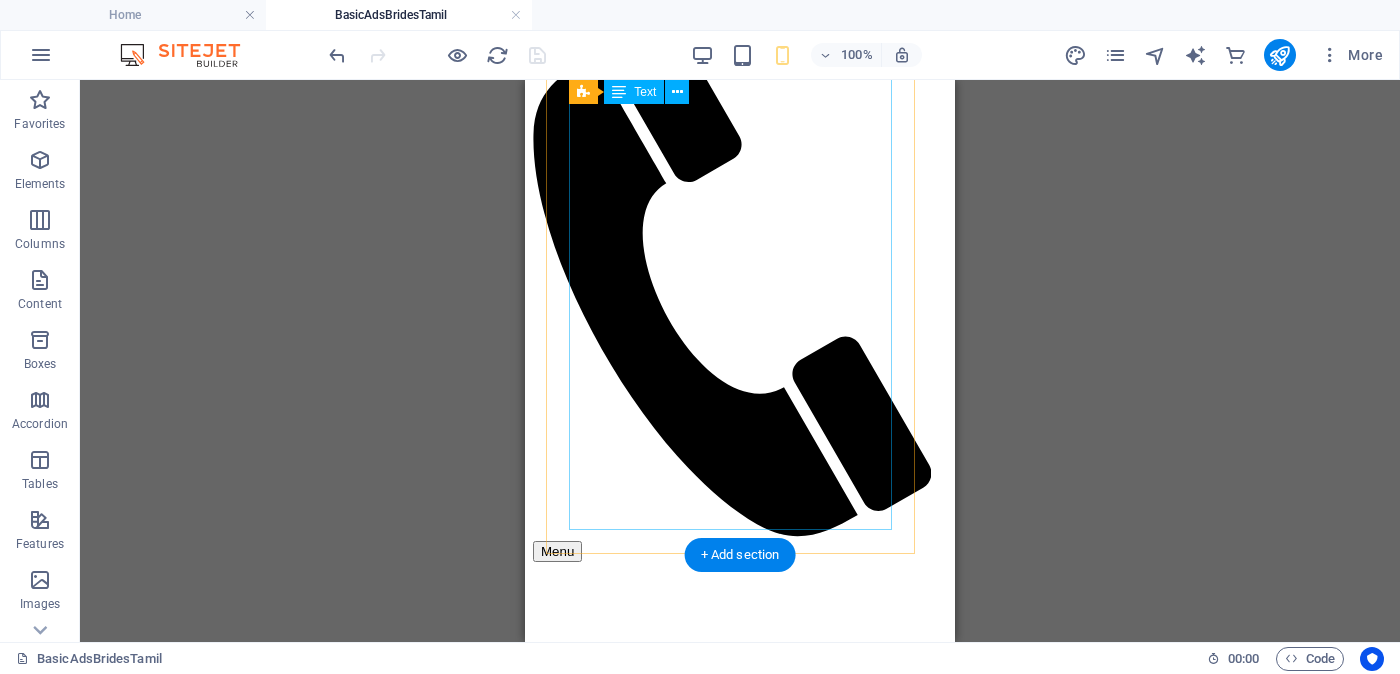 click on "Proposal ID >> 7701120013981 Nickname குவி (Guvi)     (  இரத்தினபுரி (Ratnapura)     Independent Free churches -       சுதந்திர இலவச திருச்சபைகள் Age -  வயது -     24 Unmarried -  திருமணமாகாத உயரம் - Feet ( 5 ) . Inches ( 05 ) Occupation -   தொழில் Foreign Employed -  வெளிநாடு வேலை   Monthly  Income -  சம்பளம் Between  Rs. 2,00,000  -  Rs. 3,00,000  ---------------------------------------------------- << Full Ad view Link >> தெளிவான படத்தையும் முழு விளம்பரத்தையும் பார்க்க" at bounding box center (740, 2189) 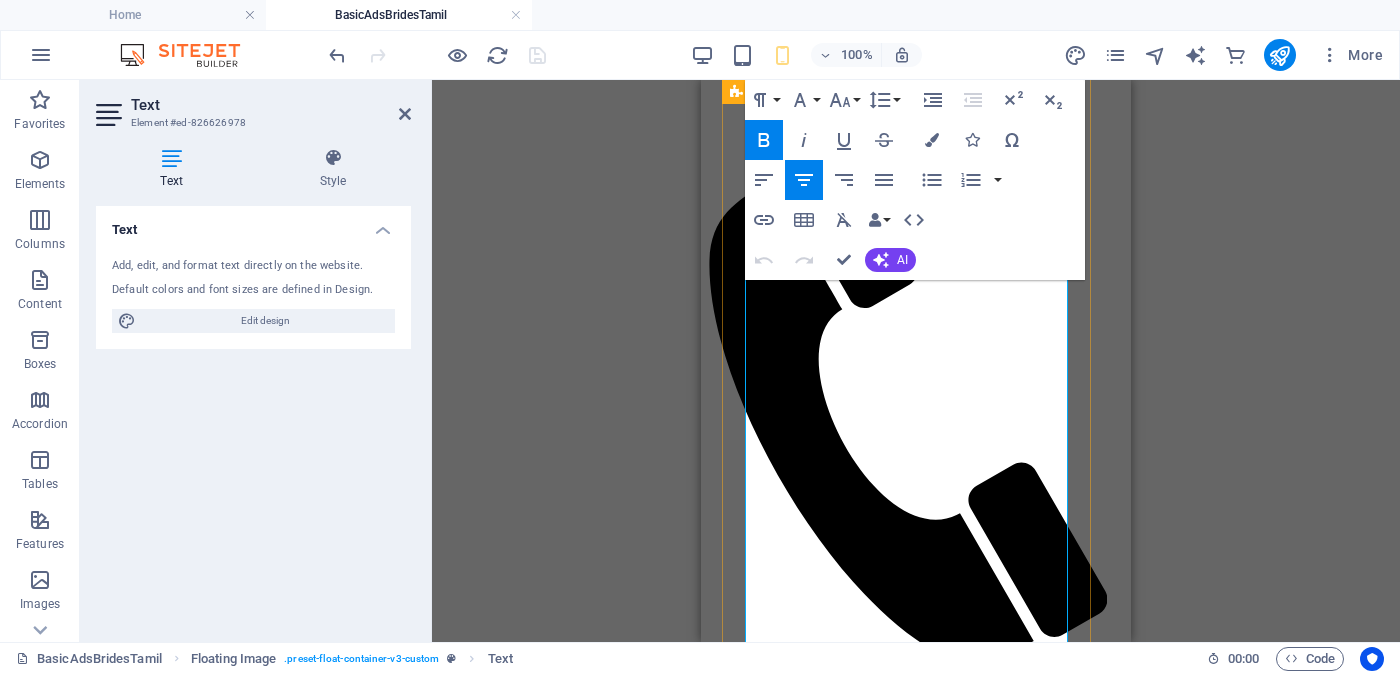 scroll, scrollTop: 375, scrollLeft: 0, axis: vertical 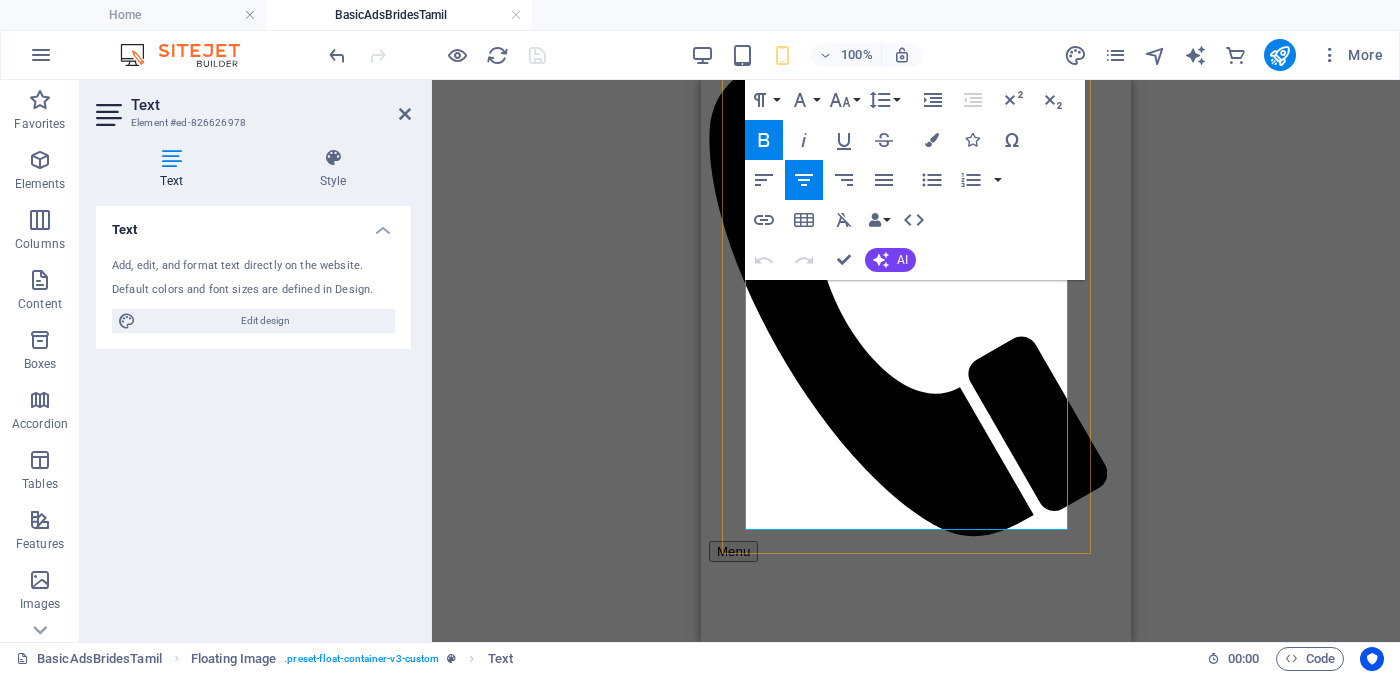 drag, startPoint x: 845, startPoint y: 436, endPoint x: 995, endPoint y: 493, distance: 160.46495 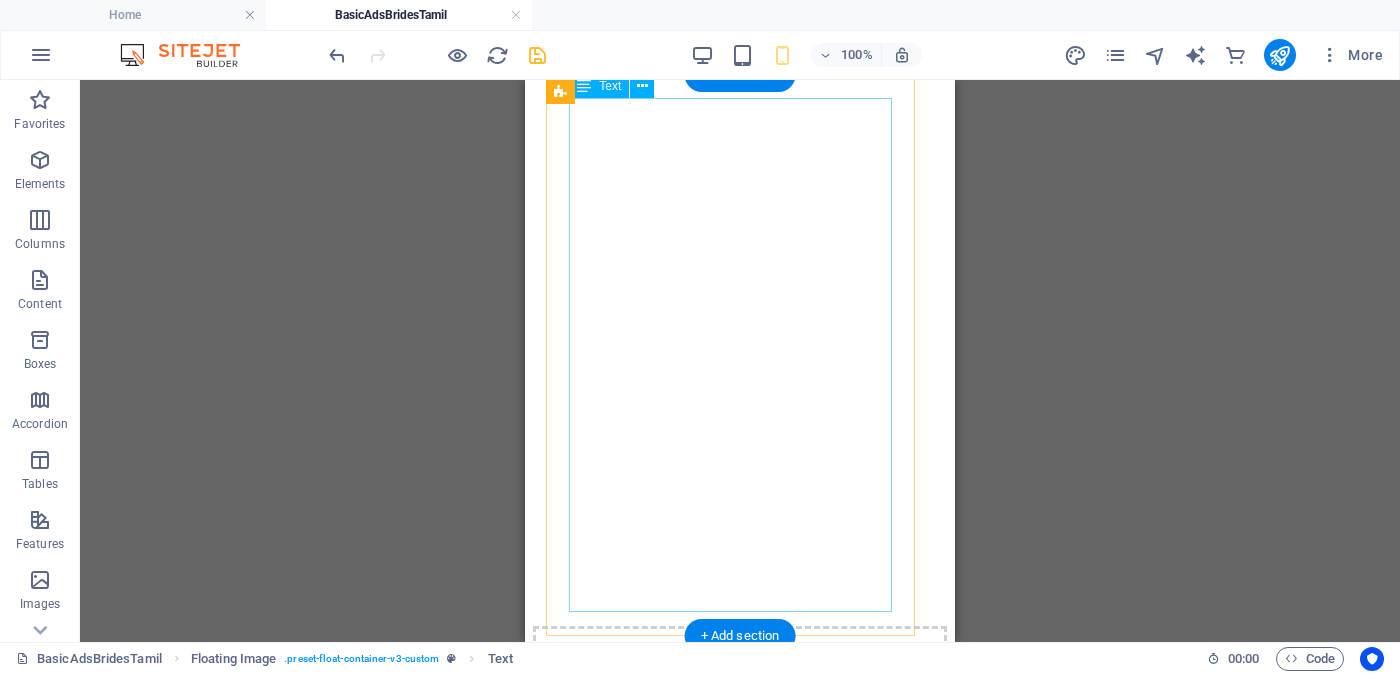 scroll, scrollTop: 999, scrollLeft: 0, axis: vertical 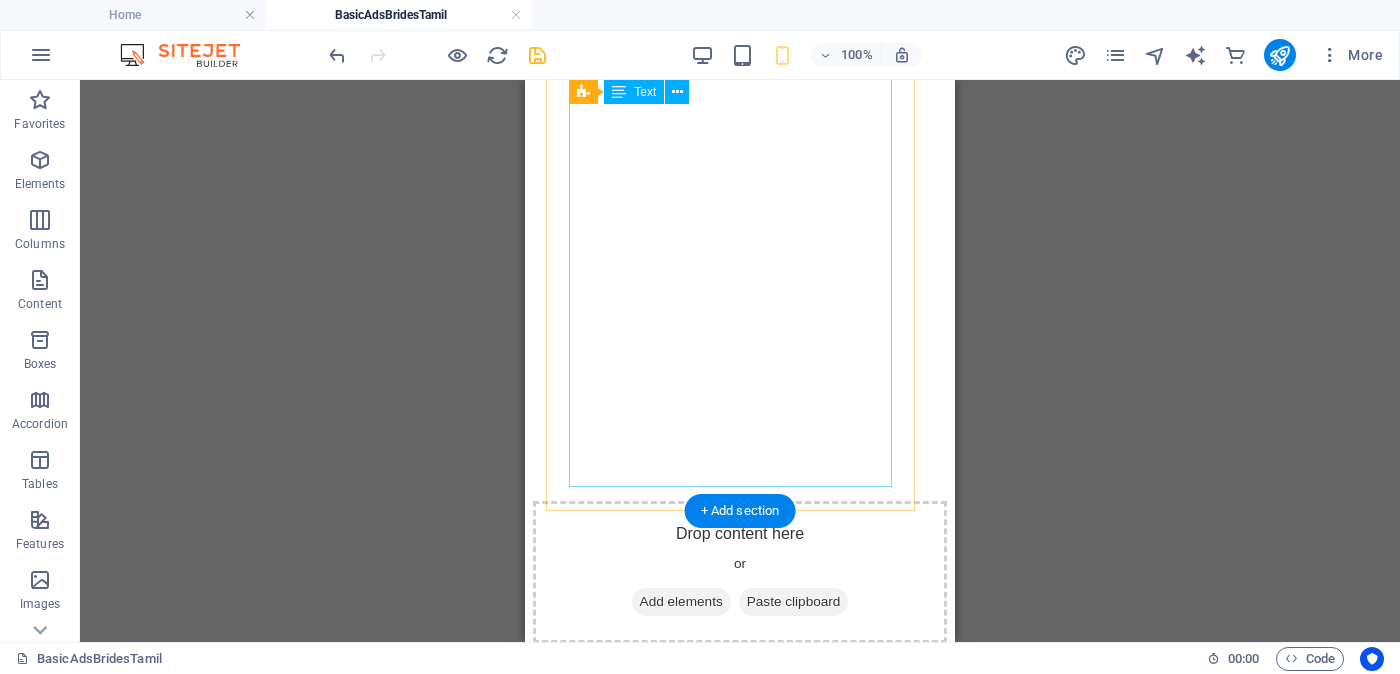 click on "Proposal ID >> 294030823718 Nickname ஜங்கு   (Jangu)     கிளிநொச்சி (Kilinochchi)      Independent Free churches    சுதந்திர இலவச திருச்சபைகள் வயது -    Age   -  29 Unmarried - திருமணமாகாத உயரம் - Feet ( 5 ) . Inches ( 03 ) Occupation  -  தொழில் Job Seeking -  வேலை தேடுதல்  வேலை   Monthly  Income -   சம்பளம் ---------------------------------------------------- << Full Ad view Link >> தெளிவான படத்தையும் முழு விளம்பரத்தையும் பார்க்க" at bounding box center [740, 2171] 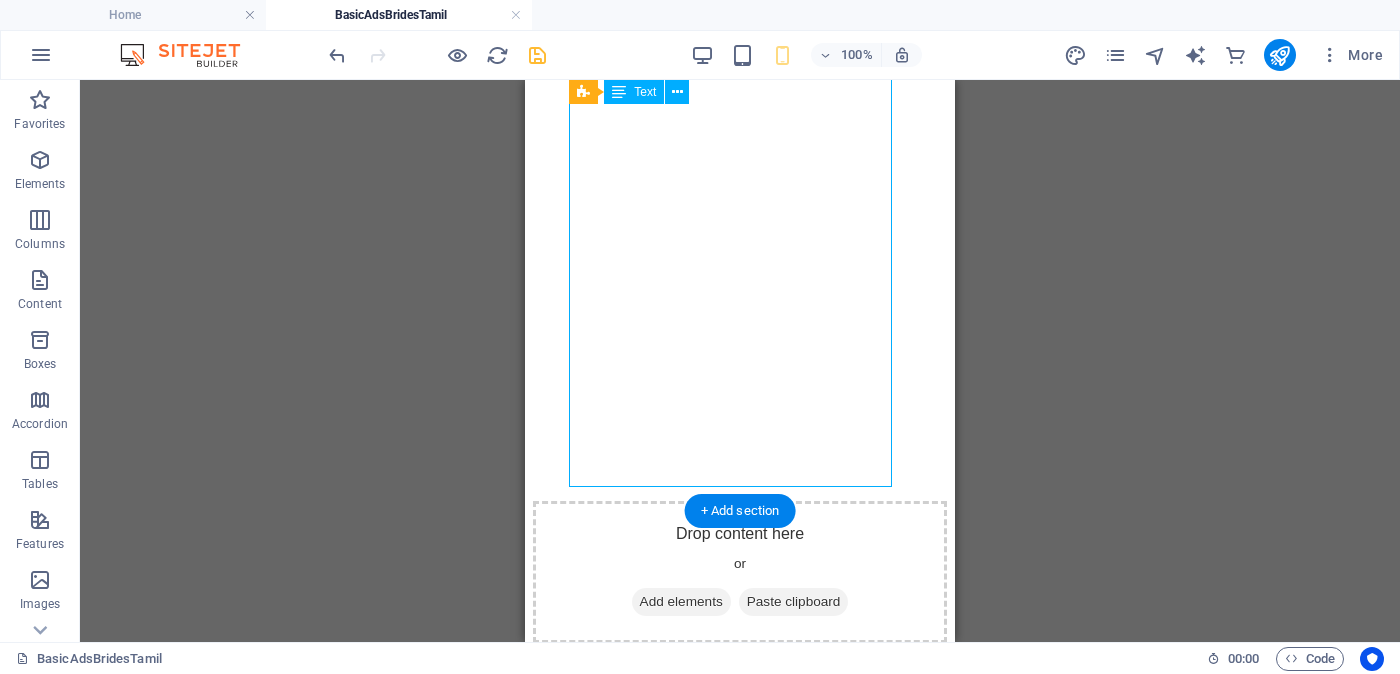 click on "Proposal ID >> 294030823718 Nickname ஜங்கு   (Jangu)     கிளிநொச்சி (Kilinochchi)      Independent Free churches    சுதந்திர இலவச திருச்சபைகள் வயது -    Age   -  29 Unmarried - திருமணமாகாத உயரம் - Feet ( 5 ) . Inches ( 03 ) Occupation  -  தொழில் Job Seeking -  வேலை தேடுதல்  வேலை   Monthly  Income -   சம்பளம் ---------------------------------------------------- << Full Ad view Link >> தெளிவான படத்தையும் முழு விளம்பரத்தையும் பார்க்க" at bounding box center [740, 2171] 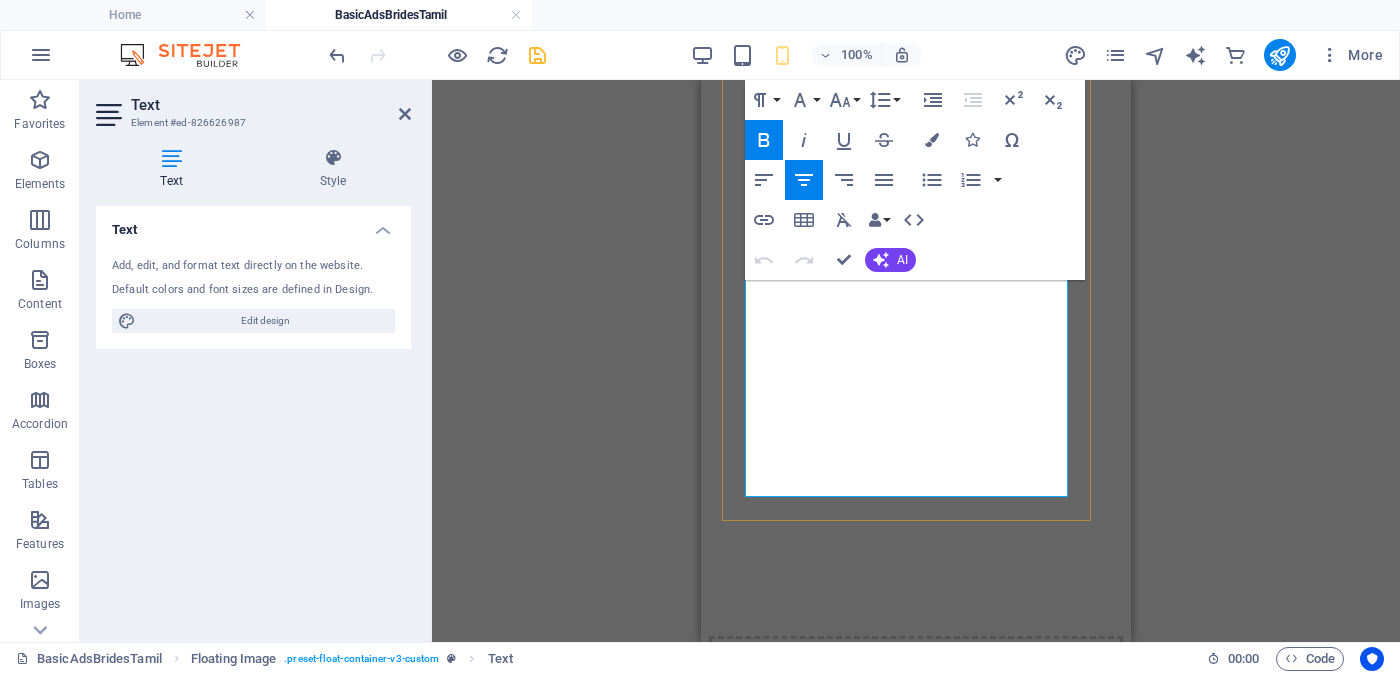 scroll, scrollTop: 989, scrollLeft: 0, axis: vertical 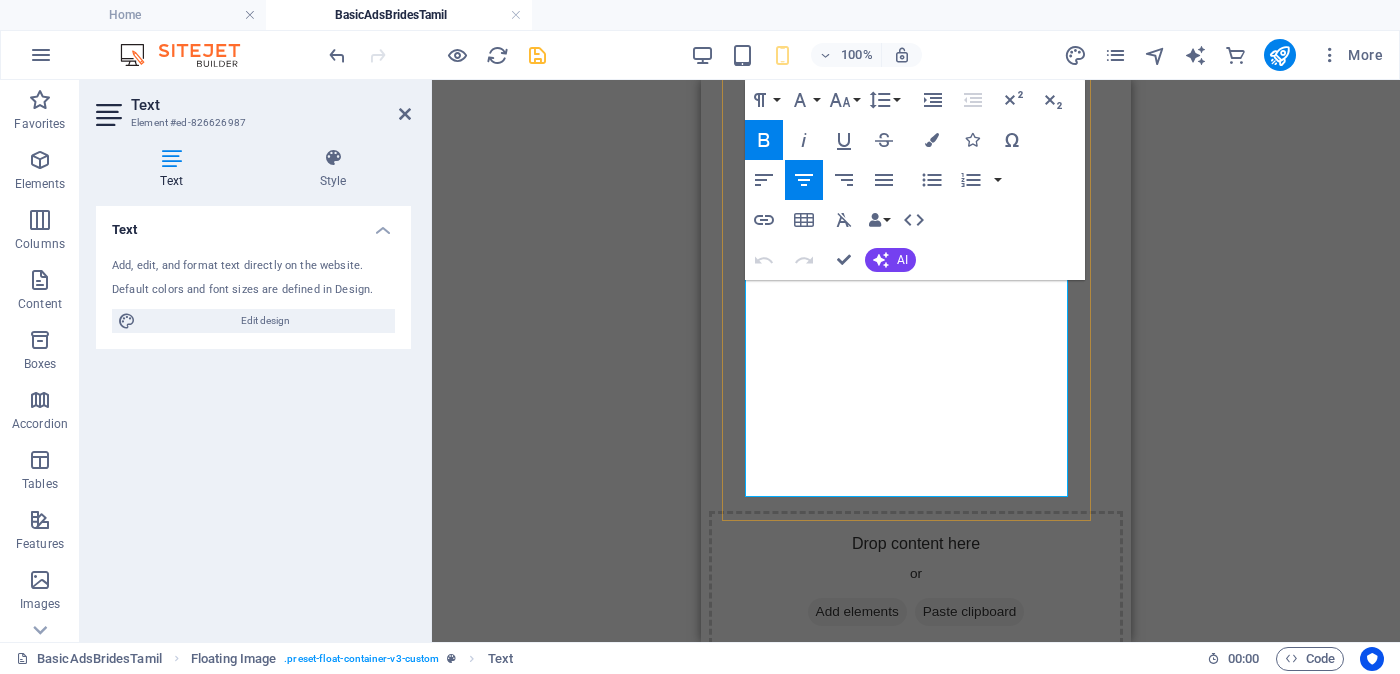 drag, startPoint x: 845, startPoint y: 431, endPoint x: 994, endPoint y: 477, distance: 155.93909 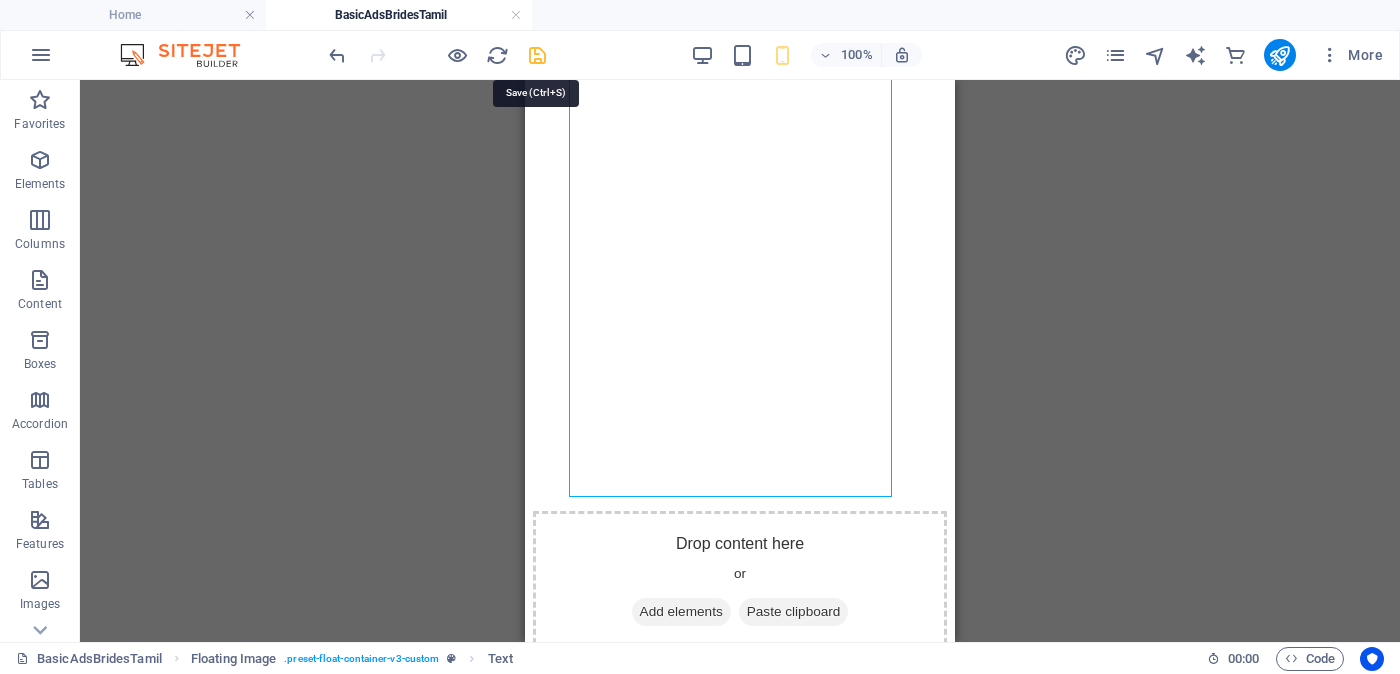 click at bounding box center (537, 55) 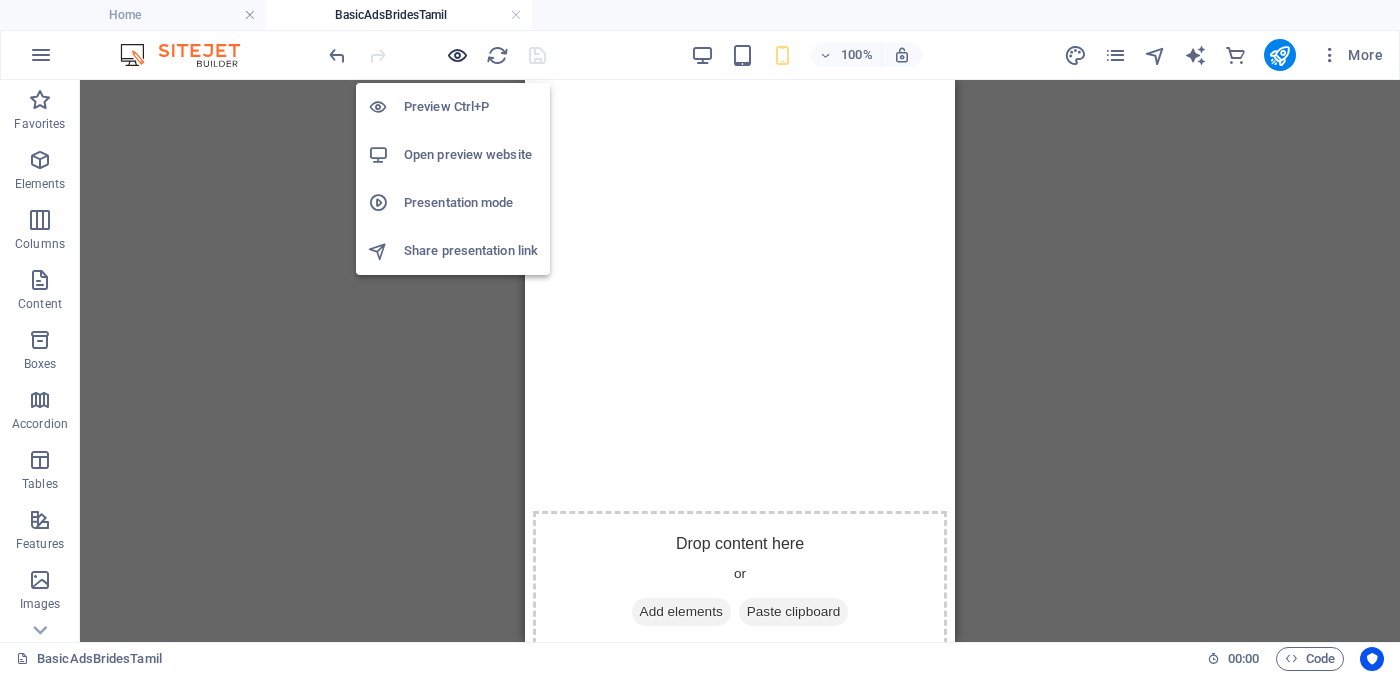 click at bounding box center [457, 55] 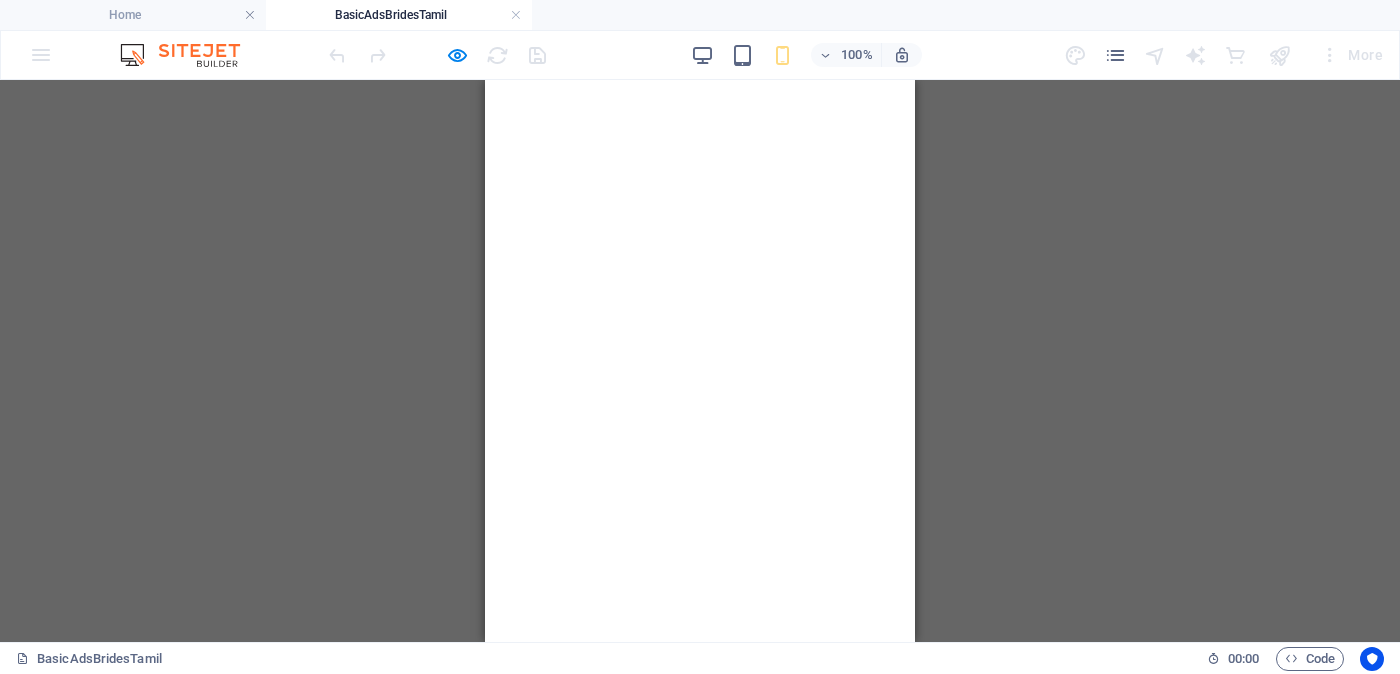 scroll, scrollTop: 989, scrollLeft: 0, axis: vertical 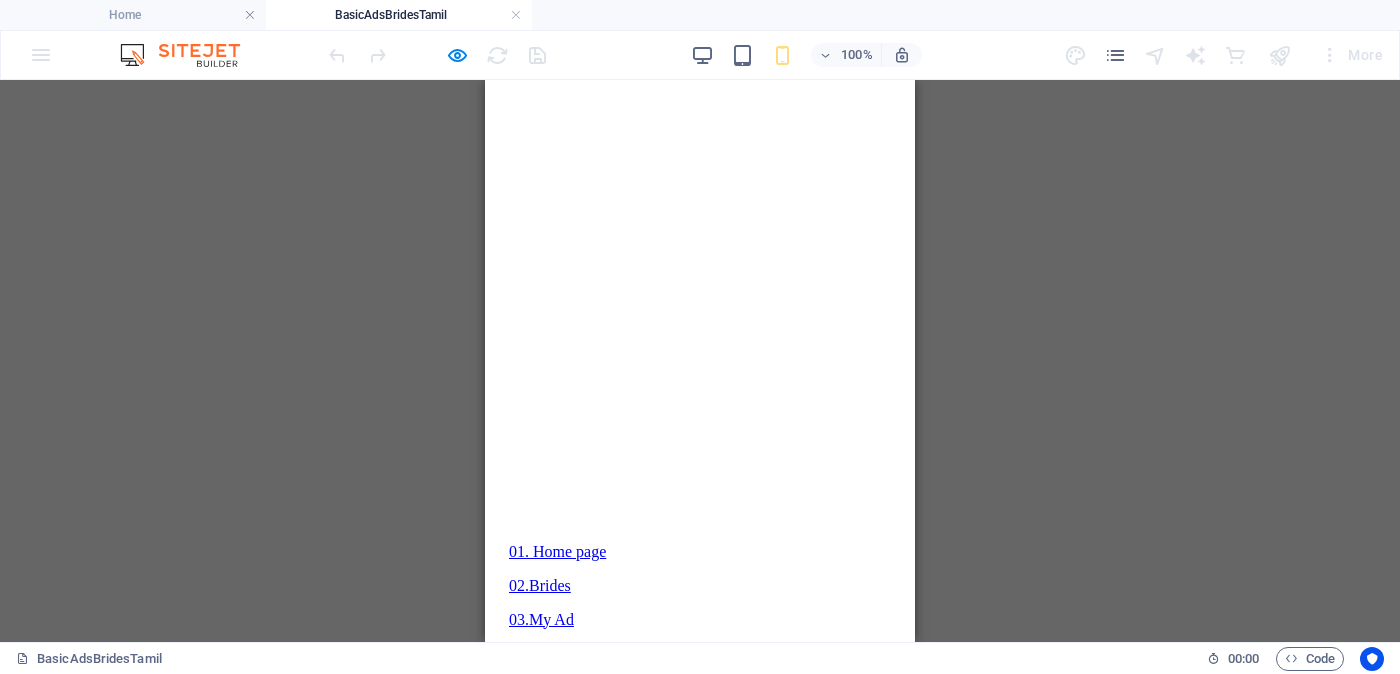click on "<< Full Ad view Link >>" at bounding box center (700, 2186) 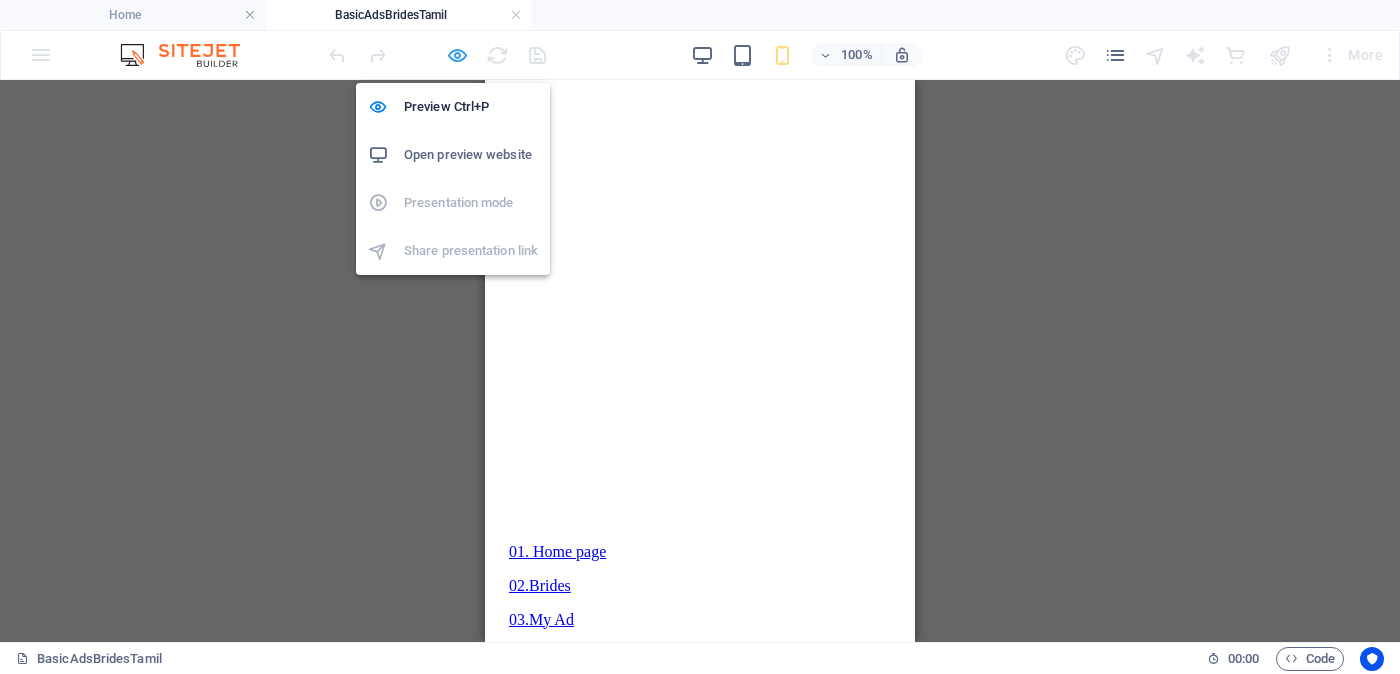 click at bounding box center [457, 55] 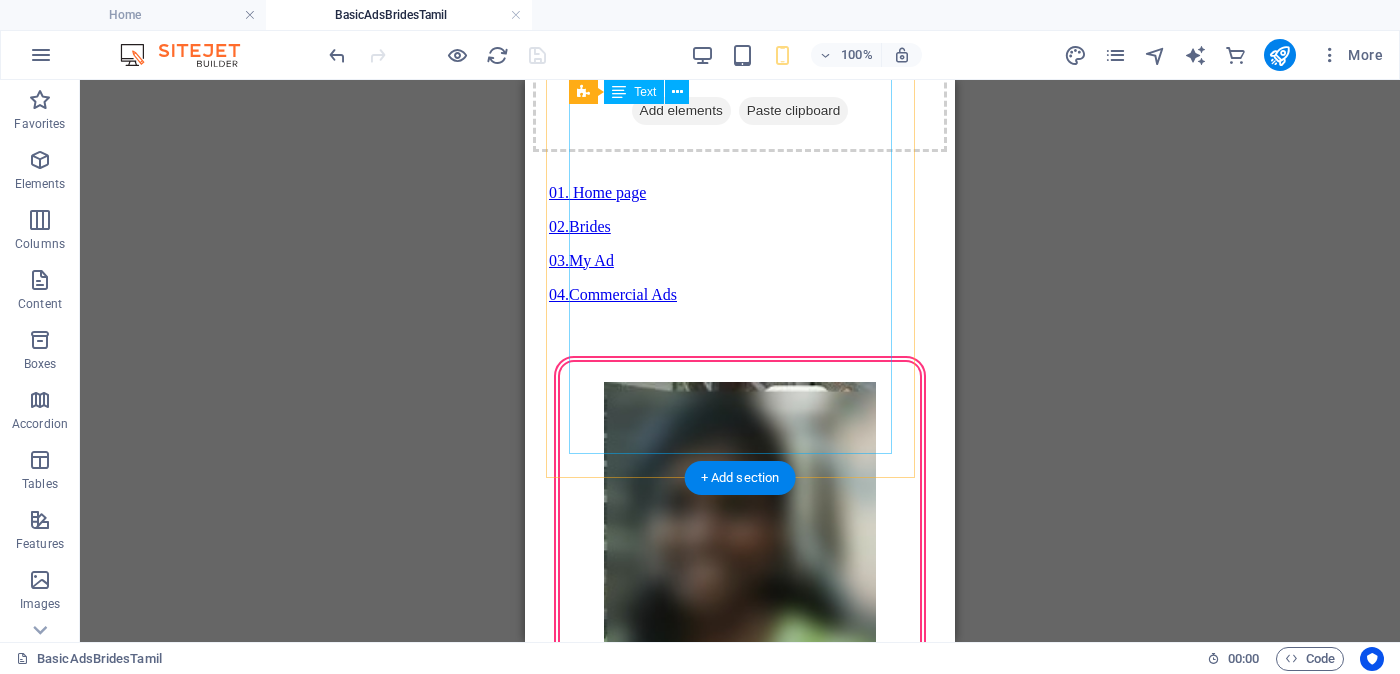 scroll, scrollTop: 1614, scrollLeft: 0, axis: vertical 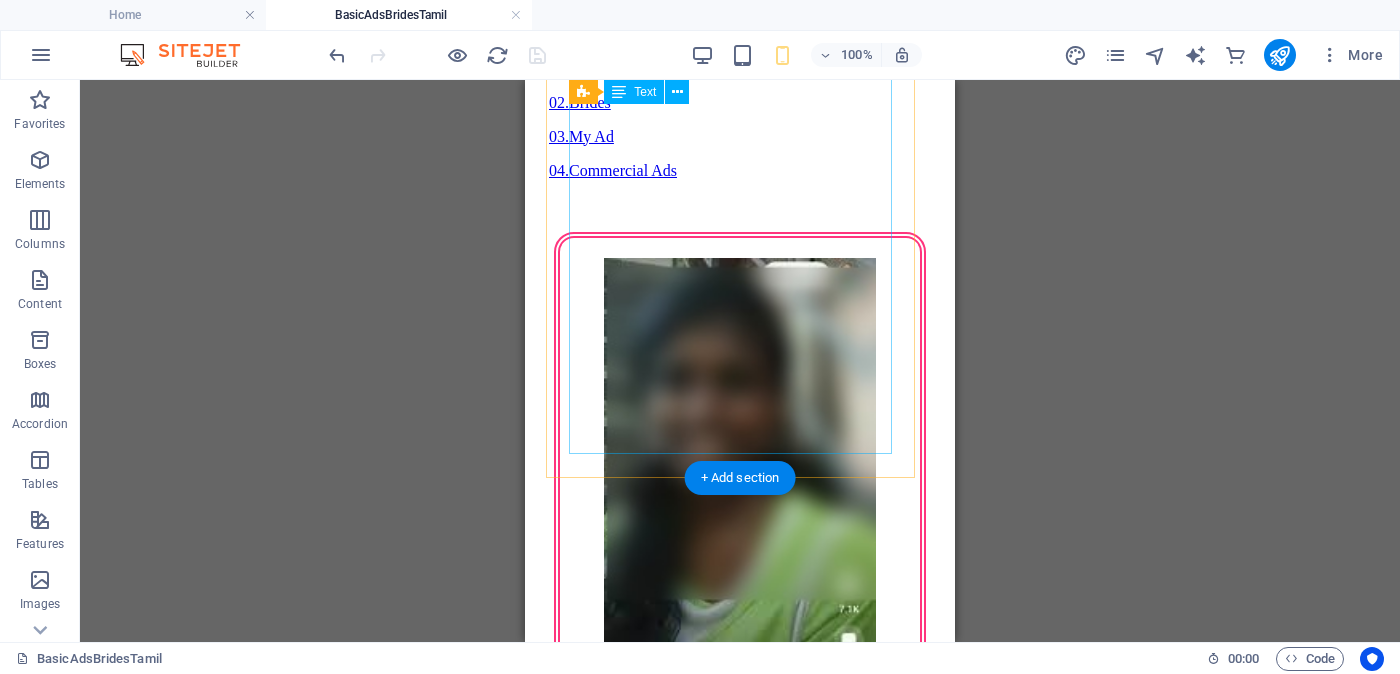click on "Proposal ID >> 5064912727300 Nickname ஷாந்தி   Shānti      திரிகோணமலை (Trincomalee)  Independent Free churches     சுதந்திர இலவச திருச்சபைகள் வயது -    Age  -  27 Unmarried -  திருமணமாகாத உயரம் - Feet ( 5 ) . Inches ( 01 ) Occupation -  தொழில் Business field -  வணிகத் துறை   Monthly Income    - சம்பளம் Rs.  60,000 - Rs. 80,000  ---------------------------------------------------- << Full Ad view Link >> தெளிவான படத்தையும் முழு விளம்பரத்தையும் பார்க்க" at bounding box center (740, 2350) 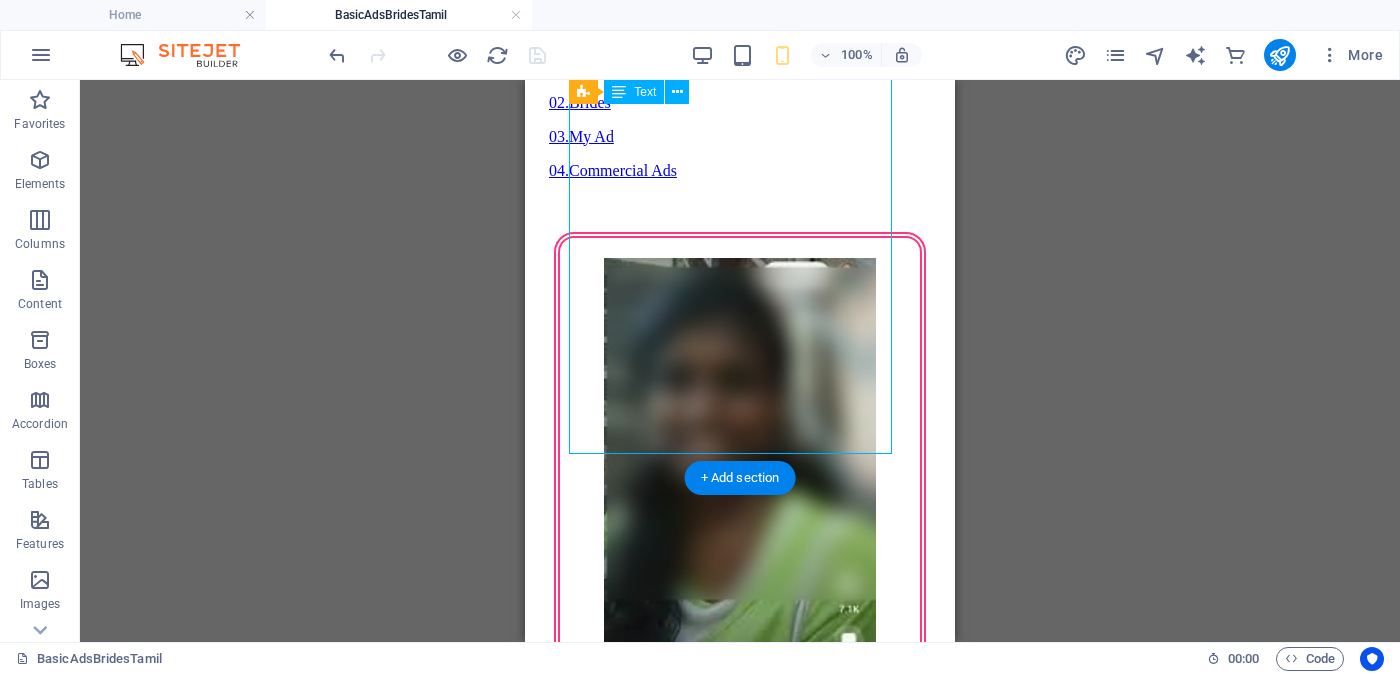 click on "Proposal ID >> 5064912727300 Nickname ஷாந்தி   Shānti      திரிகோணமலை (Trincomalee)  Independent Free churches     சுதந்திர இலவச திருச்சபைகள் வயது -    Age  -  27 Unmarried -  திருமணமாகாத உயரம் - Feet ( 5 ) . Inches ( 01 ) Occupation -  தொழில் Business field -  வணிகத் துறை   Monthly Income    - சம்பளம் Rs.  60,000 - Rs. 80,000  ---------------------------------------------------- << Full Ad view Link >> தெளிவான படத்தையும் முழு விளம்பரத்தையும் பார்க்க" at bounding box center [740, 2350] 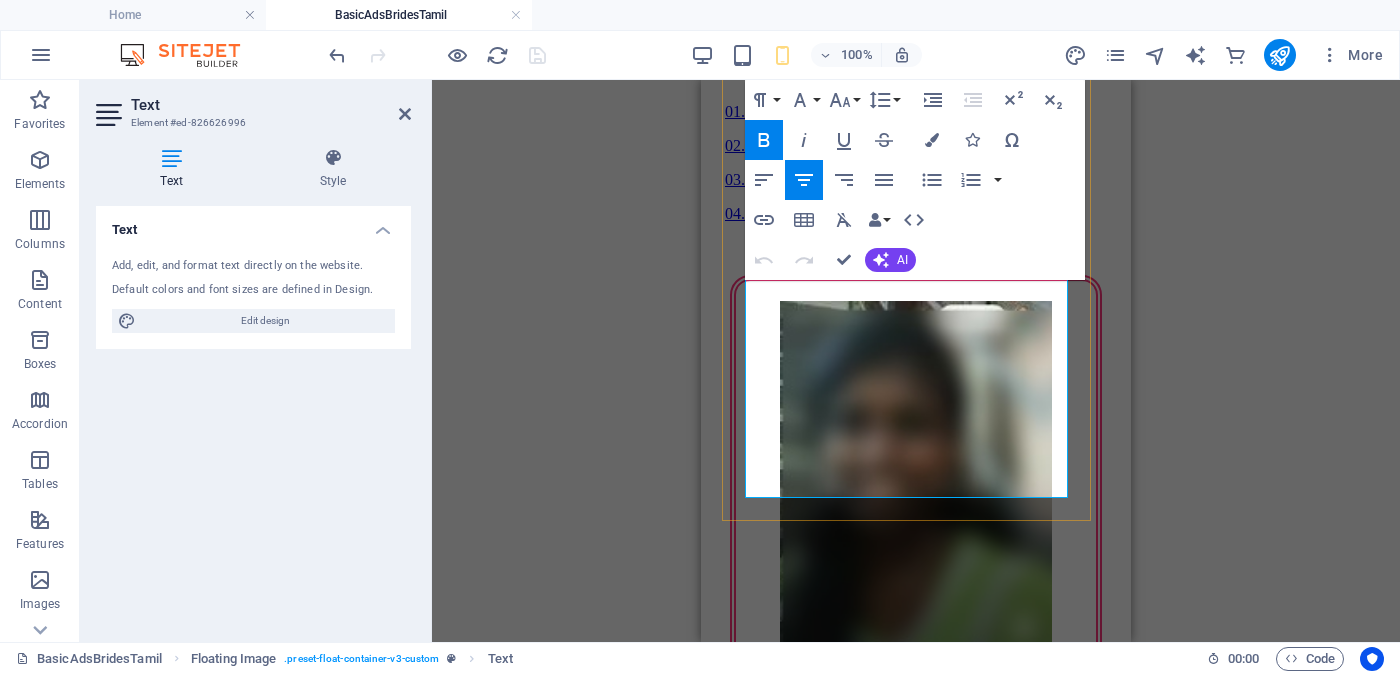 scroll, scrollTop: 1696, scrollLeft: 0, axis: vertical 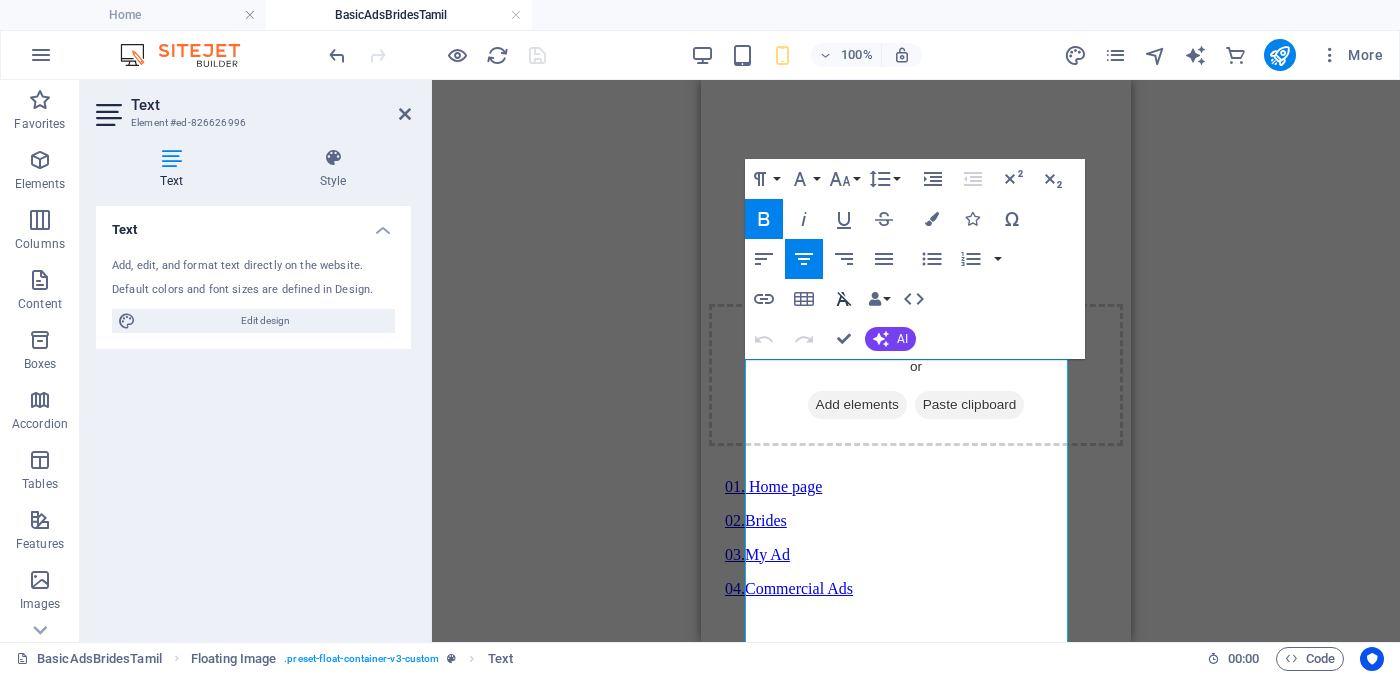 drag, startPoint x: 144, startPoint y: 222, endPoint x: 855, endPoint y: 303, distance: 715.59906 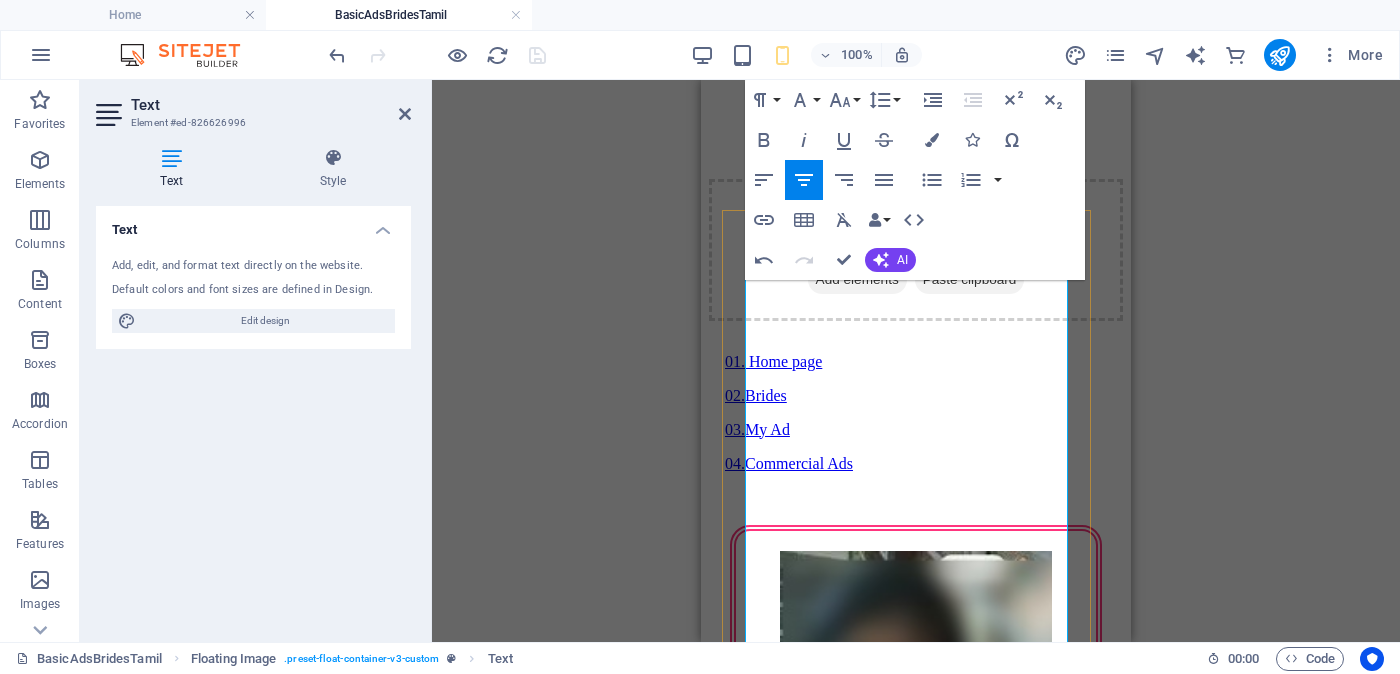 scroll, scrollTop: 1571, scrollLeft: 0, axis: vertical 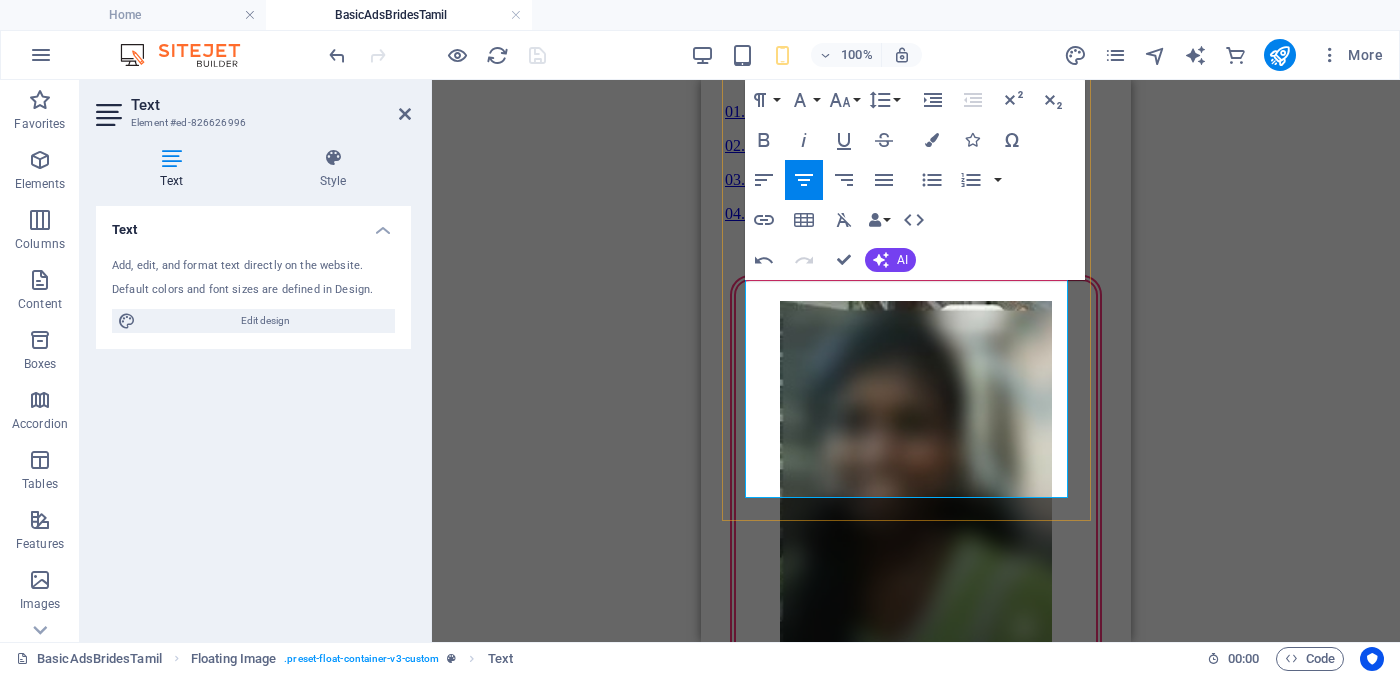drag, startPoint x: 849, startPoint y: 430, endPoint x: 991, endPoint y: 477, distance: 149.57607 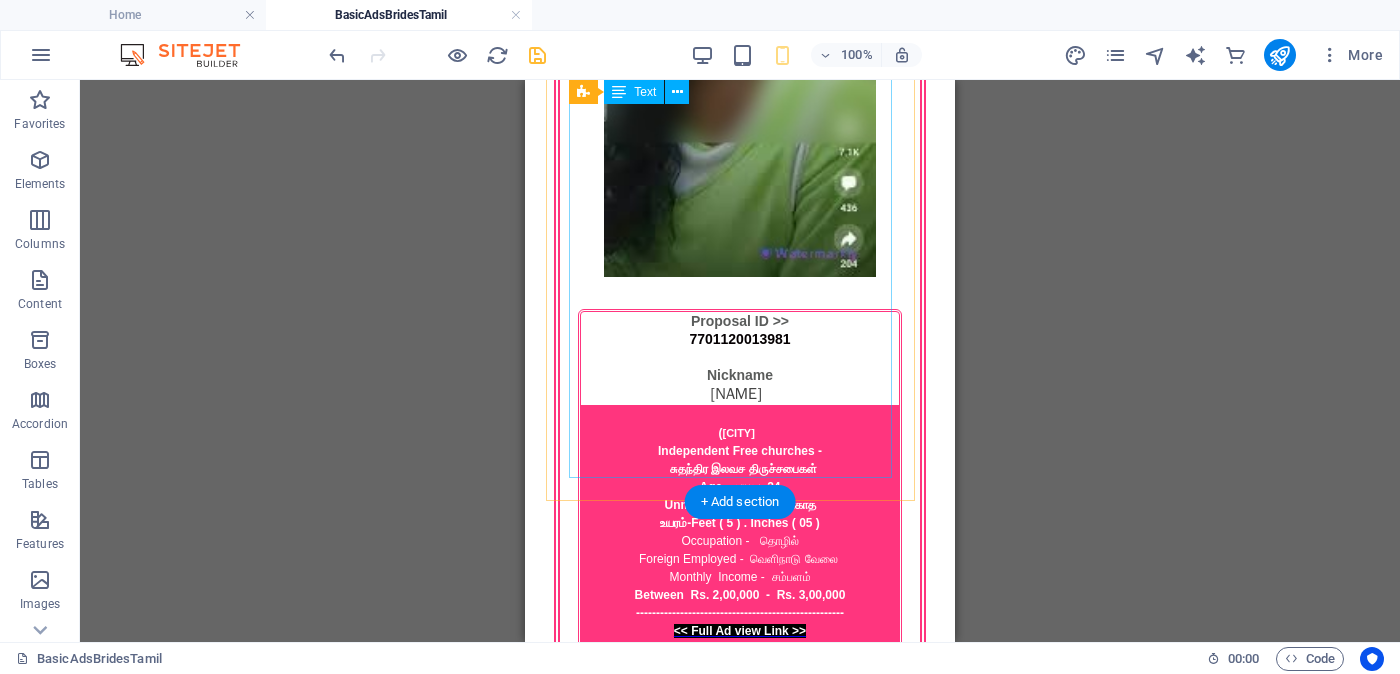 scroll, scrollTop: 2196, scrollLeft: 0, axis: vertical 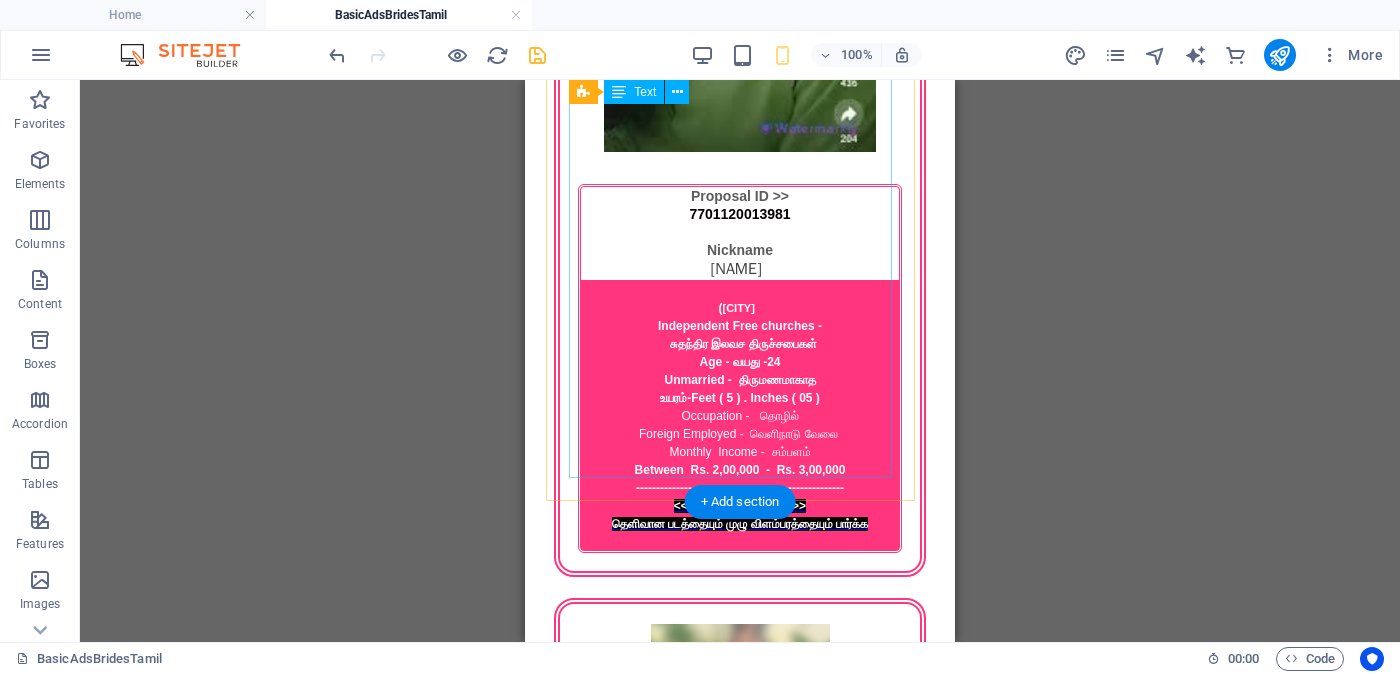 click on "Proposal ID >> 1104992637908 Nickname மீனா  (Mīṉā)        வவுனியா (Vavuniya)    Independent Free churches     சுதந்திர இலவச திருச்சபைகள் வயது -    Age  -  32 Unmarried -  திருமணமாகாத உயரம் - Feet ( 5 ) . Inches ( 07 ) Occupation -  தொழில் Business field -  வணிகத் துறை   Monthly Income    - சம்பளம் Between Rs.  30,000 - Rs. 40,000  ---------------------------------------------------- << Full Ad view Link >> தெளிவான படத்தையும் முழு விளம்பரத்தையும் பார்க்க" at bounding box center (740, 2444) 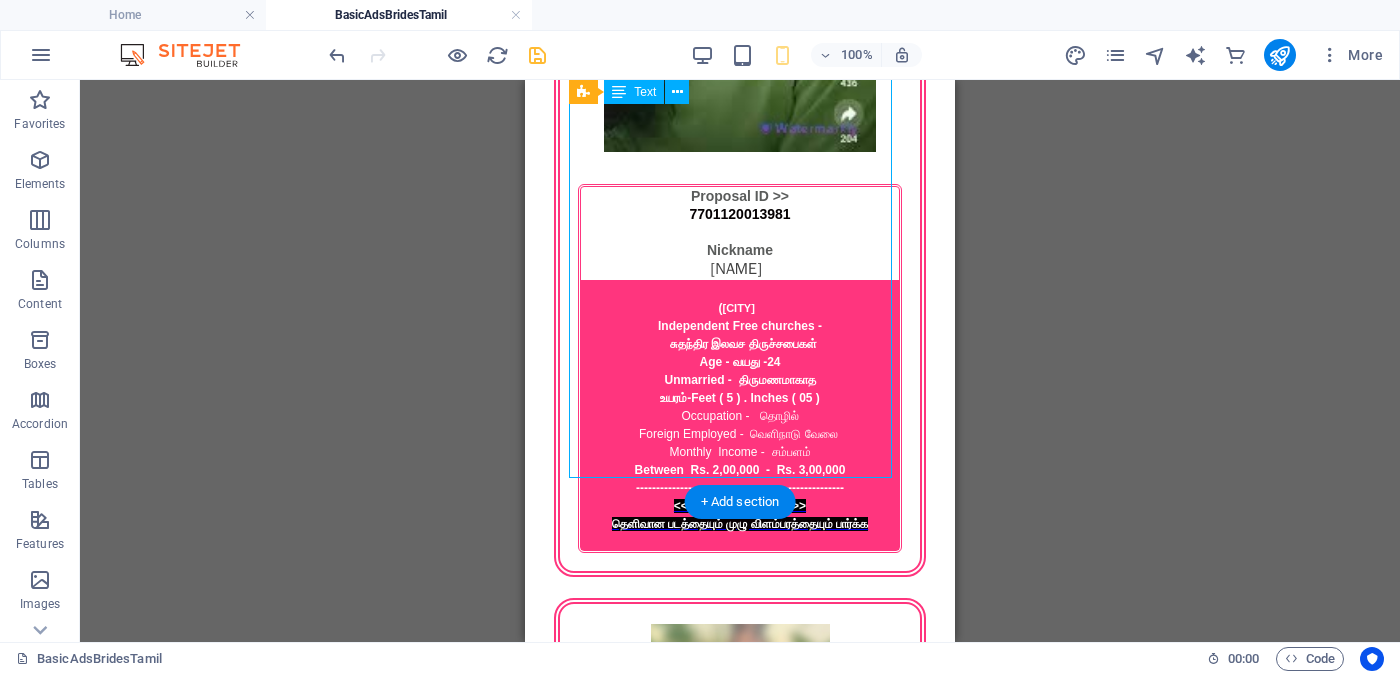 click on "Proposal ID >> 1104992637908 Nickname மீனா  (Mīṉā)        வவுனியா (Vavuniya)    Independent Free churches     சுதந்திர இலவச திருச்சபைகள் வயது -    Age  -  32 Unmarried -  திருமணமாகாத உயரம் - Feet ( 5 ) . Inches ( 07 ) Occupation -  தொழில் Business field -  வணிகத் துறை   Monthly Income    - சம்பளம் Between Rs.  30,000 - Rs. 40,000  ---------------------------------------------------- << Full Ad view Link >> தெளிவான படத்தையும் முழு விளம்பரத்தையும் பார்க்க" at bounding box center (740, 2444) 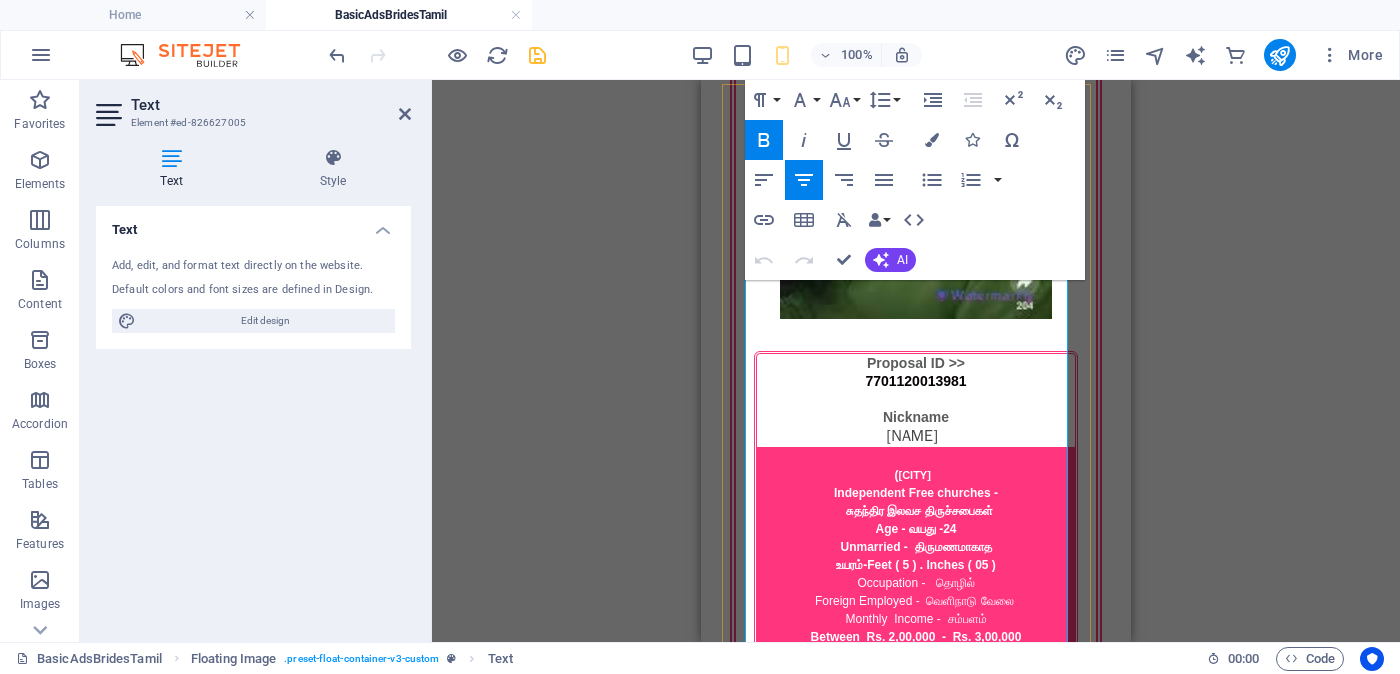 scroll, scrollTop: 2279, scrollLeft: 0, axis: vertical 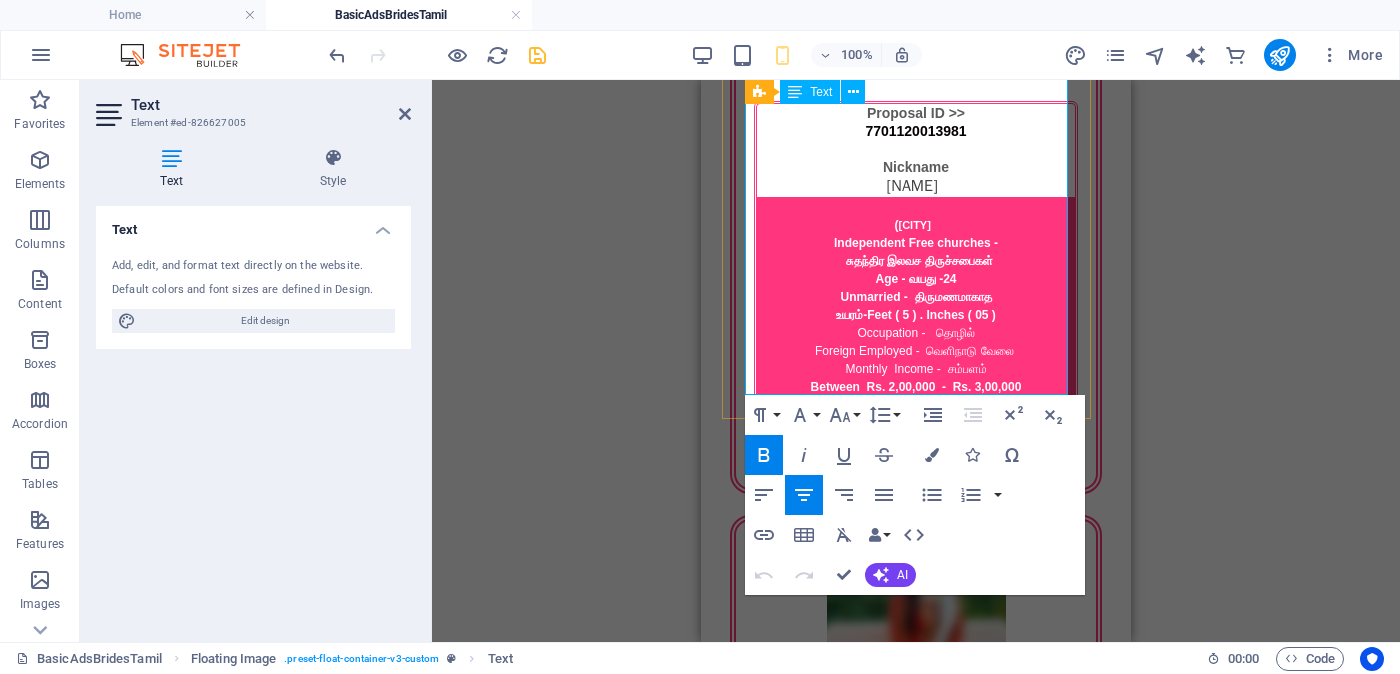 drag, startPoint x: 848, startPoint y: 325, endPoint x: 996, endPoint y: 372, distance: 155.28362 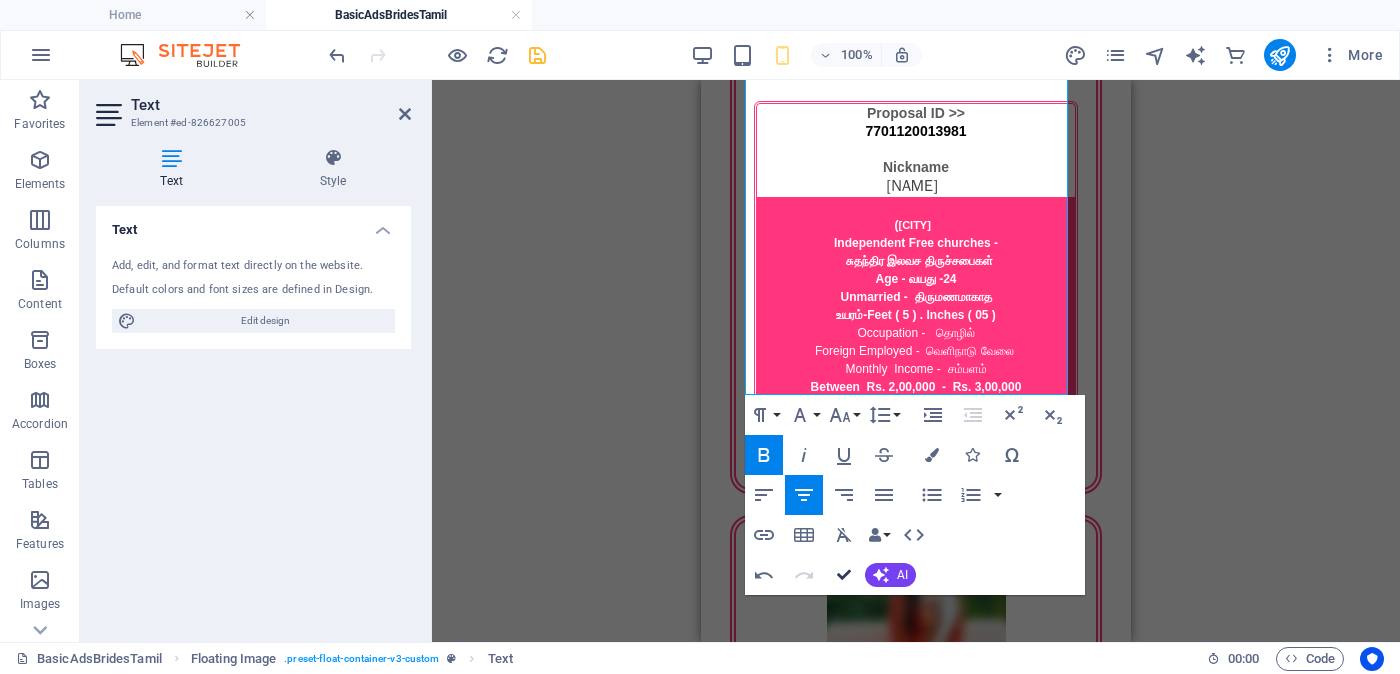 drag, startPoint x: 846, startPoint y: 572, endPoint x: 321, endPoint y: 486, distance: 531.9972 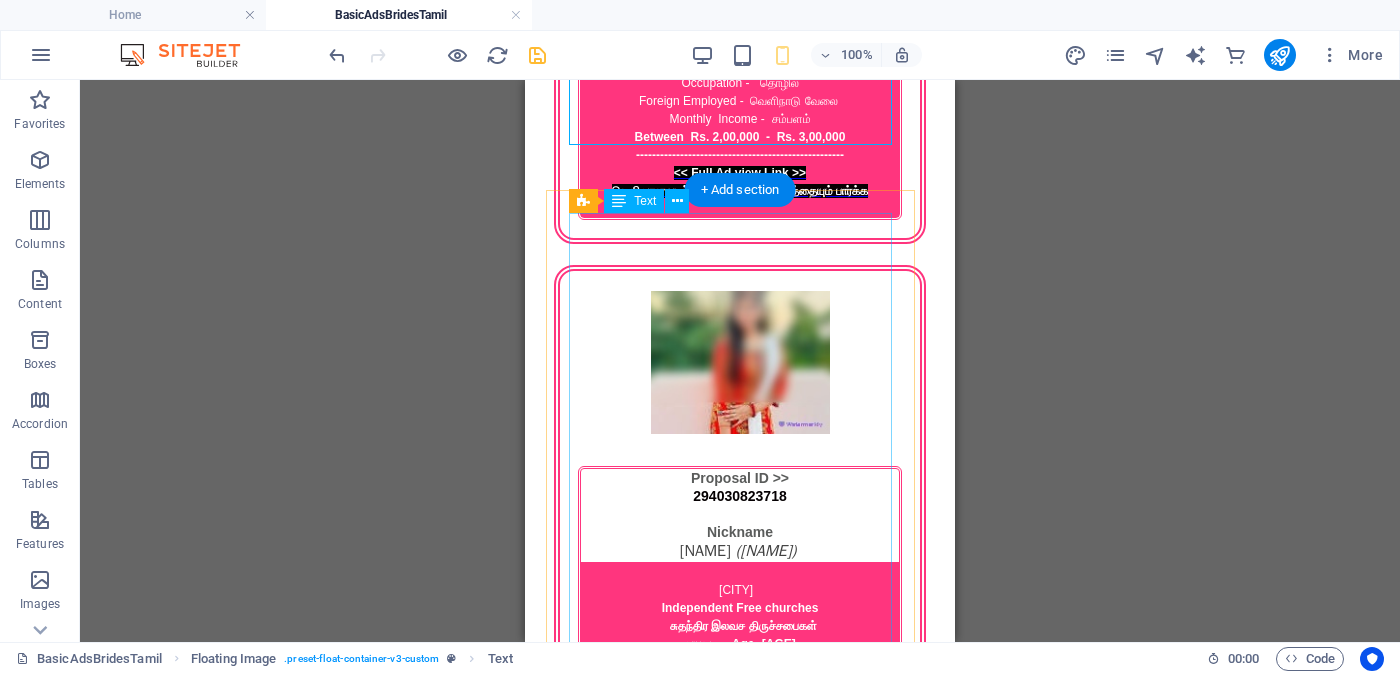 scroll, scrollTop: 2654, scrollLeft: 0, axis: vertical 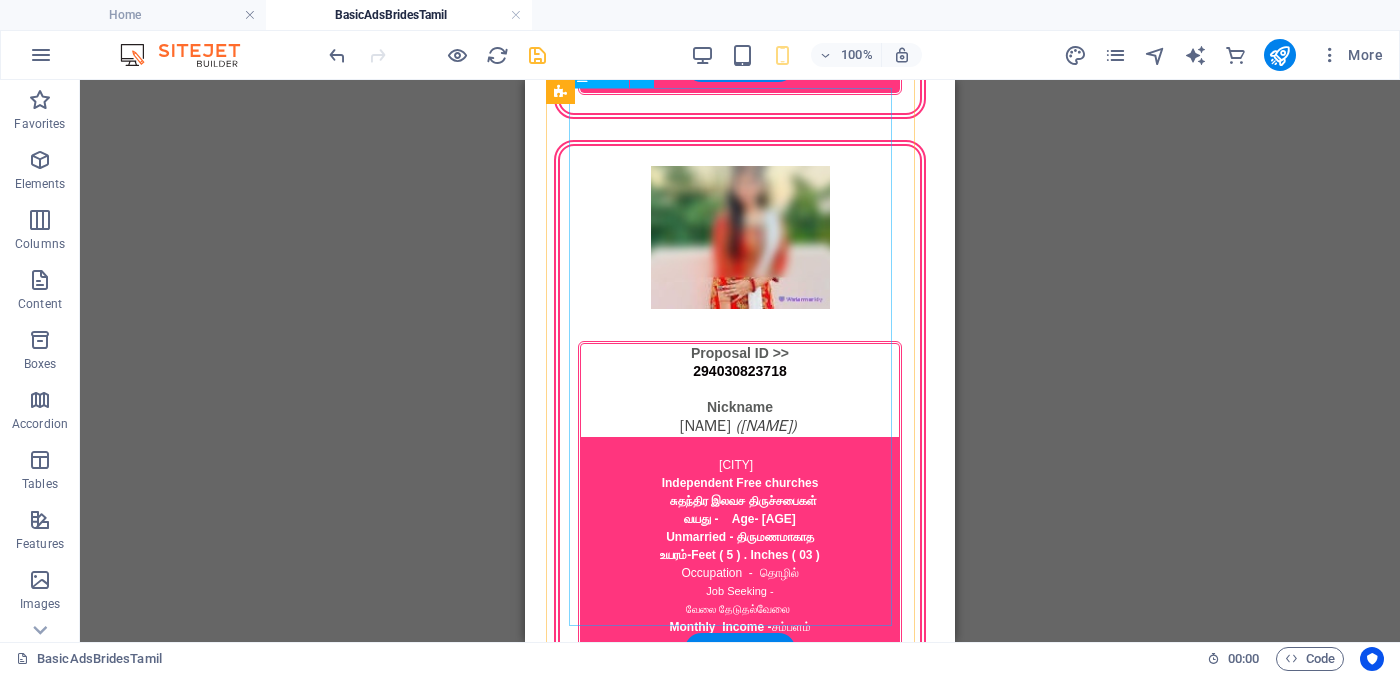 click on "Proposal ID >> 110451067205 Nickname விஷ்வி  (Viṣvi)         வவுனியா (Vavuniya)    Independent Free churches     சுதந்திர இலவச திருச்சபைகள் வயது -    Age  -  23 Unmarried -  திருமணமாகாத உயரம் - Feet ( 5 ) . Inches ( 02 ) Occupation -  தொழில் Business field -  வணிகத் துறை   Monthly Income    - சம்பளம் Between Rs.  20,000 - Rs. 30,000  ---------------------------------------------------- << Full Ad view Link >> தெளிவான படத்தையும் முழு விளம்பரத்தையும் பார்க்க" at bounding box center [740, 2627] 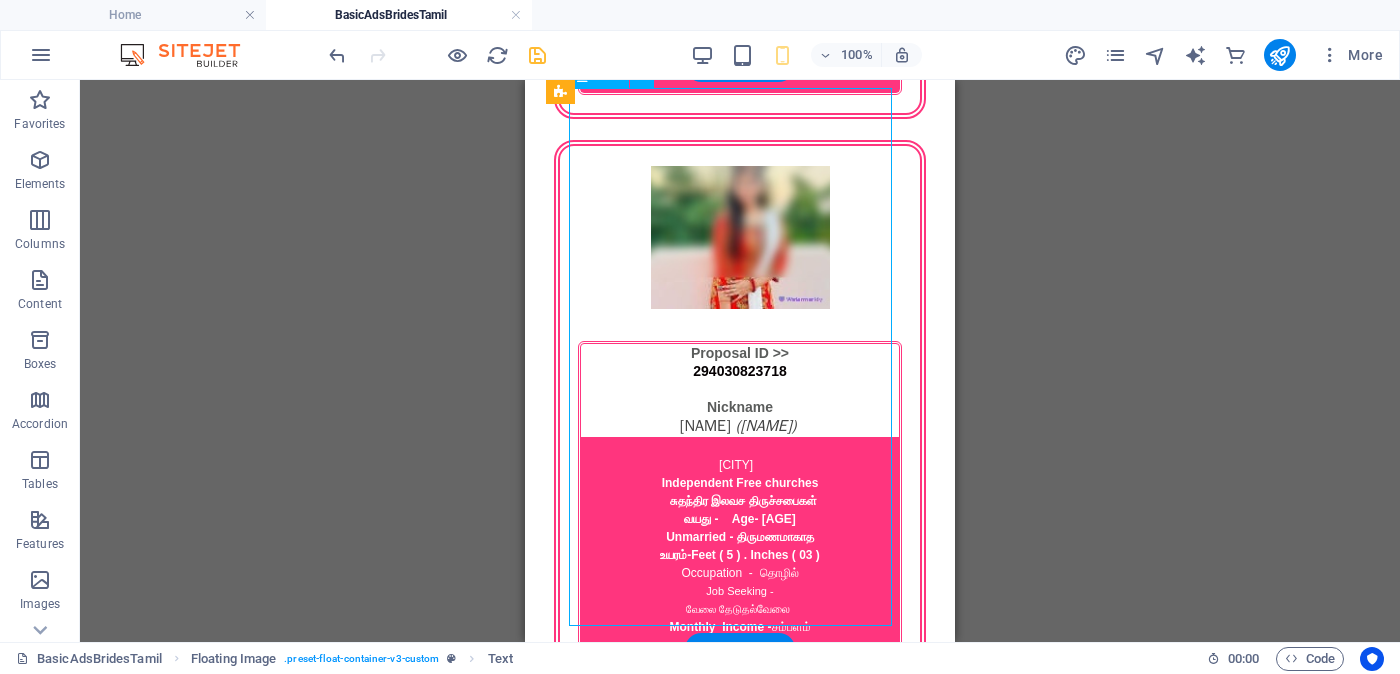 click on "Proposal ID >> 110451067205 Nickname விஷ்வி  (Viṣvi)         வவுனியா (Vavuniya)    Independent Free churches     சுதந்திர இலவச திருச்சபைகள் வயது -    Age  -  23 Unmarried -  திருமணமாகாத உயரம் - Feet ( 5 ) . Inches ( 02 ) Occupation -  தொழில் Business field -  வணிகத் துறை   Monthly Income    - சம்பளம் Between Rs.  20,000 - Rs. 30,000  ---------------------------------------------------- << Full Ad view Link >> தெளிவான படத்தையும் முழு விளம்பரத்தையும் பார்க்க" at bounding box center (740, 2627) 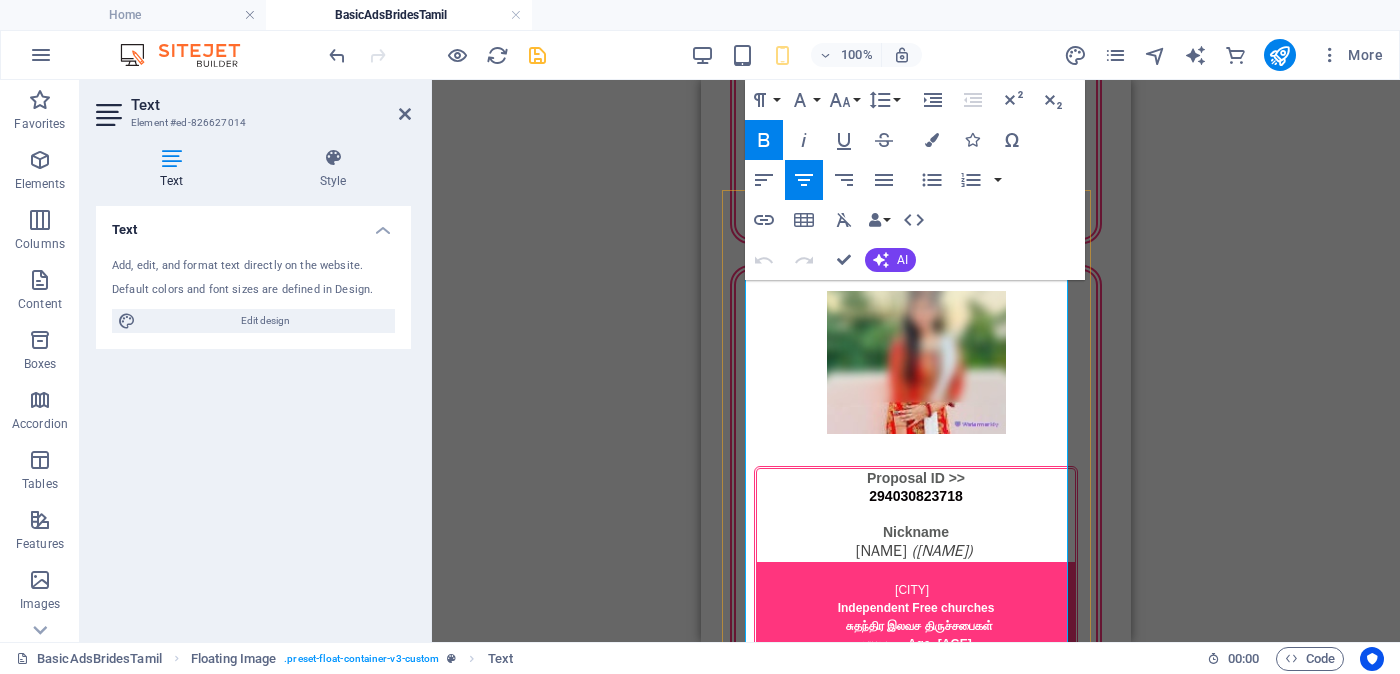 scroll, scrollTop: 2654, scrollLeft: 0, axis: vertical 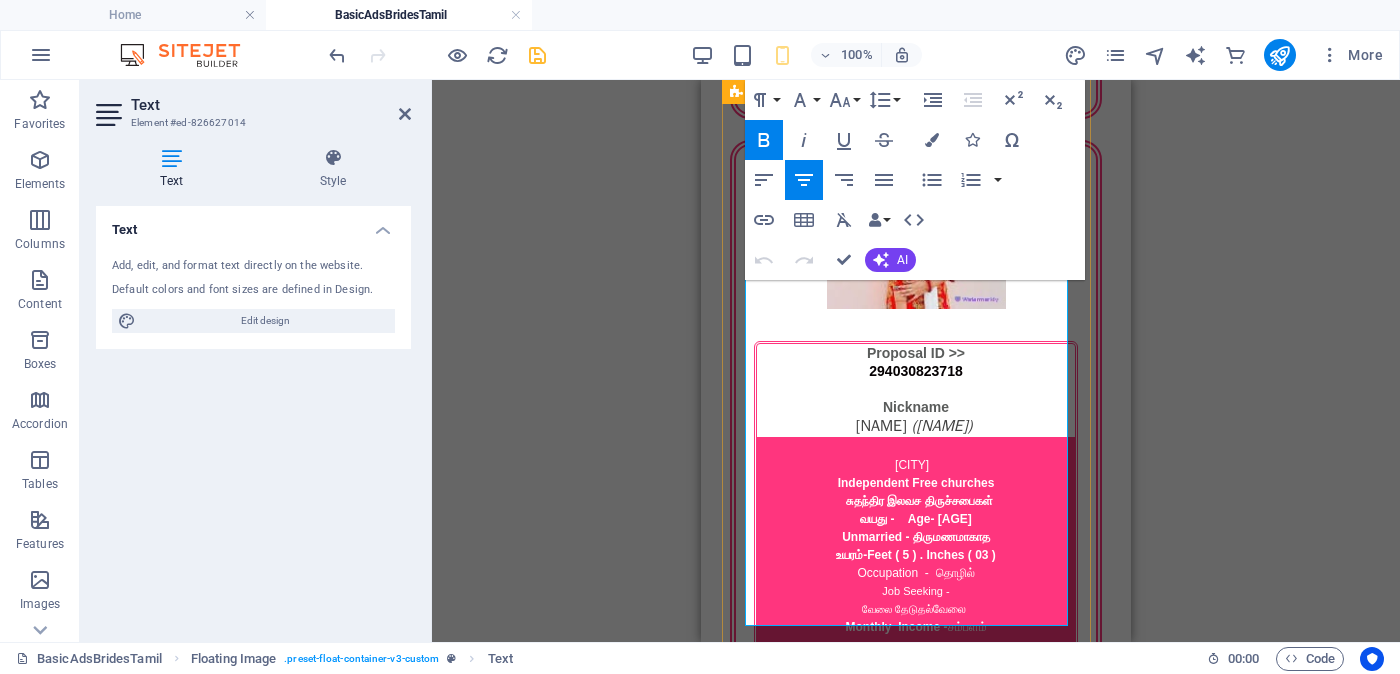 drag, startPoint x: 847, startPoint y: 535, endPoint x: 990, endPoint y: 584, distance: 151.16217 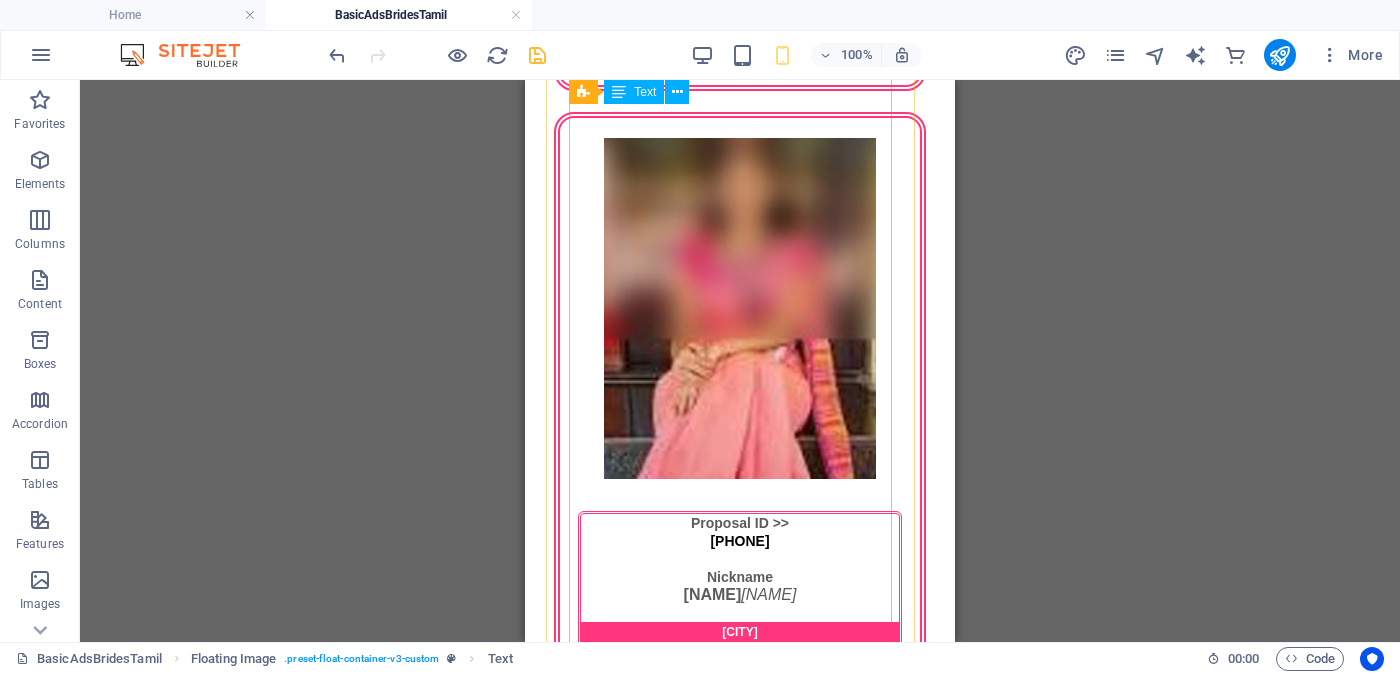 scroll, scrollTop: 3404, scrollLeft: 0, axis: vertical 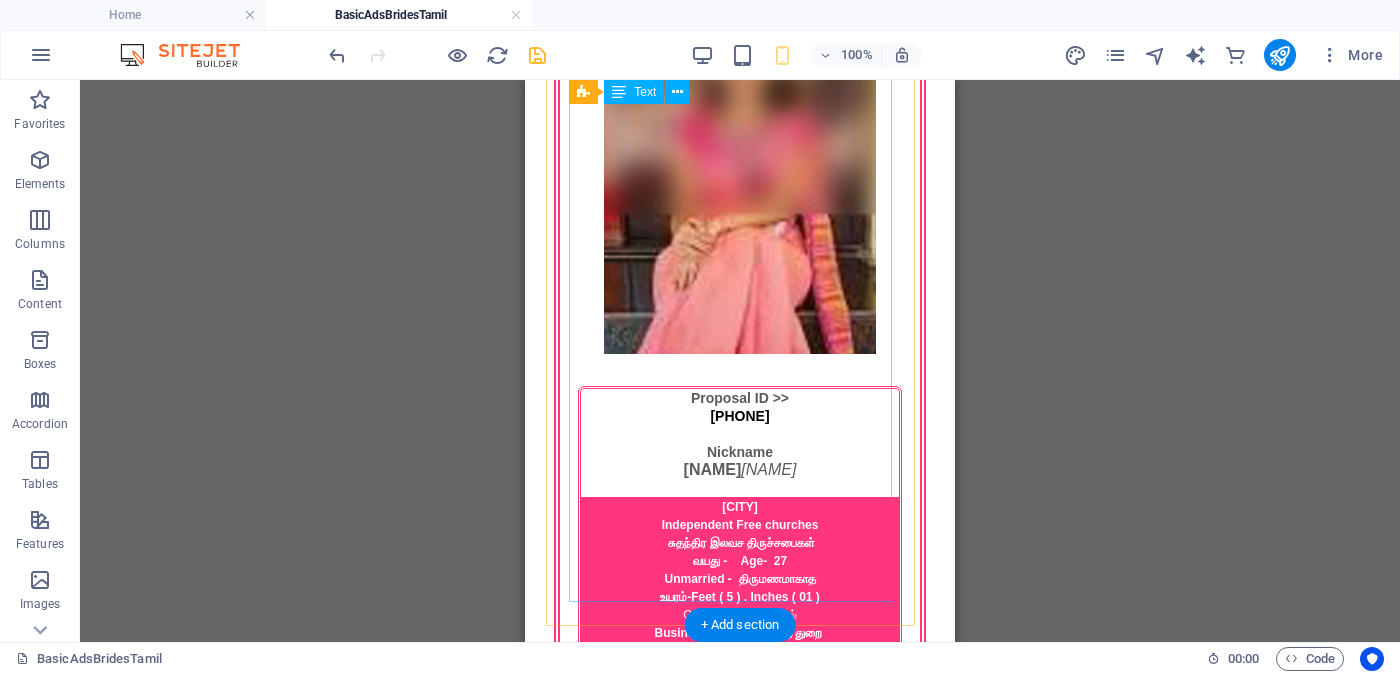 click on "Proposal ID >> 892017047019 Nickname ஷரோணி  (Sharoṇi)      வவுனியா ( Colombo )  AOG Church -  ஏ.ஓ.ஜி. திருச்சபை வயது -    Age  -  29 Divorced ( Before salvation )  no children  மணமுறிவு, குழந்தைகள் இல்லை உயரம் - Feet ( 5 ) . Inches ( 00 ) Occupation -  தொழில் Doctor  -    டாக்டர்   Monthly Income    - சம்பளம் Between Rs. 1, 50,000 - Rs. 2,00,000  ---------------------------------------------------- << Full Ad view Link >> தெளிவான படத்தையும் முழு விளம்பரத்தையும் பார்க்க" at bounding box center (740, 2569) 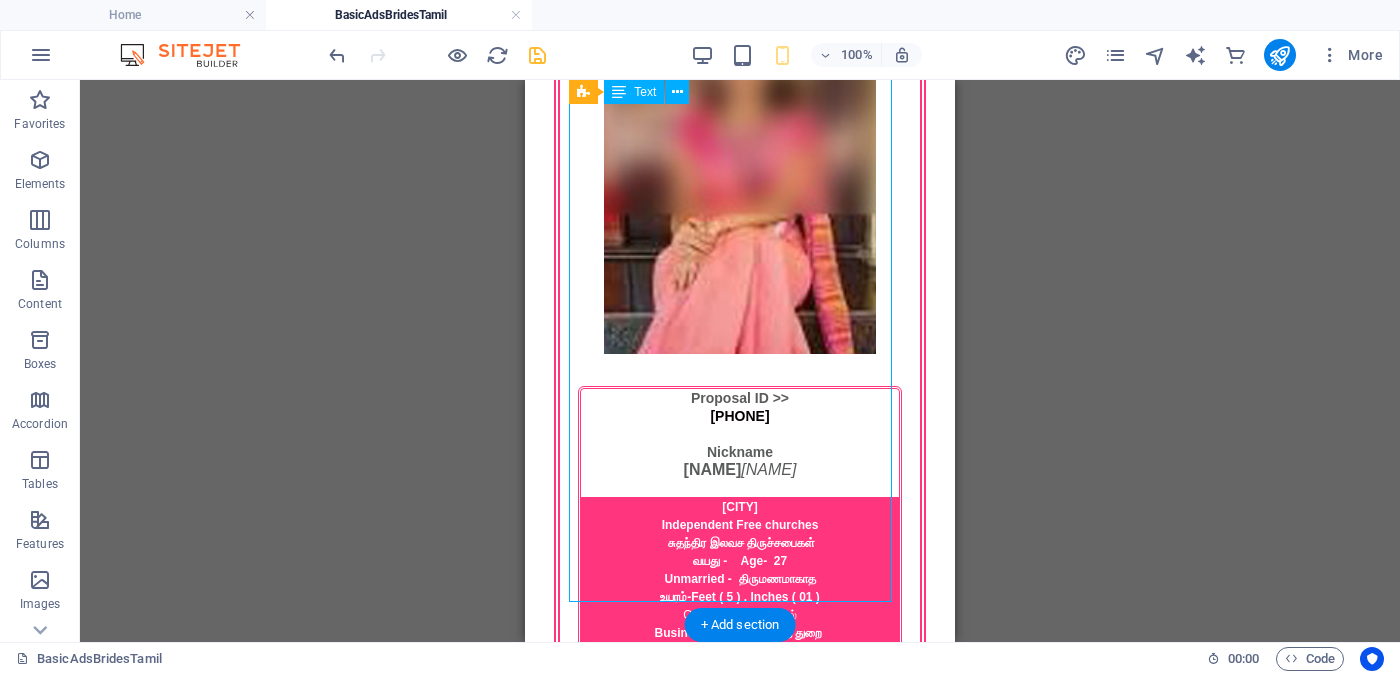 click on "Proposal ID >> 892017047019 Nickname ஷரோணி  (Sharoṇi)      வவுனியா ( Colombo )  AOG Church -  ஏ.ஓ.ஜி. திருச்சபை வயது -    Age  -  29 Divorced ( Before salvation )  no children  மணமுறிவு, குழந்தைகள் இல்லை உயரம் - Feet ( 5 ) . Inches ( 00 ) Occupation -  தொழில் Doctor  -    டாக்டர்   Monthly Income    - சம்பளம் Between Rs. 1, 50,000 - Rs. 2,00,000  ---------------------------------------------------- << Full Ad view Link >> தெளிவான படத்தையும் முழு விளம்பரத்தையும் பார்க்க" at bounding box center [740, 2569] 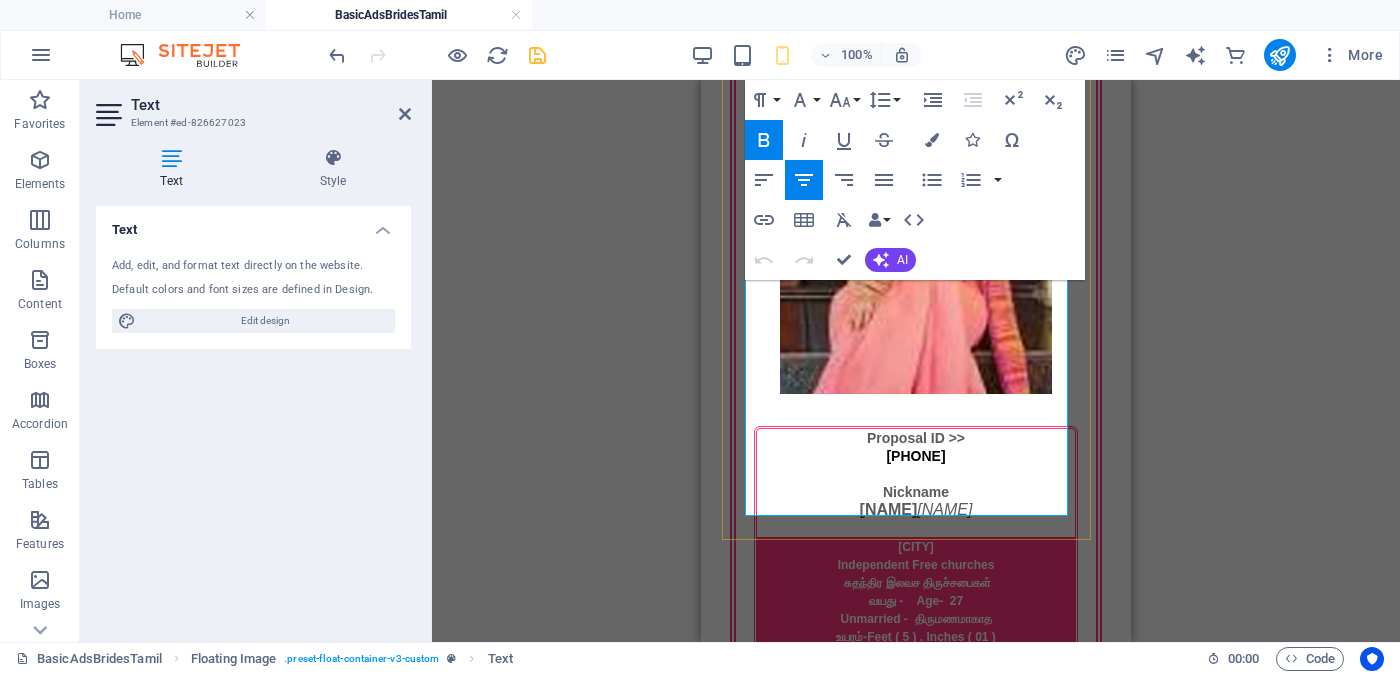 scroll, scrollTop: 3489, scrollLeft: 0, axis: vertical 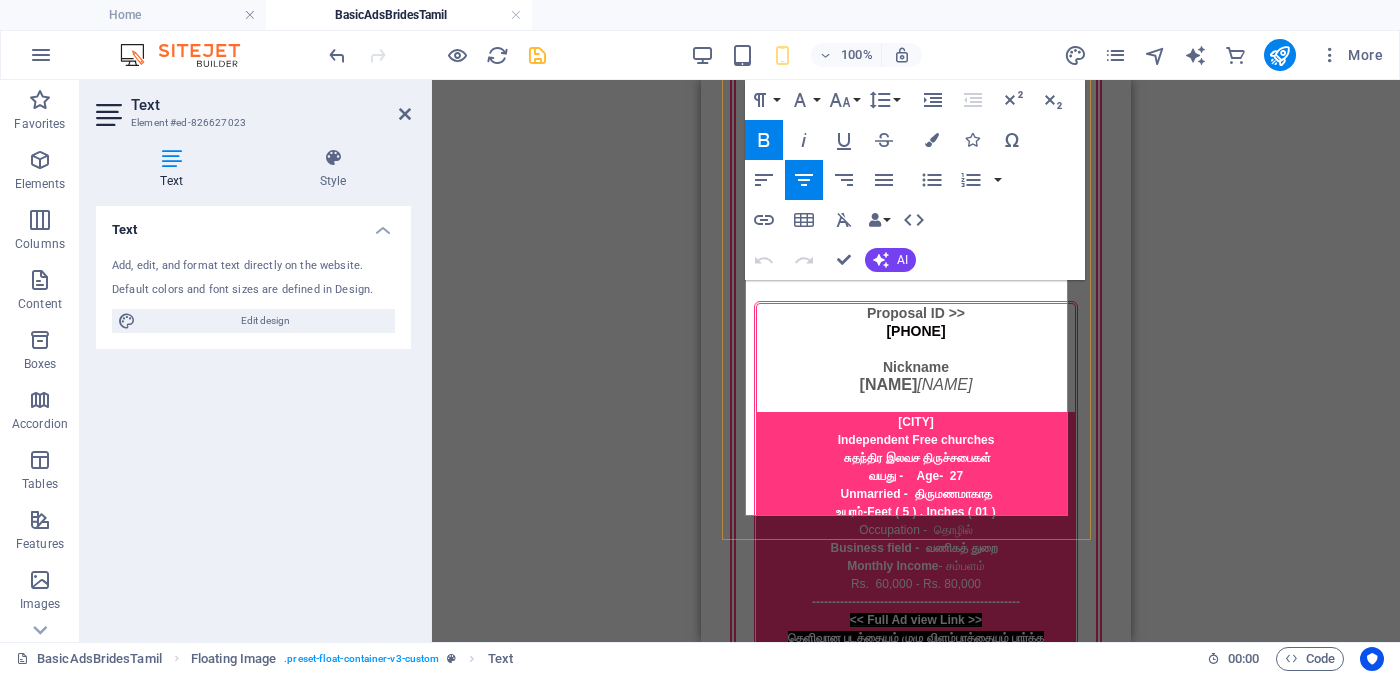 drag, startPoint x: 847, startPoint y: 397, endPoint x: 991, endPoint y: 452, distance: 154.14604 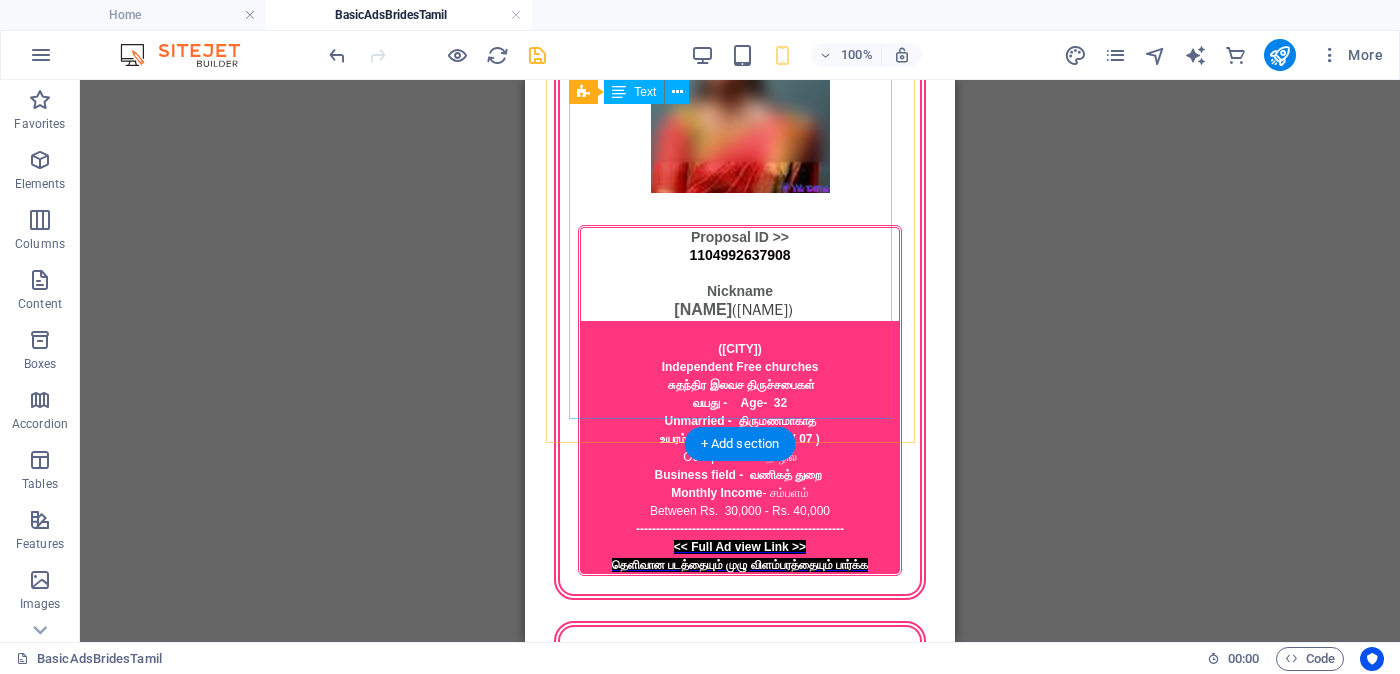click on "Proposal ID >> 702417067026 Nickname கேத்துமா  (Kēthumā)         யாழ்ப்பாணம்  ( Jaffna )   Light House Church விளக்கு வீடு    வயது -    Age  -  27 Unmarried -  திருமணமாகாத உயரம் - Feet ( 5 ) . Inches ( 05 ) Occupation -  தொழில் Business field -  வணிகத் துறை   Monthly Income    - சம்பளம் Between Rs.  80,000 - Rs. 1,00,000  ---------------------------------------------------- << Full Ad view Link >> தெளிவான படத்தையும் முழு விளம்பரத்தையும் பார்க்க" at bounding box center [740, 2534] 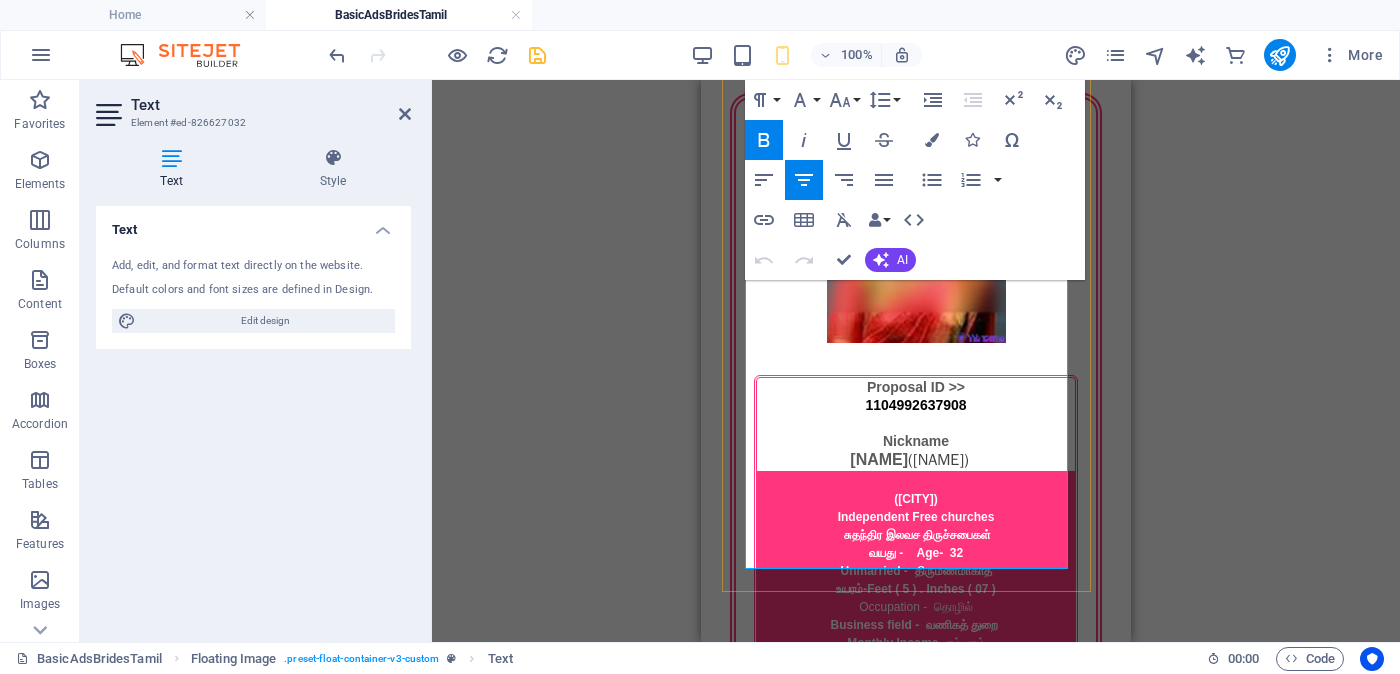 scroll, scrollTop: 4215, scrollLeft: 0, axis: vertical 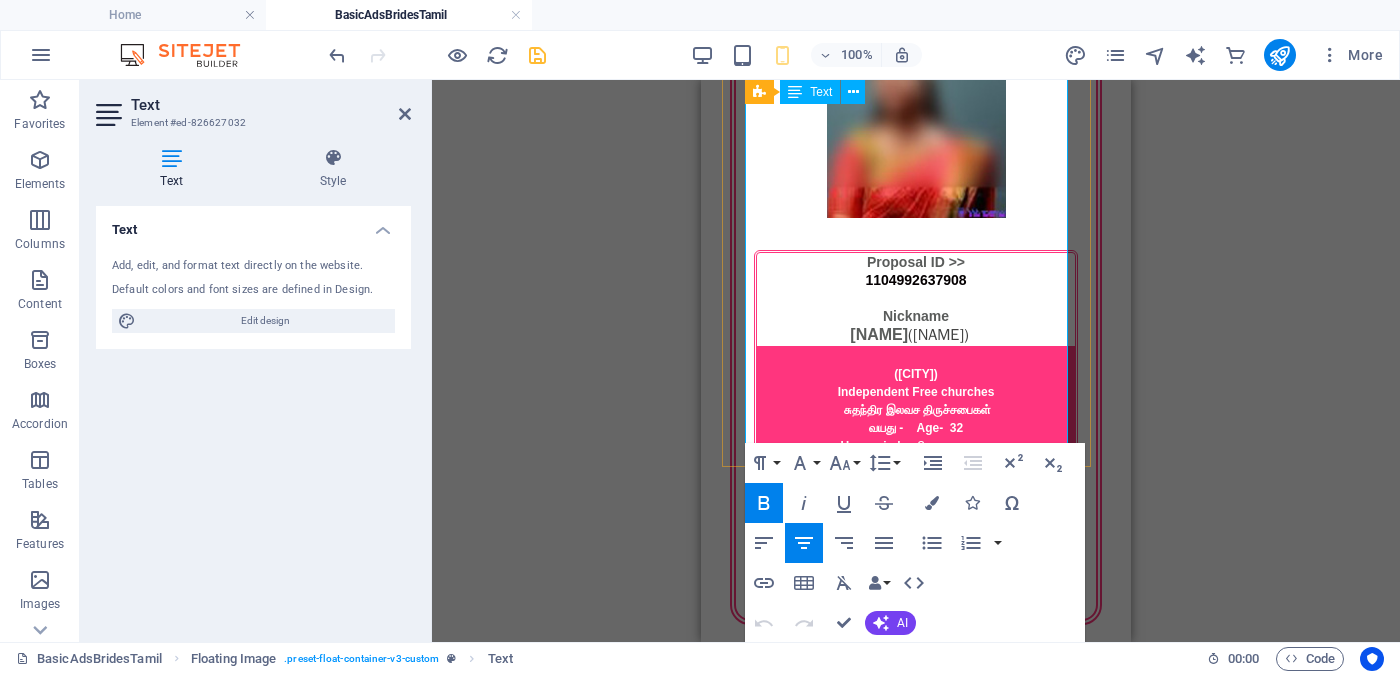 drag, startPoint x: 845, startPoint y: 374, endPoint x: 998, endPoint y: 429, distance: 162.58536 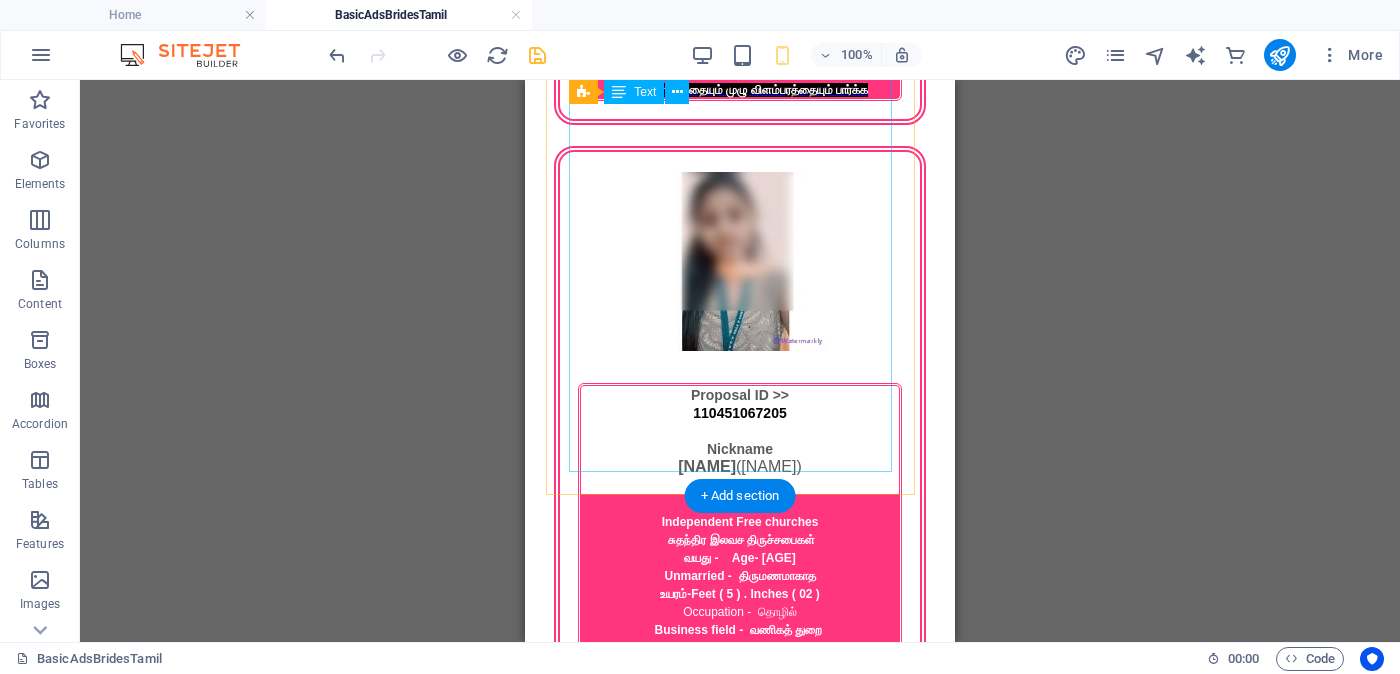 scroll, scrollTop: 4840, scrollLeft: 0, axis: vertical 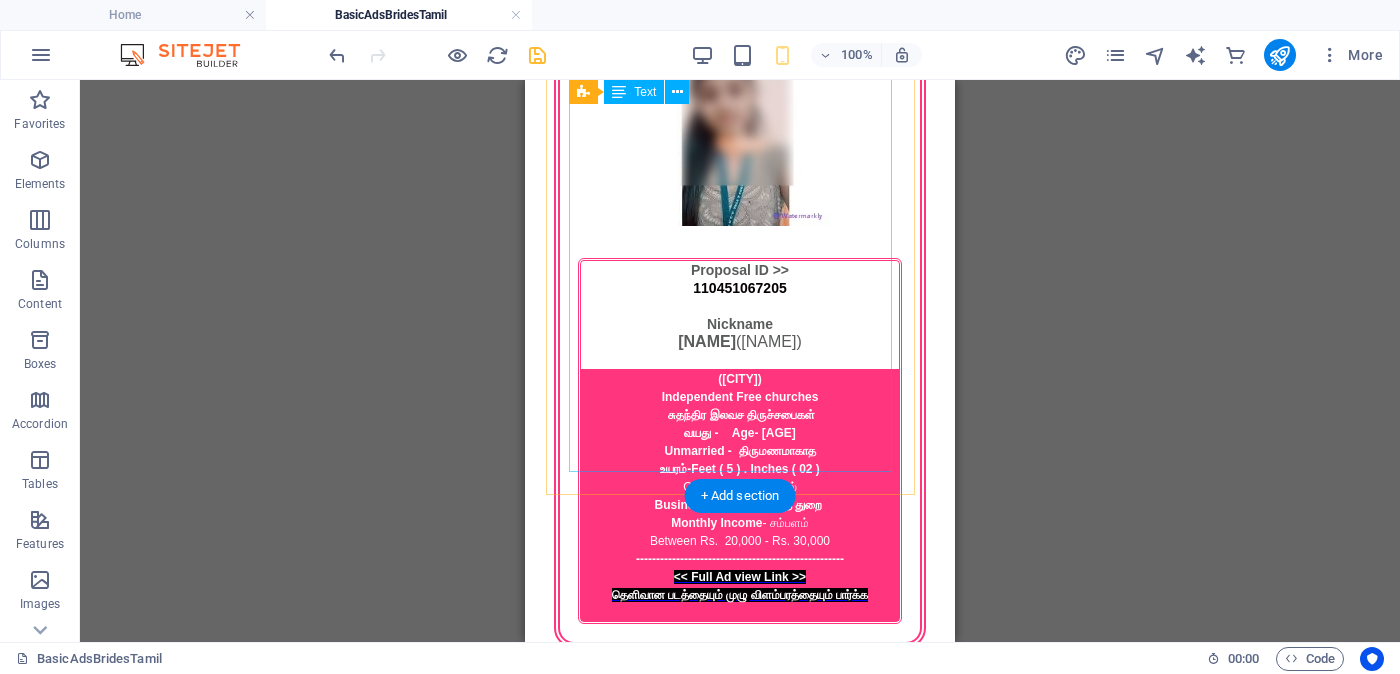 click on "Proposal ID >> 702019567011 Nickname ரோகிணி  (Rōhiṇi)          முல்லைத்தீவு (Mullaitivu) Catholic  Church கத்தோலிக்க திருச்சபை வயது -    Age  -  23 Unmarried -  திருமணமாகாத உயரம் - Feet ( 5 ) . Inches ( 01 ) Occupation -  தொழில் Business field -  வணிகத் துறை   Monthly Income    - சம்பளம் Between Rs.  40,000 - Rs. 50,000  ---------------------------------------------------- << Full Ad view Link >> தெளிவான படத்தையும் முழு விளம்பரத்தையும் பார்க்க" at bounding box center (740, 2609) 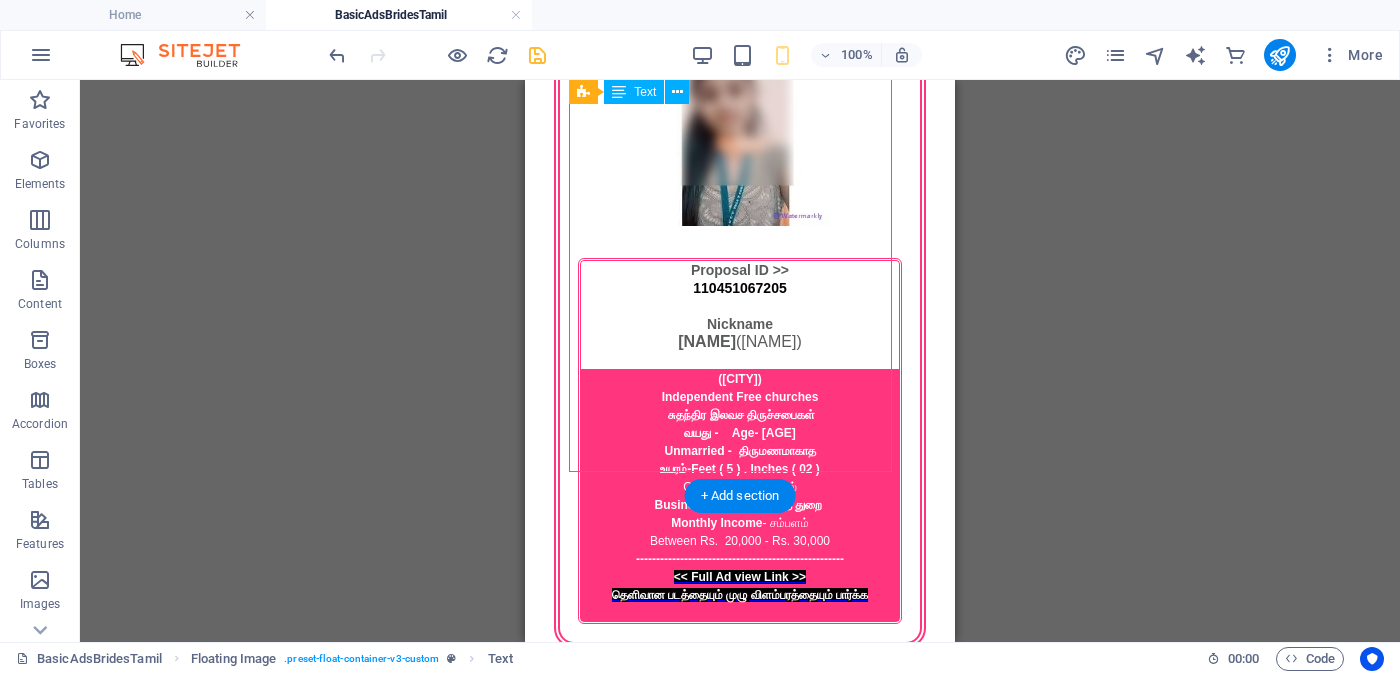 click on "Proposal ID >> 702019567011 Nickname ரோகிணி  (Rōhiṇi)          முல்லைத்தீவு (Mullaitivu) Catholic  Church கத்தோலிக்க திருச்சபை வயது -    Age  -  23 Unmarried -  திருமணமாகாத உயரம் - Feet ( 5 ) . Inches ( 01 ) Occupation -  தொழில் Business field -  வணிகத் துறை   Monthly Income    - சம்பளம் Between Rs.  40,000 - Rs. 50,000  ---------------------------------------------------- << Full Ad view Link >> தெளிவான படத்தையும் முழு விளம்பரத்தையும் பார்க்க" at bounding box center (740, 2609) 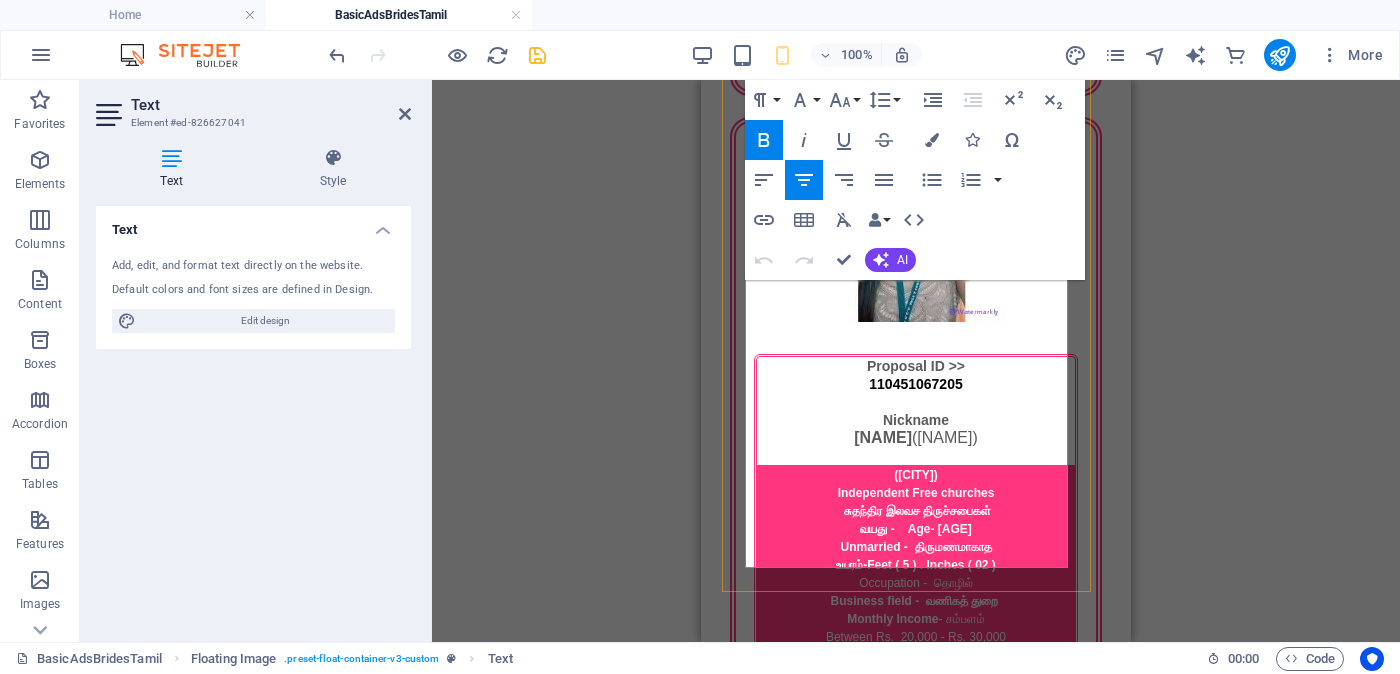 scroll, scrollTop: 4869, scrollLeft: 0, axis: vertical 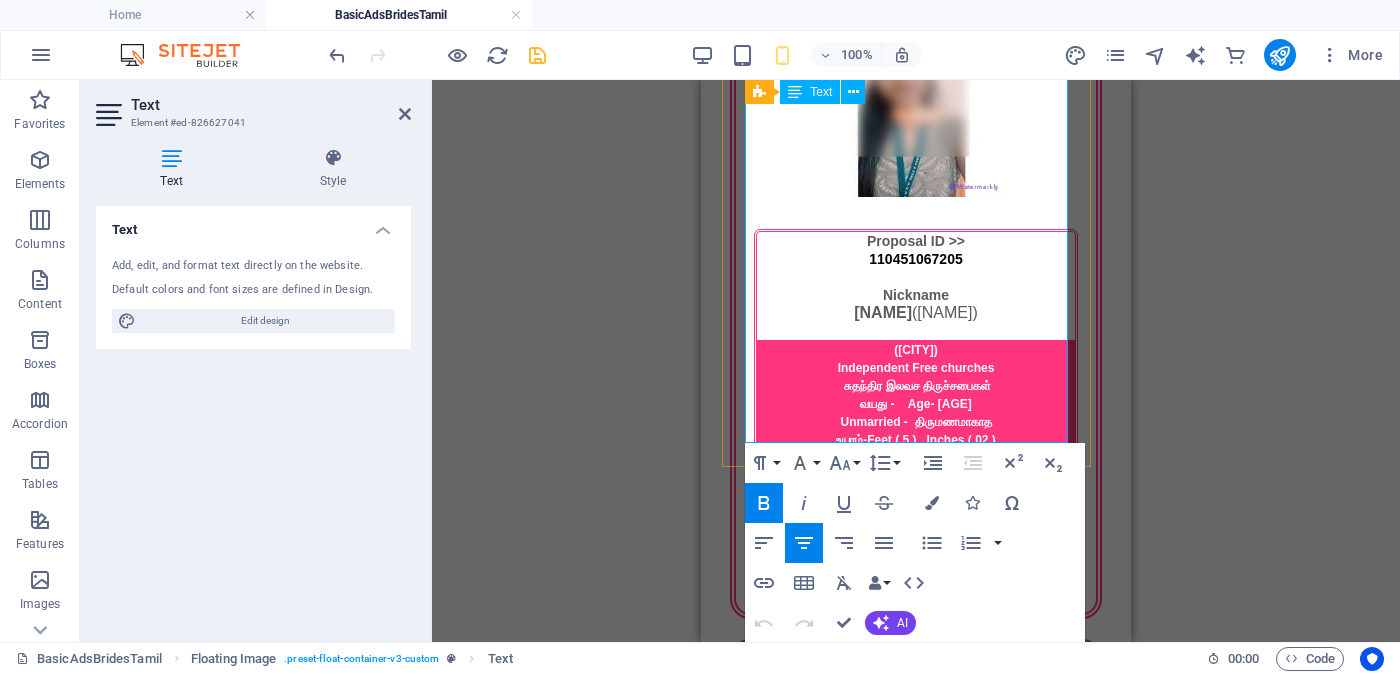 drag, startPoint x: 845, startPoint y: 350, endPoint x: 995, endPoint y: 406, distance: 160.11246 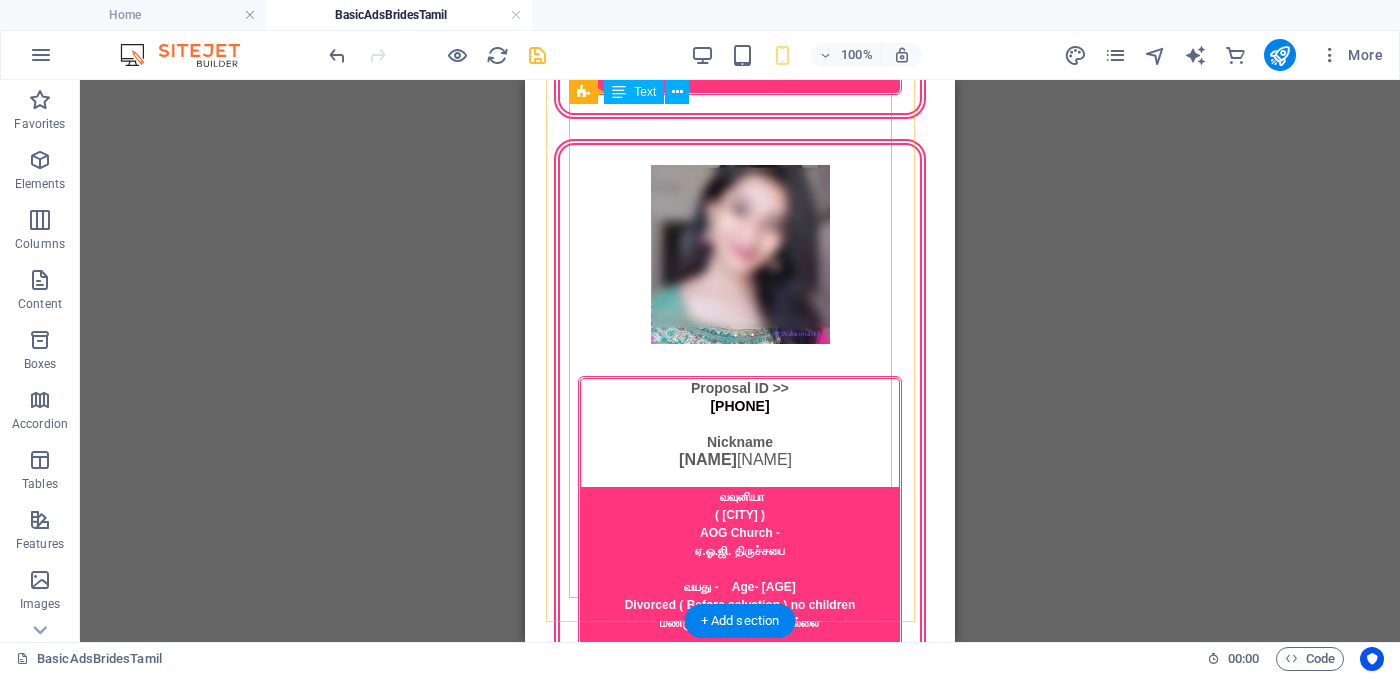 scroll, scrollTop: 5393, scrollLeft: 0, axis: vertical 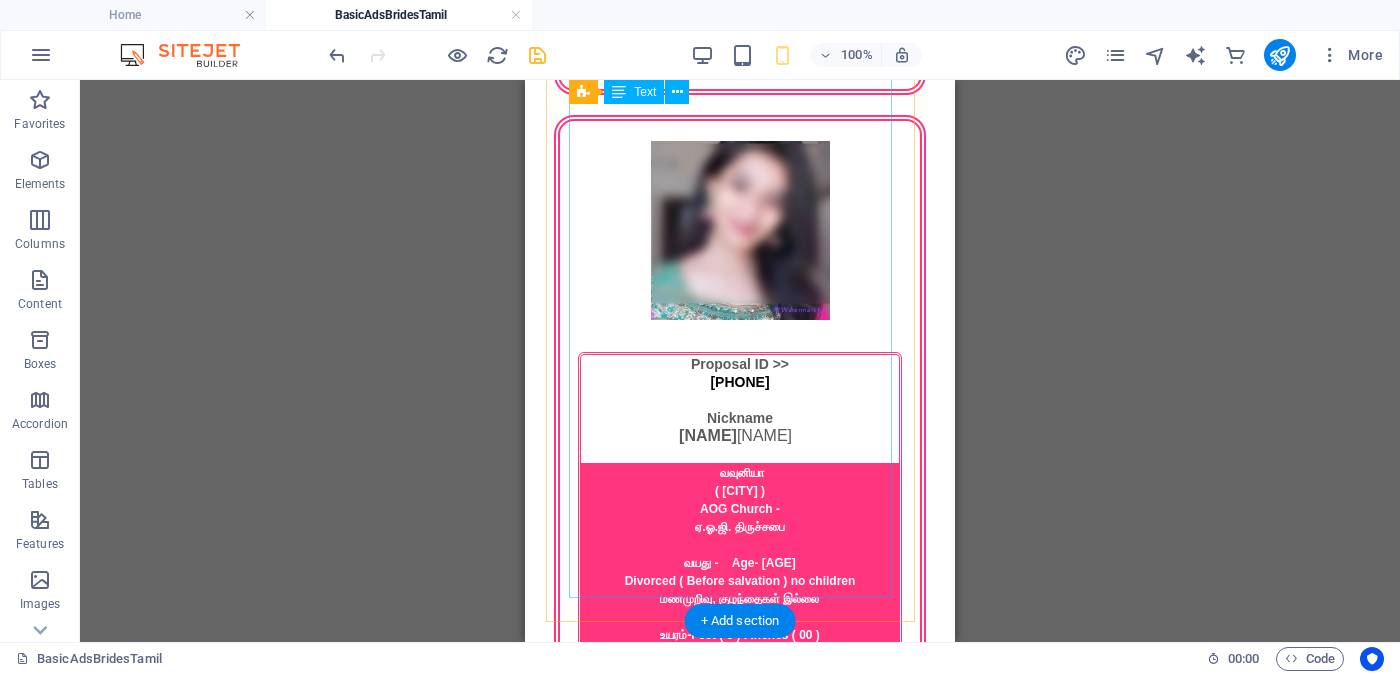 click on "Proposal ID >> 792913567313 Nickname நாகா (Nāgā)          முல்லைத்தீவு (Mullaitivu) Baptist Church பாப்திஸ்ட் திருச்சபை வயது -    Age  -  28 Unmarried -  திருமணமாகாத உயரம் - Feet ( 5 ) . Inches ( 03 ) Occupation -  தொழில் ------- Monthly Income    - சம்பளம் ---------- ---------------------------------------------------- << Full Ad view Link >> தெளிவான படத்தையும் முழு விளம்பரத்தையும் பார்க்க" at bounding box center [740, 2821] 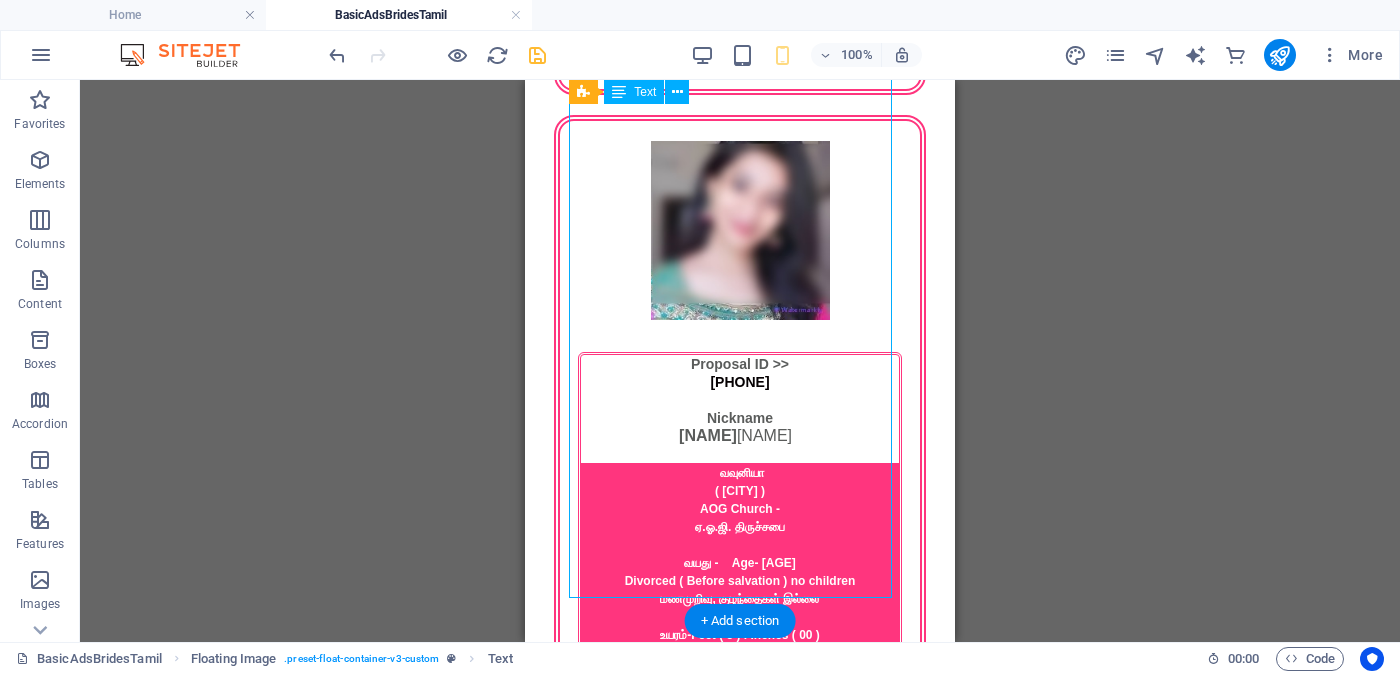 click on "Proposal ID >> 792913567313 Nickname நாகா (Nāgā)          முல்லைத்தீவு (Mullaitivu) Baptist Church பாப்திஸ்ட் திருச்சபை வயது -    Age  -  28 Unmarried -  திருமணமாகாத உயரம் - Feet ( 5 ) . Inches ( 03 ) Occupation -  தொழில் ------- Monthly Income    - சம்பளம் ---------- ---------------------------------------------------- << Full Ad view Link >> தெளிவான படத்தையும் முழு விளம்பரத்தையும் பார்க்க" at bounding box center [740, 2821] 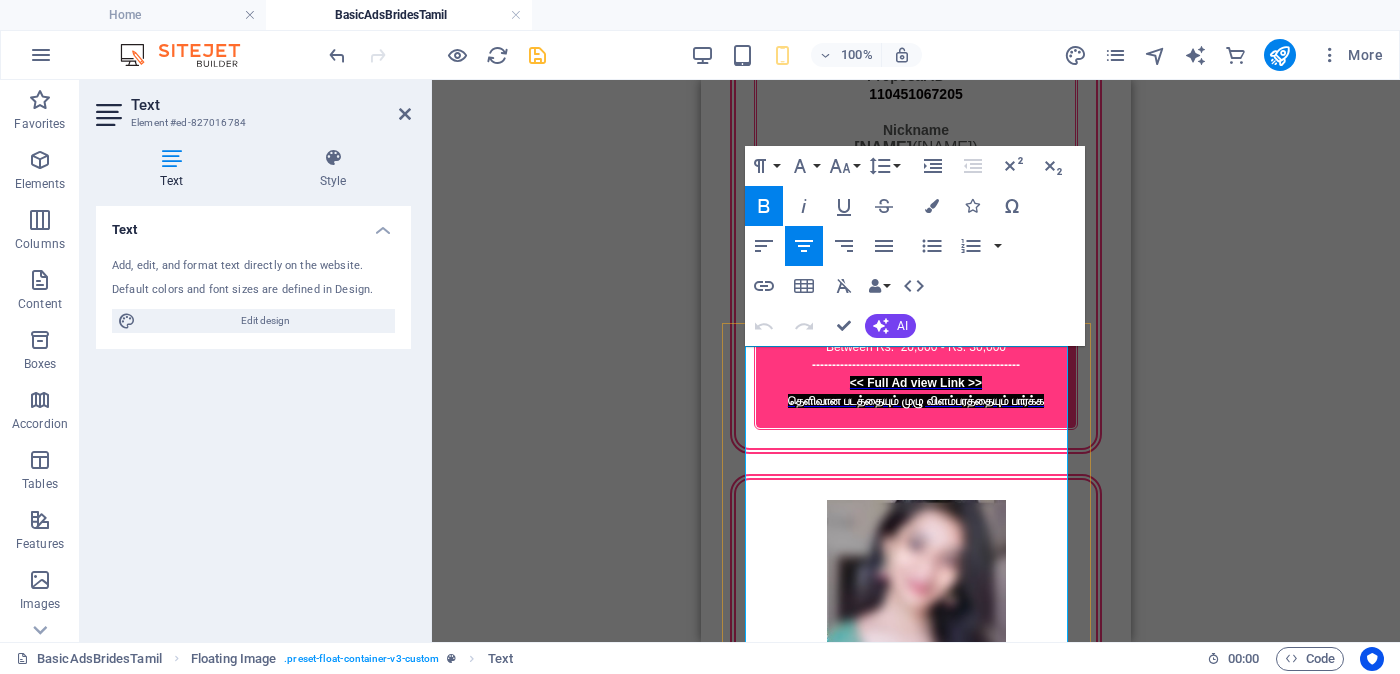 scroll, scrollTop: 5393, scrollLeft: 0, axis: vertical 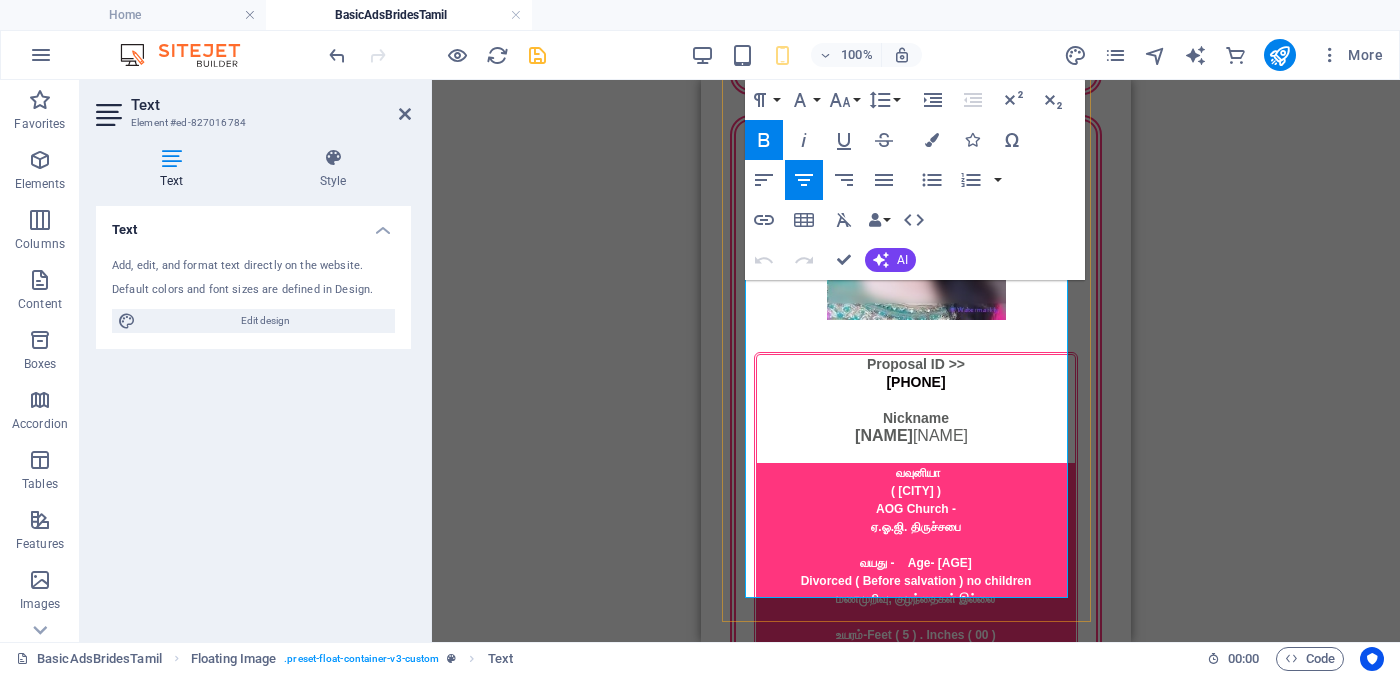 drag, startPoint x: 845, startPoint y: 505, endPoint x: 998, endPoint y: 554, distance: 160.6549 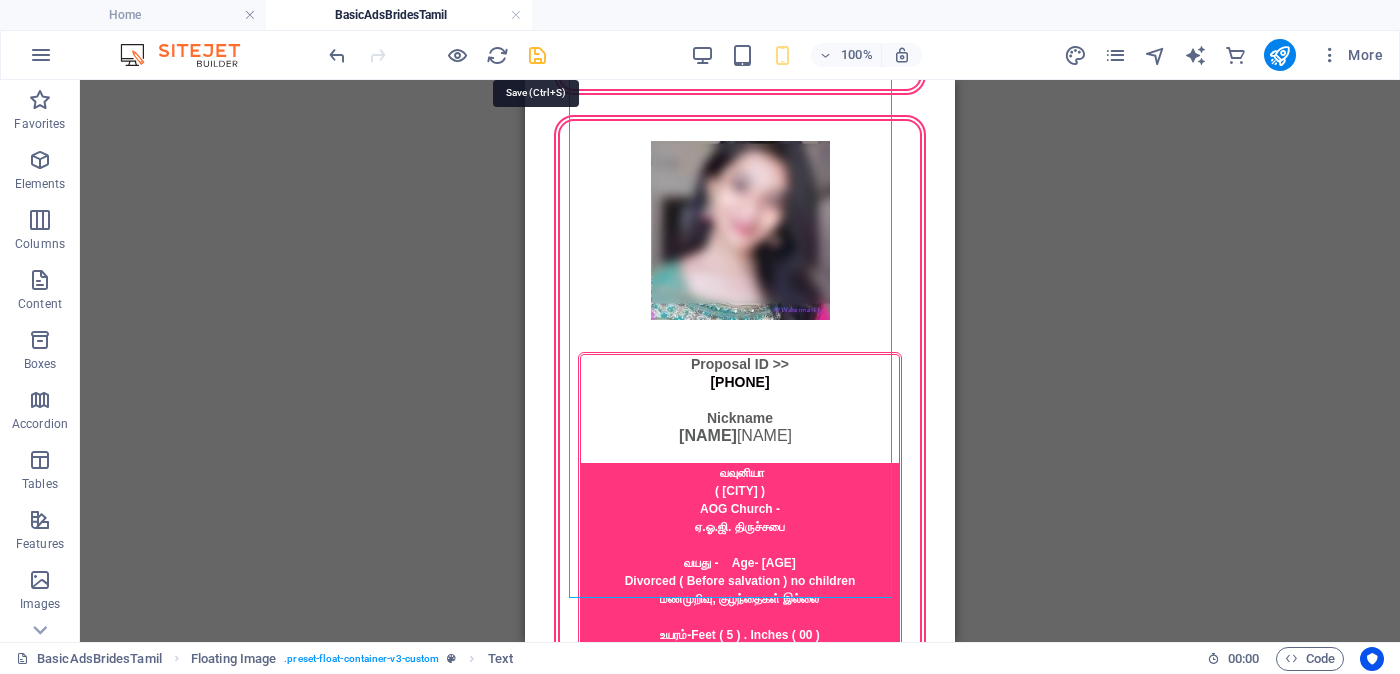 click at bounding box center [537, 55] 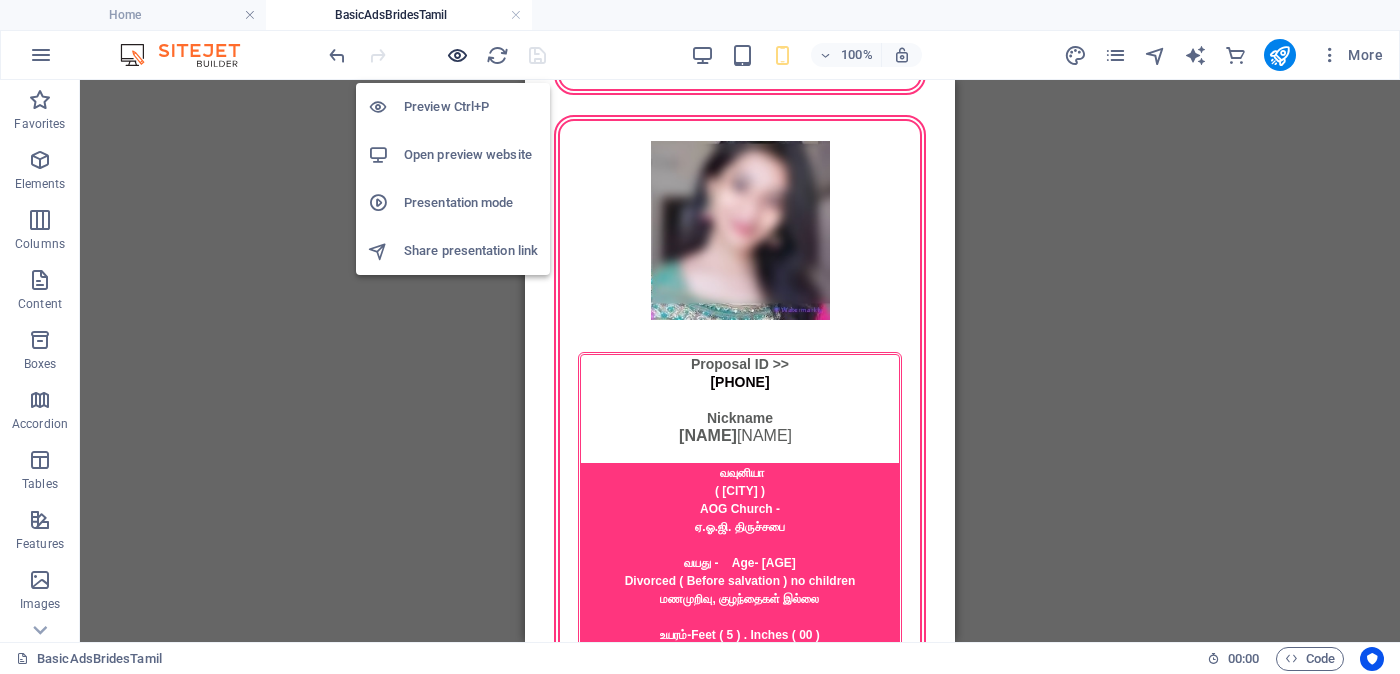 click at bounding box center [457, 55] 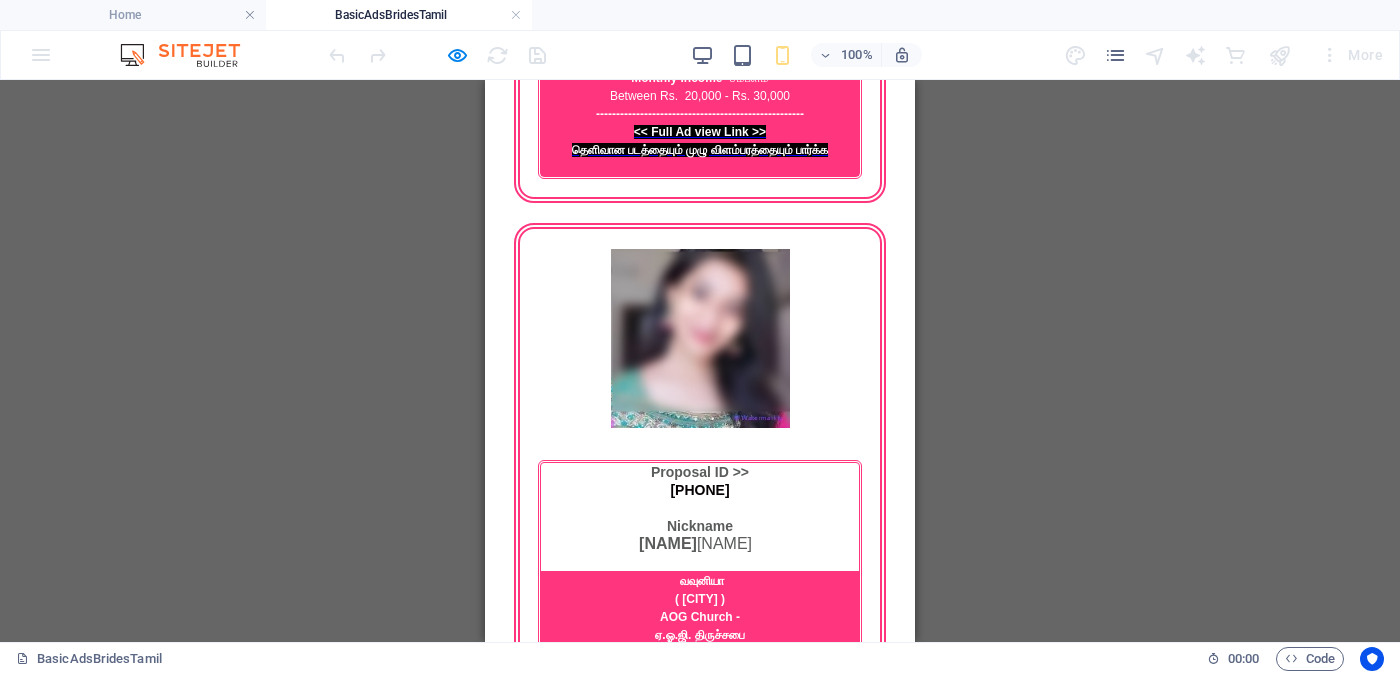 scroll, scrollTop: 5393, scrollLeft: 0, axis: vertical 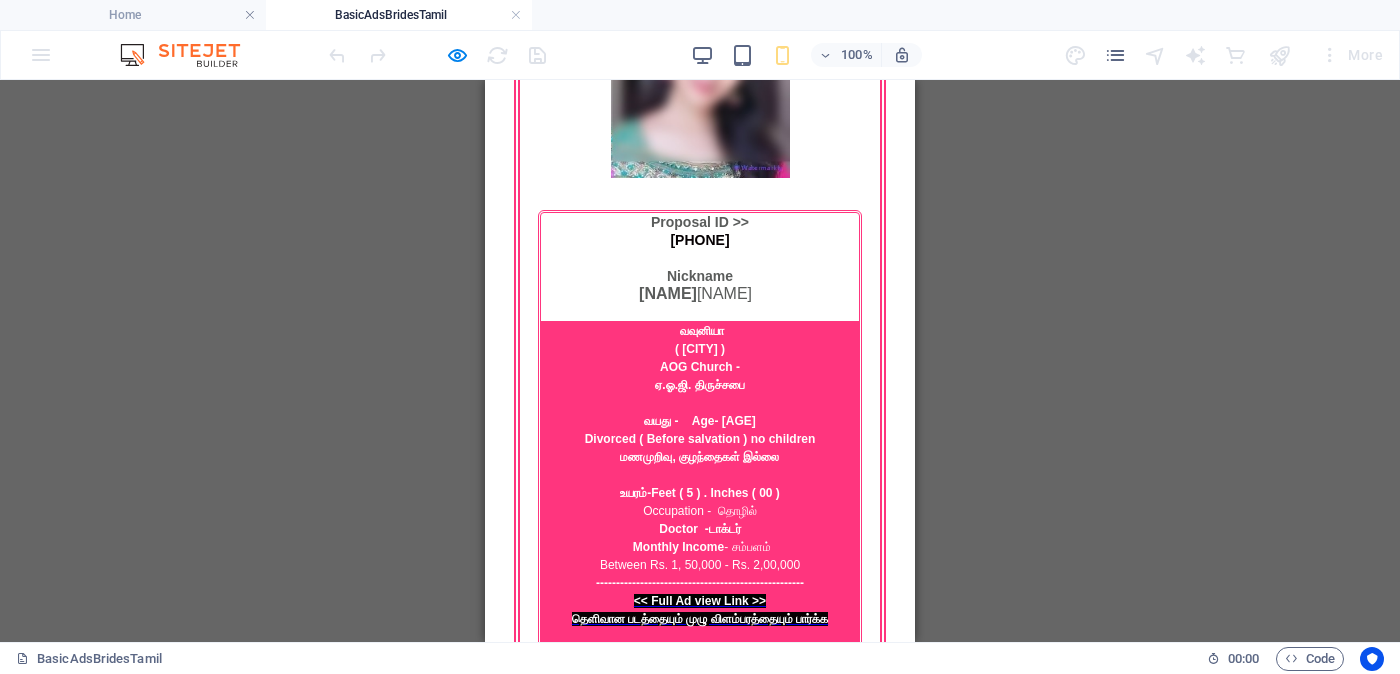 click on "<< Full Ad view Link >>" at bounding box center (700, 2833) 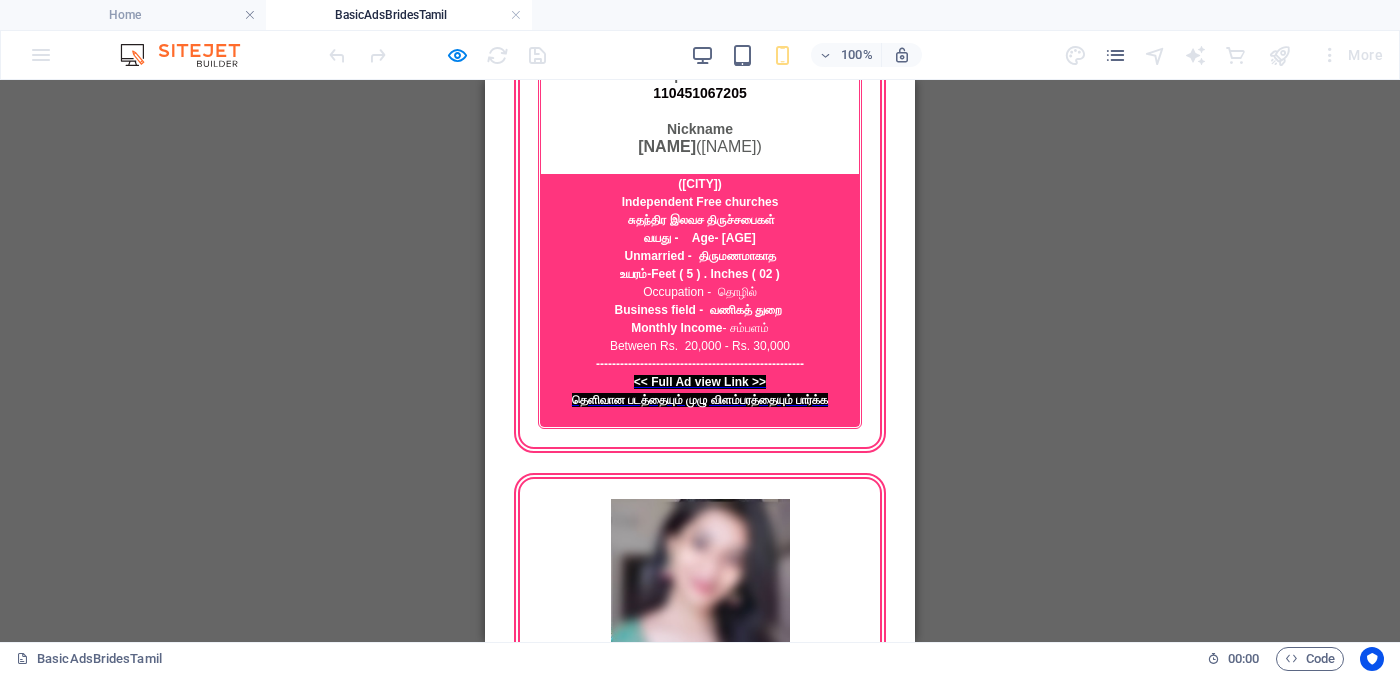 scroll, scrollTop: 4768, scrollLeft: 0, axis: vertical 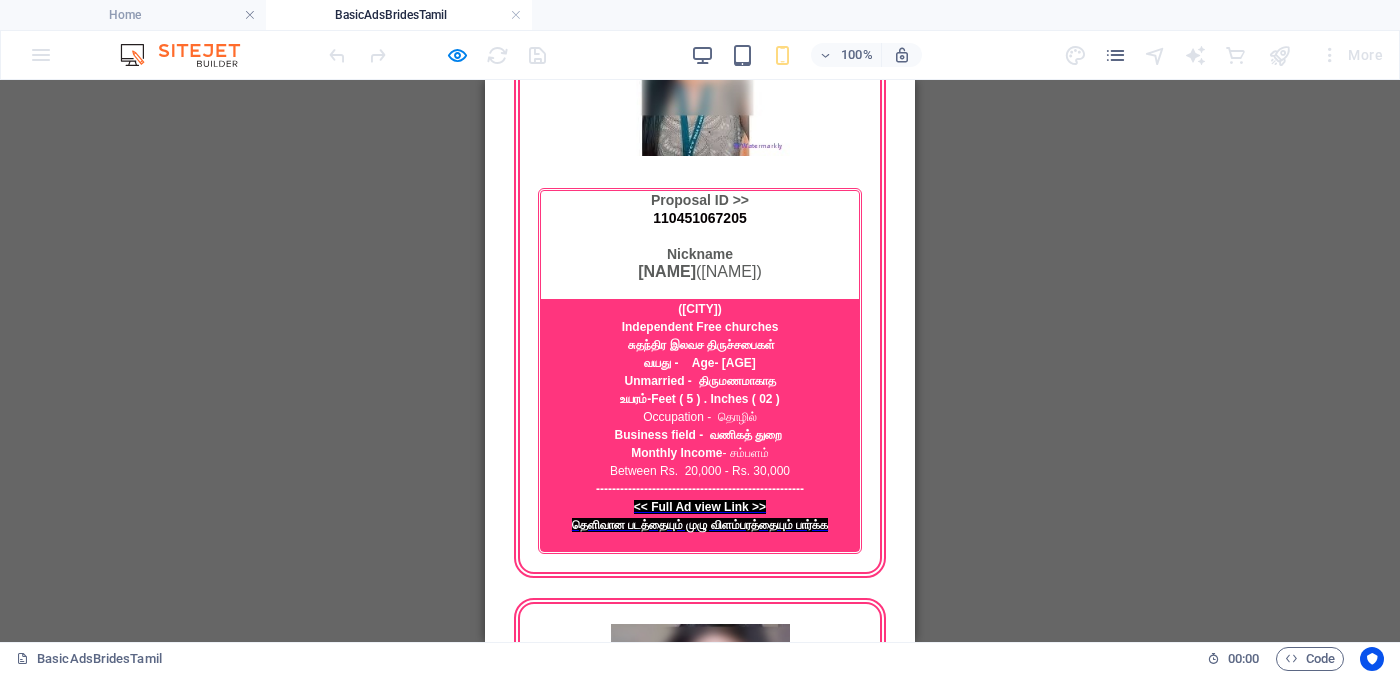 click on "<< Full Ad view Link >>" at bounding box center (700, 2684) 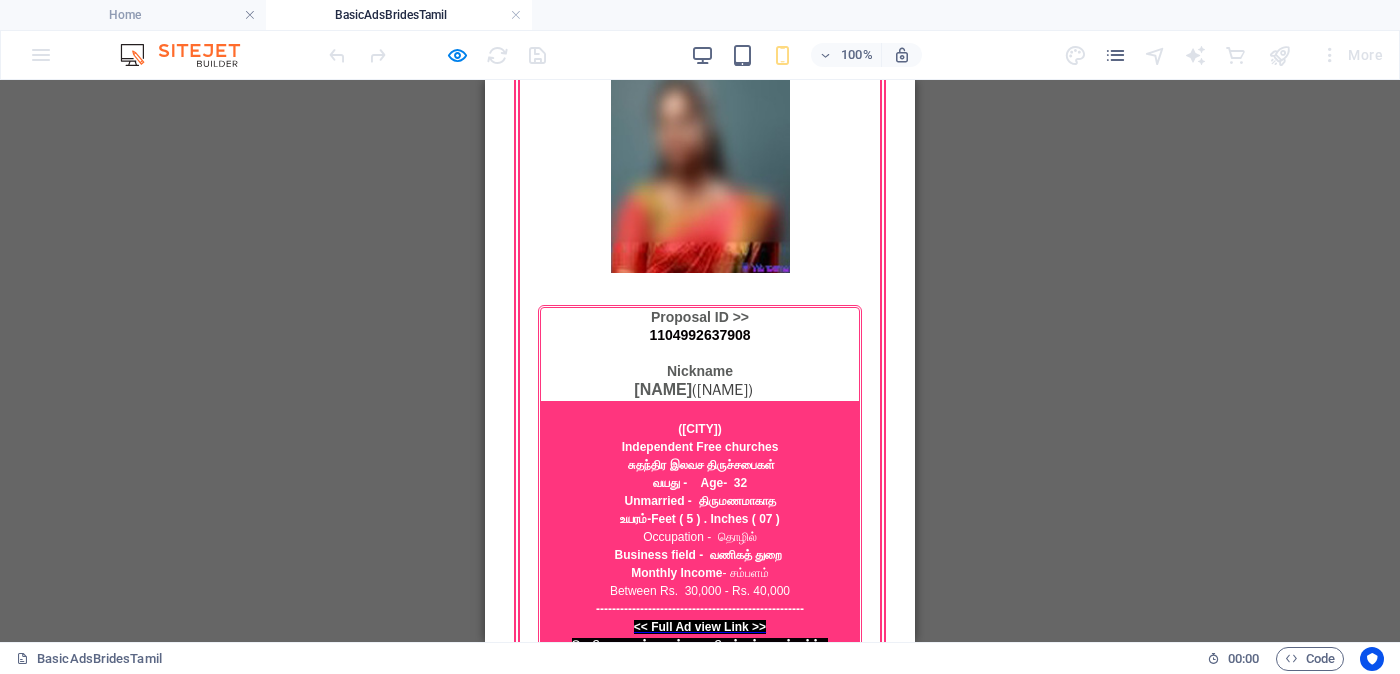 scroll, scrollTop: 3518, scrollLeft: 0, axis: vertical 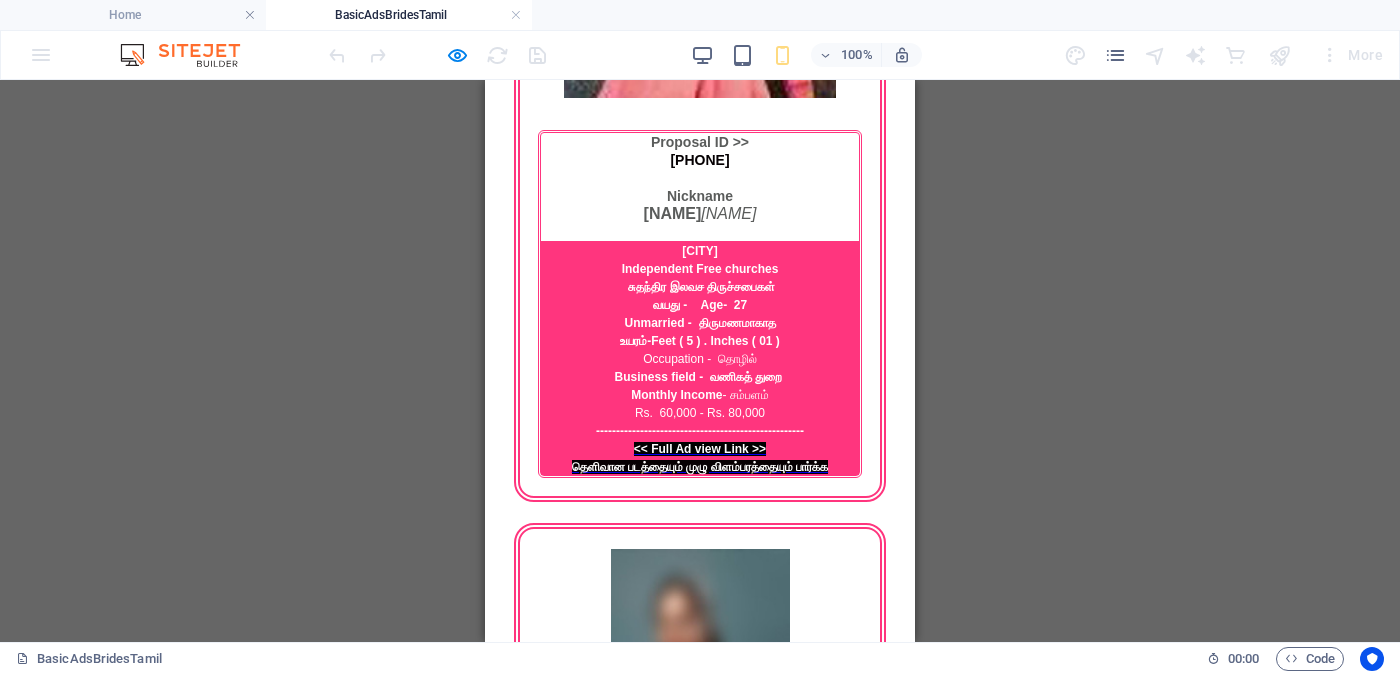 click on "<< Full Ad view Link >>" at bounding box center [700, 2476] 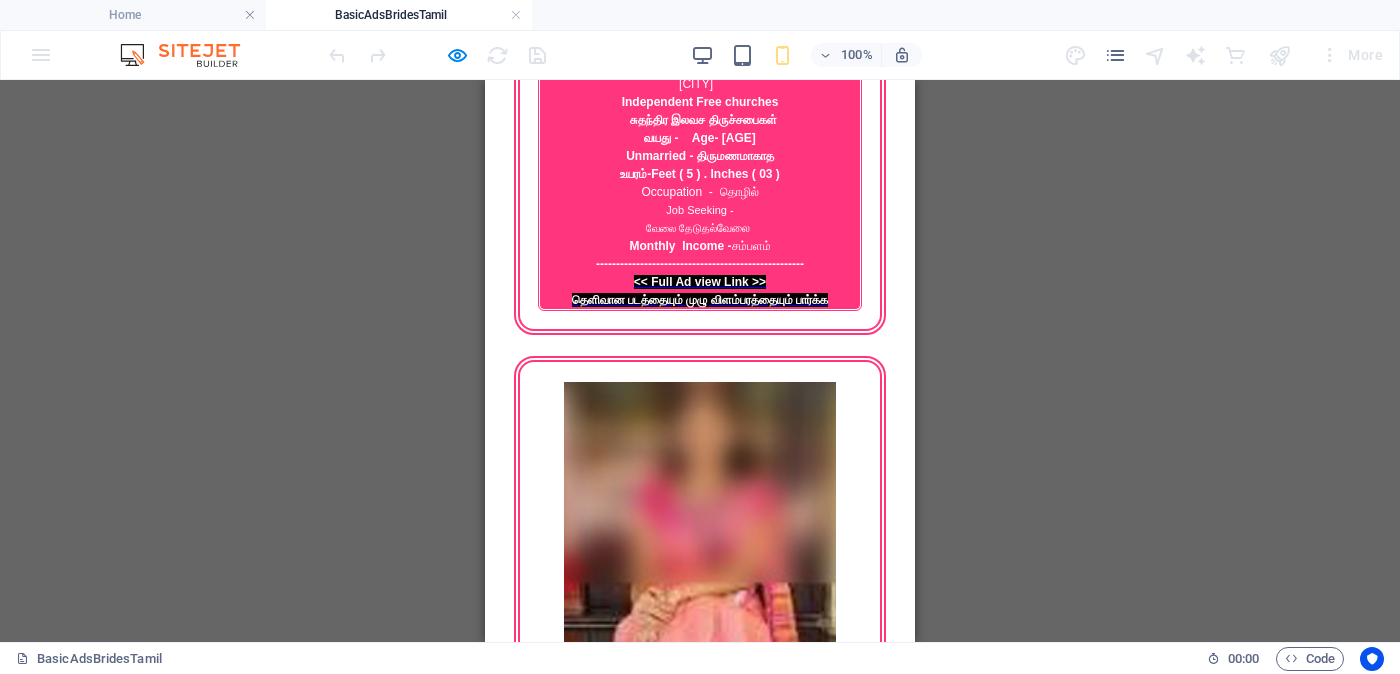 scroll, scrollTop: 2643, scrollLeft: 0, axis: vertical 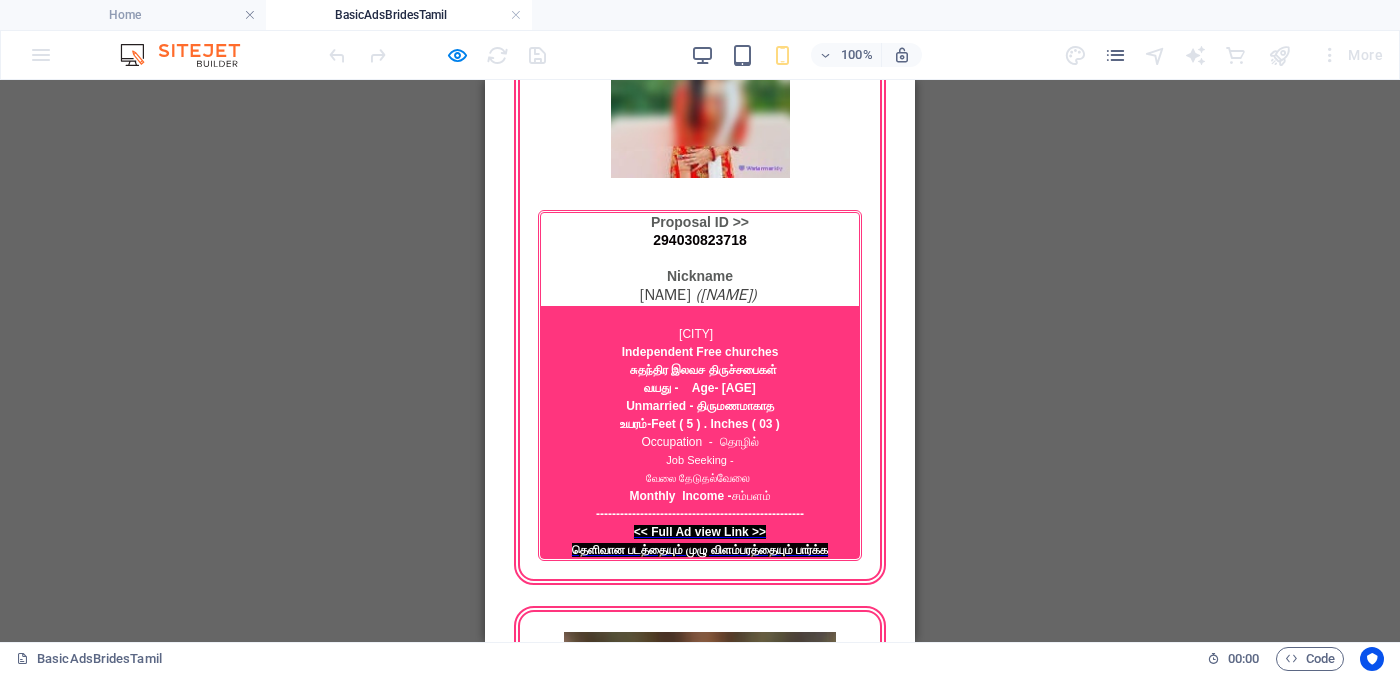 click on "<< Full Ad view Link >>" at bounding box center [700, 2632] 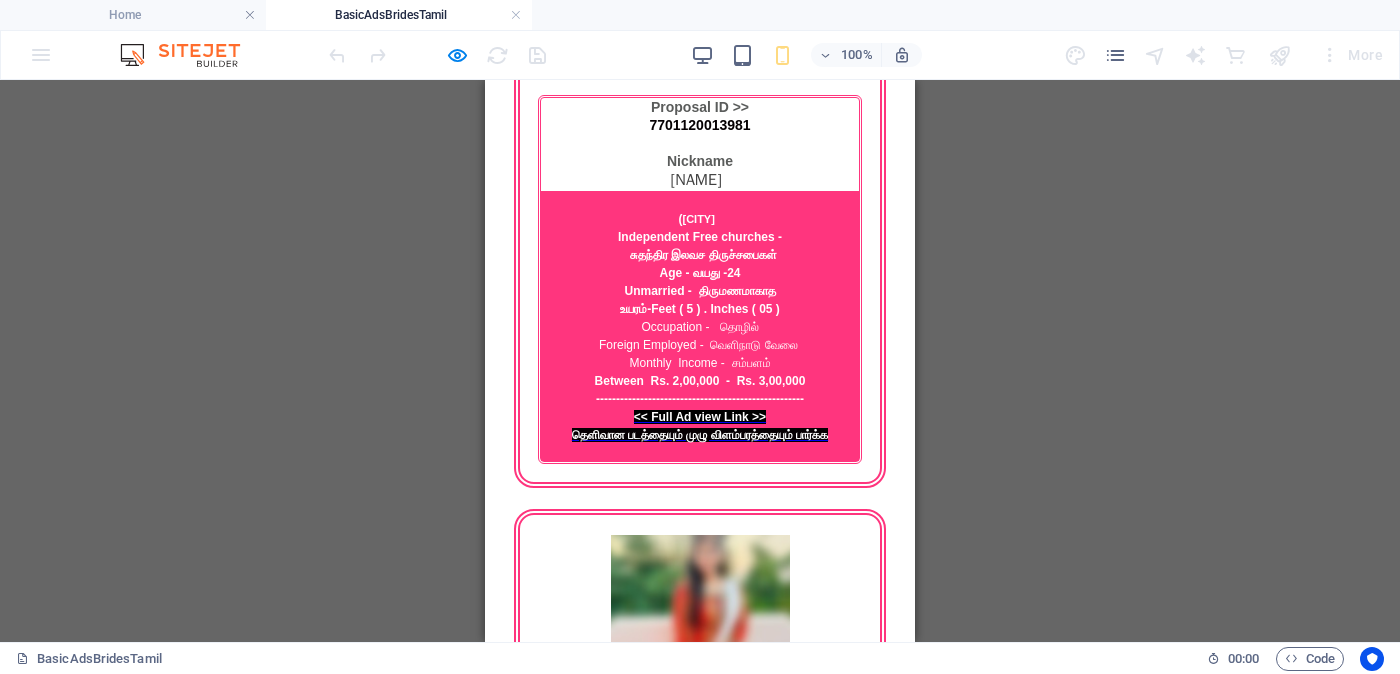 click on "<< Full Ad view Link >>" at bounding box center (700, 2502) 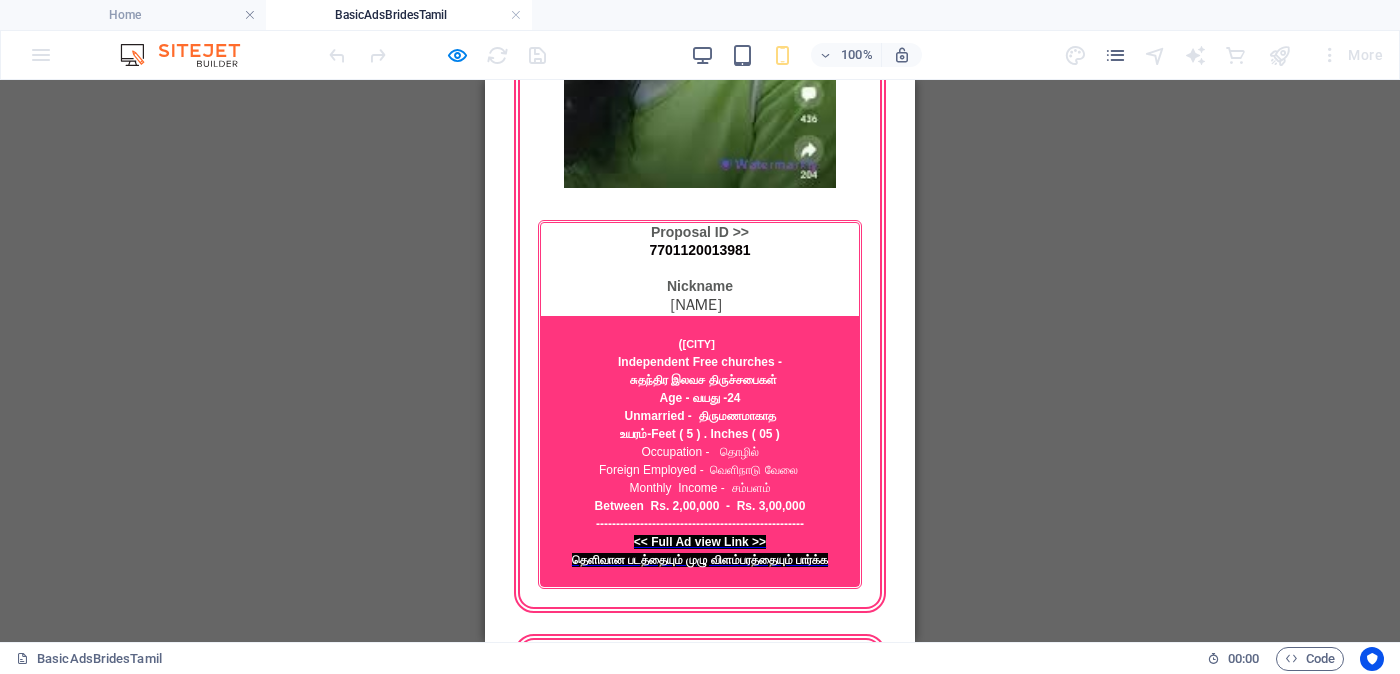 scroll, scrollTop: 1518, scrollLeft: 0, axis: vertical 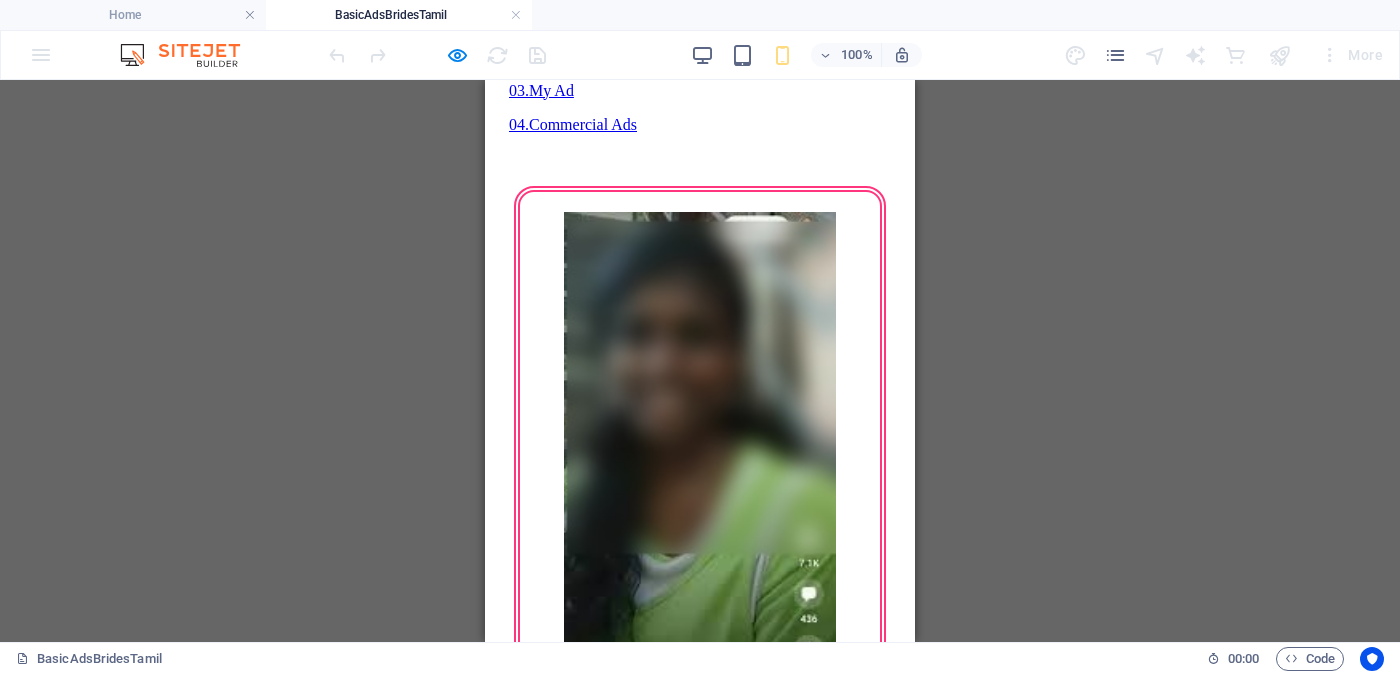 click on "<< Full Ad view Link >>" at bounding box center [700, 2449] 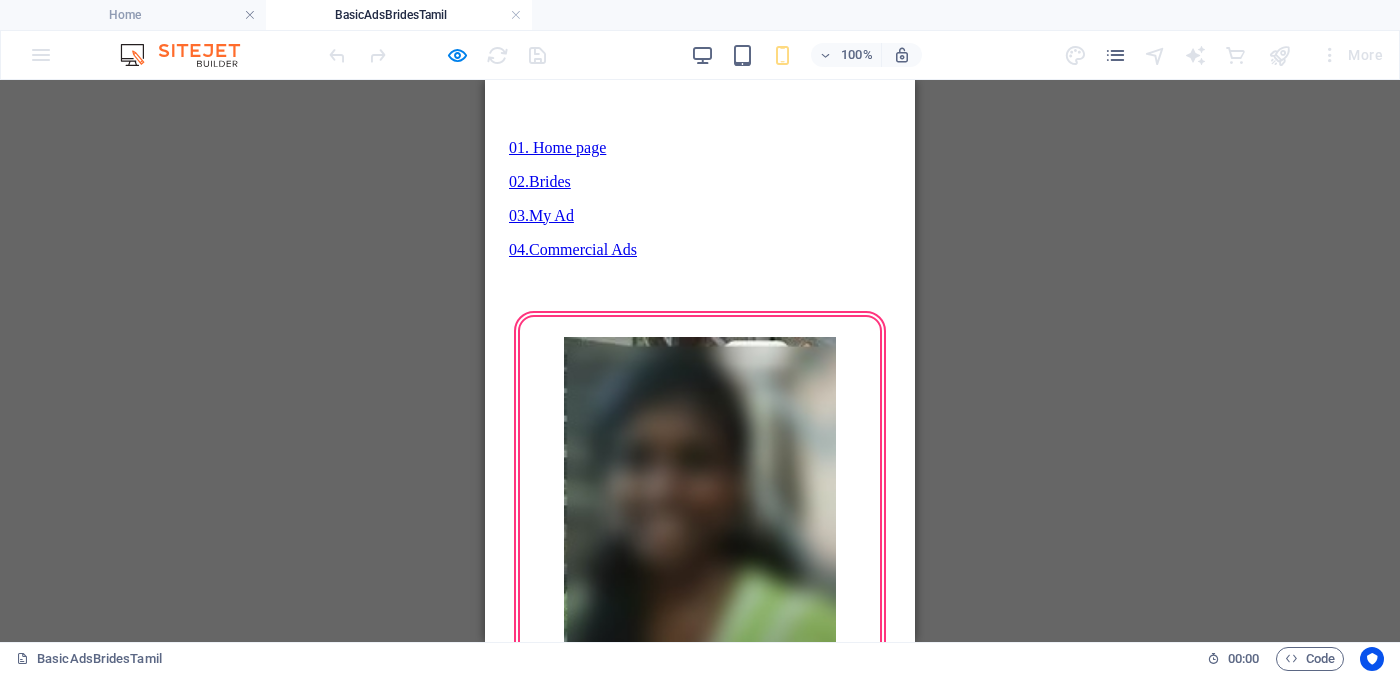 scroll, scrollTop: 1518, scrollLeft: 0, axis: vertical 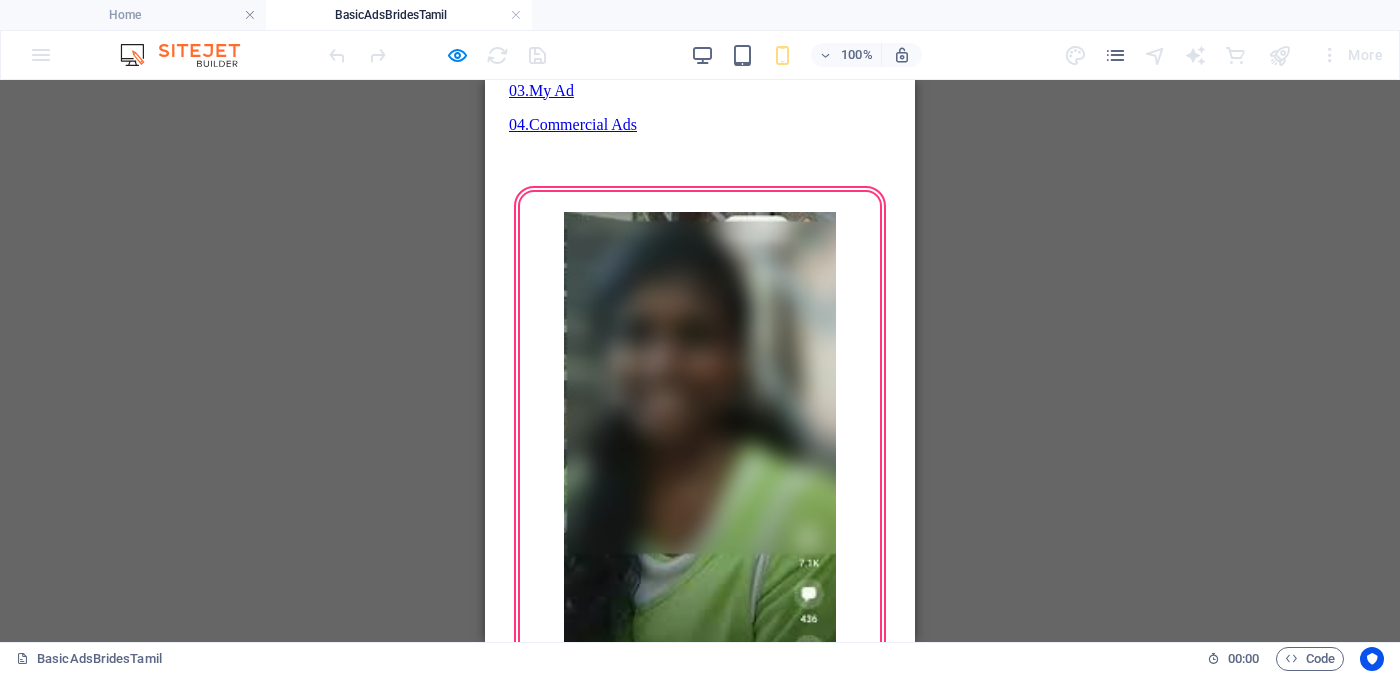 click on "<< Full Ad view Link >>" at bounding box center (700, 2449) 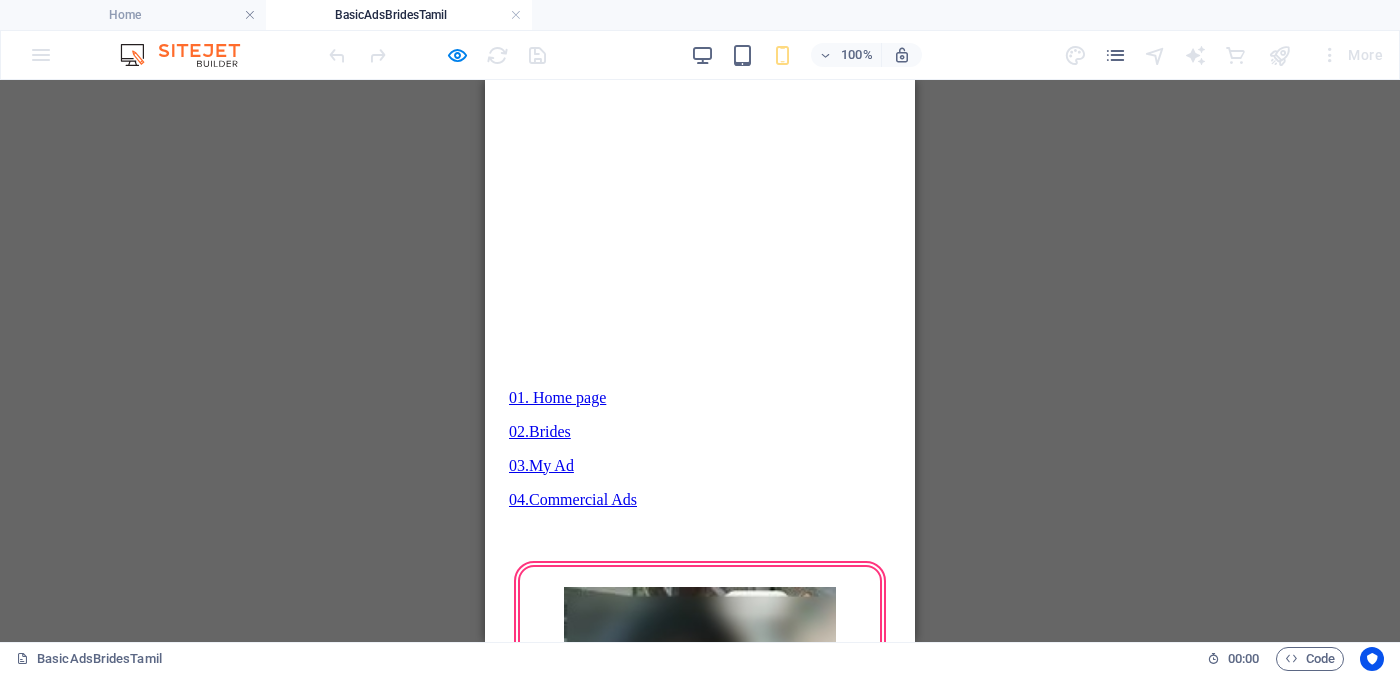scroll, scrollTop: 893, scrollLeft: 0, axis: vertical 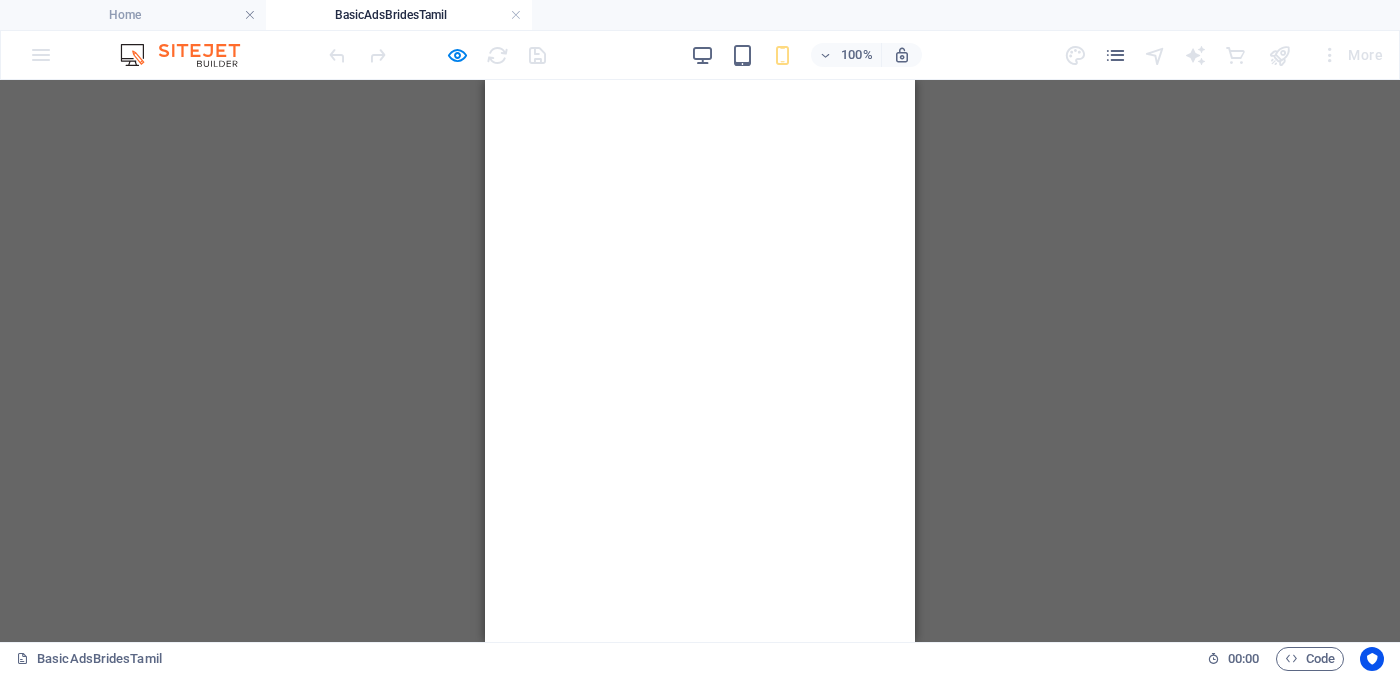 click on "<< Full Ad view Link >>" at bounding box center (700, 2282) 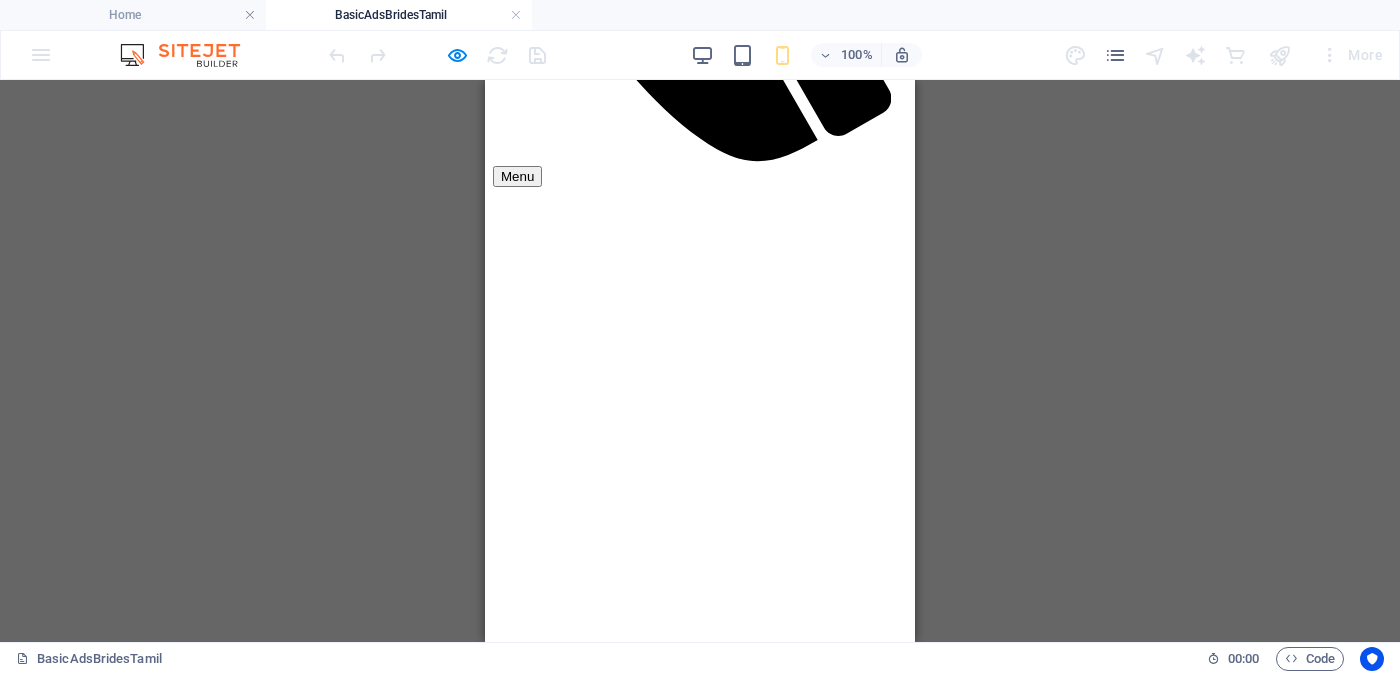 scroll, scrollTop: 625, scrollLeft: 0, axis: vertical 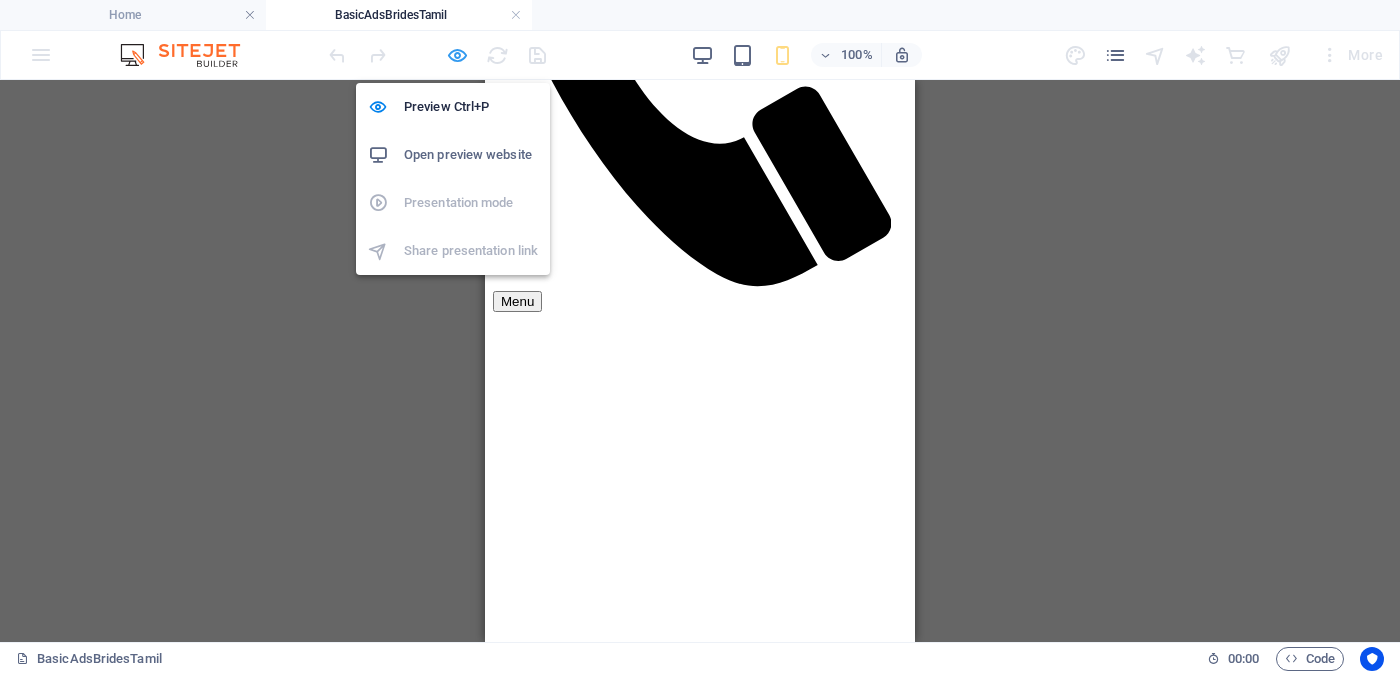 click at bounding box center (457, 55) 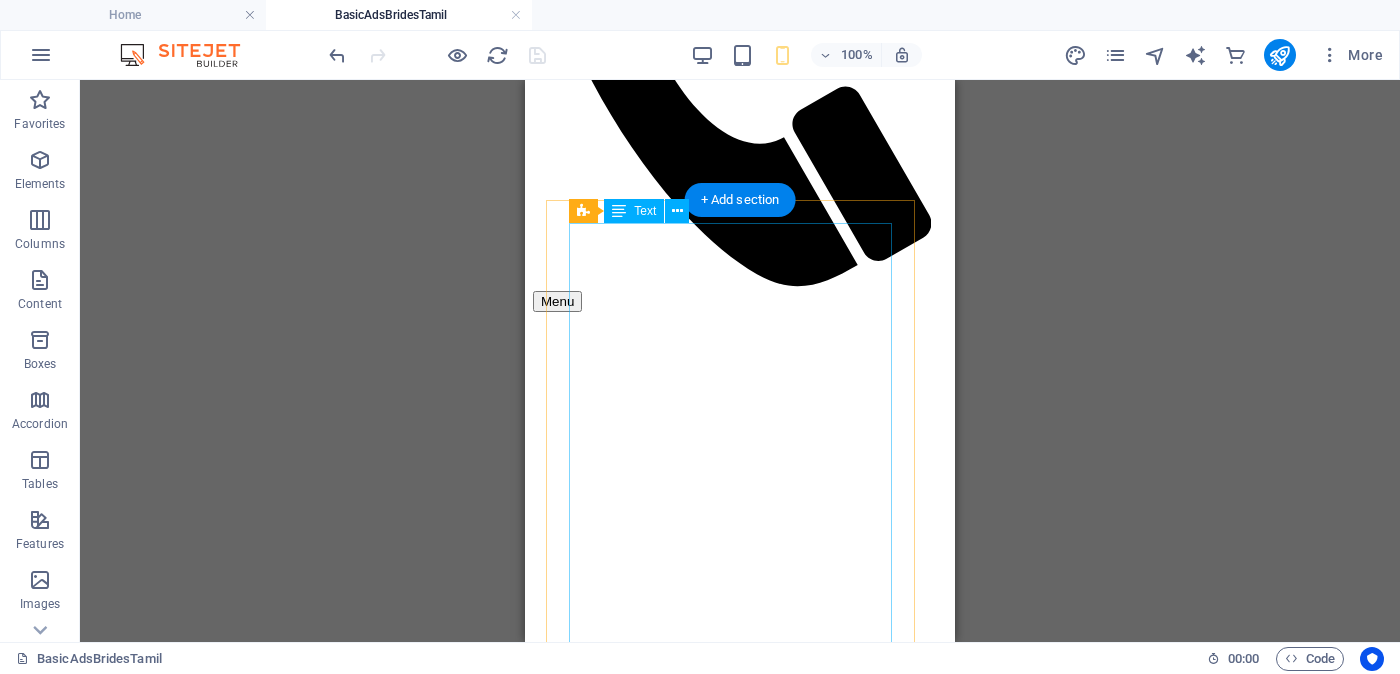 scroll, scrollTop: 750, scrollLeft: 0, axis: vertical 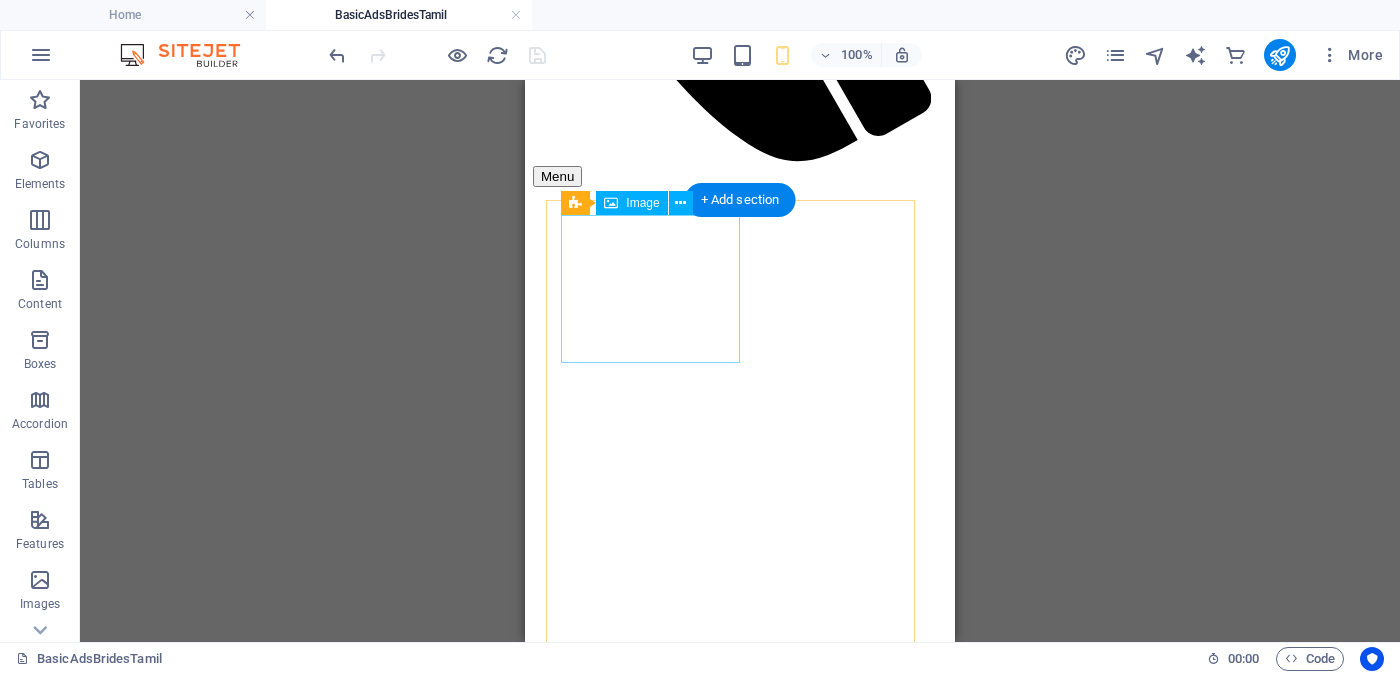 click at bounding box center [740, 2143] 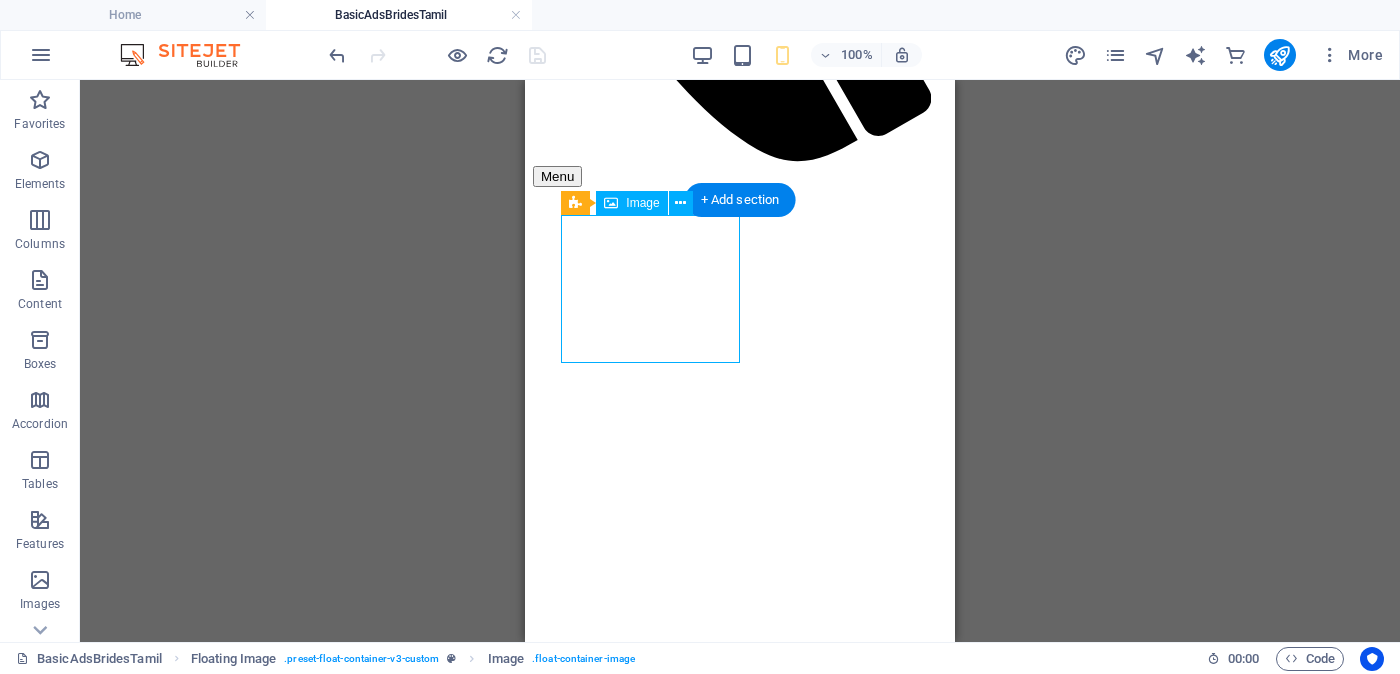 click at bounding box center [740, 2143] 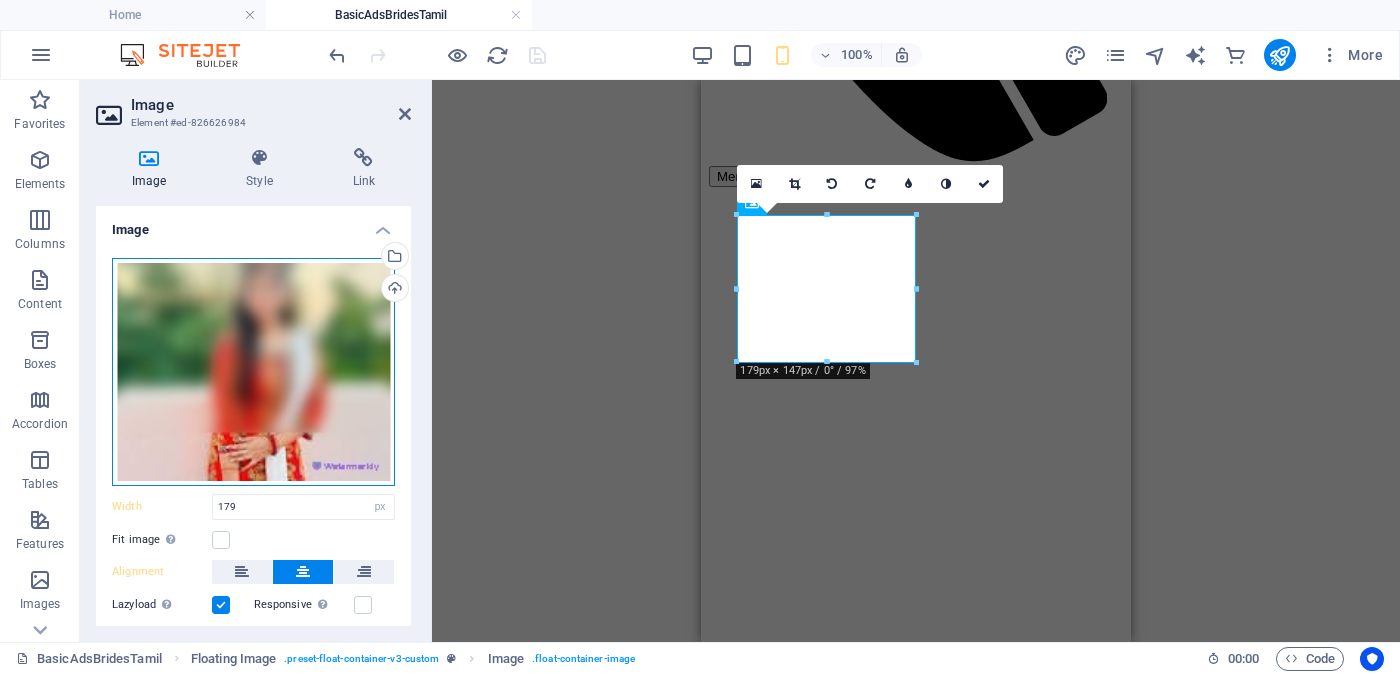 click on "Drag files here, click to choose files or select files from Files or our free stock photos & videos" at bounding box center [253, 372] 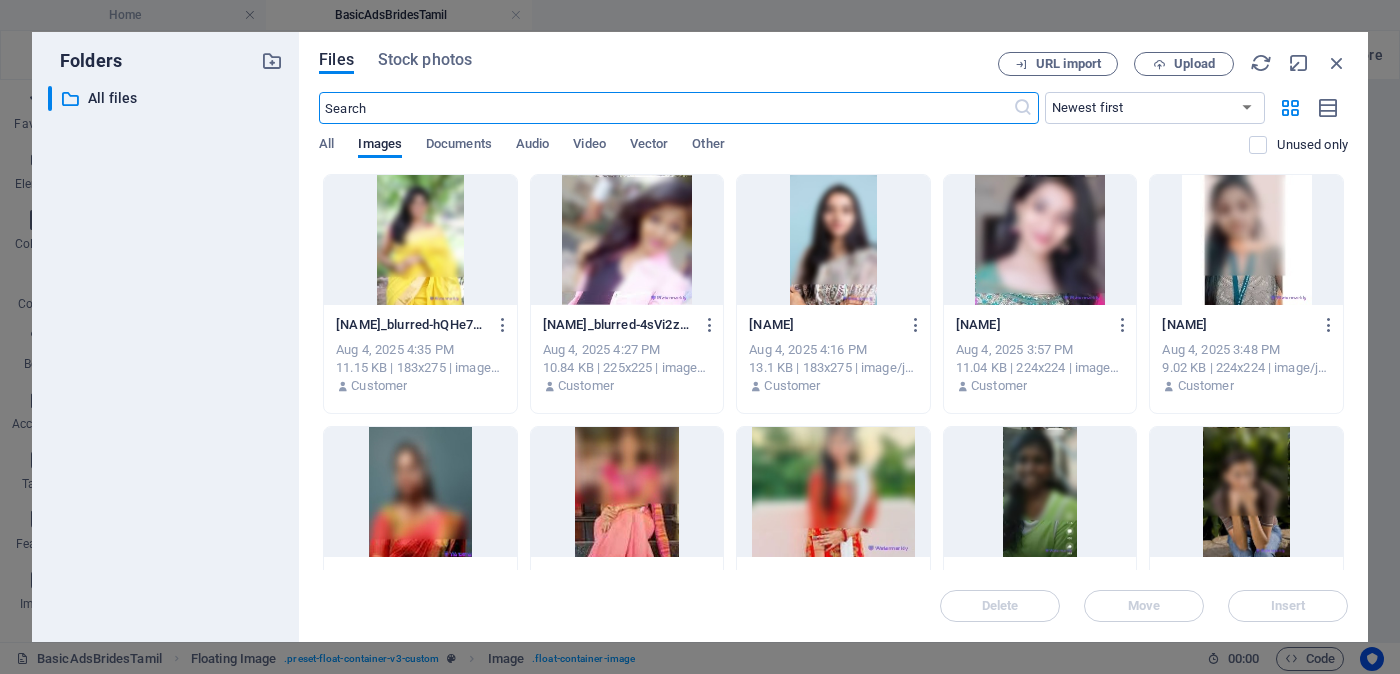 scroll, scrollTop: 124, scrollLeft: 0, axis: vertical 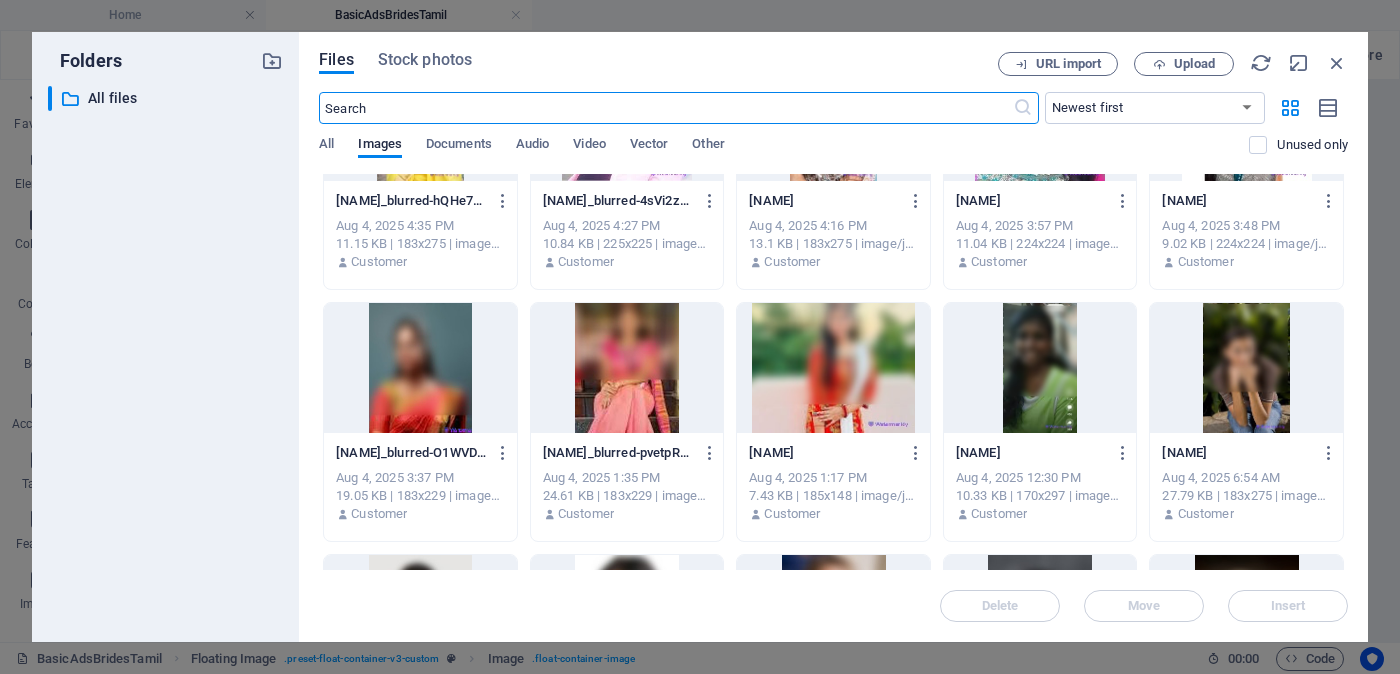 click at bounding box center [833, 368] 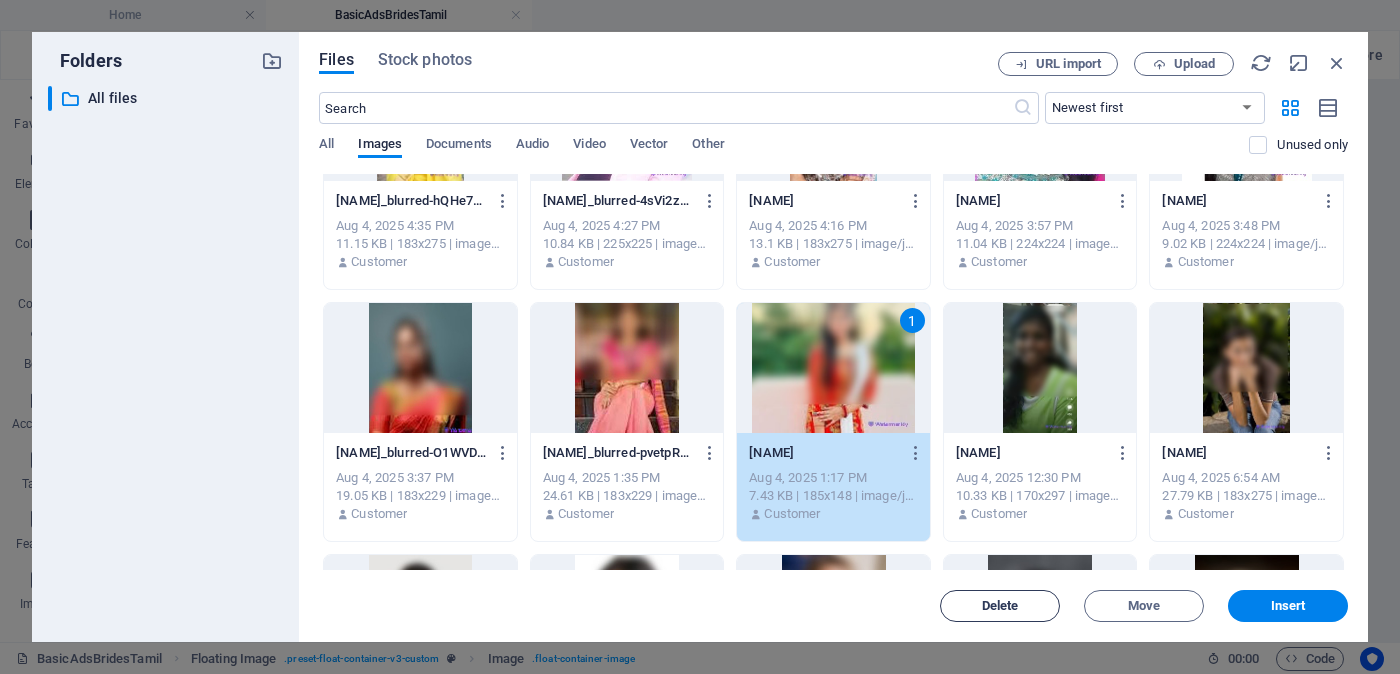 click on "Delete" at bounding box center [1000, 606] 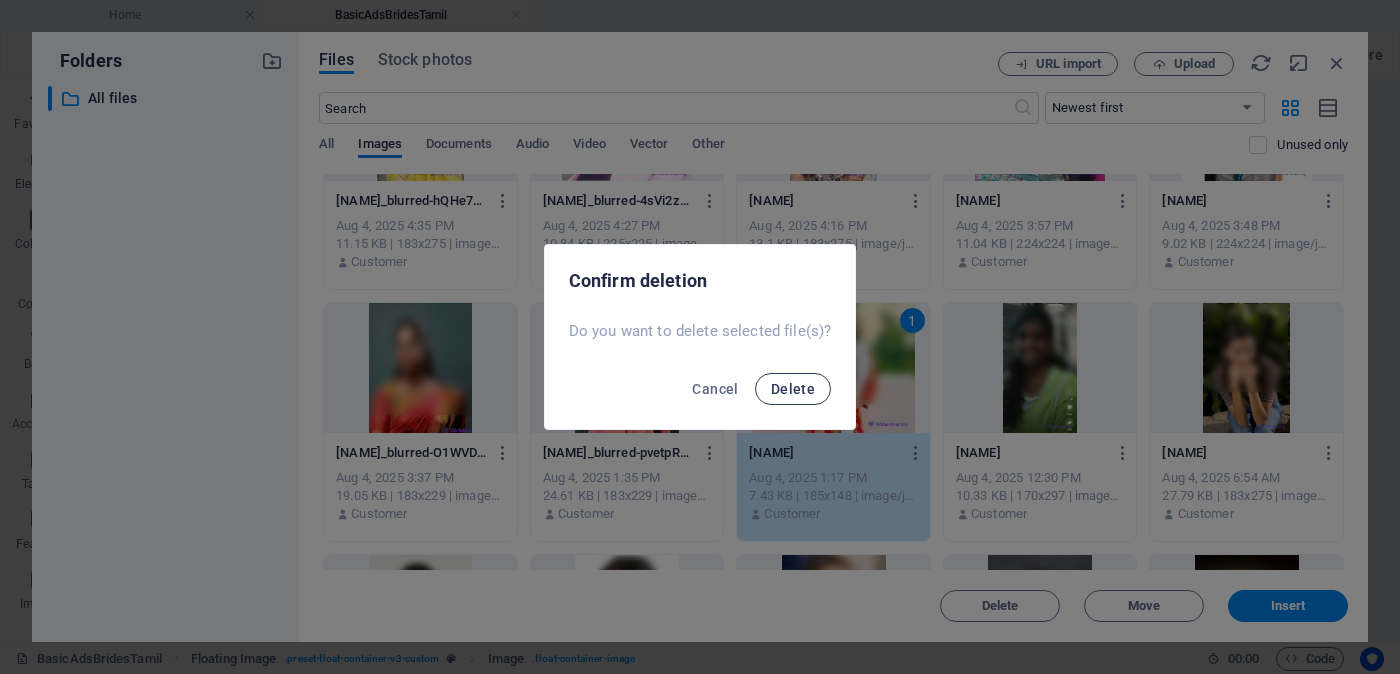 click on "Delete" at bounding box center [793, 389] 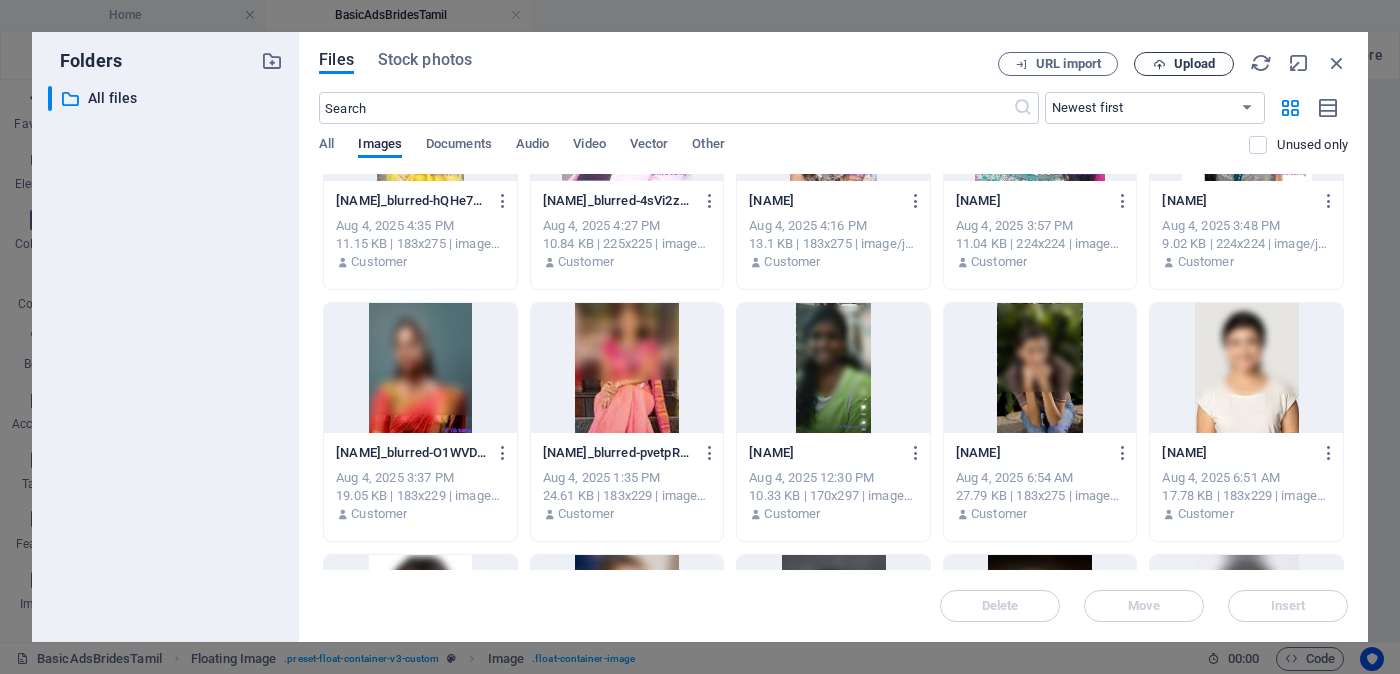 click on "Upload" at bounding box center (1194, 64) 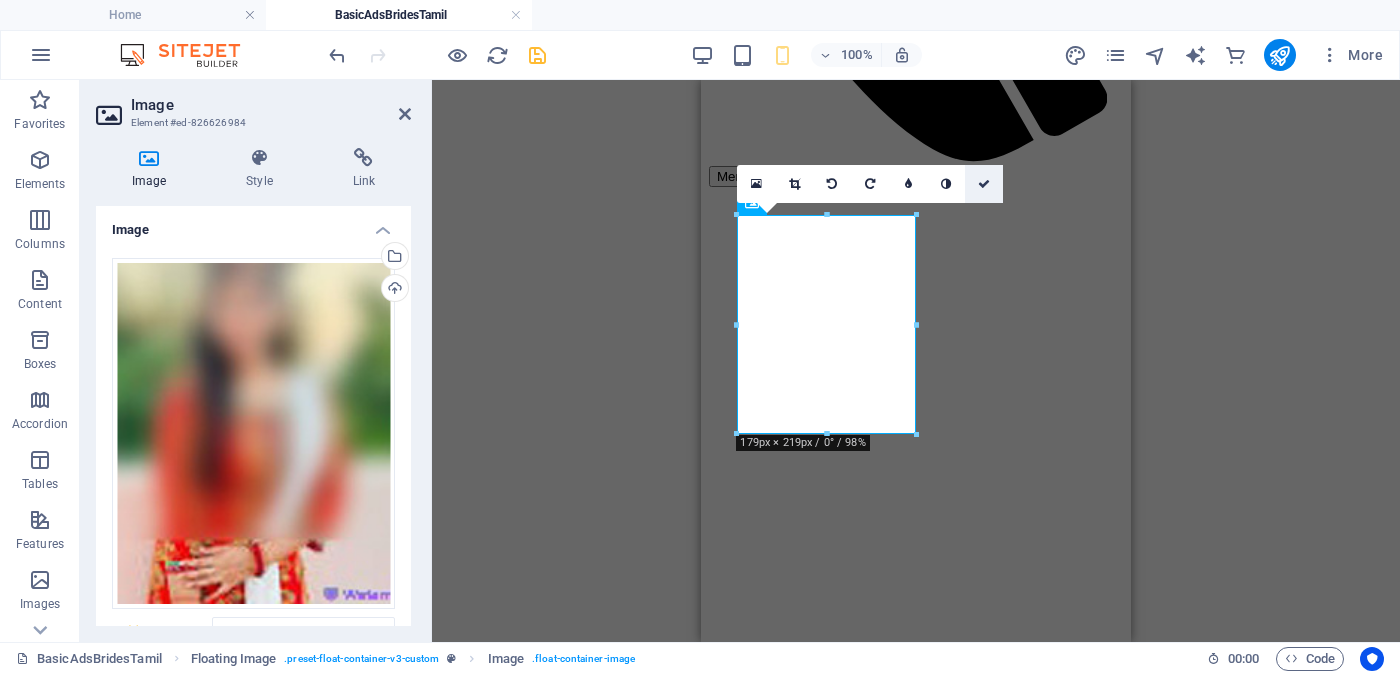 click at bounding box center [984, 184] 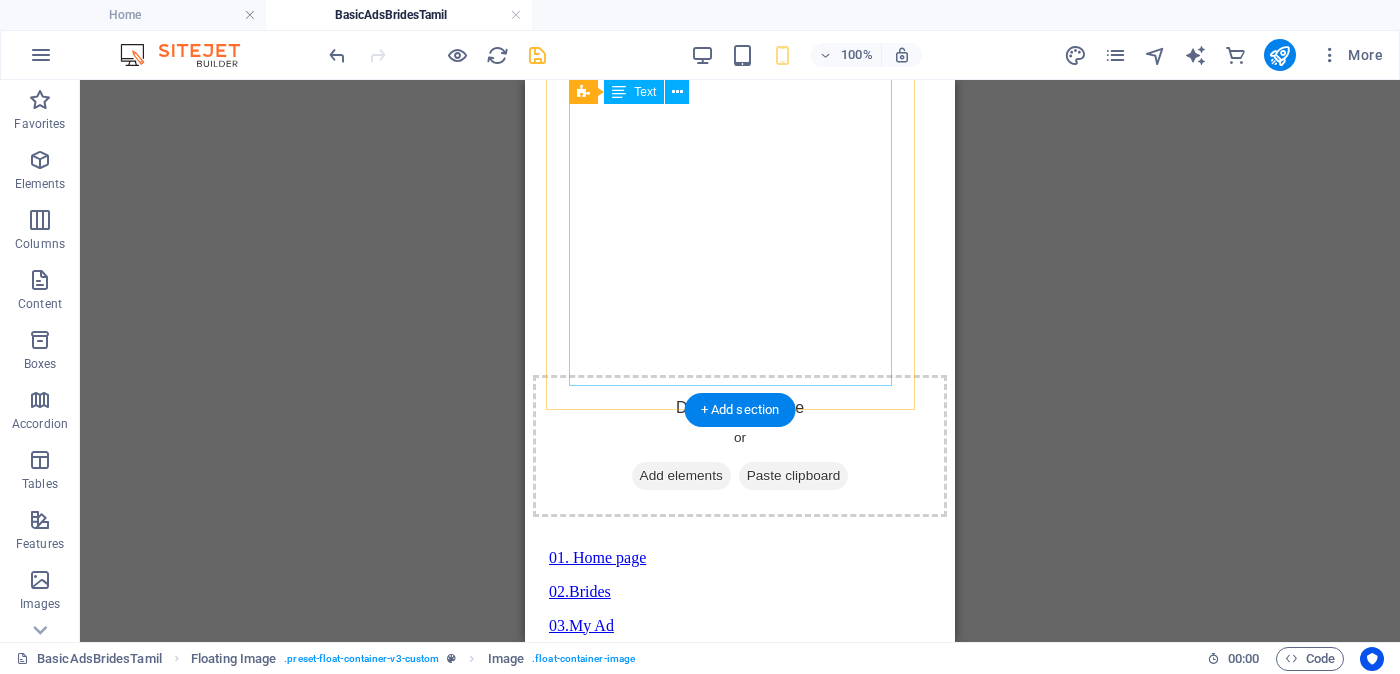 scroll, scrollTop: 1250, scrollLeft: 0, axis: vertical 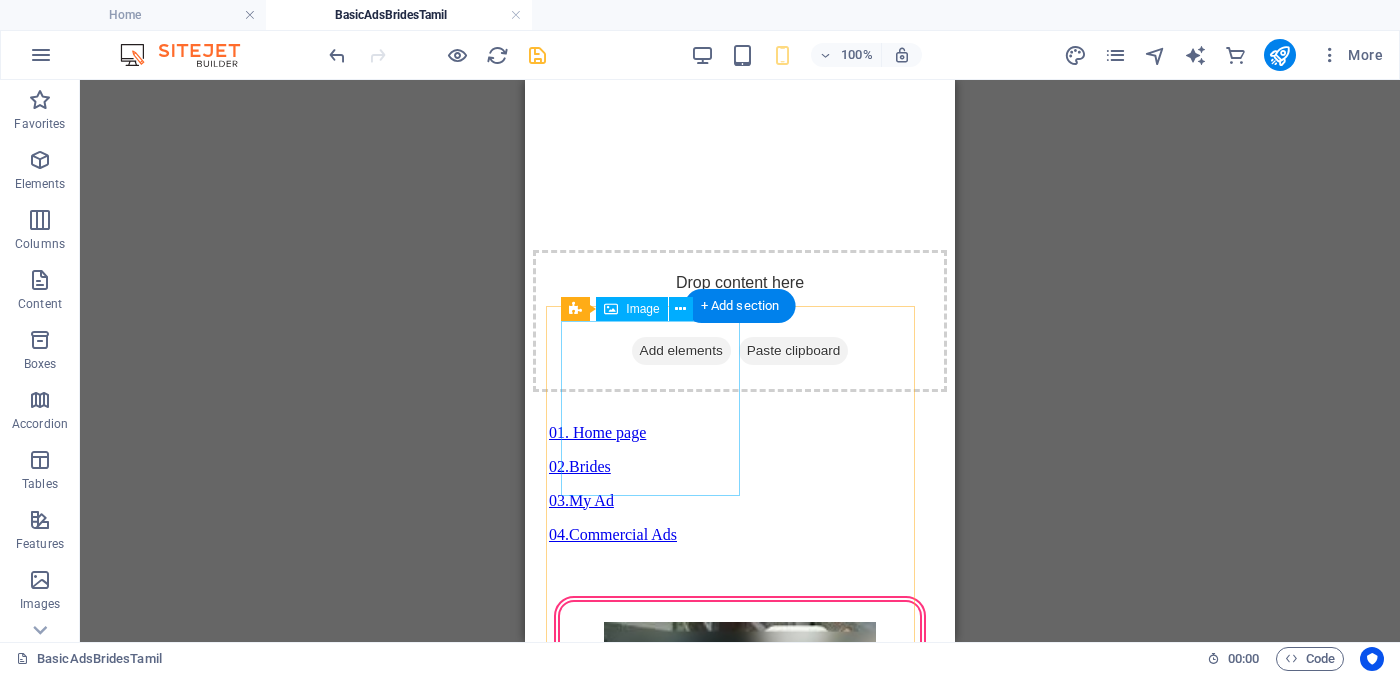 click at bounding box center [740, 2420] 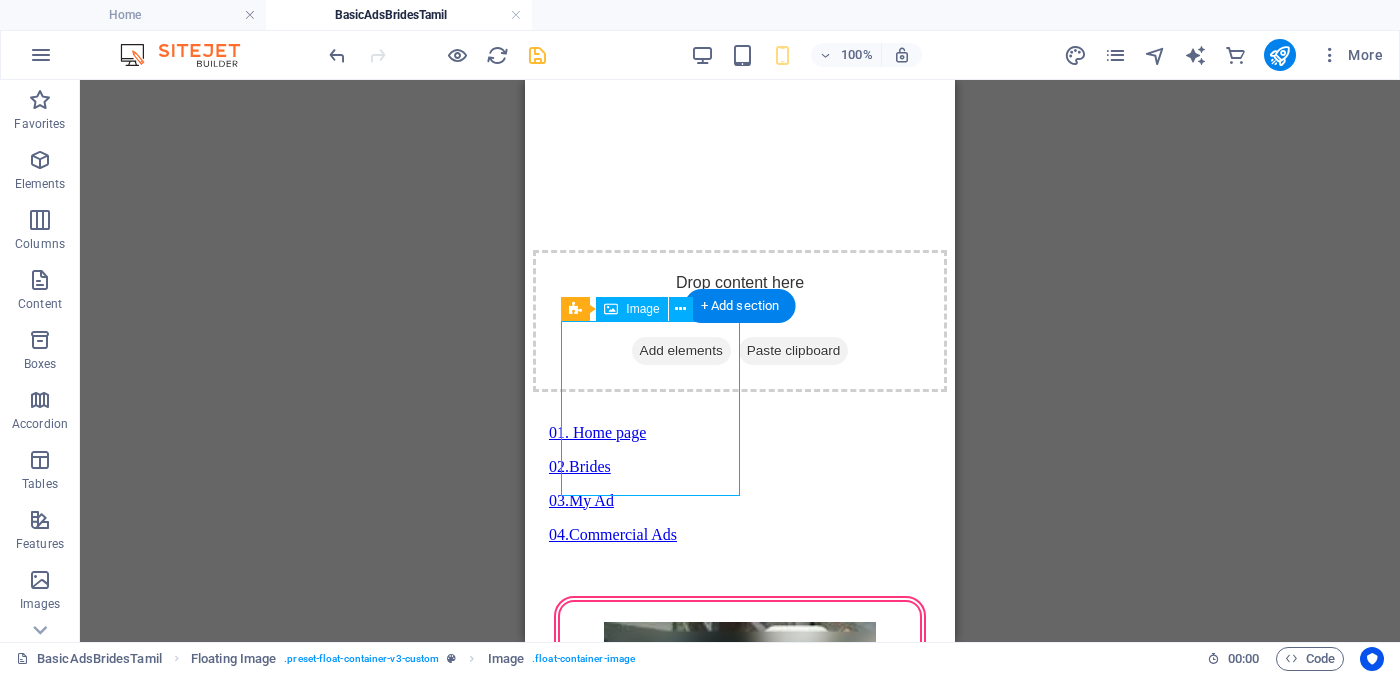 click at bounding box center (740, 2420) 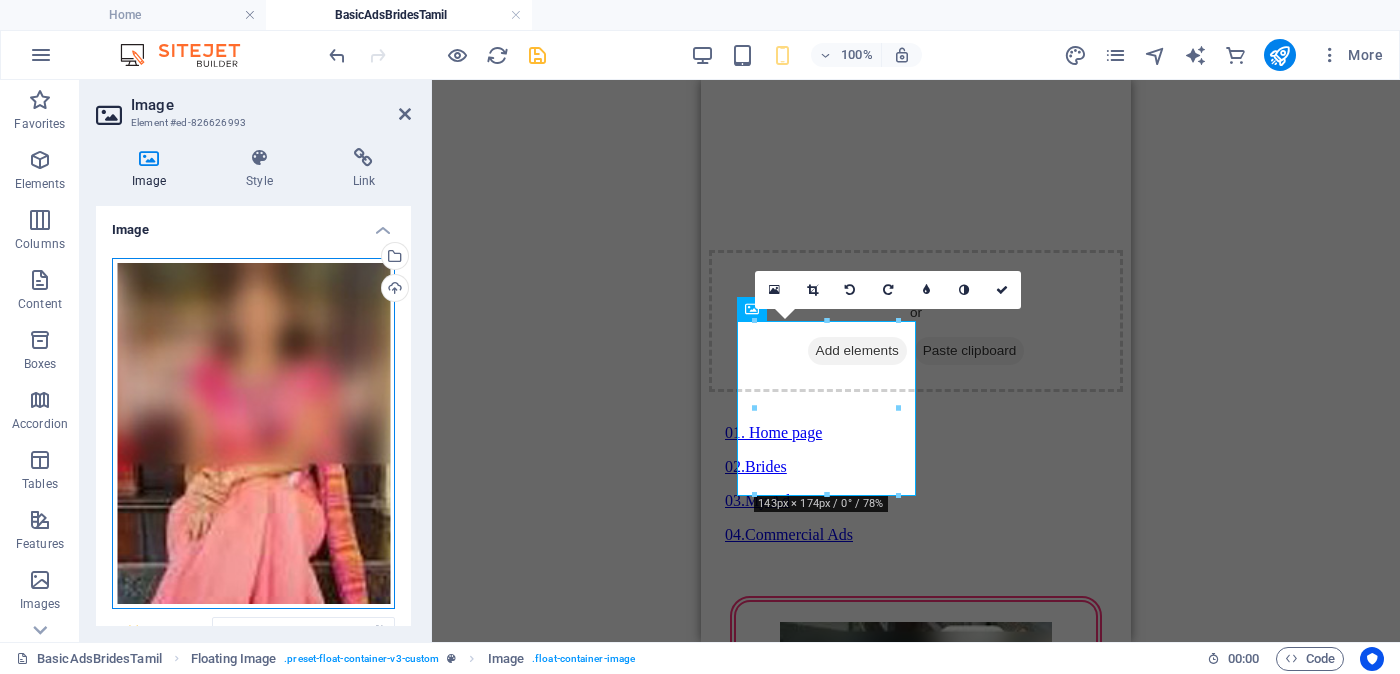click on "Drag files here, click to choose files or select files from Files or our free stock photos & videos" at bounding box center [253, 434] 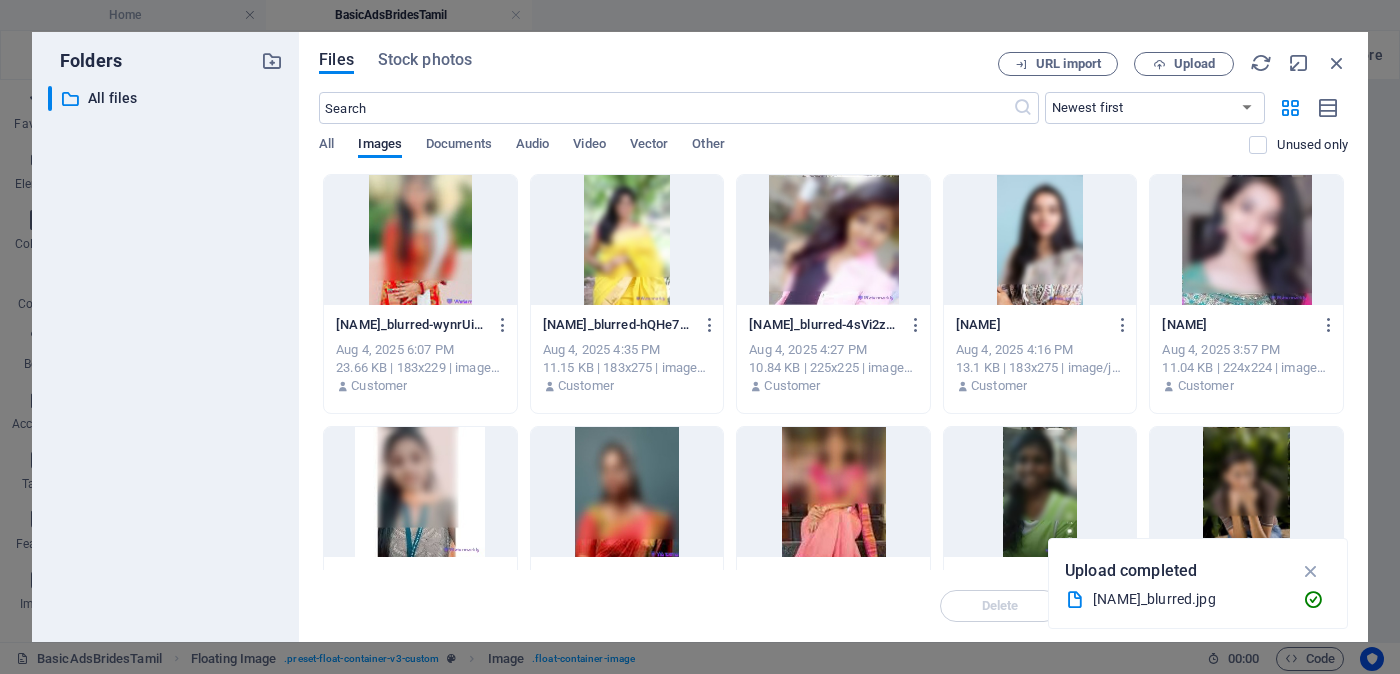 scroll, scrollTop: 124, scrollLeft: 0, axis: vertical 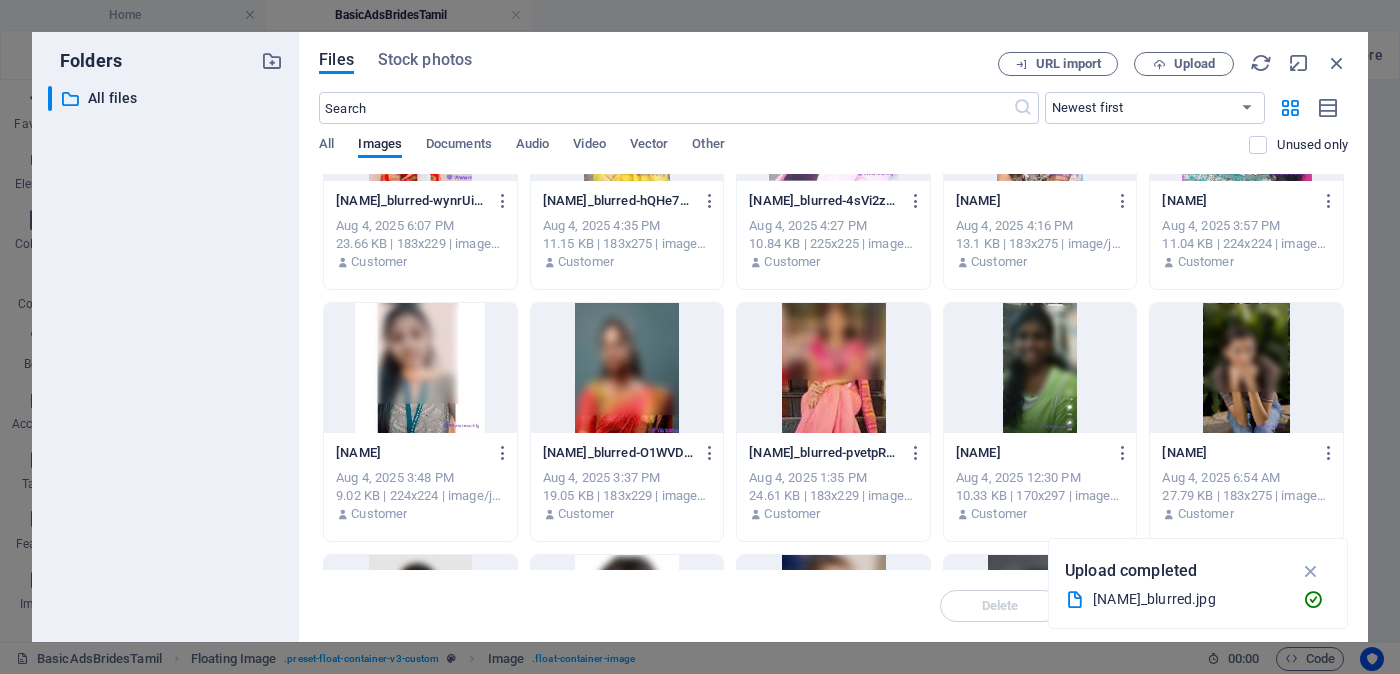 click at bounding box center (833, 368) 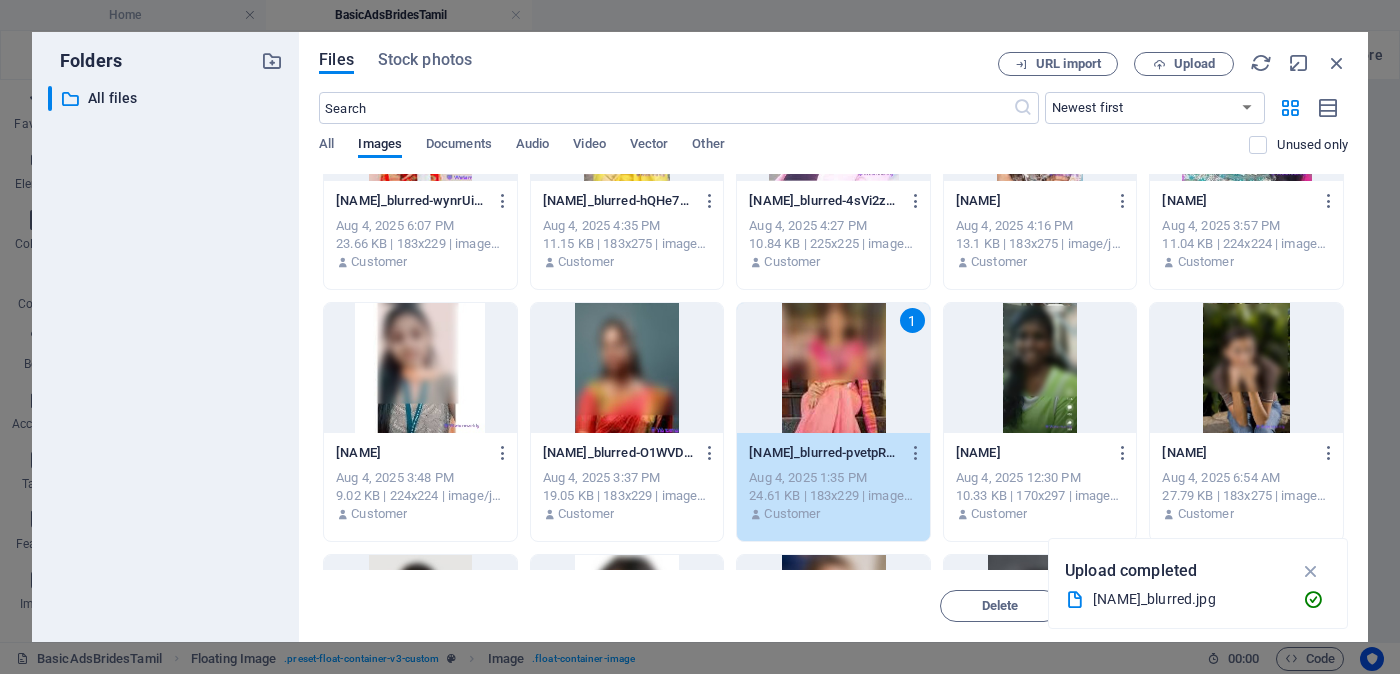 scroll, scrollTop: 249, scrollLeft: 0, axis: vertical 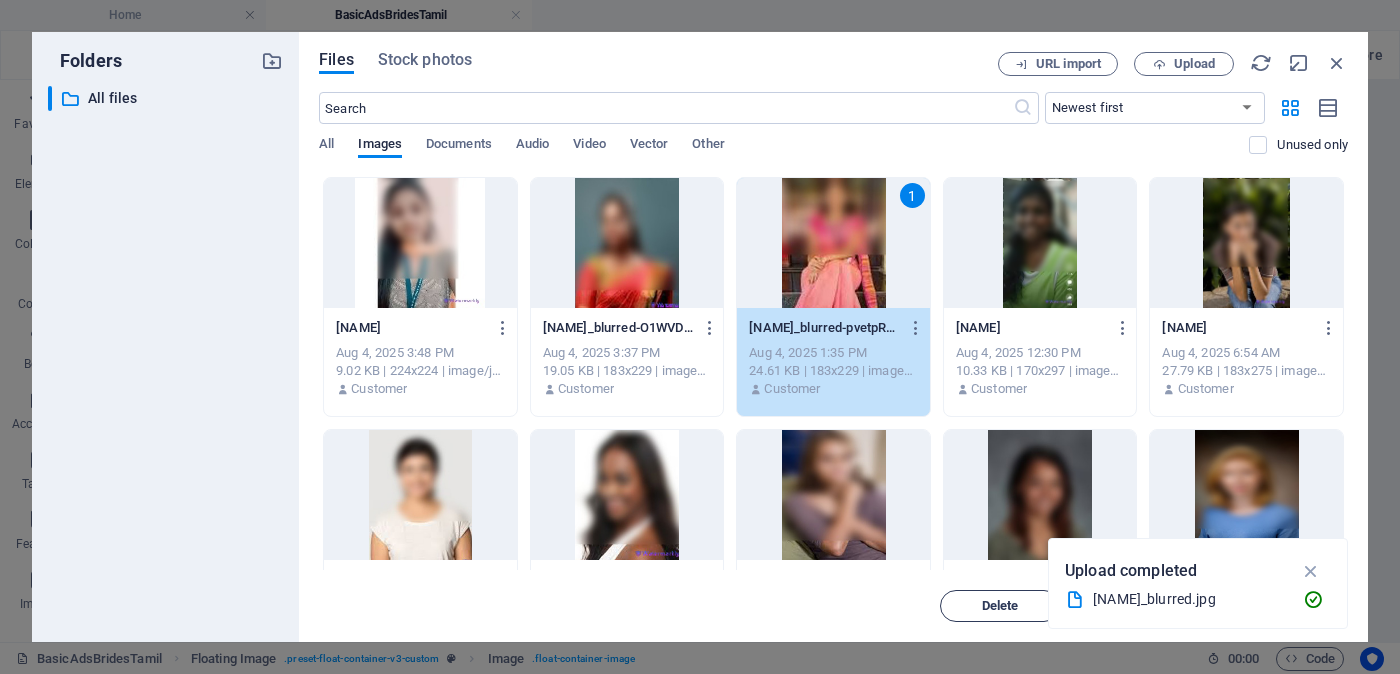 click on "Delete" at bounding box center (1000, 606) 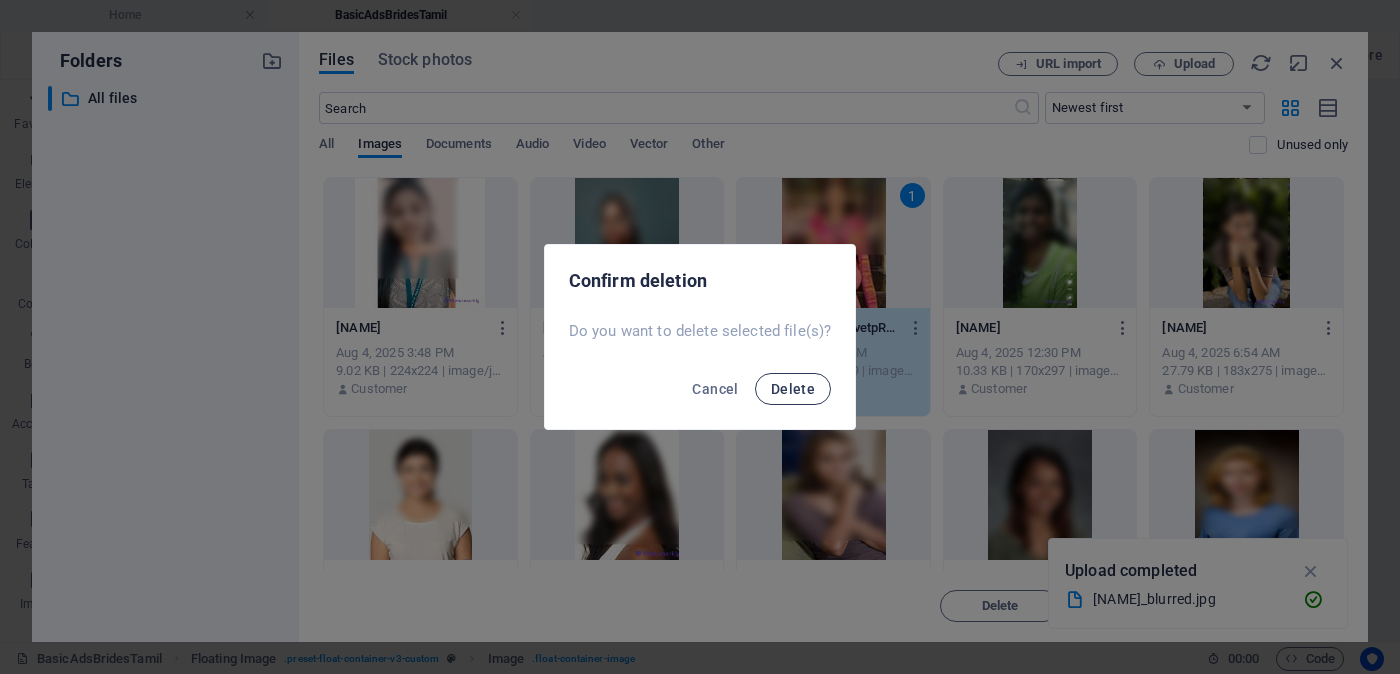 click on "Delete" at bounding box center (793, 389) 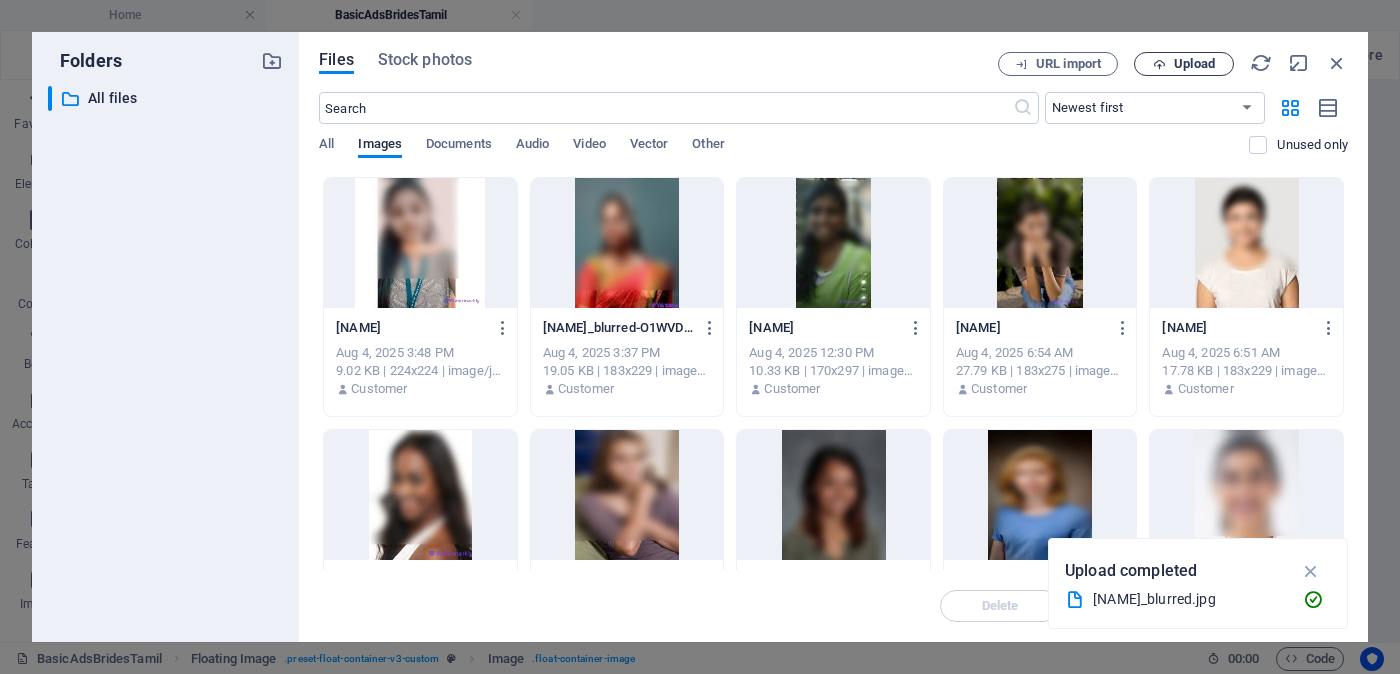 click on "Upload" at bounding box center (1194, 64) 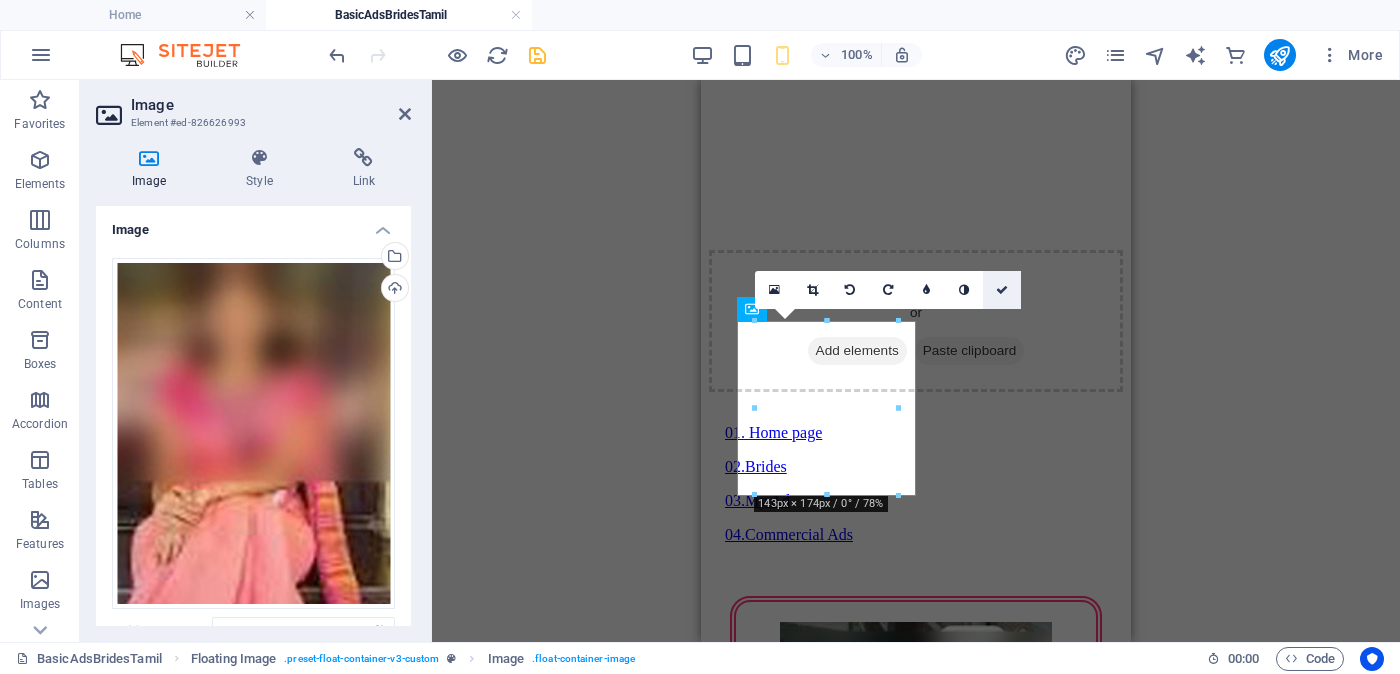 click at bounding box center (1002, 290) 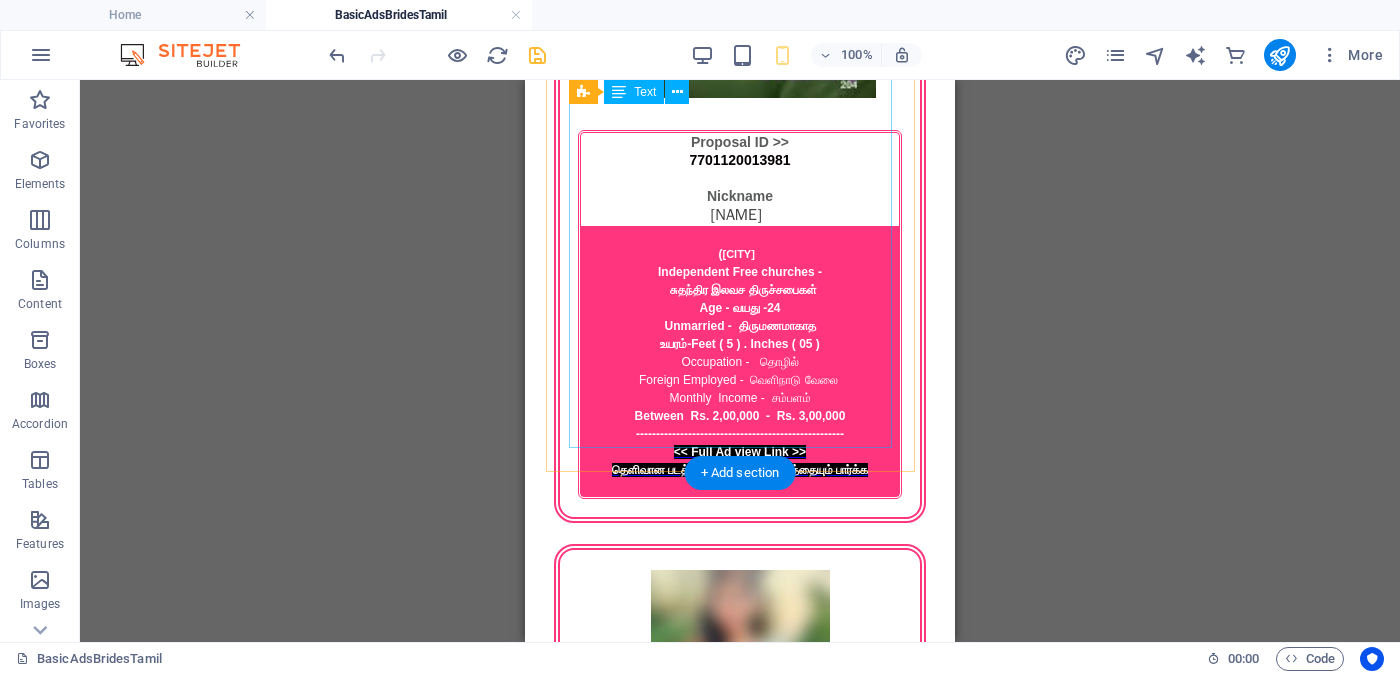 scroll, scrollTop: 2375, scrollLeft: 0, axis: vertical 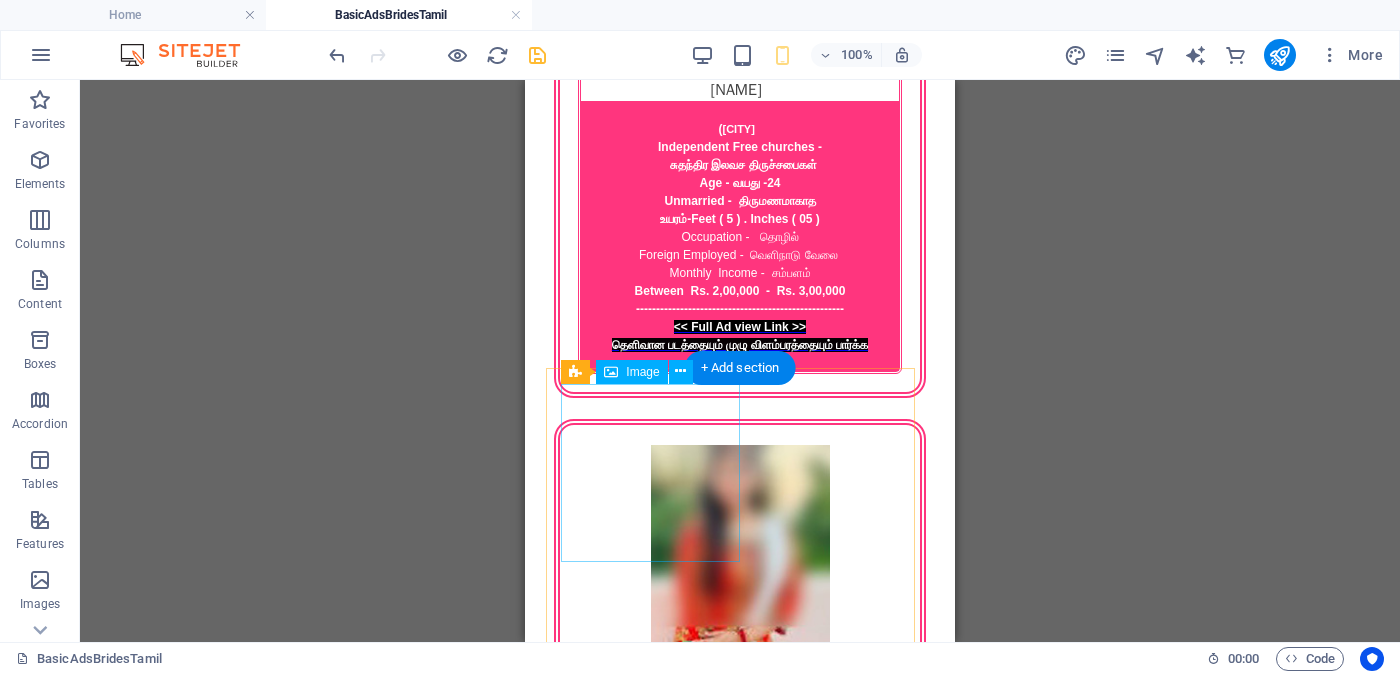 click at bounding box center (740, 2683) 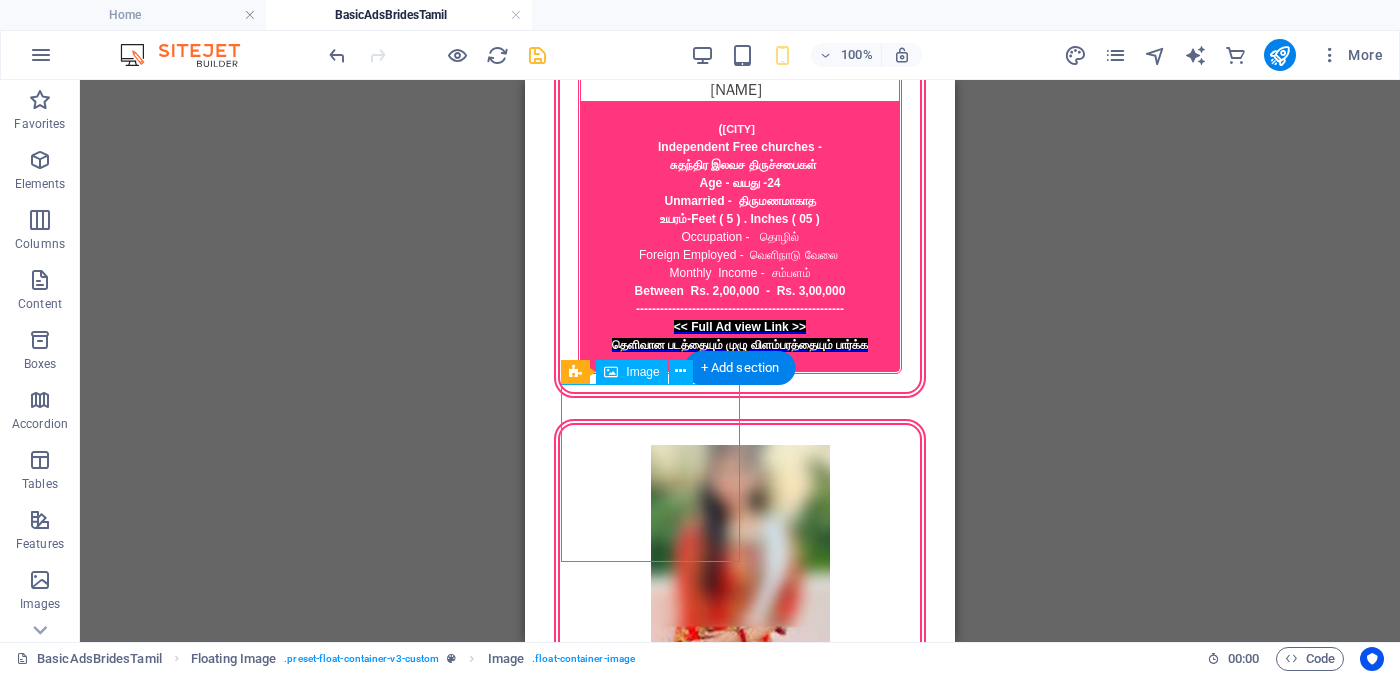 click at bounding box center [740, 2683] 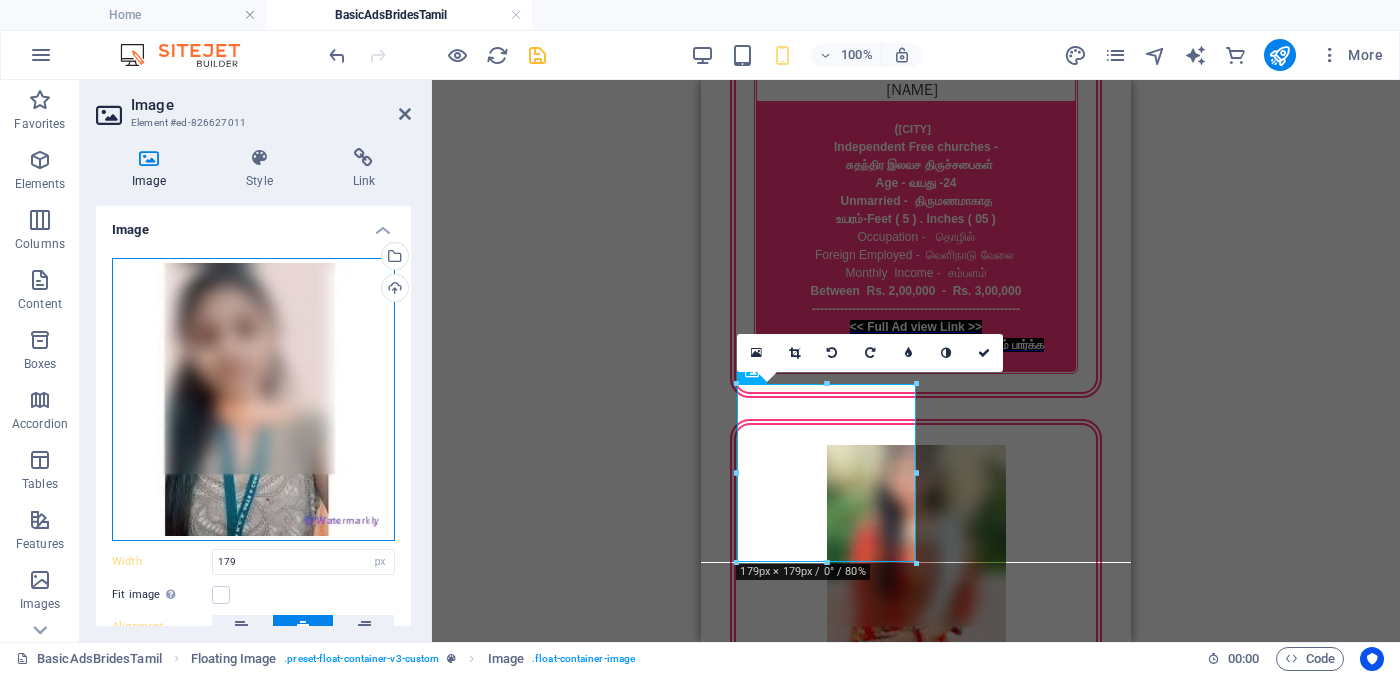 click on "Drag files here, click to choose files or select files from Files or our free stock photos & videos" at bounding box center [253, 399] 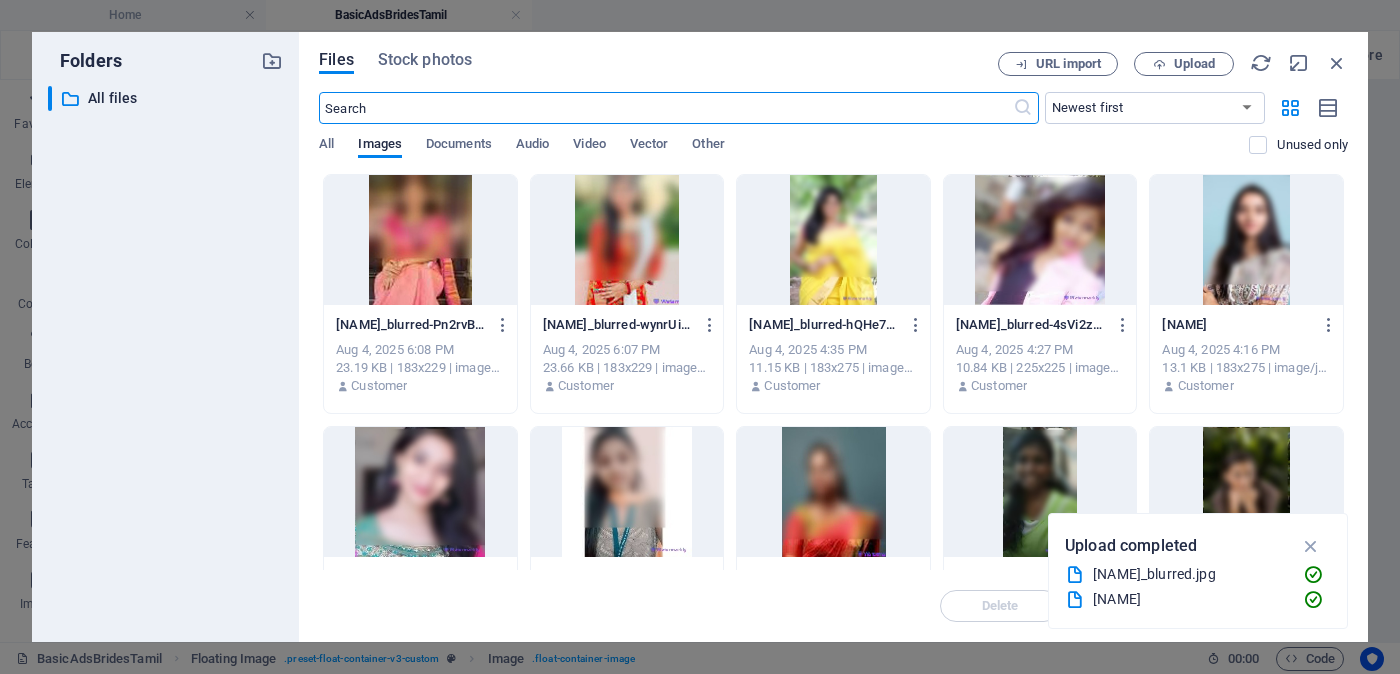 click at bounding box center (627, 492) 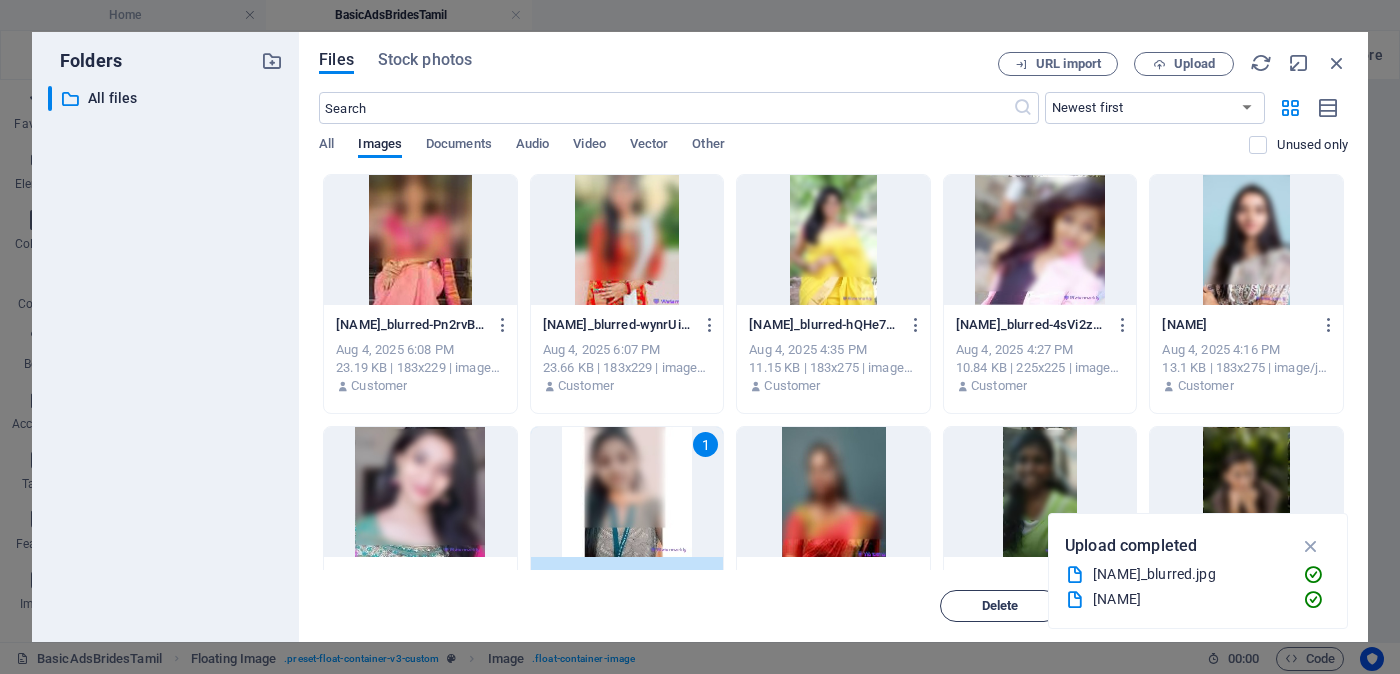 click on "Delete" at bounding box center [1000, 606] 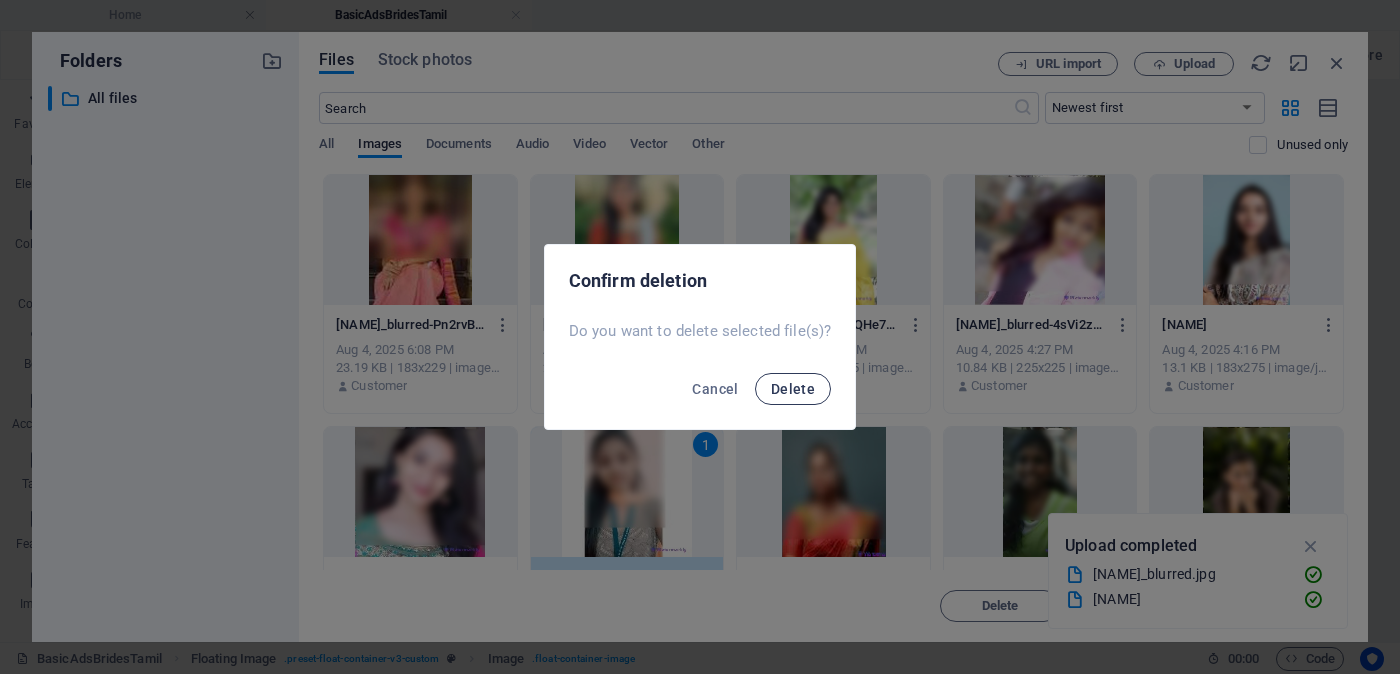 click on "Delete" at bounding box center (793, 389) 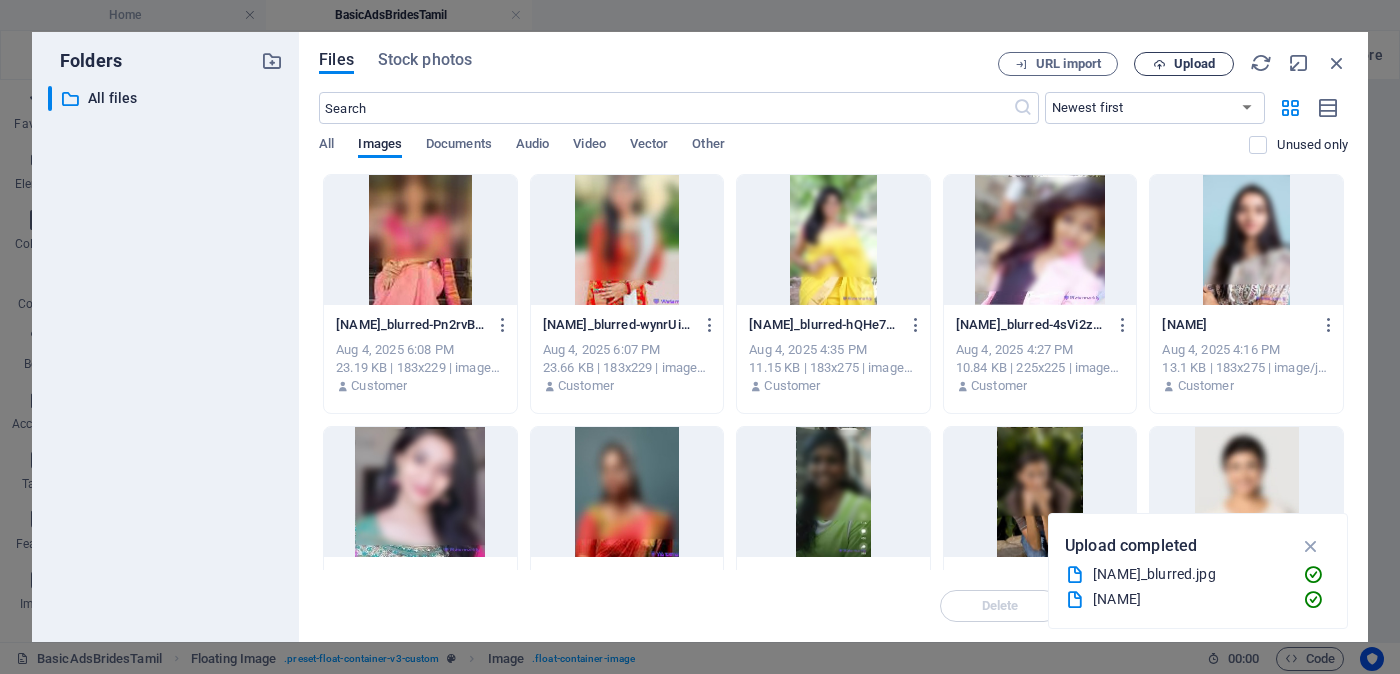click on "Upload" at bounding box center (1194, 64) 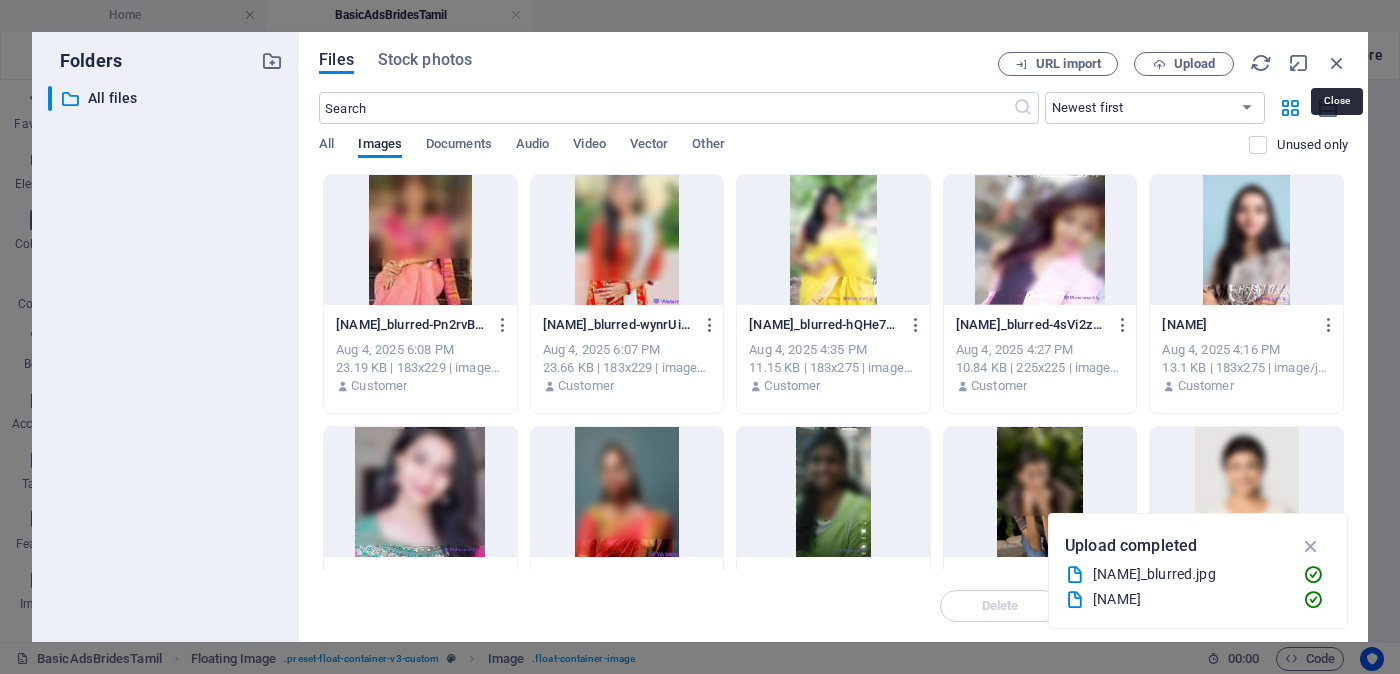 click at bounding box center [1337, 63] 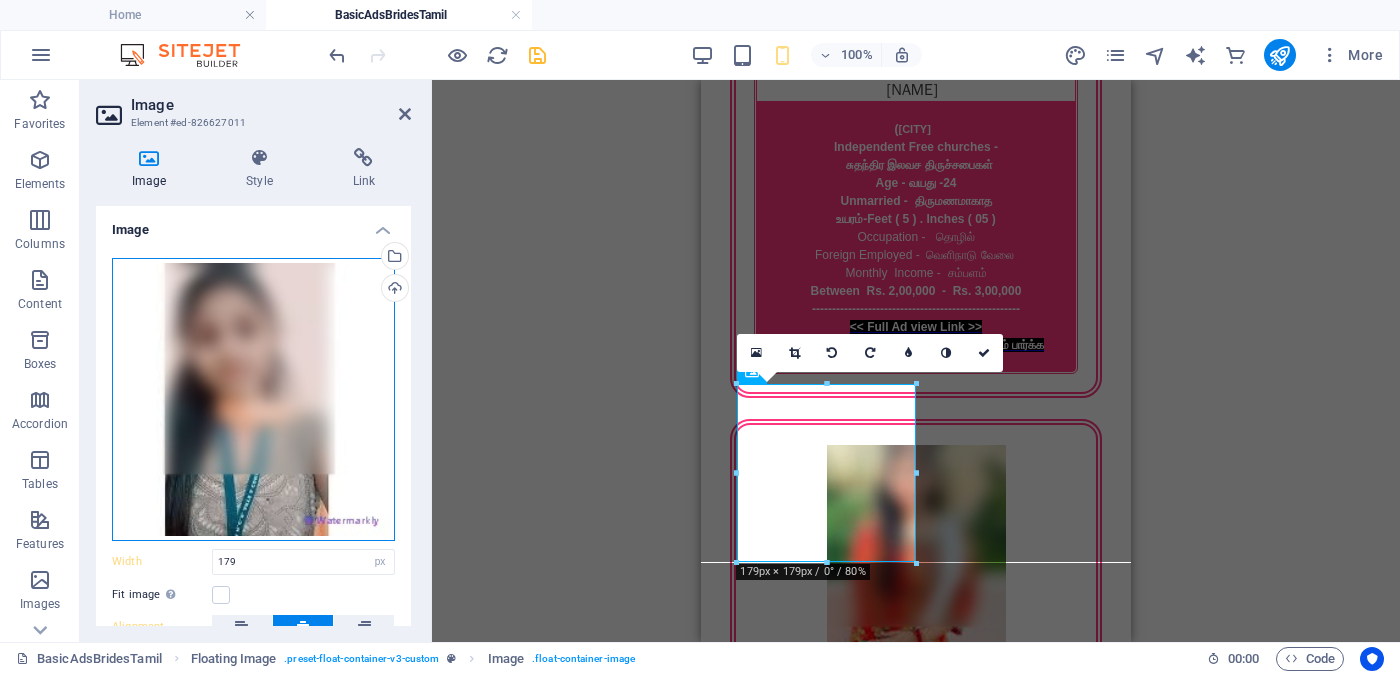 click on "Drag files here, click to choose files or select files from Files or our free stock photos & videos" at bounding box center (253, 399) 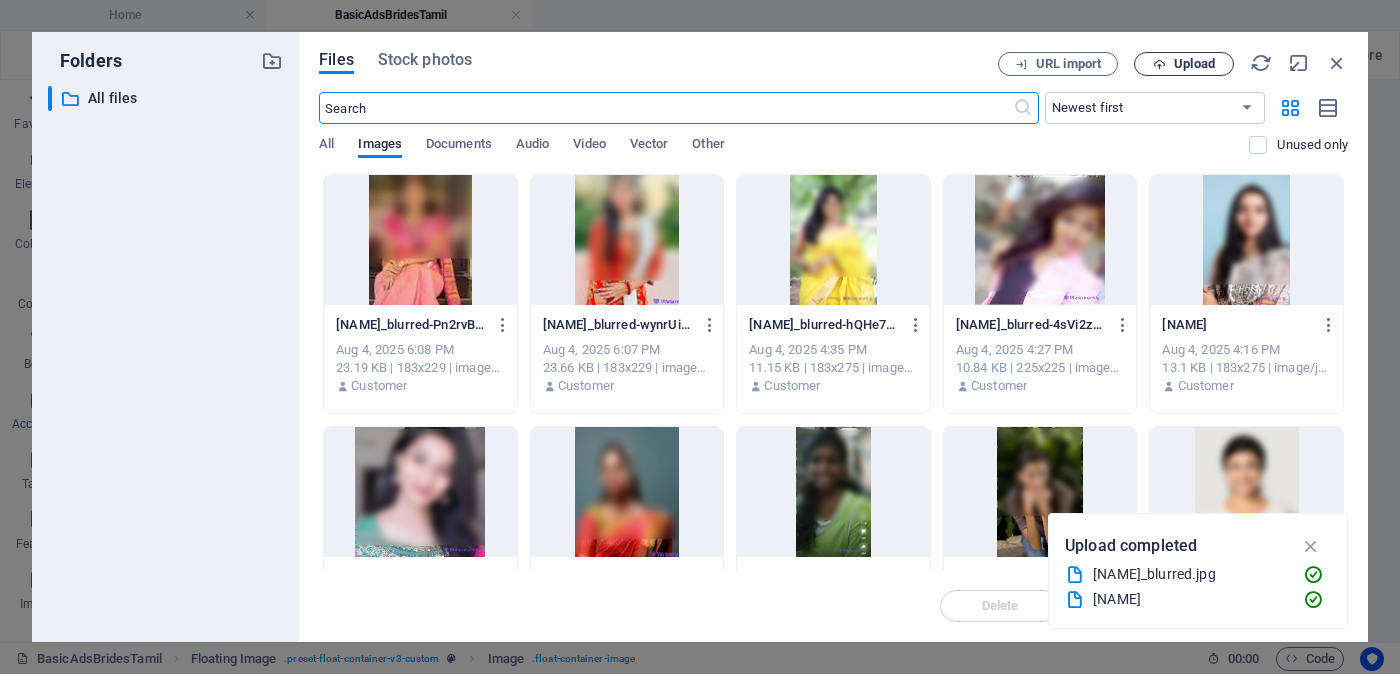 click on "Upload" at bounding box center (1194, 64) 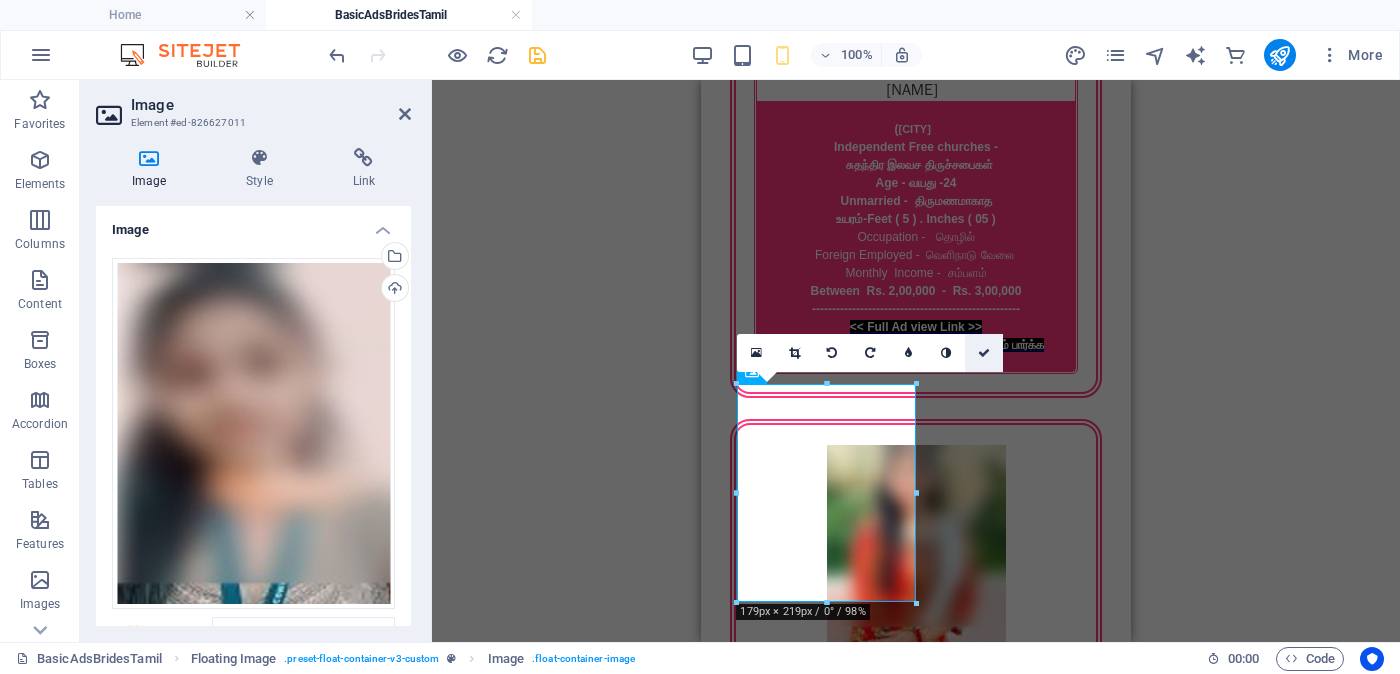 click at bounding box center [984, 353] 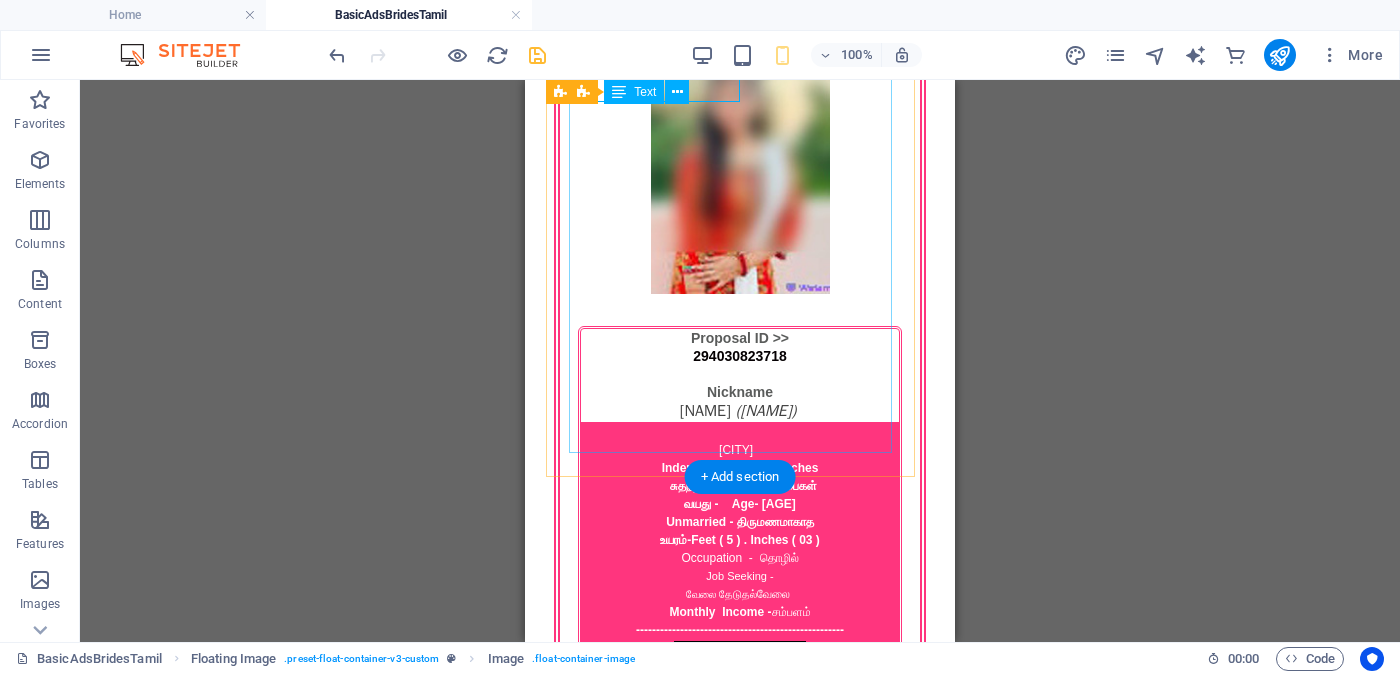 scroll, scrollTop: 3000, scrollLeft: 0, axis: vertical 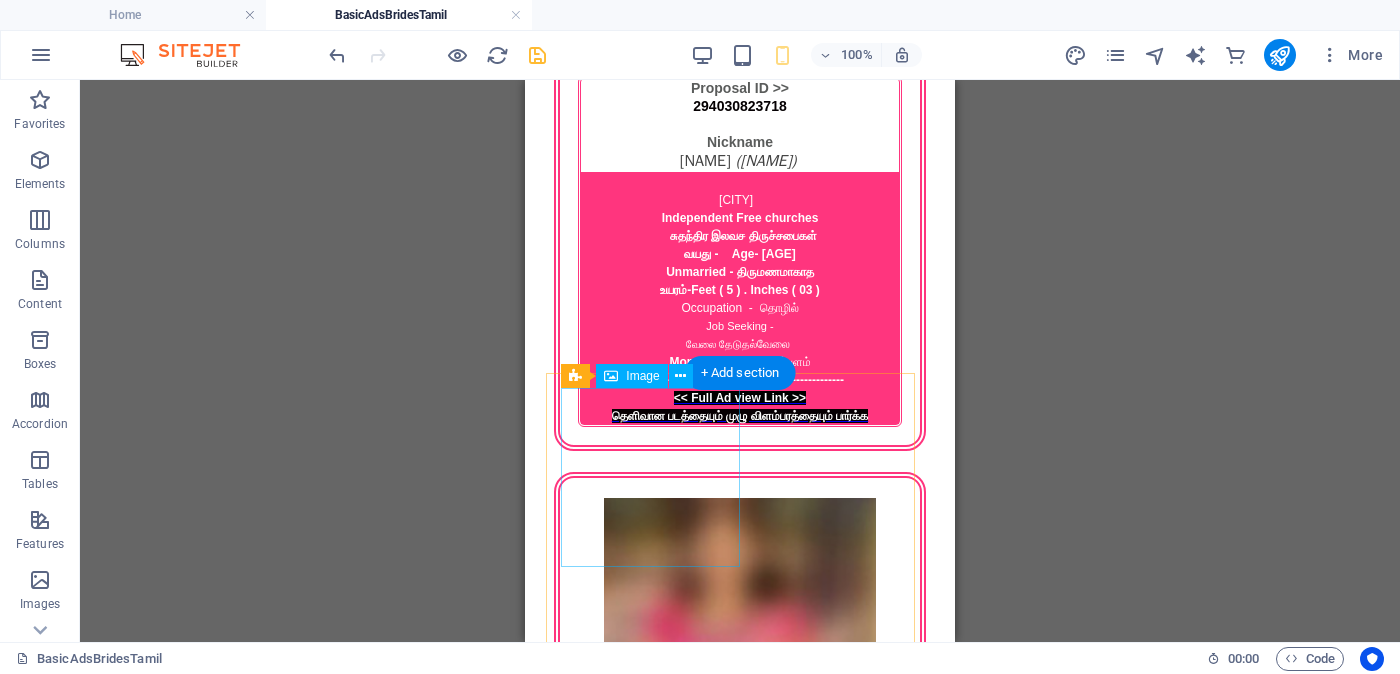 click at bounding box center [740, 2751] 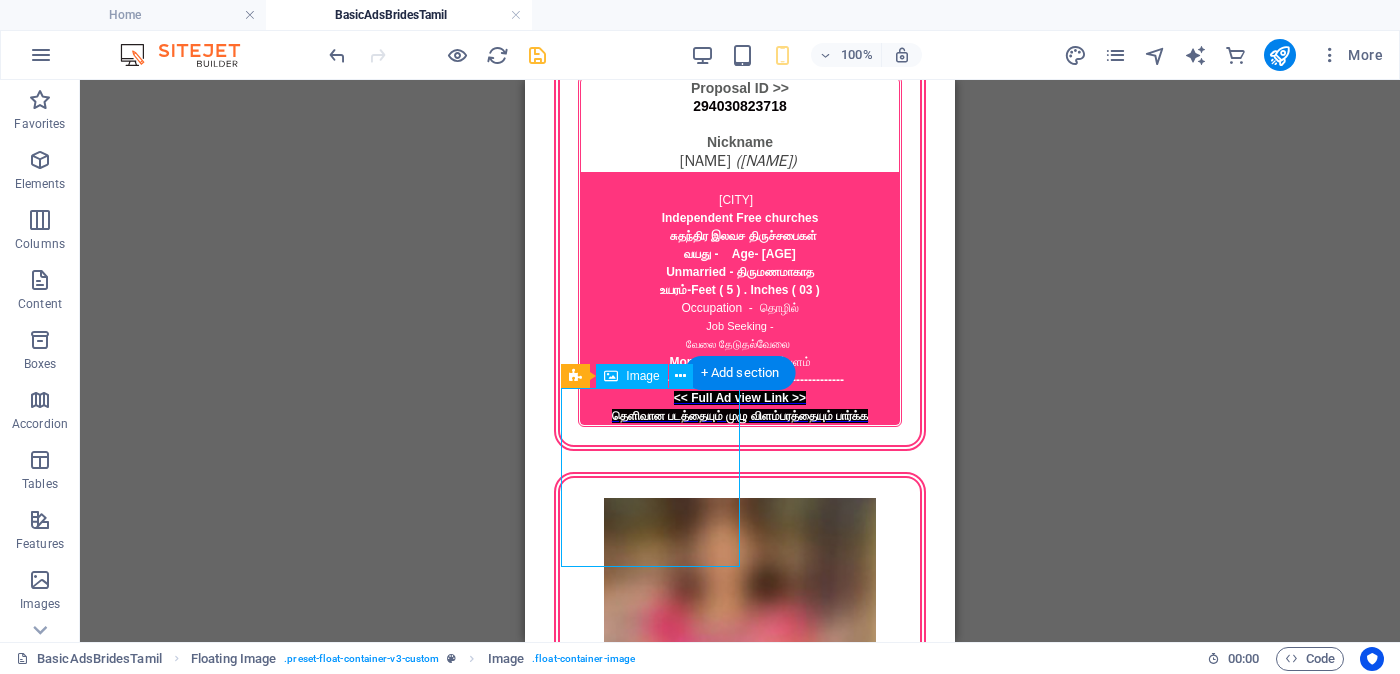 click at bounding box center (740, 2751) 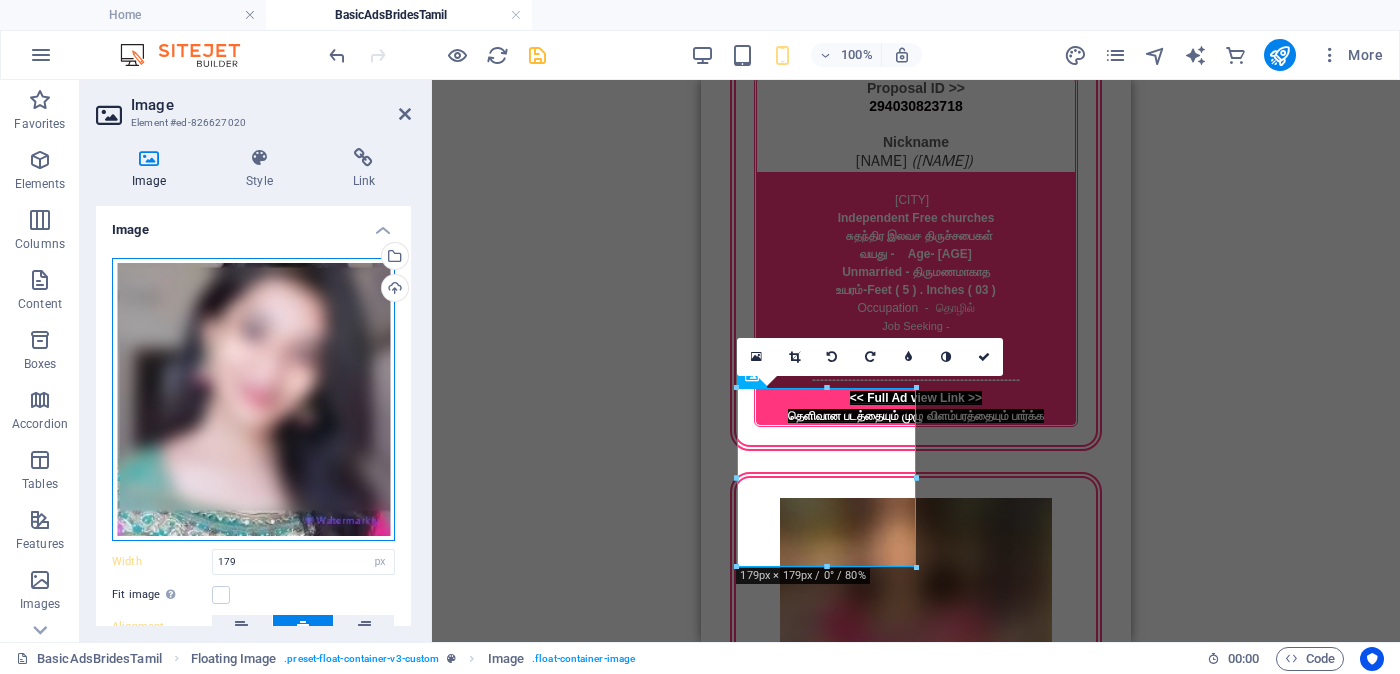 click on "Drag files here, click to choose files or select files from Files or our free stock photos & videos" at bounding box center [253, 399] 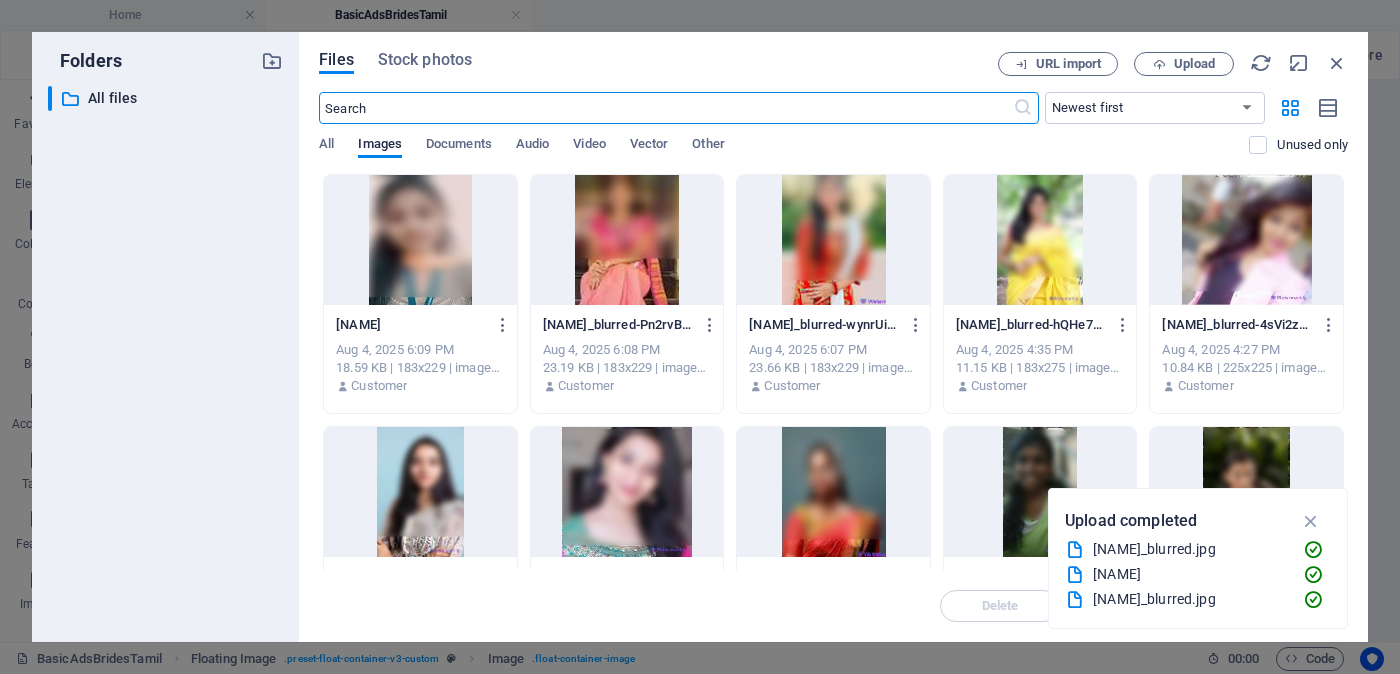click at bounding box center (627, 492) 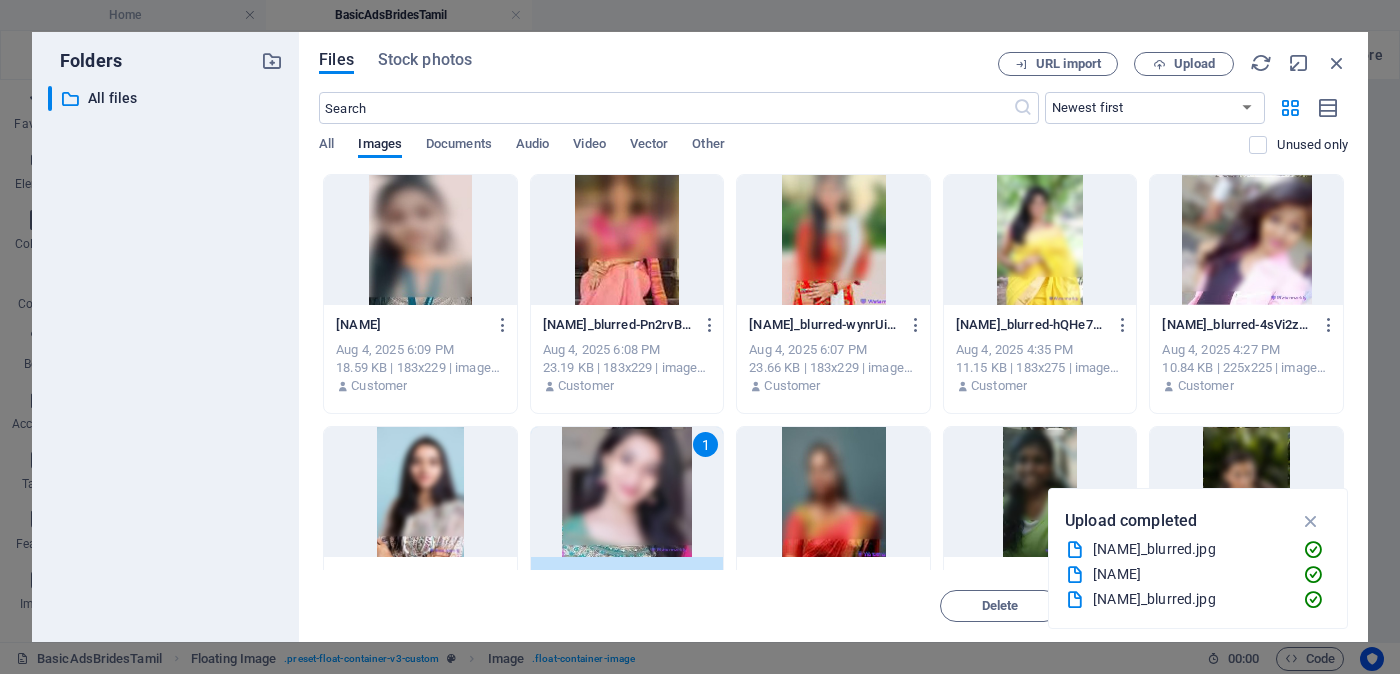 scroll, scrollTop: 124, scrollLeft: 0, axis: vertical 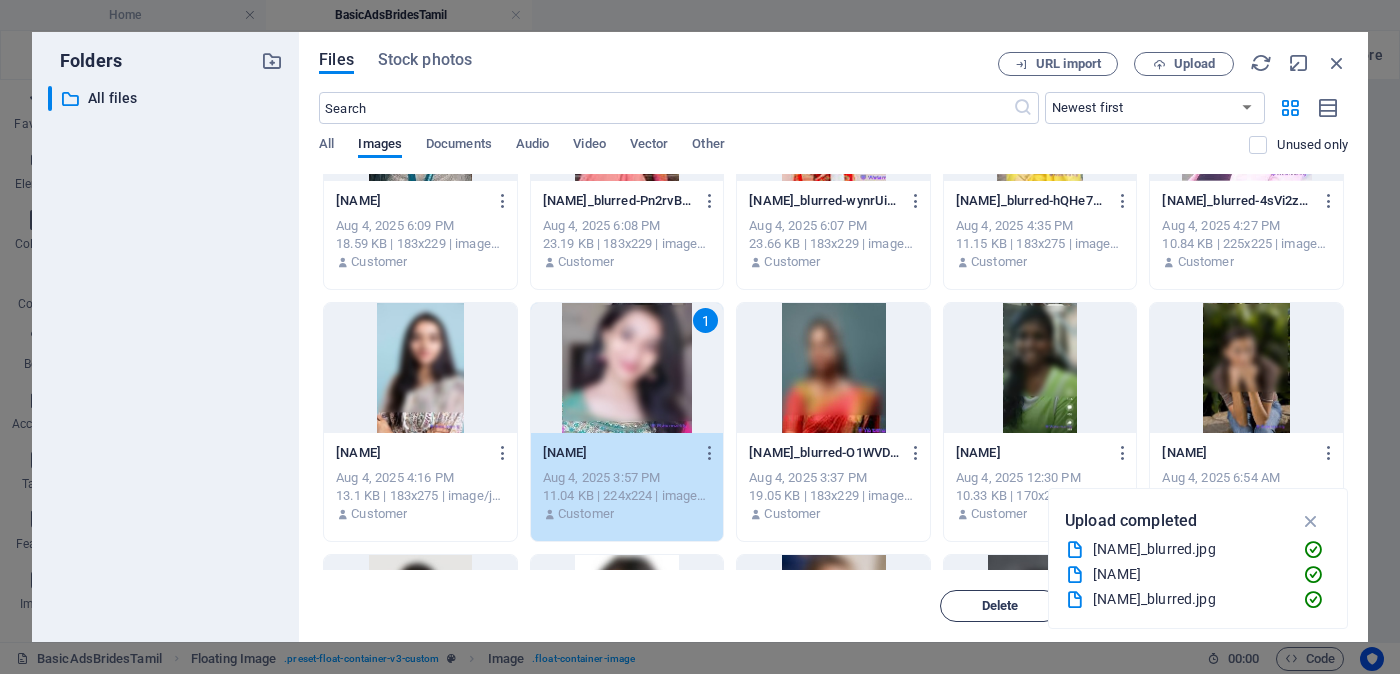 click on "Delete" at bounding box center (1000, 606) 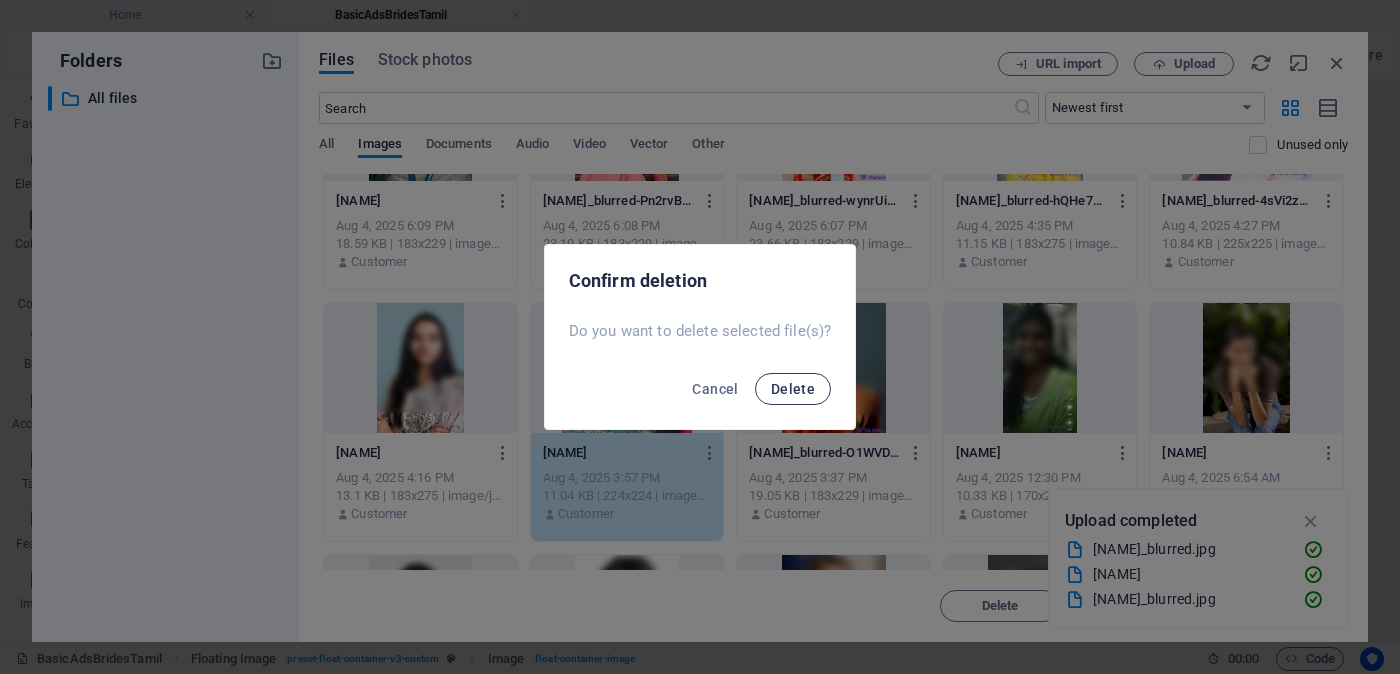click on "Delete" at bounding box center [793, 389] 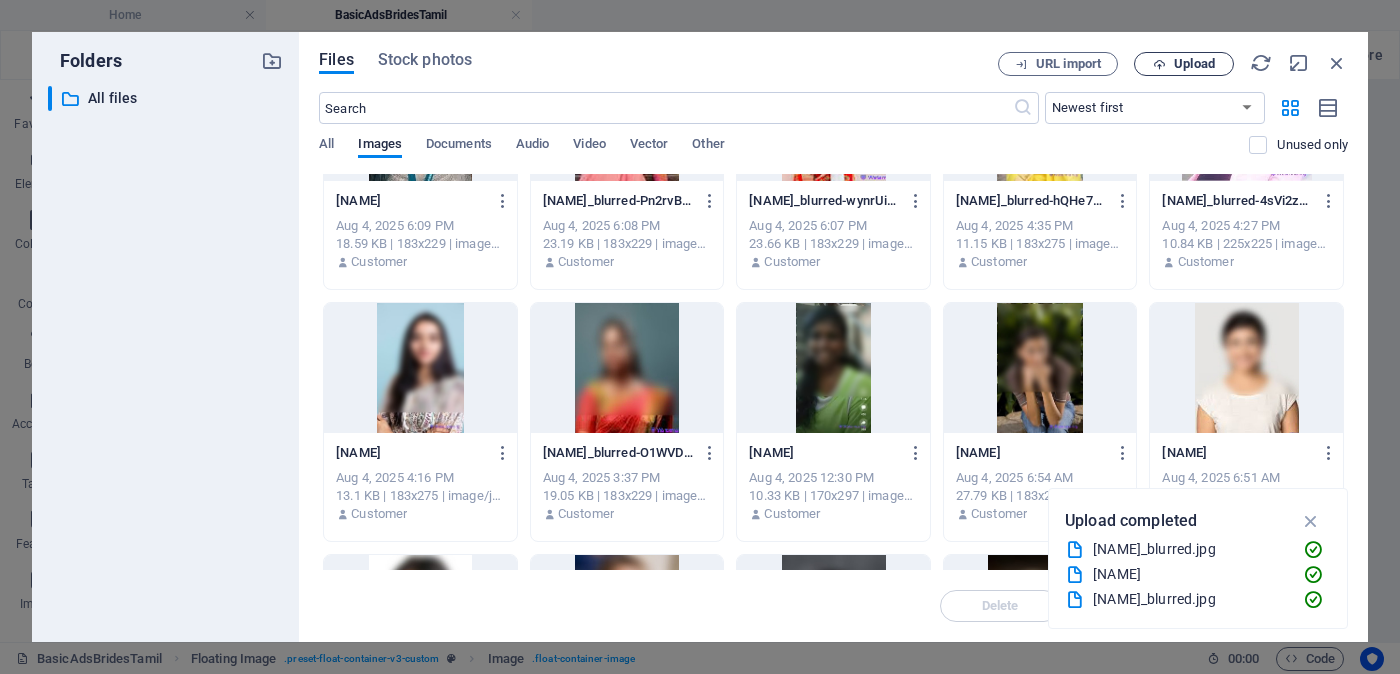 click on "Upload" at bounding box center (1194, 64) 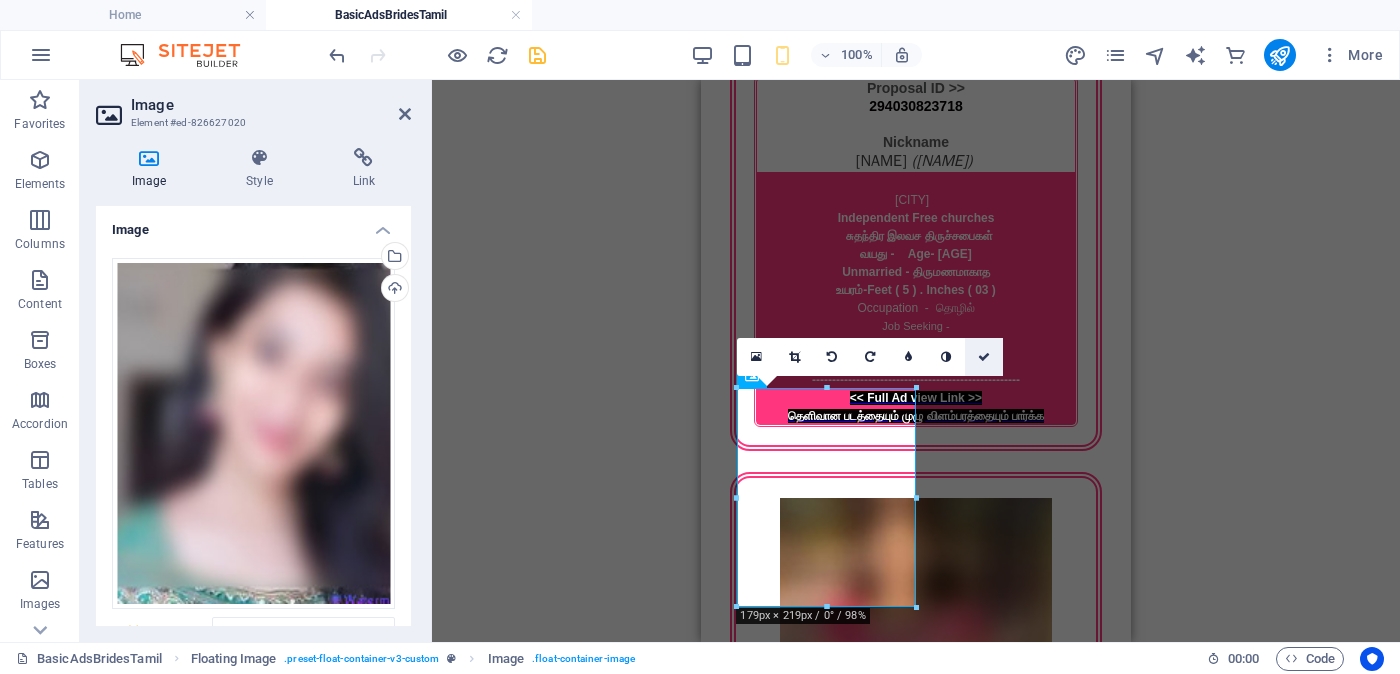 click at bounding box center [984, 357] 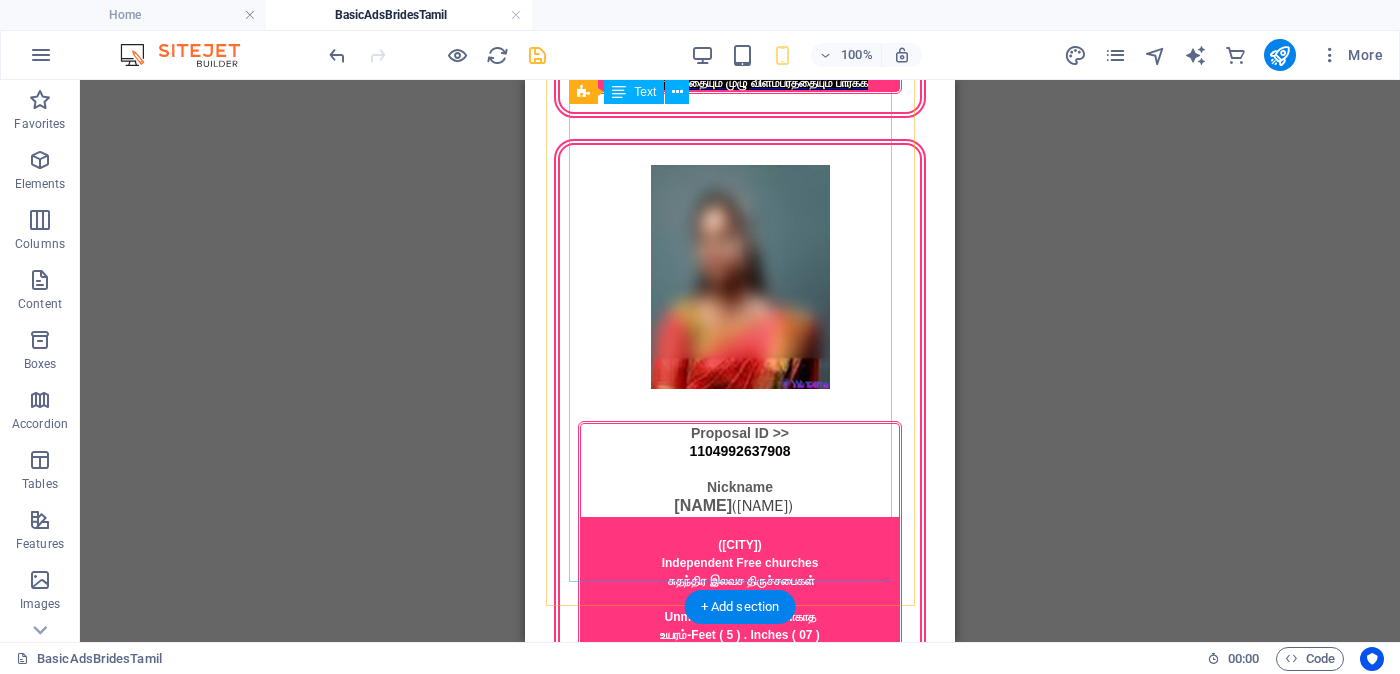 scroll, scrollTop: 4375, scrollLeft: 0, axis: vertical 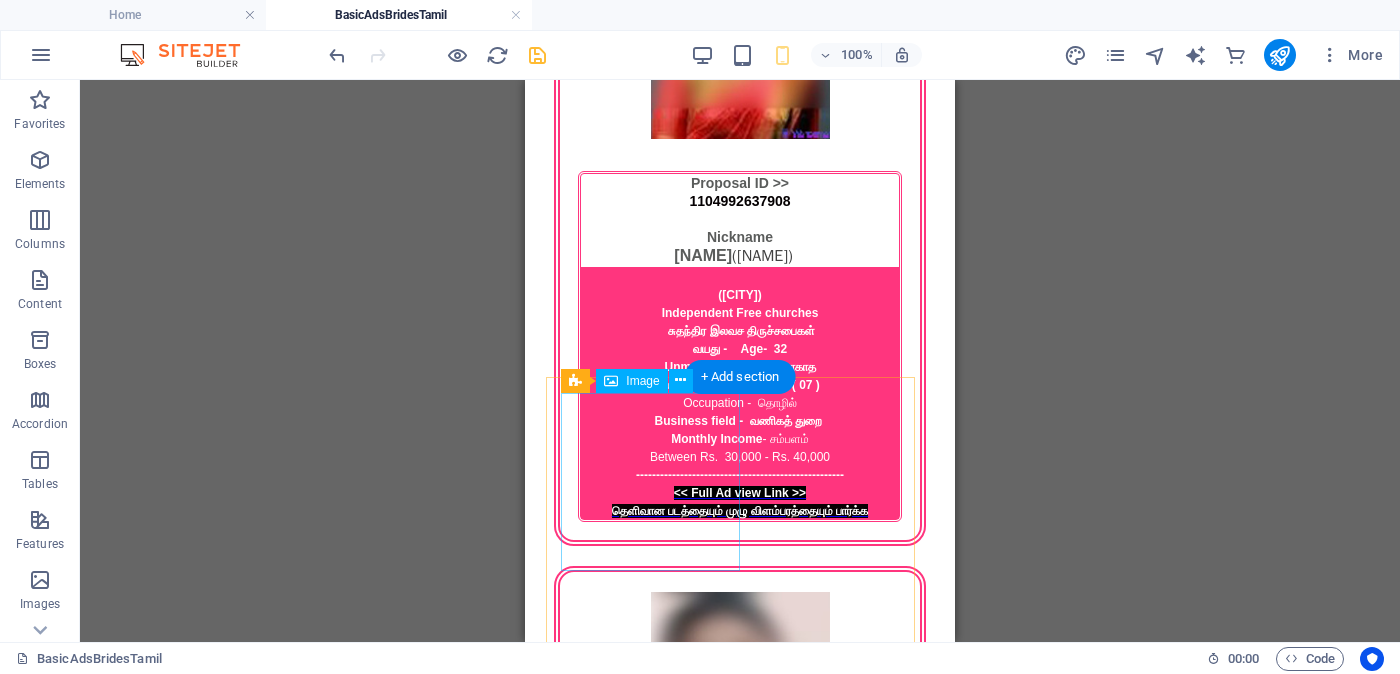 click at bounding box center (740, 2933) 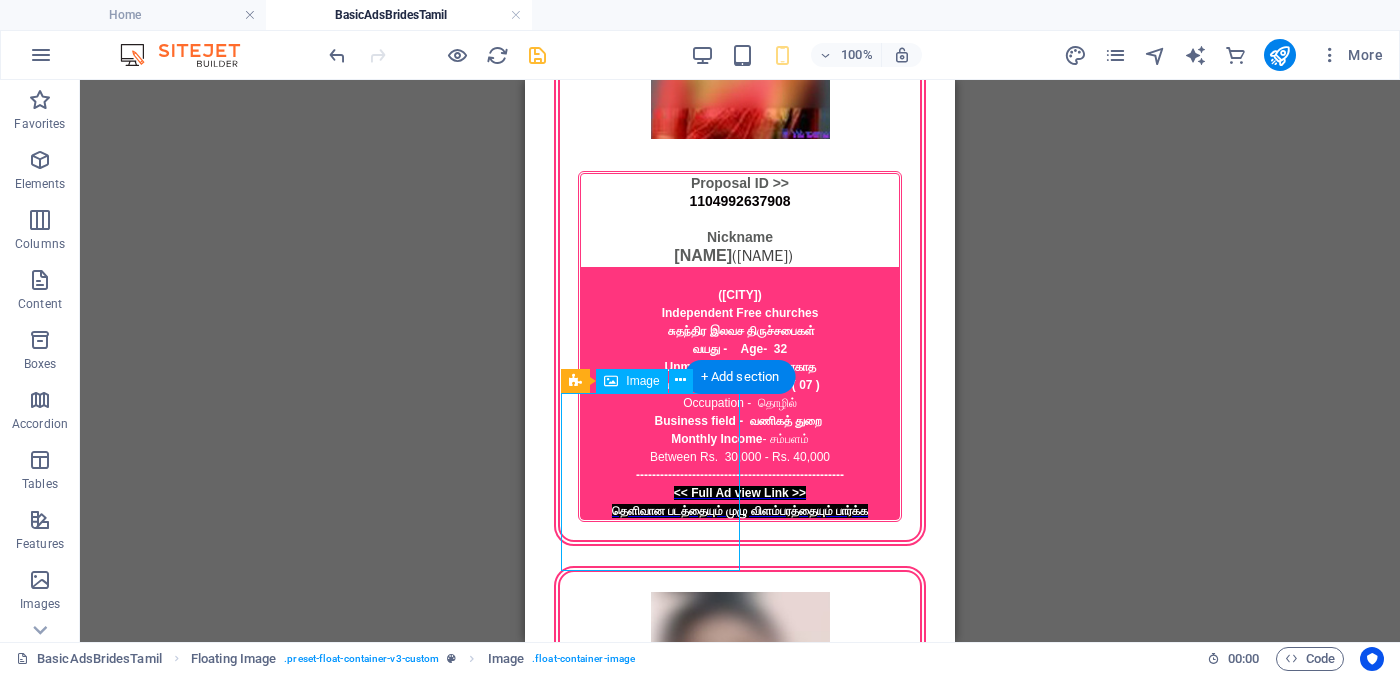 click at bounding box center [740, 2933] 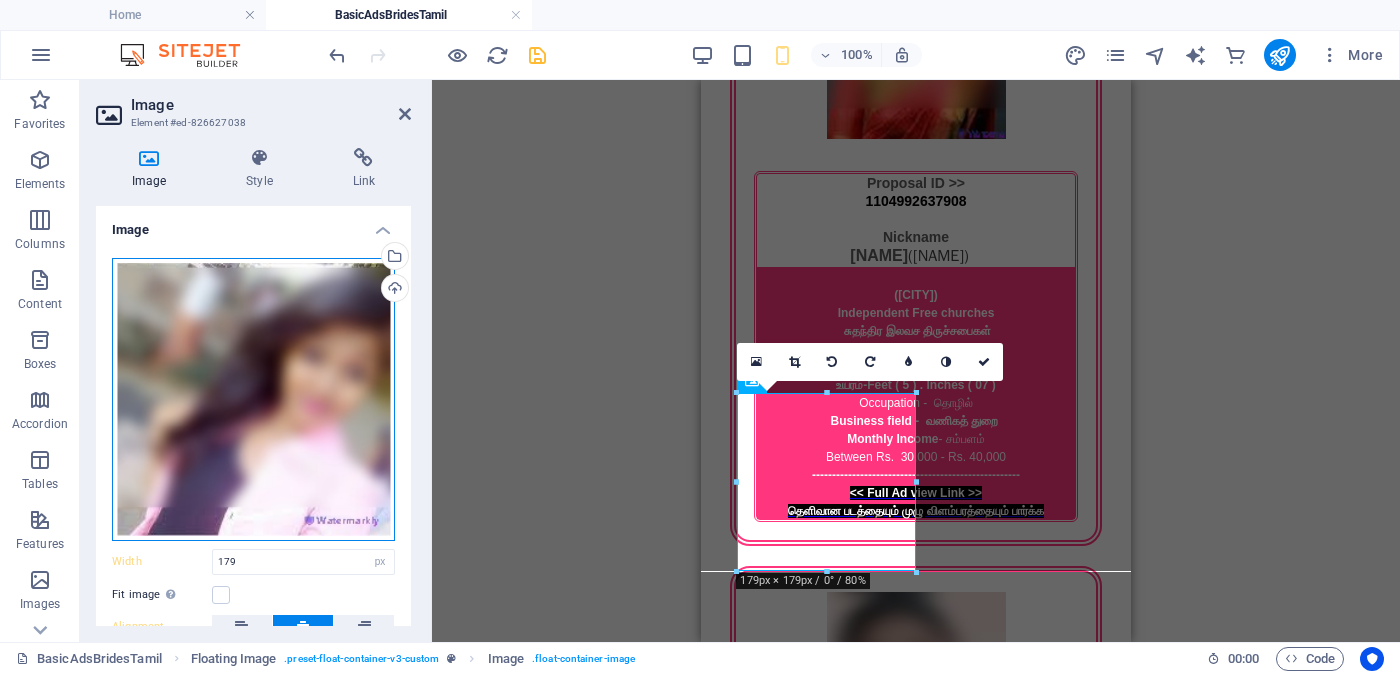 click on "Drag files here, click to choose files or select files from Files or our free stock photos & videos" at bounding box center (253, 399) 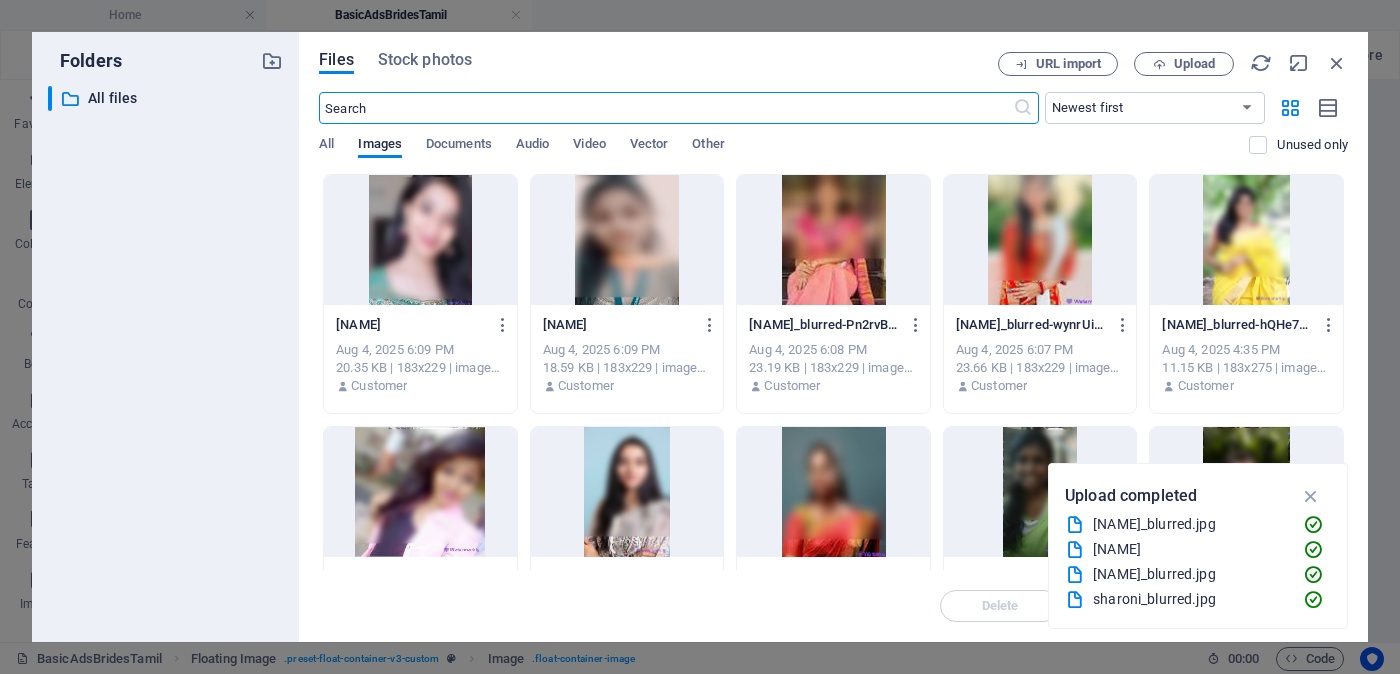 scroll, scrollTop: 124, scrollLeft: 0, axis: vertical 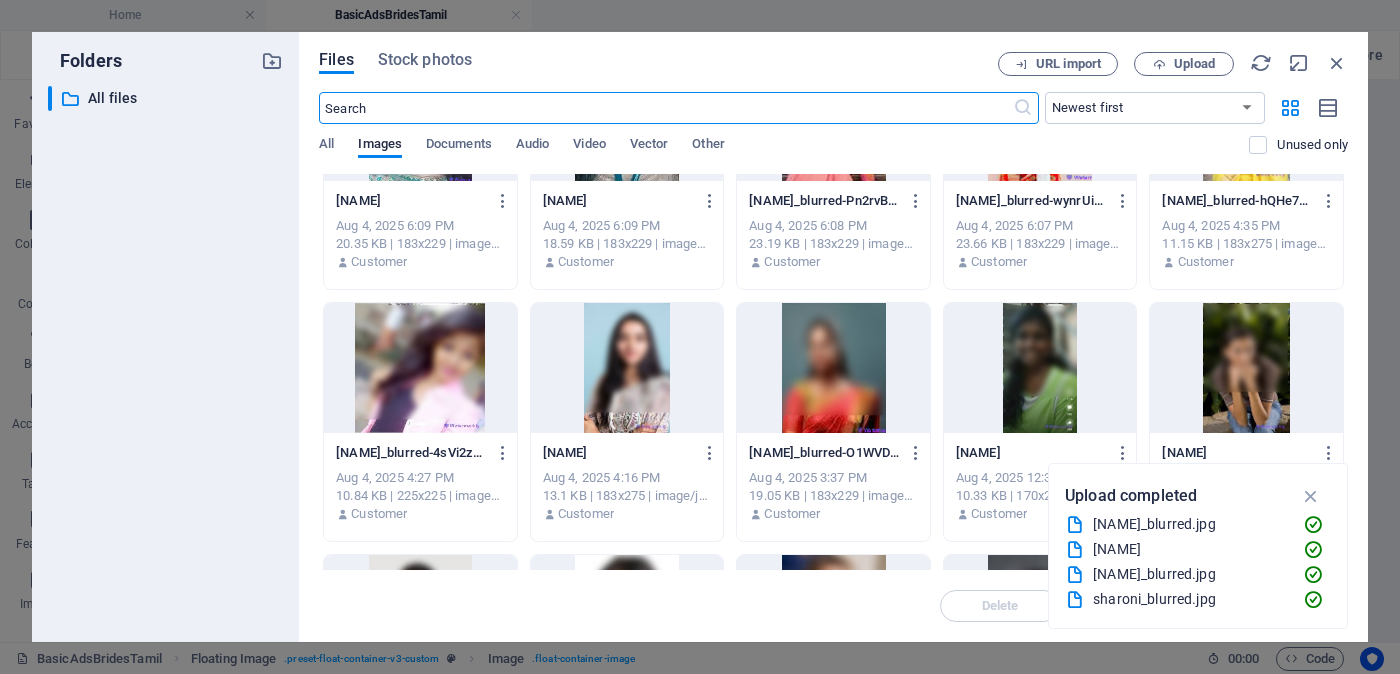 click at bounding box center (420, 368) 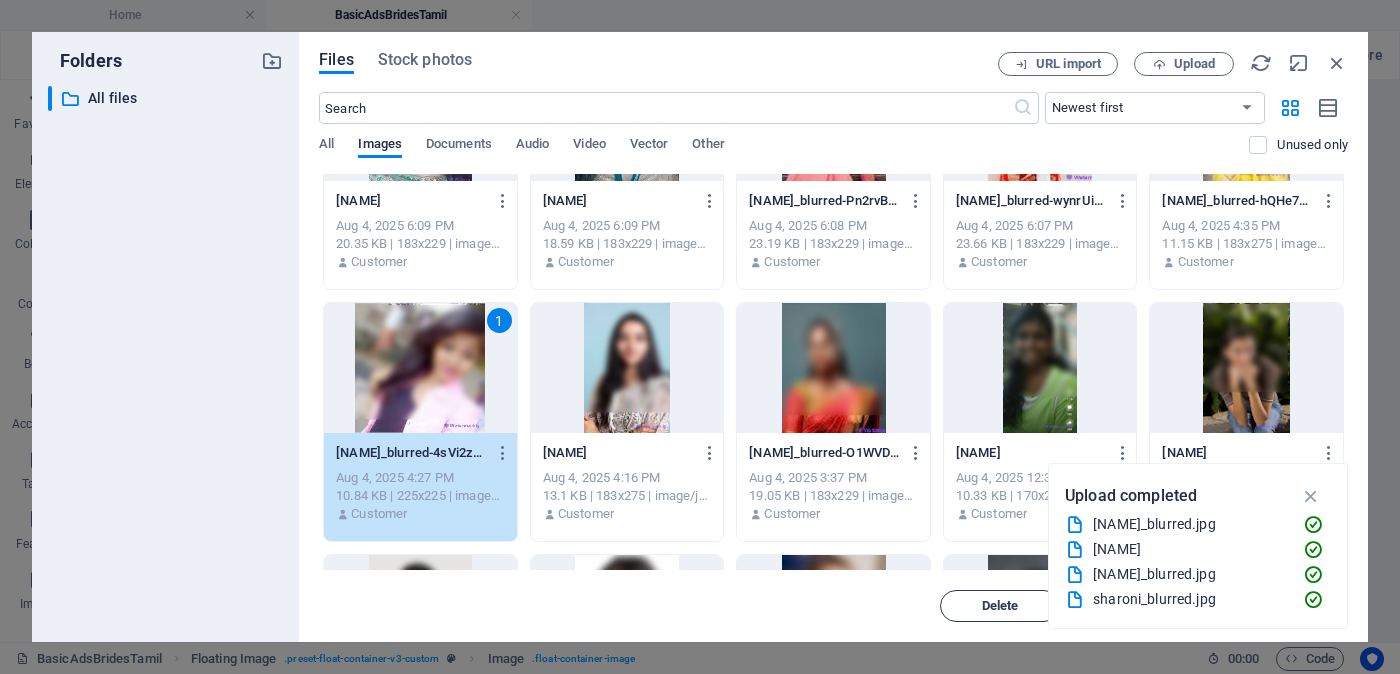 click on "Delete" at bounding box center (1000, 606) 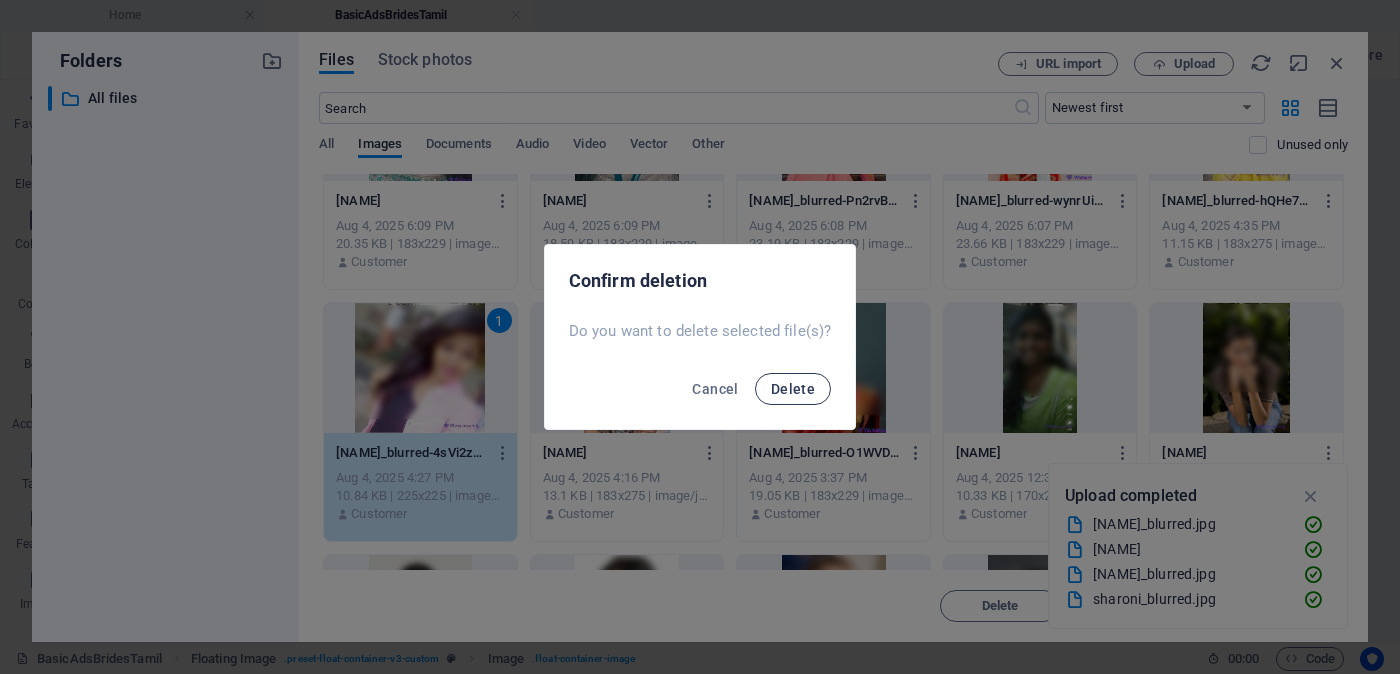 click on "Delete" at bounding box center (793, 389) 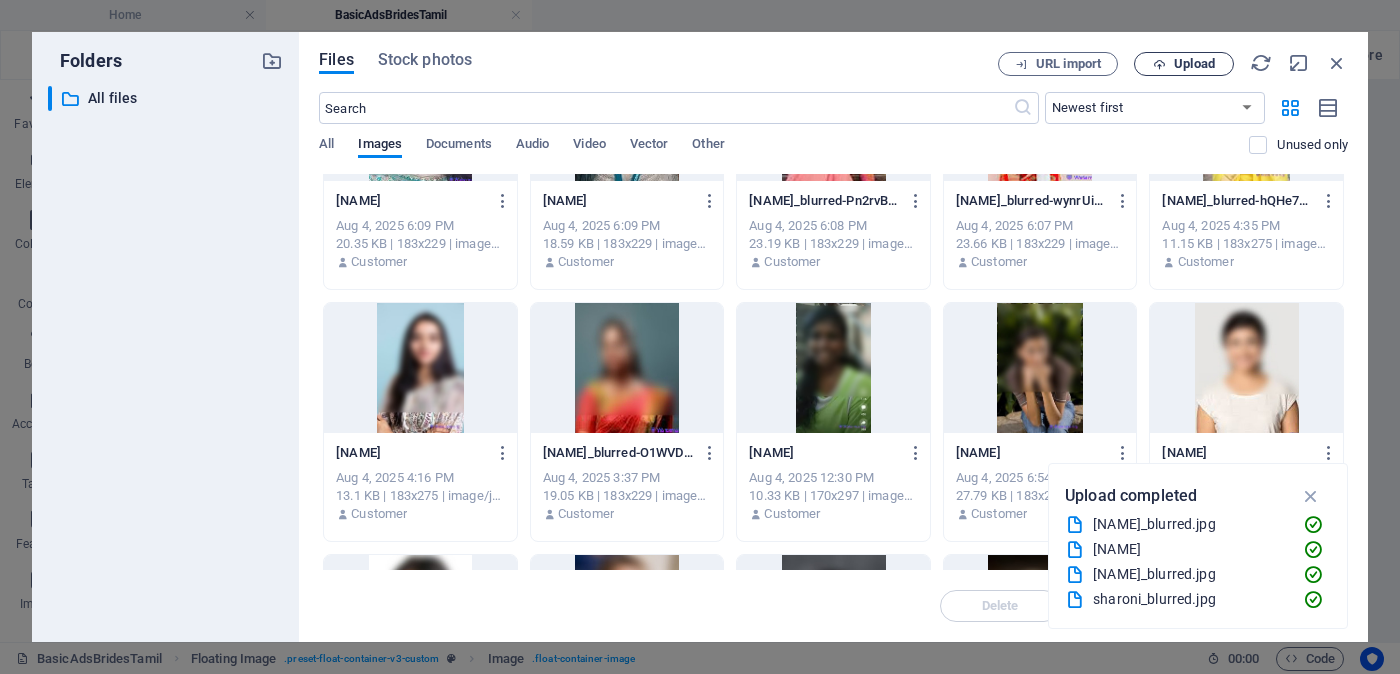 click on "Upload" at bounding box center (1184, 64) 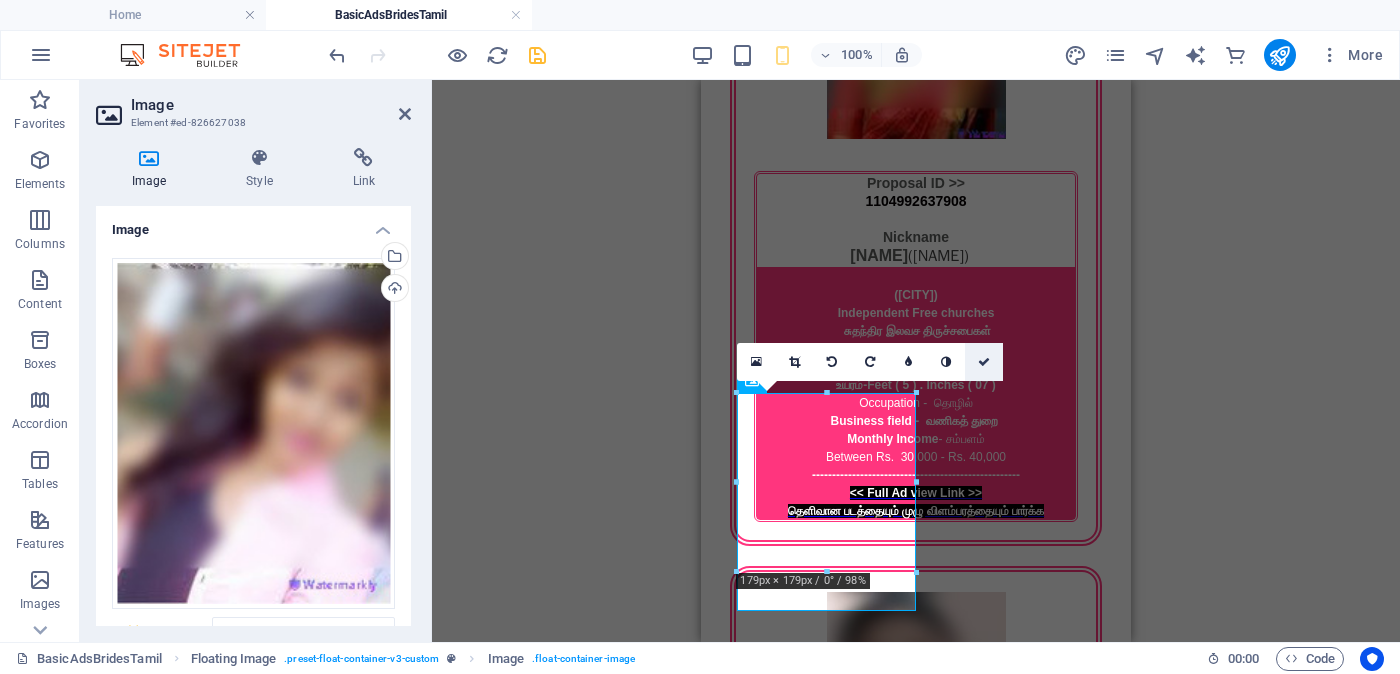click at bounding box center [984, 362] 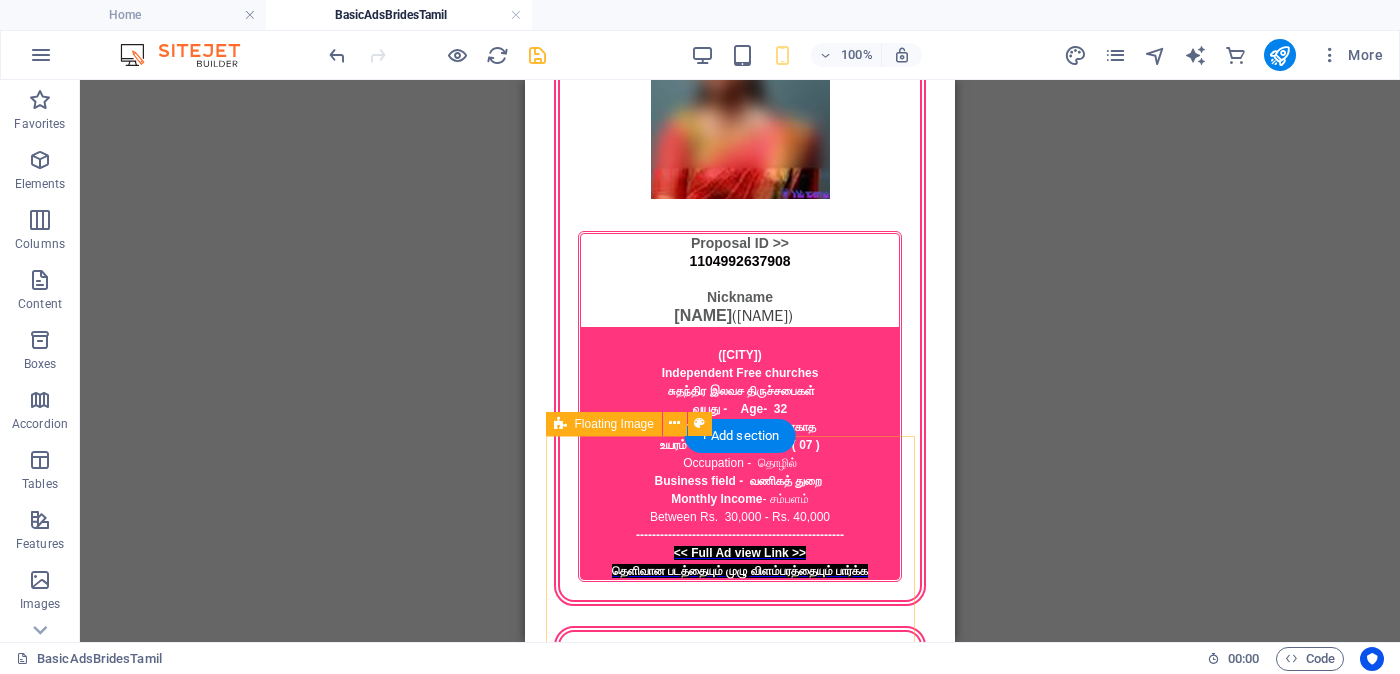 scroll, scrollTop: 4190, scrollLeft: 0, axis: vertical 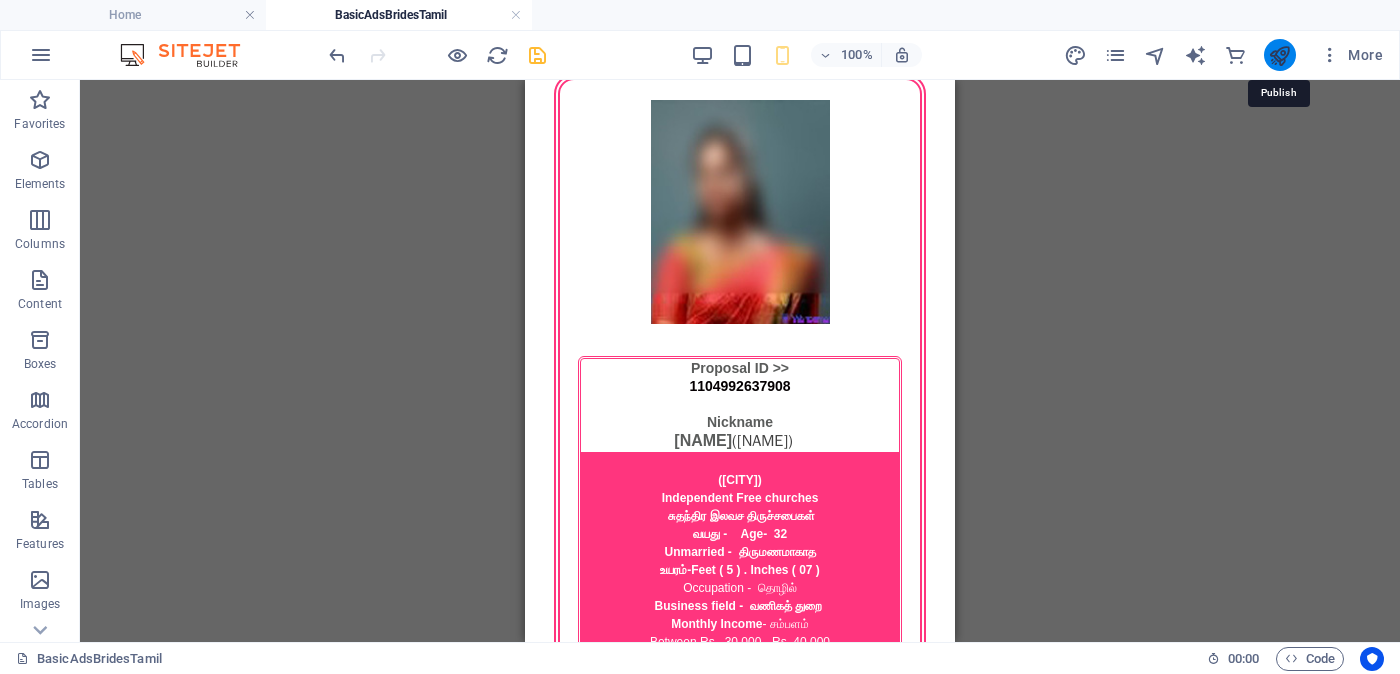 click at bounding box center (1279, 55) 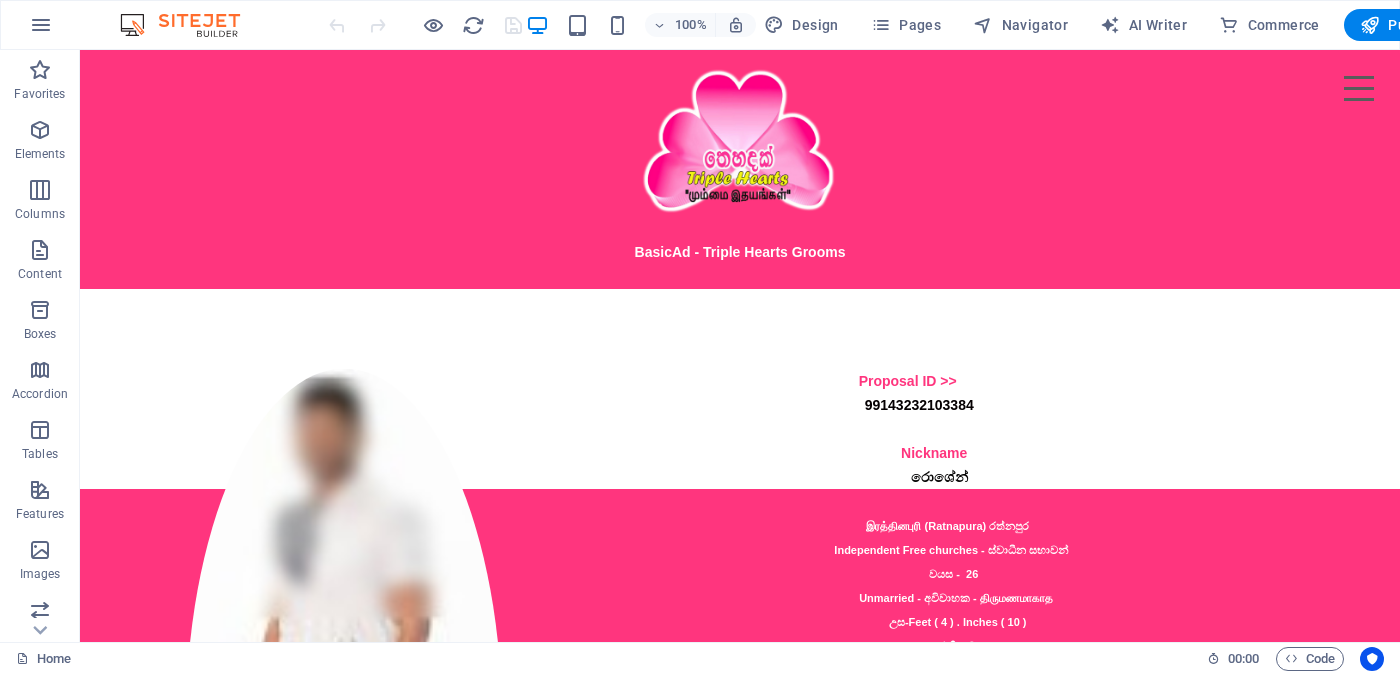 scroll, scrollTop: 0, scrollLeft: 0, axis: both 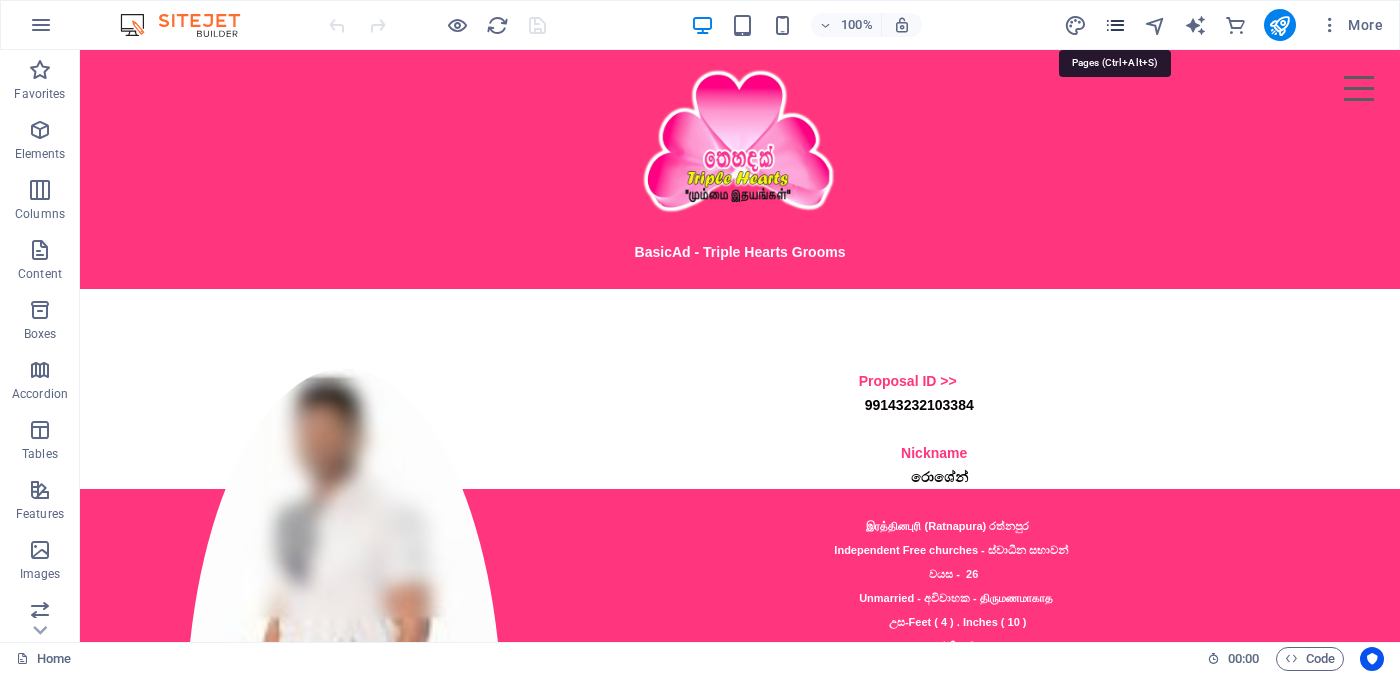 click at bounding box center (1115, 25) 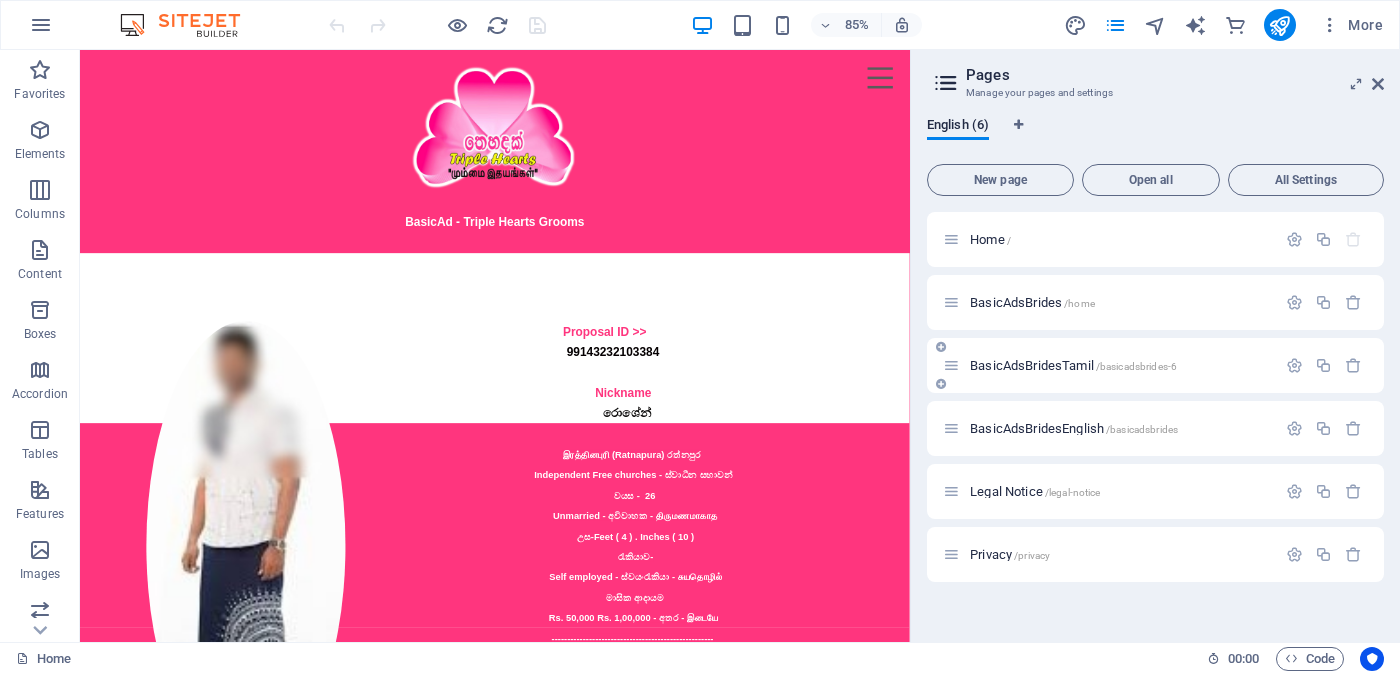 click on "BasicAdsBridesTamil /basicadsbrides-6" at bounding box center [1073, 365] 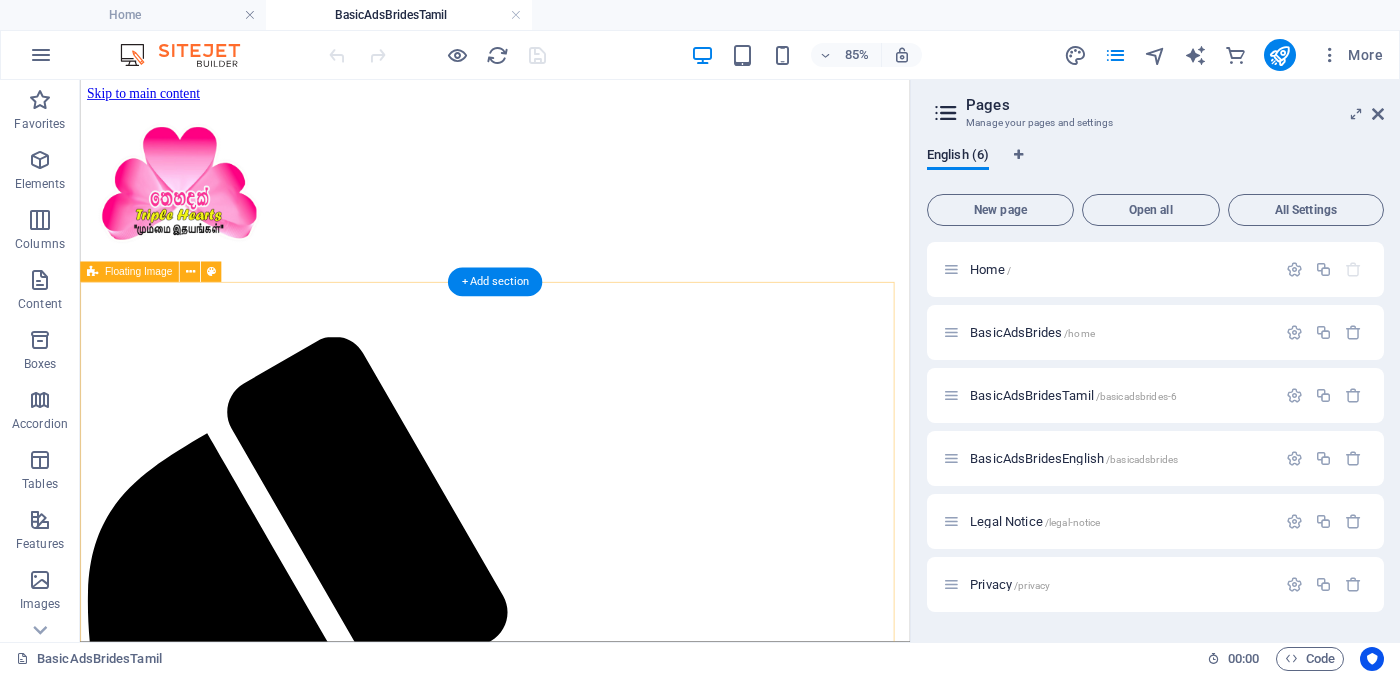 scroll, scrollTop: 0, scrollLeft: 0, axis: both 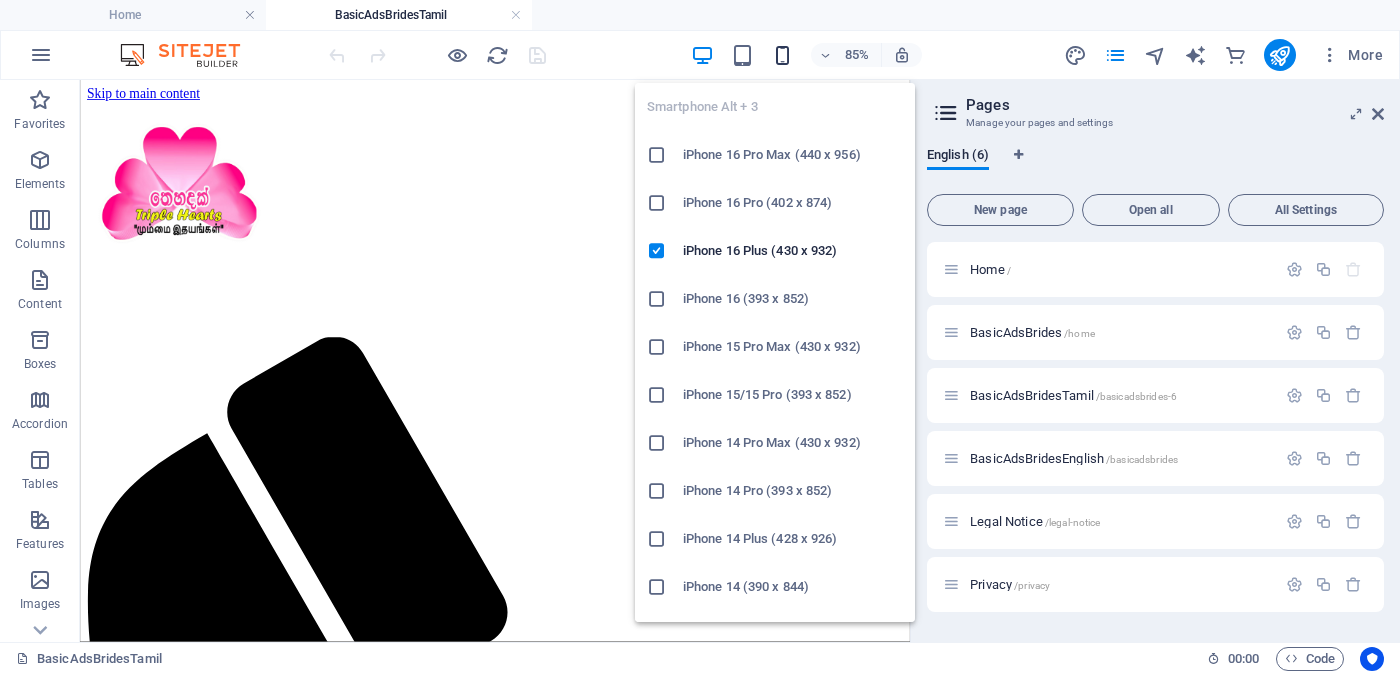 click at bounding box center (782, 55) 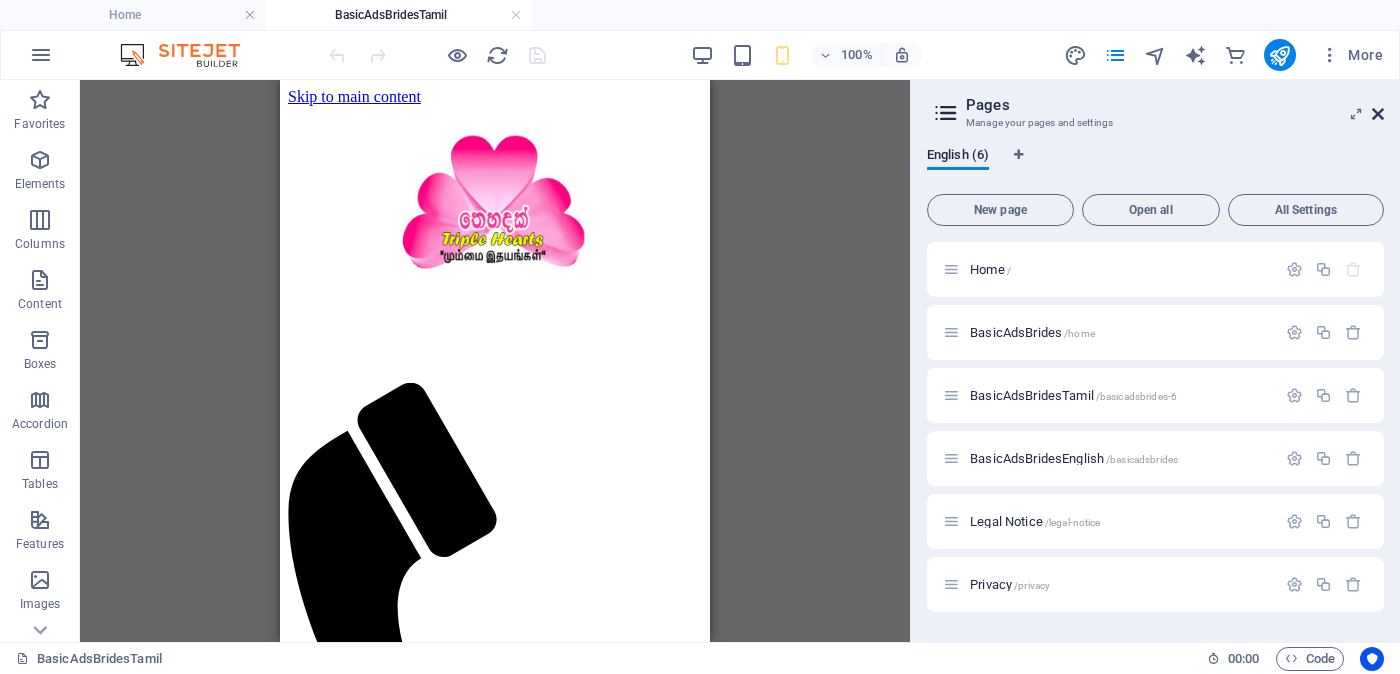 click at bounding box center [1378, 114] 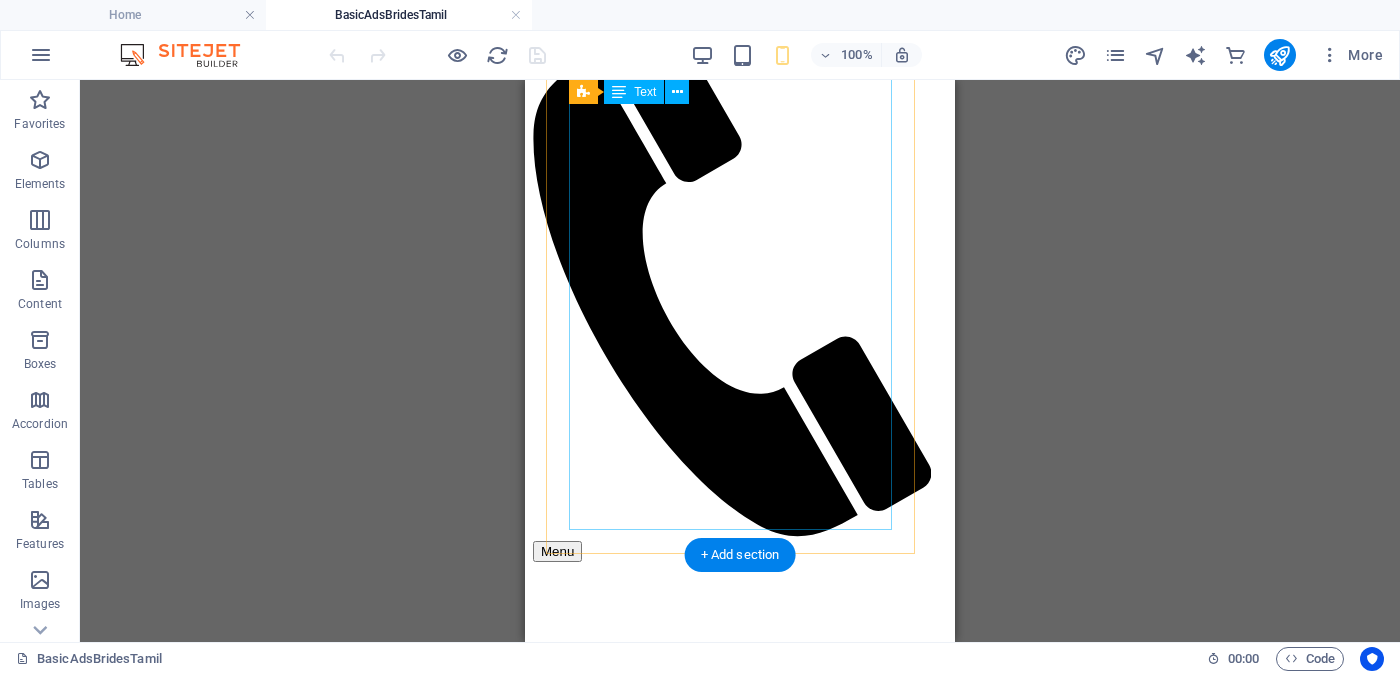 scroll, scrollTop: 499, scrollLeft: 0, axis: vertical 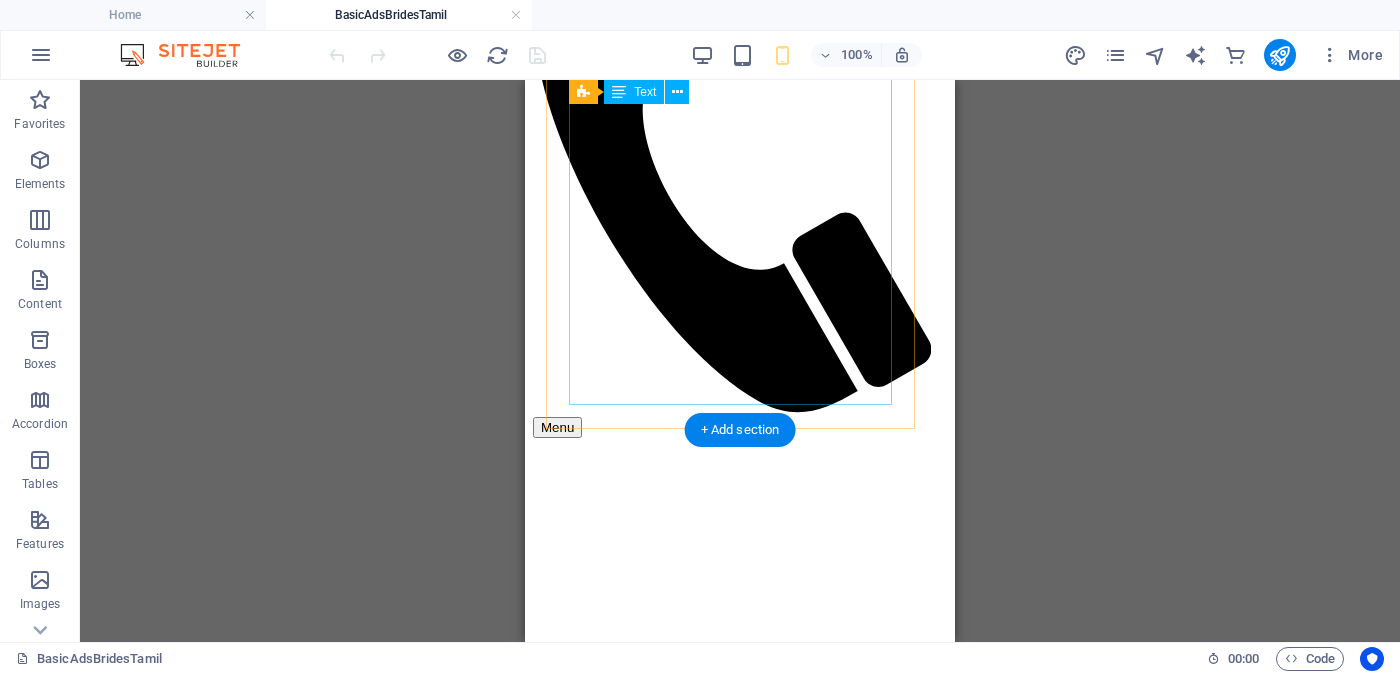 click on "Proposal ID >> [NUMBER] Nickname [NAME] ([NAME]) [CITY] Independent Free churches சுதந்திர இலவச திருச்சபைகள் வயது - Age - [AGE] Unmarried - திருமணமாகாத உயரம் - Feet ( 5 ) . Inches ( 05 ) Occupation - தொழில் Foreign Employed - வெளிநாடு வேலை Monthly Income - சம்பளம் Between Rs. [AMOUNT] - Rs. [AMOUNT] ---------------------------------------------------- << Full Ad view Link >> தெளிவான படத்தையும் முழு விளம்பரத்தையும் பார்க்க" at bounding box center [740, 2065] 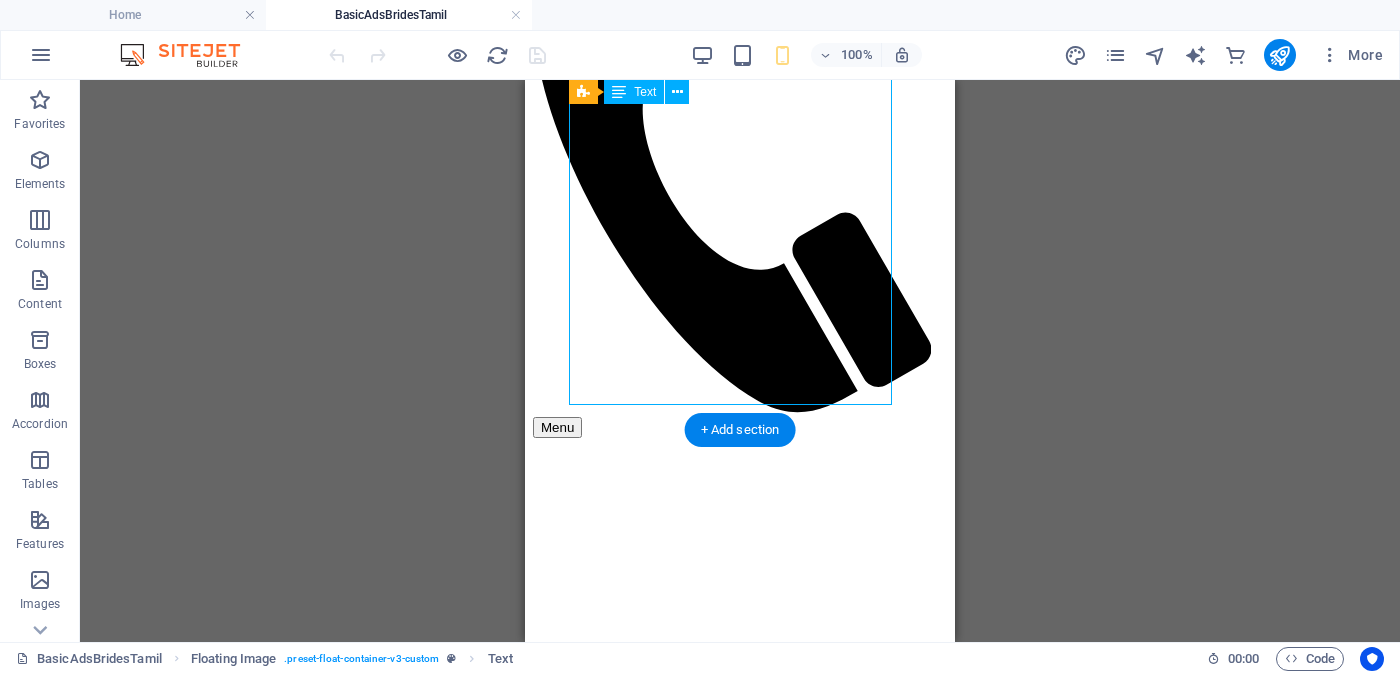 click on "Proposal ID >> [NUMBER] Nickname [NAME] ([NAME]) [CITY] Independent Free churches சுதந்திர இலவச திருச்சபைகள் வயது - Age - [AGE] Unmarried - திருமணமாகாத உயரம் - Feet ( 5 ) . Inches ( 05 ) Occupation - தொழில் Foreign Employed - வெளிநாடு வேலை Monthly Income - சம்பளம் Between Rs. [AMOUNT] - Rs. [AMOUNT] ---------------------------------------------------- << Full Ad view Link >> தெளிவான படத்தையும் முழு விளம்பரத்தையும் பார்க்க" at bounding box center [740, 2065] 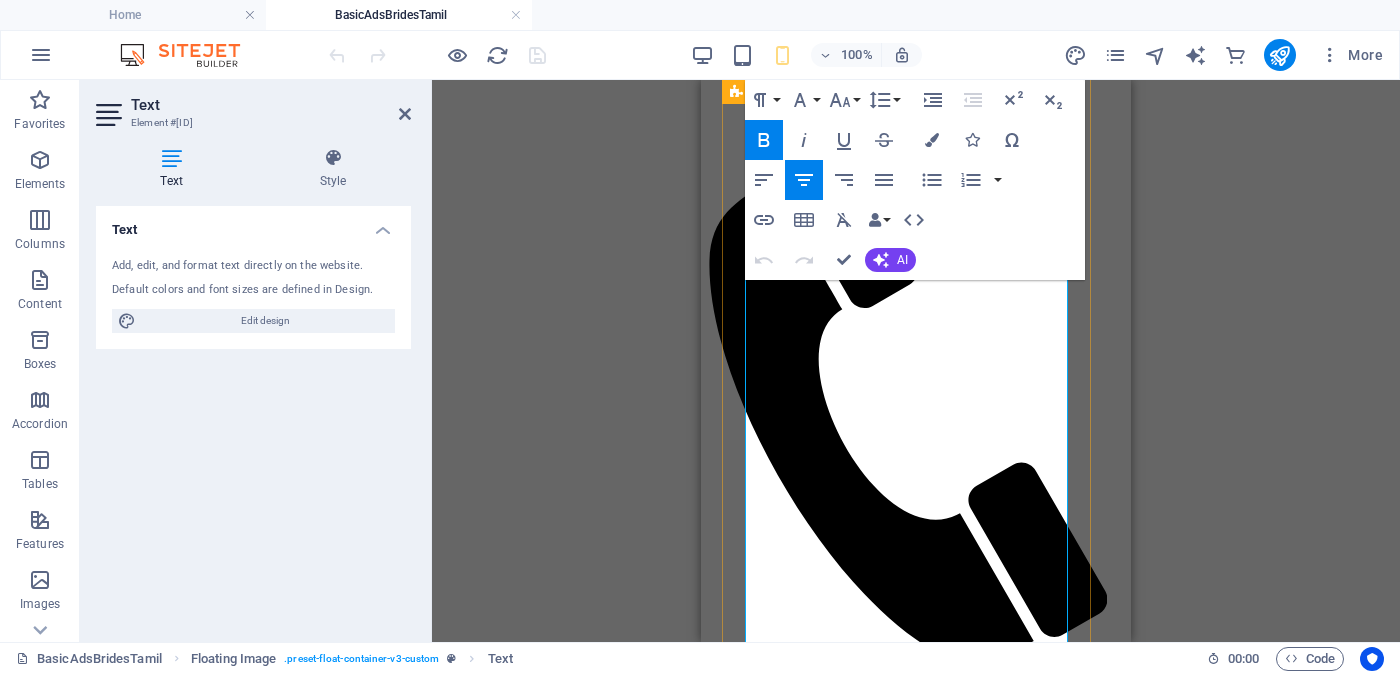 scroll, scrollTop: 375, scrollLeft: 0, axis: vertical 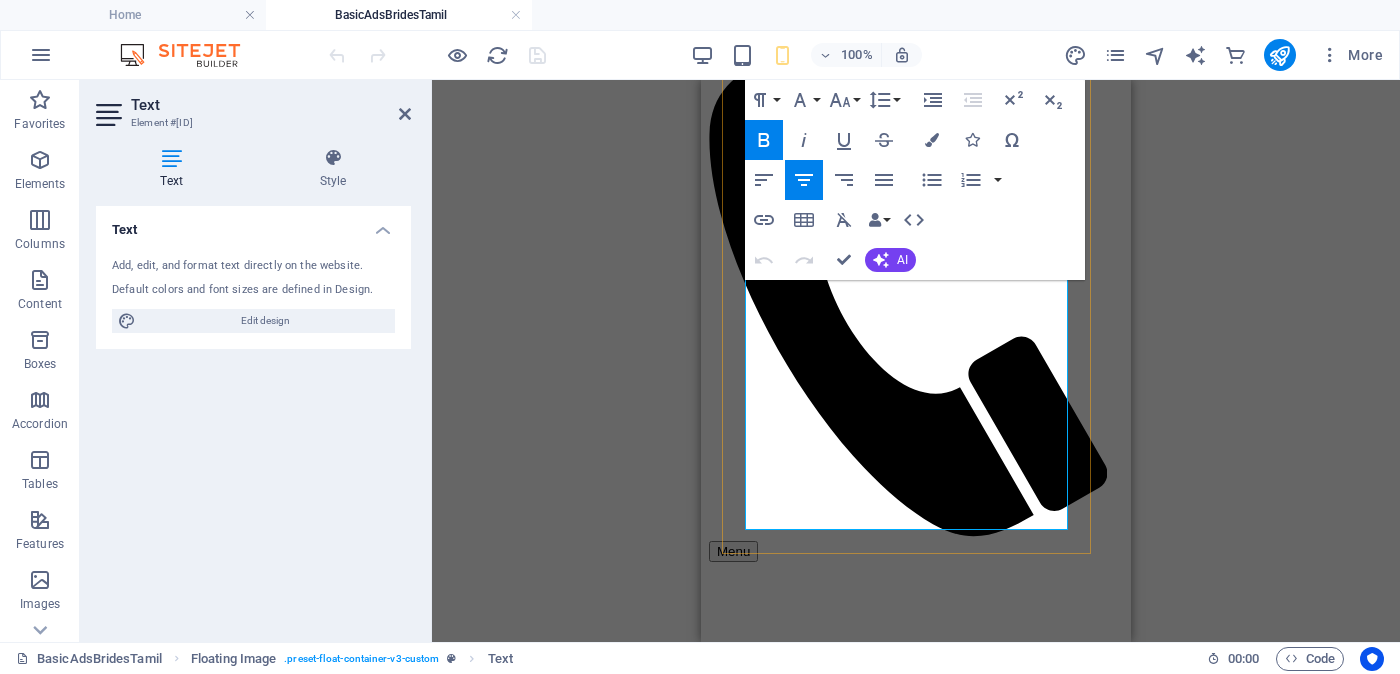 drag, startPoint x: 847, startPoint y: 438, endPoint x: 993, endPoint y: 484, distance: 153.07515 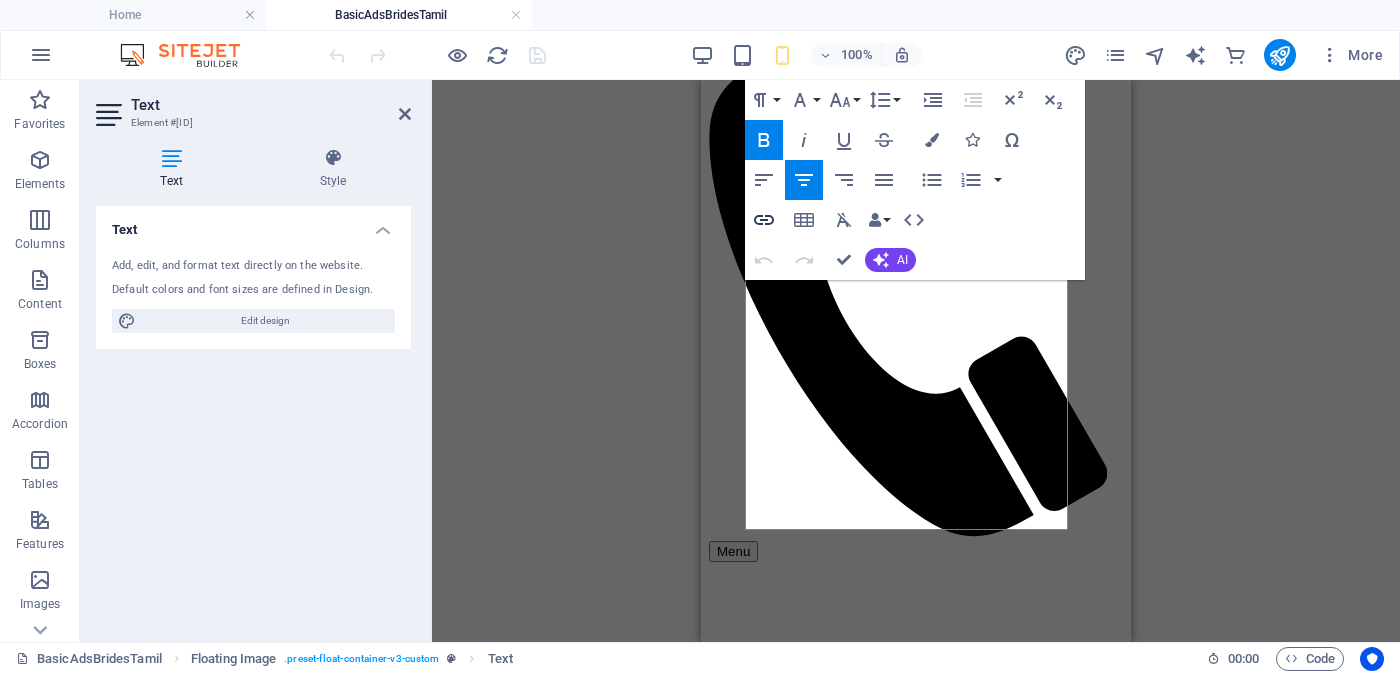 click 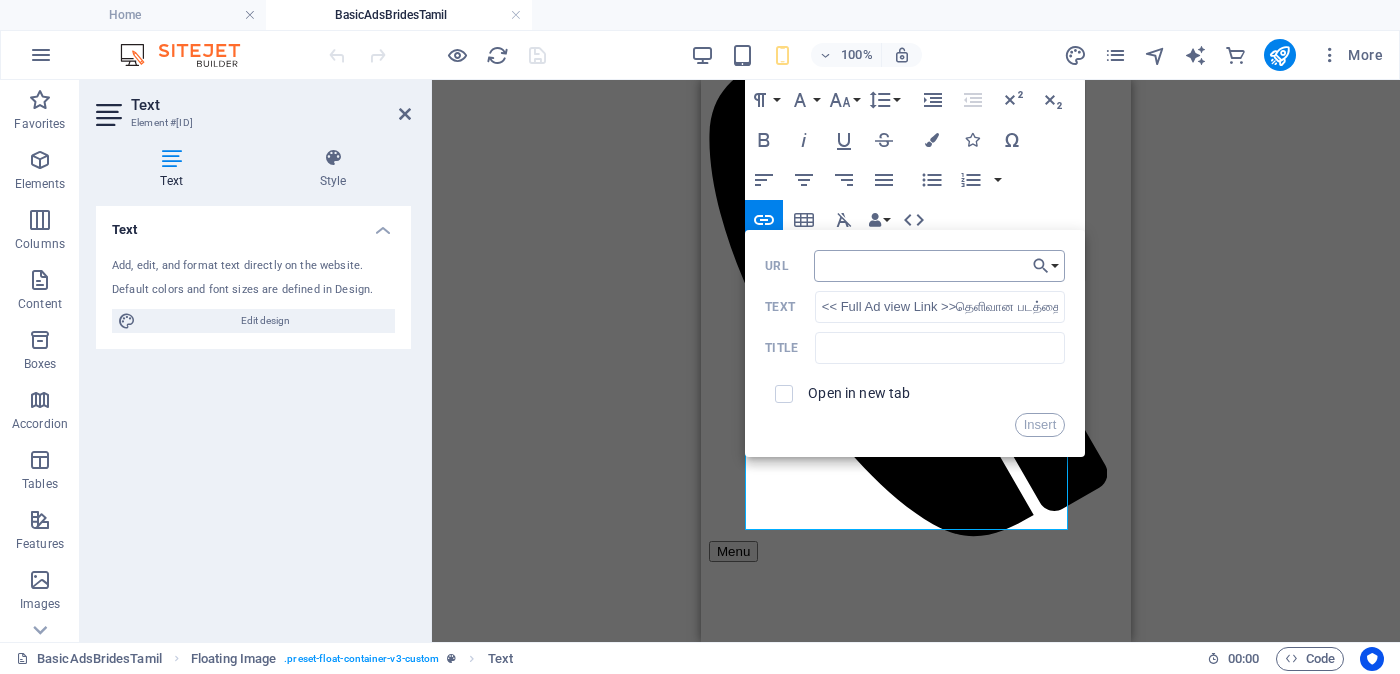 click on "URL" at bounding box center (940, 266) 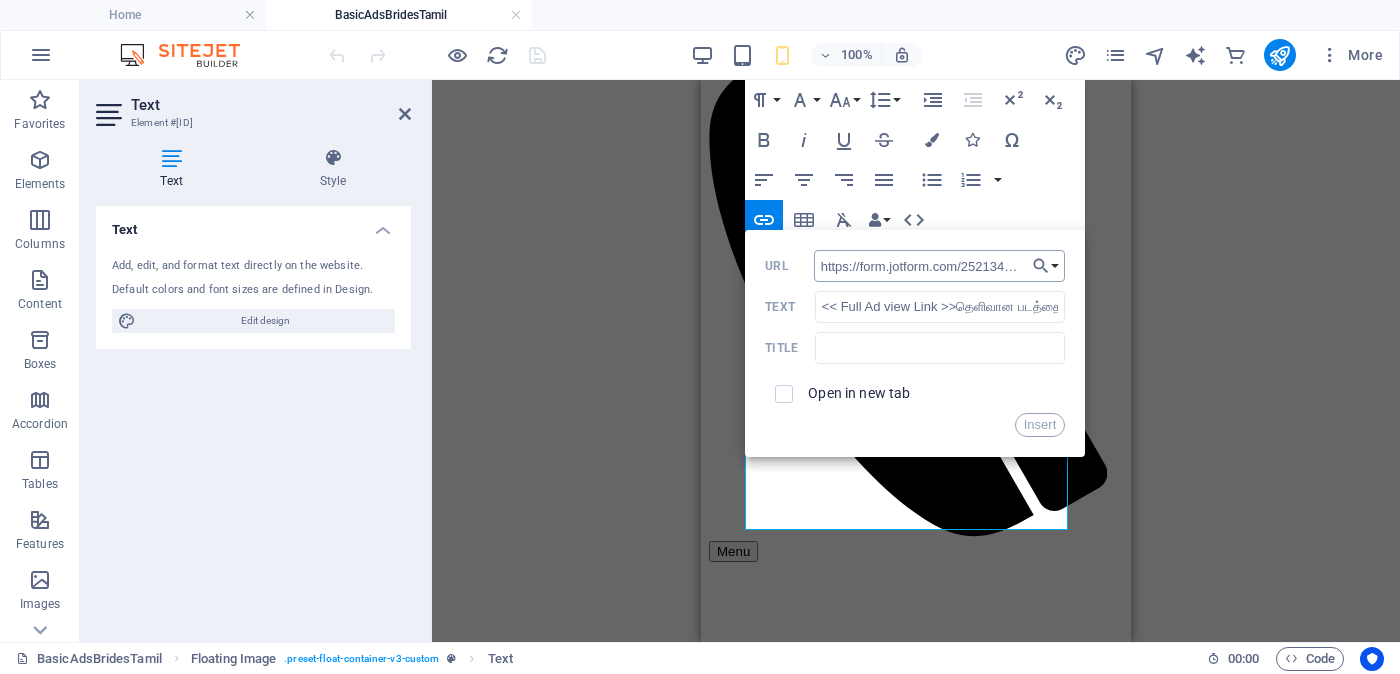 scroll, scrollTop: 0, scrollLeft: 47, axis: horizontal 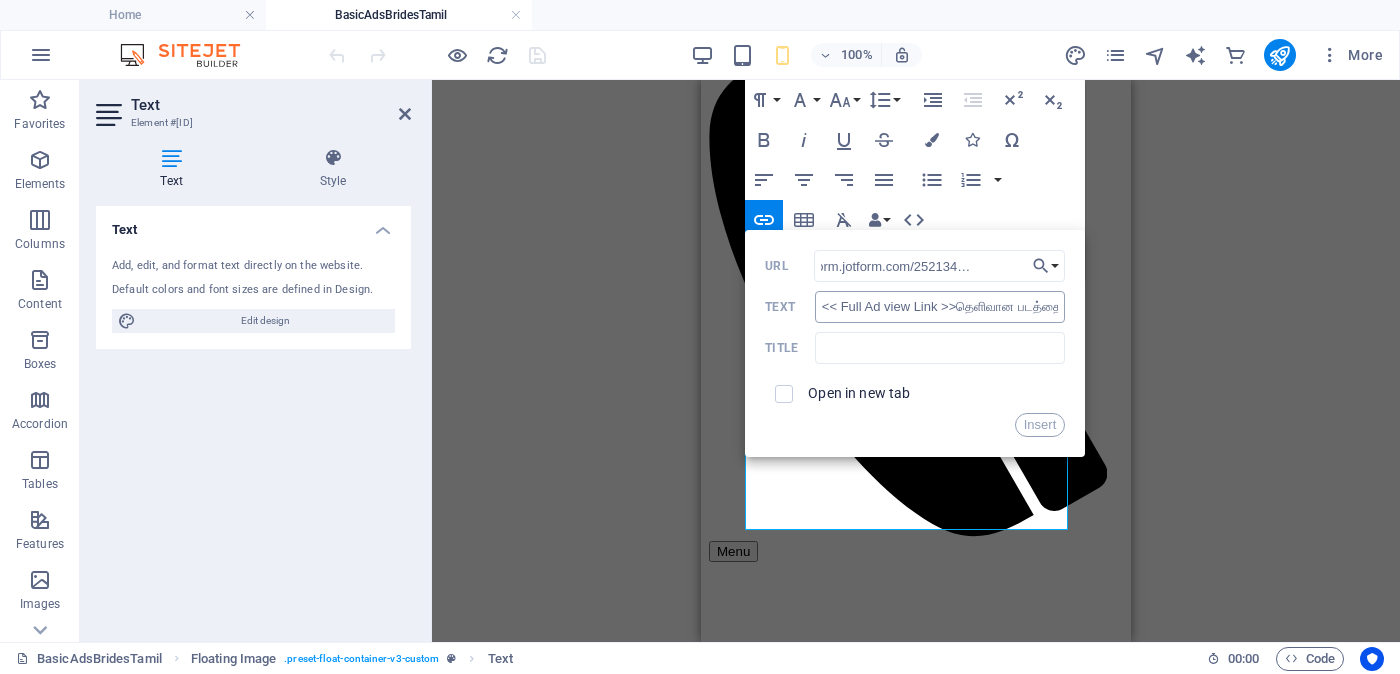 type on "https://form.jotform.com/252134091134446" 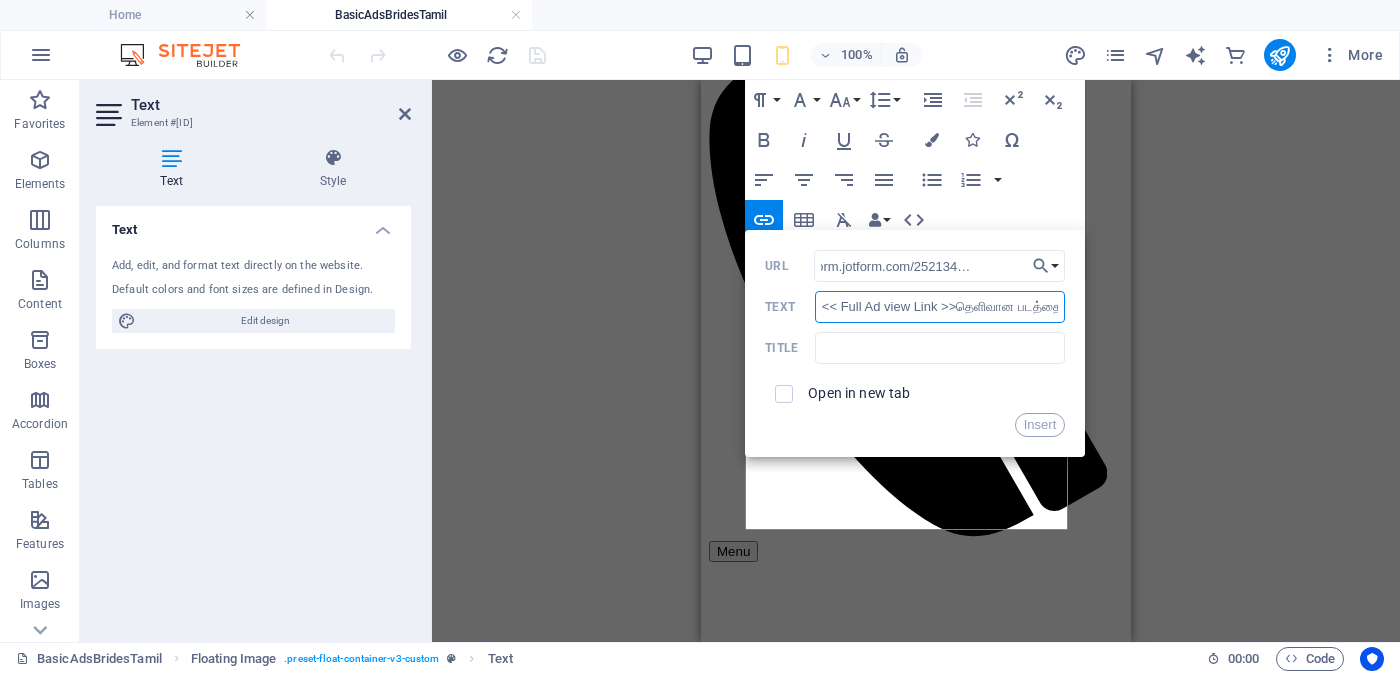 scroll, scrollTop: 0, scrollLeft: 0, axis: both 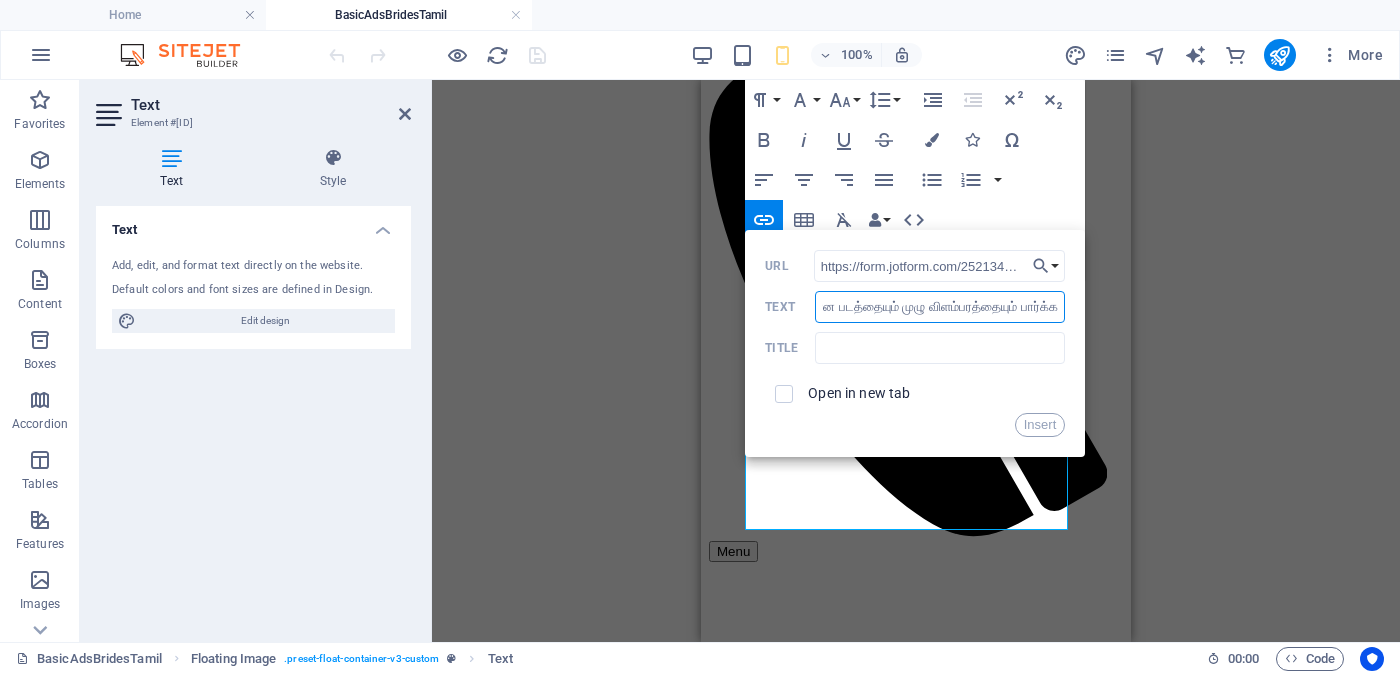 drag, startPoint x: 820, startPoint y: 307, endPoint x: 1250, endPoint y: 307, distance: 430 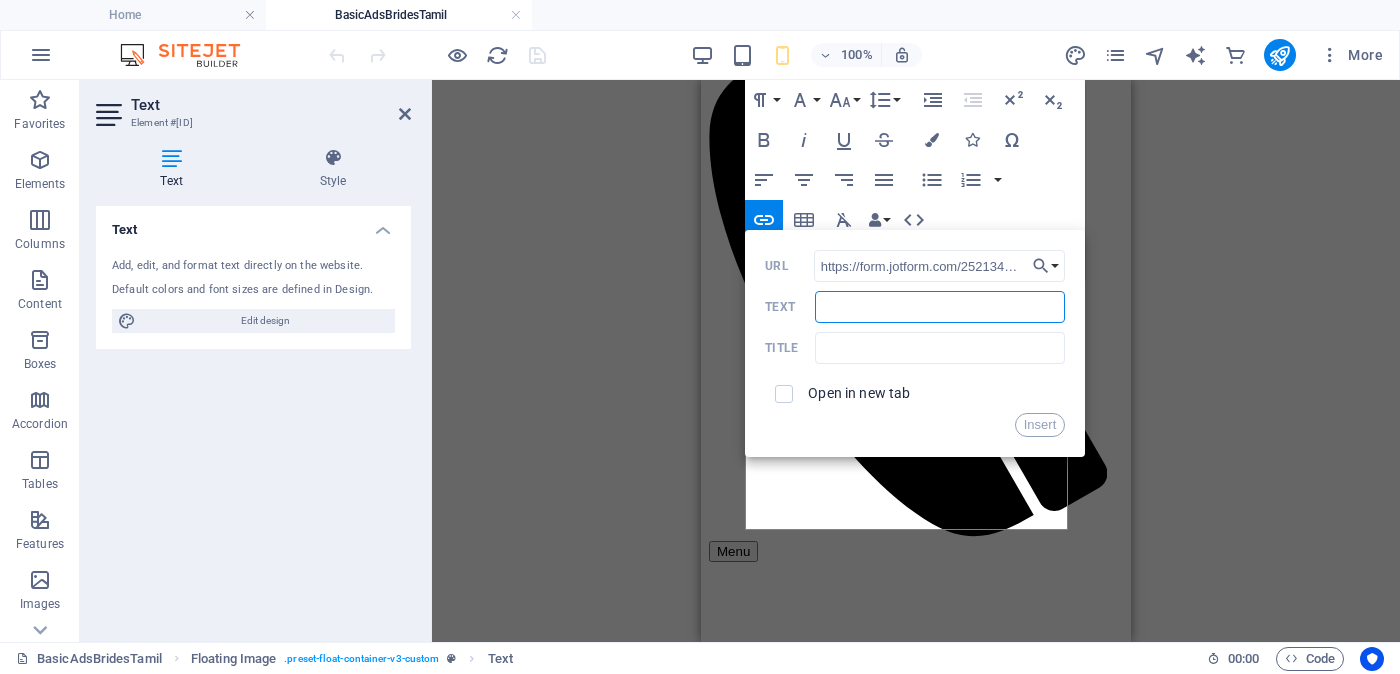 scroll, scrollTop: 0, scrollLeft: 0, axis: both 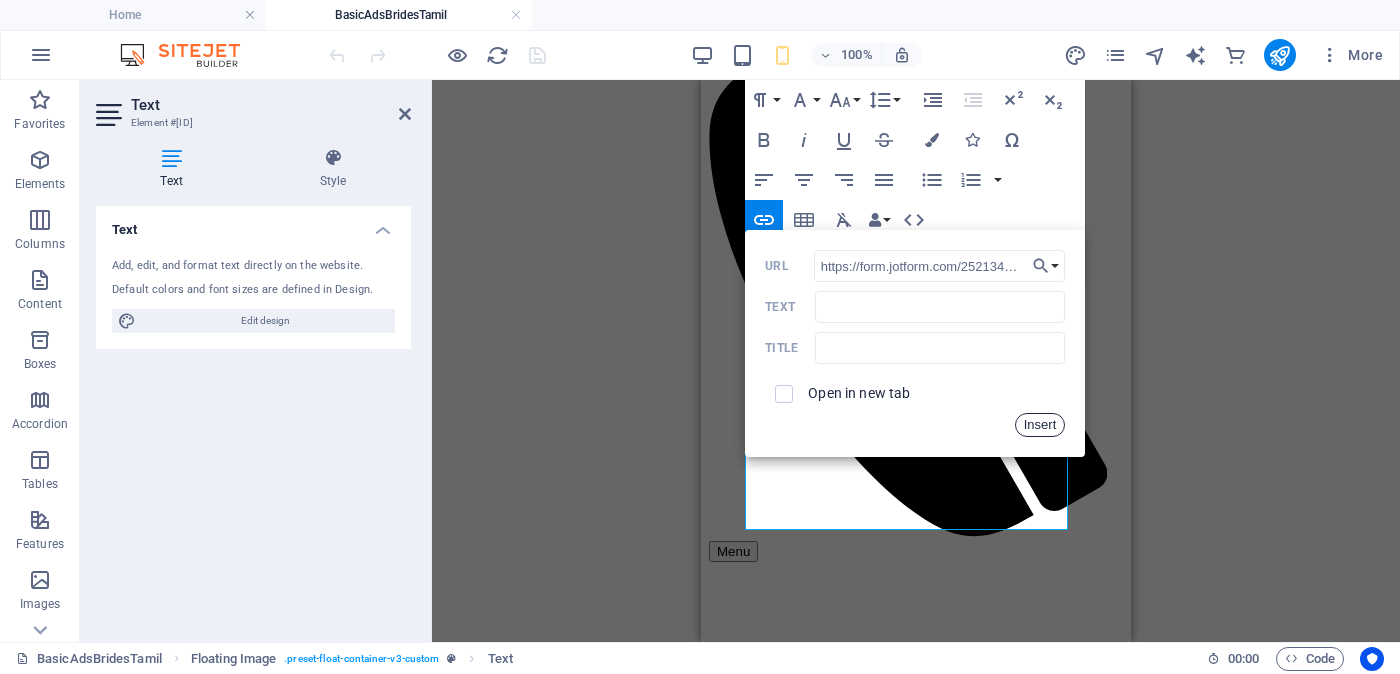 click on "Insert" at bounding box center [1040, 425] 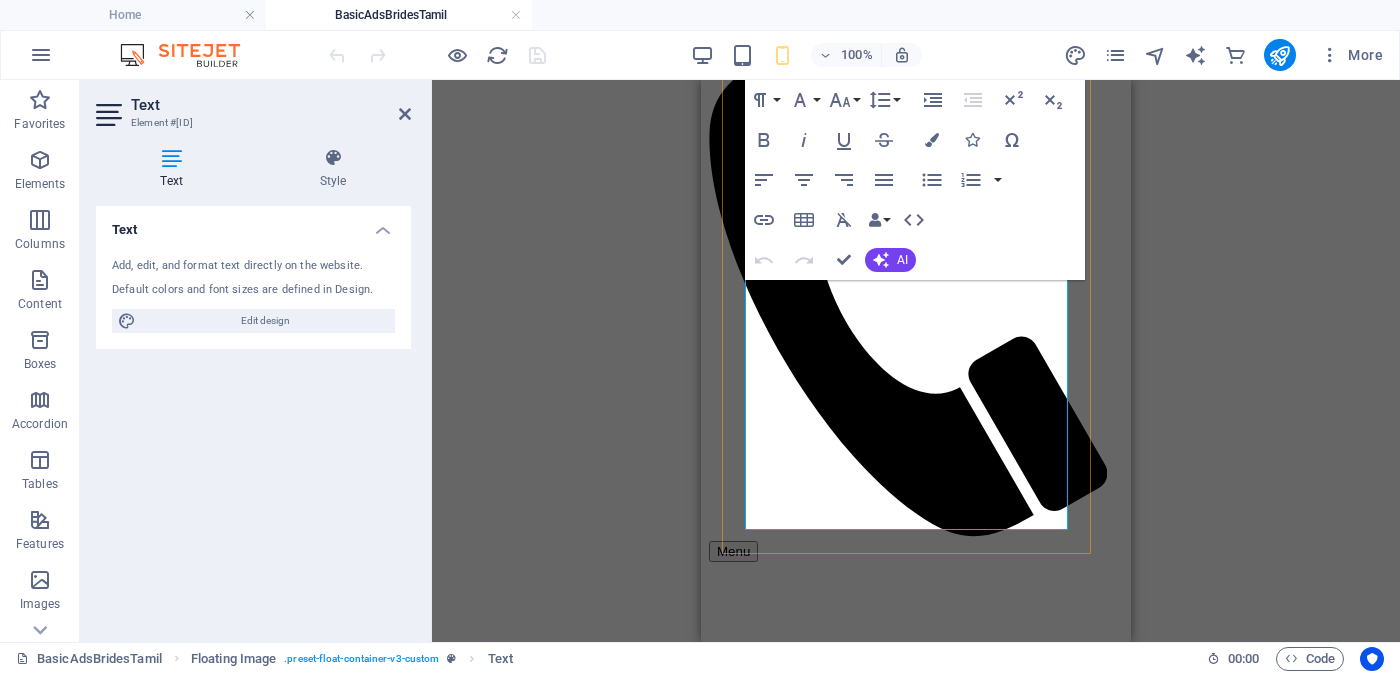 click on "<< Full Ad view Link >>" at bounding box center (916, 2326) 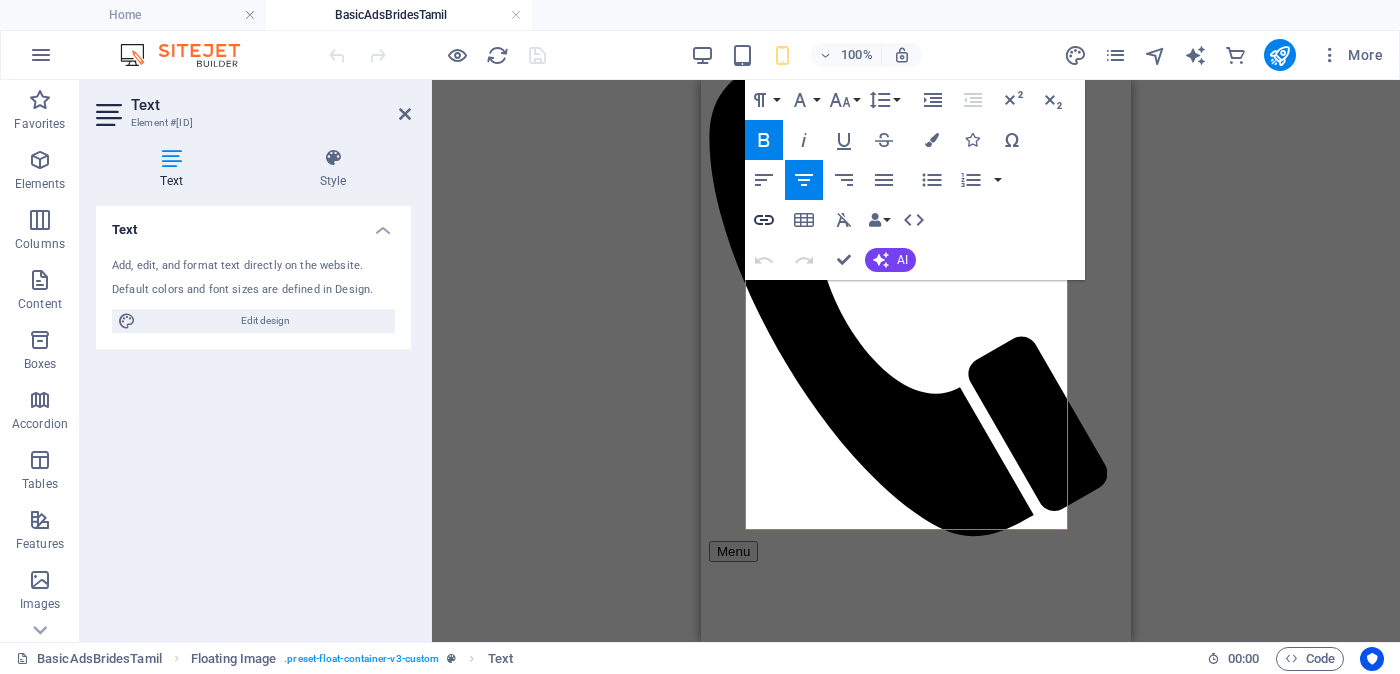 type on "<< Full Ad view Link >>" 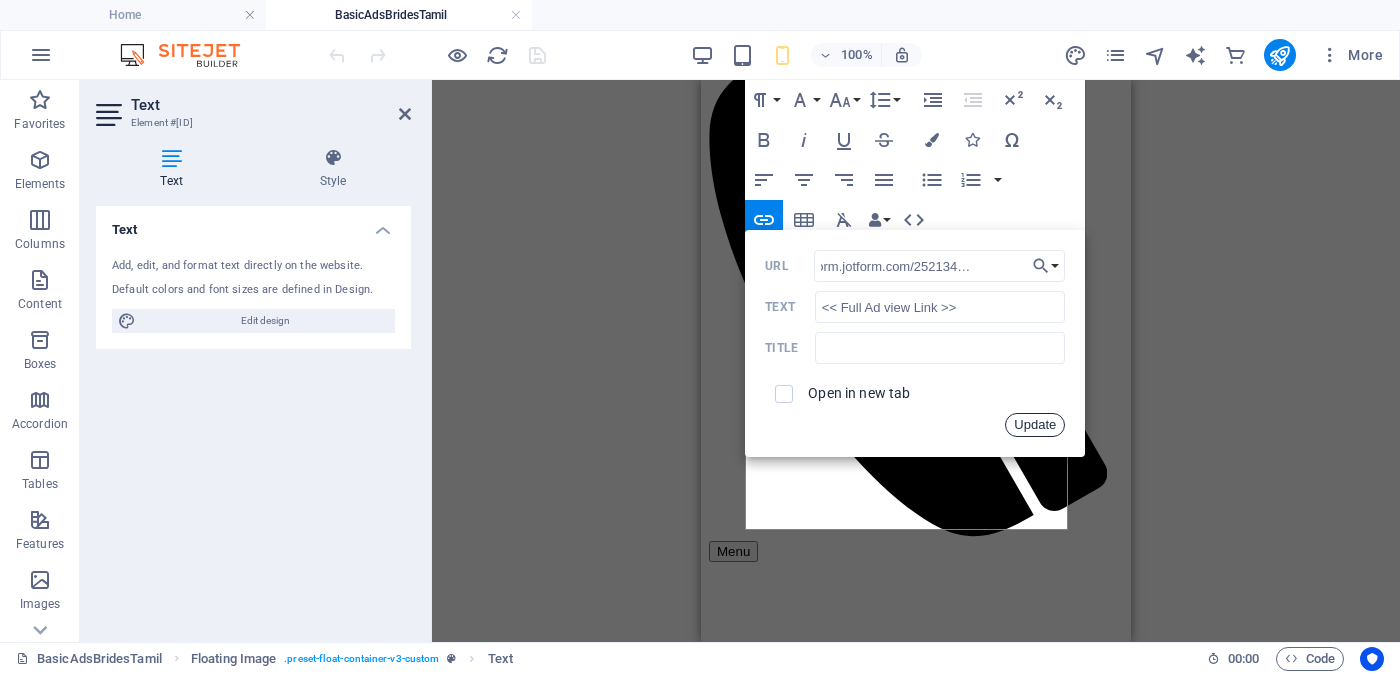 click on "Update" at bounding box center (1035, 425) 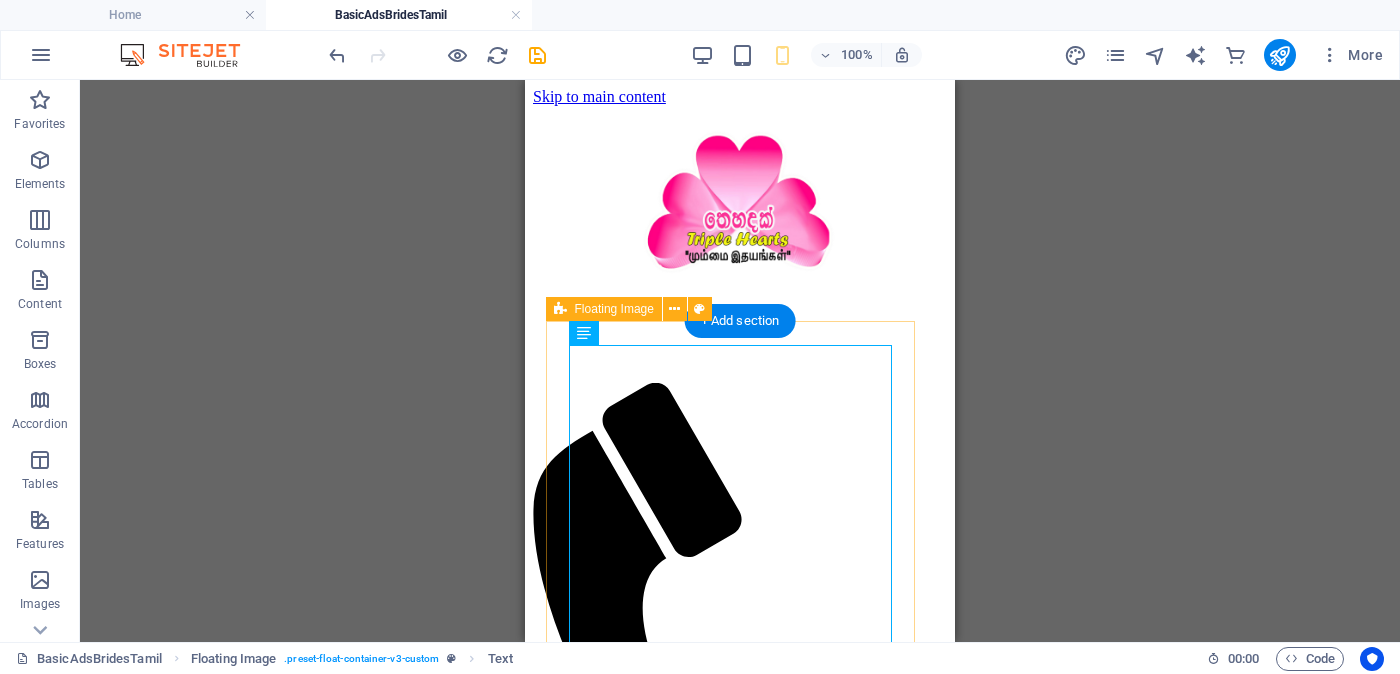 scroll, scrollTop: 249, scrollLeft: 0, axis: vertical 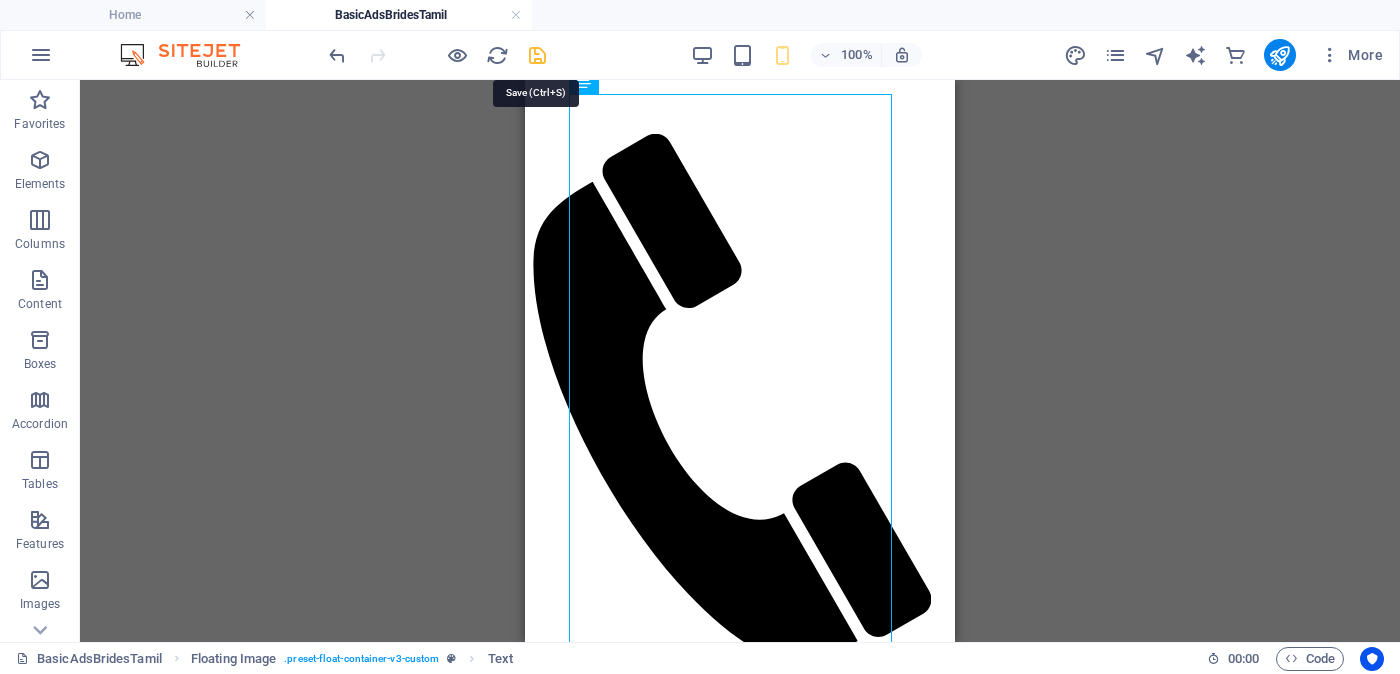 click at bounding box center [537, 55] 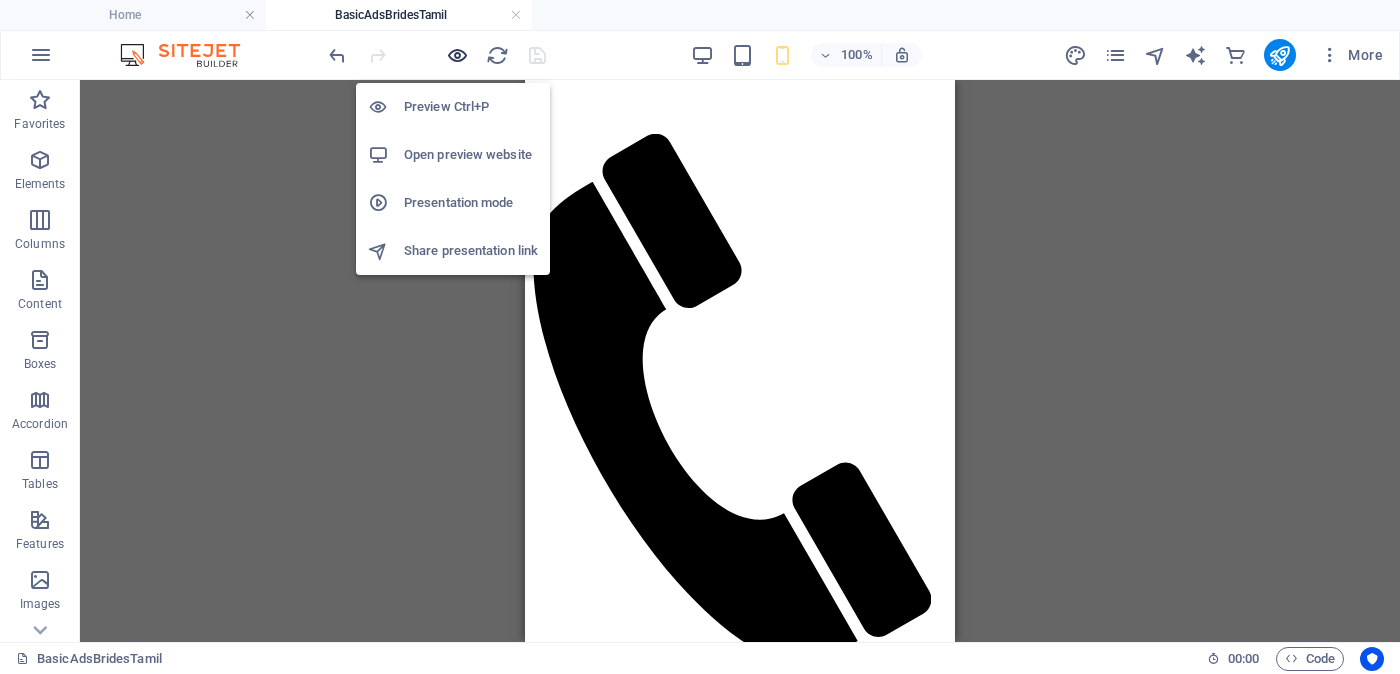 click at bounding box center (457, 55) 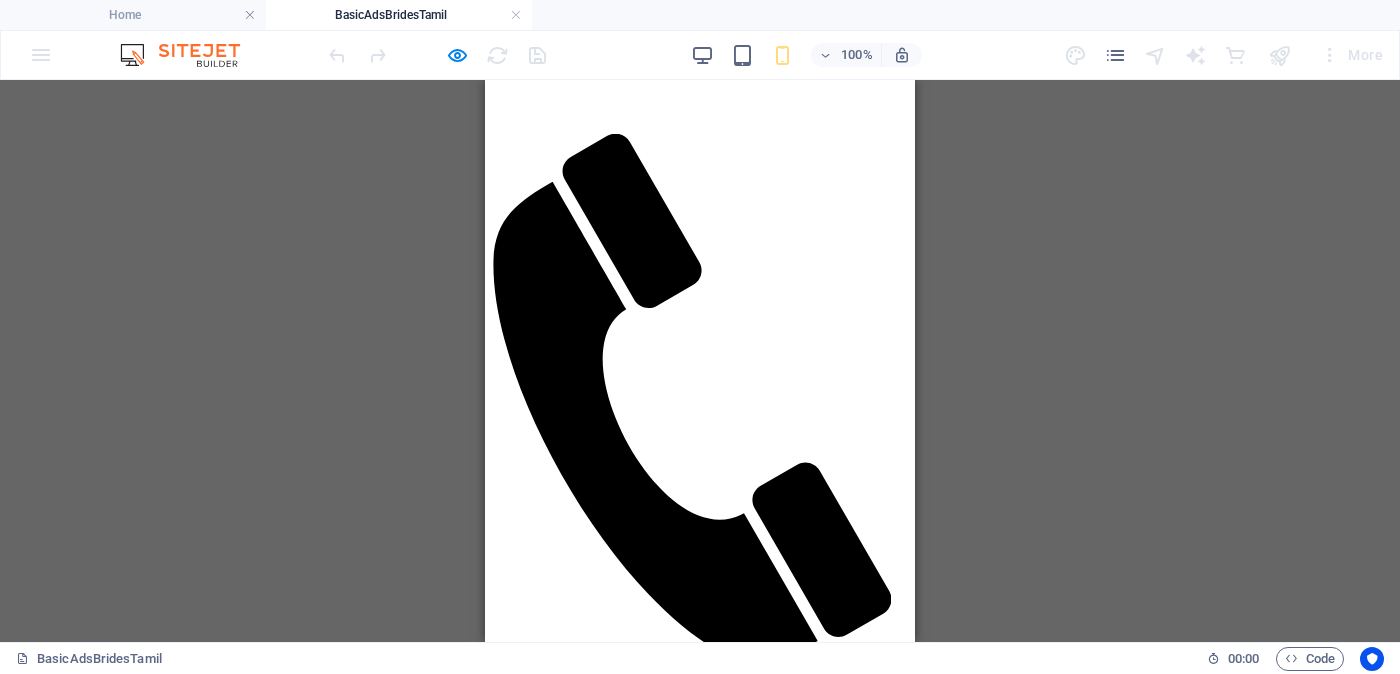 scroll, scrollTop: 499, scrollLeft: 0, axis: vertical 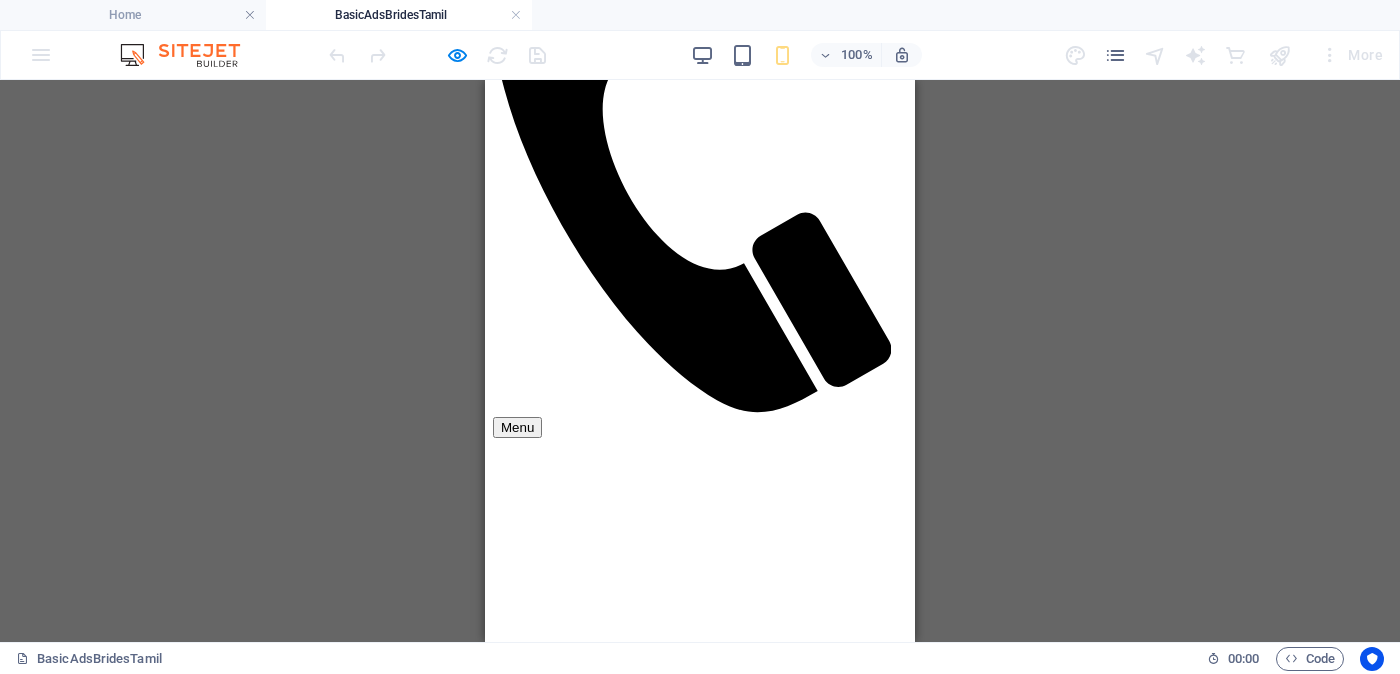 click on "தெளிவான படத்தையும் முழு விளம்பரத்தையும் பார்க்க" at bounding box center (700, 2079) 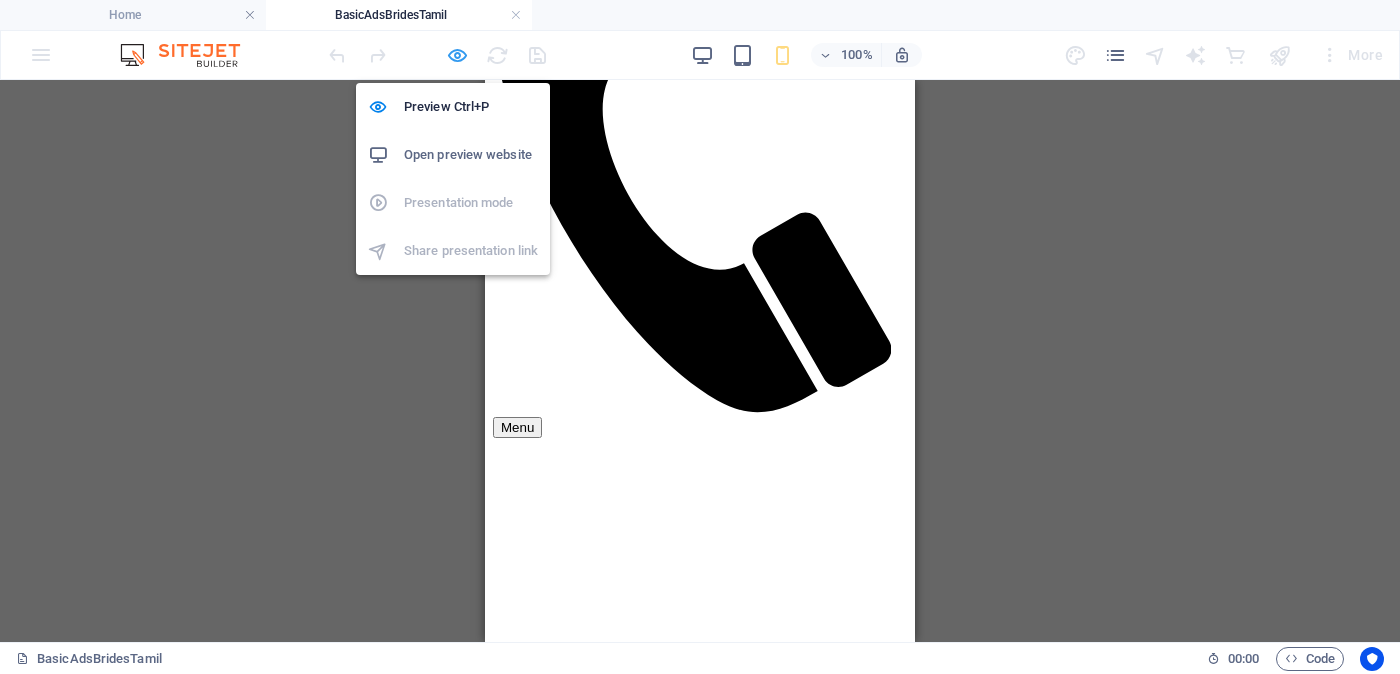 click at bounding box center (457, 55) 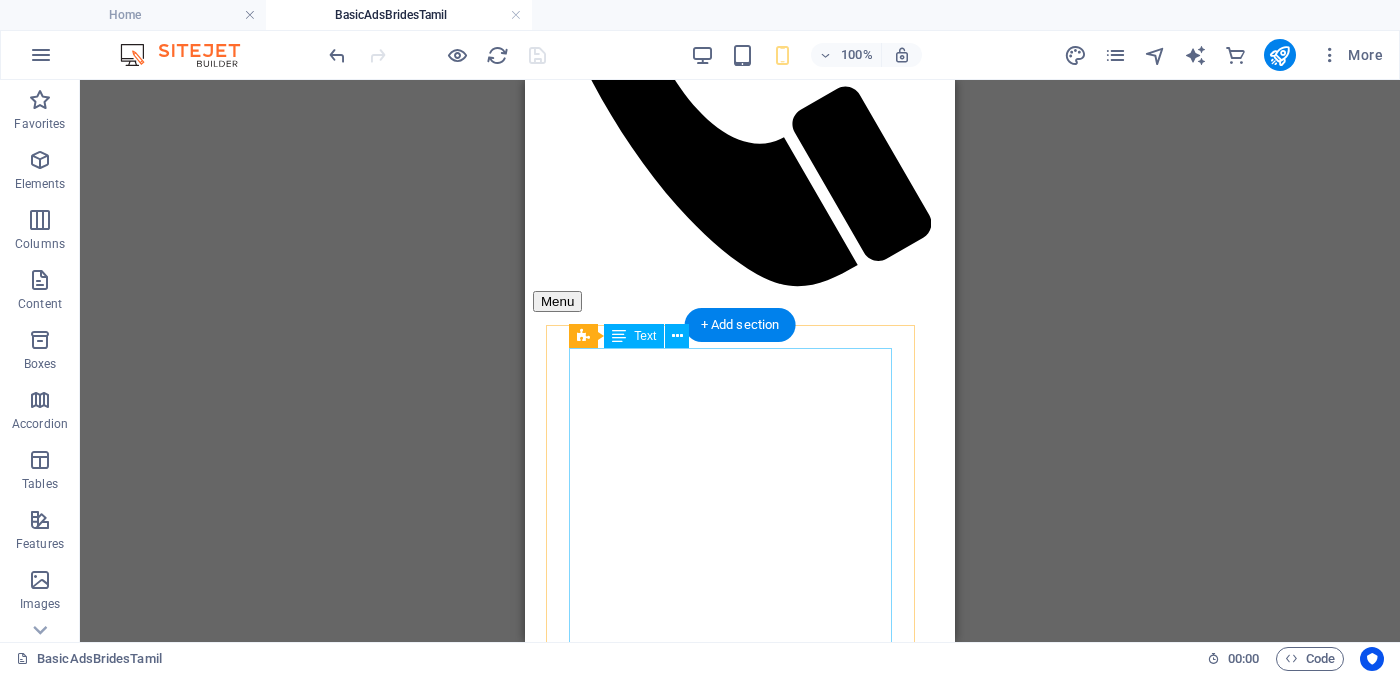 scroll, scrollTop: 750, scrollLeft: 0, axis: vertical 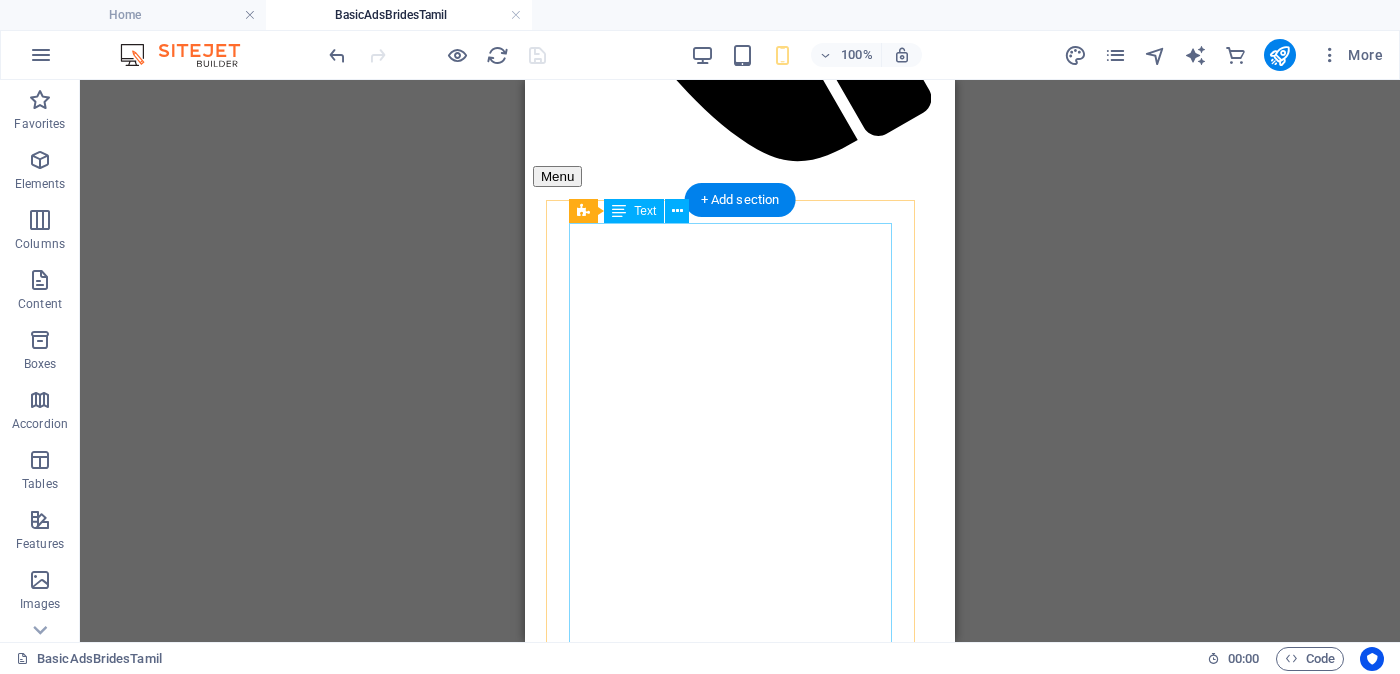 click on "Proposal ID >> 294030823718 Nickname [NAME]   (Jangu)     [CITY]      Independent Free churches    சுதந்திர இலவச திருச்சபைகள் வயது -    Age   -  29 Unmarried - திருமணமாகாத உயரம் - Feet ( 5 ) . Inches ( 03 ) Occupation  -  தொழில் Job Seeking -  வேலை தேடுதல்  வேலை   Monthly  Income -   சம்பளம் ---------------------------------------------------- << Full Ad view Link >> தெளிவான படத்தையும் முழு விளம்பரத்தையும் பார்க்க" at bounding box center (740, 2501) 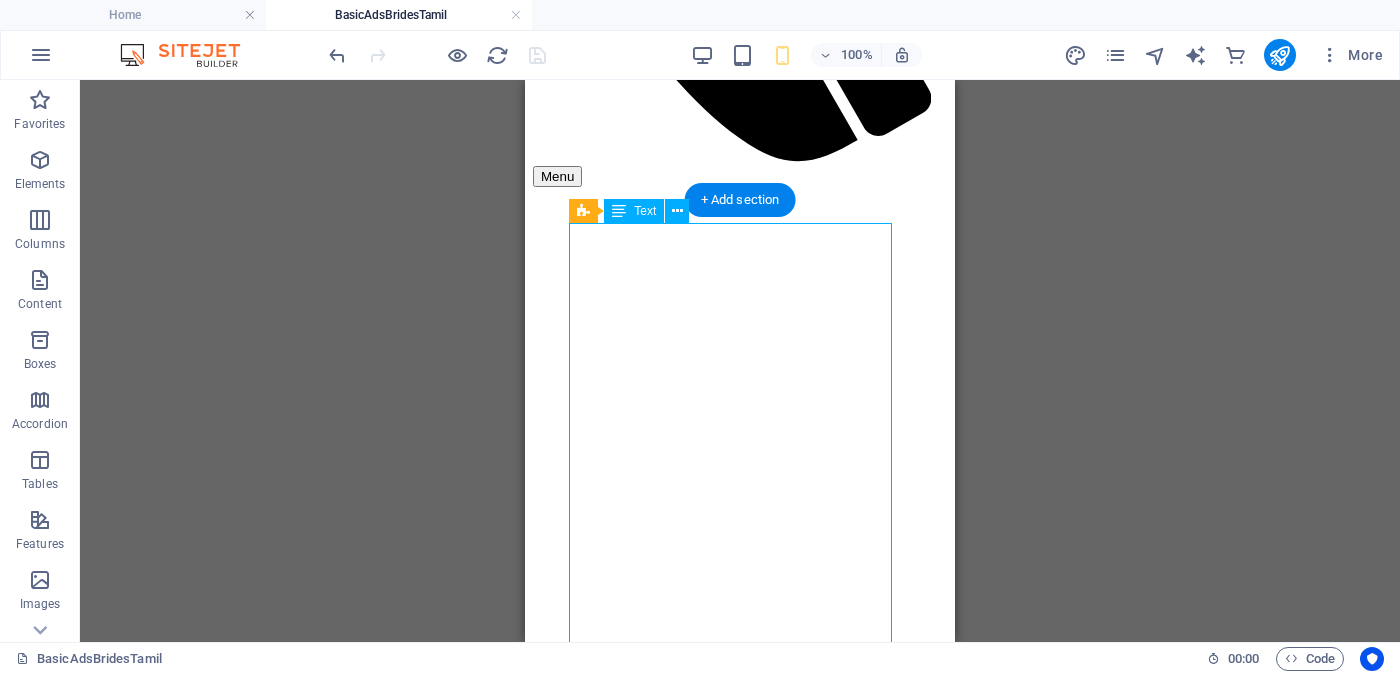 click on "Proposal ID >> 294030823718 Nickname [NAME]   (Jangu)     [CITY]      Independent Free churches    சுதந்திர இலவச திருச்சபைகள் வயது -    Age   -  29 Unmarried - திருமணமாகாத உயரம் - Feet ( 5 ) . Inches ( 03 ) Occupation  -  தொழில் Job Seeking -  வேலை தேடுதல்  வேலை   Monthly  Income -   சம்பளம் ---------------------------------------------------- << Full Ad view Link >> தெளிவான படத்தையும் முழு விளம்பரத்தையும் பார்க்க" at bounding box center (740, 2501) 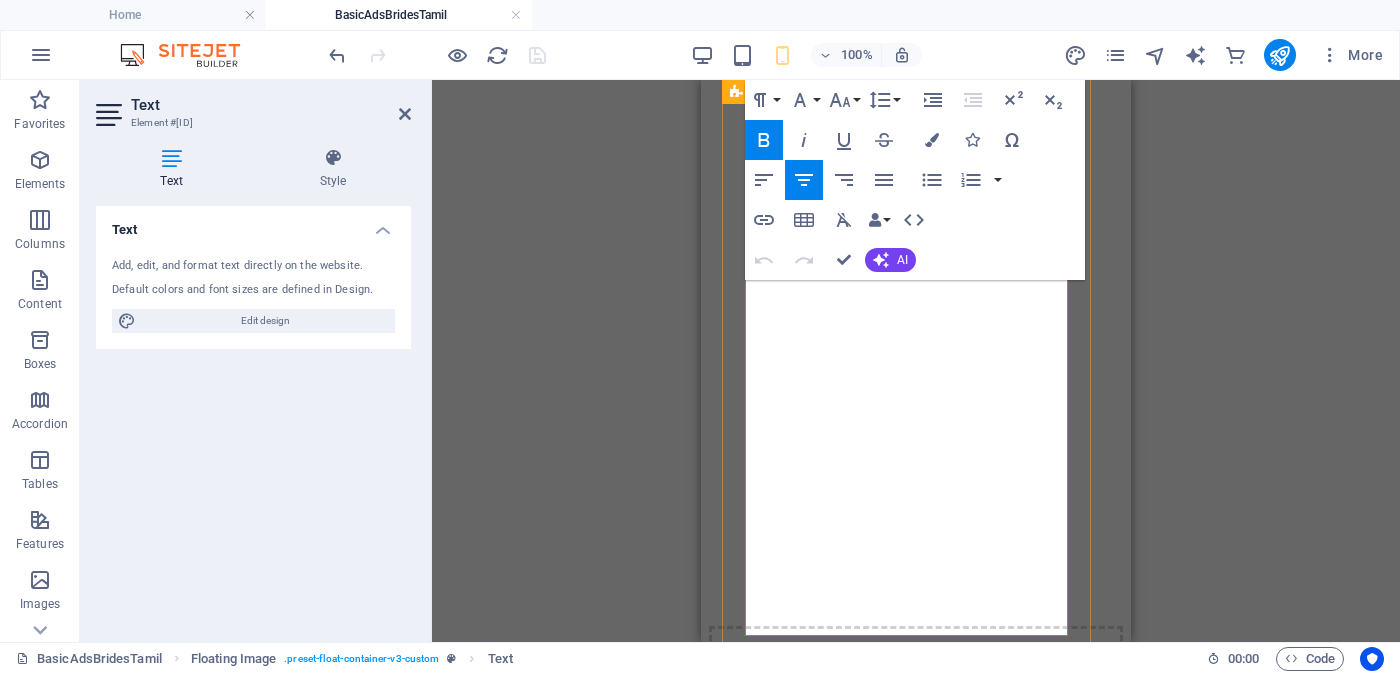 scroll, scrollTop: 999, scrollLeft: 0, axis: vertical 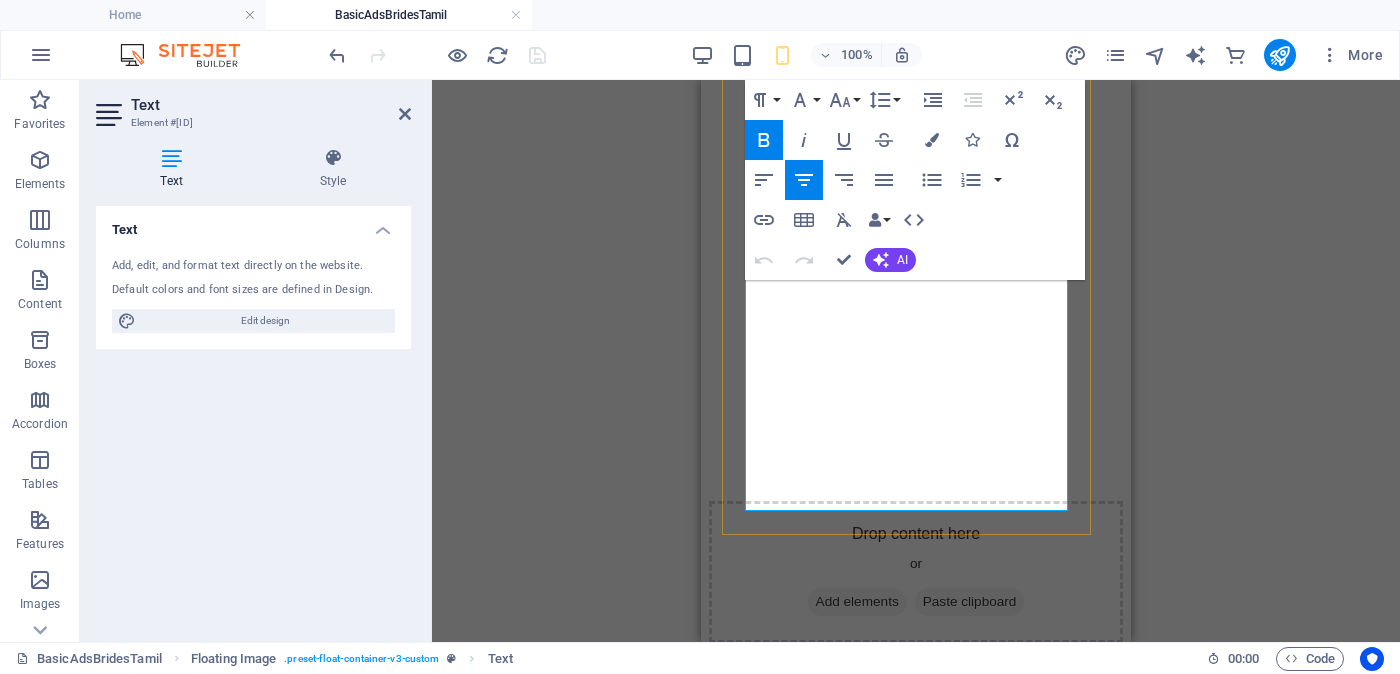 drag, startPoint x: 844, startPoint y: 444, endPoint x: 1000, endPoint y: 490, distance: 162.6407 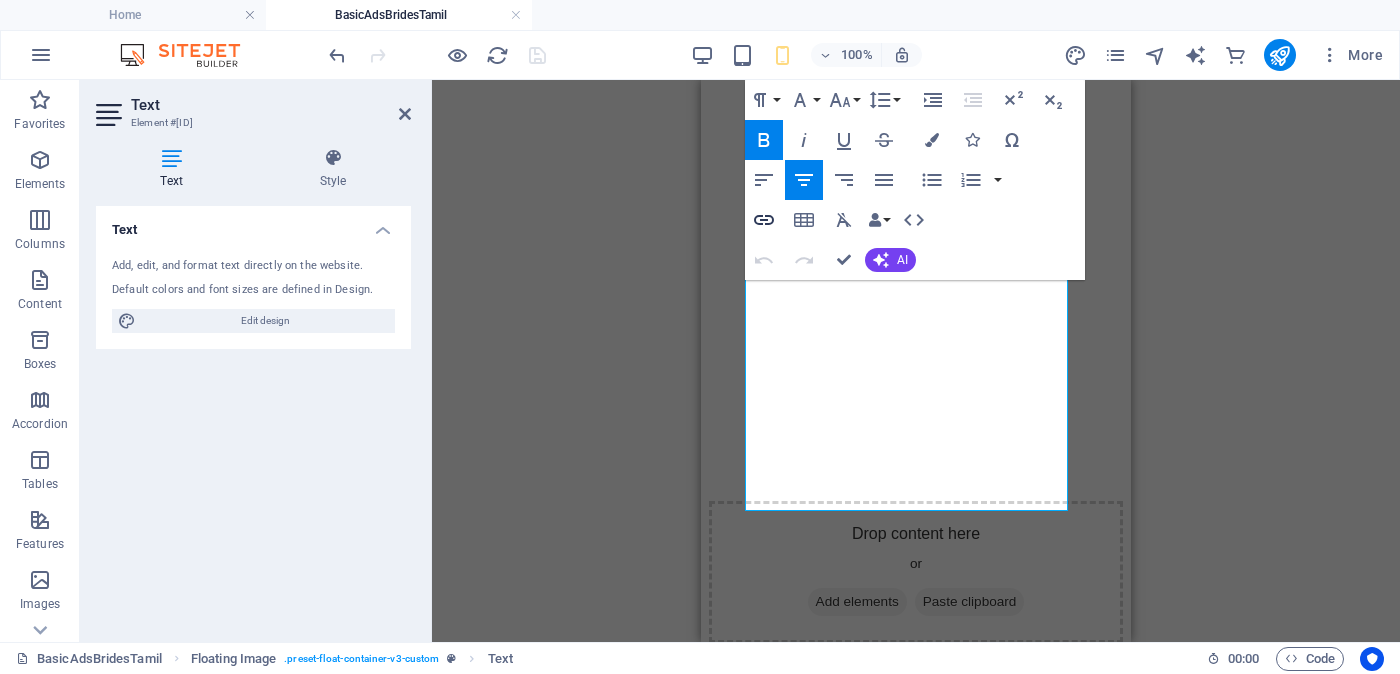 click 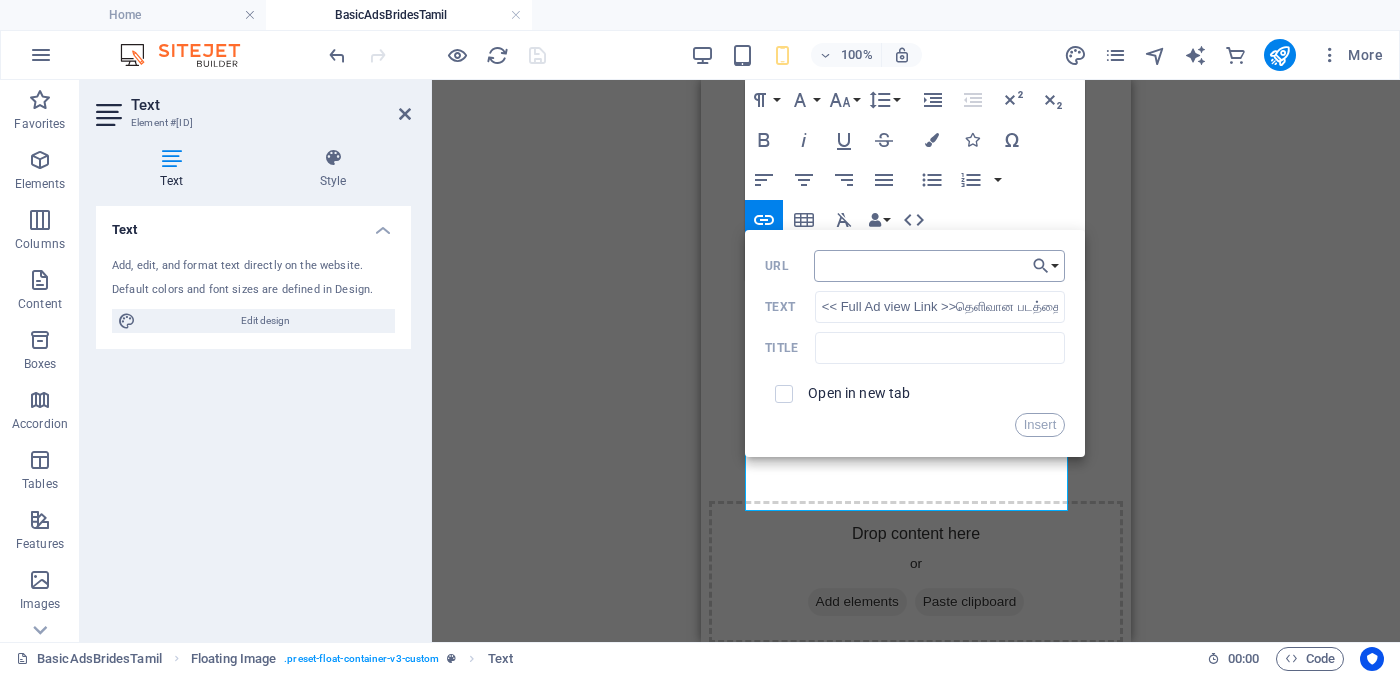 click on "URL" at bounding box center [940, 266] 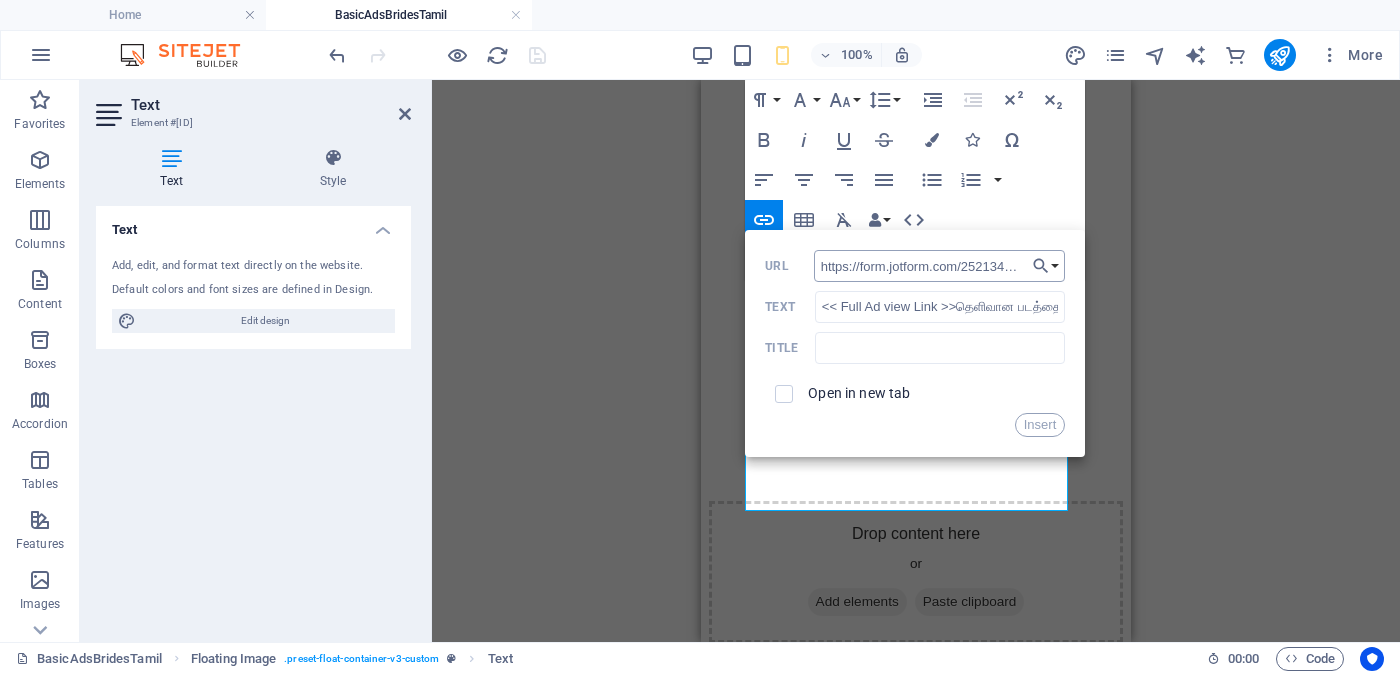 scroll, scrollTop: 0, scrollLeft: 47, axis: horizontal 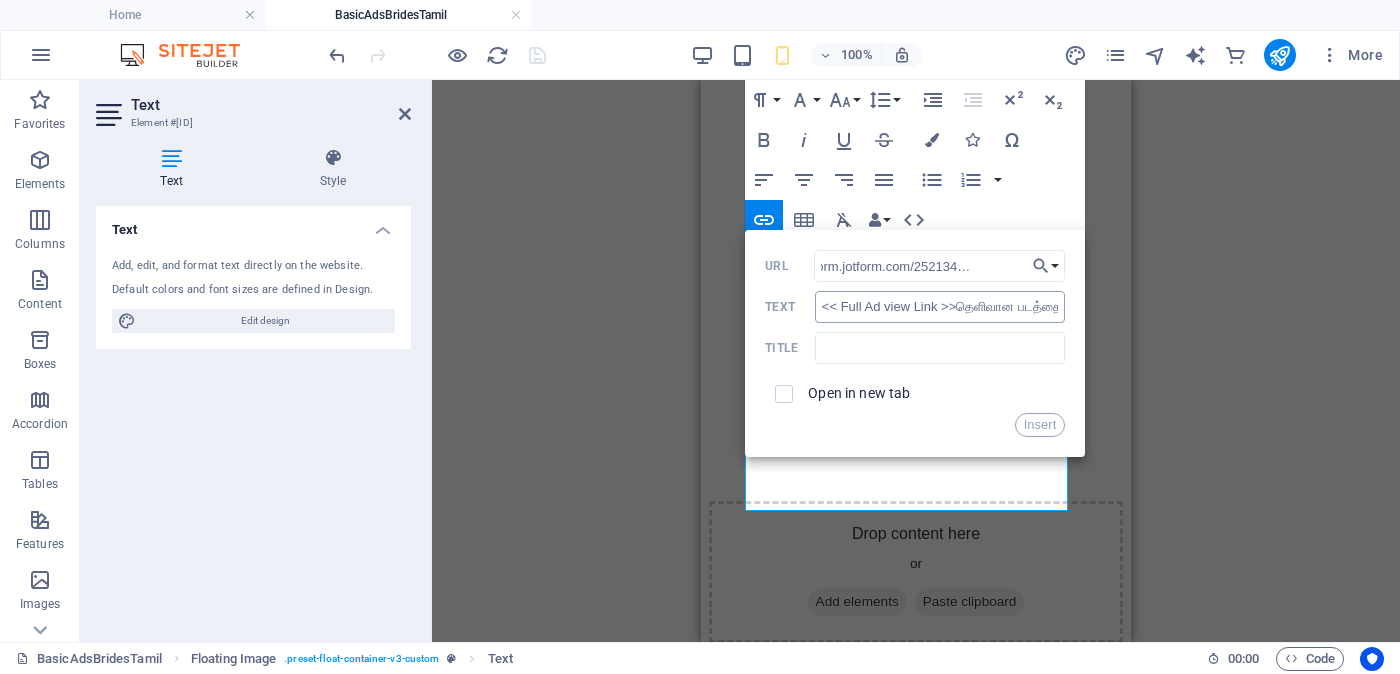 type on "https://form.jotform.com/252134091134446" 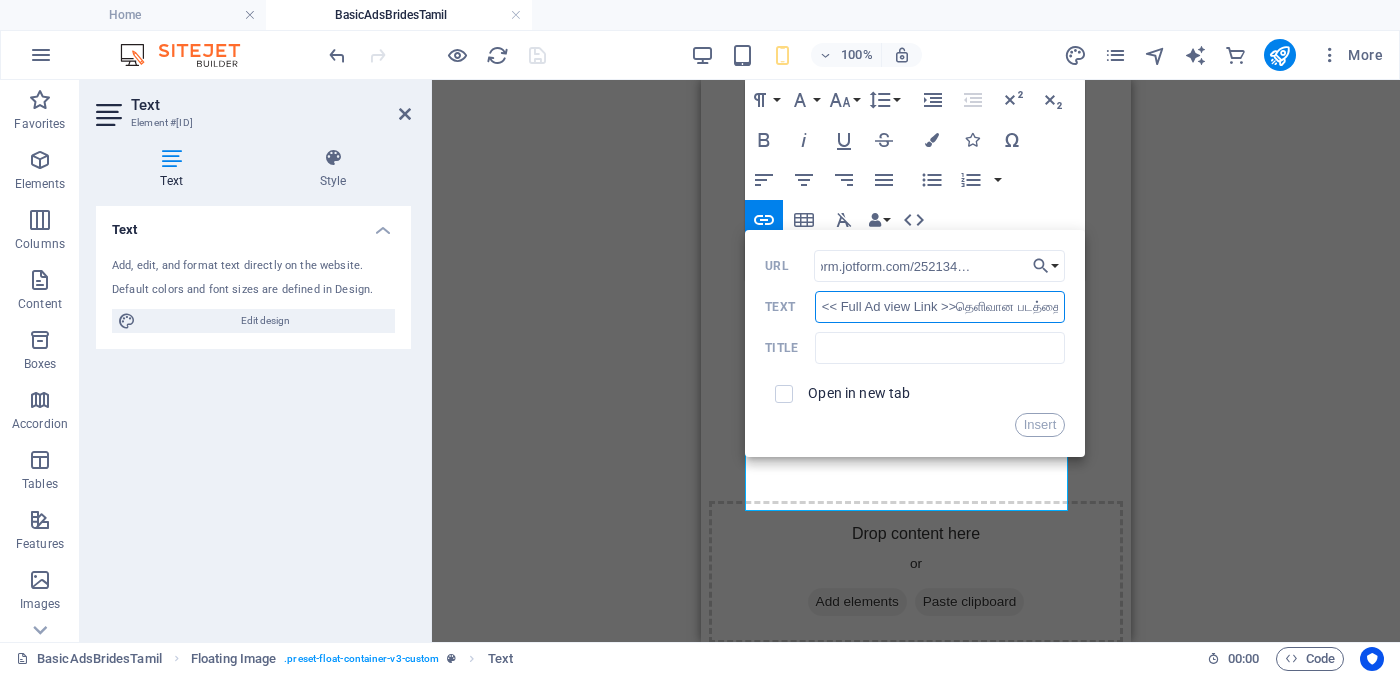 scroll, scrollTop: 0, scrollLeft: 0, axis: both 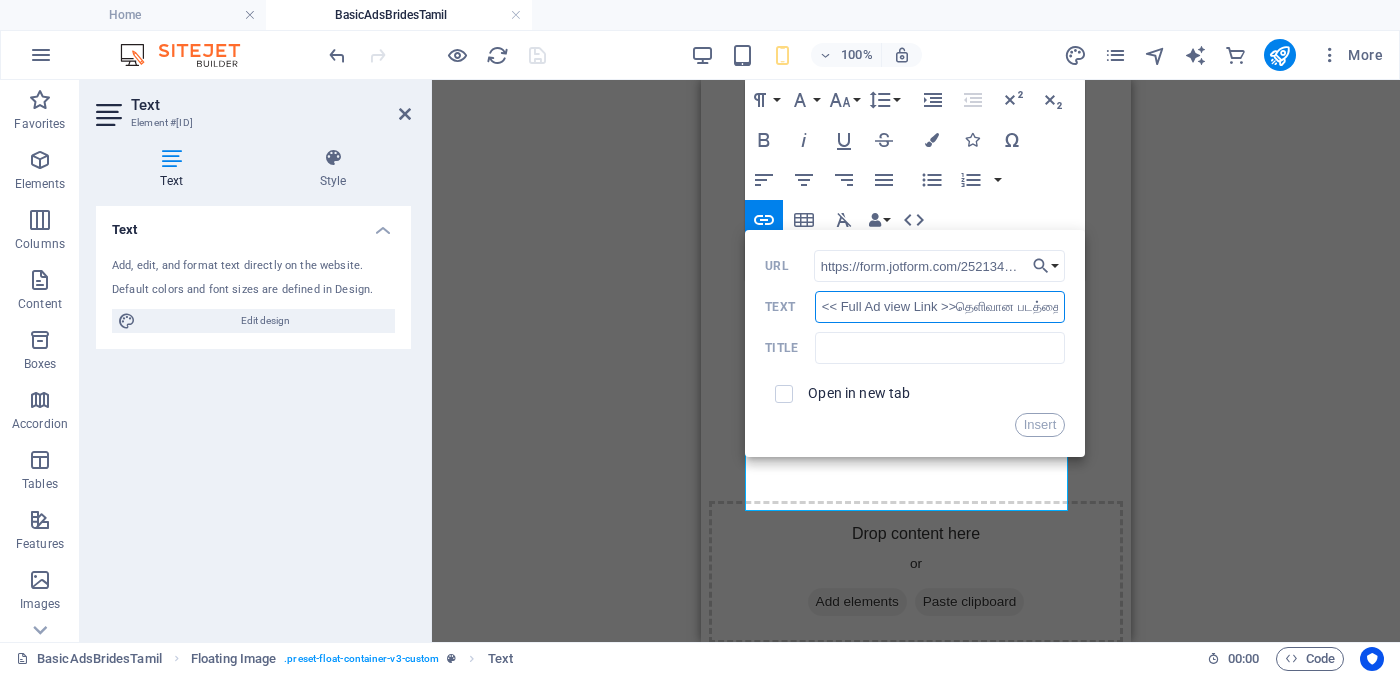 click on "<< Full Ad view Link >>தெளிவான படத்தையும் முழு விளம்பரத்தையும் பார்க்க" at bounding box center (940, 307) 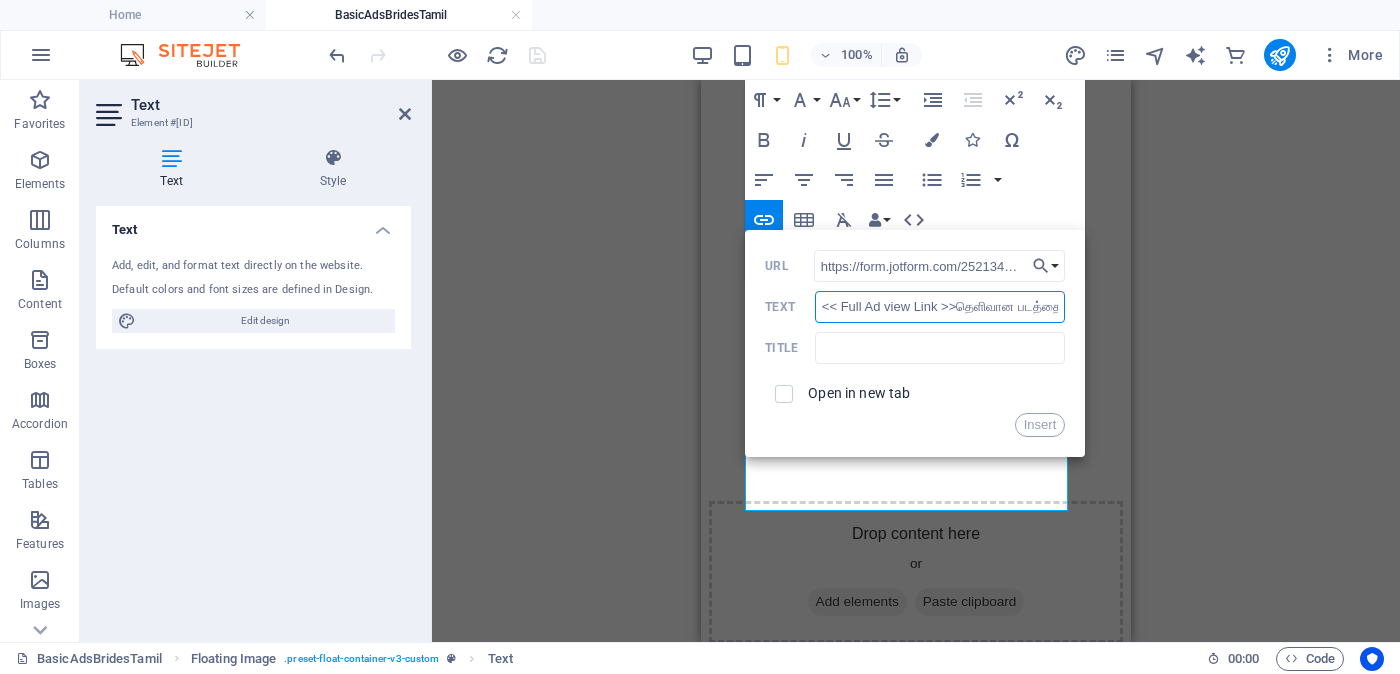 type 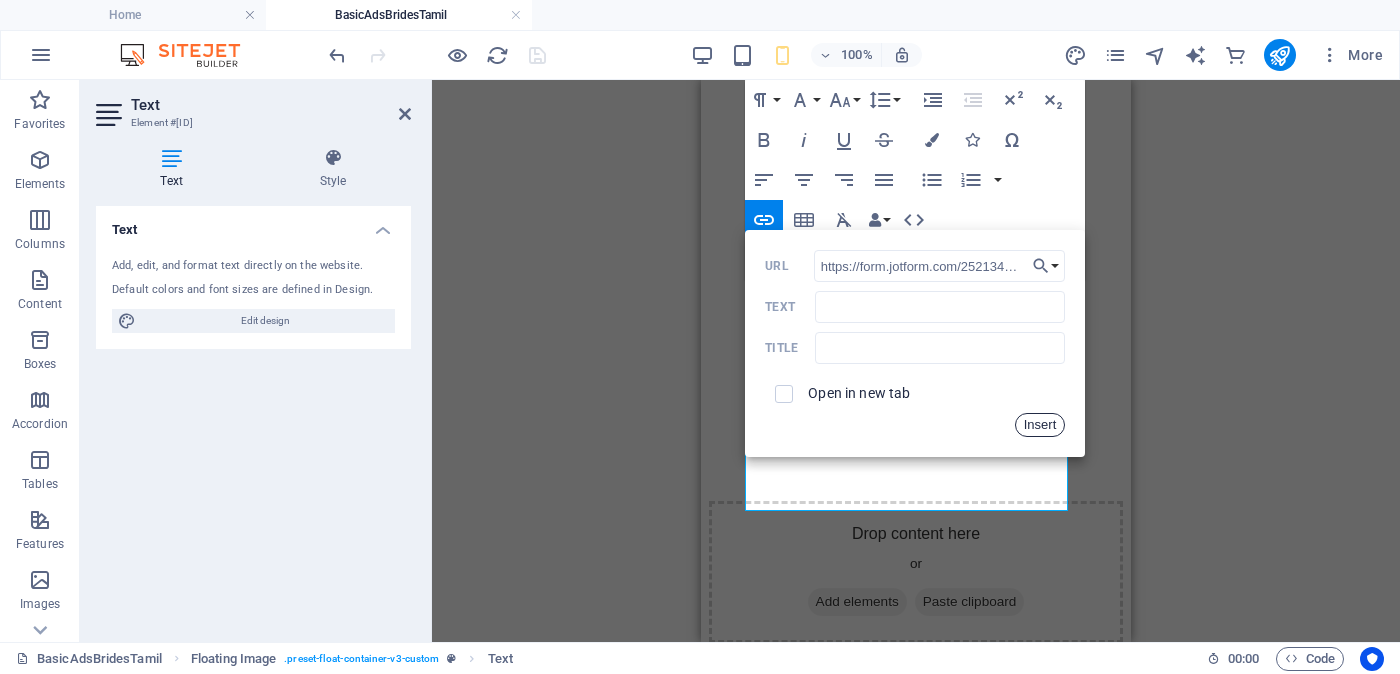 click on "Insert" at bounding box center [1040, 425] 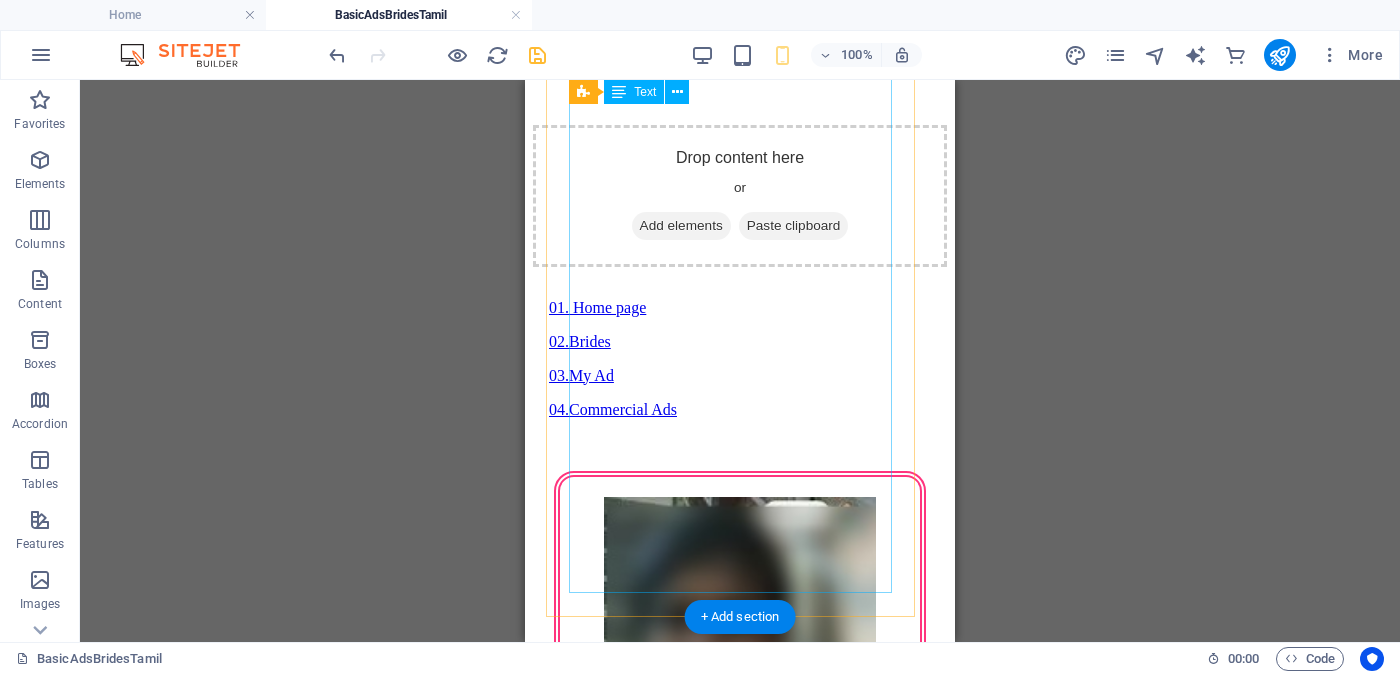 scroll, scrollTop: 1500, scrollLeft: 0, axis: vertical 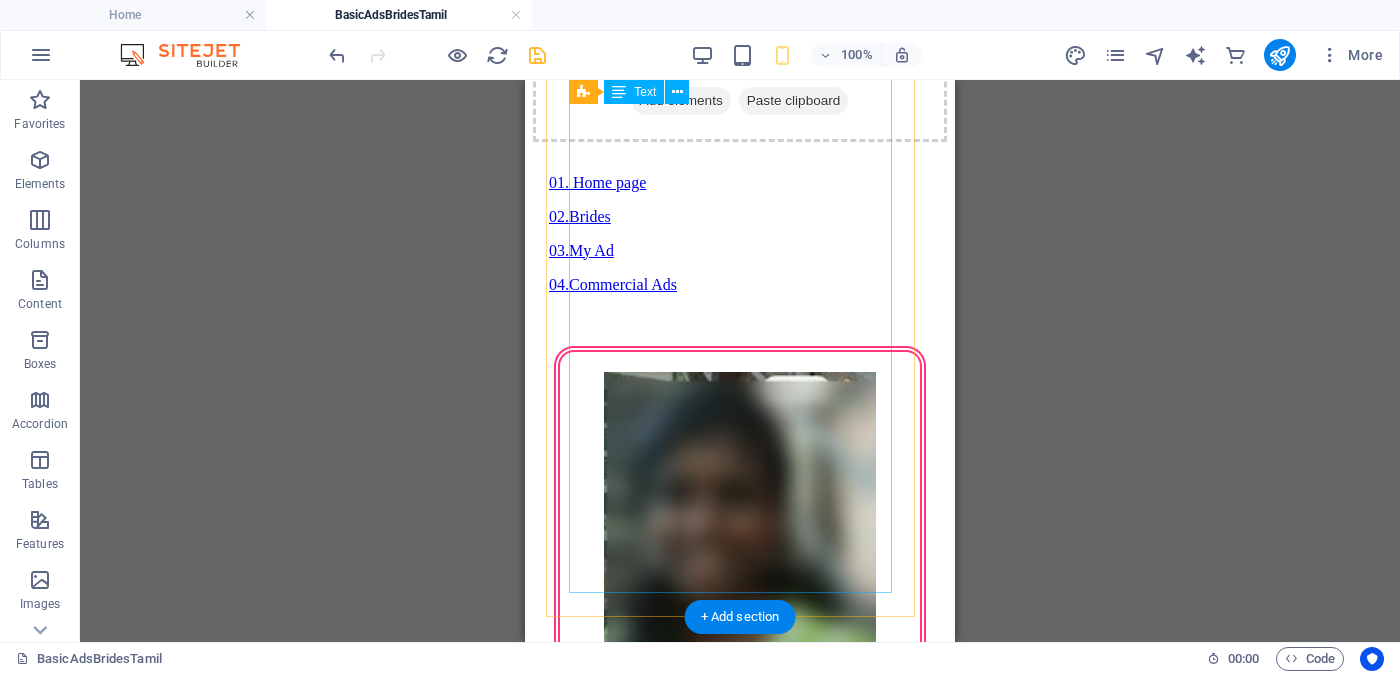 click on "Proposal ID >> [NUMBER] Nickname [NAME] Shānti [CITY] Independent Free churches சுதந்திர இலவச திருச்சபைகள் வயது - Age - [AGE] Unmarried - திருமணமாகாத உயரம் - Feet ( 5 ) . Inches ( 01 ) Occupation - தொழில் Business field - வணிகத் துறை Monthly Income - சம்பளம் Rs. [AMOUNT] - Rs. [AMOUNT] ---------------------------------------------------- << Full Ad view Link >> தெளிவான படத்தையும் முழு விளம்பரத்தையும் பார்க்க" at bounding box center [740, 2545] 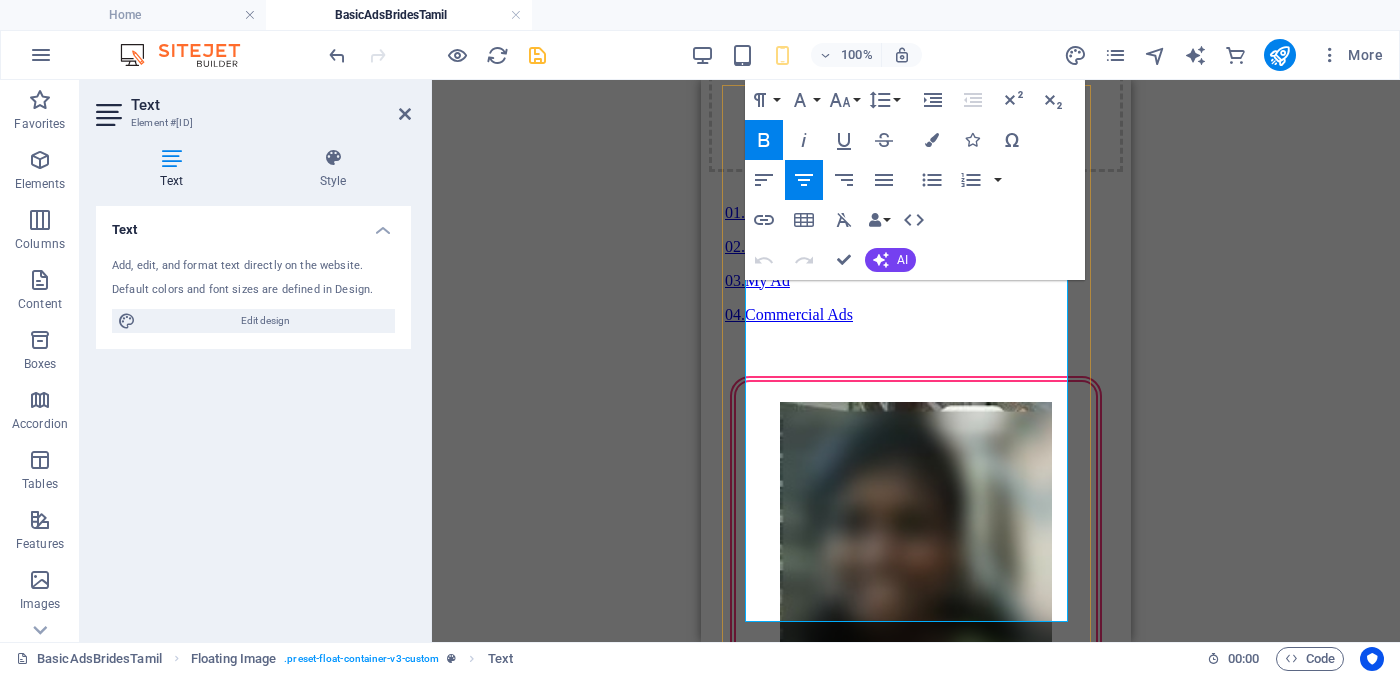 scroll, scrollTop: 1595, scrollLeft: 0, axis: vertical 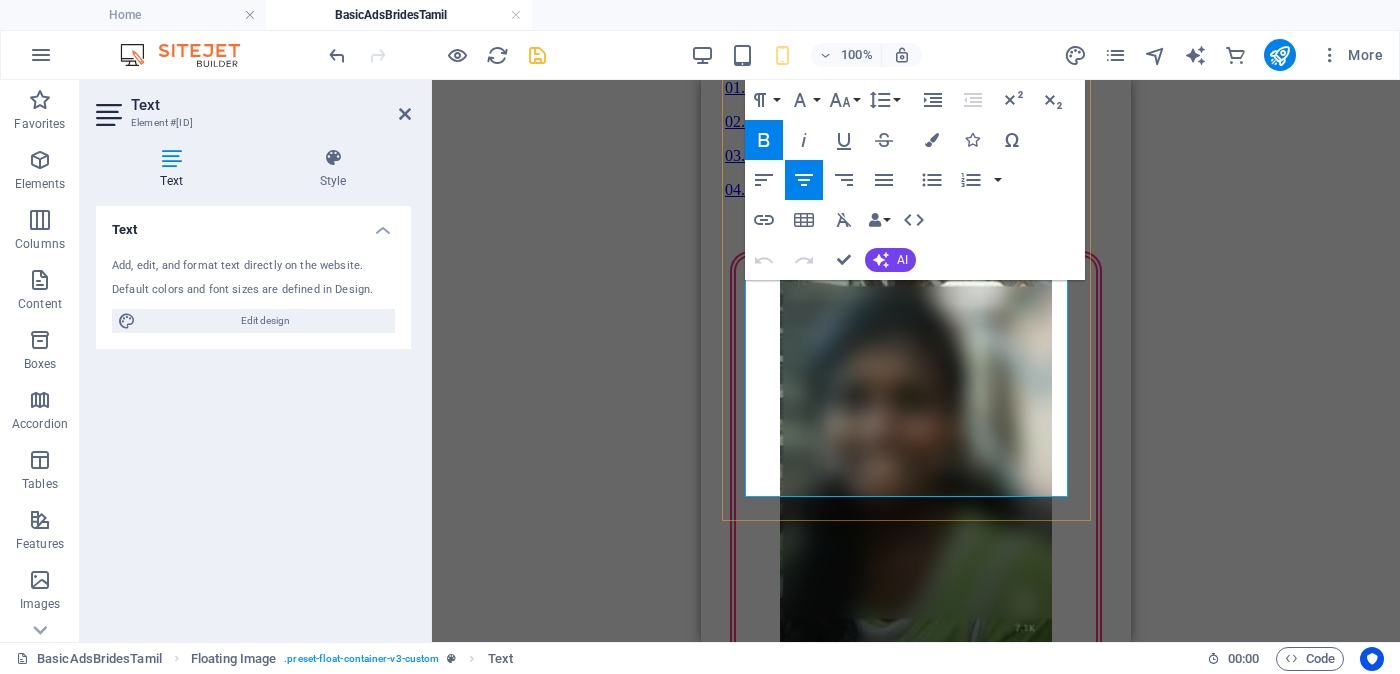 drag, startPoint x: 846, startPoint y: 430, endPoint x: 992, endPoint y: 475, distance: 152.77762 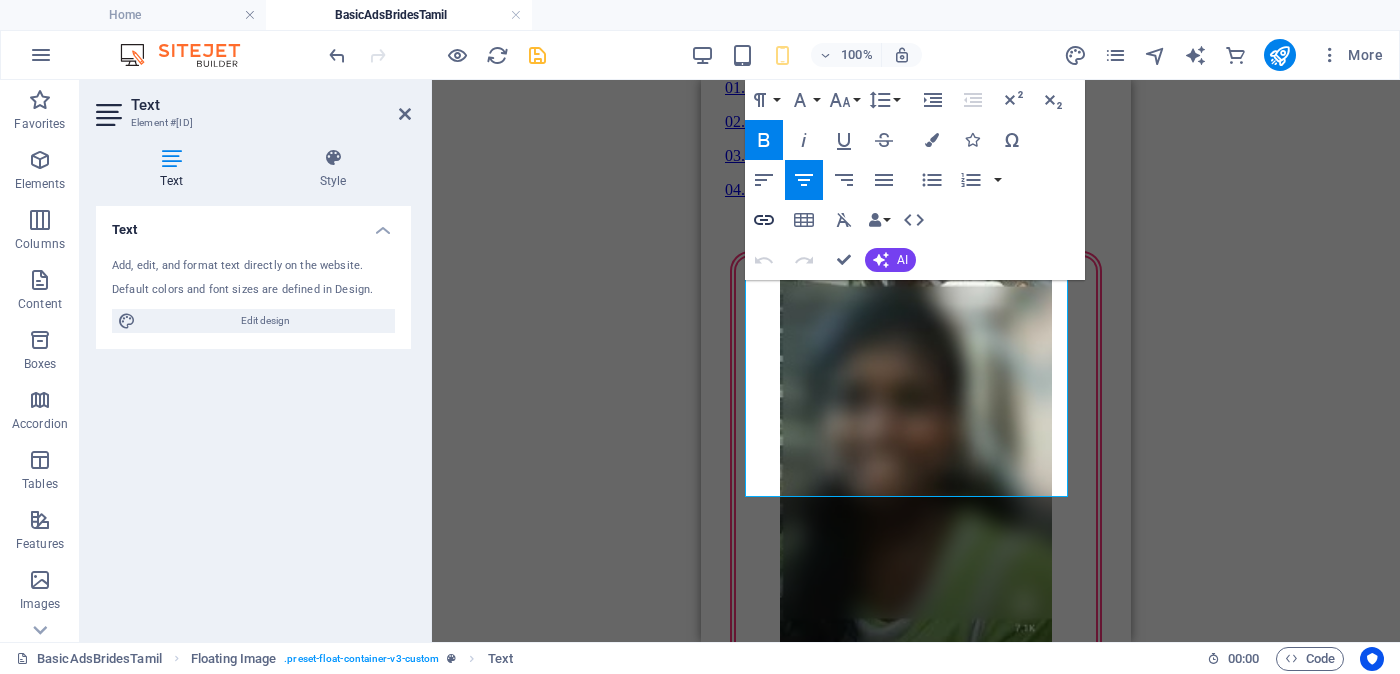 click 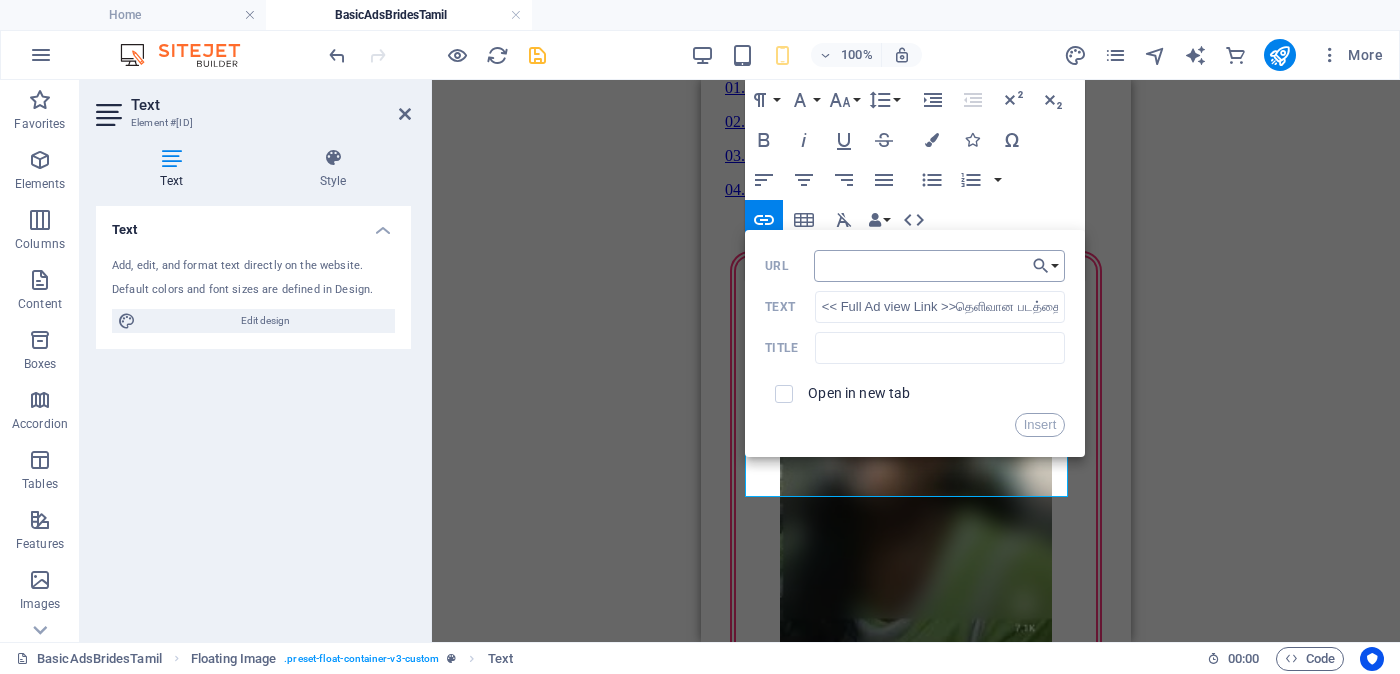 click on "URL" at bounding box center (940, 266) 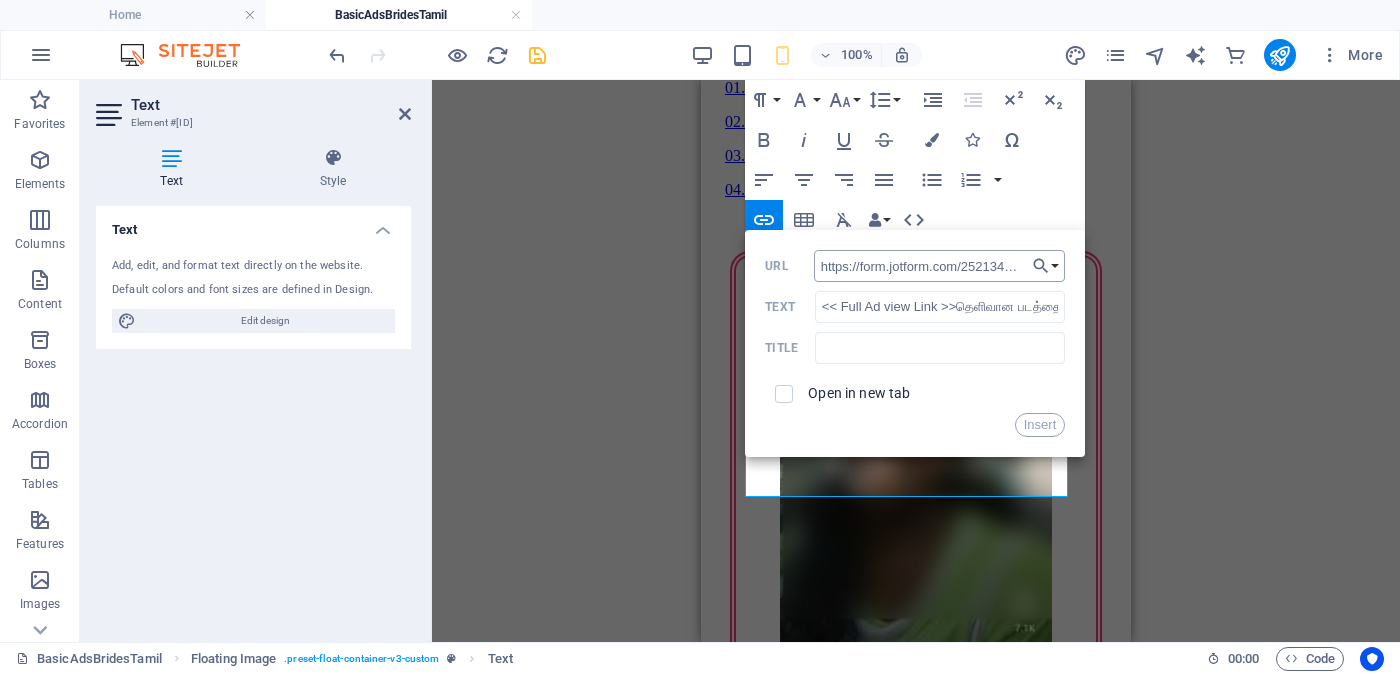 scroll, scrollTop: 0, scrollLeft: 47, axis: horizontal 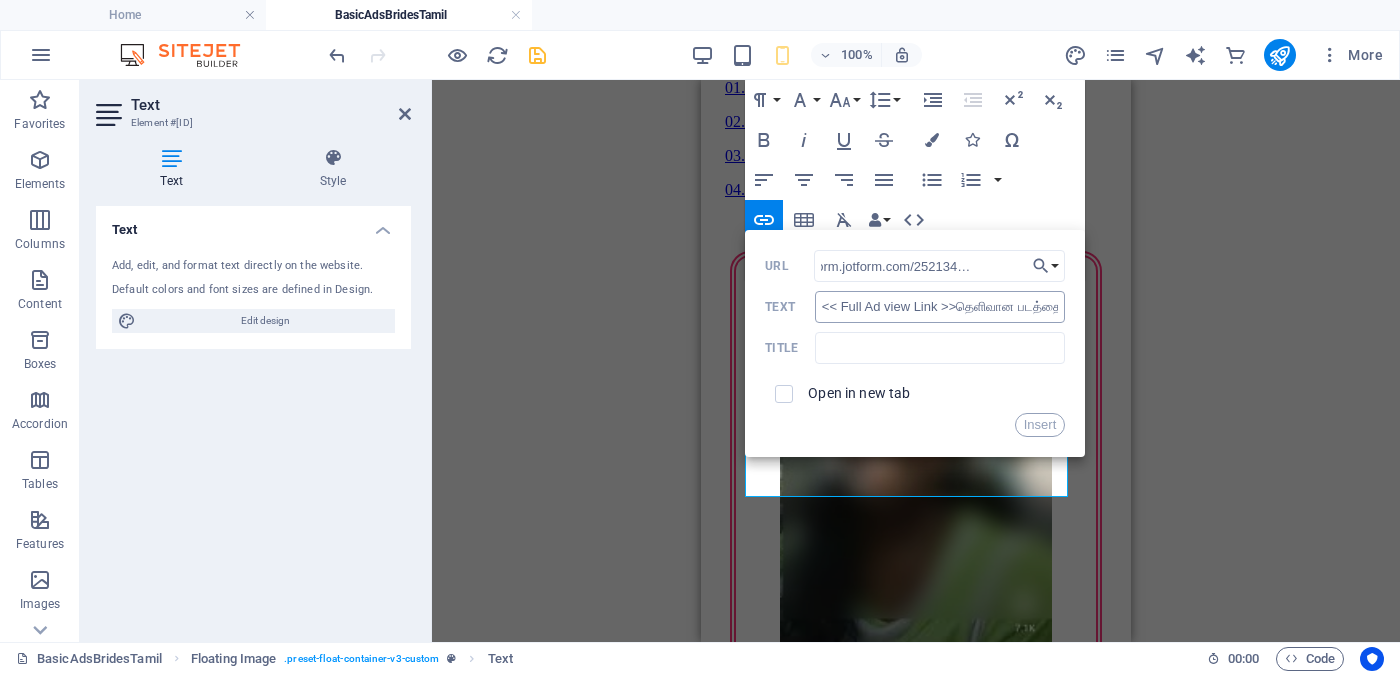 type on "https://form.jotform.com/252134091134446" 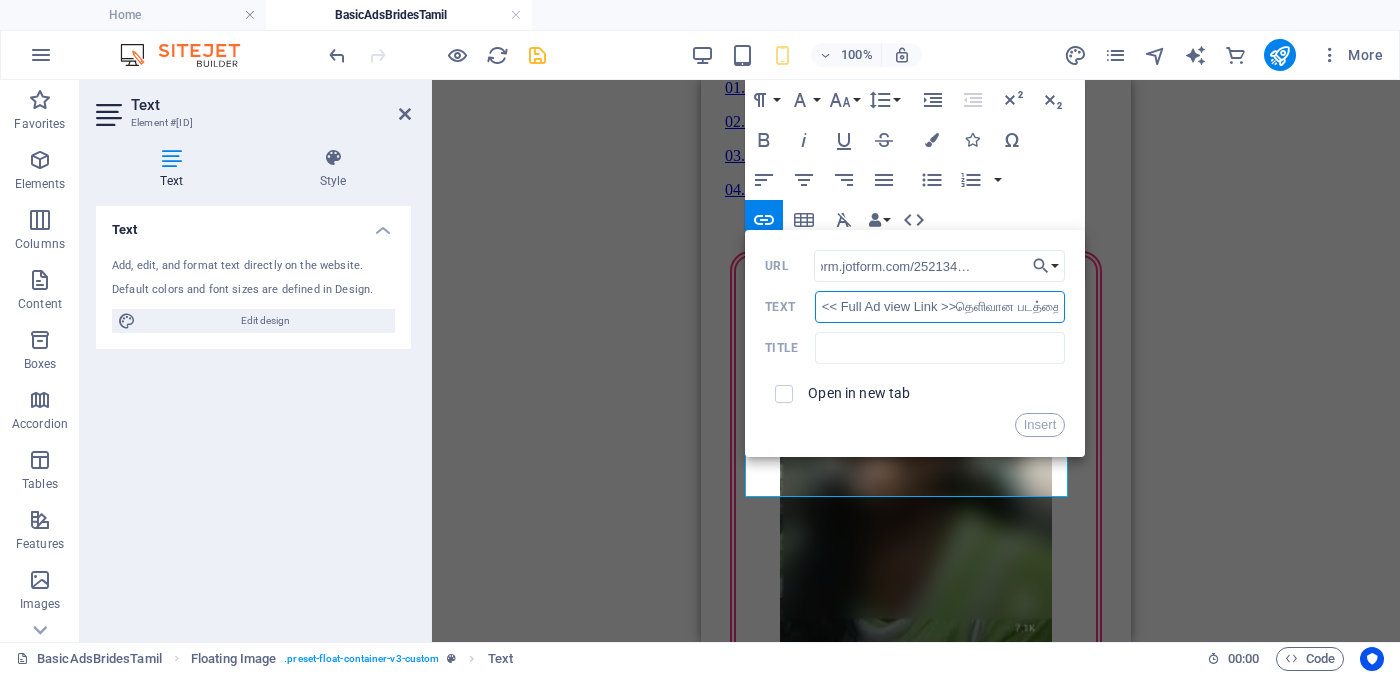 scroll, scrollTop: 0, scrollLeft: 0, axis: both 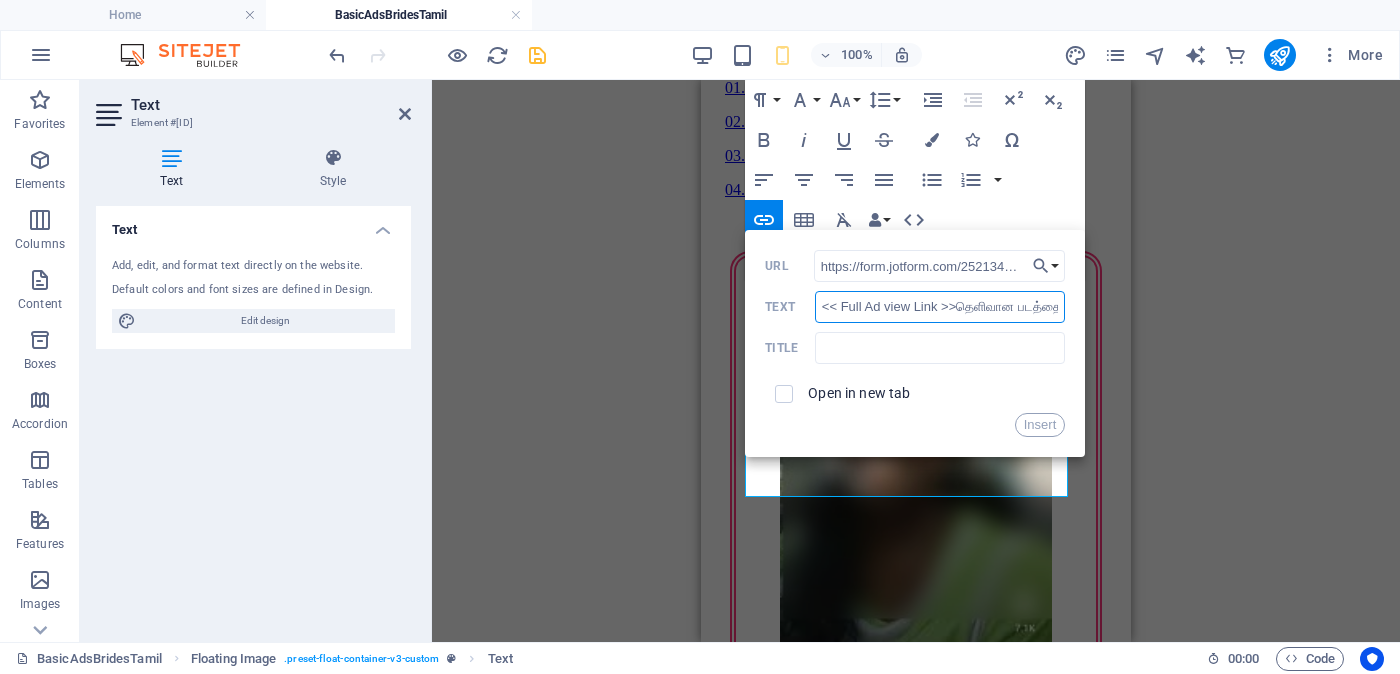 click on "<< Full Ad view Link >>தெளிவான படத்தையும் முழு விளம்பரத்தையும் பார்க்க" at bounding box center (940, 307) 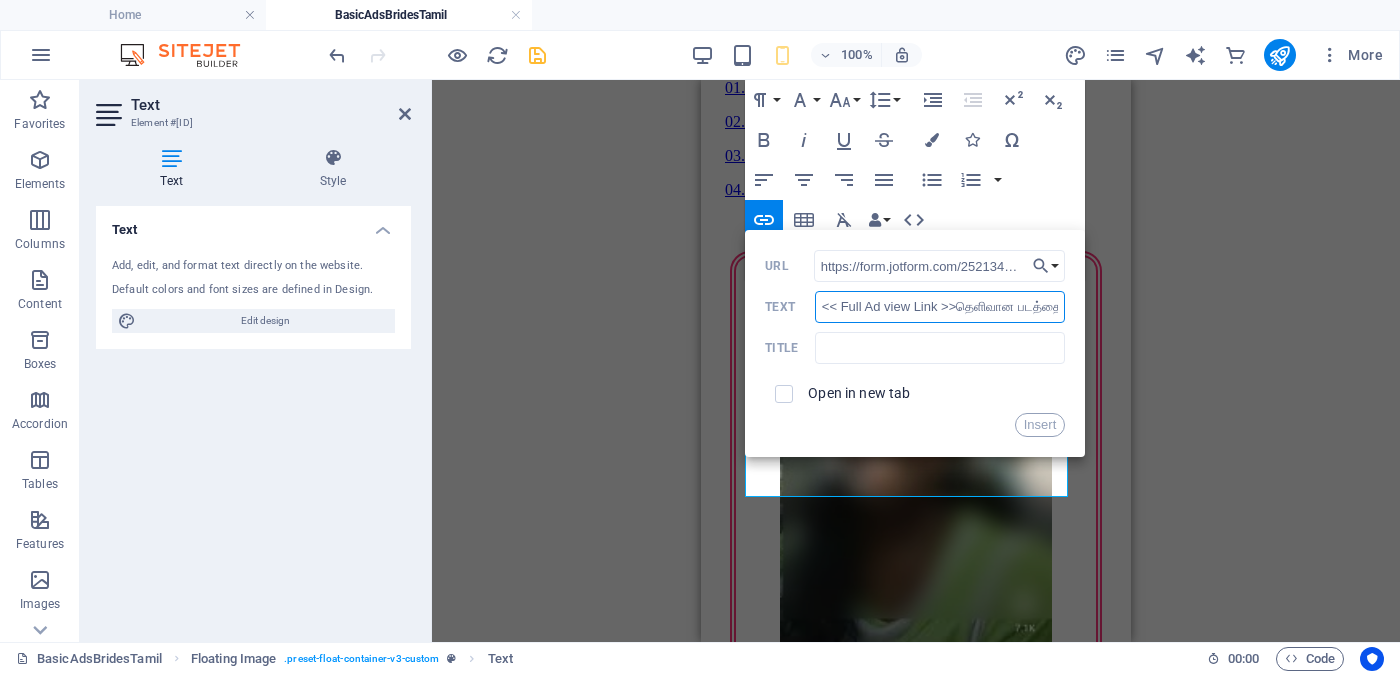 type 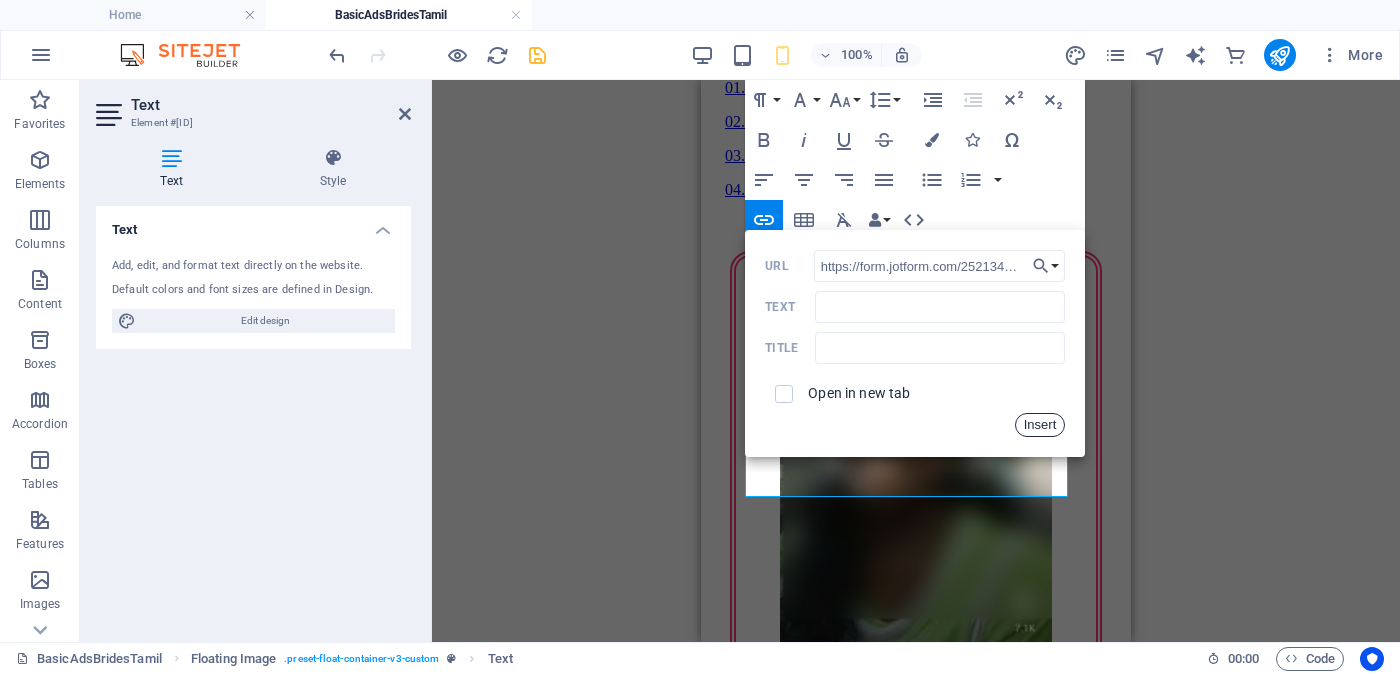 click on "Insert" at bounding box center (1040, 425) 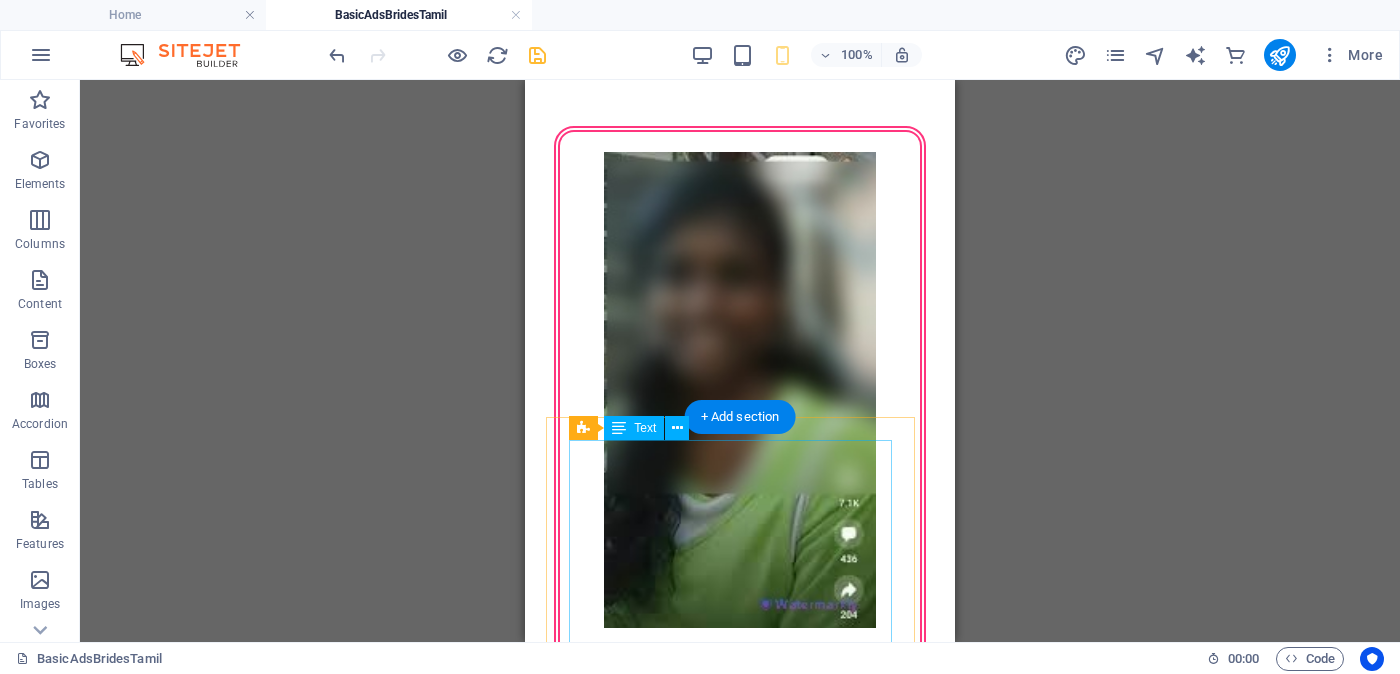 scroll, scrollTop: 1845, scrollLeft: 0, axis: vertical 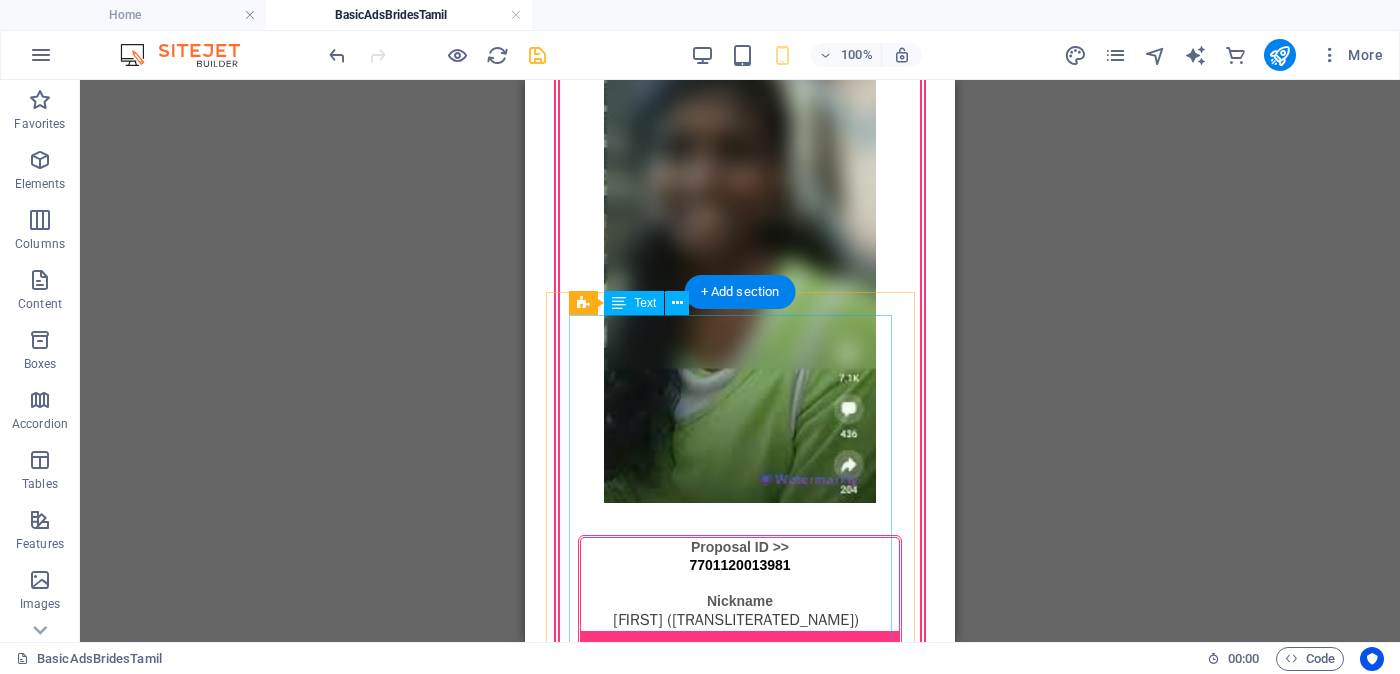 click on "Proposal ID >> [NUMBER] Nickname [NAME] ([NAME]) [CITY] Independent Free churches சுதந்திர இலவச திருச்சபைகள் வயது - Age - [AGE] Unmarried - திருமணமாகாத உயரம் - Feet ( 5 ) . Inches ( 07 ) Occupation - தொழில் Business field - வணிகத் துறை Monthly Income - சம்பளம் Between Rs. [AMOUNT] - Rs. [AMOUNT] ---------------------------------------------------- << Full Ad view Link >> தெளிவான படத்தையும் முழு விளம்பரத்தையும் பார்க்க" at bounding box center [740, 2876] 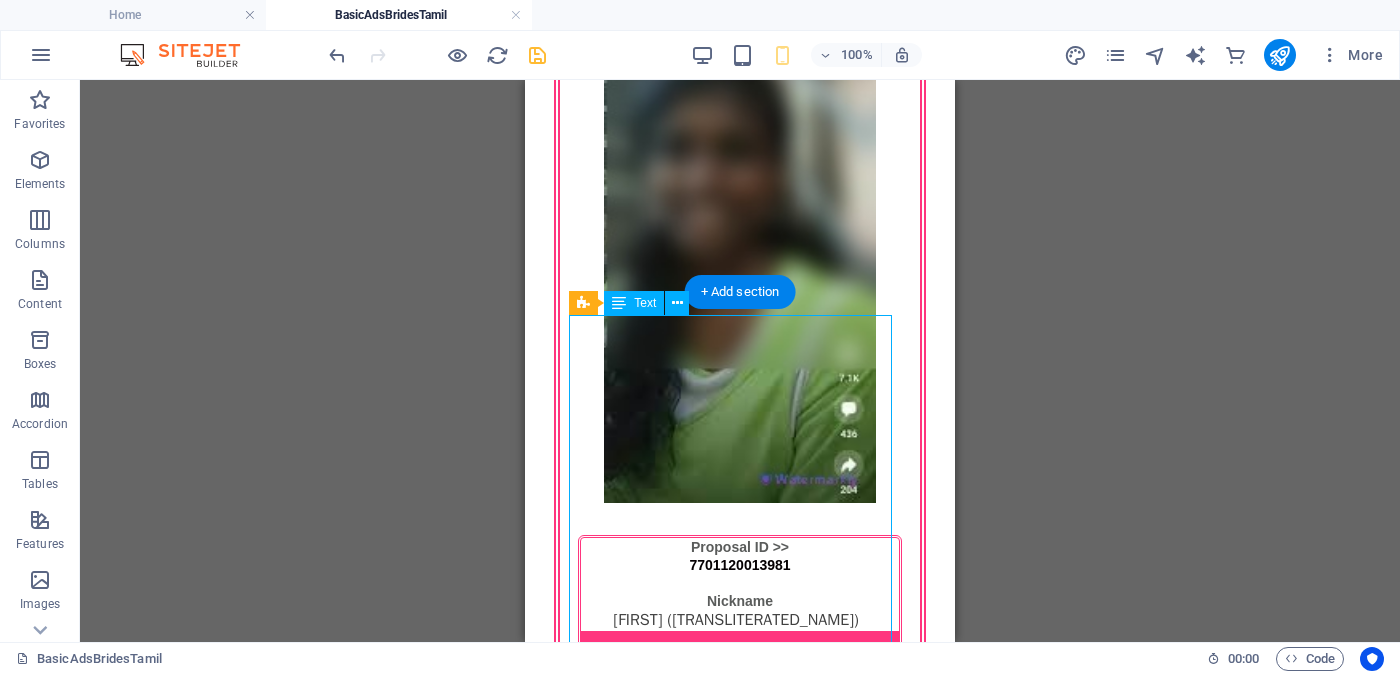 click on "Proposal ID >> [NUMBER] Nickname [NAME] ([NAME]) [CITY] Independent Free churches சுதந்திர இலவச திருச்சபைகள் வயது - Age - [AGE] Unmarried - திருமணமாகாத உயரம் - Feet ( 5 ) . Inches ( 07 ) Occupation - தொழில் Business field - வணிகத் துறை Monthly Income - சம்பளம் Between Rs. [AMOUNT] - Rs. [AMOUNT] ---------------------------------------------------- << Full Ad view Link >> தெளிவான படத்தையும் முழு விளம்பரத்தையும் பார்க்க" at bounding box center (740, 2876) 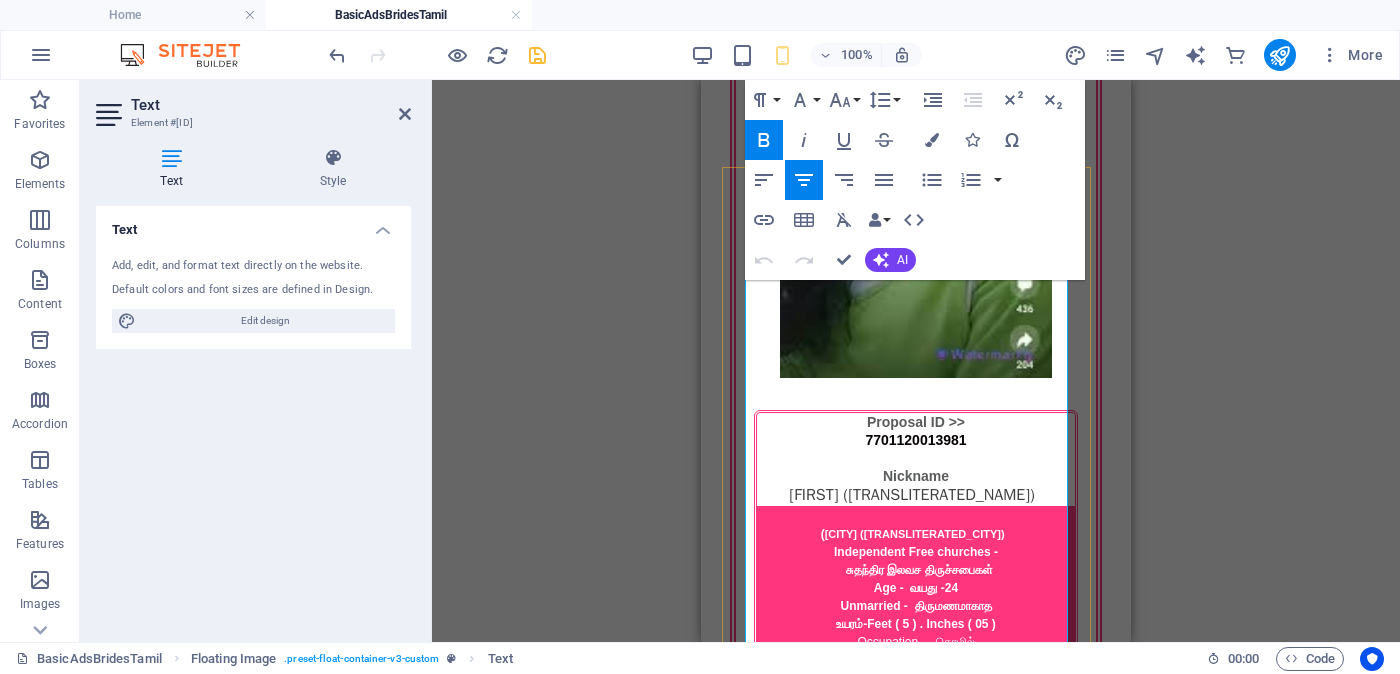scroll, scrollTop: 2220, scrollLeft: 0, axis: vertical 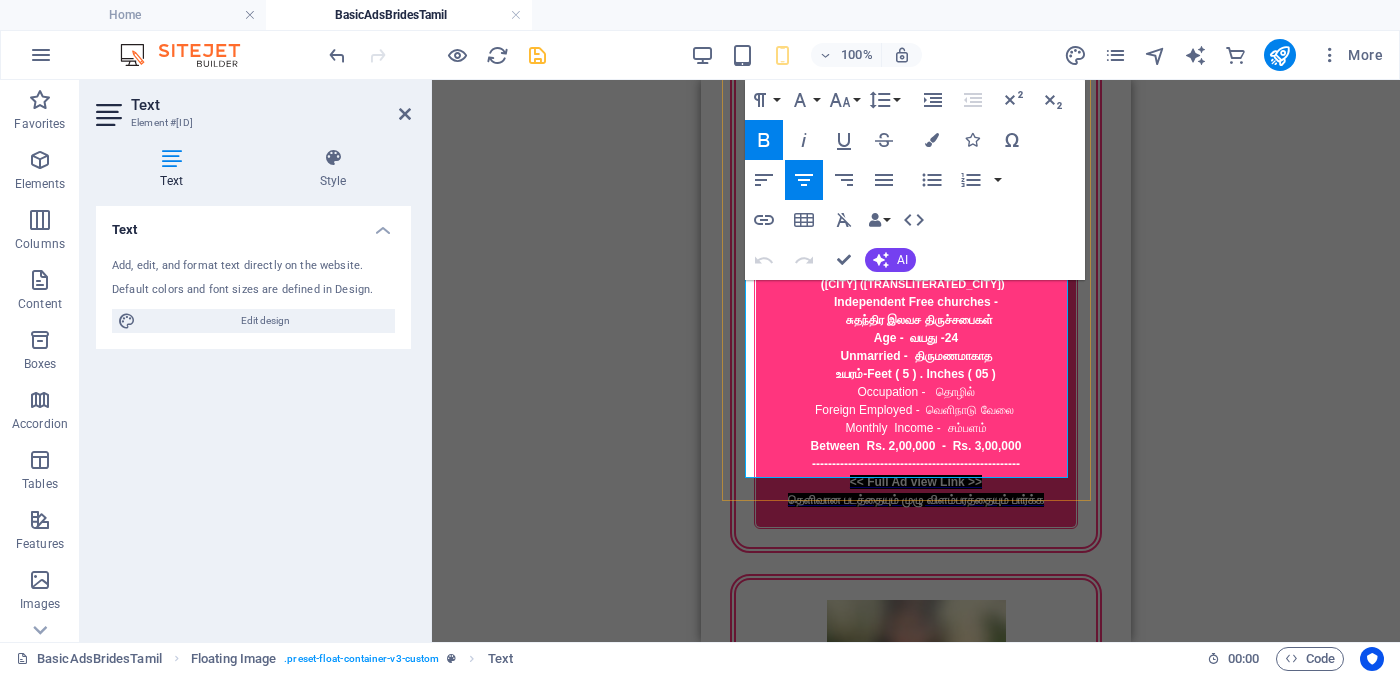 drag, startPoint x: 846, startPoint y: 412, endPoint x: 990, endPoint y: 459, distance: 151.47607 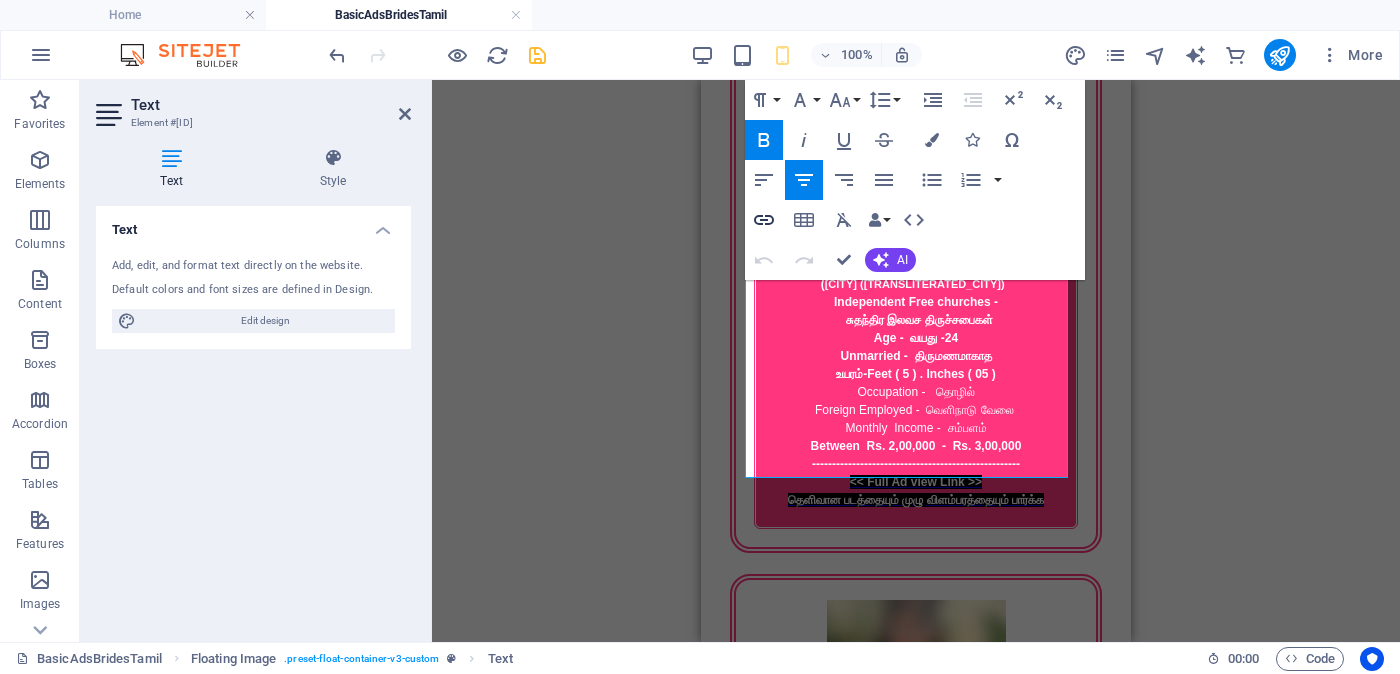 click 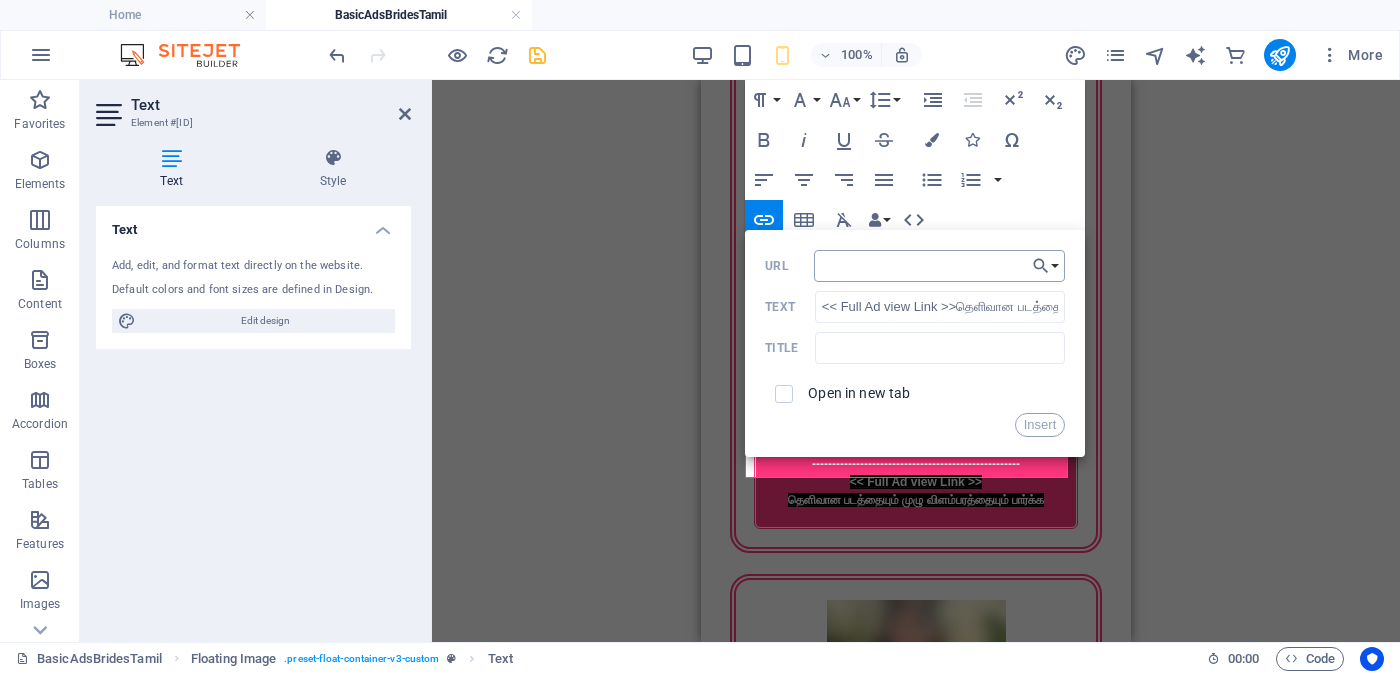 click on "URL" at bounding box center (940, 266) 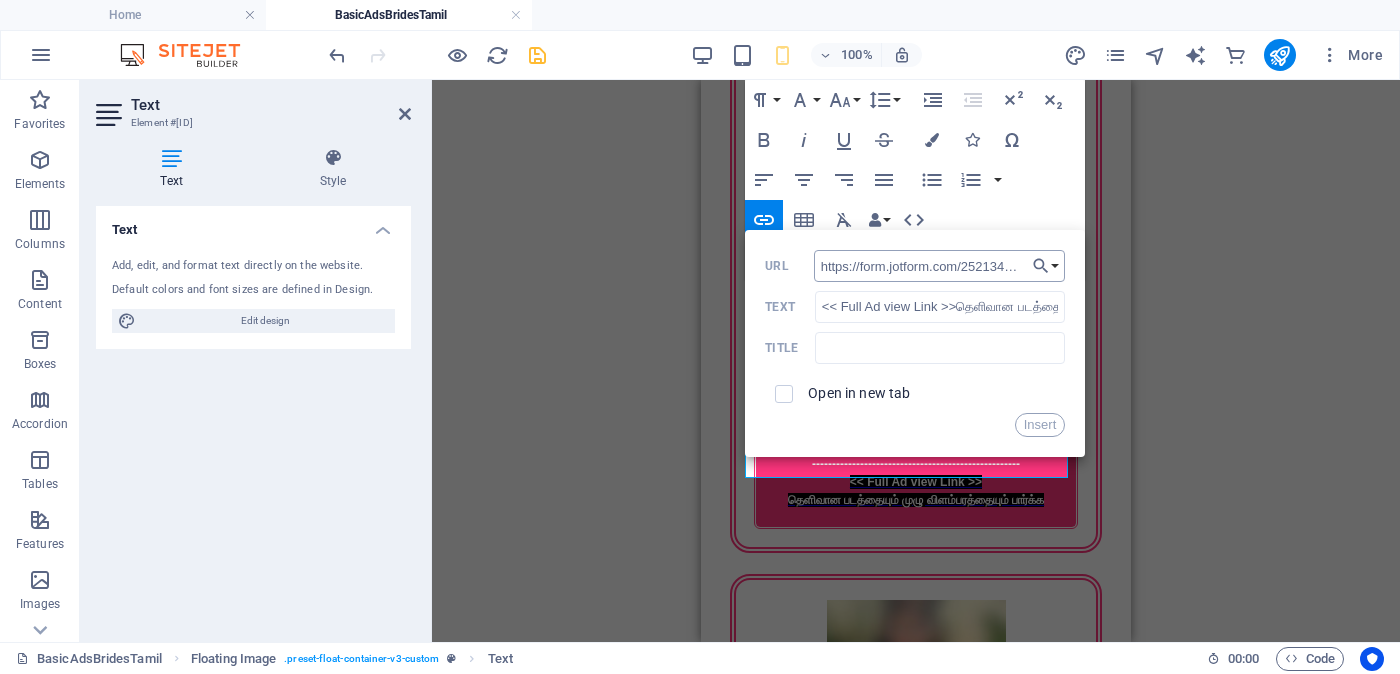 scroll, scrollTop: 0, scrollLeft: 47, axis: horizontal 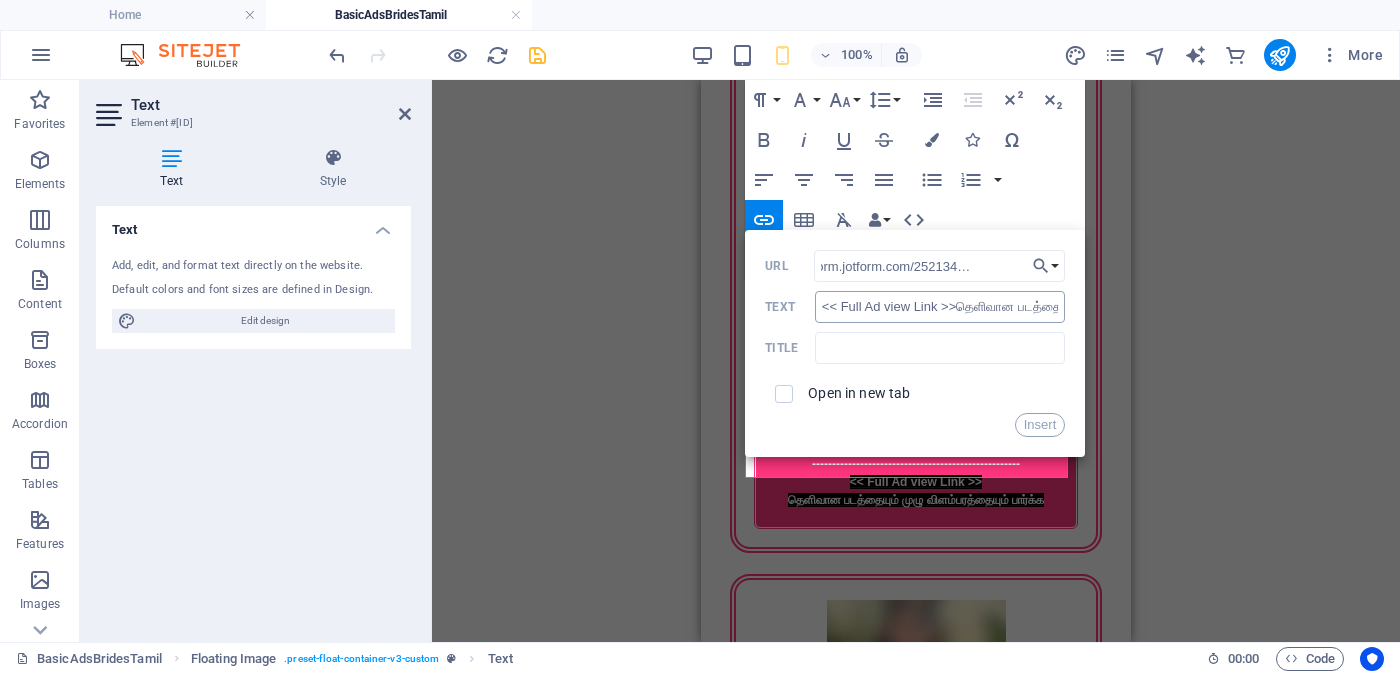 type on "https://form.jotform.com/252134091134446" 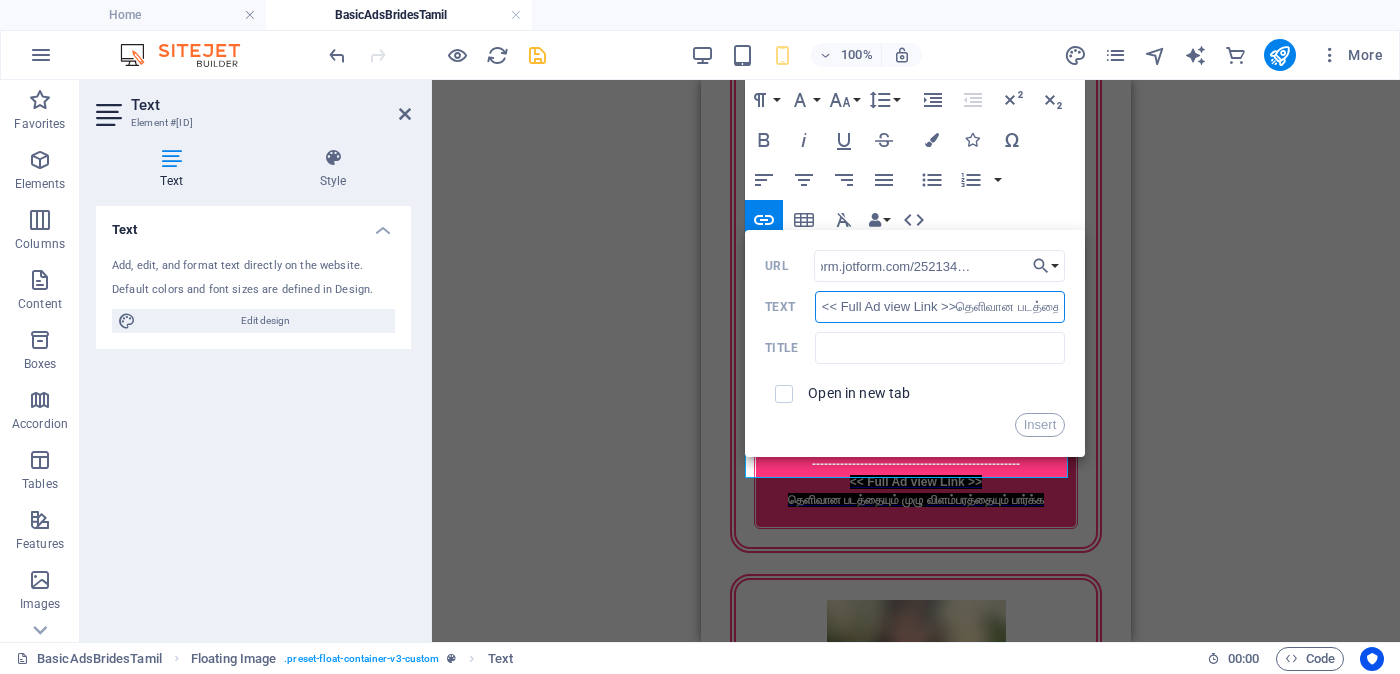 click on "<< Full Ad view Link >>தெளிவான படத்தையும் முழு விளம்பரத்தையும் பார்க்க" at bounding box center [940, 307] 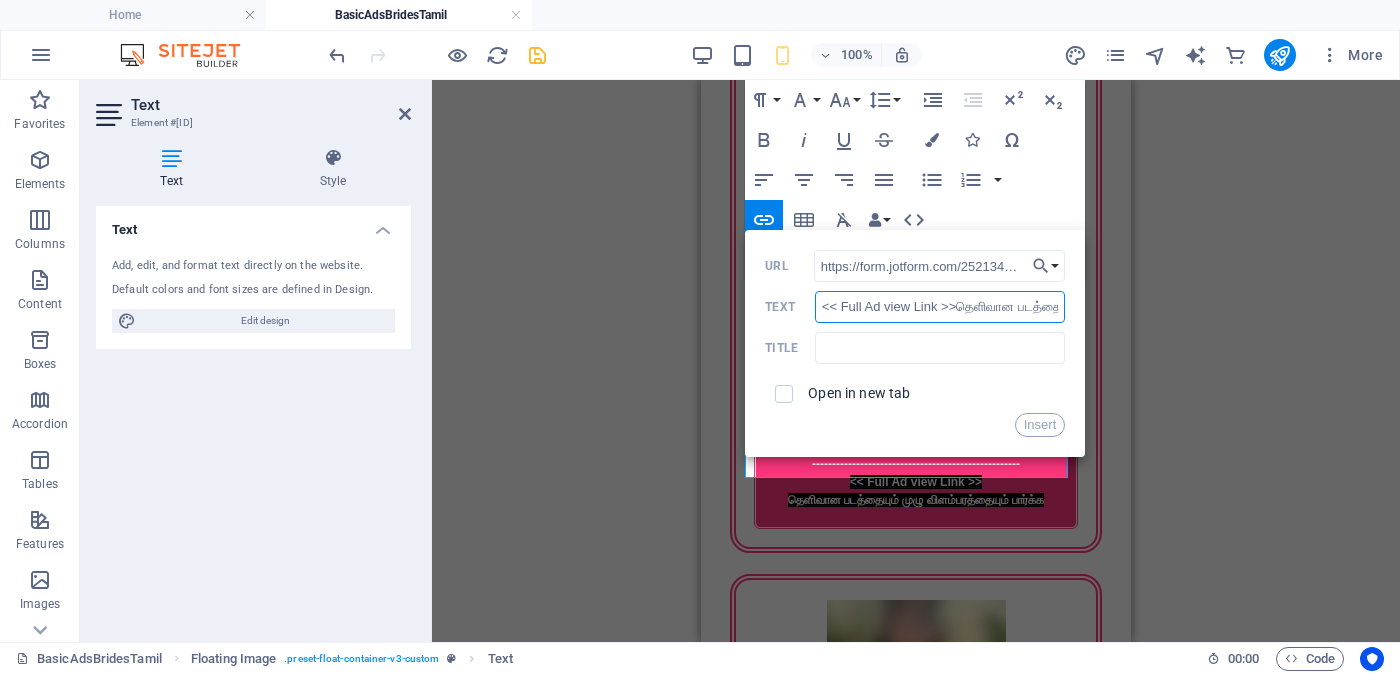 type 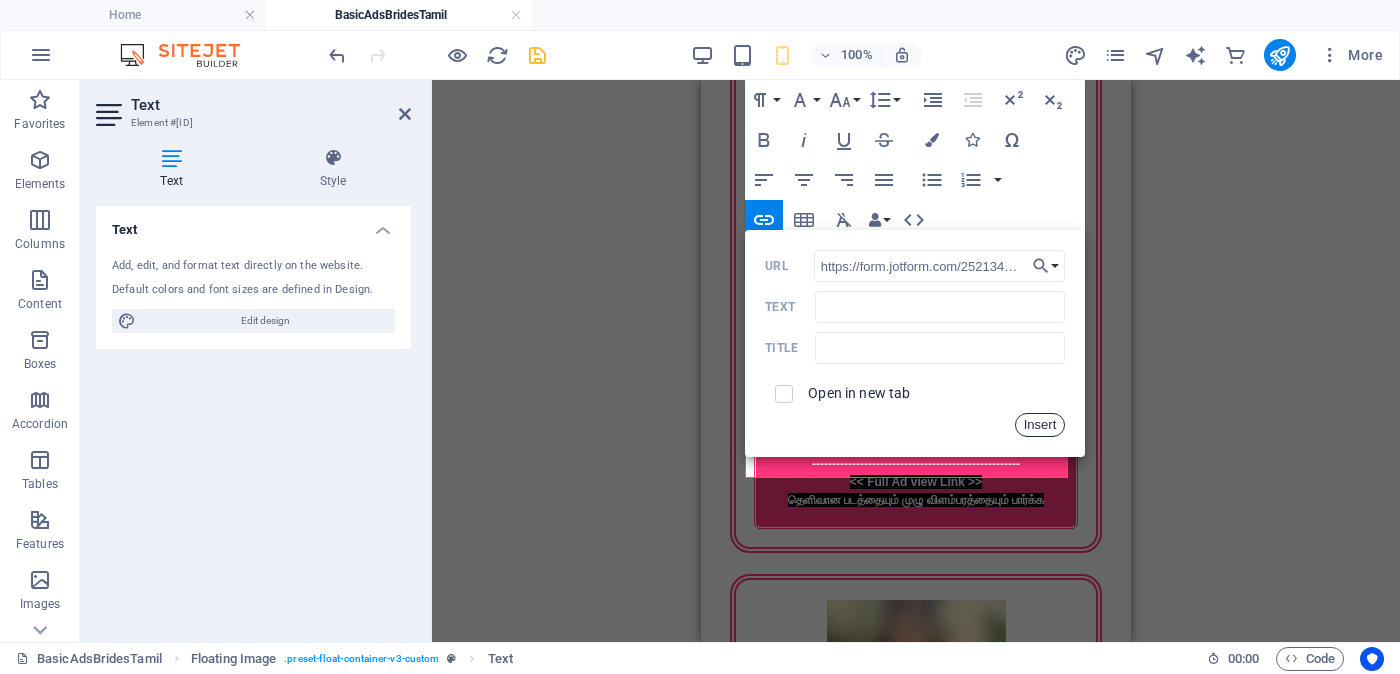 click on "Insert" at bounding box center [1040, 425] 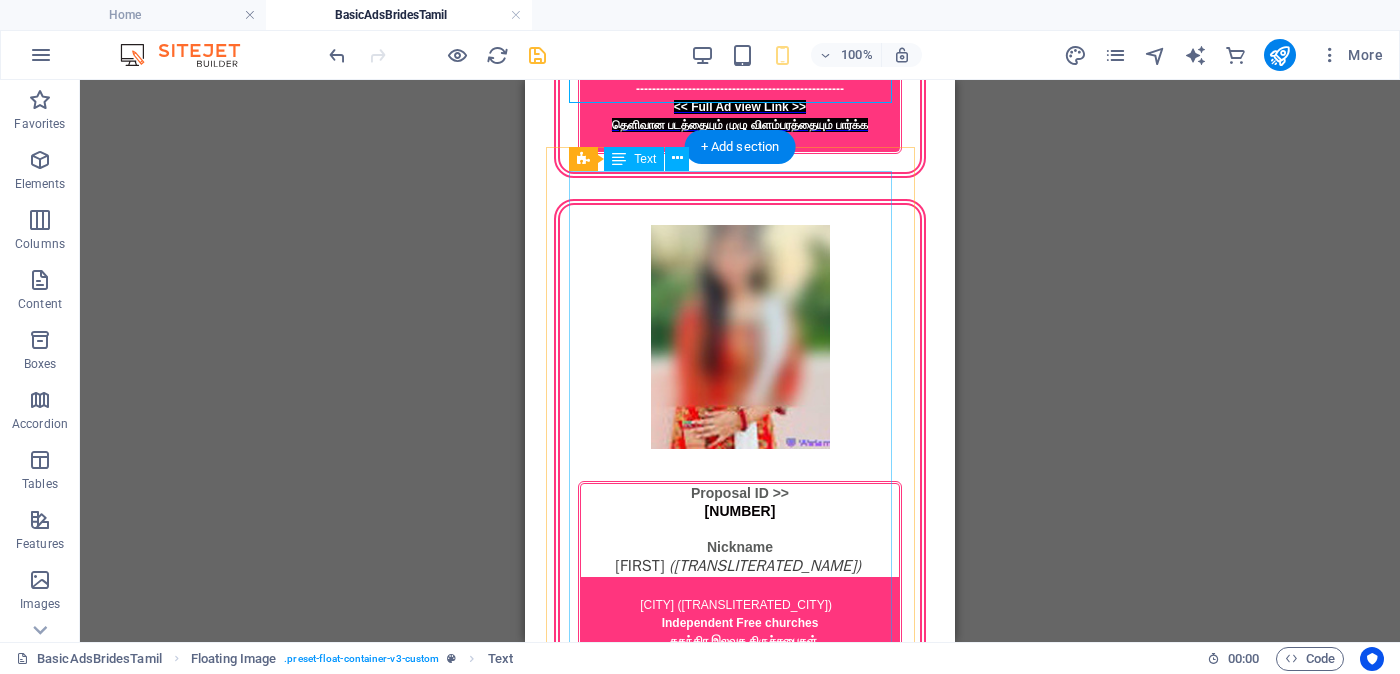 scroll, scrollTop: 2720, scrollLeft: 0, axis: vertical 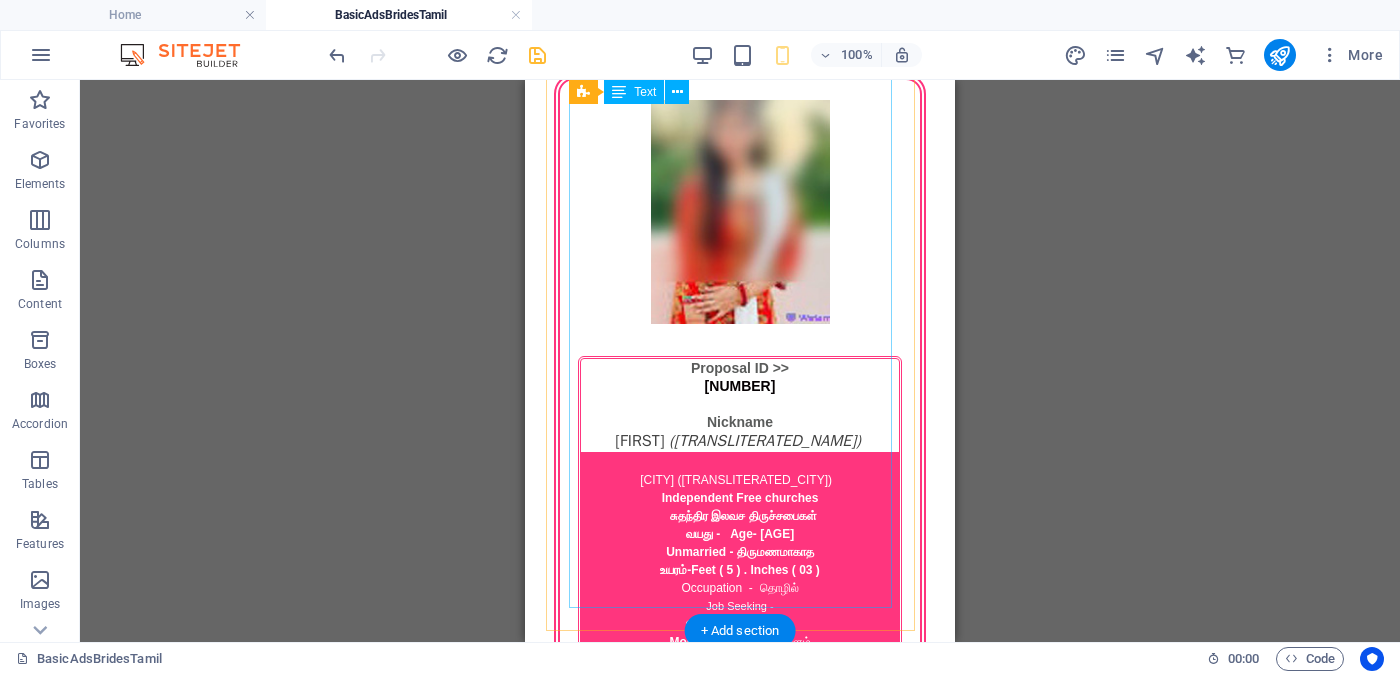 click on "Proposal ID >> 110451067205 Nickname [NAME]  (Viṣvi)         [CITY]    Independent Free churches     சுதந்திர இலவச திருச்சபைகள் வயது -    Age  -  23 Unmarried -  திருமணமாகாத உயரம் - Feet ( 5 ) . Inches ( 02 ) Occupation -  தொழில் Business field -  வணிகத் துறை   Monthly Income    - சம்பளம் Between Rs.  20,000 - Rs. 30,000  ---------------------------------------------------- << Full Ad view Link >> தெளிவான படத்தையும் முழு விளம்பரத்தையும் பார்க்க" at bounding box center [740, 2686] 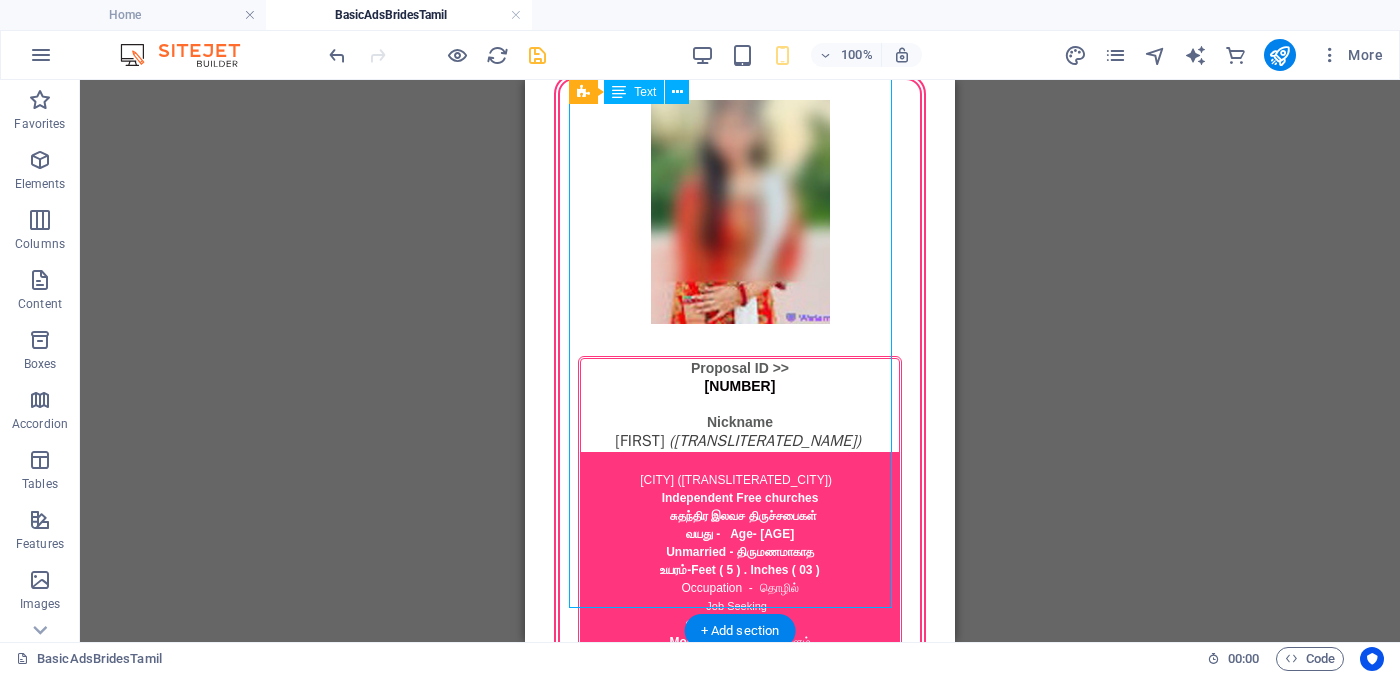 click on "Proposal ID >> 110451067205 Nickname [NAME]  (Viṣvi)         [CITY]    Independent Free churches     சுதந்திர இலவச திருச்சபைகள் வயது -    Age  -  23 Unmarried -  திருமணமாகாத உயரம் - Feet ( 5 ) . Inches ( 02 ) Occupation -  தொழில் Business field -  வணிகத் துறை   Monthly Income    - சம்பளம் Between Rs.  20,000 - Rs. 30,000  ---------------------------------------------------- << Full Ad view Link >> தெளிவான படத்தையும் முழு விளம்பரத்தையும் பார்க்க" at bounding box center [740, 2686] 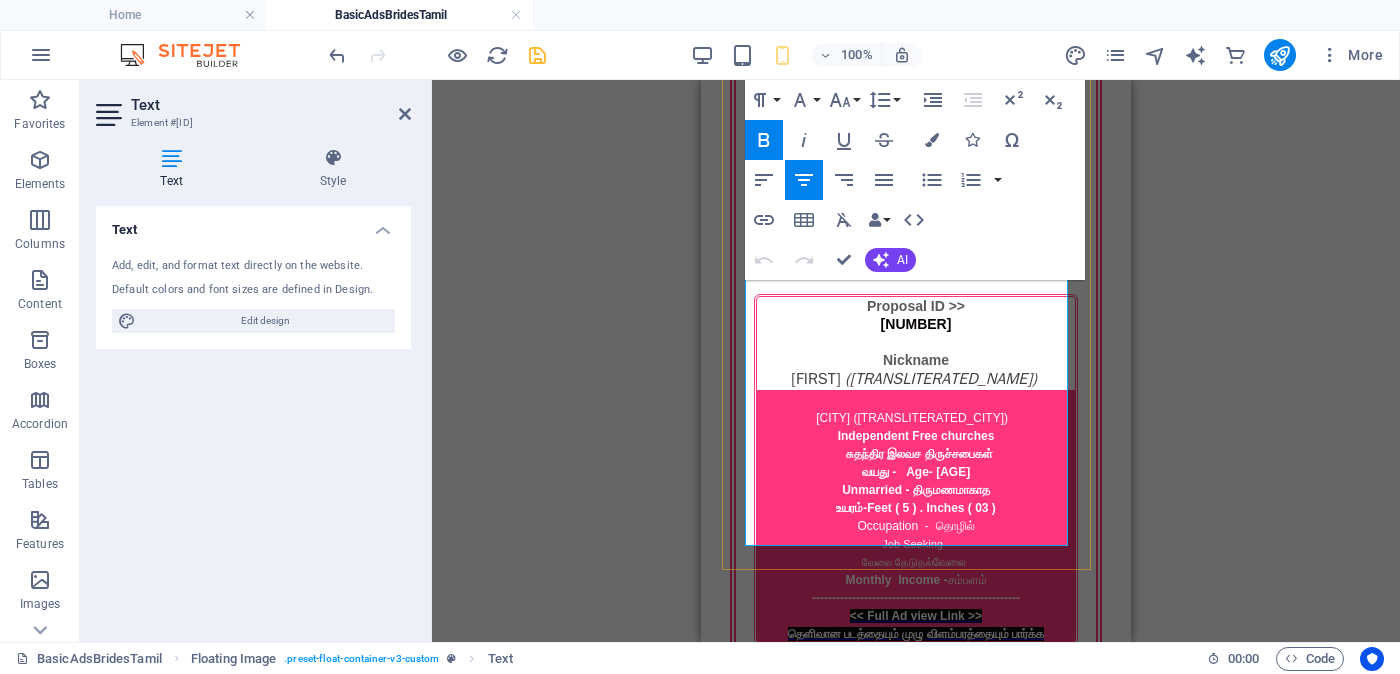 scroll, scrollTop: 2907, scrollLeft: 0, axis: vertical 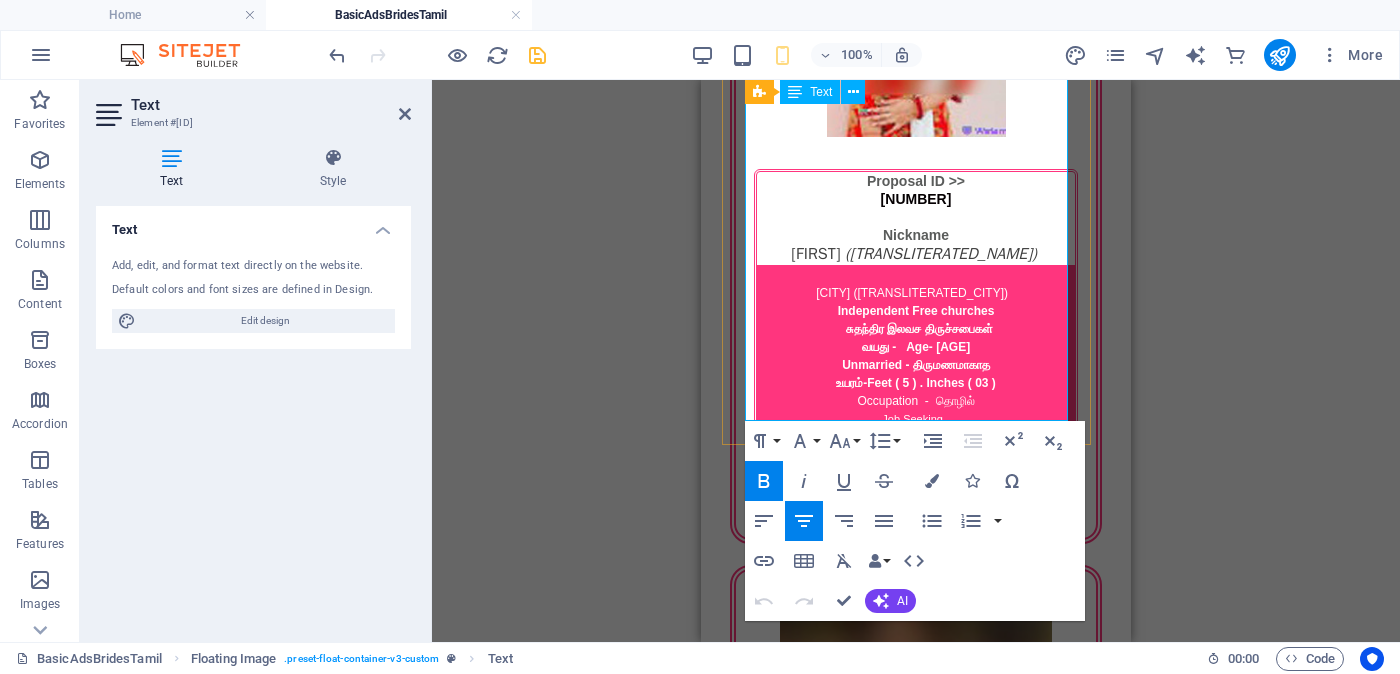 drag, startPoint x: 846, startPoint y: 329, endPoint x: 994, endPoint y: 377, distance: 155.5892 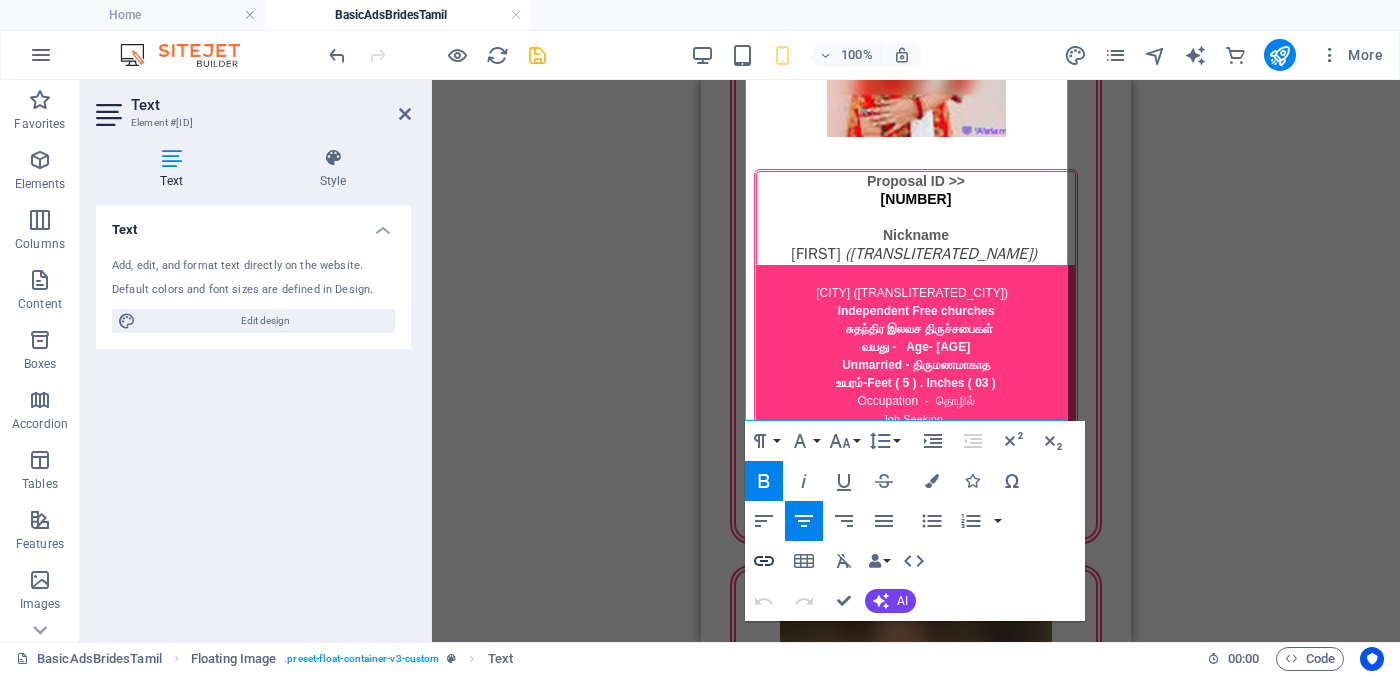 click 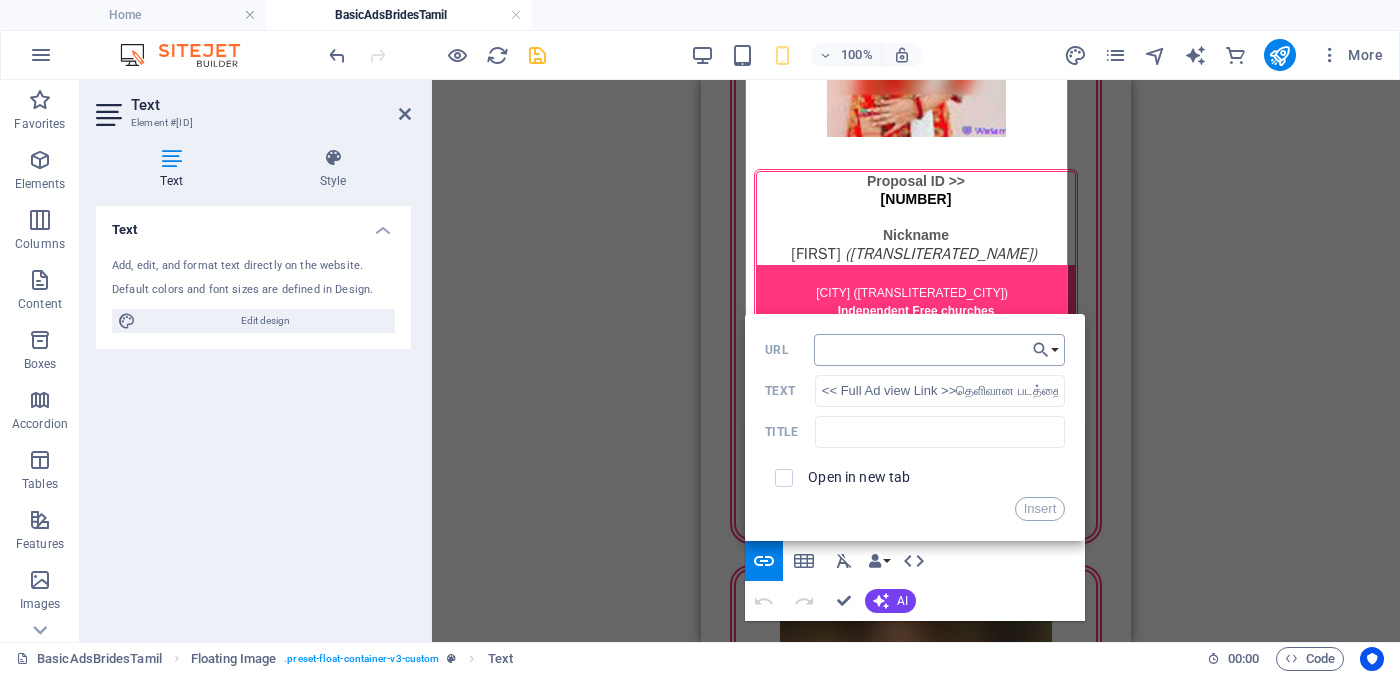 click on "URL" at bounding box center (940, 350) 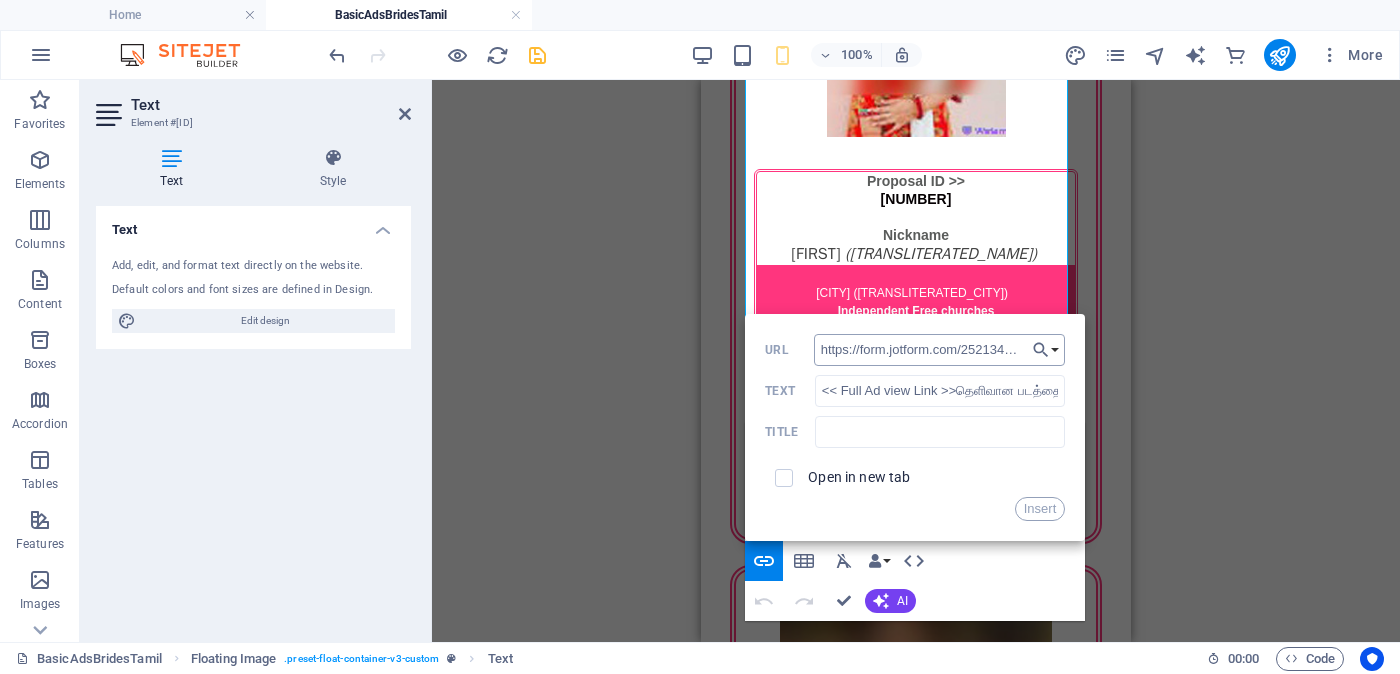 scroll, scrollTop: 0, scrollLeft: 47, axis: horizontal 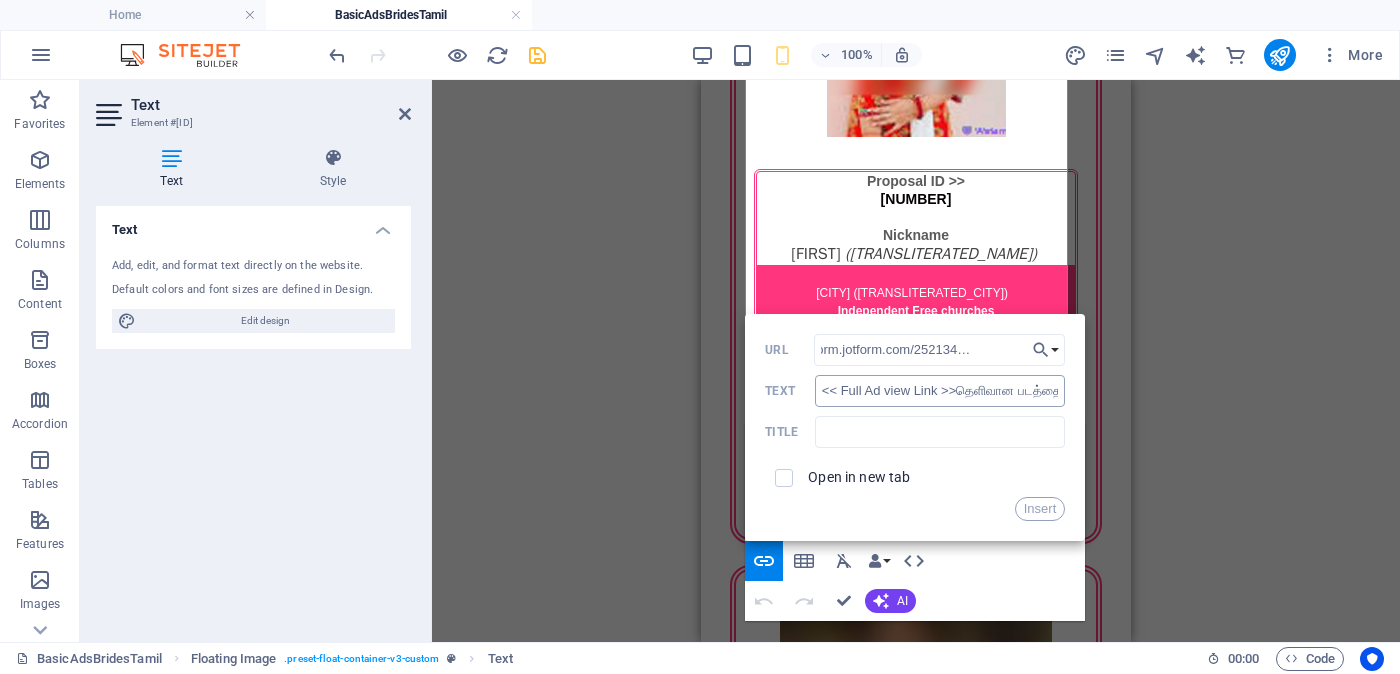type on "https://form.jotform.com/252134091134446" 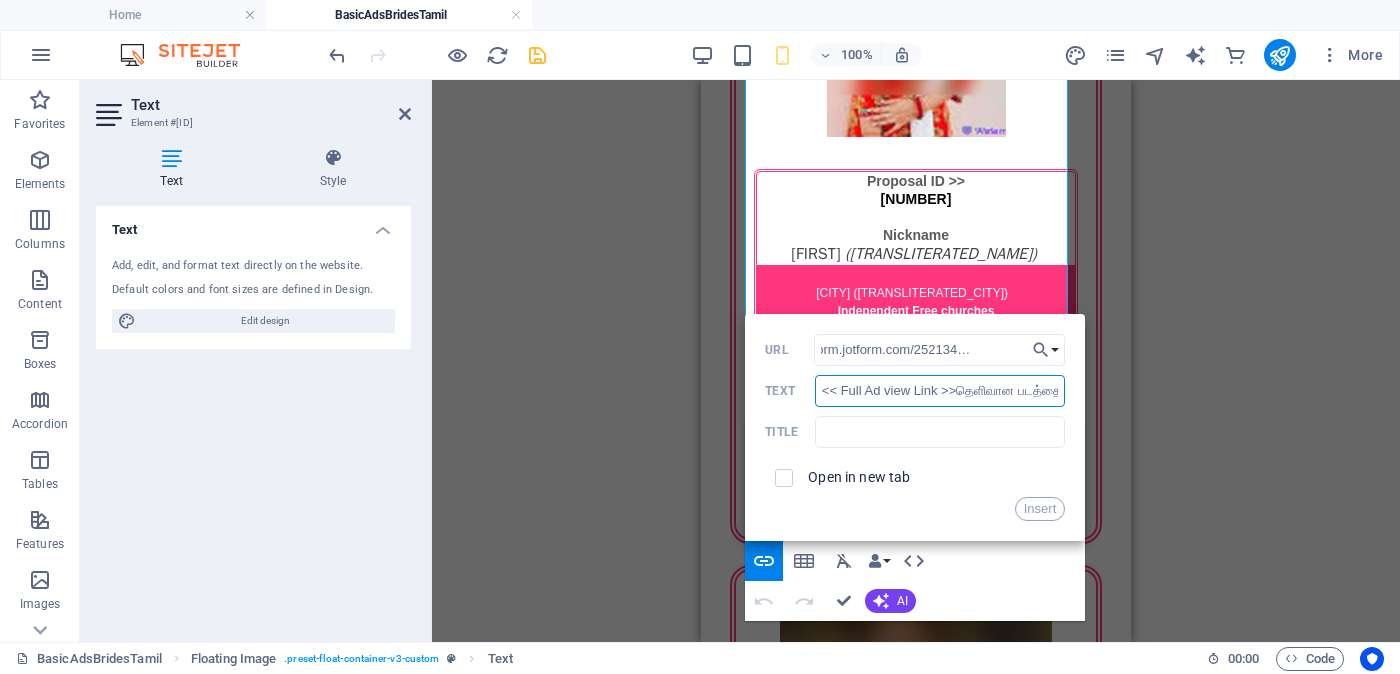 scroll, scrollTop: 0, scrollLeft: 0, axis: both 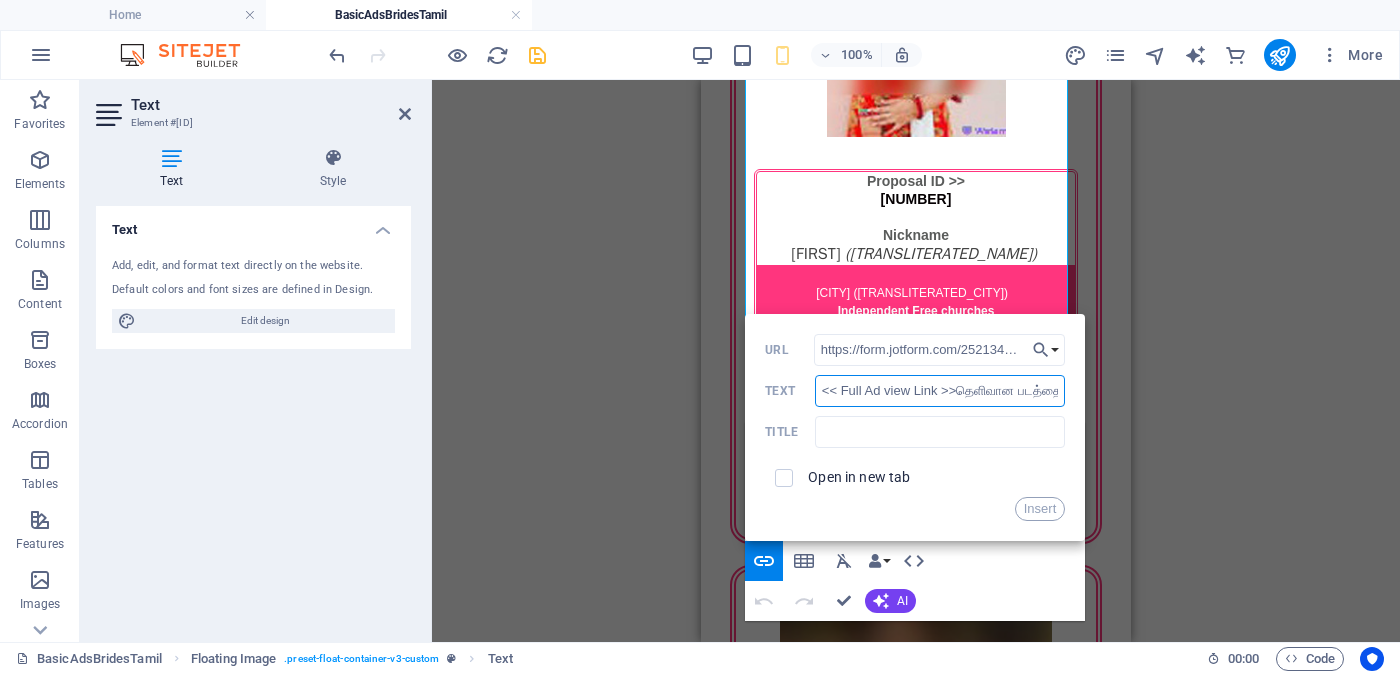click on "<< Full Ad view Link >>தெளிவான படத்தையும் முழு விளம்பரத்தையும் பார்க்க" at bounding box center (940, 391) 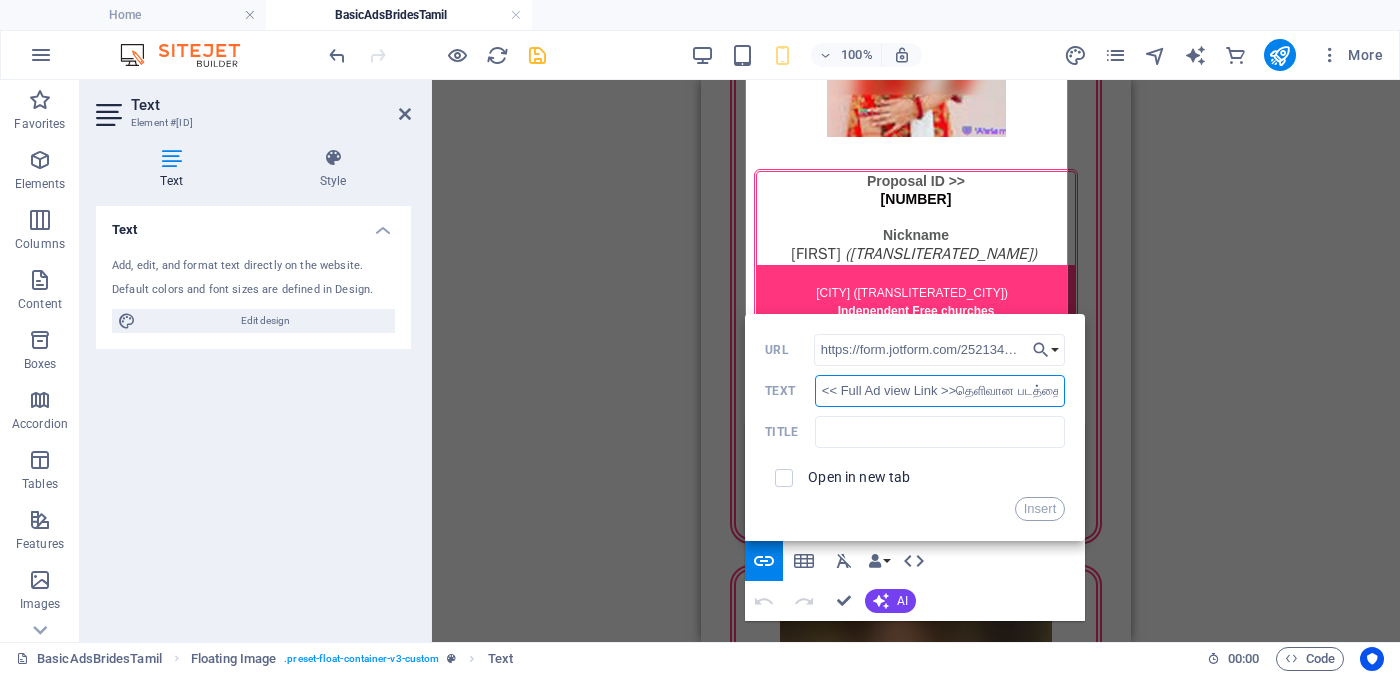 type 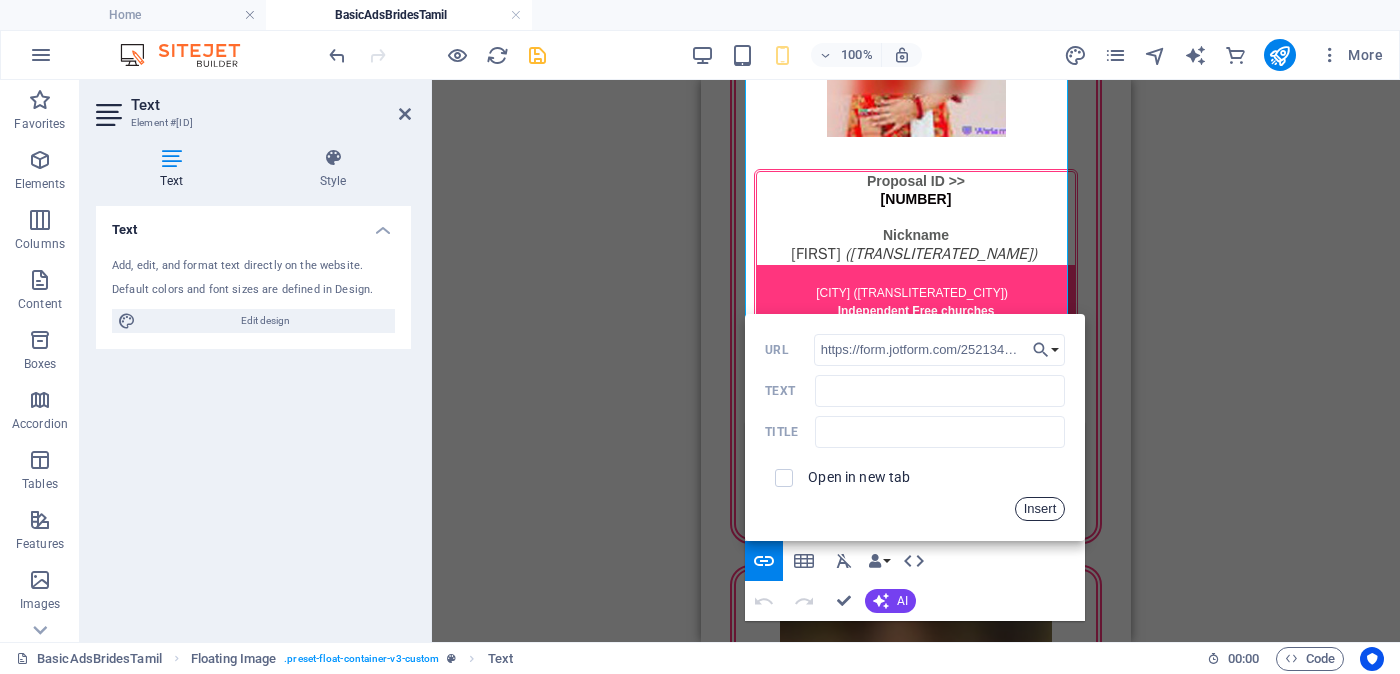 click on "Insert" at bounding box center [1040, 509] 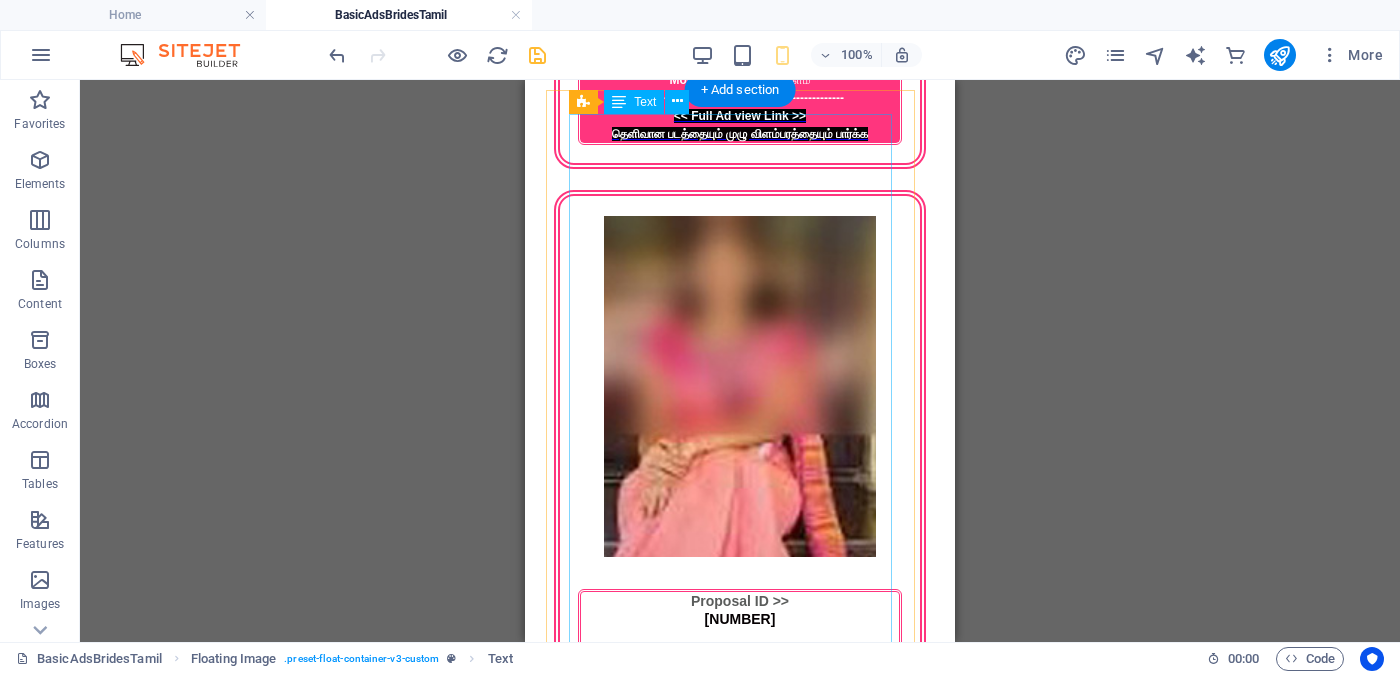 scroll, scrollTop: 3407, scrollLeft: 0, axis: vertical 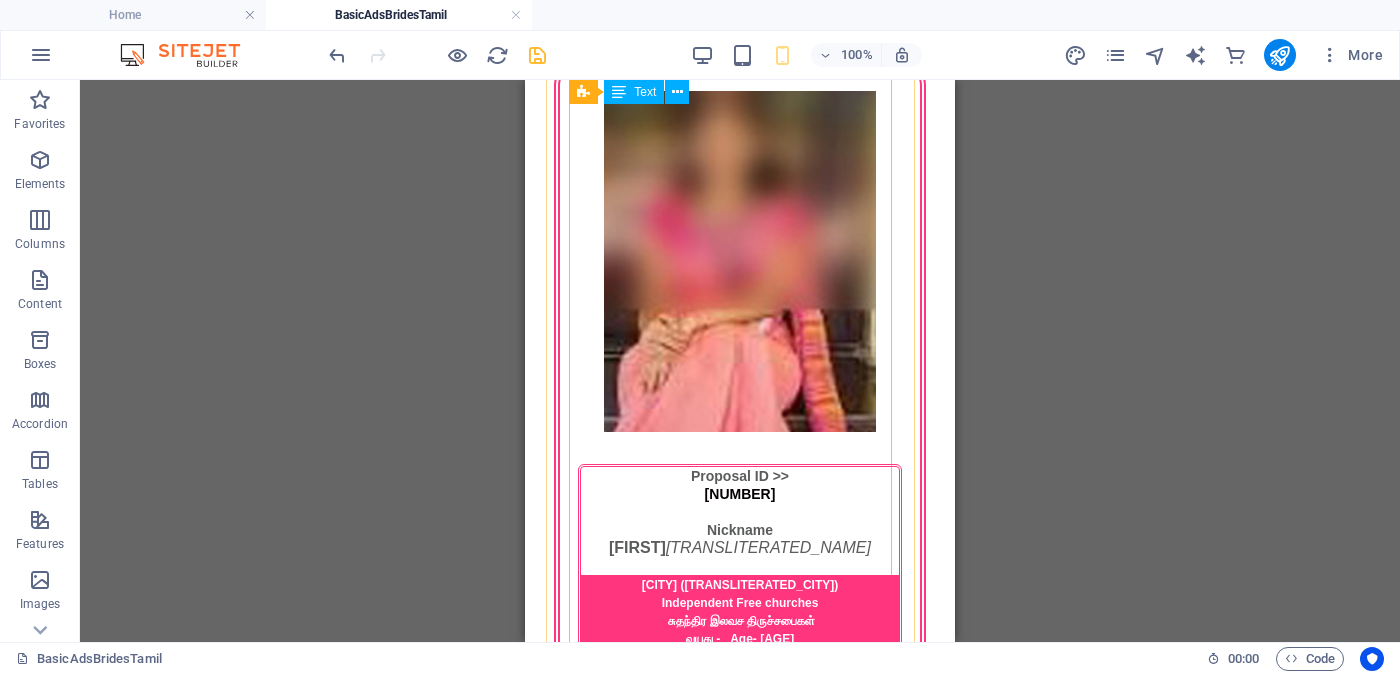 click on "Proposal ID >> [NUMBER] Nickname [NAME] ([NAME]) [CITY] AOG Church - ஏ.ஓ.ஜி. திருச்சபை வயது - Age - [AGE] Divorced ( Before salvation ) no children மணமுறிவு, குழந்தைகள் இல்லை உயரம் - Feet ( 5 ) . Inches ( 00 ) Occupation - தொழில் Doctor - டாக்டர் Monthly Income - சம்பளம் Between Rs. [AMOUNT] - Rs. [AMOUNT] ---------------------------------------------------- << Full Ad view Link >> தெளிவான படத்தையும் முழு விளம்பரத்தையும் பார்க்க" at bounding box center [740, 2737] 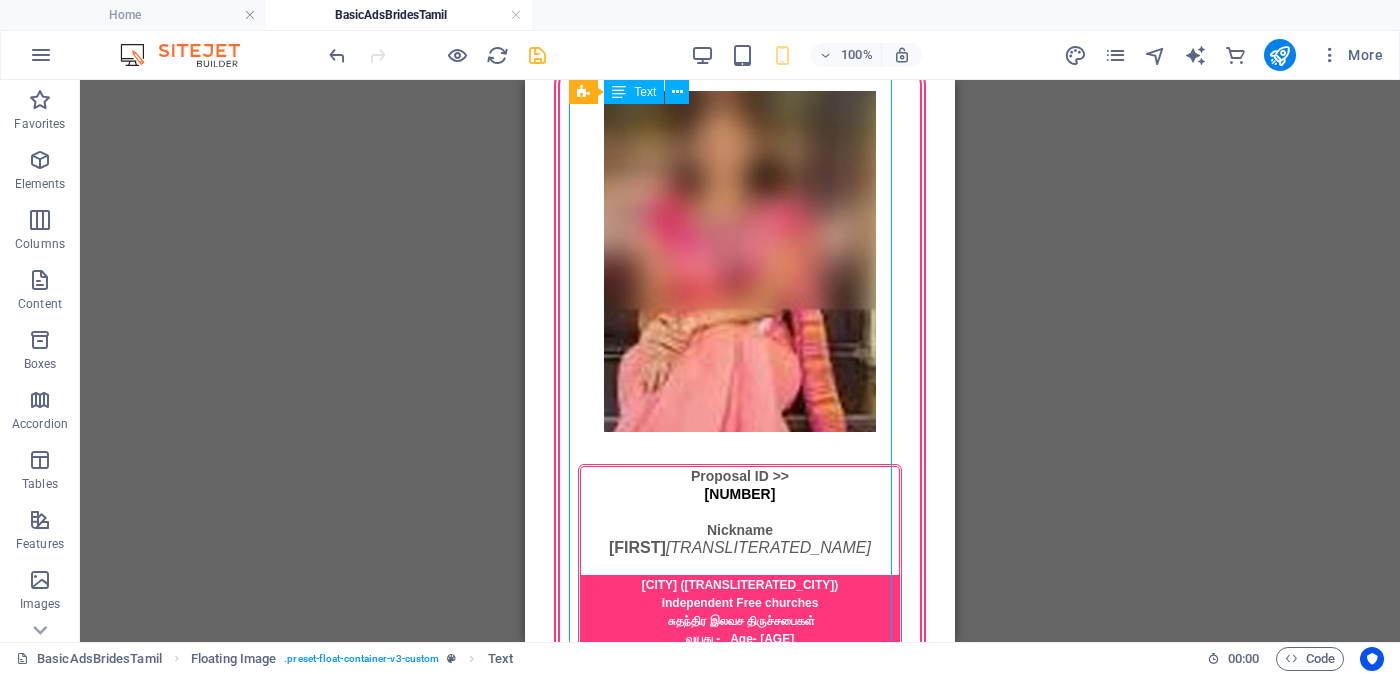 click on "Proposal ID >> 892017047019 Nickname ஷரோணி  (Sharoṇi)      வவுனியா ( Colombo )  AOG Church -  ஏ.ஓ.ஜி. திருச்சபை வயது -    Age  -  29 Divorced ( Before salvation )  no children  மணமுறிவு, குழந்தைகள் இல்லை உயரம் - Feet ( 5 ) . Inches ( 00 ) Occupation -  தொழில் Doctor  -    டாக்டர்   Monthly Income    - சம்பளம் Between Rs. 1, 50,000 - Rs. 2,00,000  ---------------------------------------------------- << Full Ad view Link >> தெளிவான படத்தையும் முழு விளம்பரத்தையும் பார்க்க" at bounding box center (740, 2737) 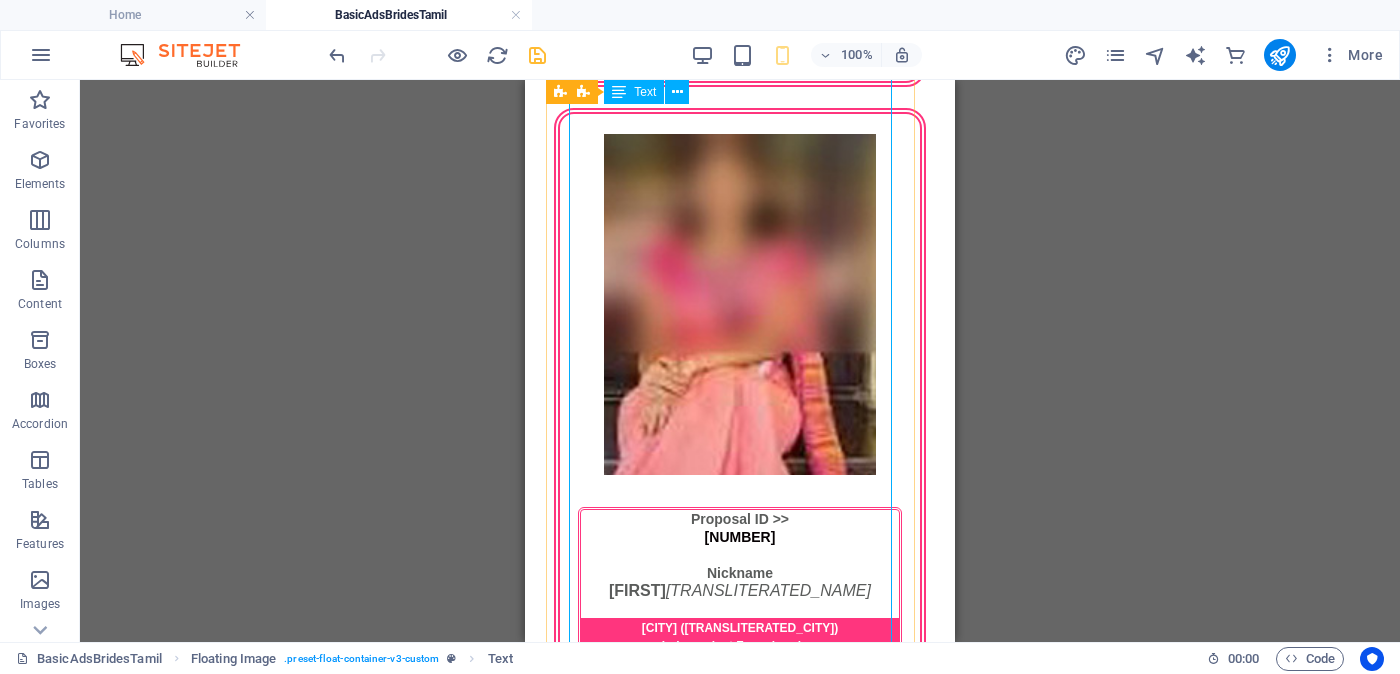 scroll, scrollTop: 3489, scrollLeft: 0, axis: vertical 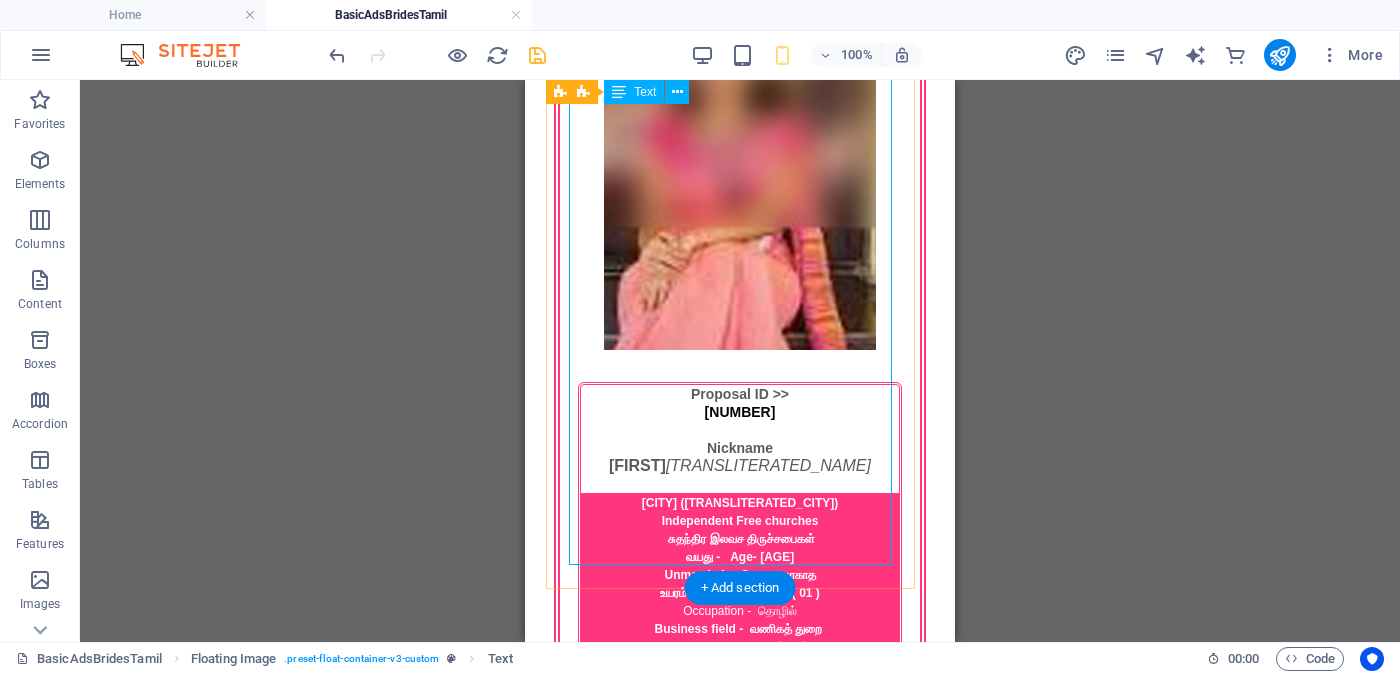 click on "Proposal ID >> 892017047019 Nickname ஷரோணி  (Sharoṇi)      வவுனியா ( Colombo )  AOG Church -  ஏ.ஓ.ஜி. திருச்சபை வயது -    Age  -  29 Divorced ( Before salvation )  no children  மணமுறிவு, குழந்தைகள் இல்லை உயரம் - Feet ( 5 ) . Inches ( 00 ) Occupation -  தொழில் Doctor  -    டாக்டர்   Monthly Income    - சம்பளம் Between Rs. 1, 50,000 - Rs. 2,00,000  ---------------------------------------------------- << Full Ad view Link >> தெளிவான படத்தையும் முழு விளம்பரத்தையும் பார்க்க" at bounding box center [740, 2655] 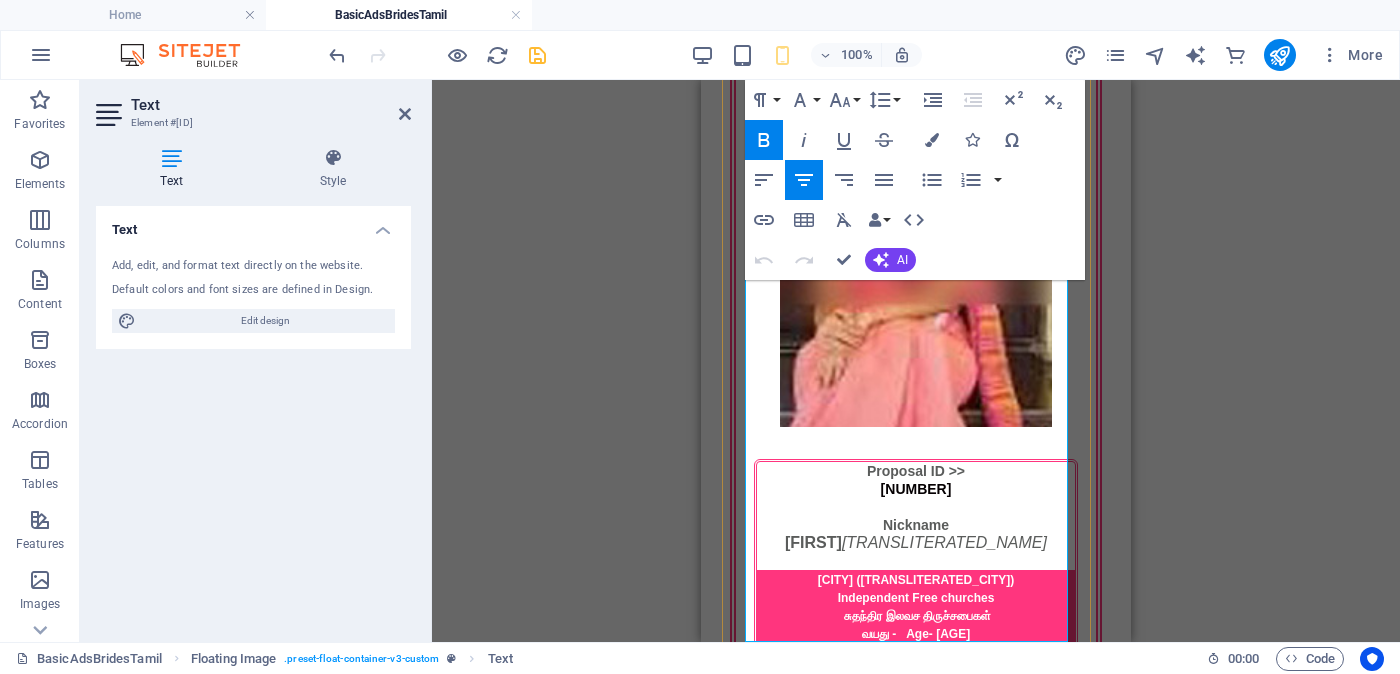 scroll, scrollTop: 3537, scrollLeft: 0, axis: vertical 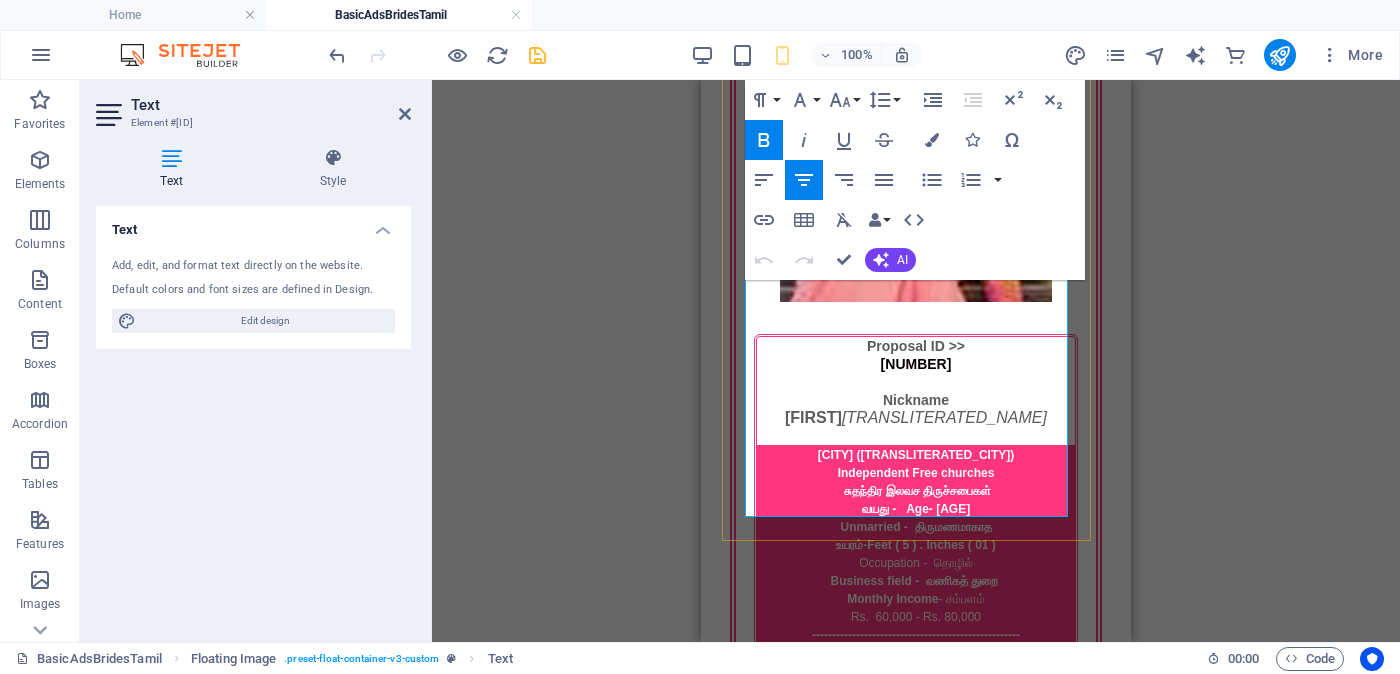 drag, startPoint x: 846, startPoint y: 407, endPoint x: 995, endPoint y: 453, distance: 155.93909 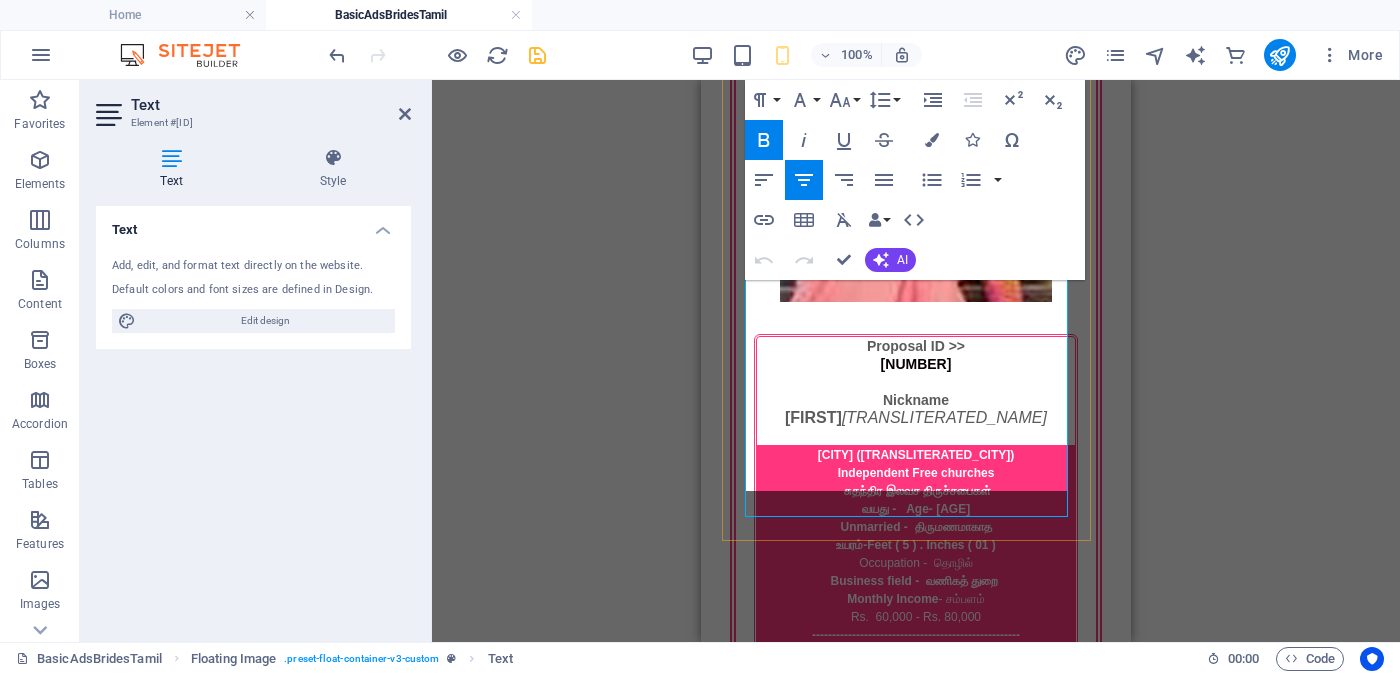scroll, scrollTop: 332, scrollLeft: 7, axis: both 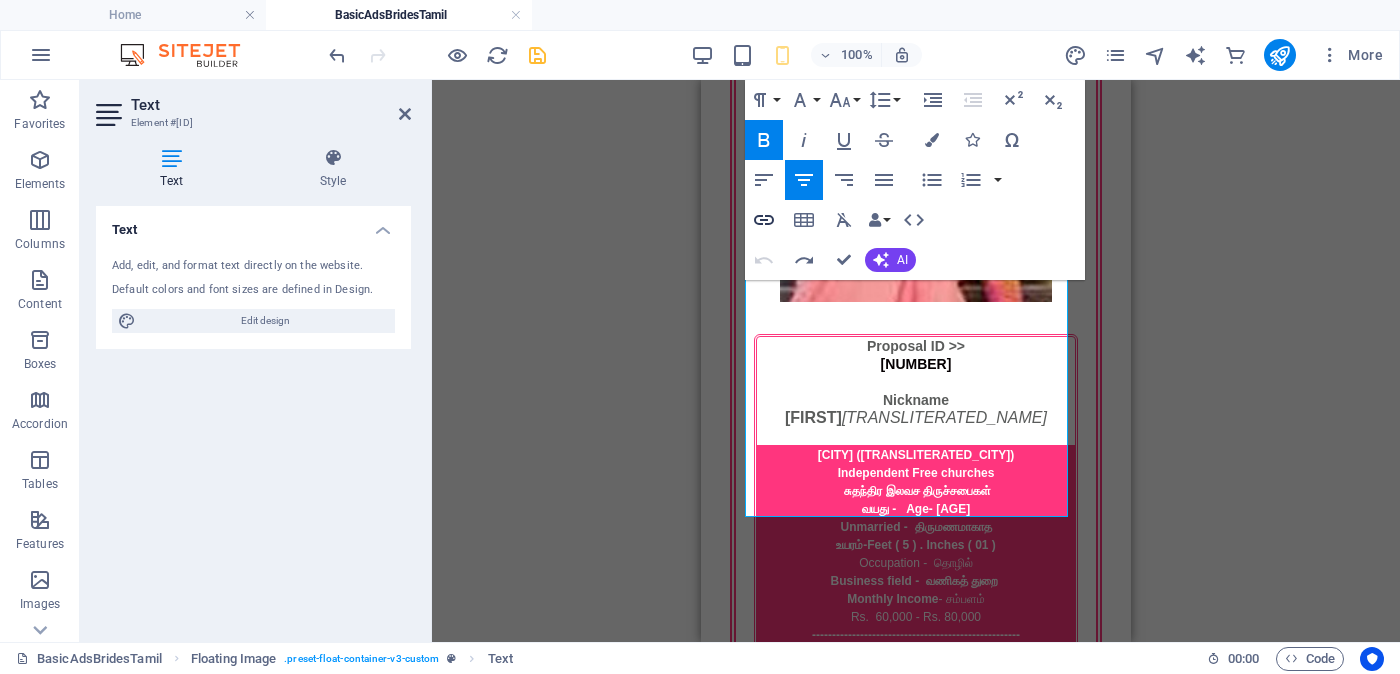click 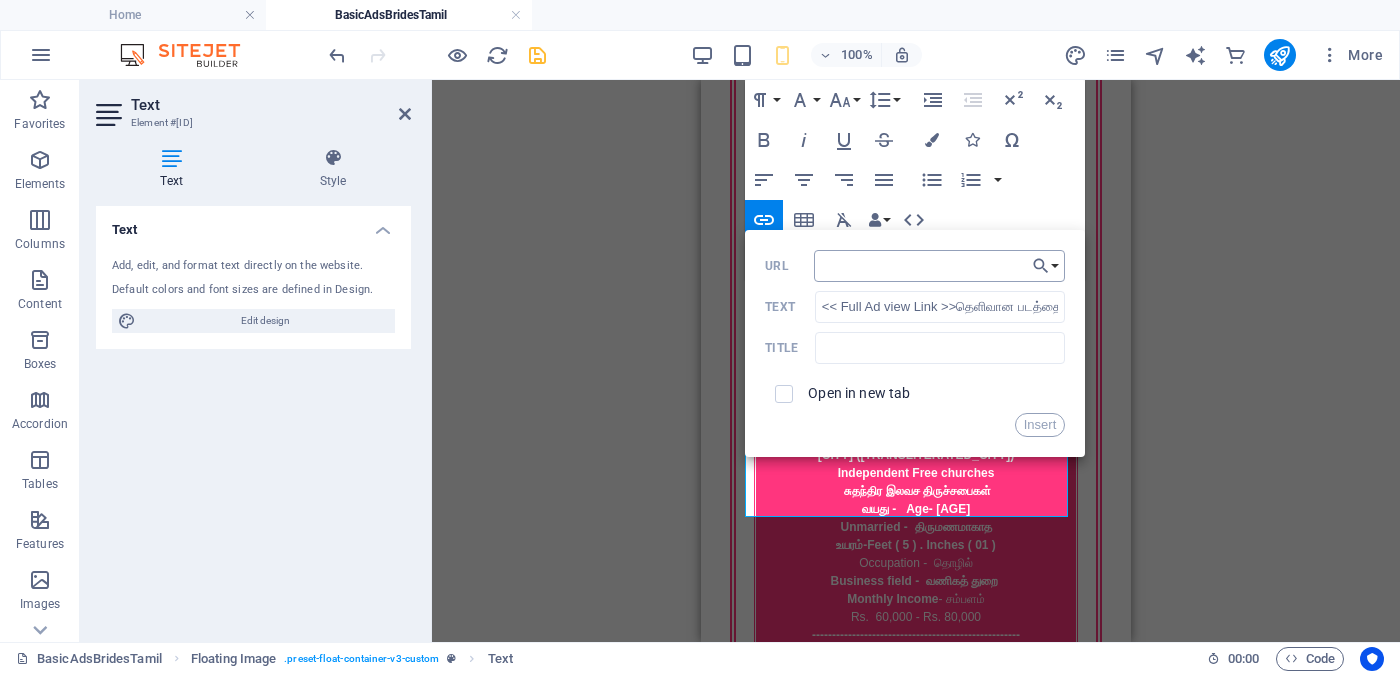 click on "URL" at bounding box center [940, 266] 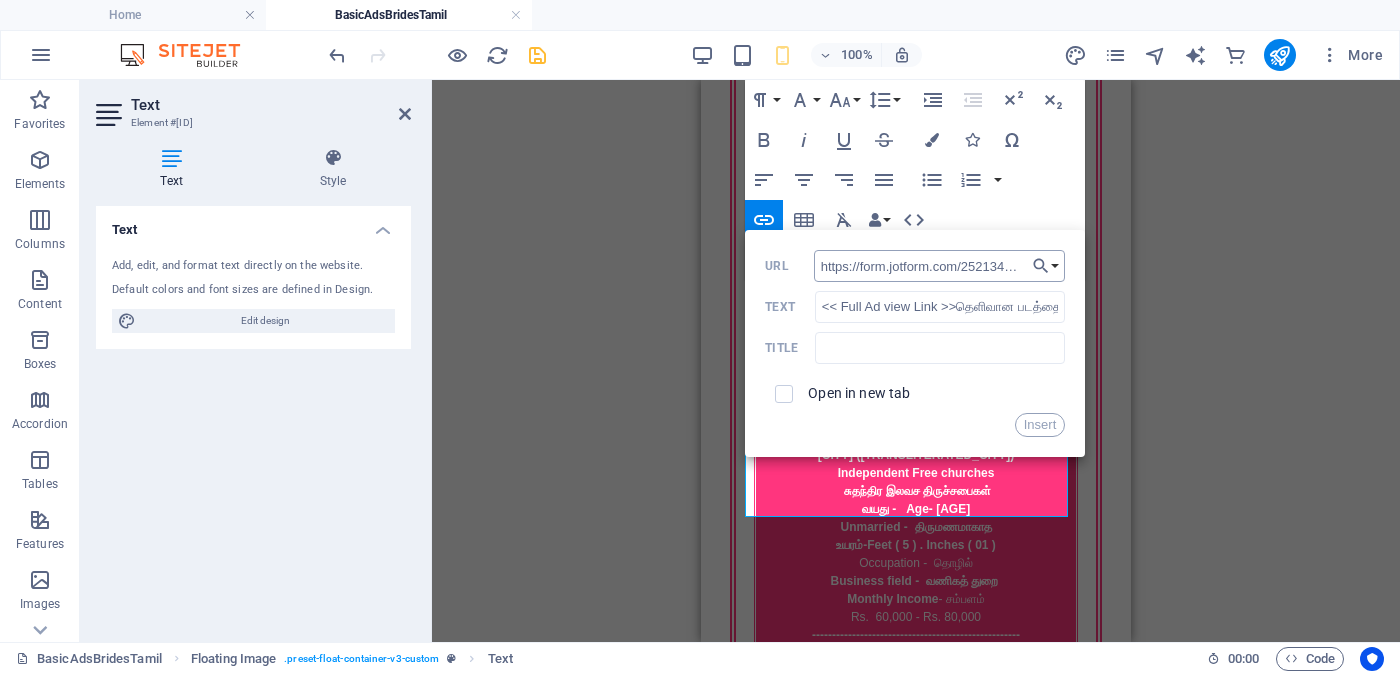 scroll, scrollTop: 0, scrollLeft: 47, axis: horizontal 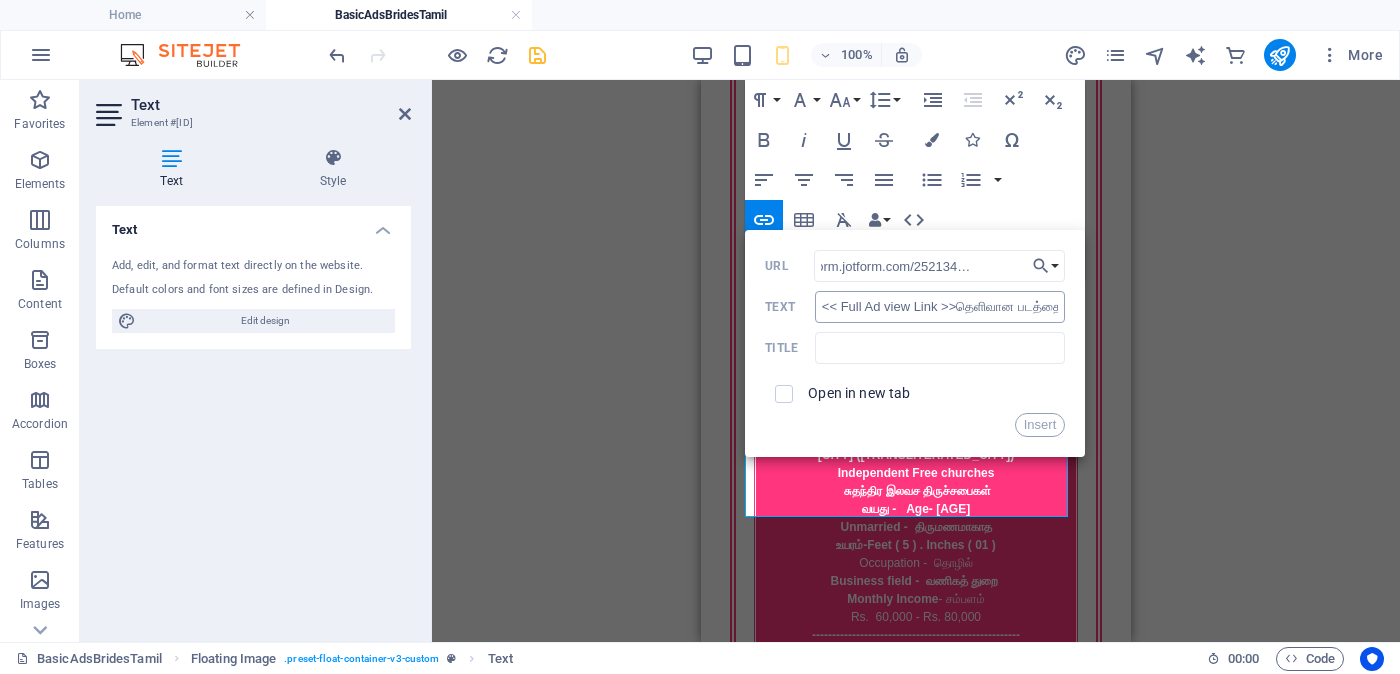 type on "https://form.jotform.com/252134091134446" 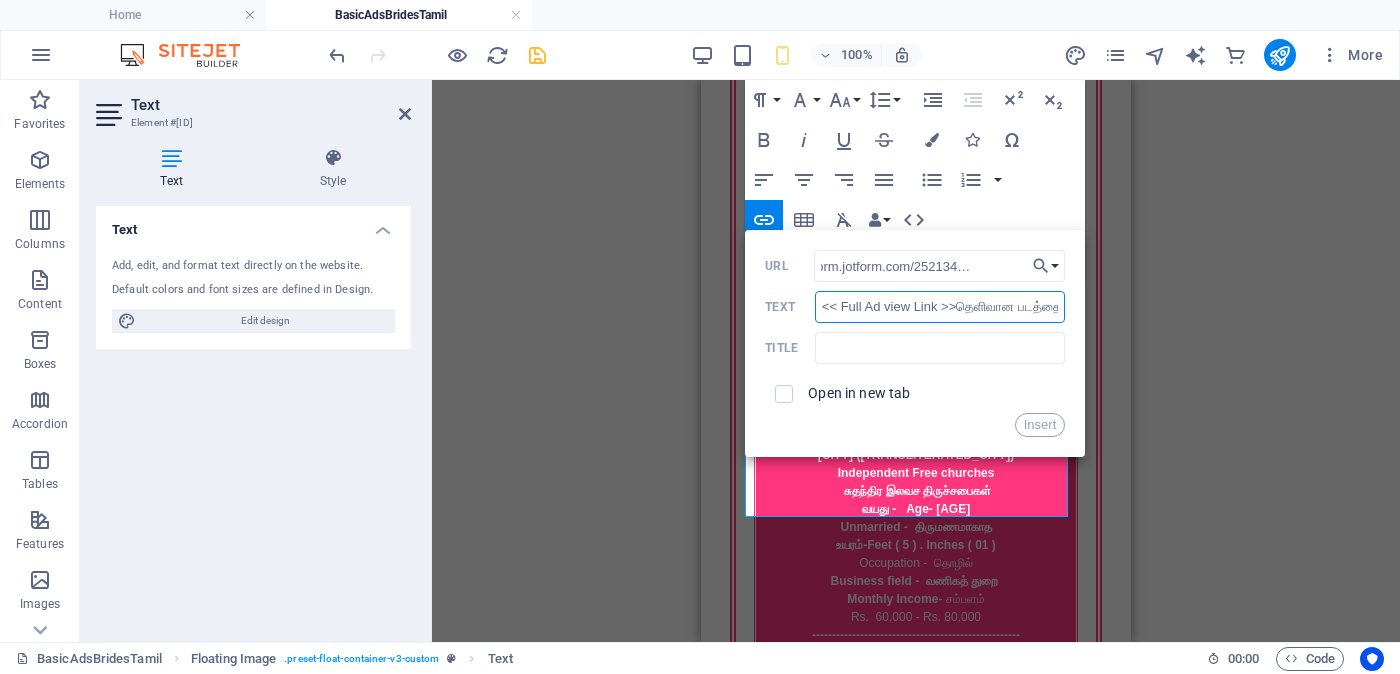 scroll, scrollTop: 0, scrollLeft: 0, axis: both 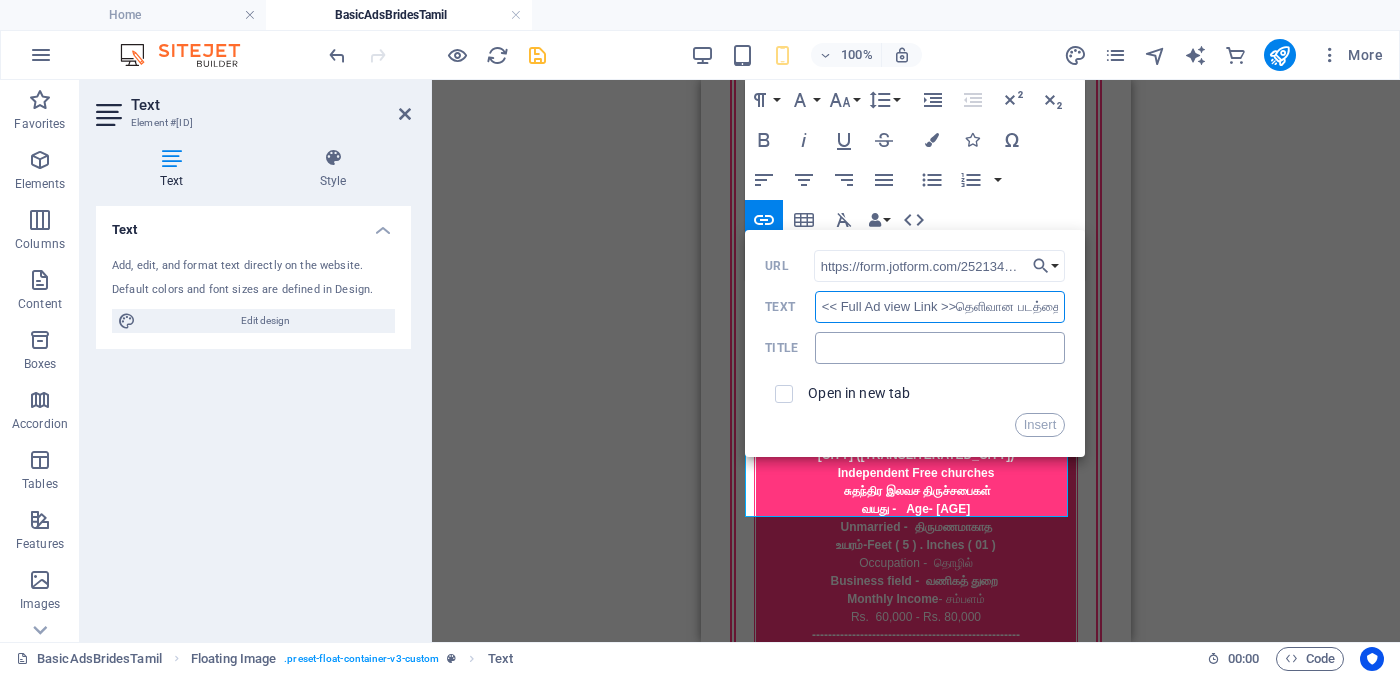 drag, startPoint x: 818, startPoint y: 307, endPoint x: 854, endPoint y: 344, distance: 51.62364 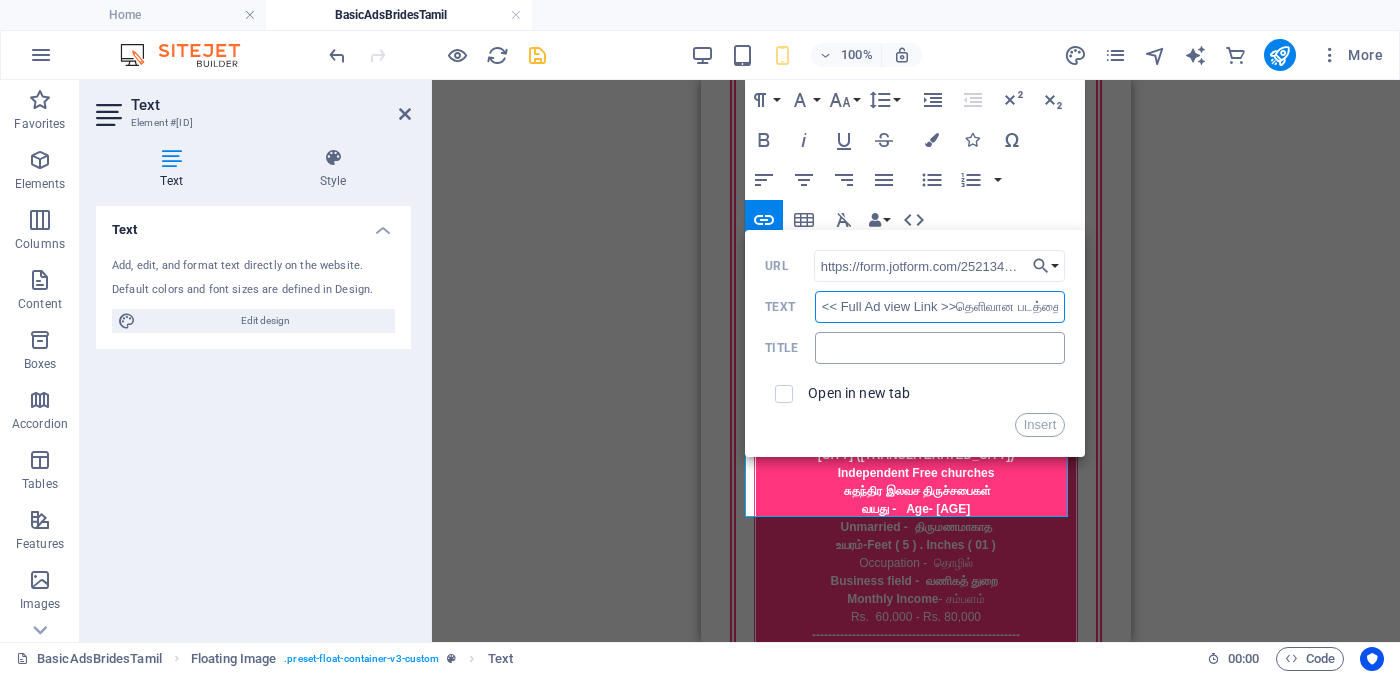 type 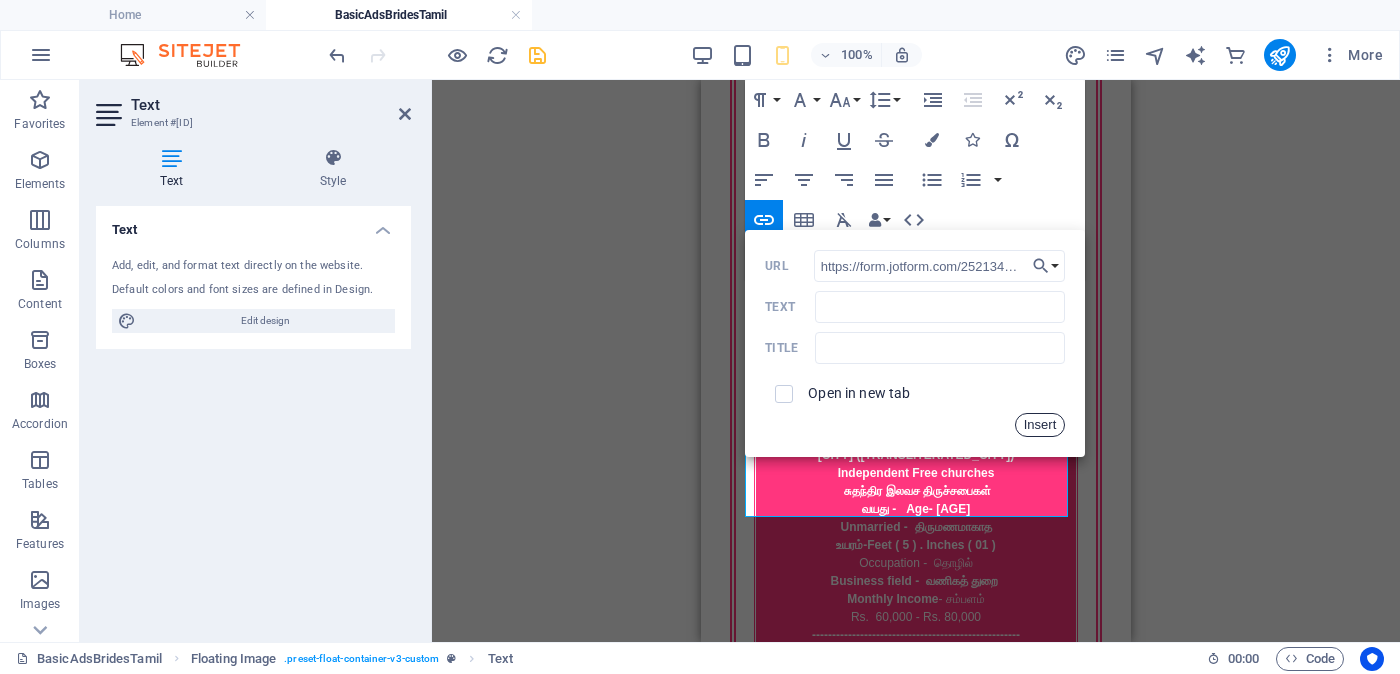 click on "Insert" at bounding box center [1040, 425] 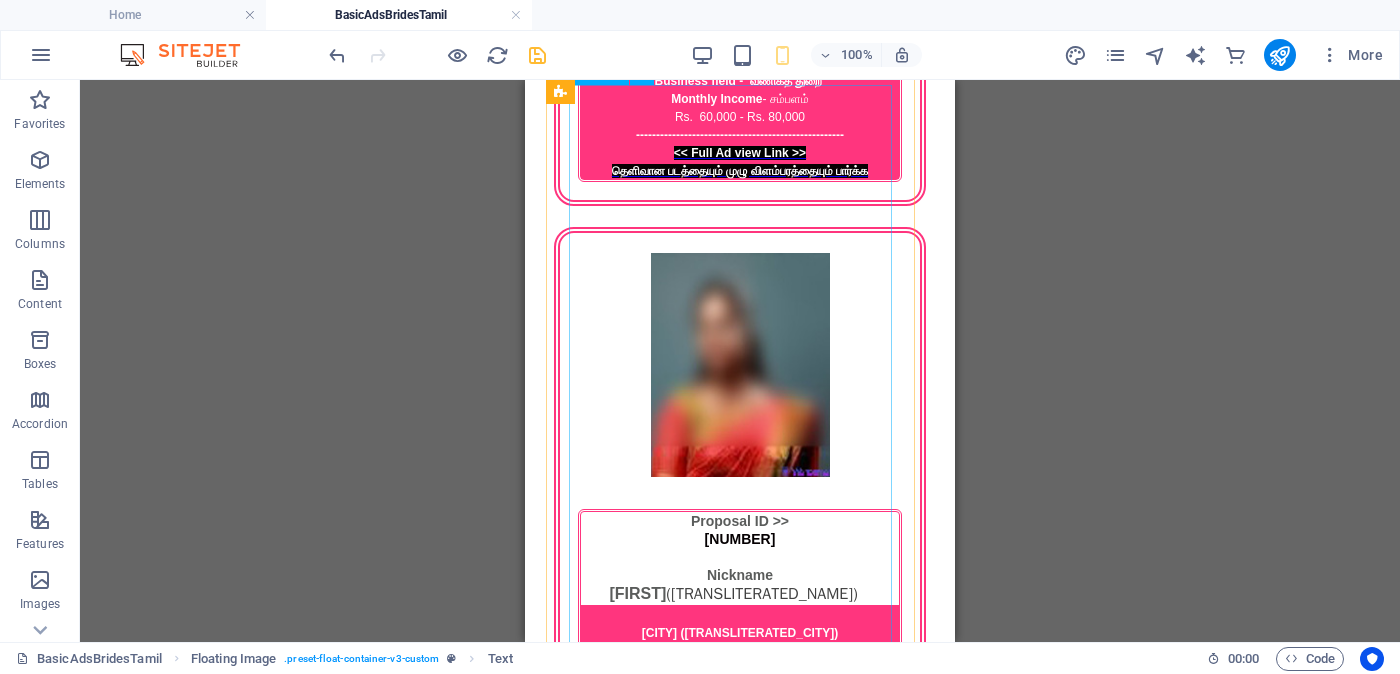 scroll, scrollTop: 4162, scrollLeft: 0, axis: vertical 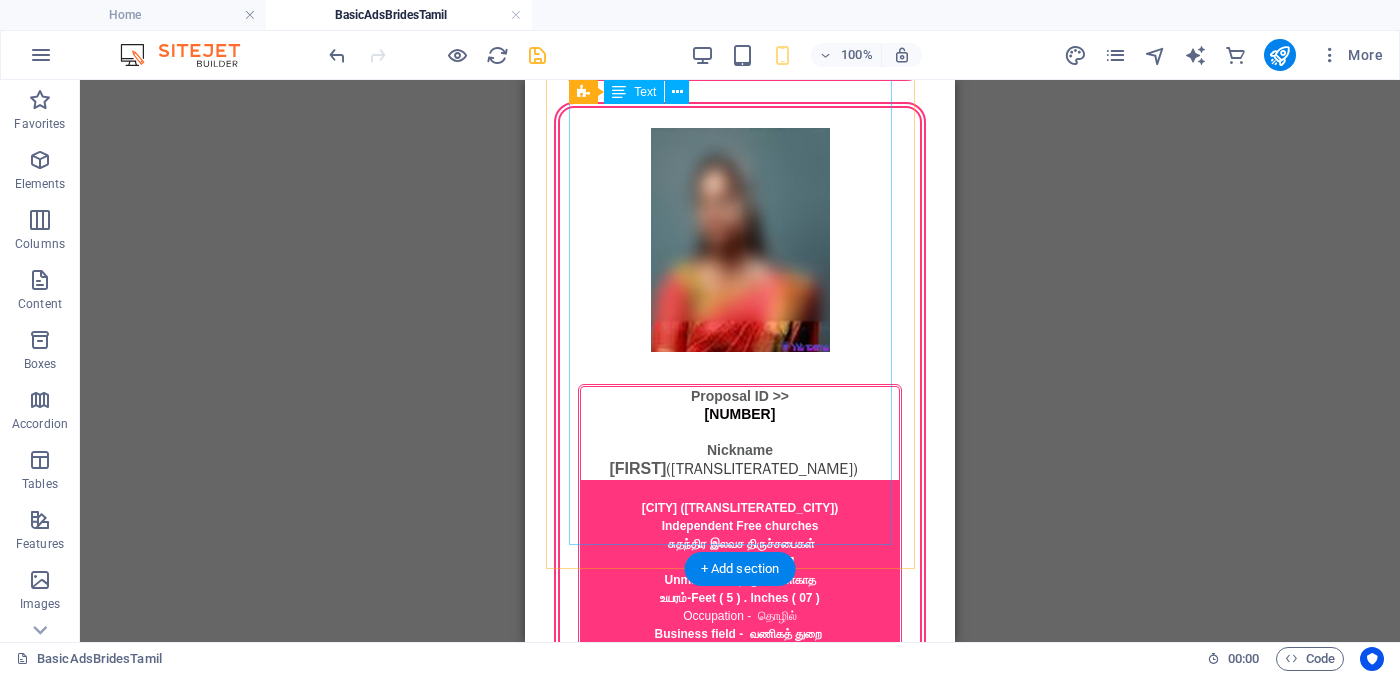 click on "Proposal ID >> 702417067026 Nickname கேத்துமா  (Kēthumā)         யாழ்ப்பாணம்  ( Jaffna )   Light House Church விளக்கு வீடு    வயது -    Age  -  27 Unmarried -  திருமணமாகாத உயரம் - Feet ( 5 ) . Inches ( 05 ) Occupation -  தொழில் Business field -  வணிகத் துறை   Monthly Income    - சம்பளம் Between Rs.  80,000 - Rs. 1,00,000  ---------------------------------------------------- << Full Ad view Link >> தெளிவான படத்தையும் முழு விளம்பரத்தையும் பார்க்க" at bounding box center [740, 2783] 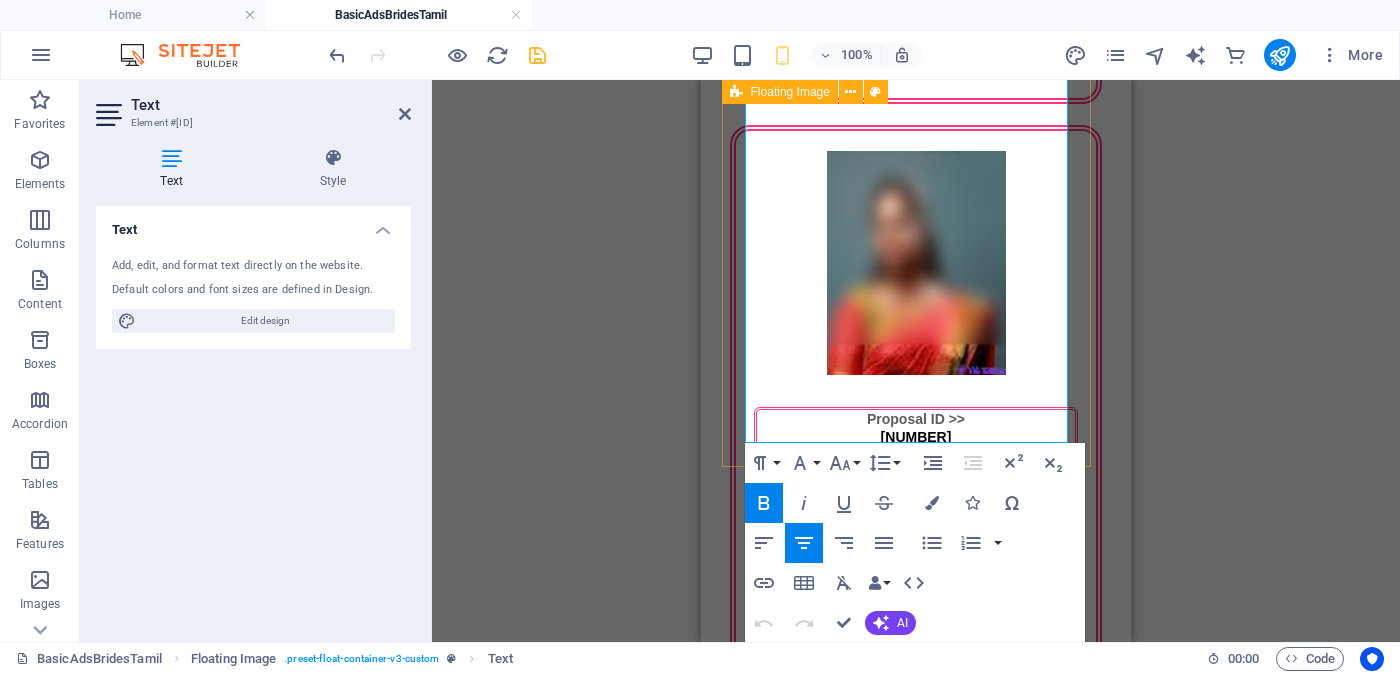 scroll, scrollTop: 4264, scrollLeft: 0, axis: vertical 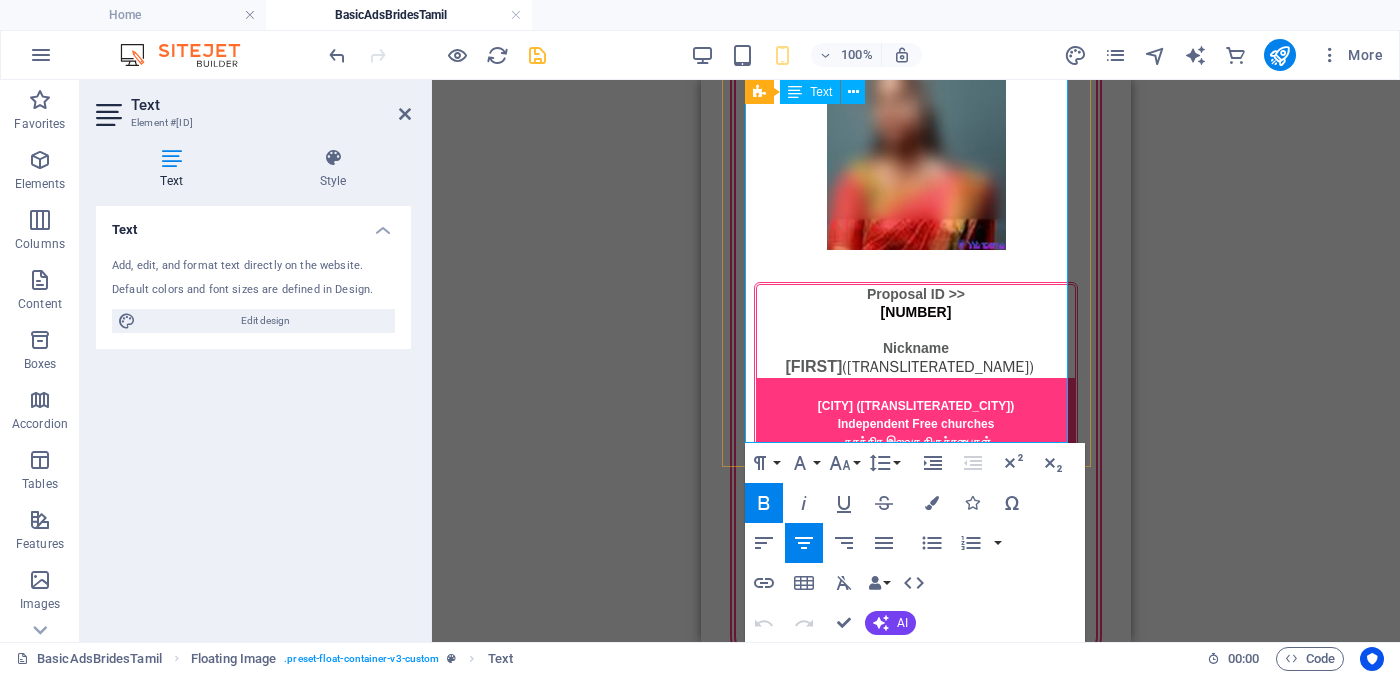 drag, startPoint x: 848, startPoint y: 374, endPoint x: 995, endPoint y: 427, distance: 156.2626 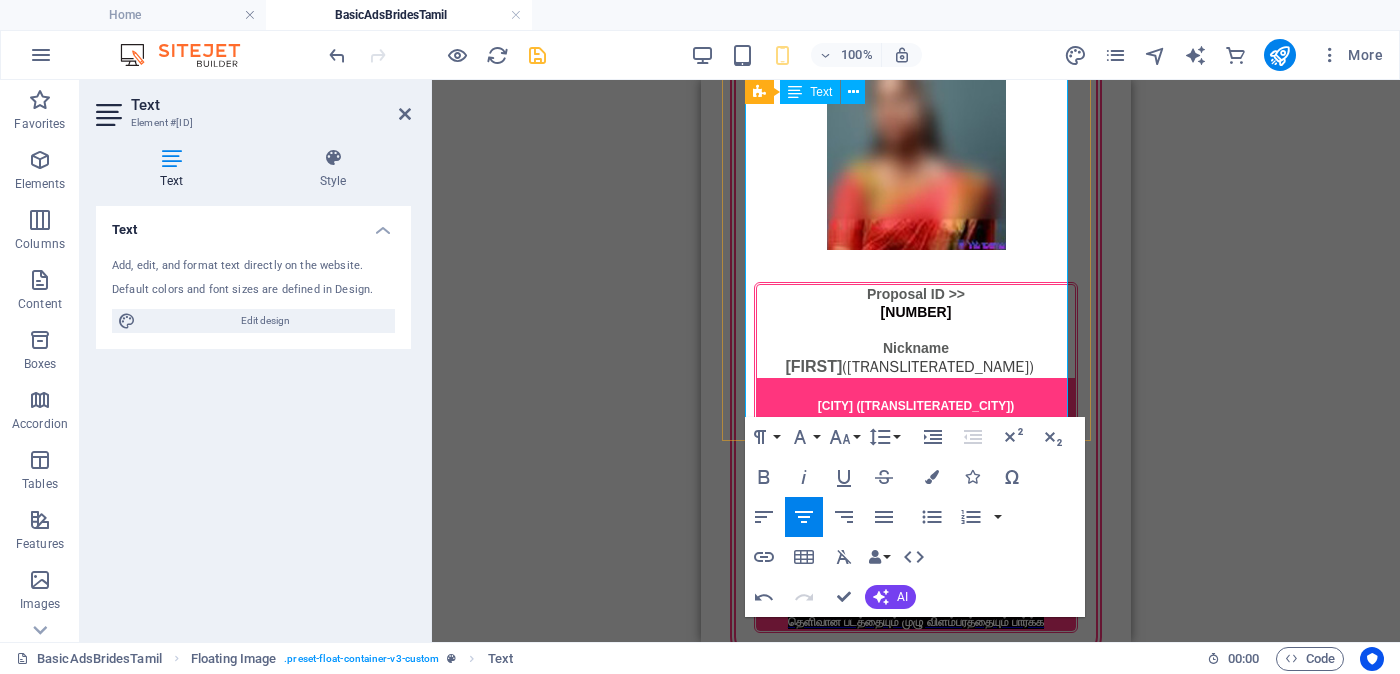 scroll, scrollTop: 332, scrollLeft: 7, axis: both 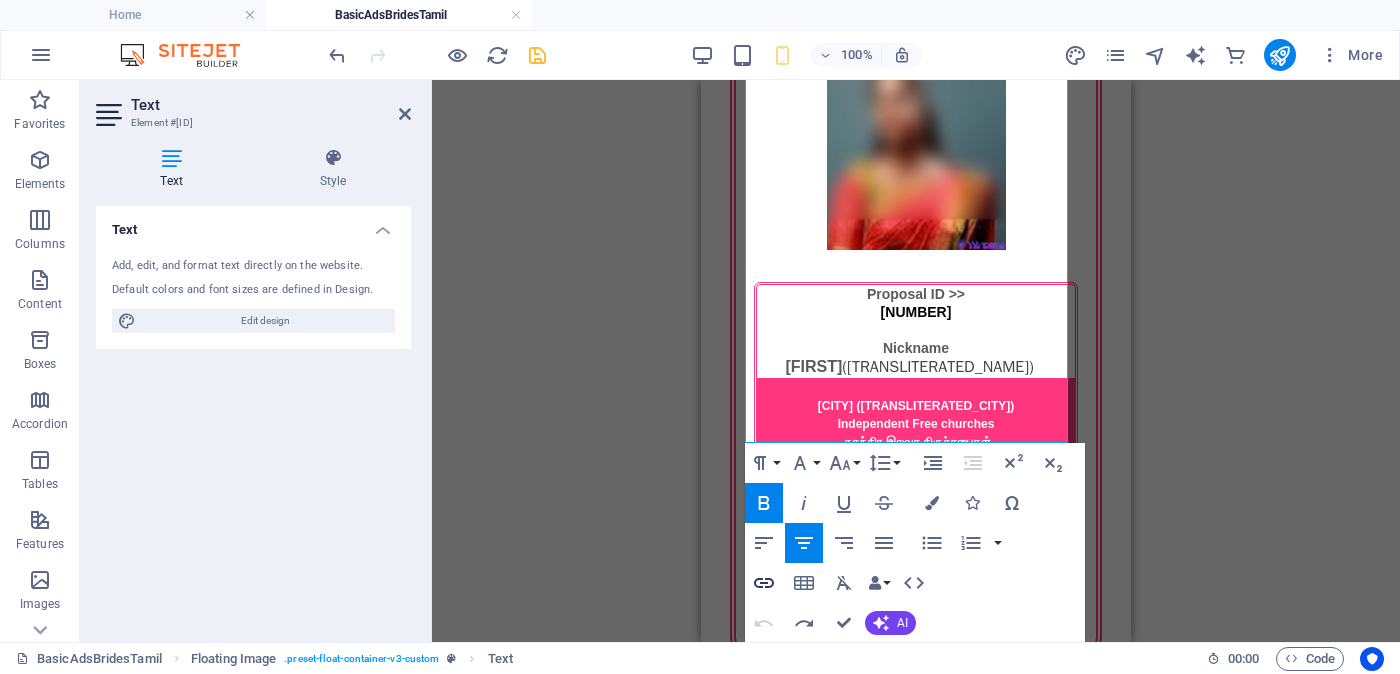 click 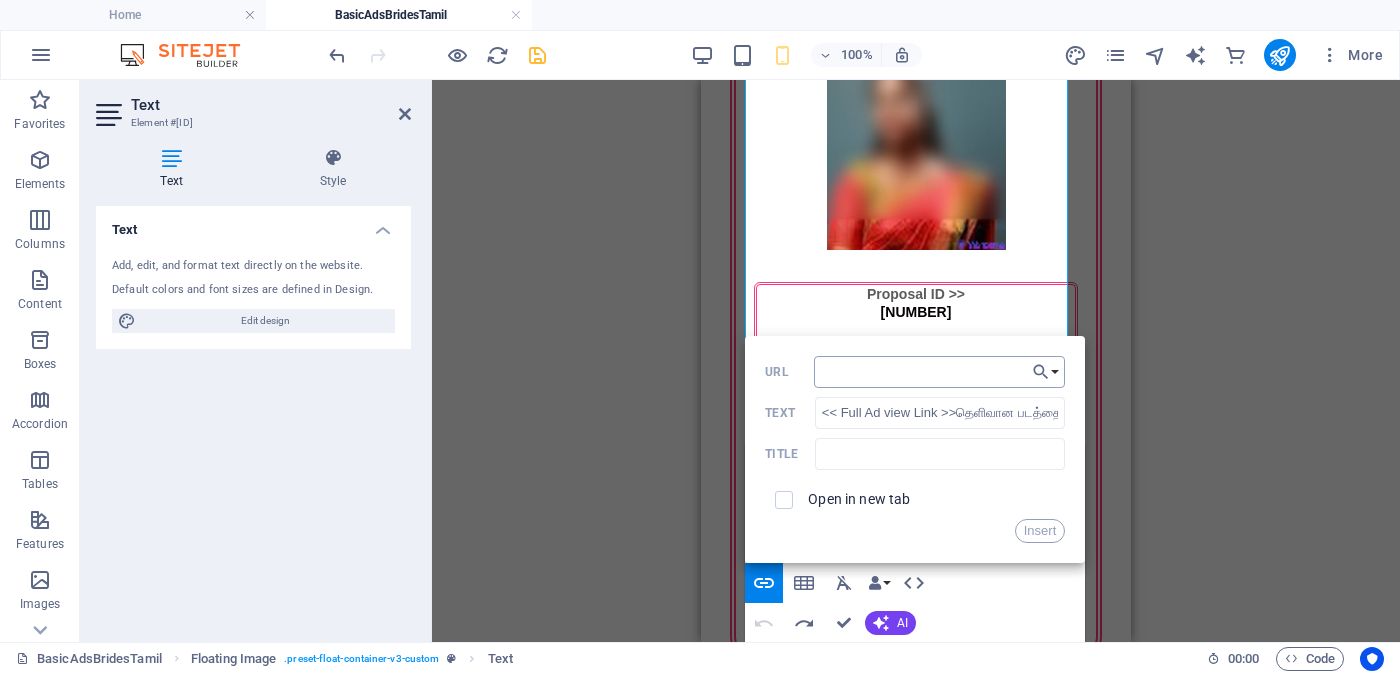 click on "URL" at bounding box center [940, 372] 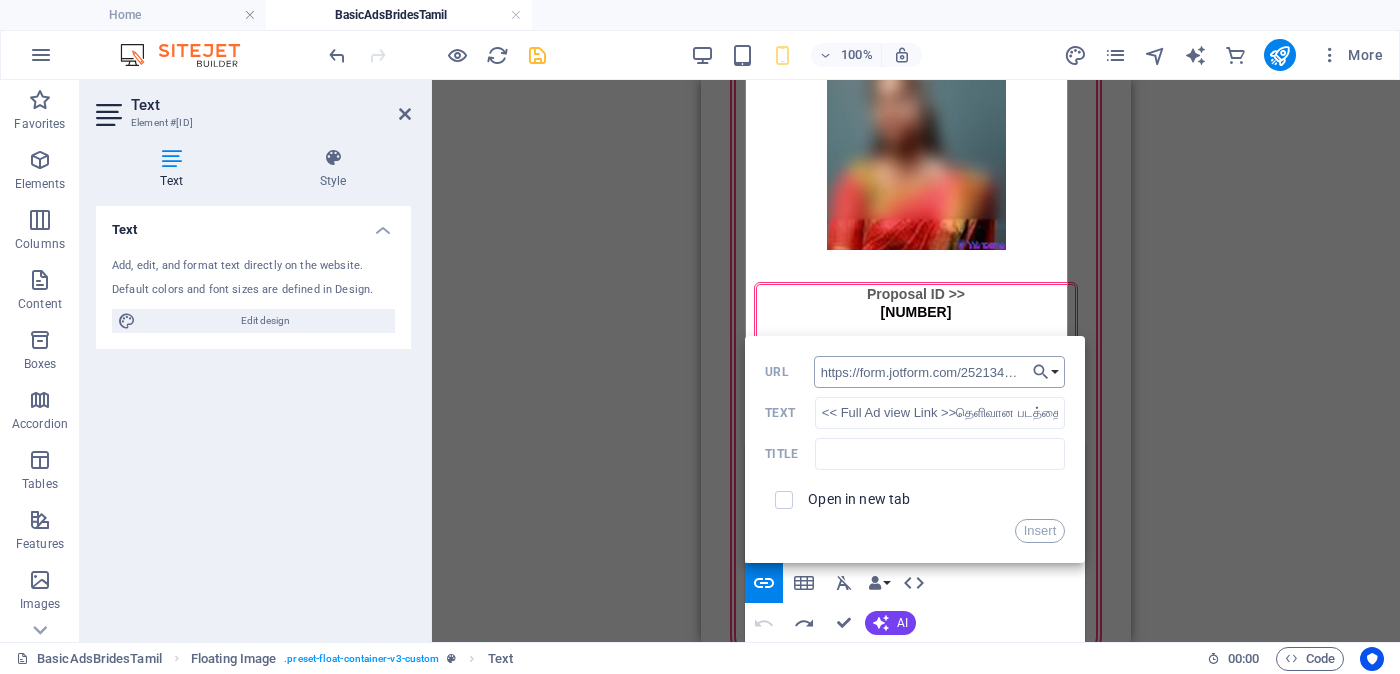 scroll, scrollTop: 0, scrollLeft: 47, axis: horizontal 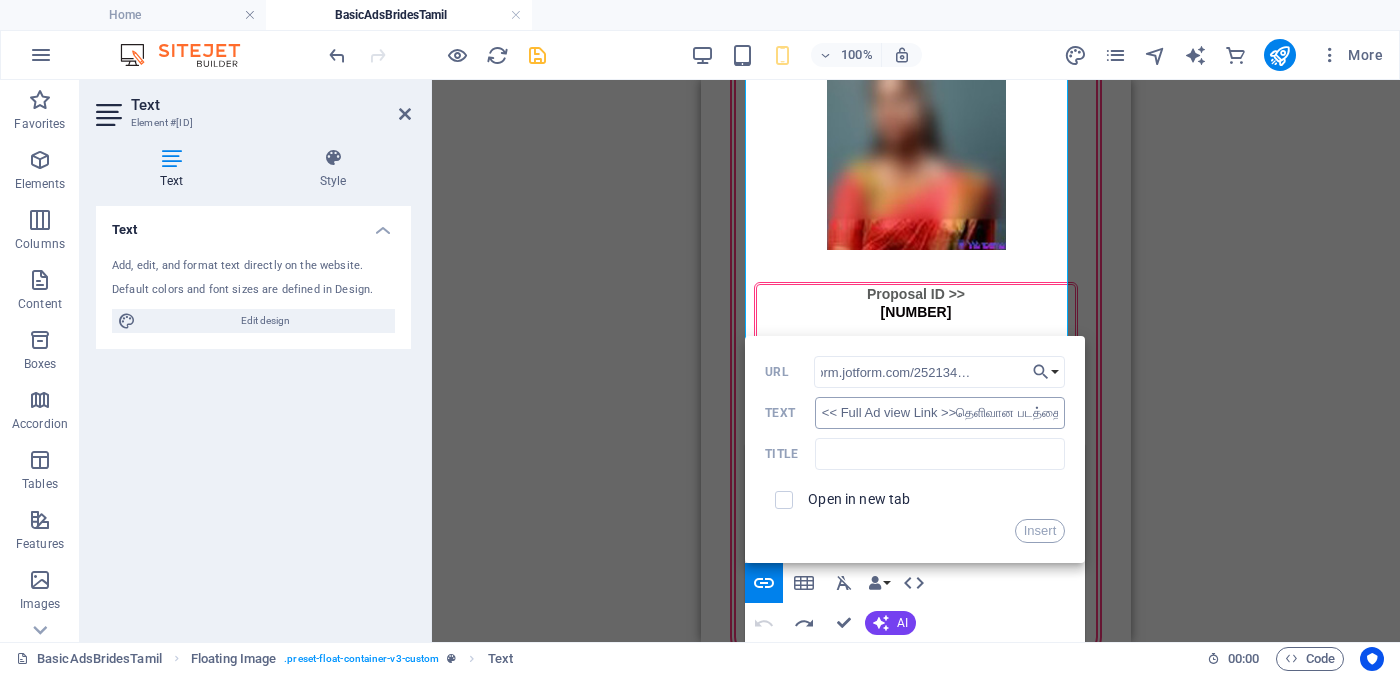 type on "https://form.jotform.com/252134091134446" 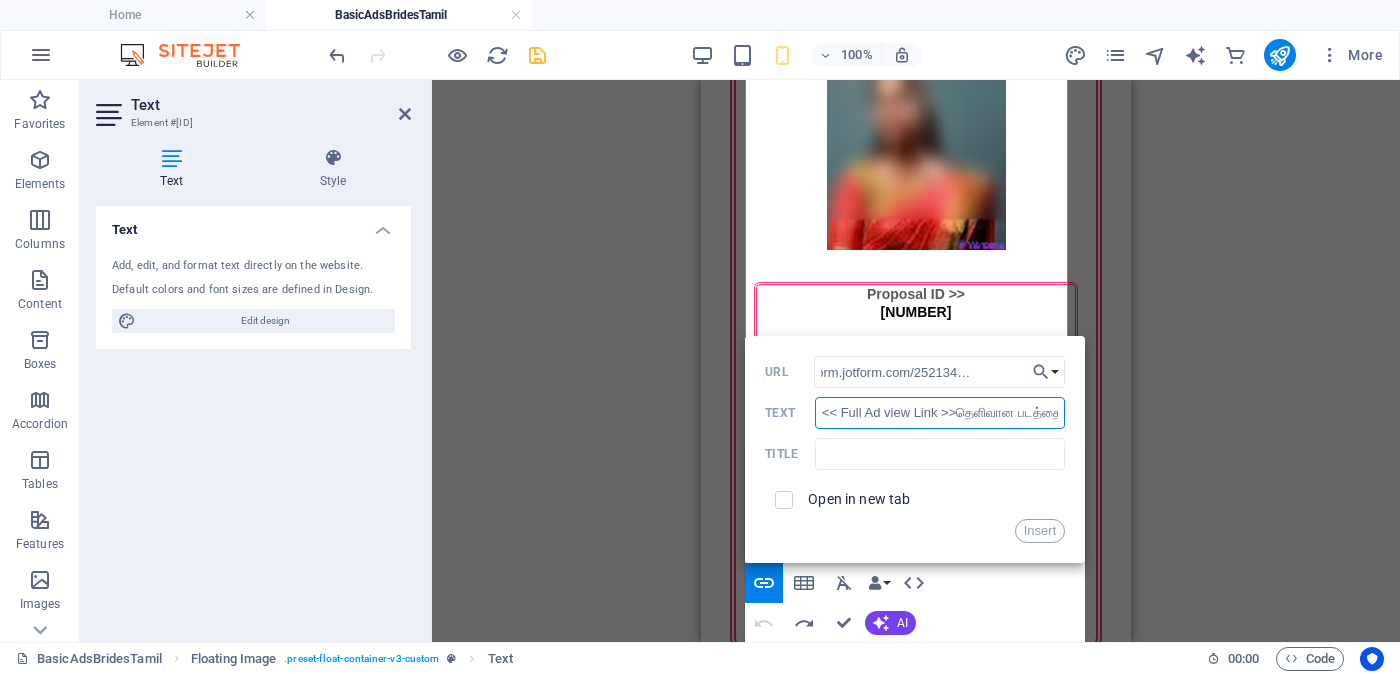 click on "<< Full Ad view Link >>தெளிவான படத்தையும் முழு விளம்பரத்தையும் பார்க்க" at bounding box center (940, 413) 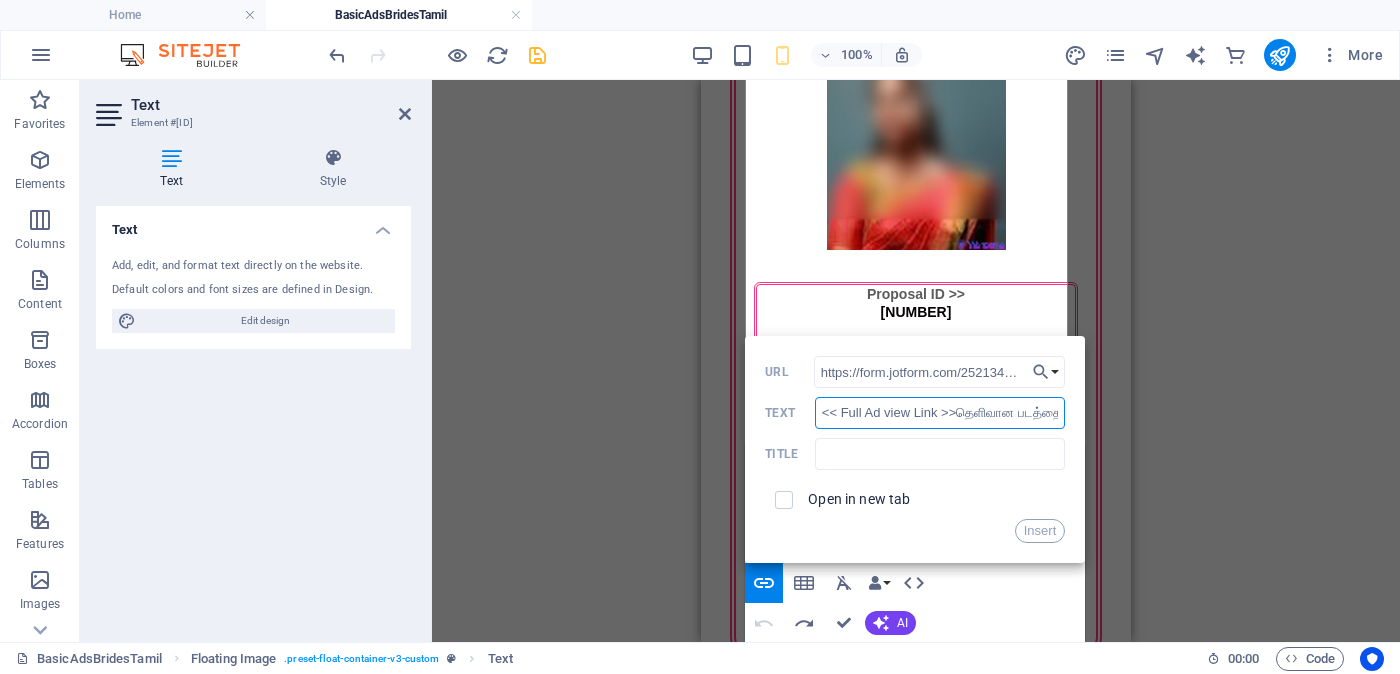 type 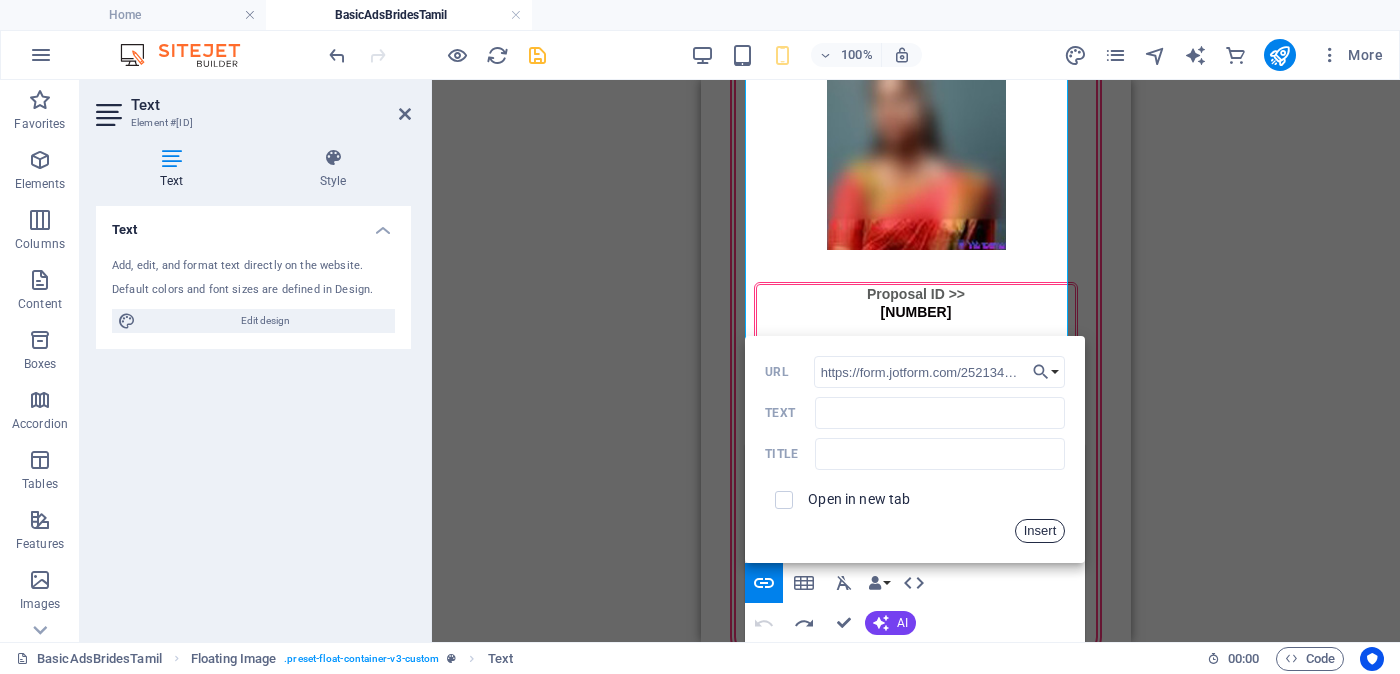 click on "Insert" at bounding box center (1040, 531) 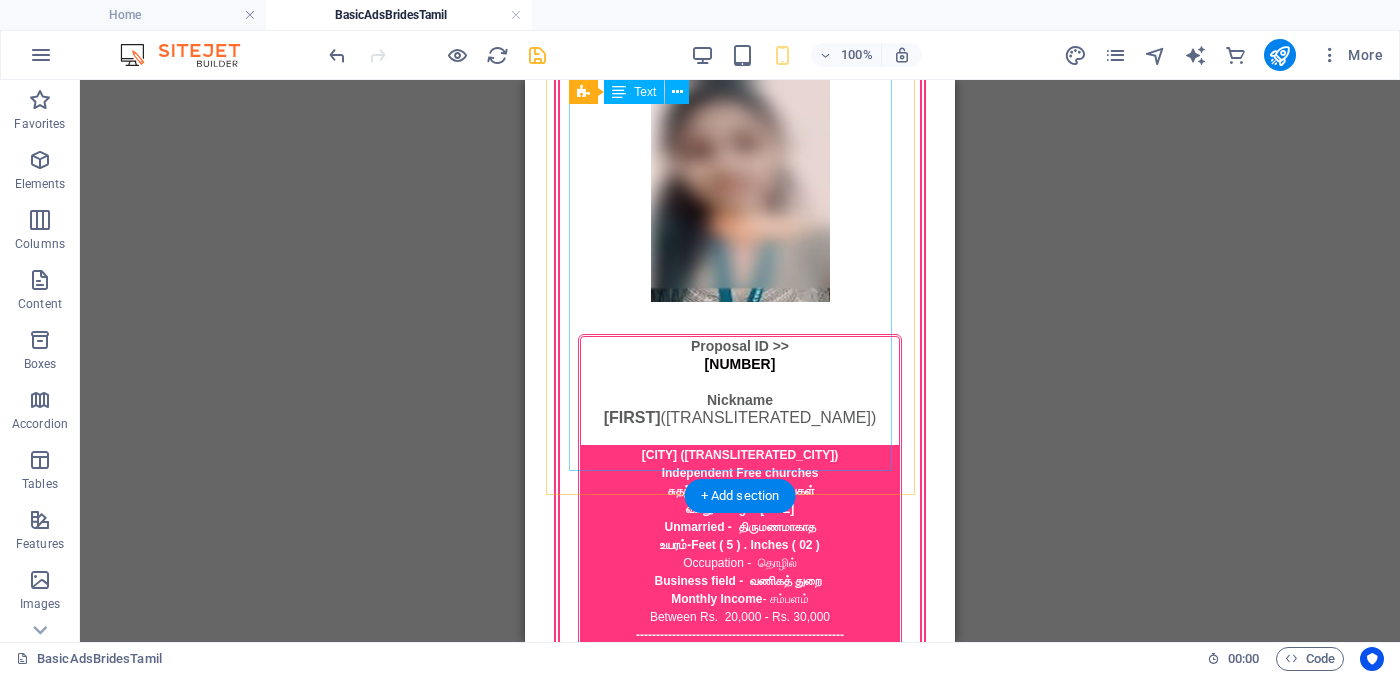 click on "Proposal ID >> 702019567011 Nickname ரோகிணி  (Rōhiṇi)          முல்லைத்தீவு (Mullaitivu) Catholic  Church கத்தோலிக்க திருச்சபை வயது -    Age  -  23 Unmarried -  திருமணமாகாத உயரம் - Feet ( 5 ) . Inches ( 01 ) Occupation -  தொழில் Business field -  வணிகத் துறை   Monthly Income    - சம்பளம் Between Rs.  40,000 - Rs. 50,000  ---------------------------------------------------- << Full Ad view Link >> தெளிவான படத்தையும் முழு விளம்பரத்தையும் பார்க்க" at bounding box center (740, 2776) 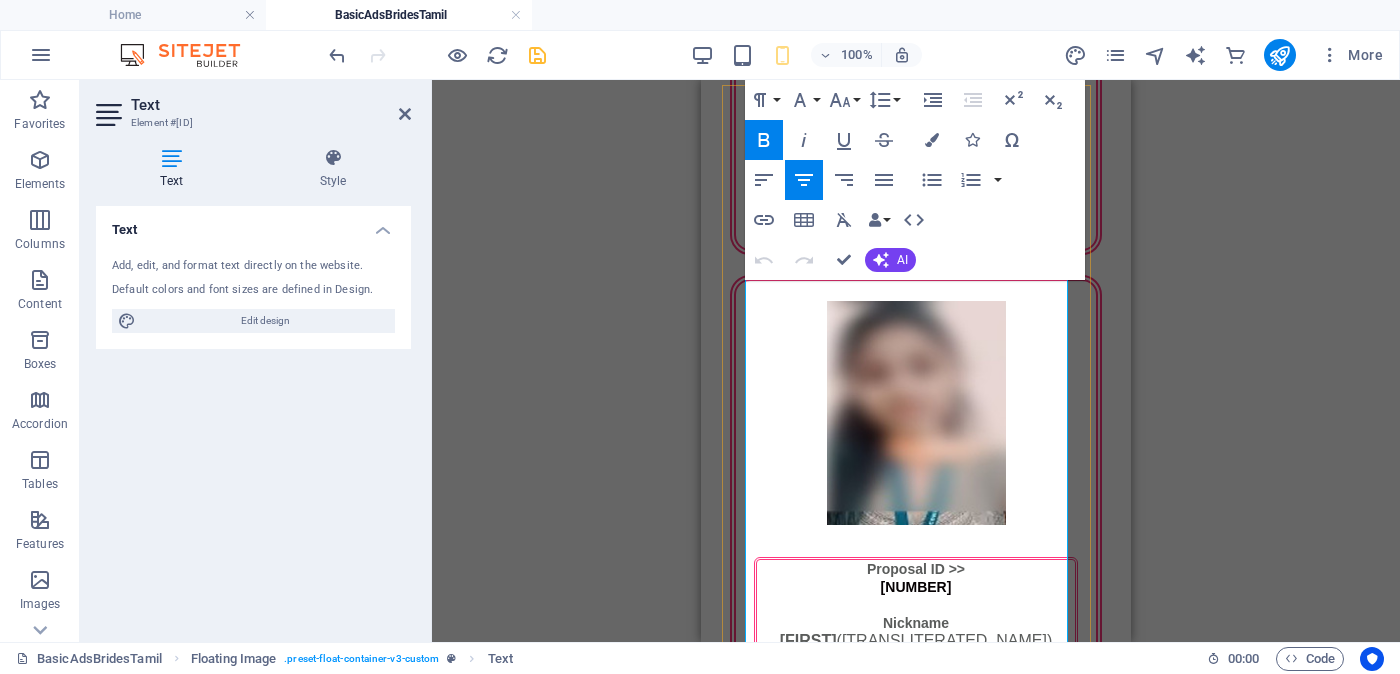 scroll, scrollTop: 4791, scrollLeft: 0, axis: vertical 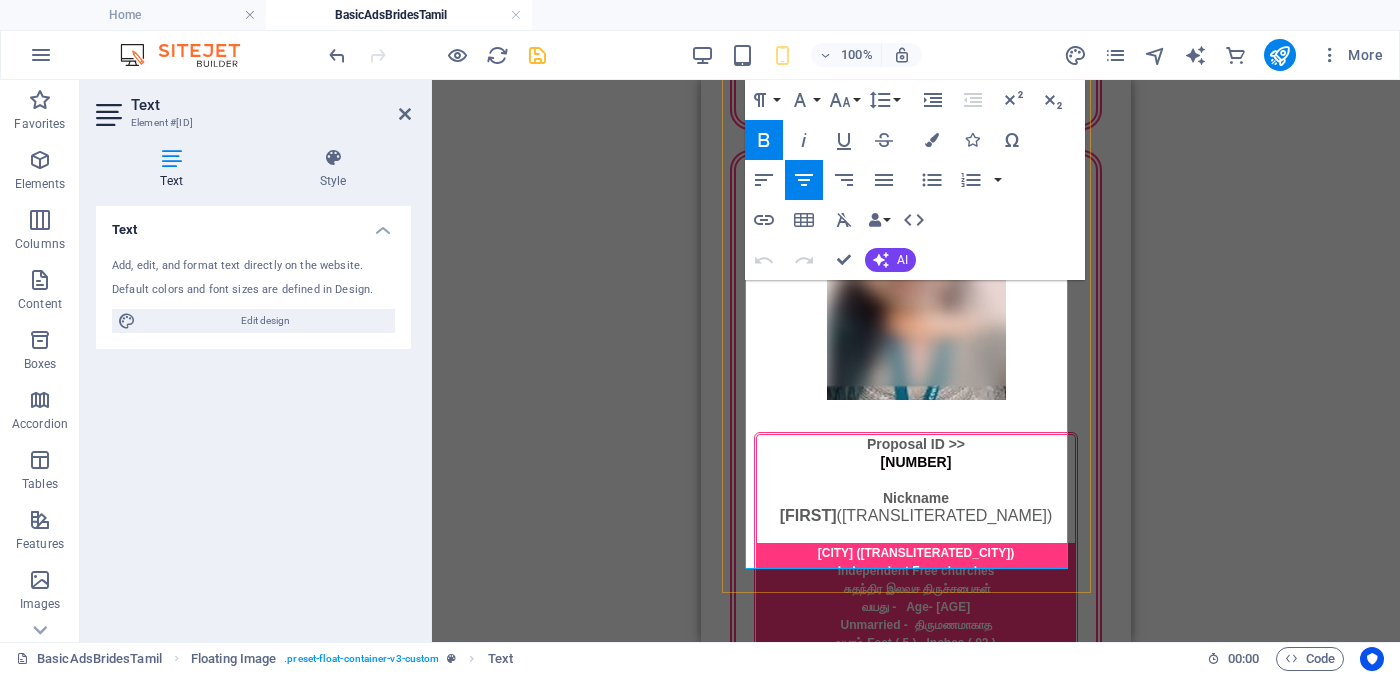 drag, startPoint x: 846, startPoint y: 477, endPoint x: 993, endPoint y: 524, distance: 154.33081 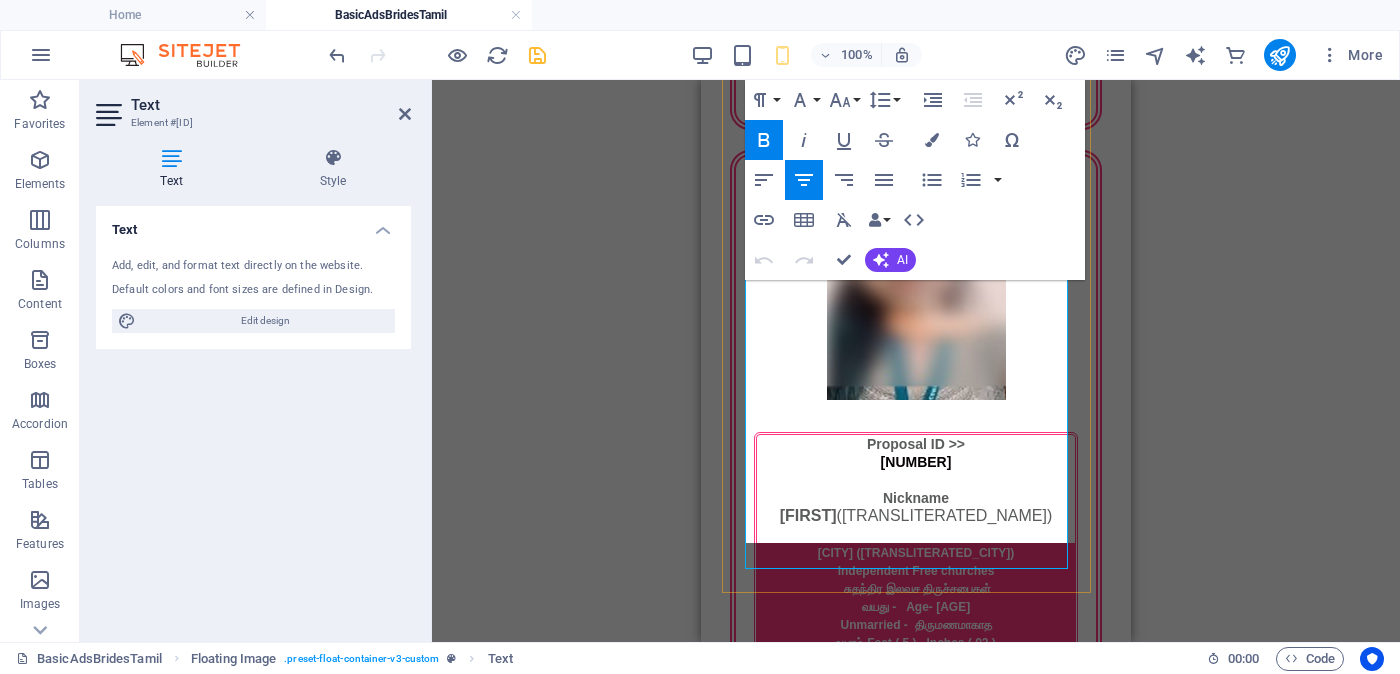 scroll, scrollTop: 332, scrollLeft: 7, axis: both 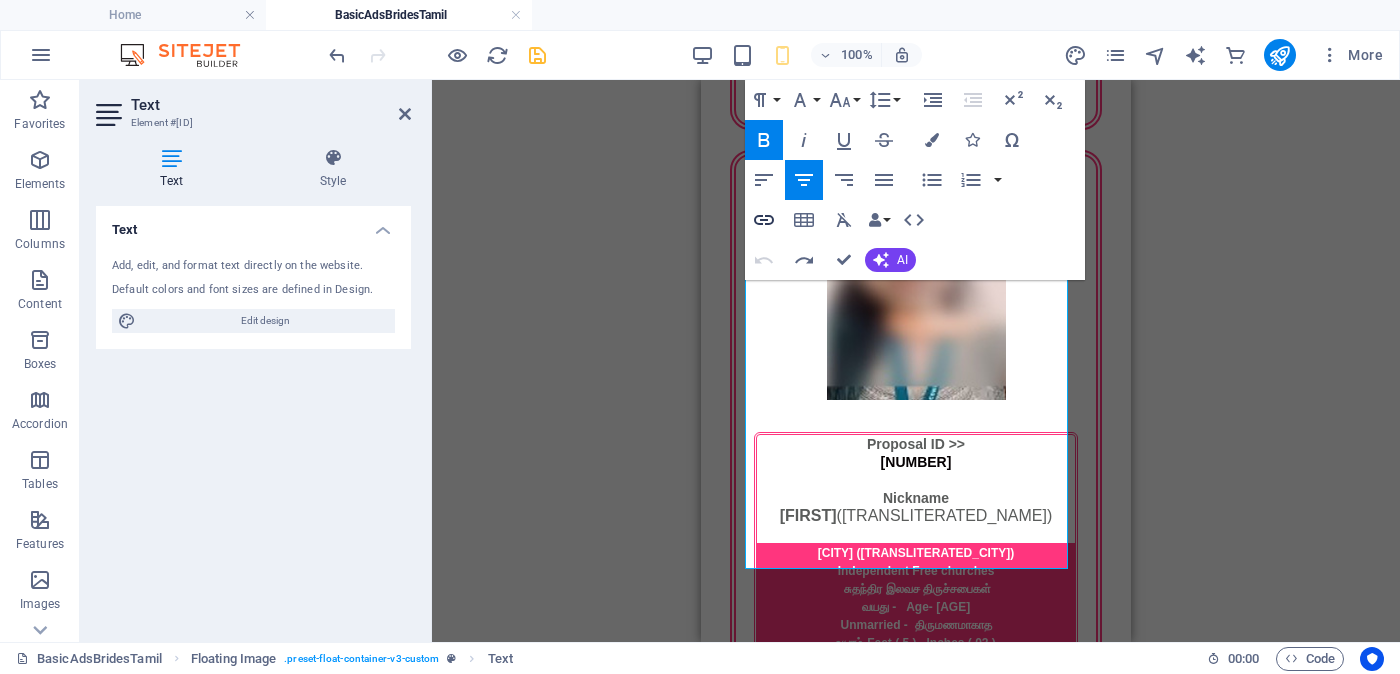 click 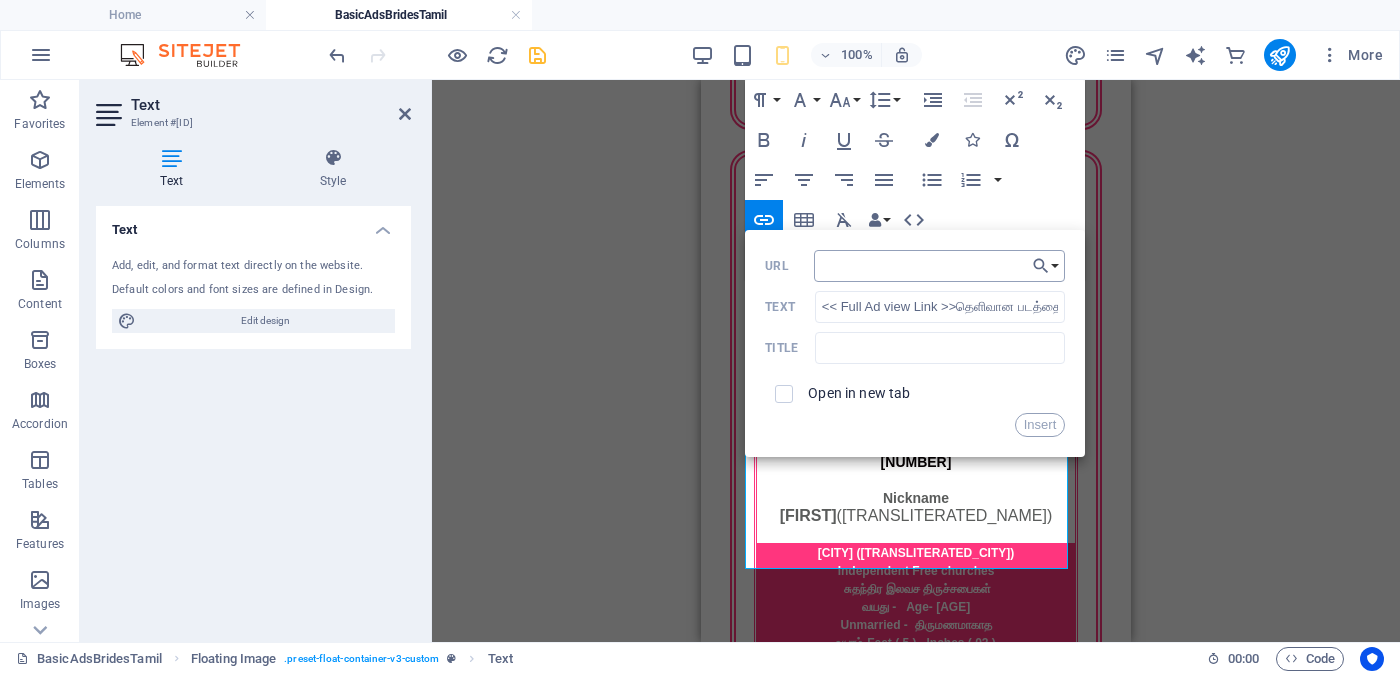 click on "URL" at bounding box center [940, 266] 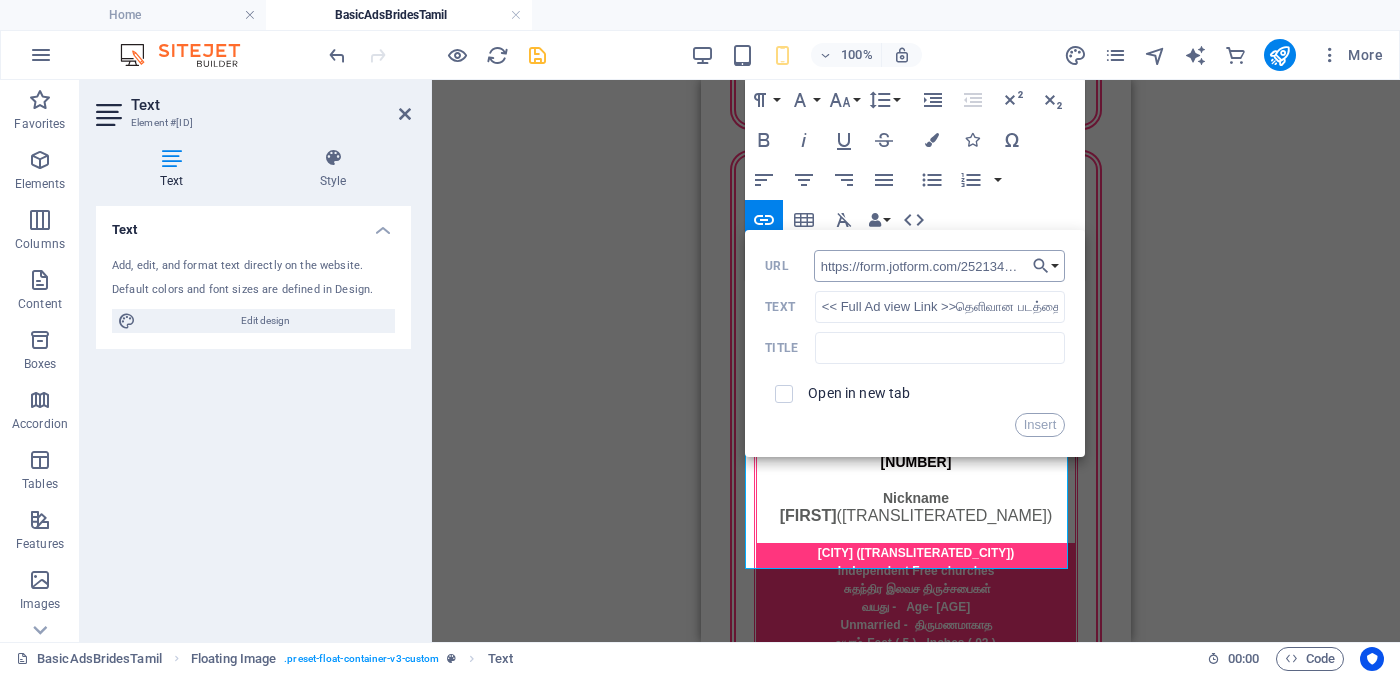 scroll, scrollTop: 0, scrollLeft: 47, axis: horizontal 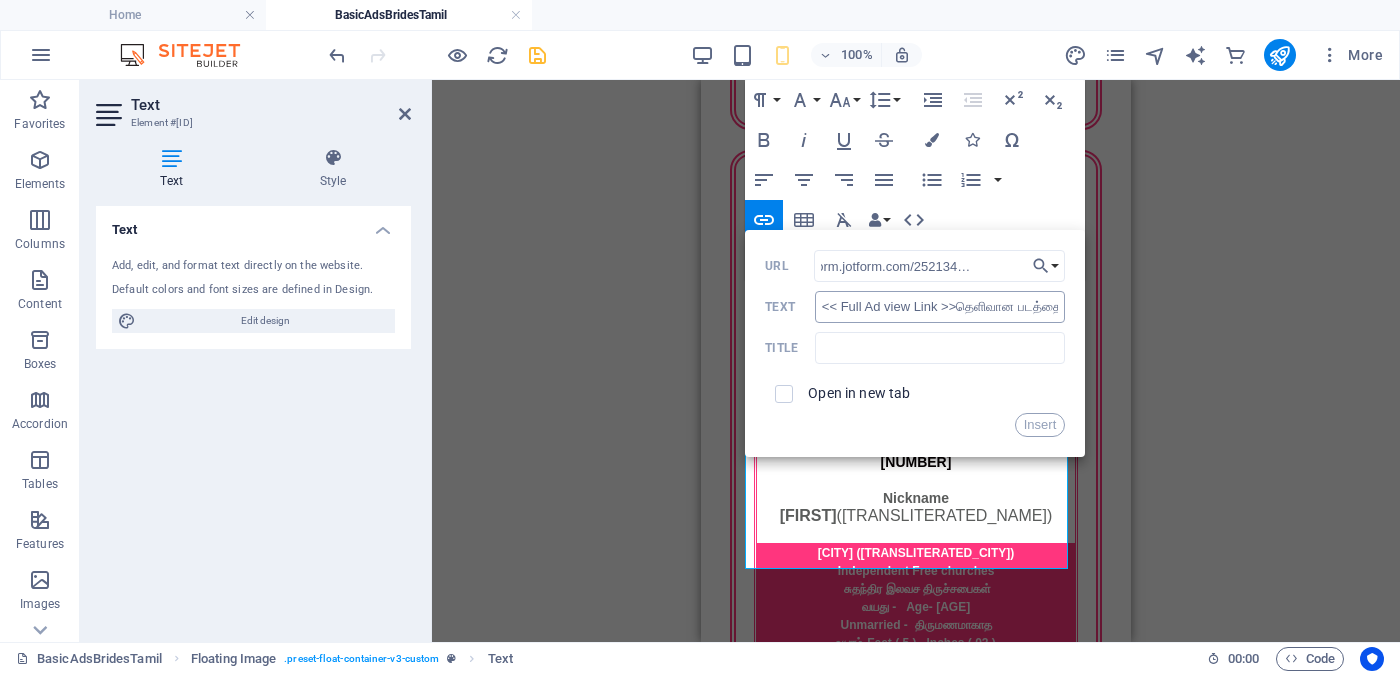 type on "https://form.jotform.com/252134091134446" 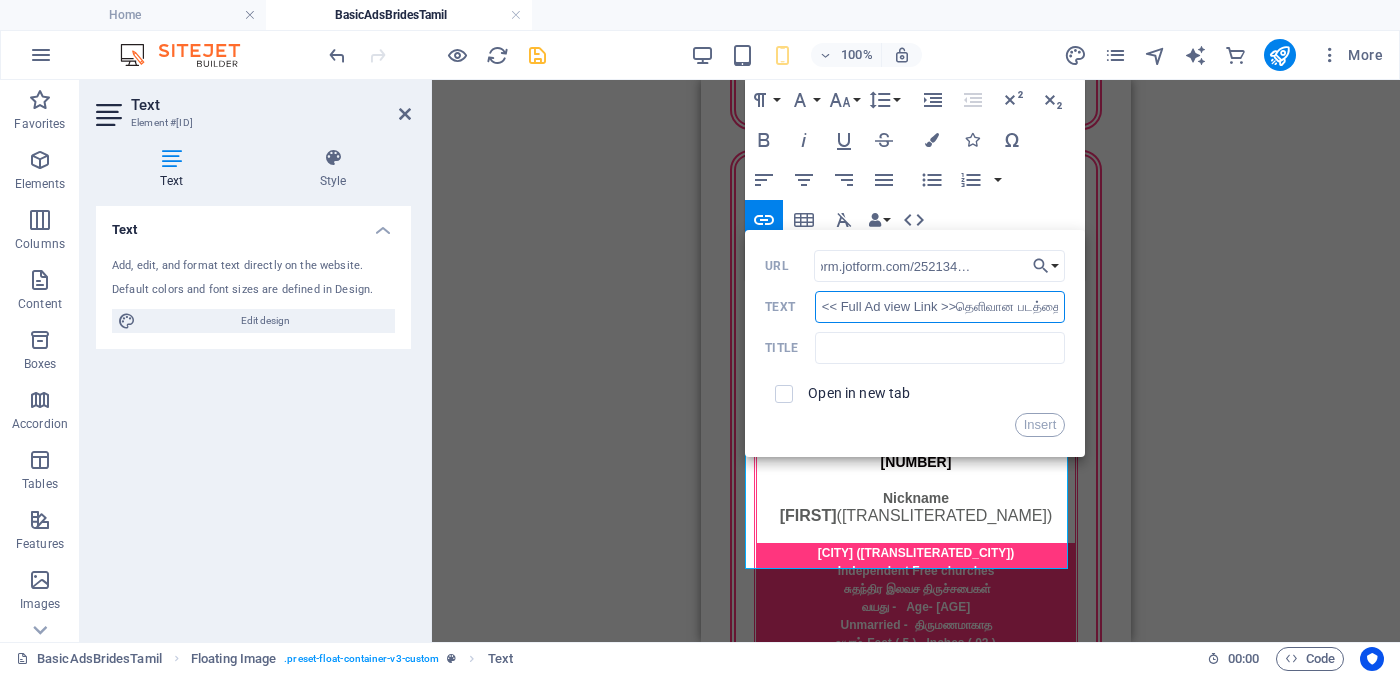 scroll, scrollTop: 0, scrollLeft: 0, axis: both 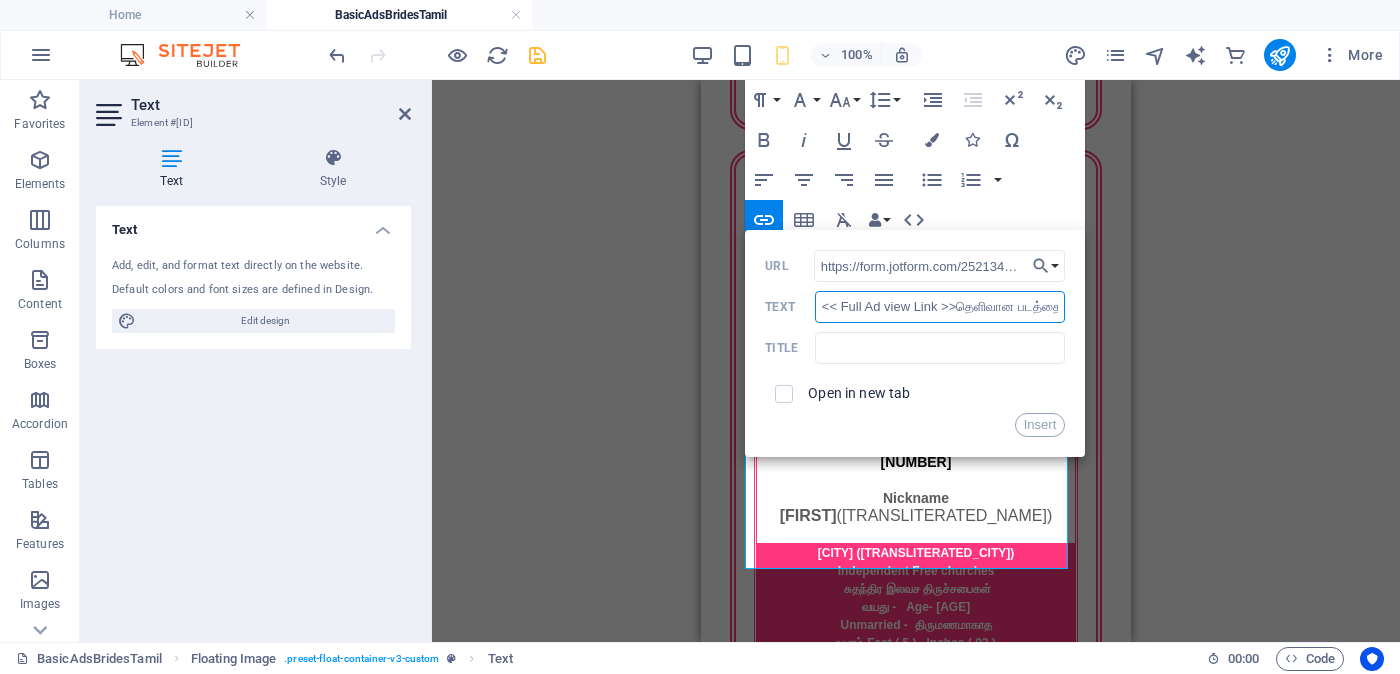 click on "<< Full Ad view Link >>தெளிவான படத்தையும் முழு விளம்பரத்தையும் பார்க்க" at bounding box center (940, 307) 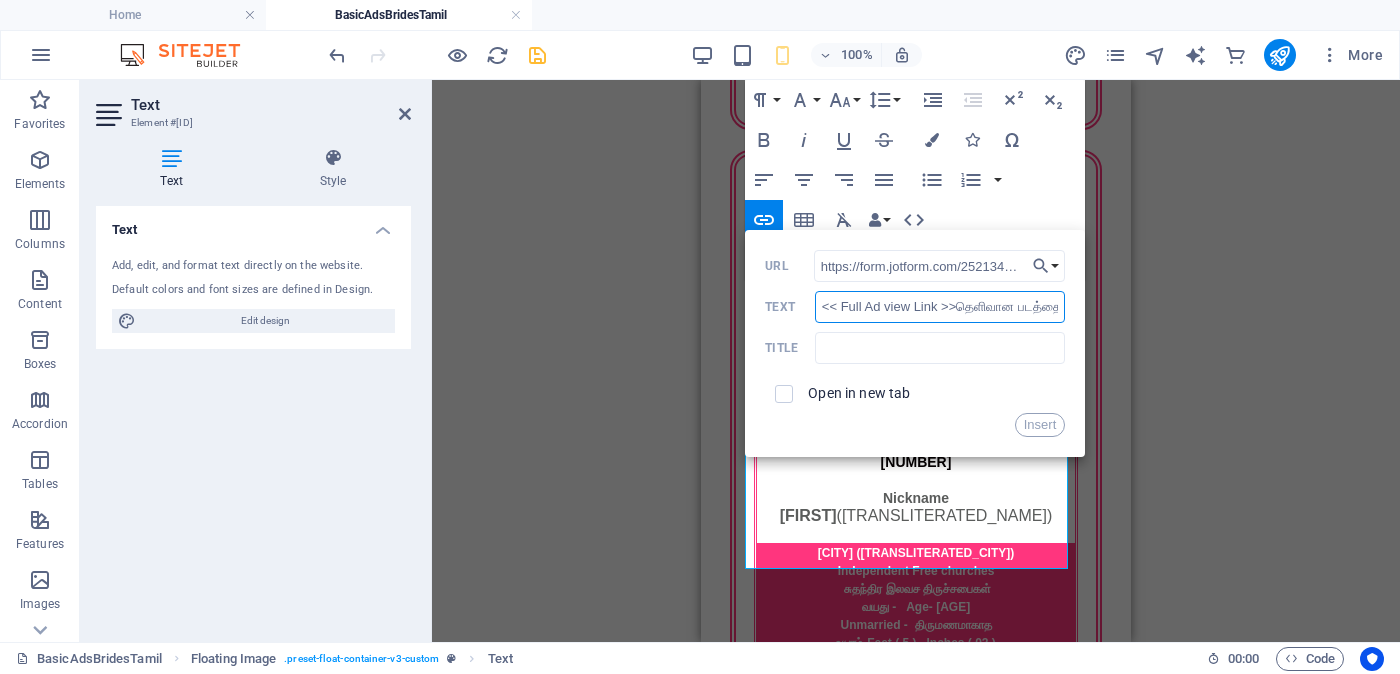 type 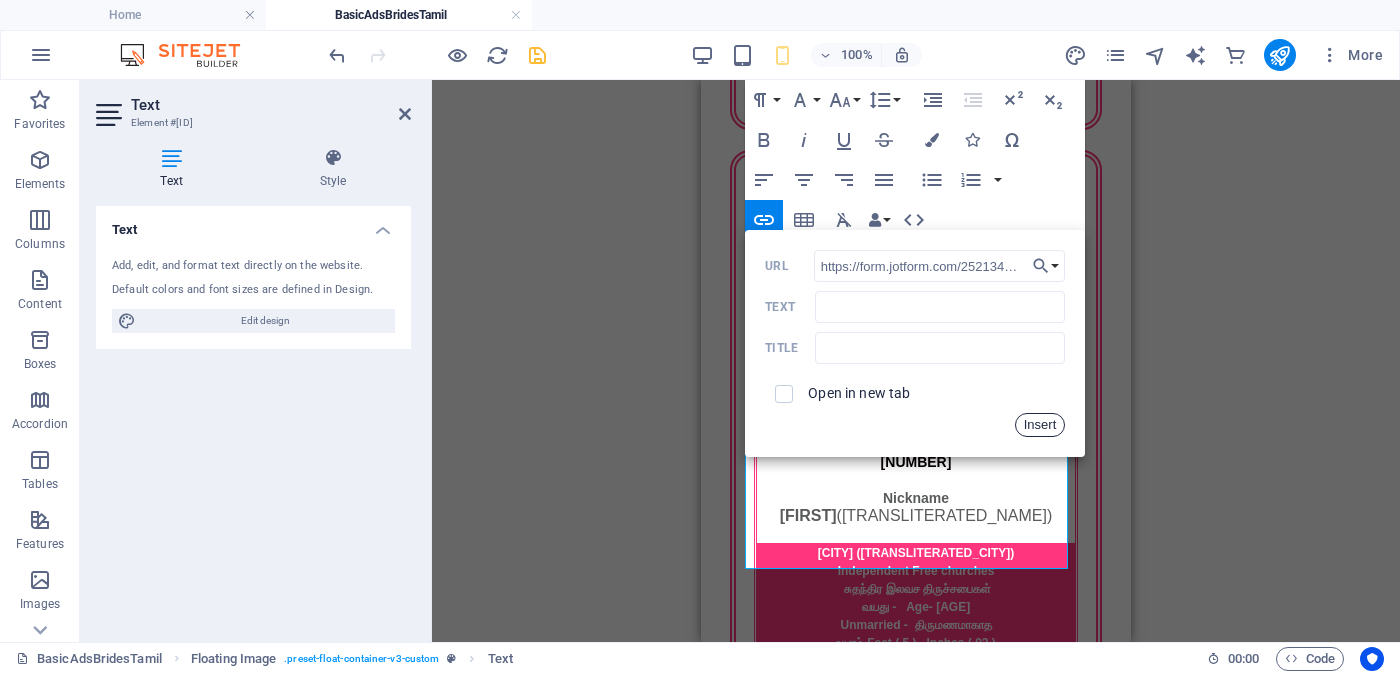 click on "Insert" at bounding box center [1040, 425] 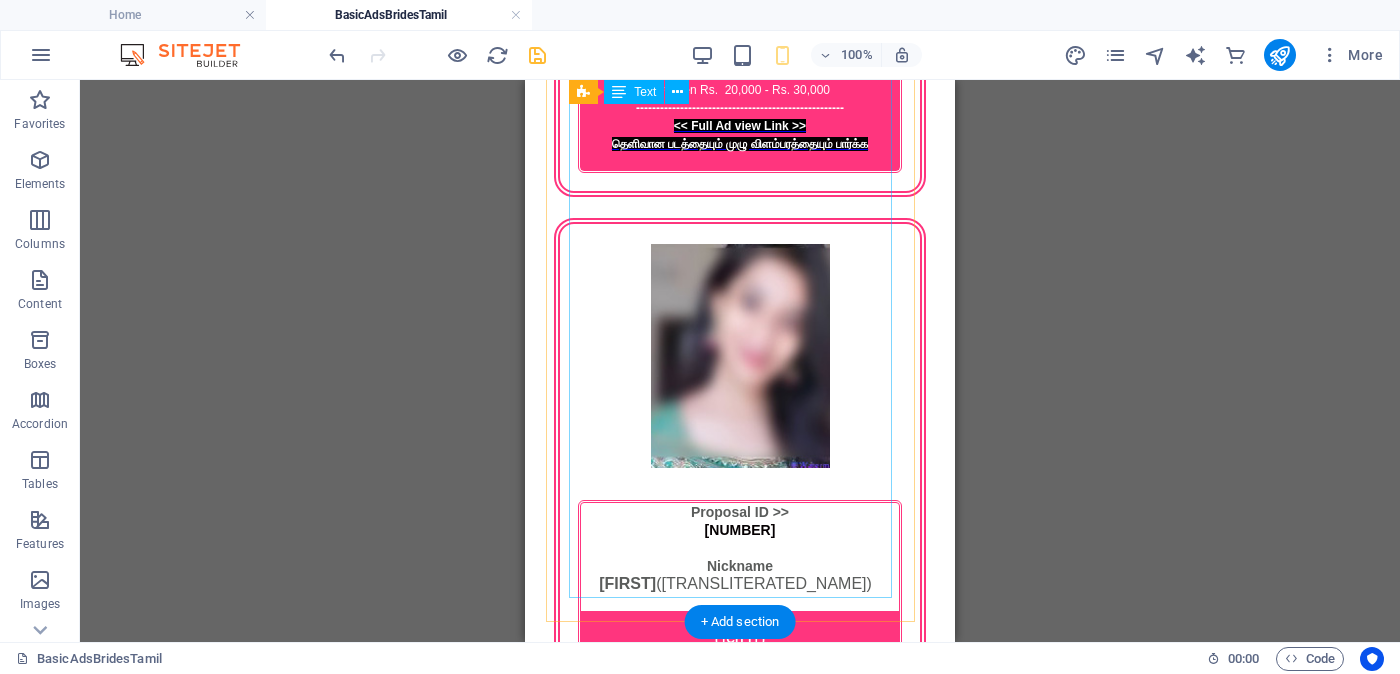 scroll, scrollTop: 5440, scrollLeft: 0, axis: vertical 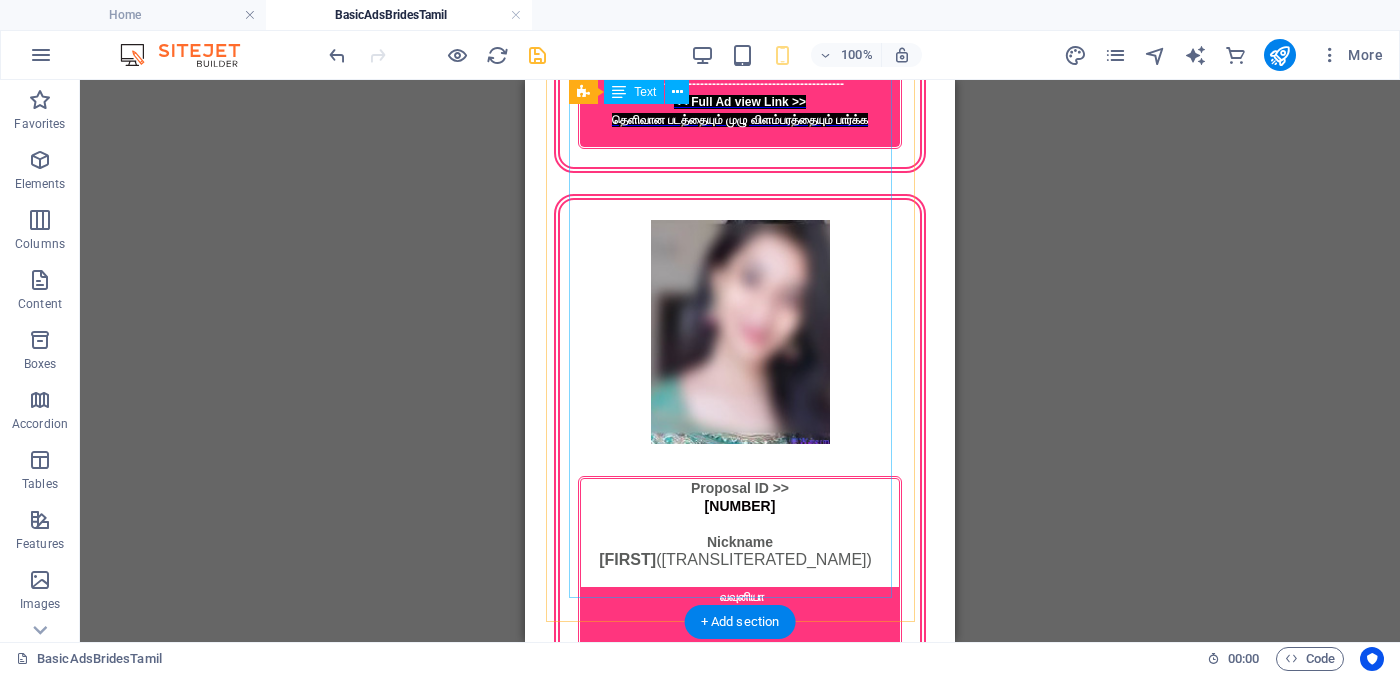 click on "Proposal ID >> 792913567313 Nickname நாகா (Nāgā)          முல்லைத்தீவு (Mullaitivu) Baptist Church பாப்திஸ்ட் திருச்சபை வயது -    Age  -  28 Unmarried -  திருமணமாகாத உயரம் - Feet ( 5 ) . Inches ( 03 ) Occupation -  தொழில் ------- Monthly Income    - சம்பளம் ---------- ---------------------------------------------------- << Full Ad view Link >> தெளிவான படத்தையும் முழு விளம்பரத்தையும் பார்க்க" at bounding box center (740, 2989) 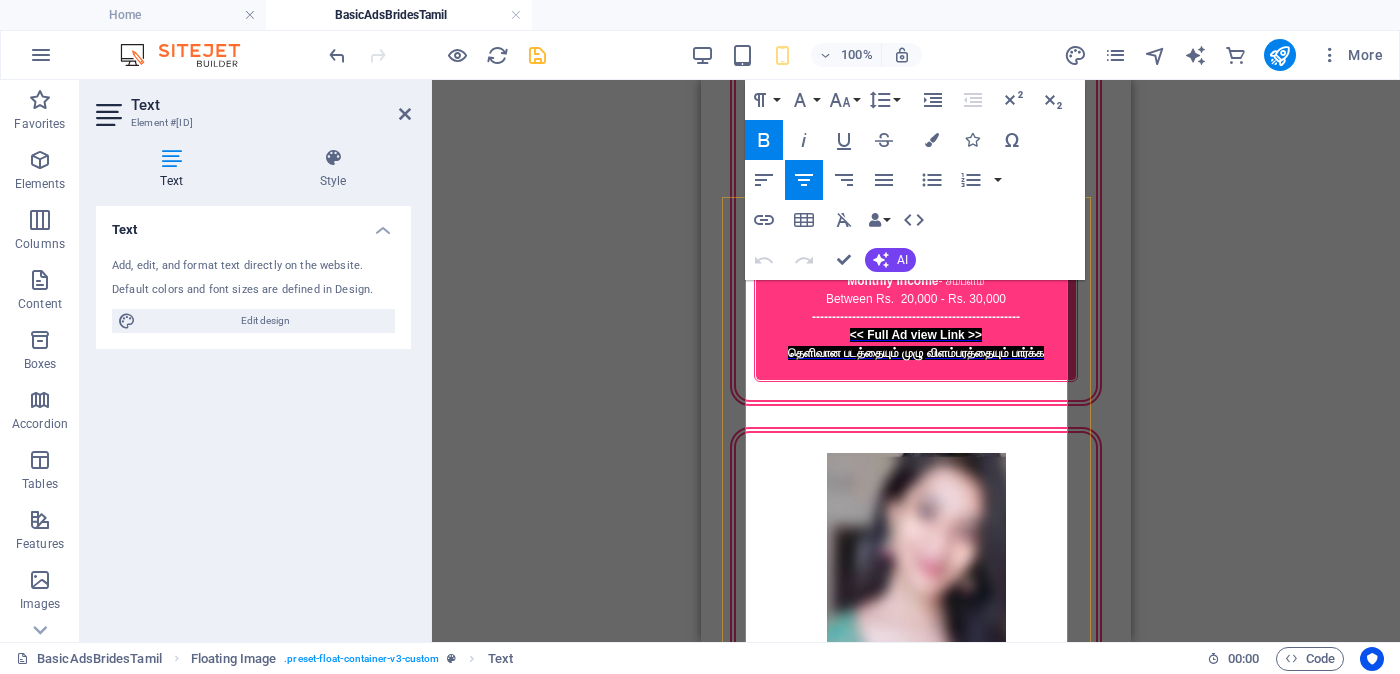 scroll, scrollTop: 5440, scrollLeft: 0, axis: vertical 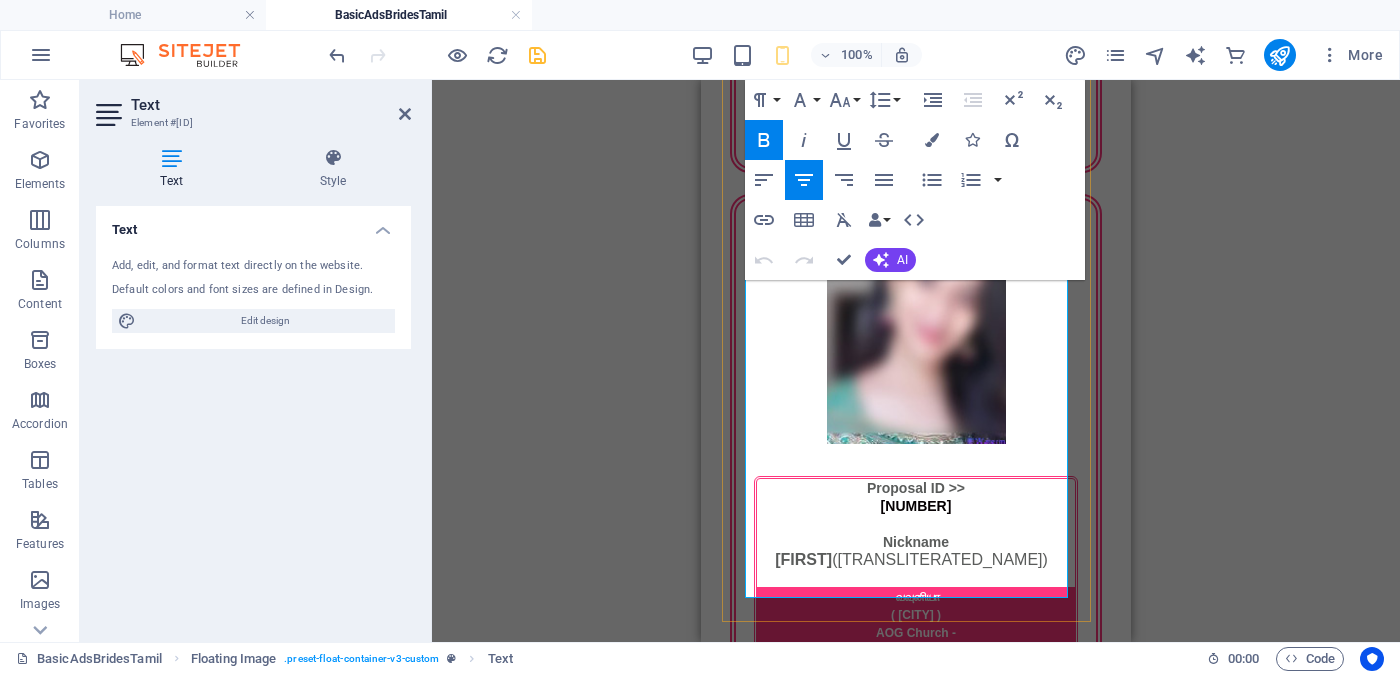 drag, startPoint x: 847, startPoint y: 508, endPoint x: 993, endPoint y: 552, distance: 152.48607 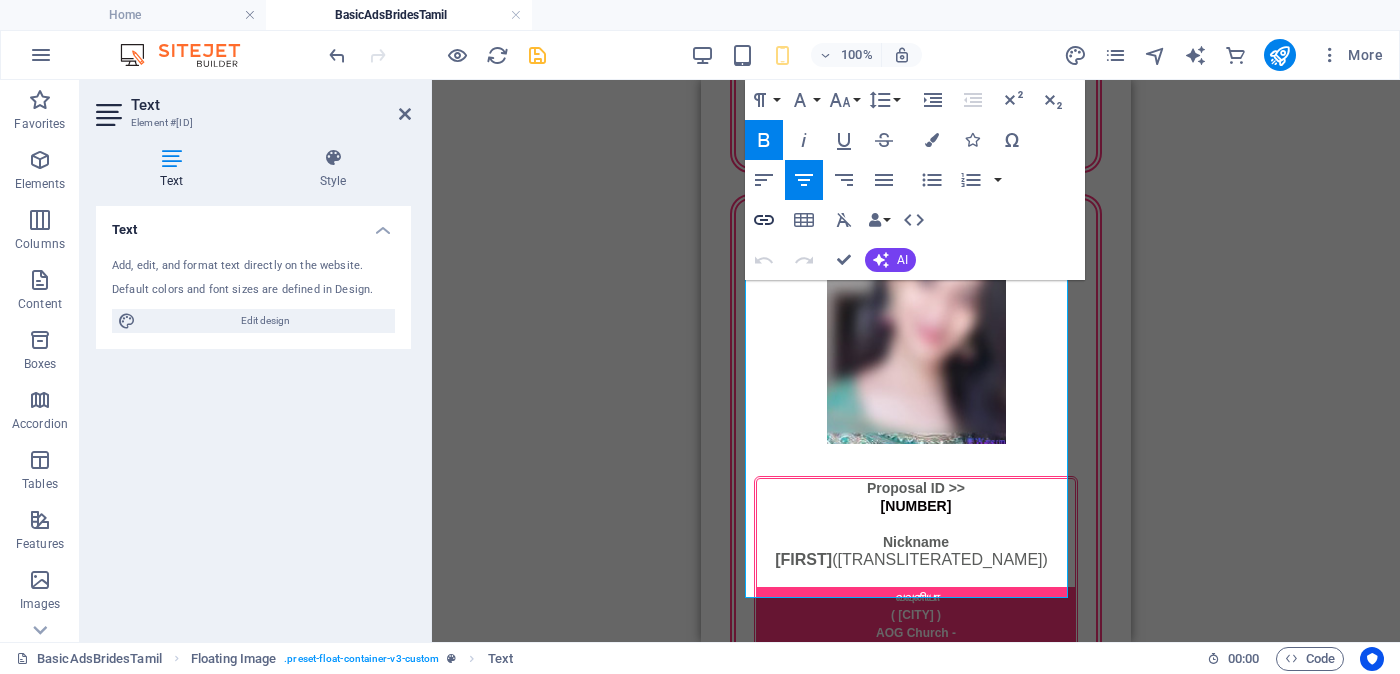 click 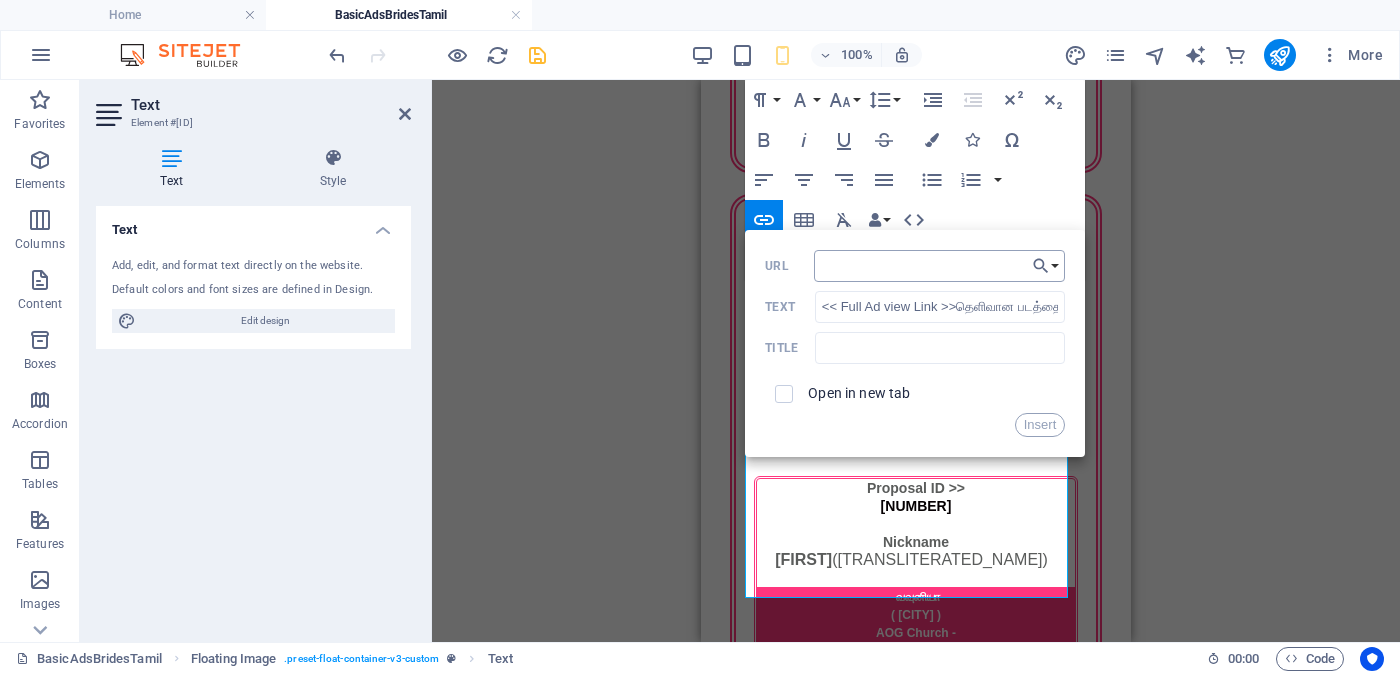 click on "URL" at bounding box center [940, 266] 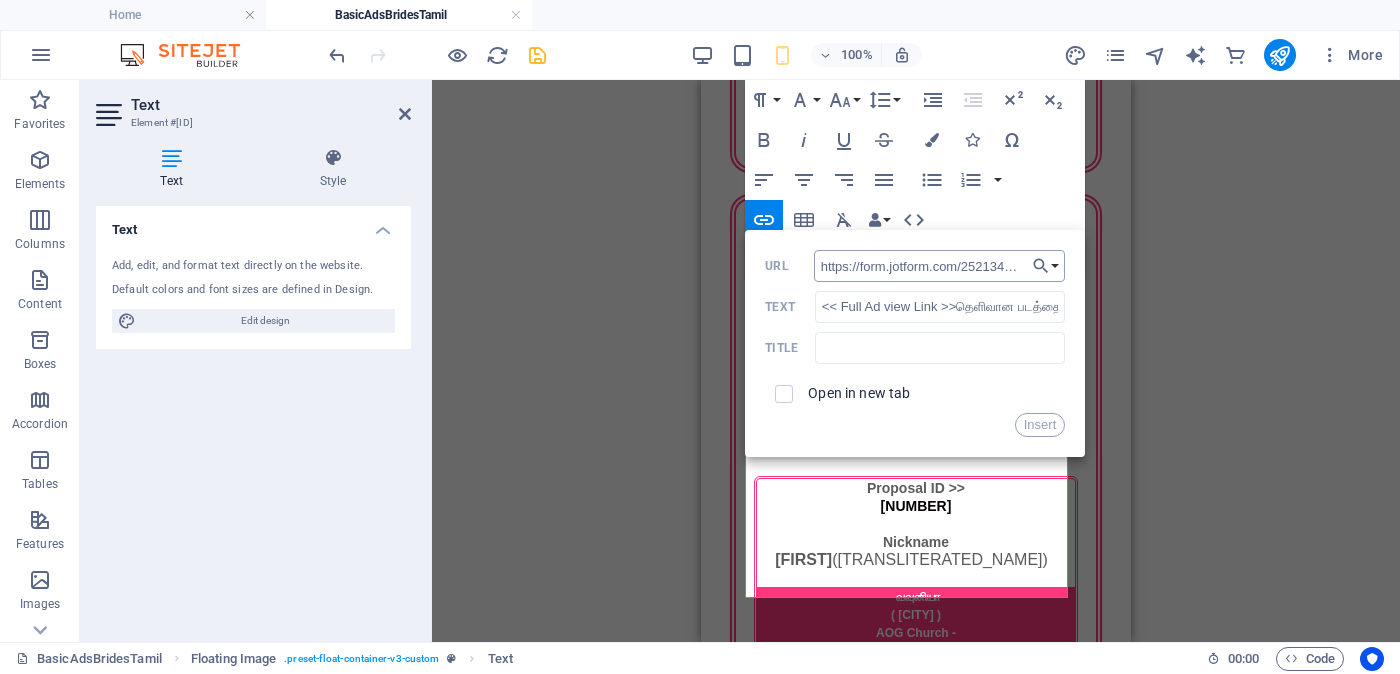 scroll, scrollTop: 0, scrollLeft: 47, axis: horizontal 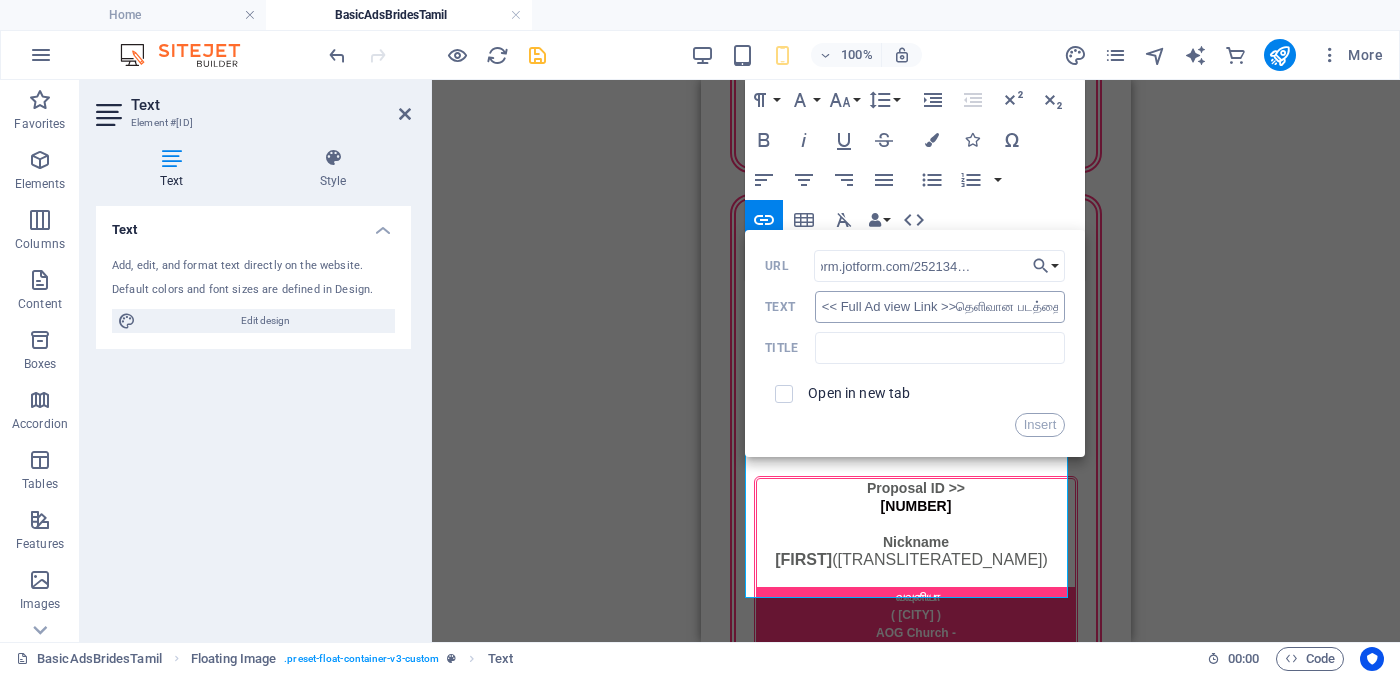 type on "https://form.jotform.com/252134091134446" 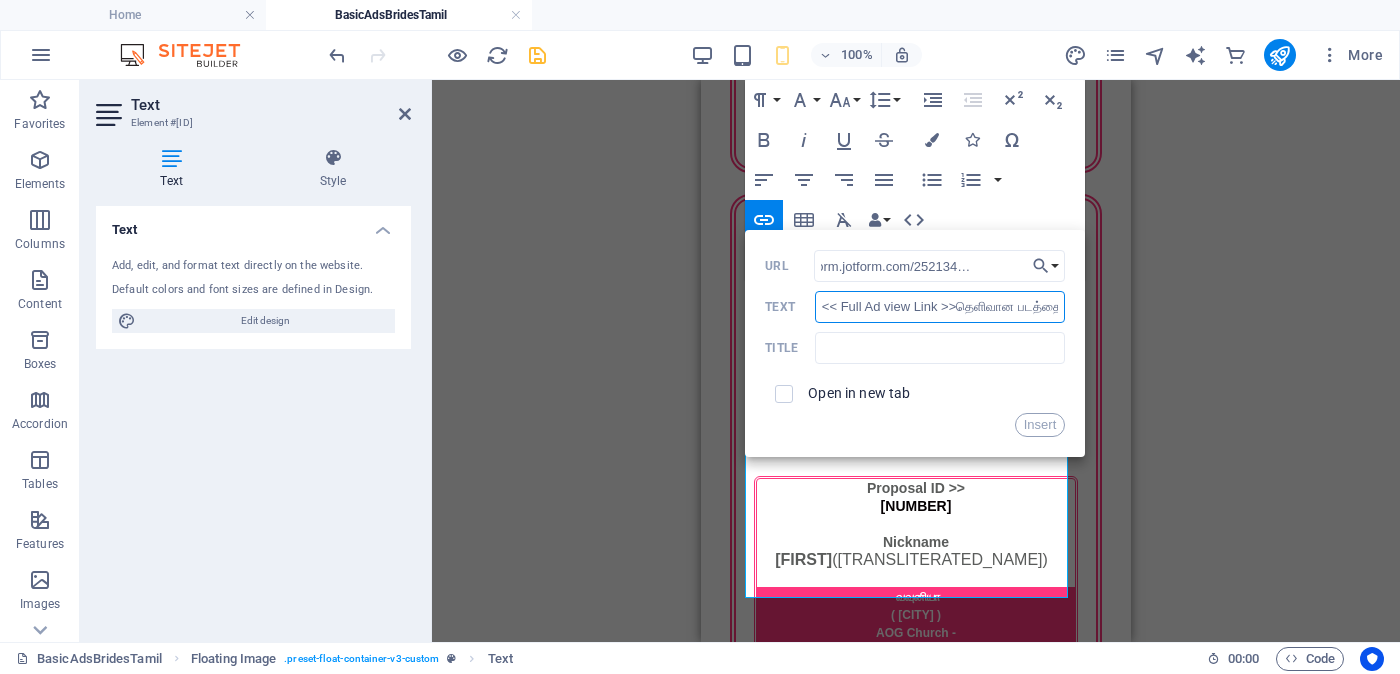 click on "<< Full Ad view Link >>தெளிவான படத்தையும் முழு விளம்பரத்தையும் பார்க்க" at bounding box center (940, 307) 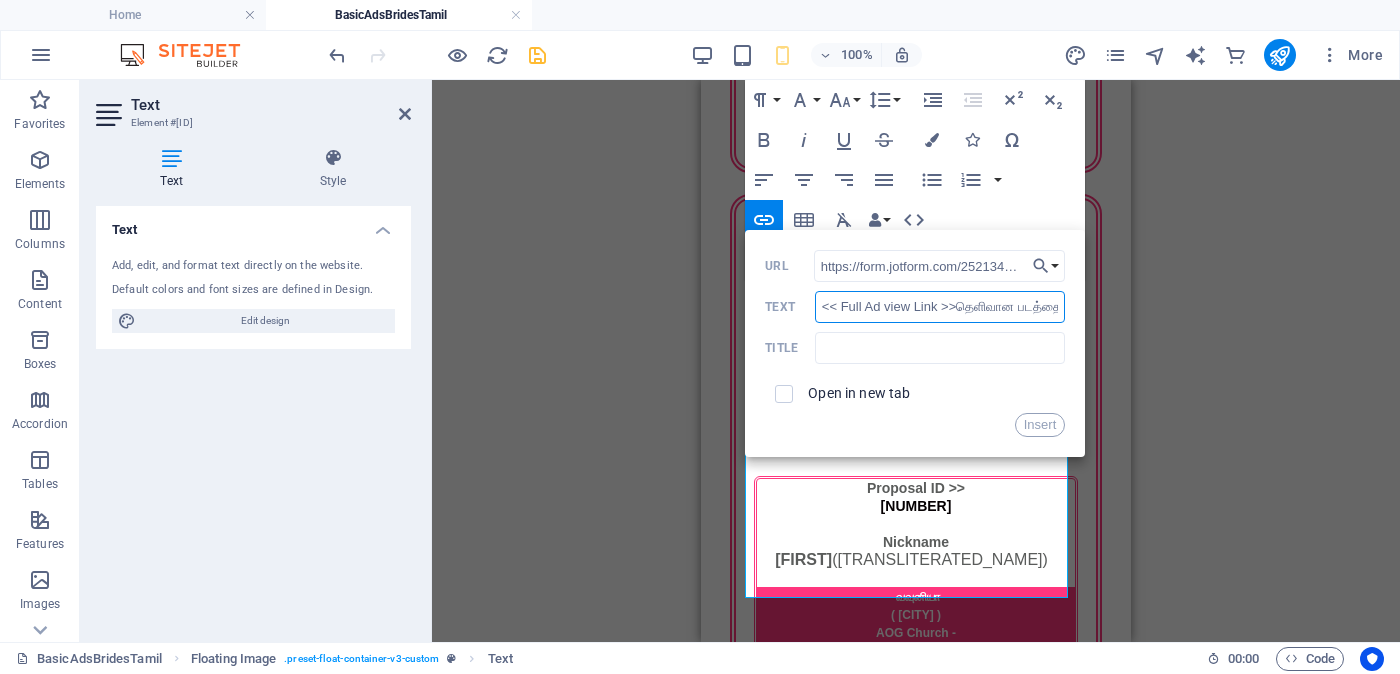 type 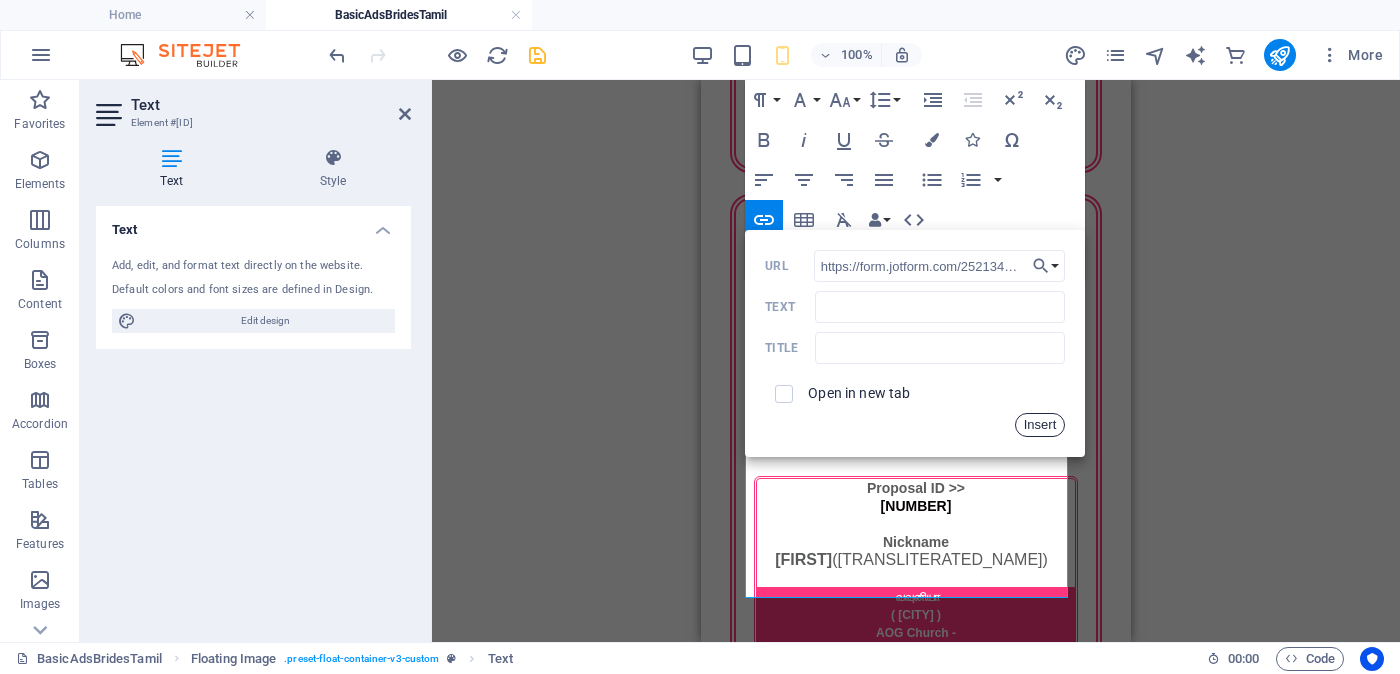 click on "Insert" at bounding box center [1040, 425] 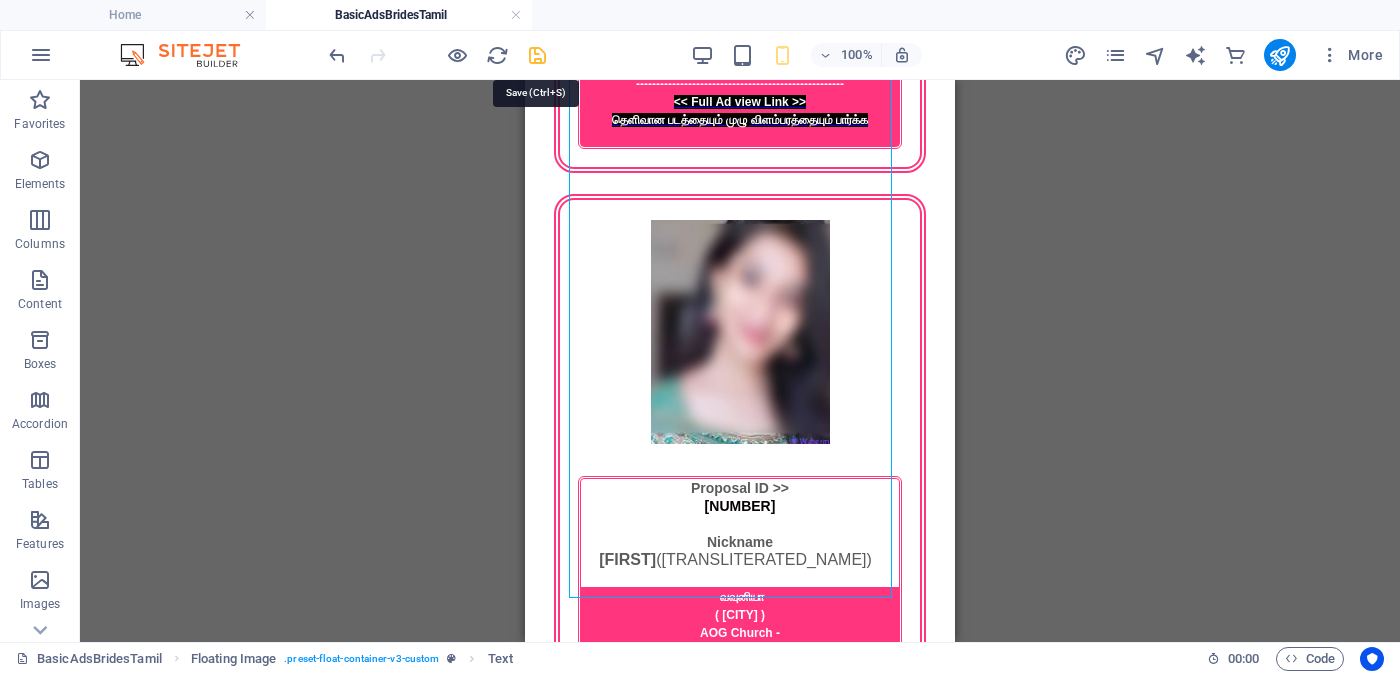 click at bounding box center [537, 55] 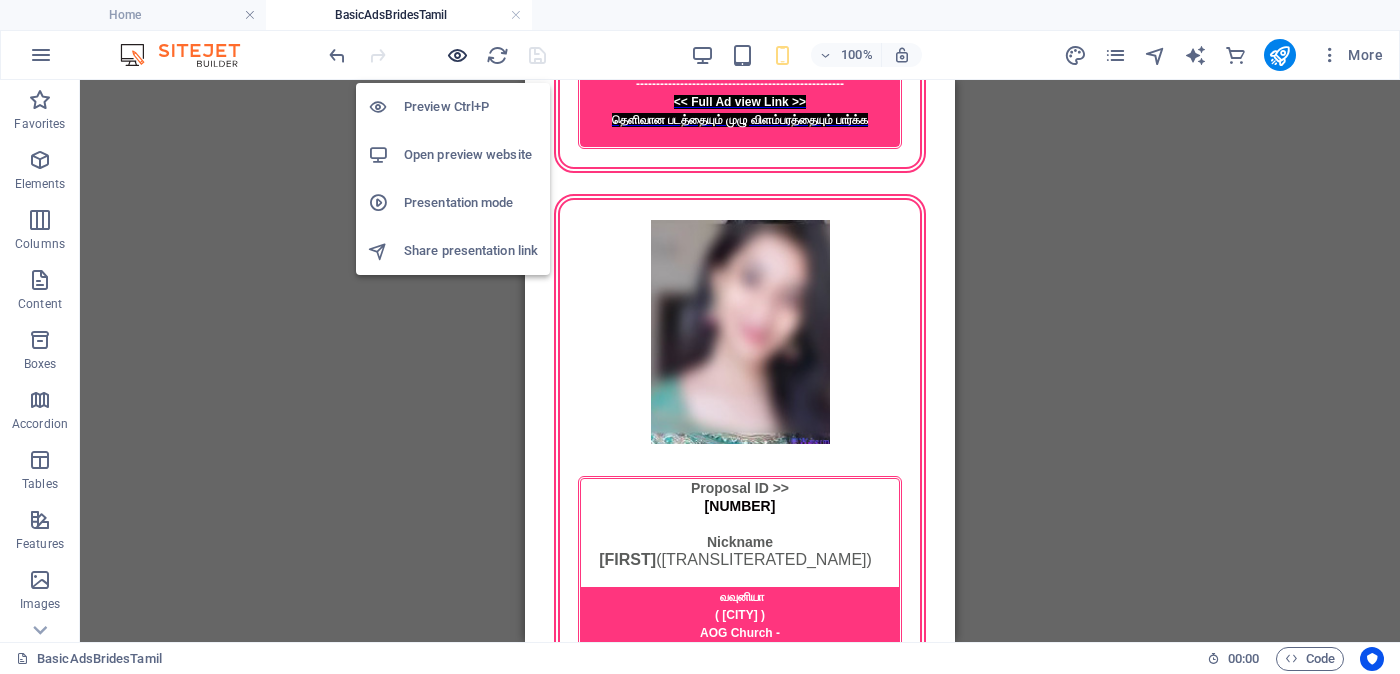 click at bounding box center (457, 55) 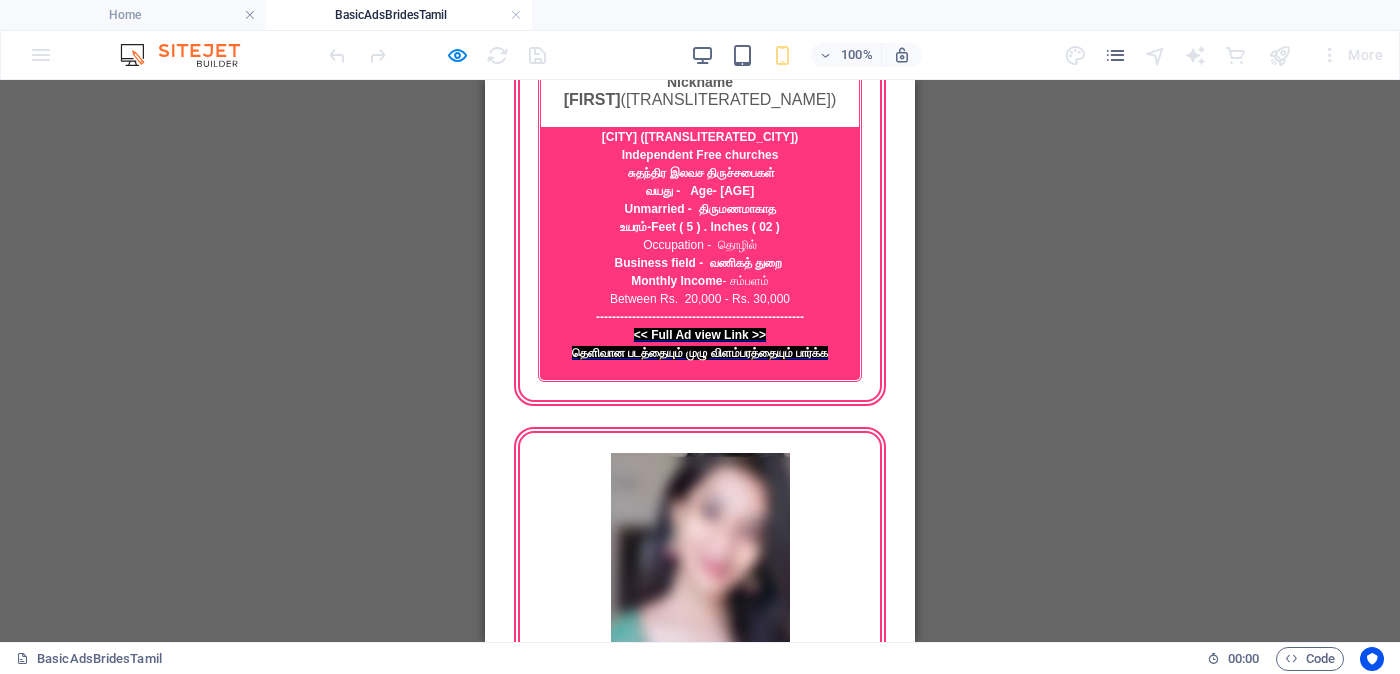 scroll, scrollTop: 5440, scrollLeft: 0, axis: vertical 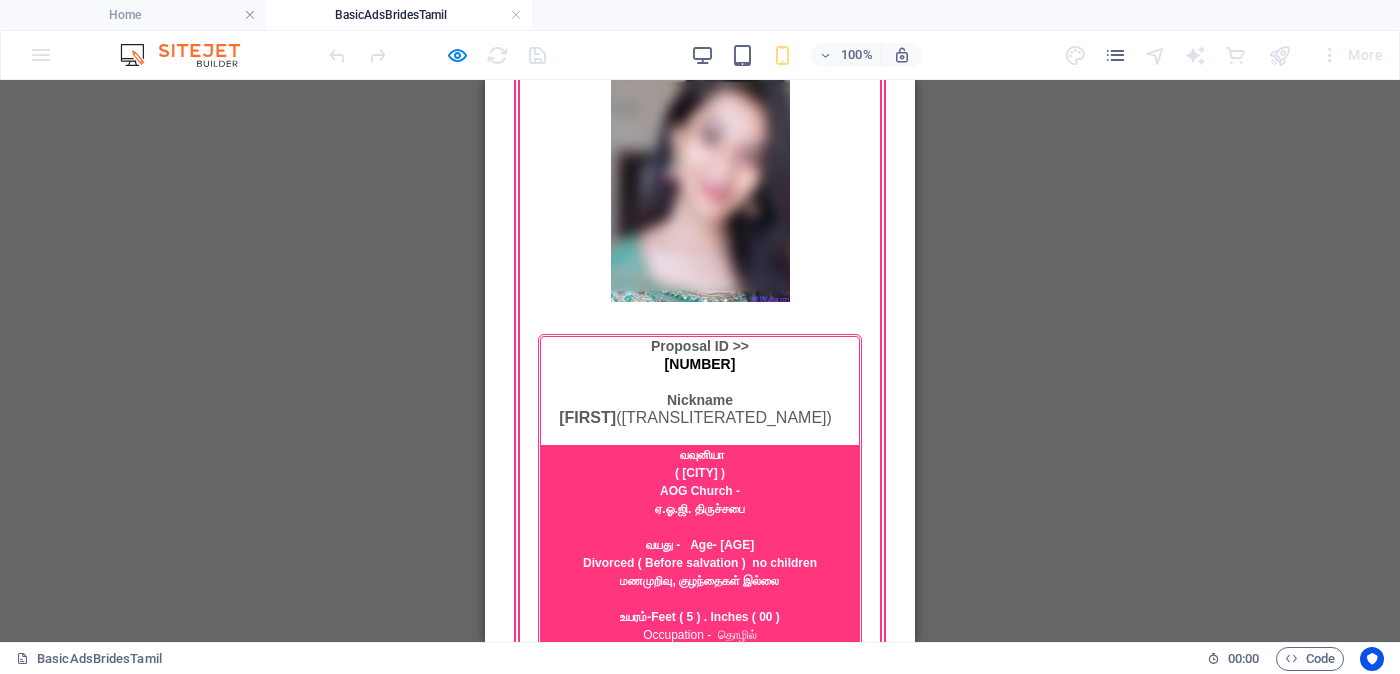 click on "<< Full Ad view Link >>" at bounding box center (700, 3001) 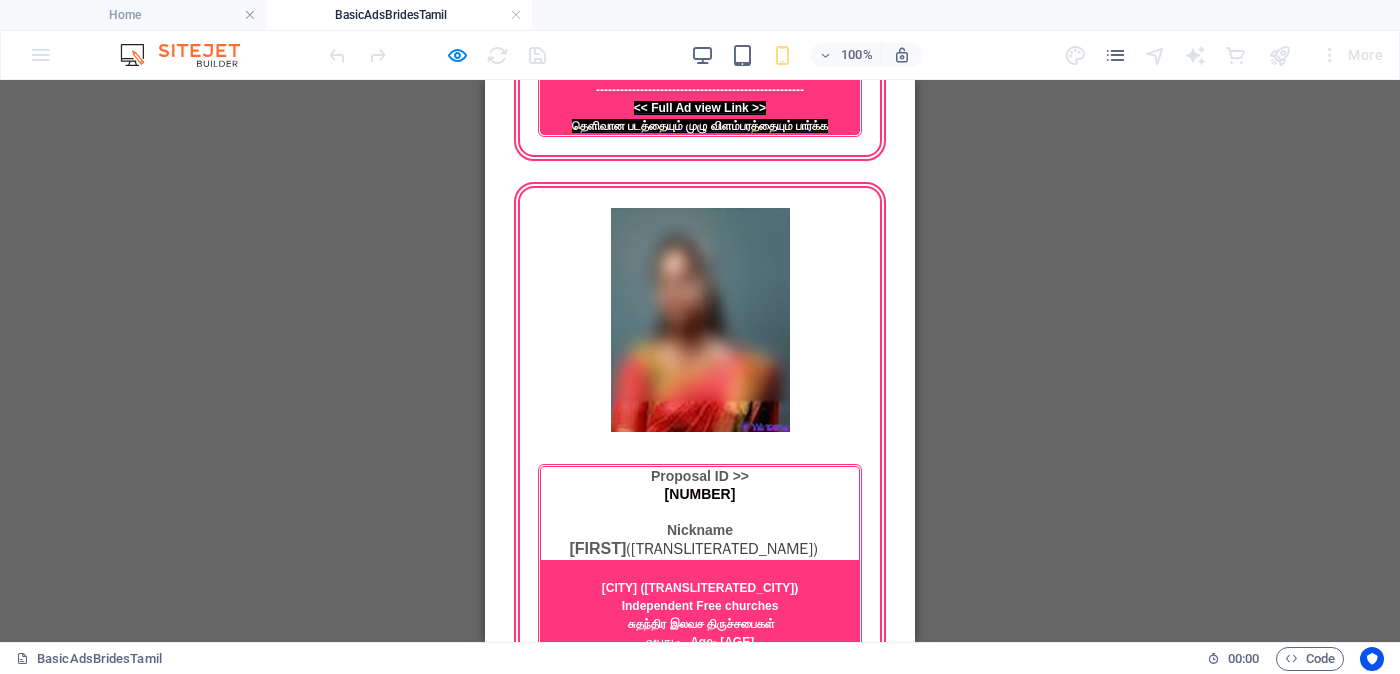 scroll, scrollTop: 3565, scrollLeft: 0, axis: vertical 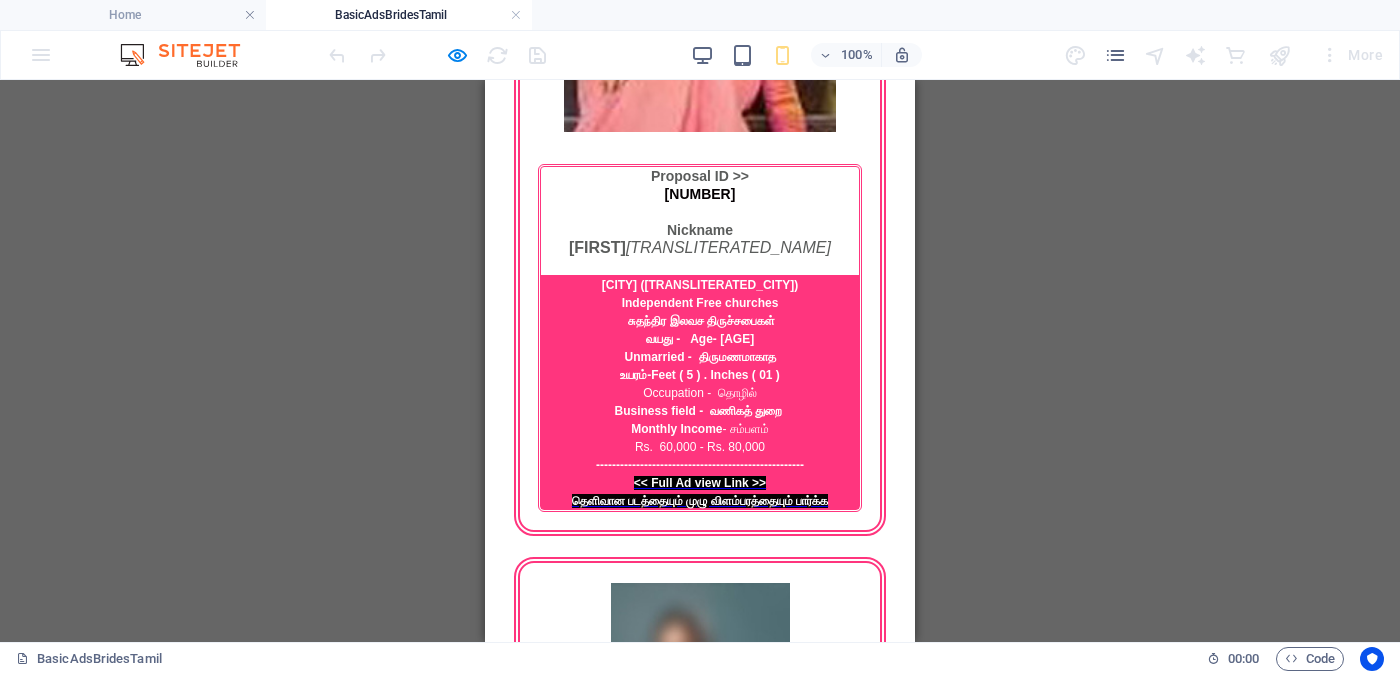 click on "<< Full Ad view Link >>" at bounding box center (700, 2600) 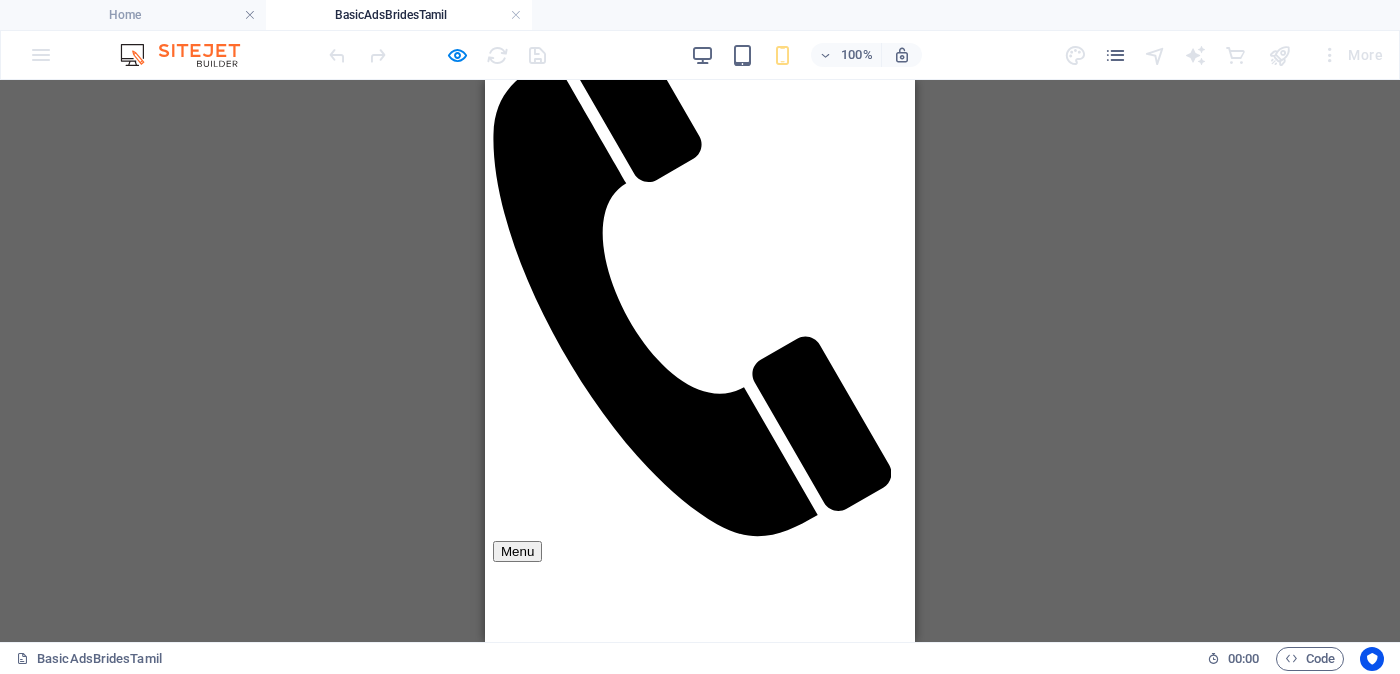 scroll, scrollTop: 499, scrollLeft: 0, axis: vertical 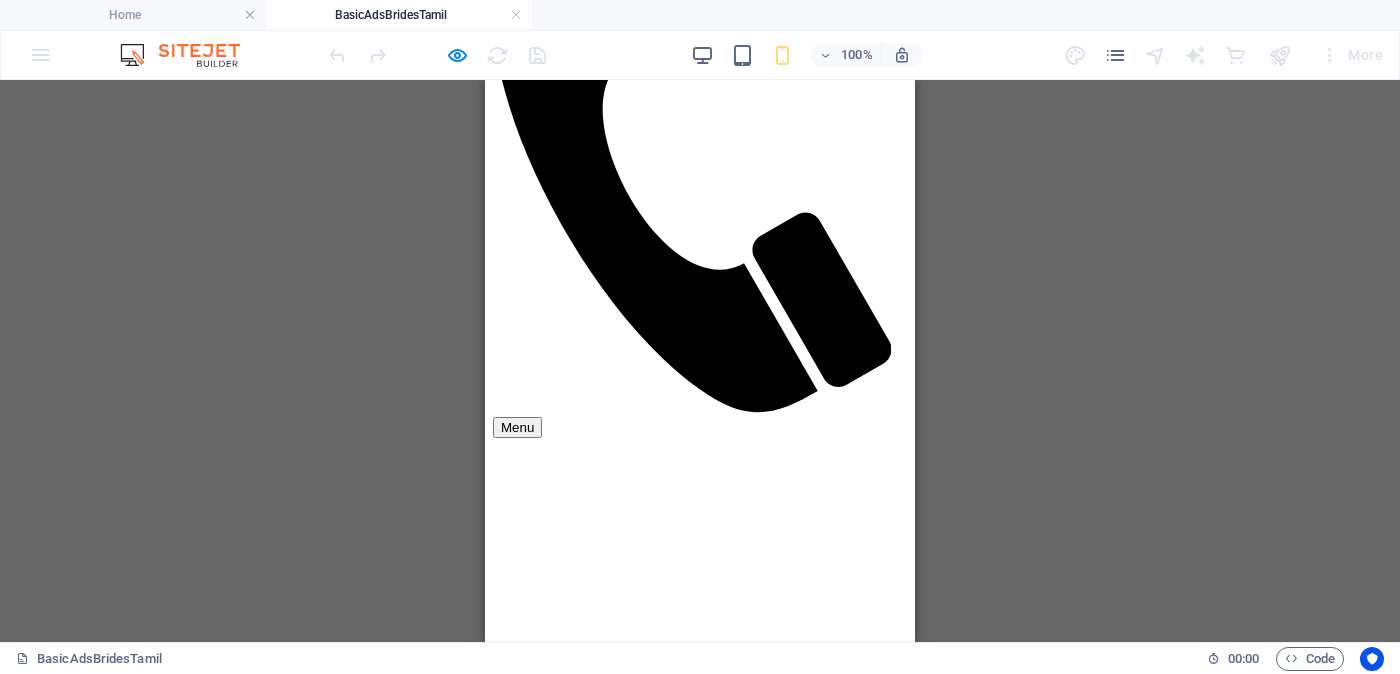 click on "<< Full Ad view Link >>" at bounding box center [700, 2061] 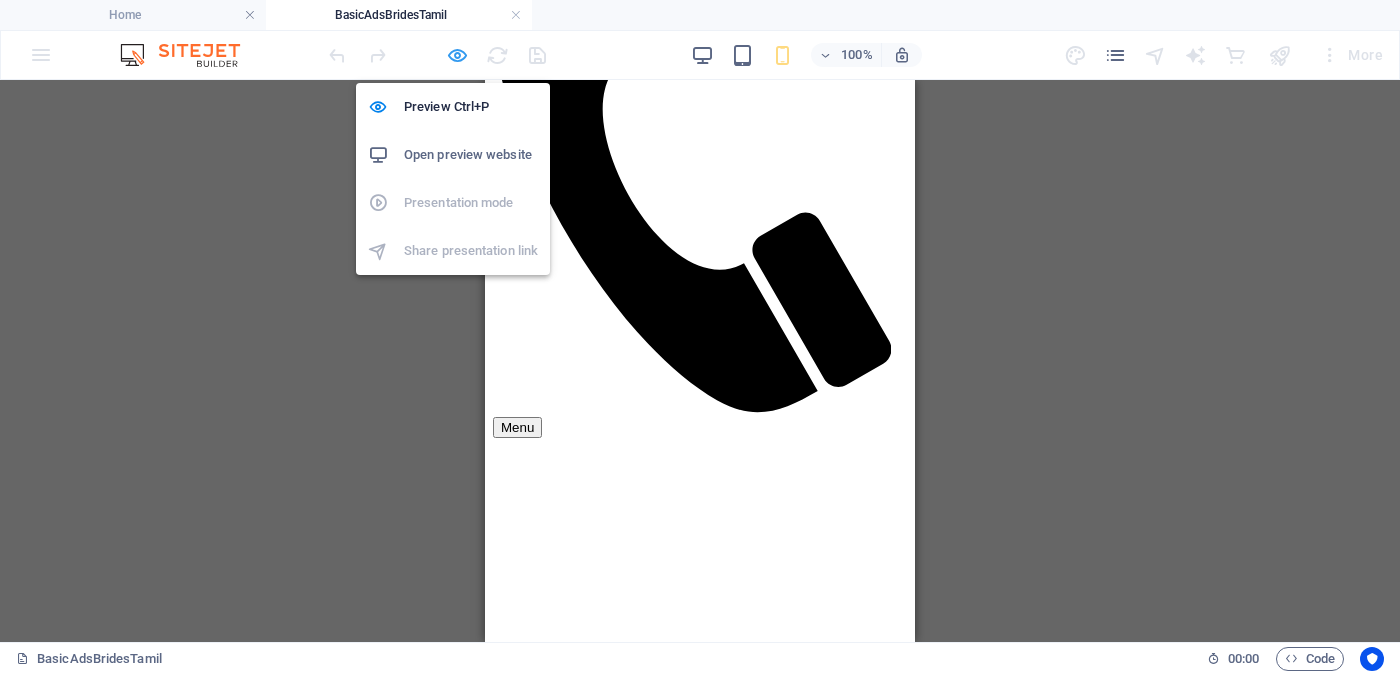 click at bounding box center (457, 55) 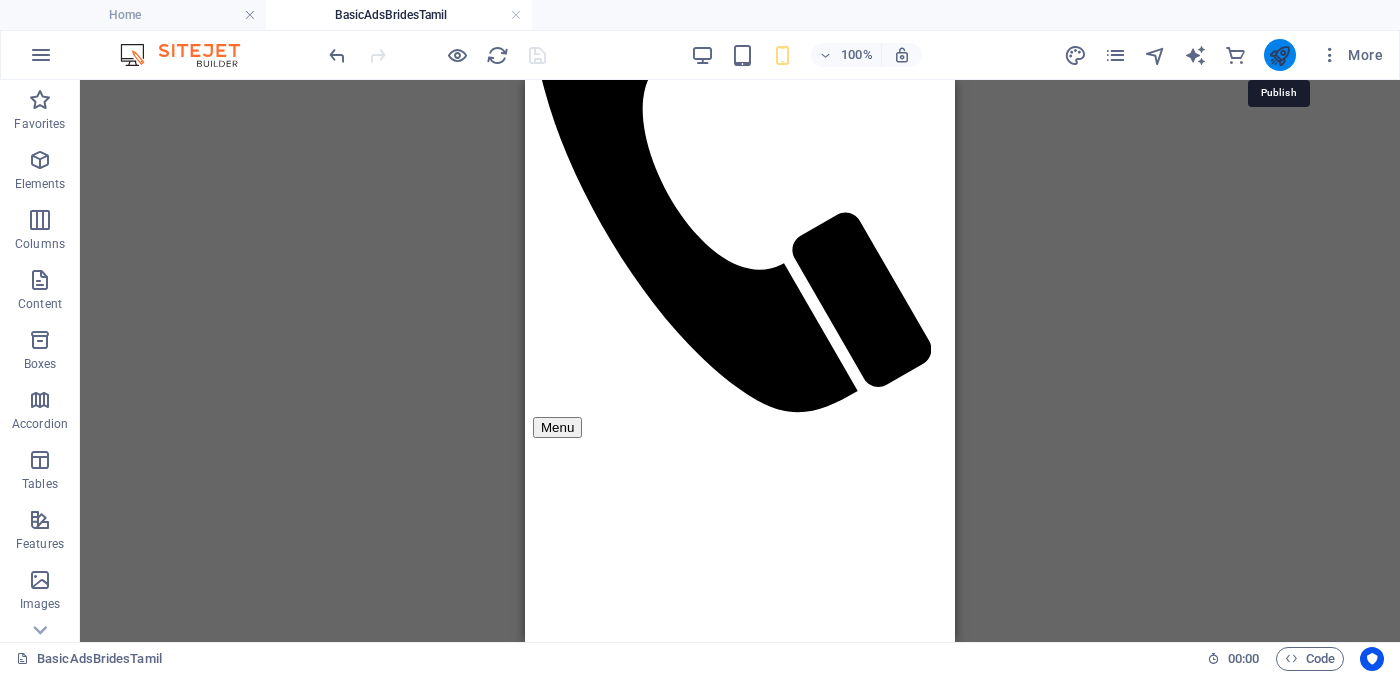 click at bounding box center (1279, 55) 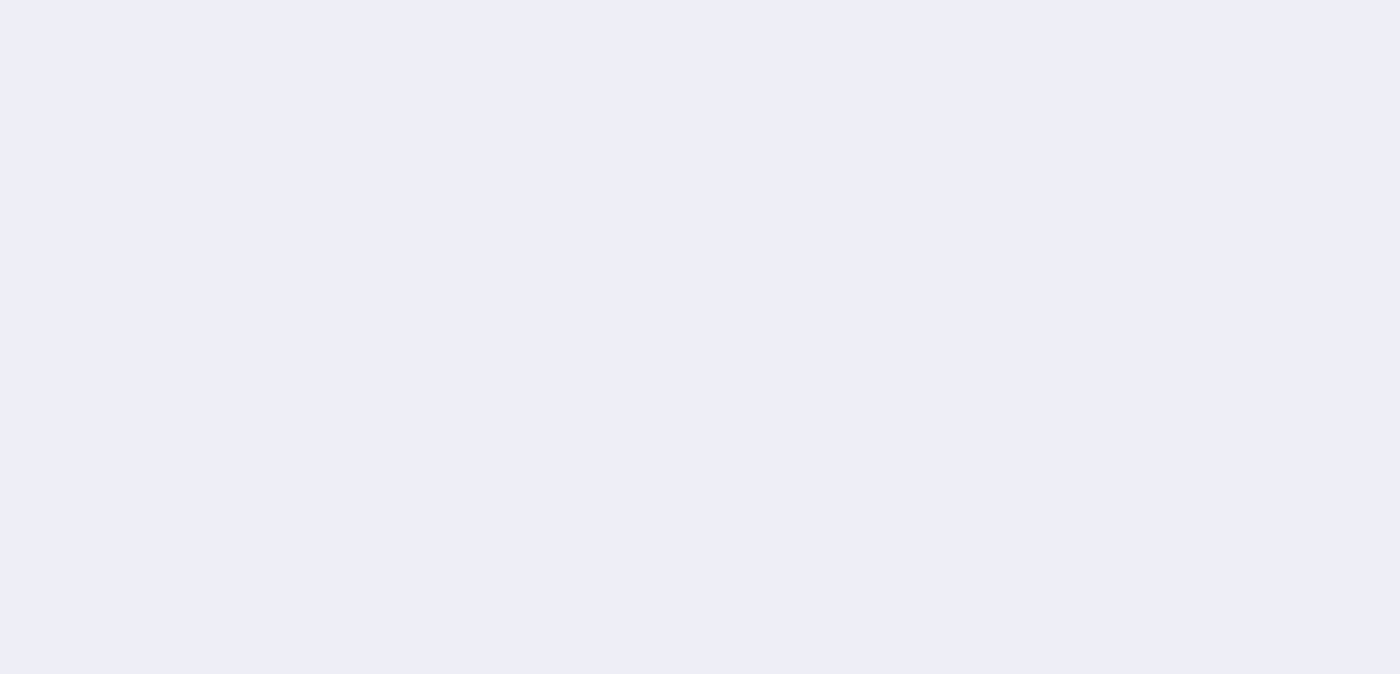 scroll, scrollTop: 0, scrollLeft: 0, axis: both 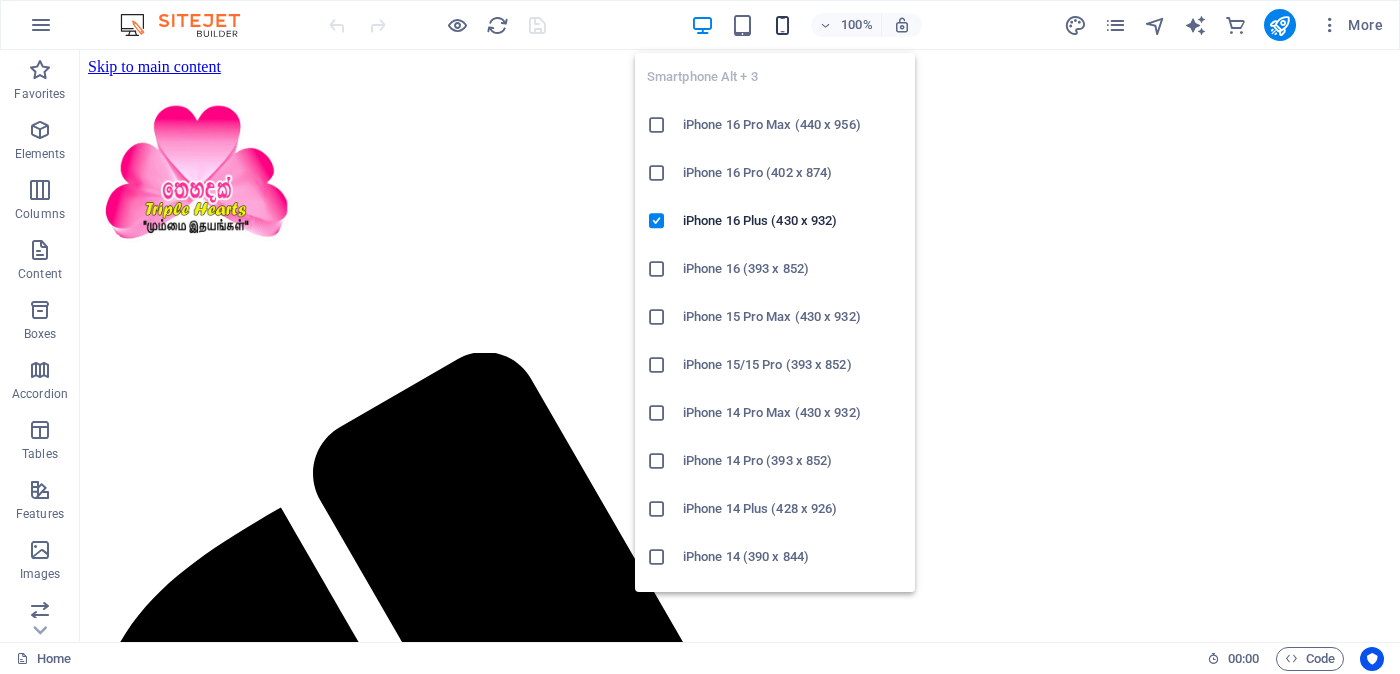 click at bounding box center (782, 25) 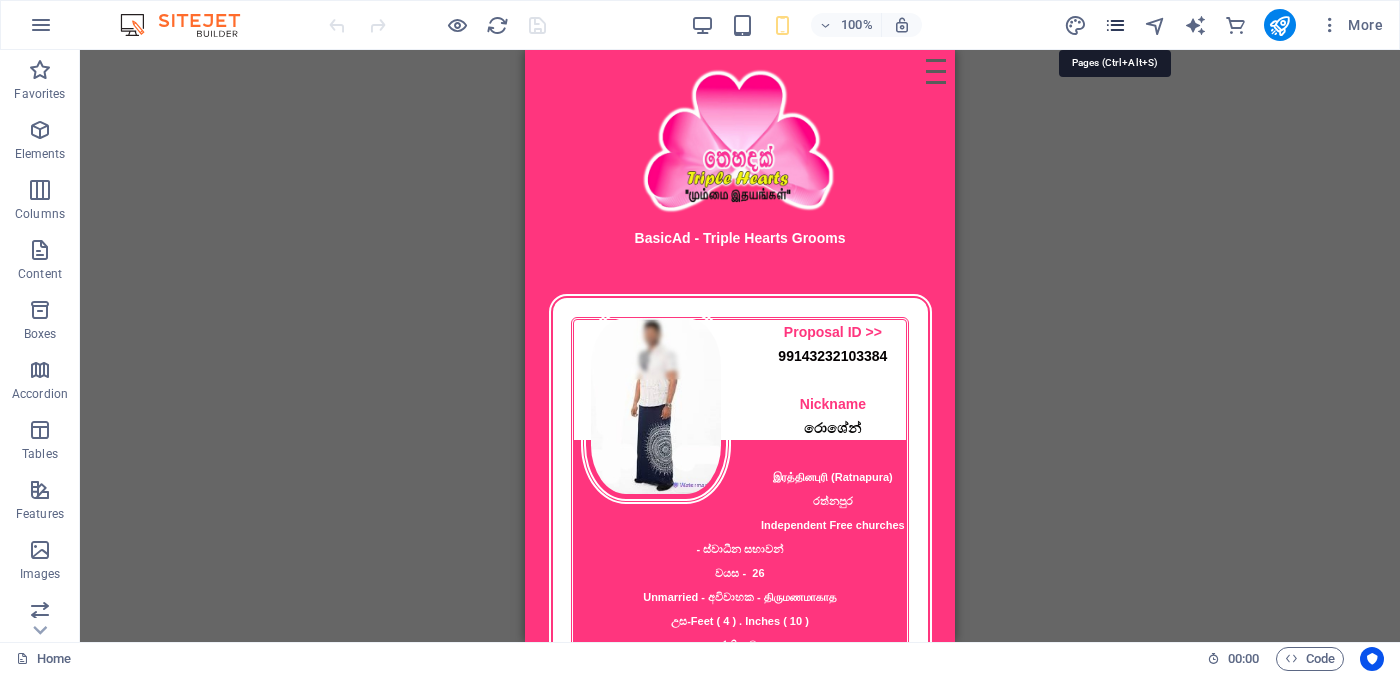 click at bounding box center [1115, 25] 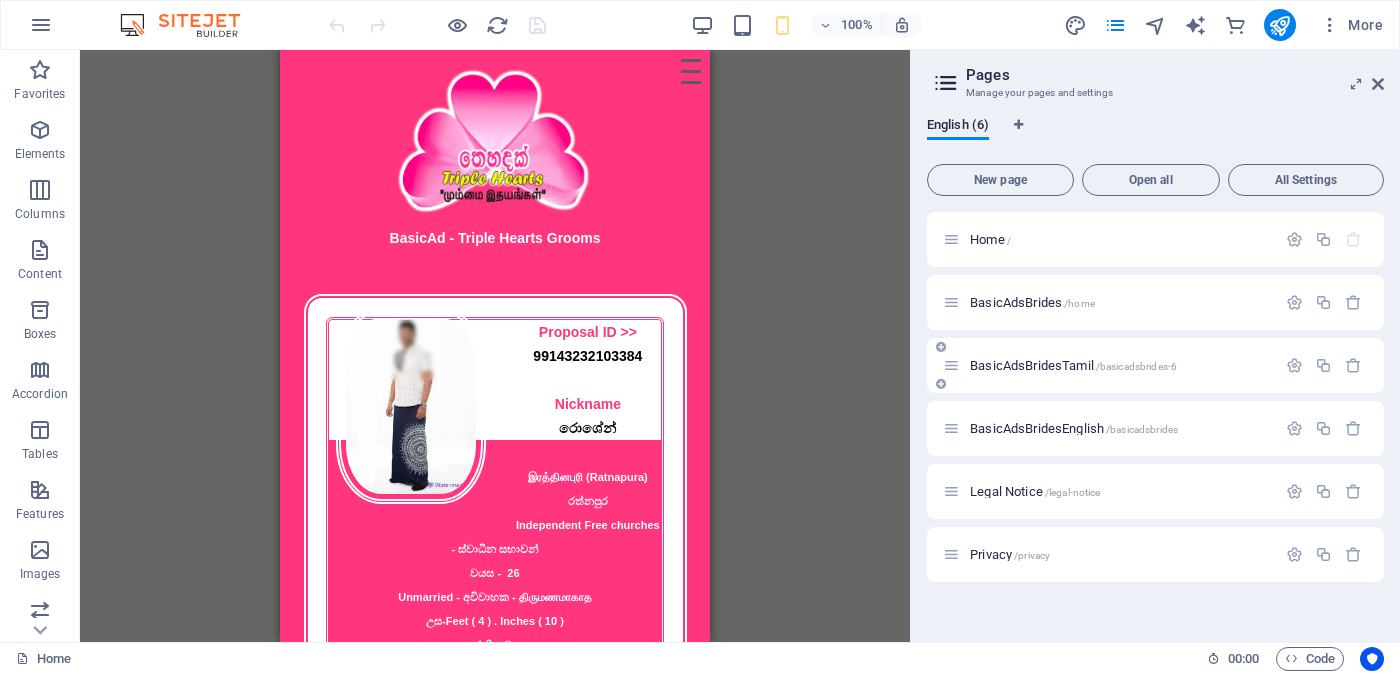 click on "BasicAdsBridesTamil /basicadsbrides-6" at bounding box center [1073, 365] 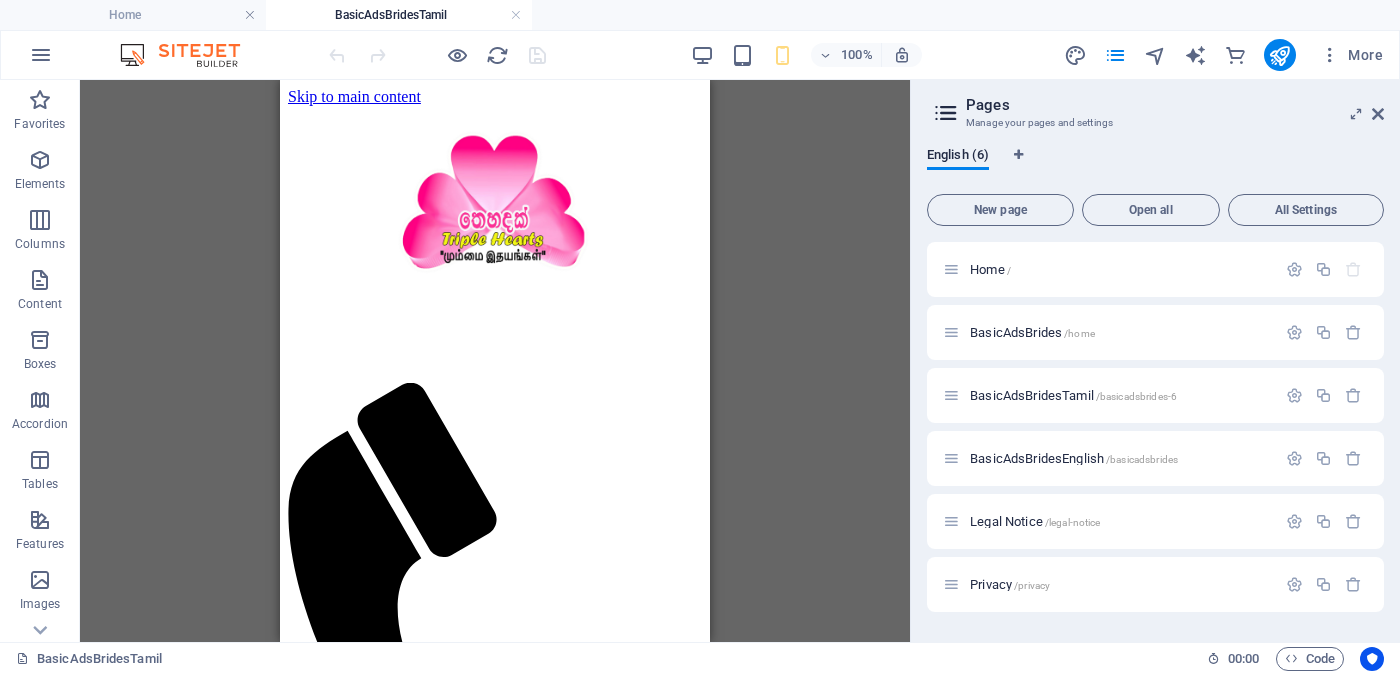 scroll, scrollTop: 0, scrollLeft: 0, axis: both 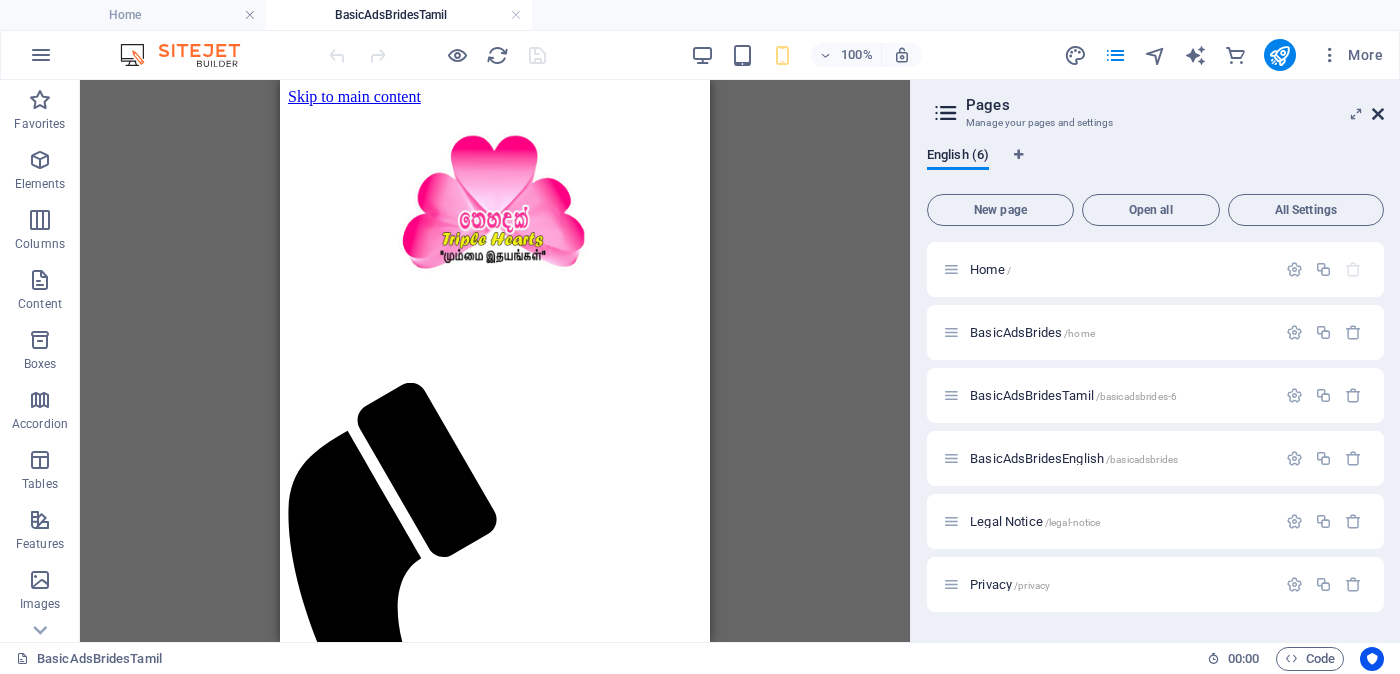 click at bounding box center (1378, 114) 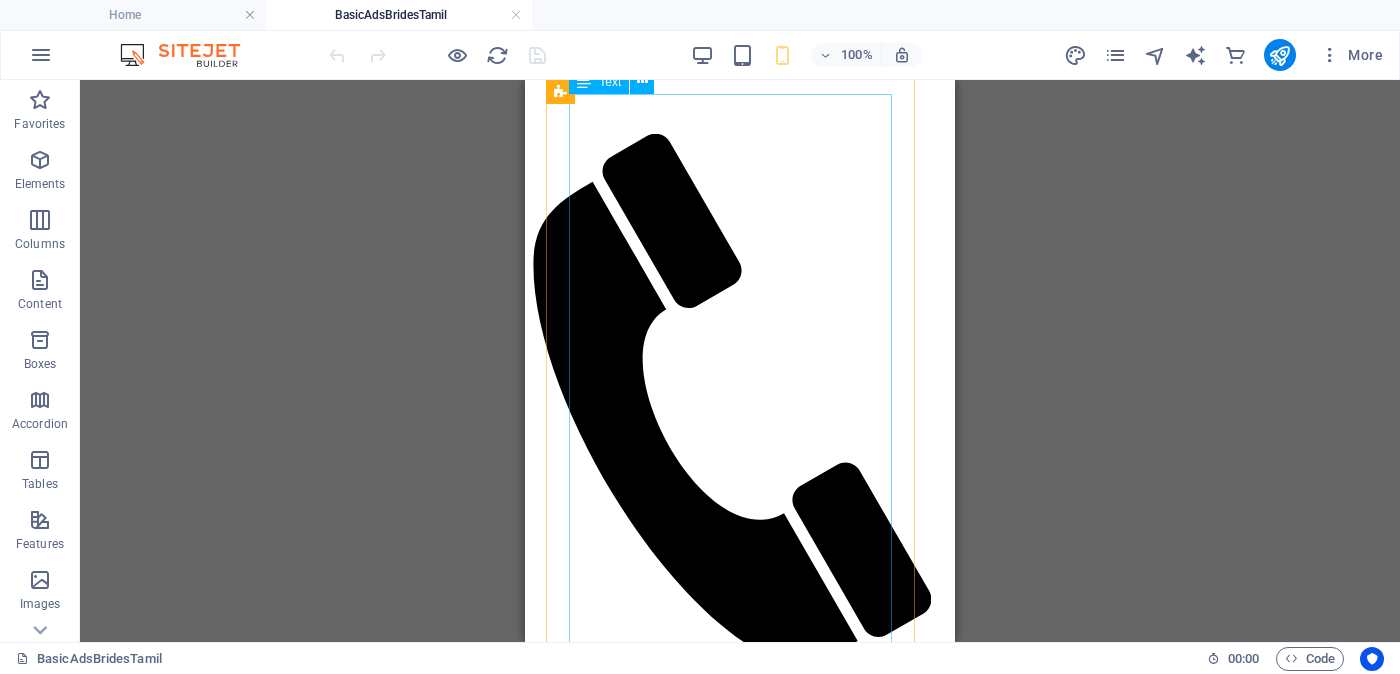 scroll, scrollTop: 375, scrollLeft: 0, axis: vertical 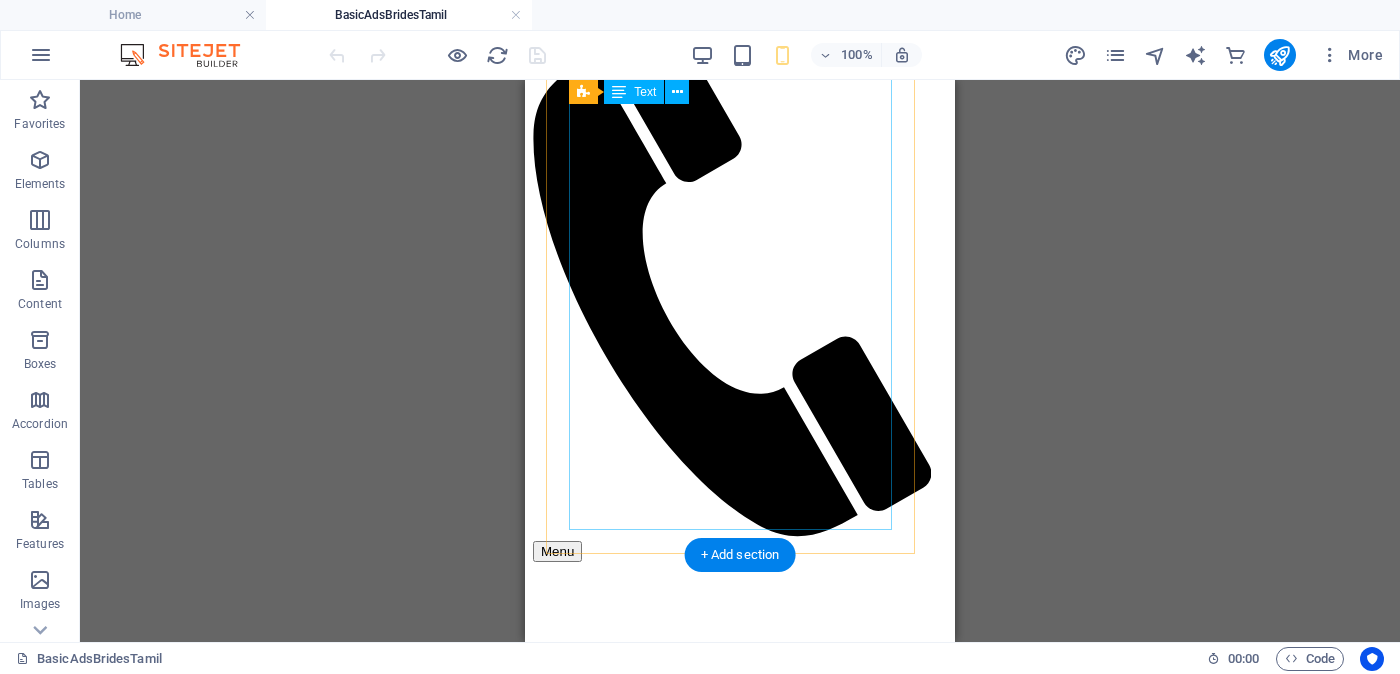 click on "Proposal ID >> [NUMBER] [FIRST] ([CITY]) Independent Free churches - சுதந்திர இலவச திருச்சபைகள் Age - வயது - [AGE] Unmarried - திருமணமாகாத உயரம் - Feet ( [NUMBER] ) . Inches ( [NUMBER] ) Occupation - தொழில் Foreign Employed - வெளிநாடு வேலை Monthly Income - சம்பளம் Between Rs. 2,00,000 - Rs. 3,00,000 ---------------------------------------------------- << Full Ad view Link >> தெளிவான படத்தையும் முழு விளம்பரத்தையும் பார்க்க" at bounding box center (740, 2189) 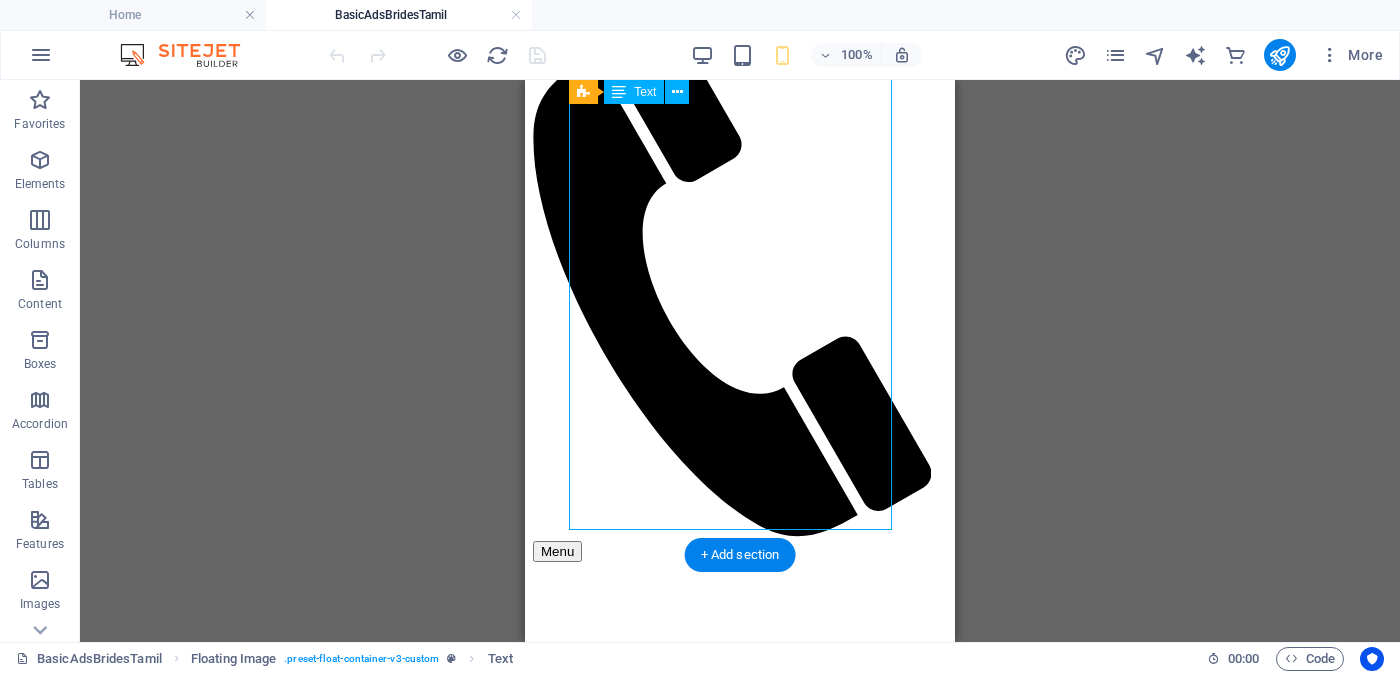 click on "Proposal ID >> [NUMBER] [FIRST] ([CITY]) Independent Free churches - சுதந்திர இலவச திருச்சபைகள் Age - வயது - [AGE] Unmarried - திருமணமாகாத உயரம் - Feet ( [NUMBER] ) . Inches ( [NUMBER] ) Occupation - தொழில் Foreign Employed - வெளிநாடு வேலை Monthly Income - சம்பளம் Between Rs. 2,00,000 - Rs. 3,00,000 ---------------------------------------------------- << Full Ad view Link >> தெளிவான படத்தையும் முழு விளம்பரத்தையும் பார்க்க" at bounding box center [740, 2189] 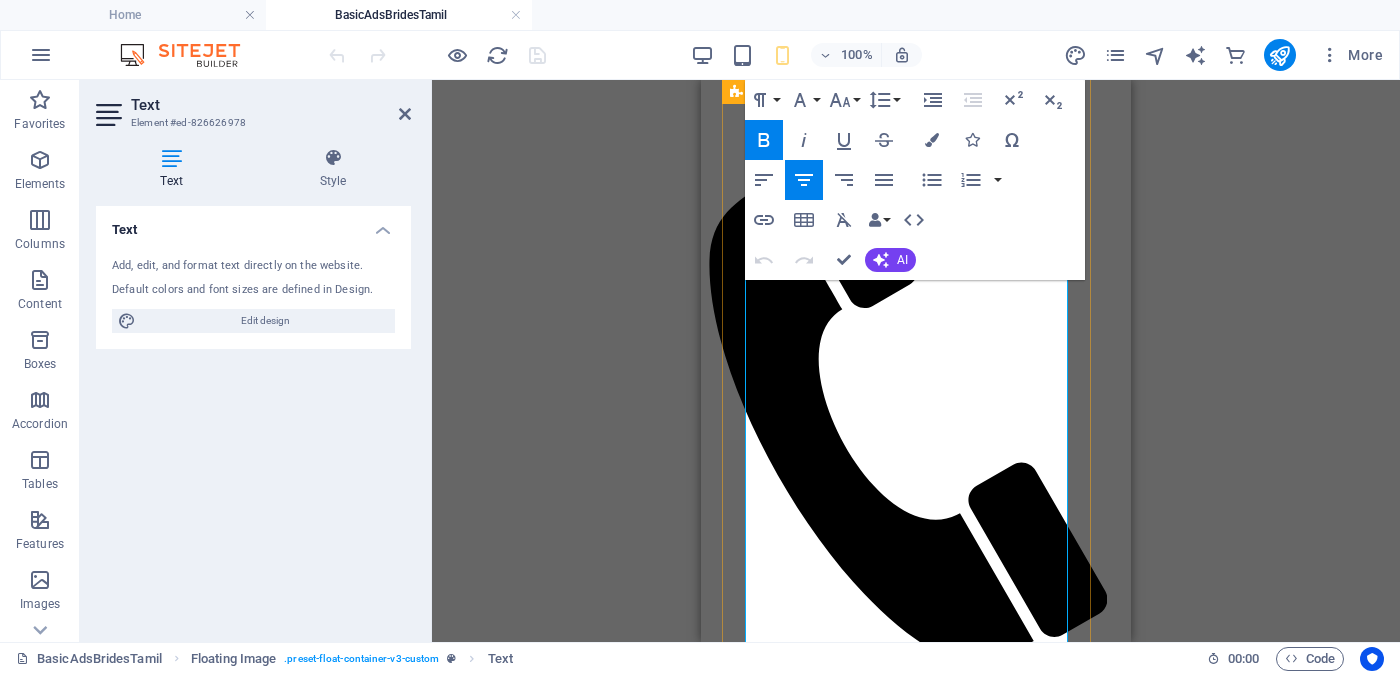 scroll, scrollTop: 375, scrollLeft: 0, axis: vertical 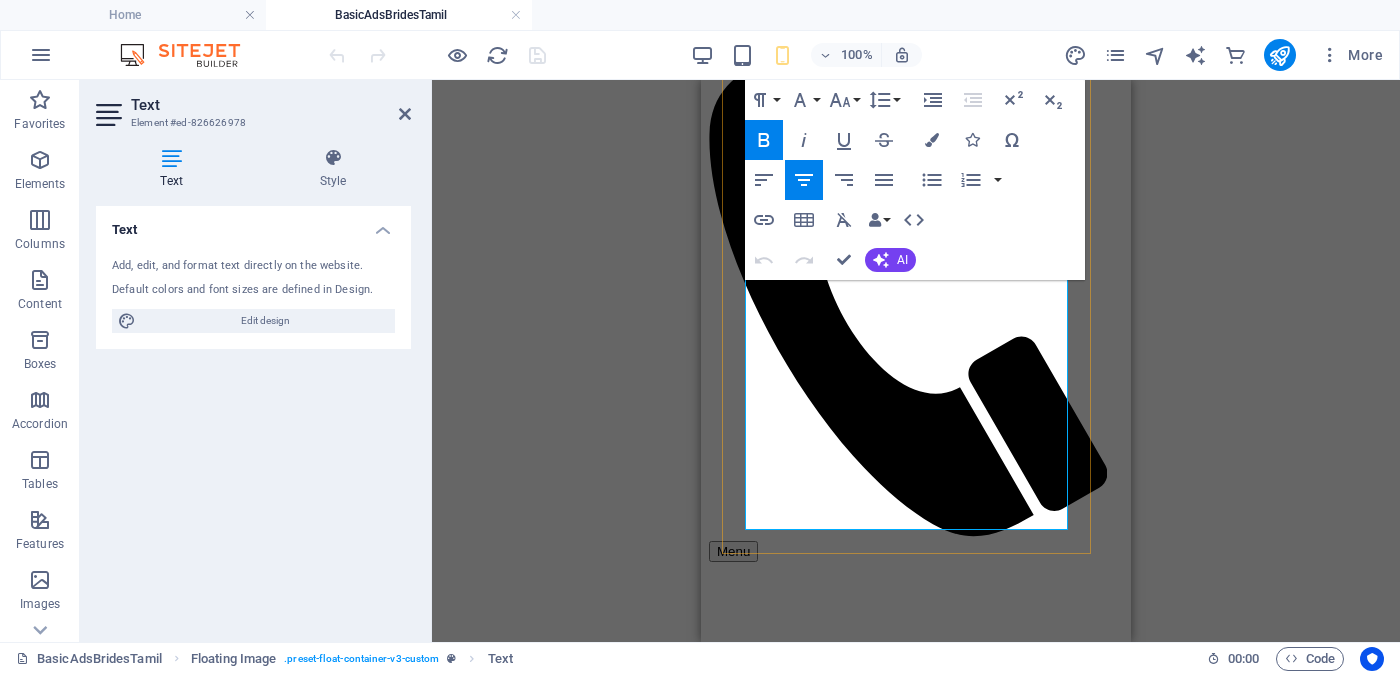 drag, startPoint x: 848, startPoint y: 437, endPoint x: 993, endPoint y: 483, distance: 152.12166 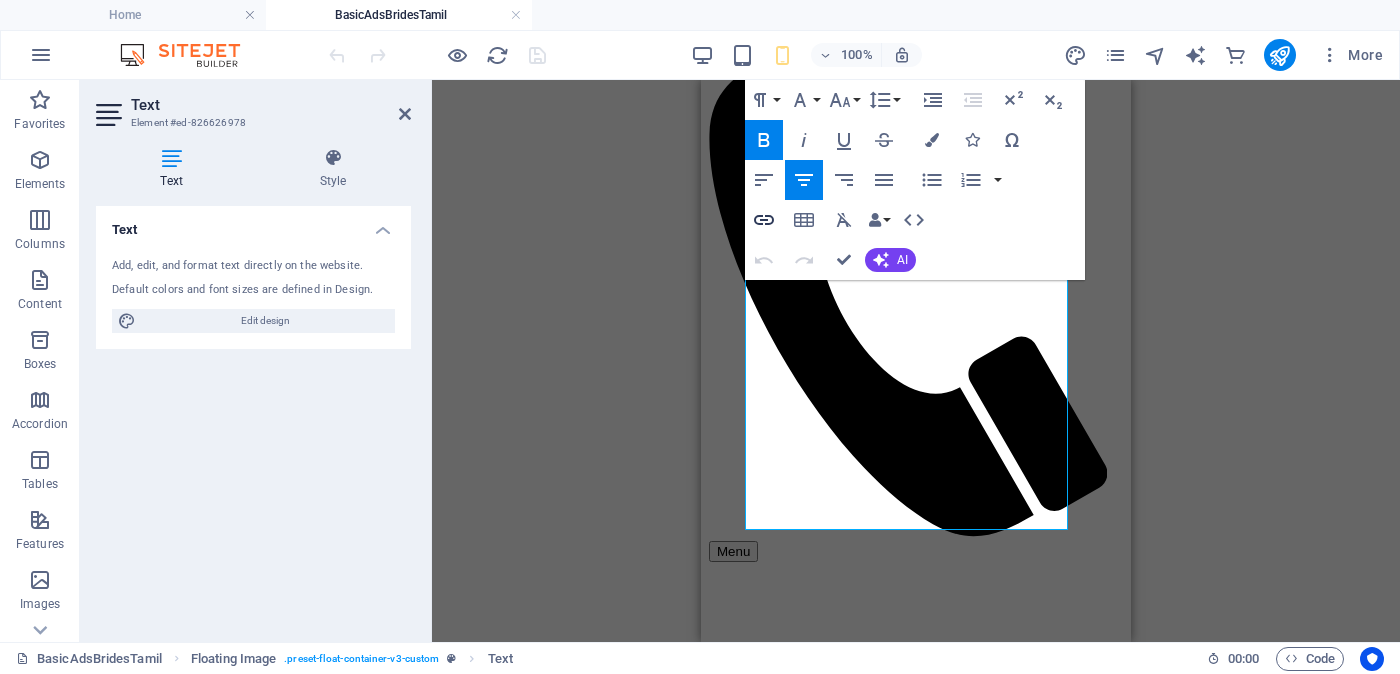 click 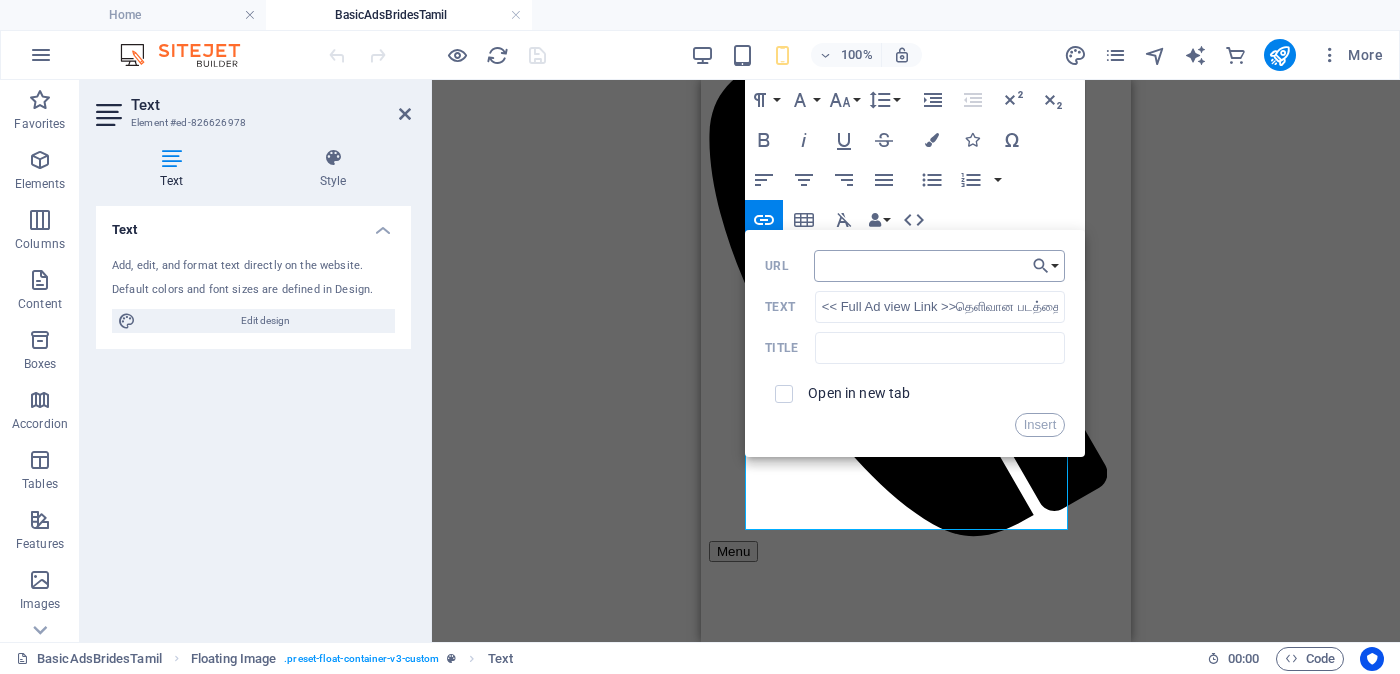 click on "URL" at bounding box center (940, 266) 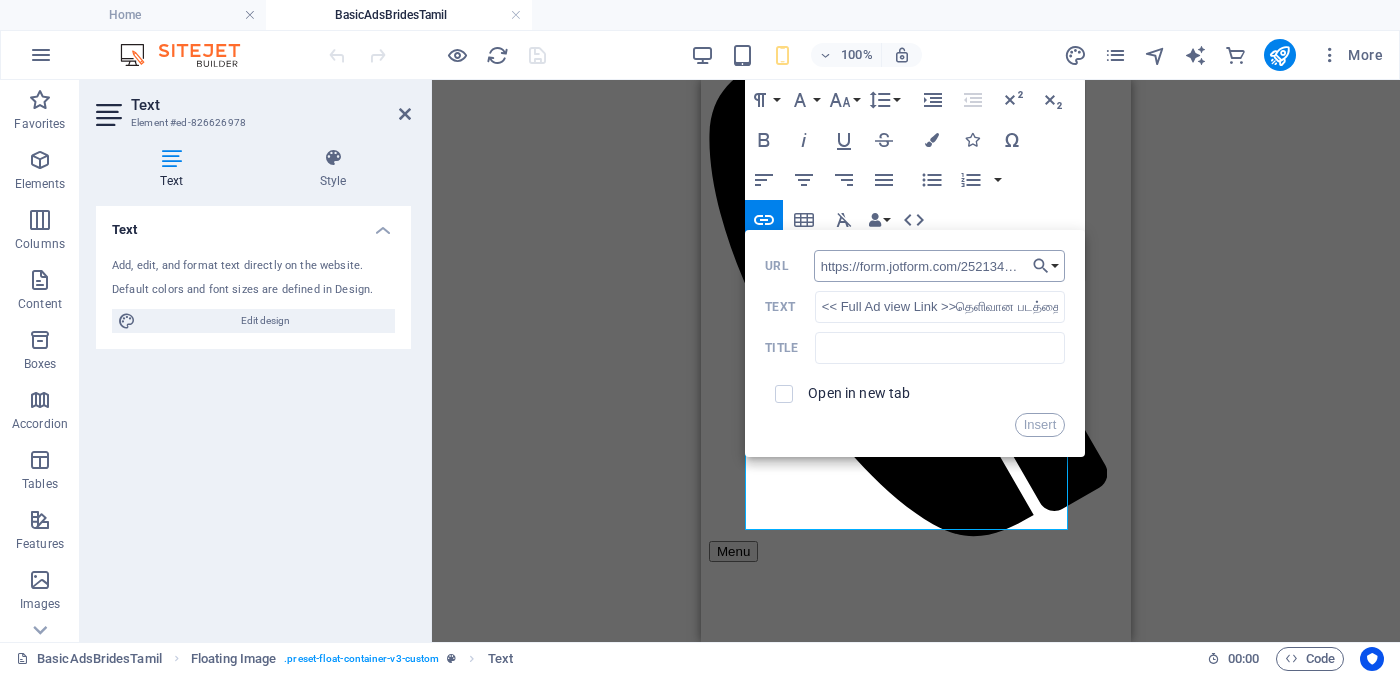scroll, scrollTop: 0, scrollLeft: 47, axis: horizontal 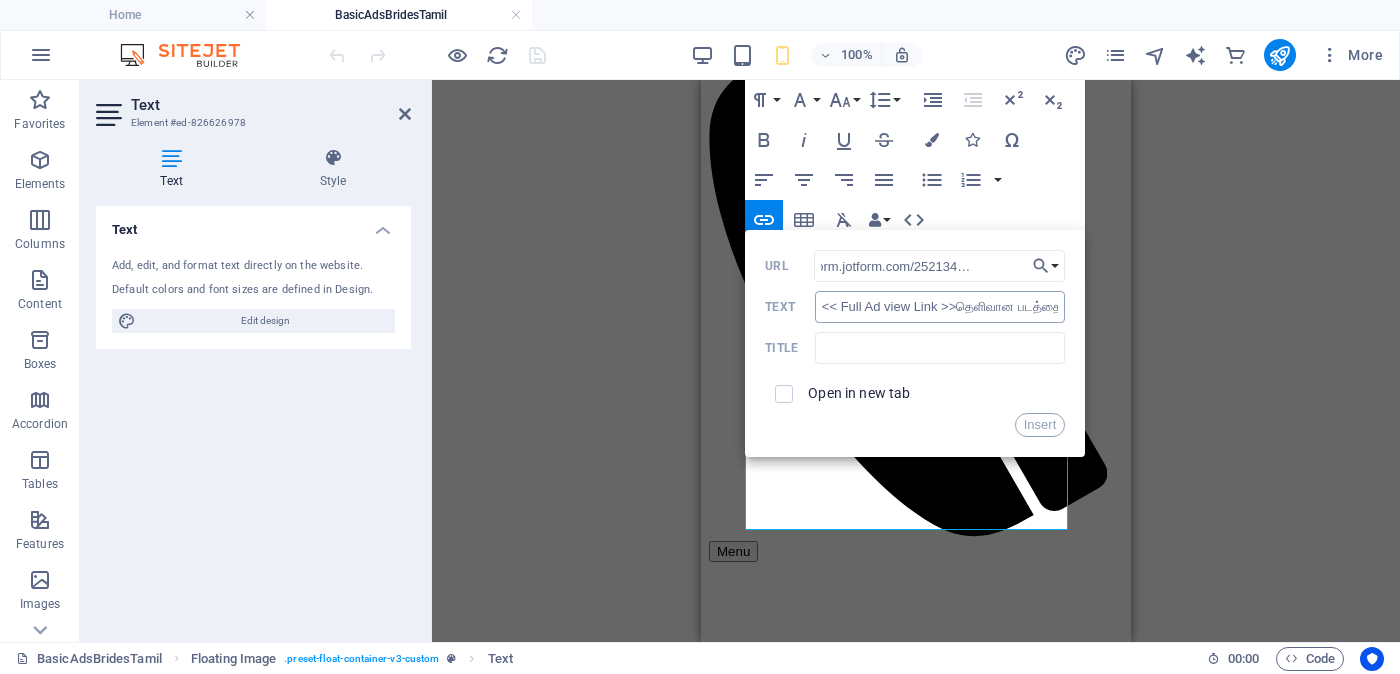 type on "https://form.jotform.com/252134091134446" 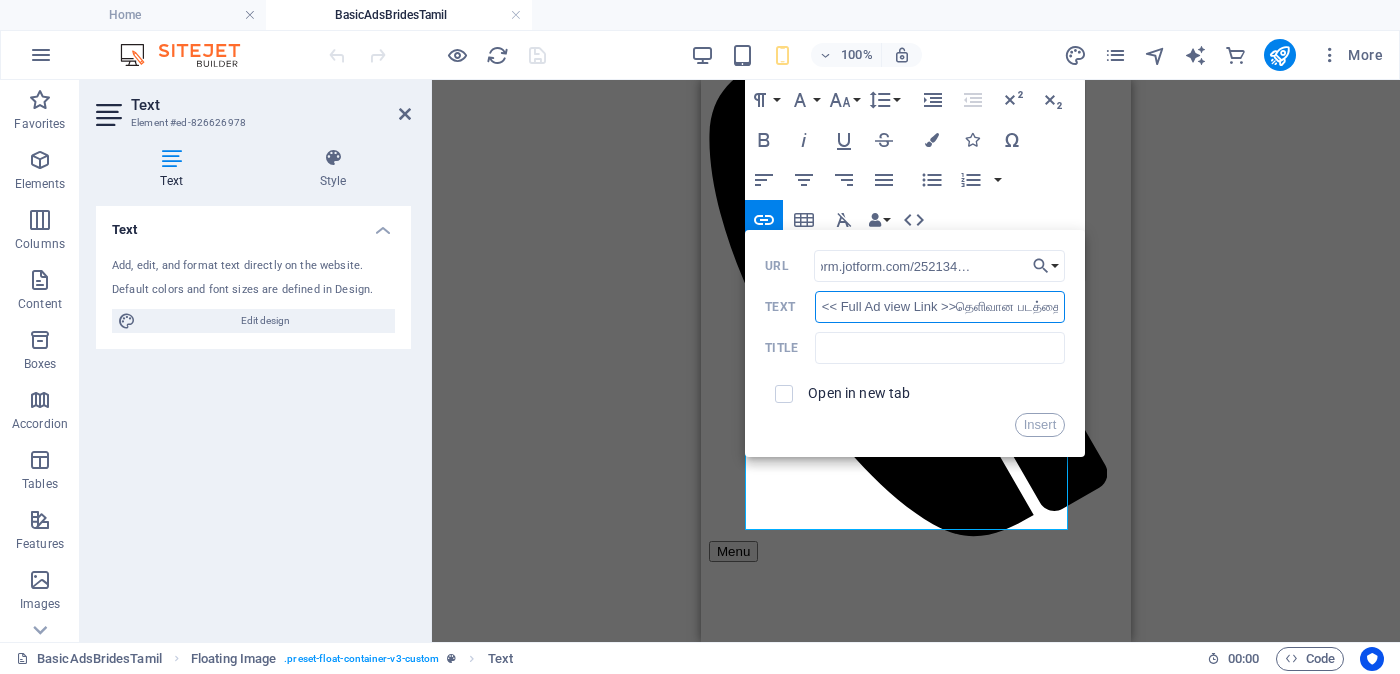 scroll, scrollTop: 0, scrollLeft: 0, axis: both 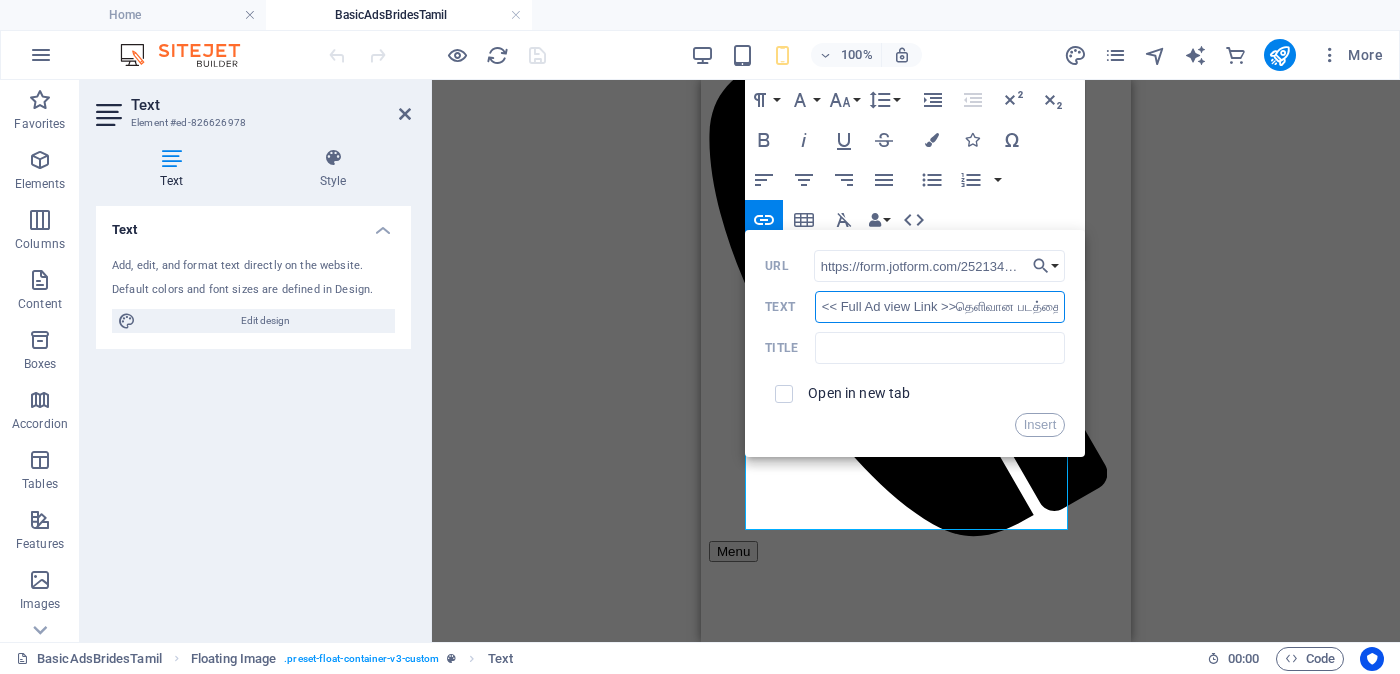 click on "<< Full Ad view Link >>தெளிவான படத்தையும் முழு விளம்பரத்தையும் பார்க்க" at bounding box center (940, 307) 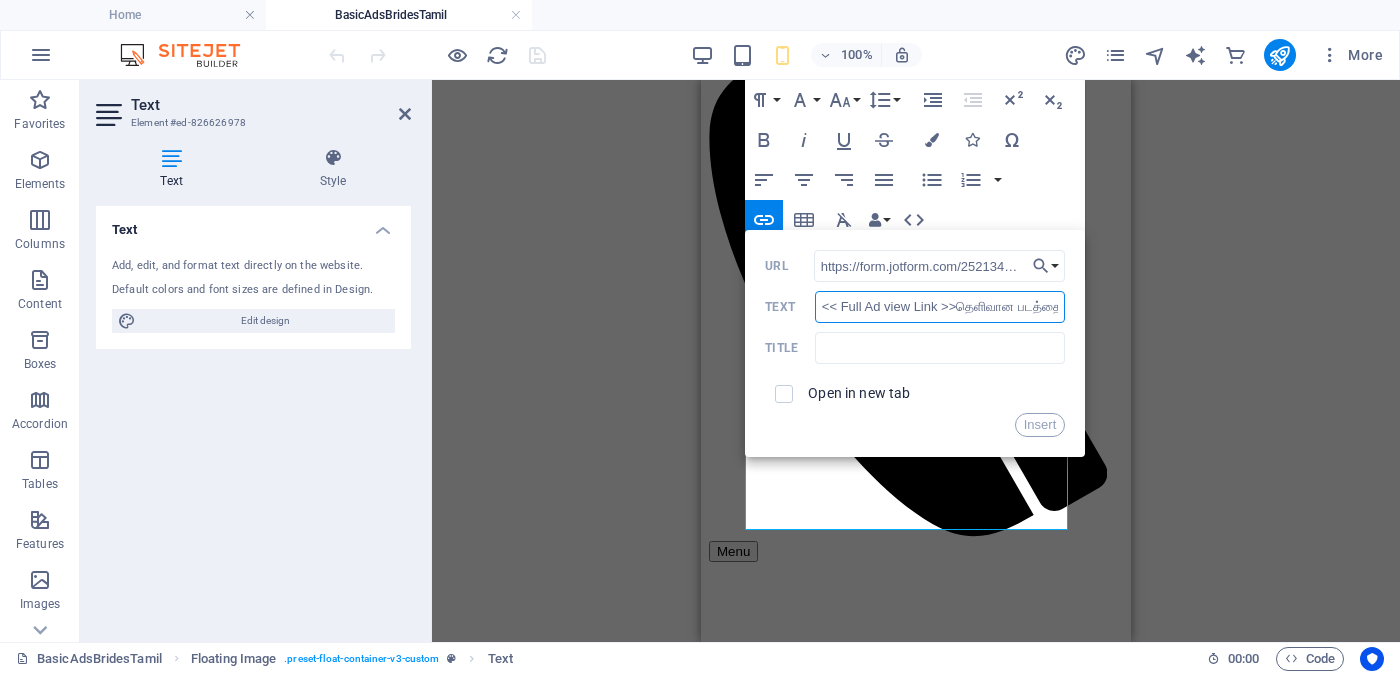 type 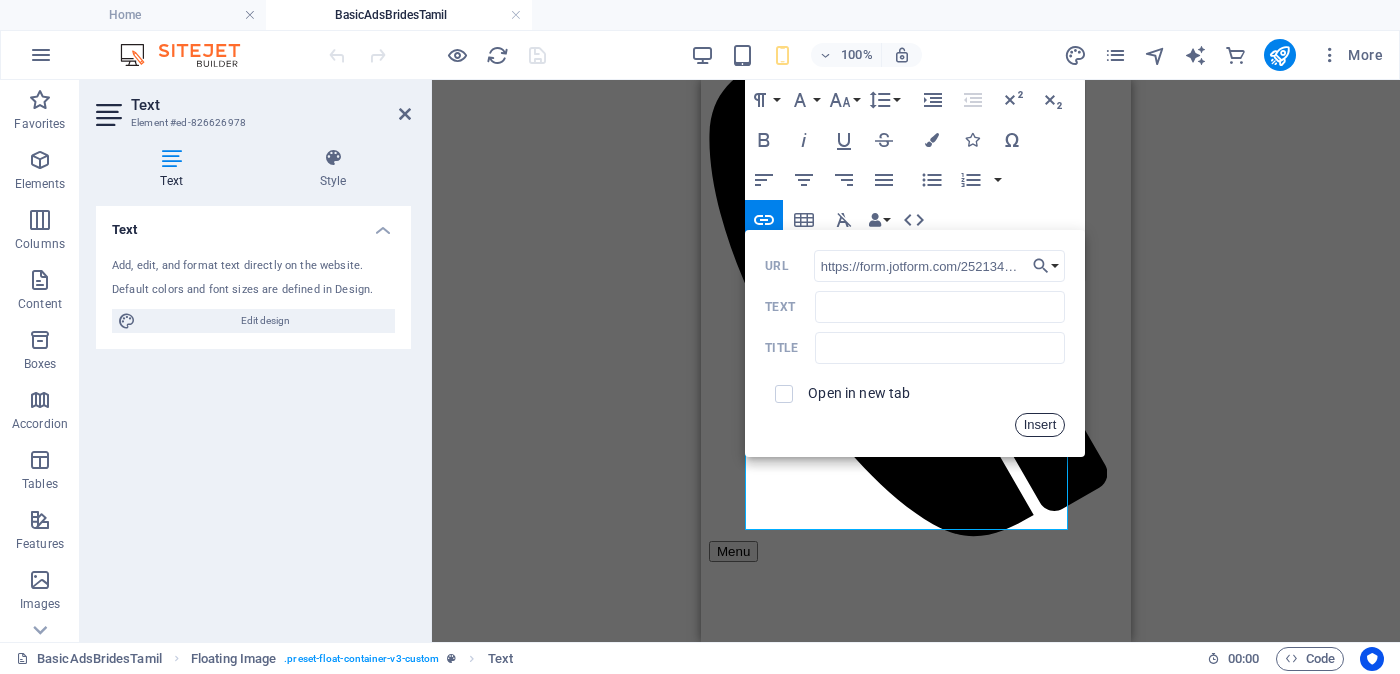 click on "Insert" at bounding box center [1040, 425] 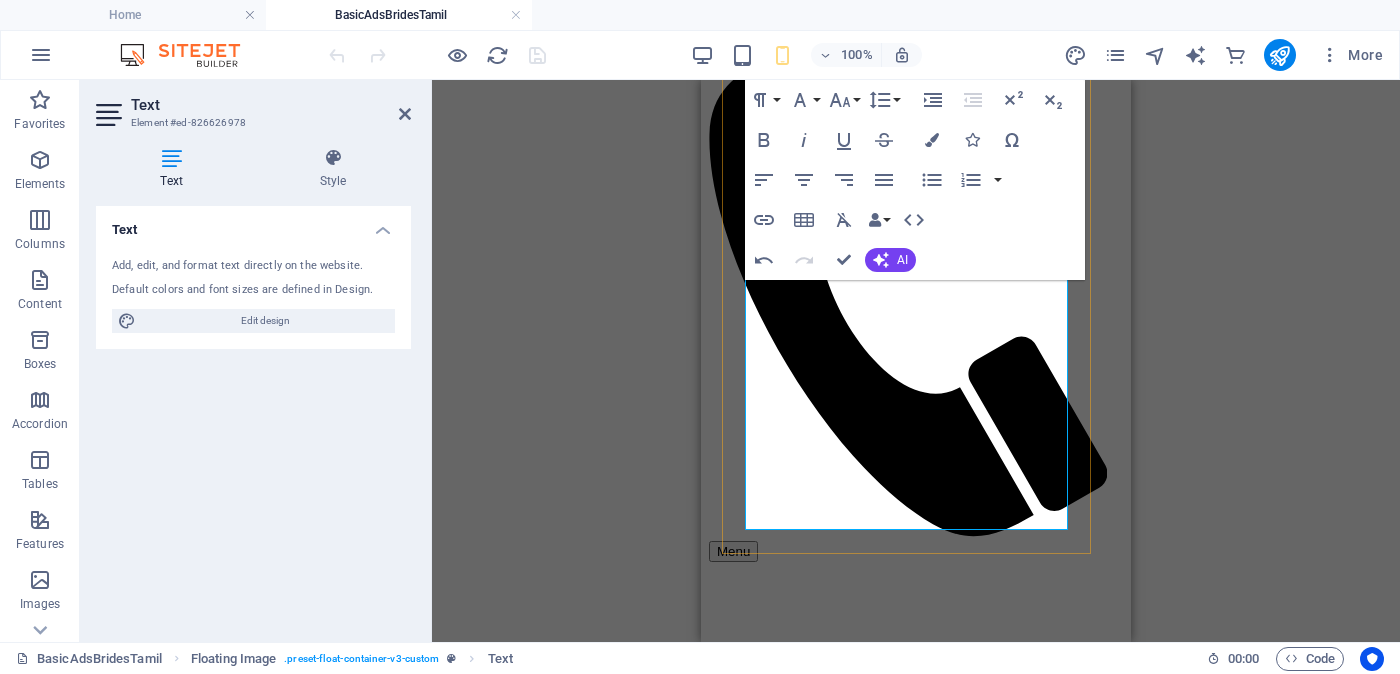 scroll, scrollTop: 625, scrollLeft: 0, axis: vertical 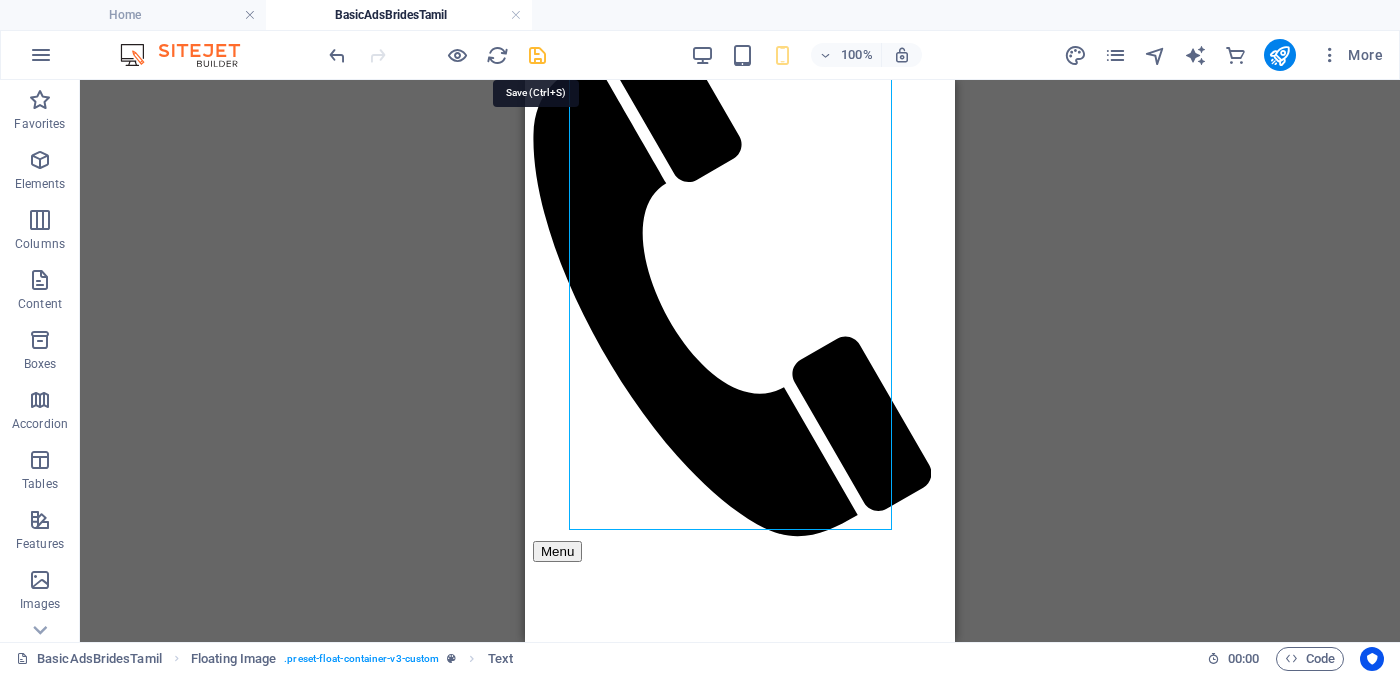click at bounding box center [537, 55] 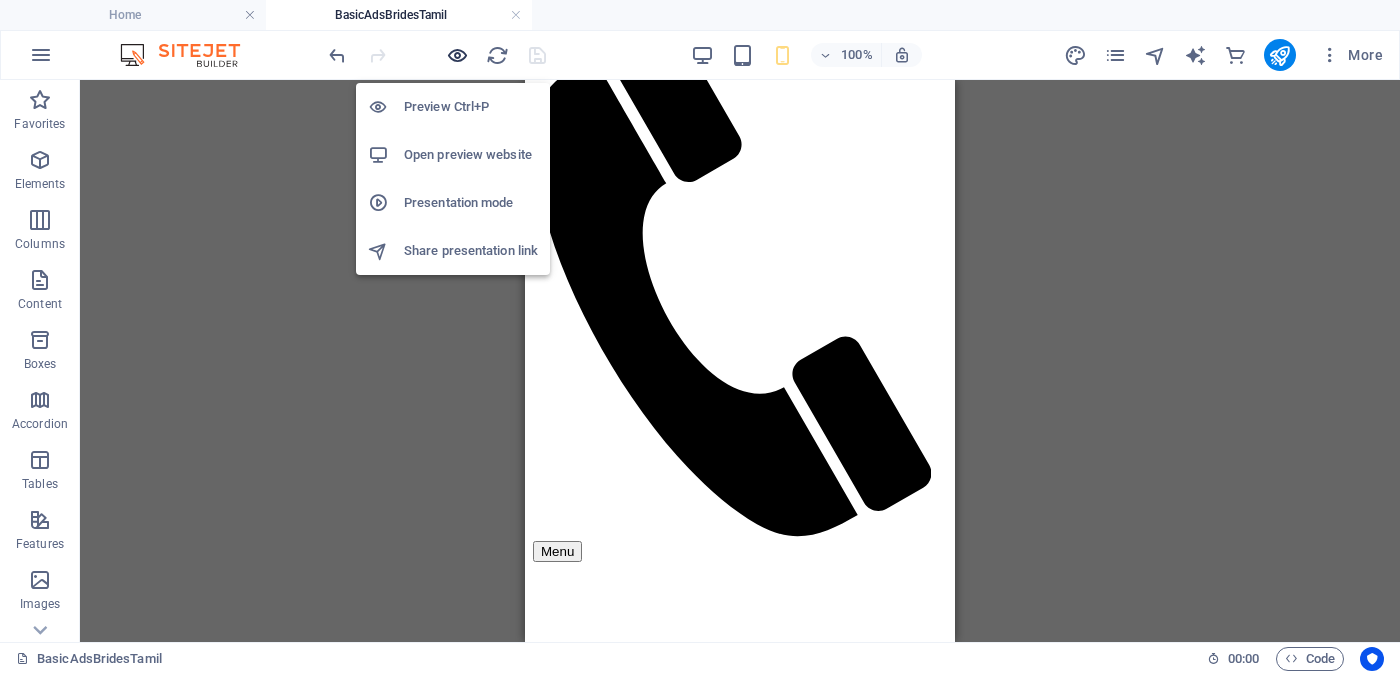 click at bounding box center (457, 55) 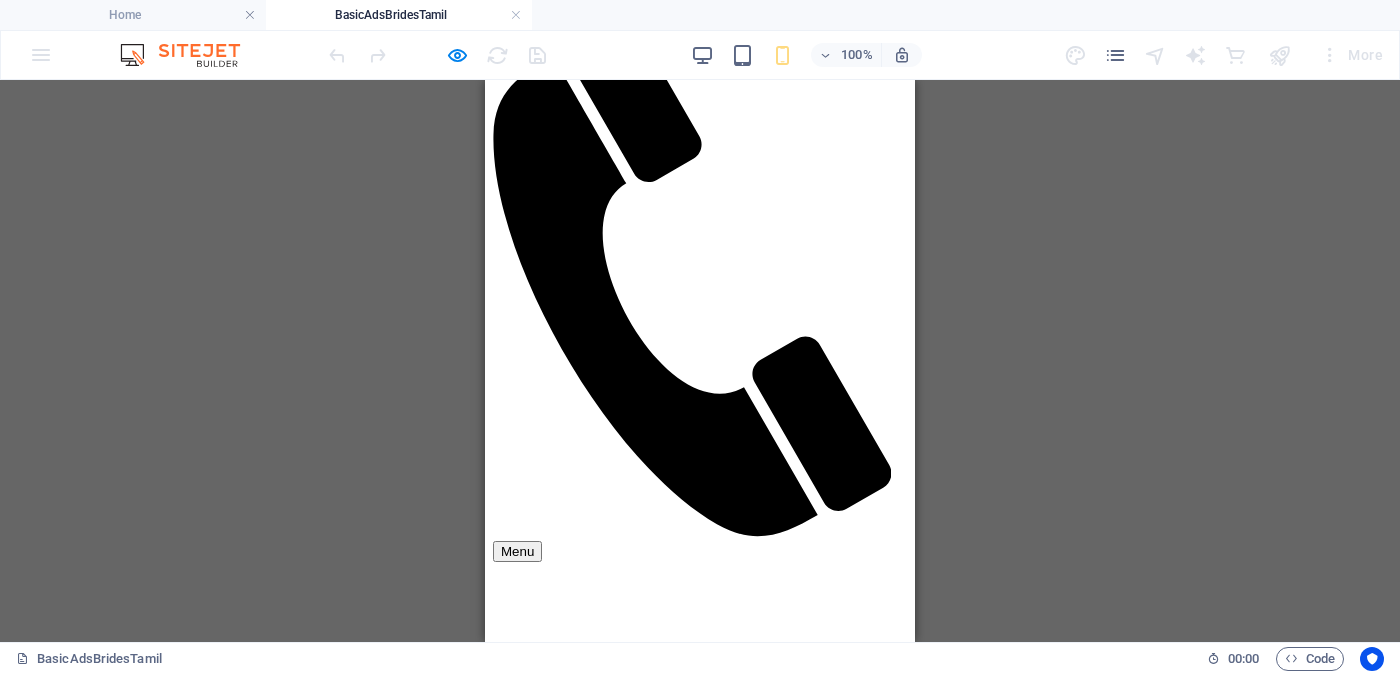 scroll, scrollTop: 499, scrollLeft: 0, axis: vertical 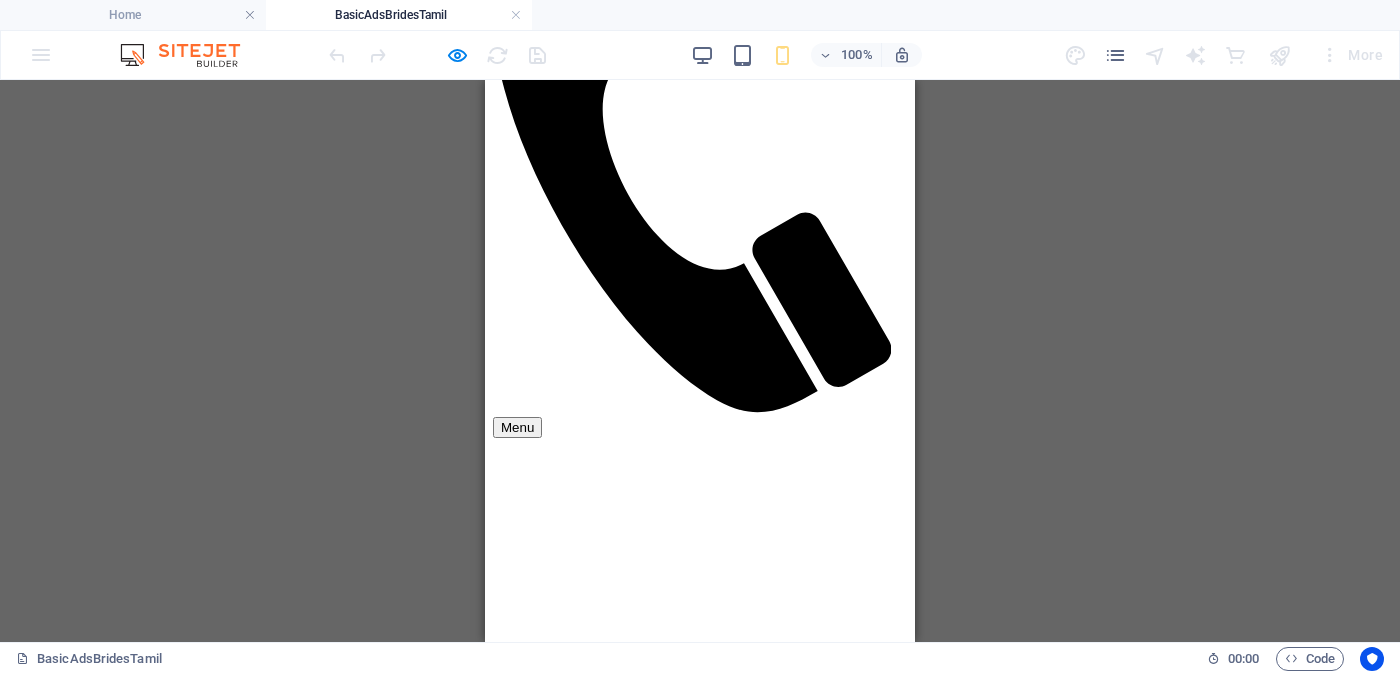 click on "<< Full Ad view Link >>" at bounding box center [700, 2061] 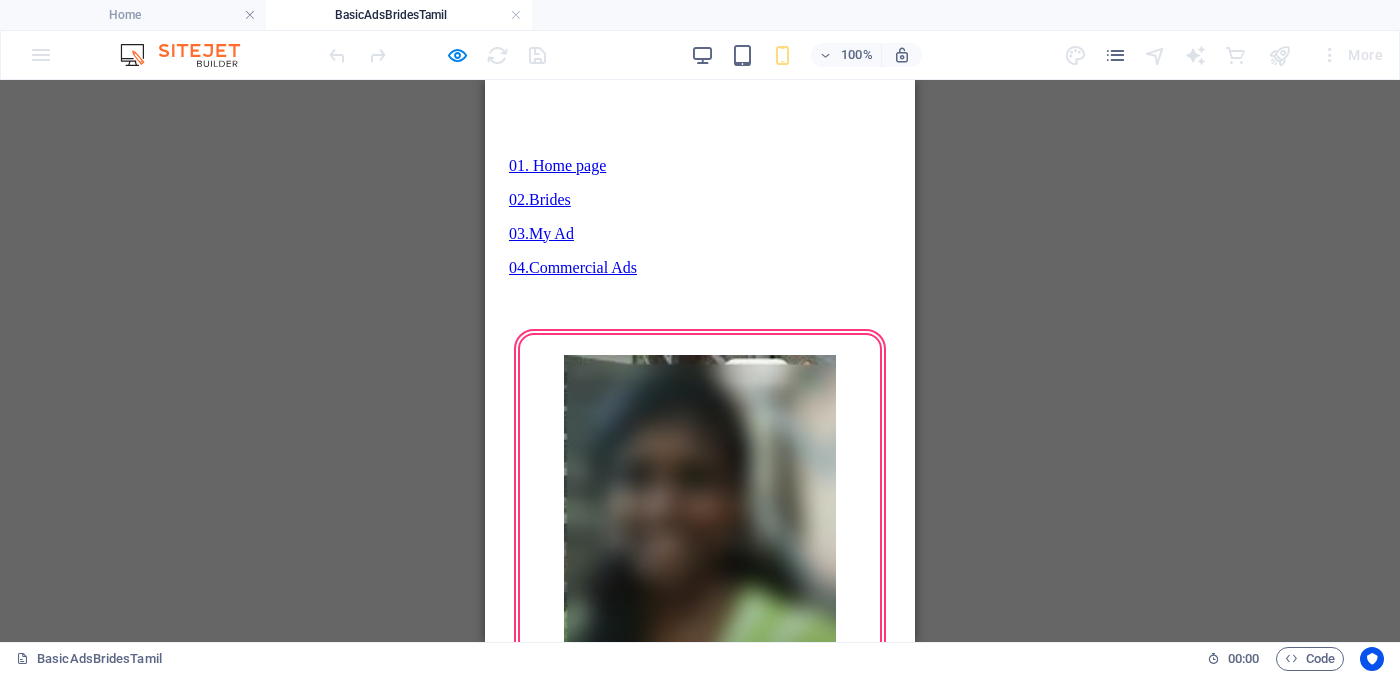 scroll, scrollTop: 1624, scrollLeft: 0, axis: vertical 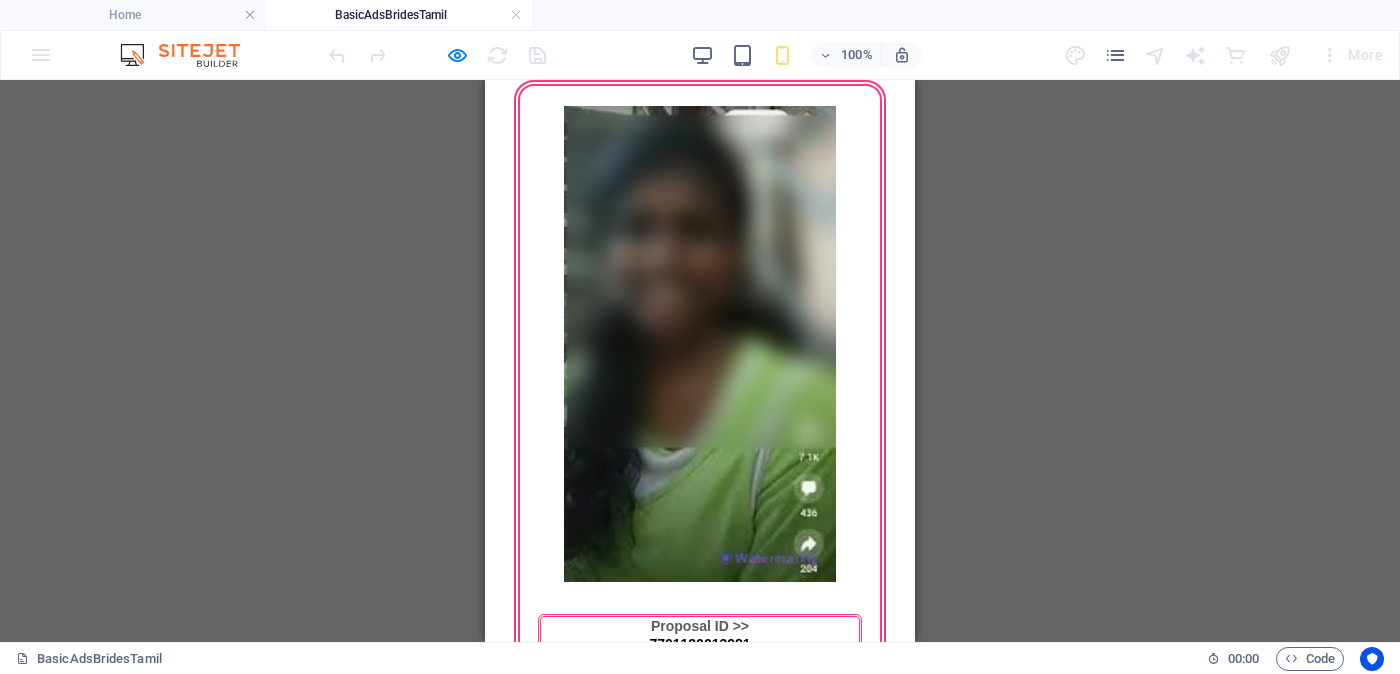 click on "தெளிவான படத்தையும் முழு விளம்பரத்தையும் பார்க்க" at bounding box center (700, 2442) 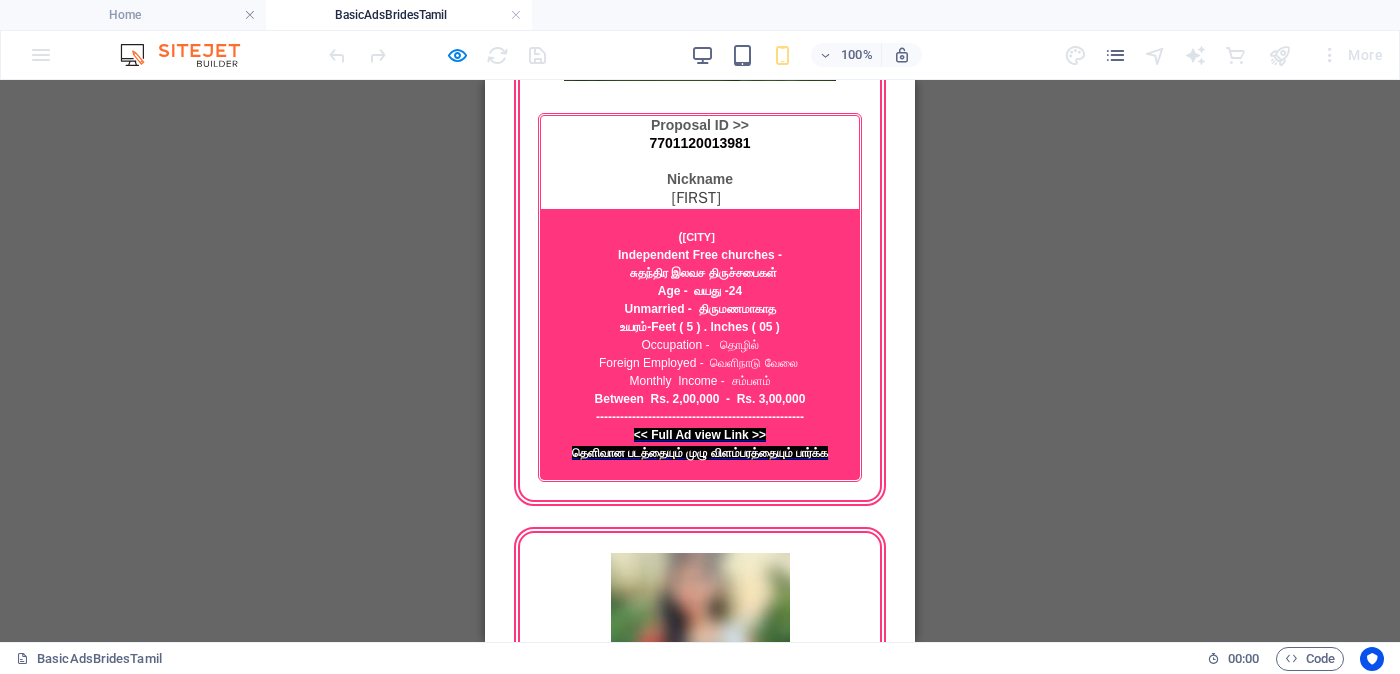 scroll, scrollTop: 2250, scrollLeft: 0, axis: vertical 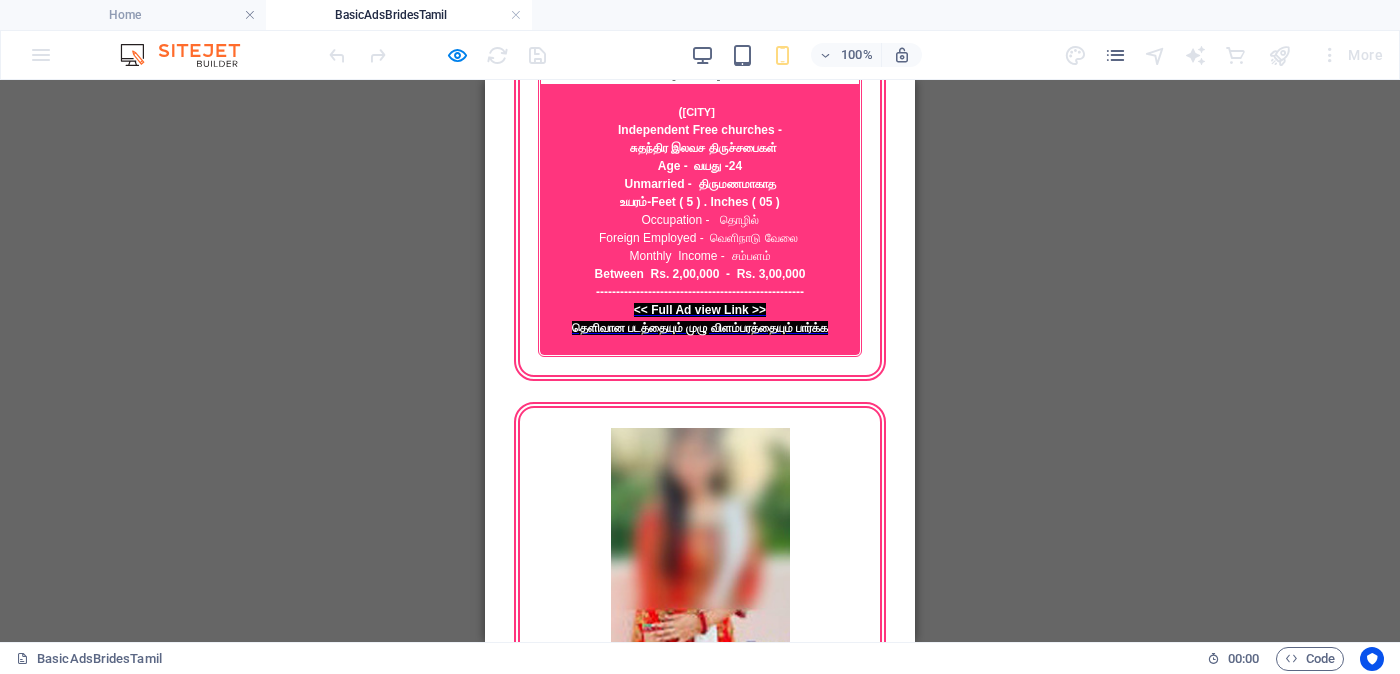 click on "தெளிவான படத்தையும் முழு விளம்பரத்தையும் பார்க்க" at bounding box center [700, 2494] 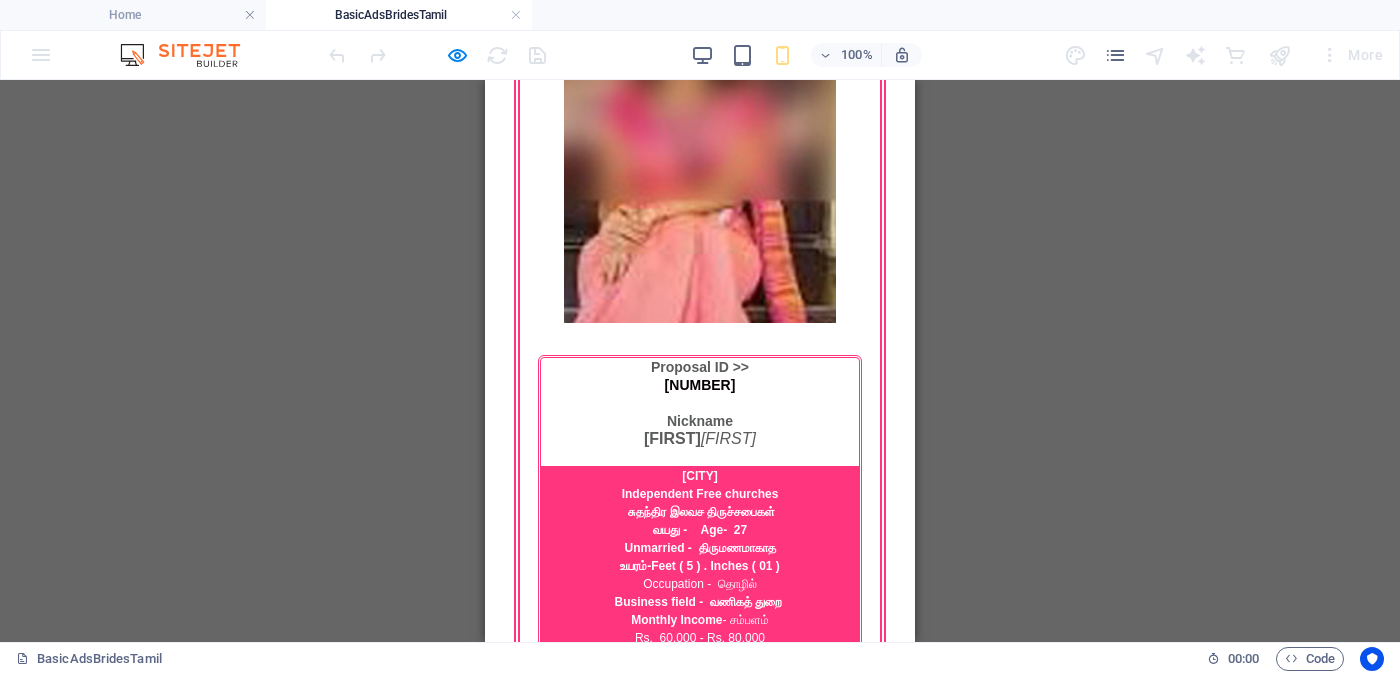 scroll, scrollTop: 3499, scrollLeft: 0, axis: vertical 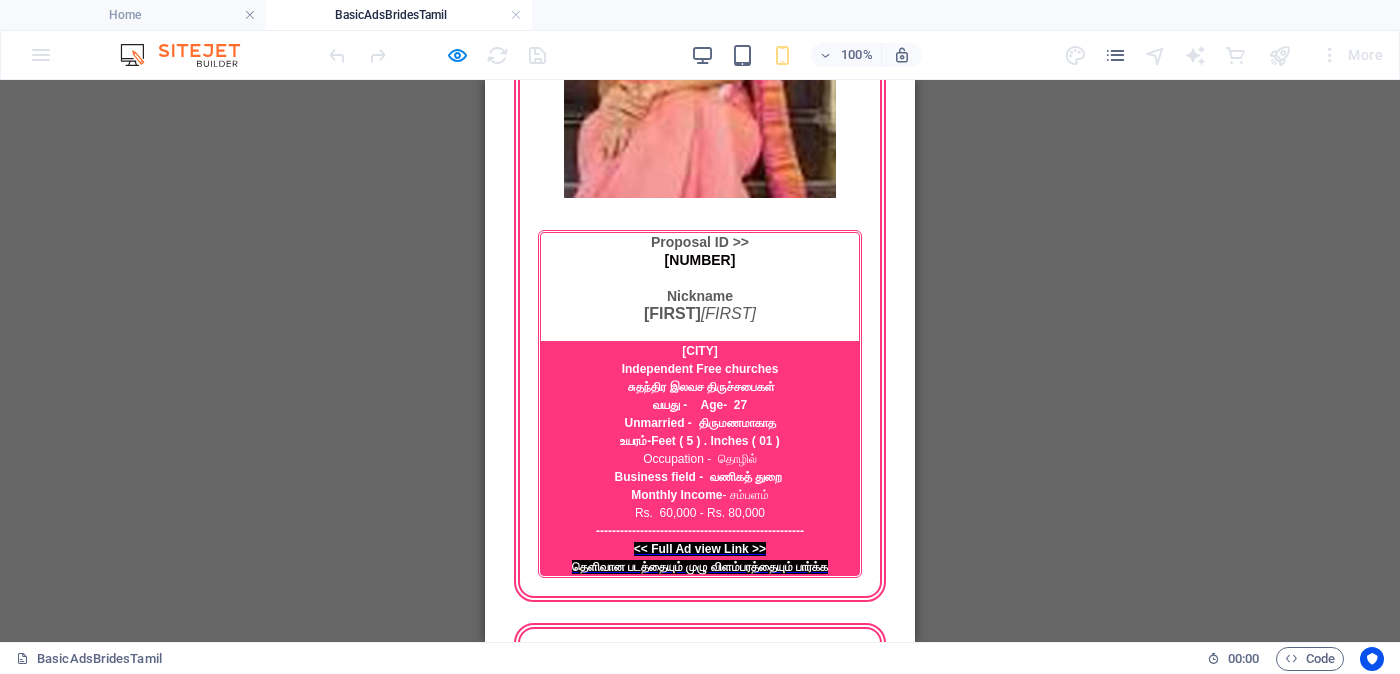 click on "தெளிவான படத்தையும் முழு விளம்பரத்தையும் பார்க்க" at bounding box center [700, 2684] 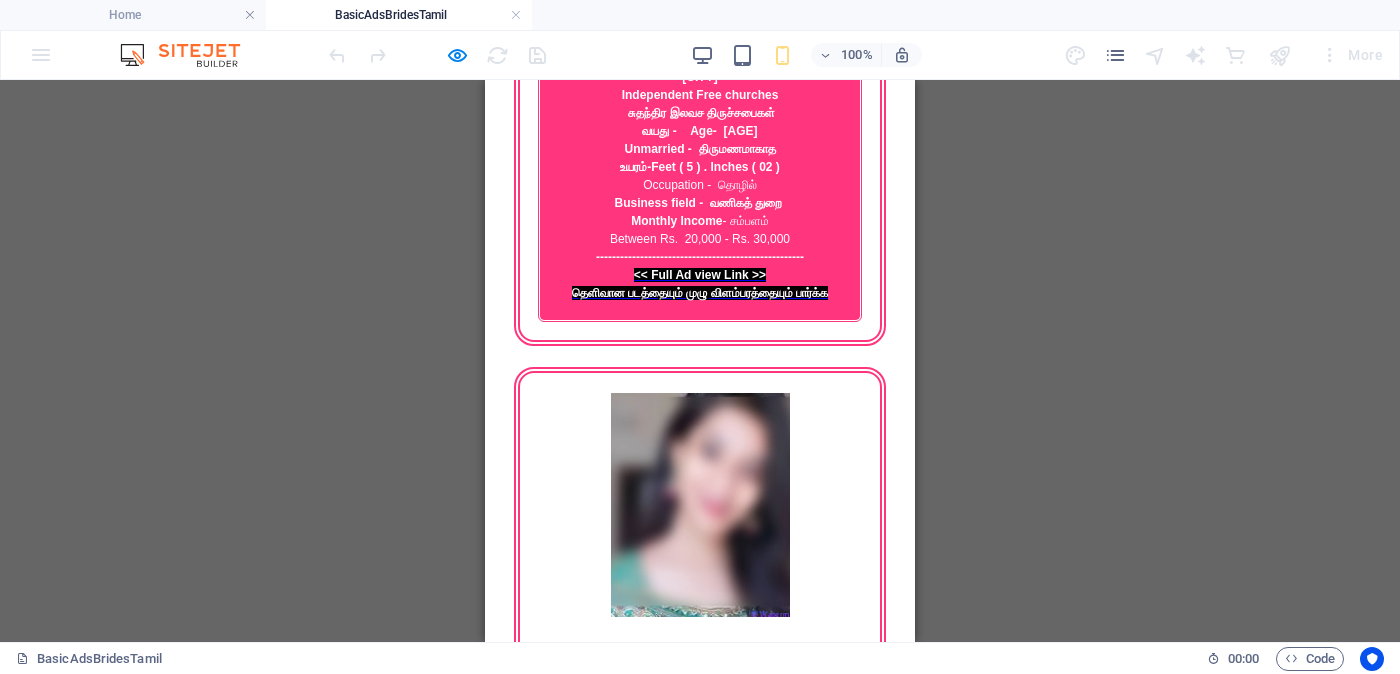 scroll, scrollTop: 5440, scrollLeft: 0, axis: vertical 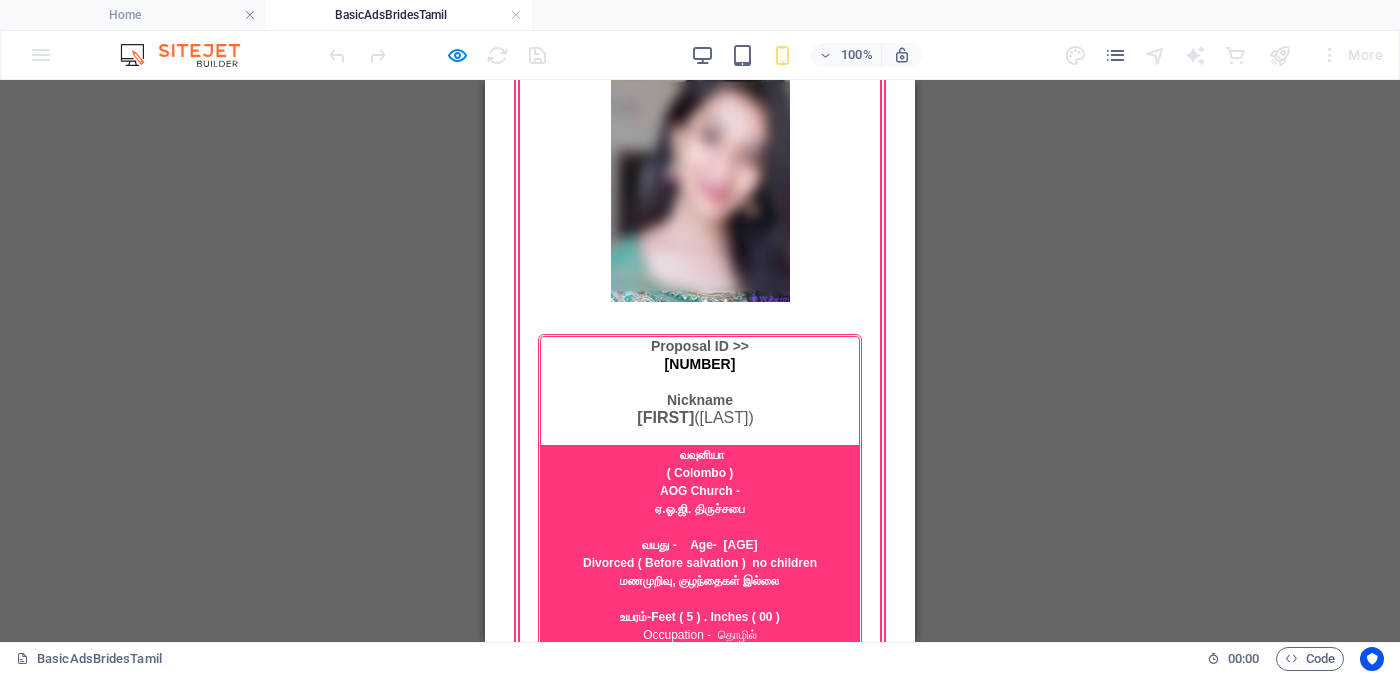 click on "தெளிவான படத்தையும் முழு விளம்பரத்தையும் பார்க்க" at bounding box center [700, 3017] 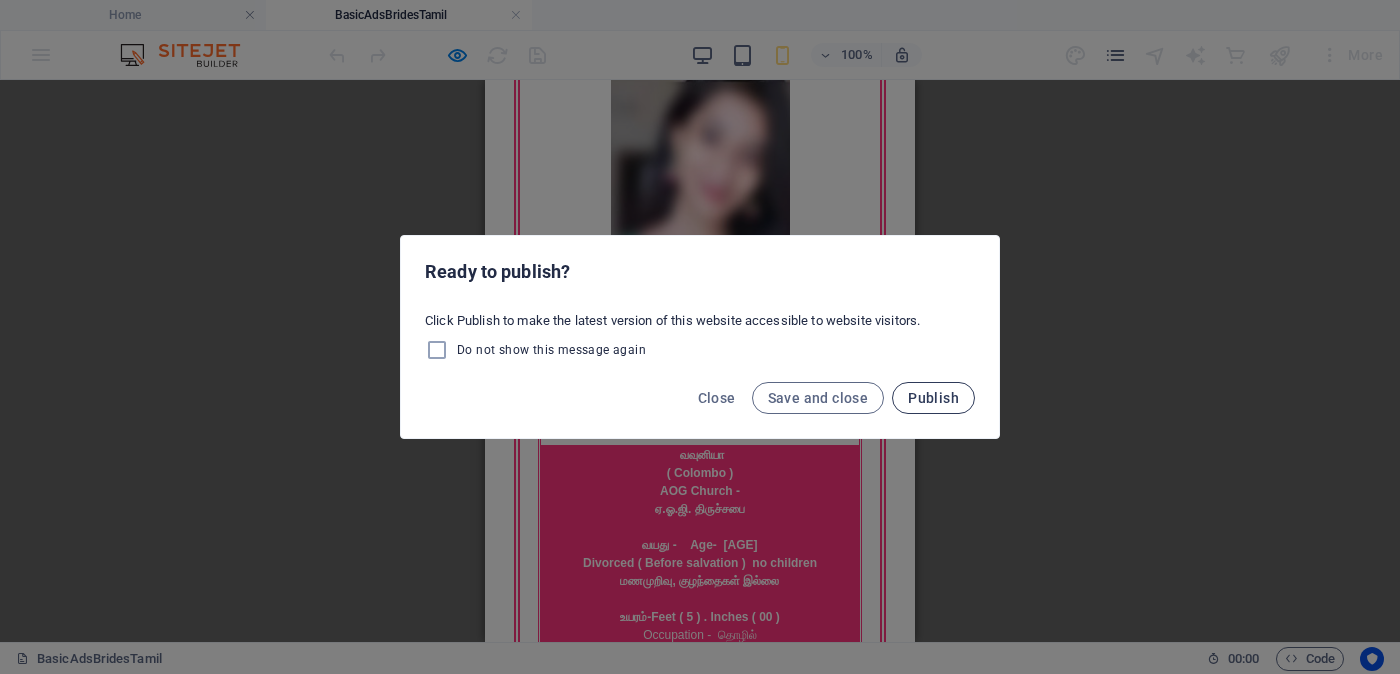 click on "Publish" at bounding box center [933, 398] 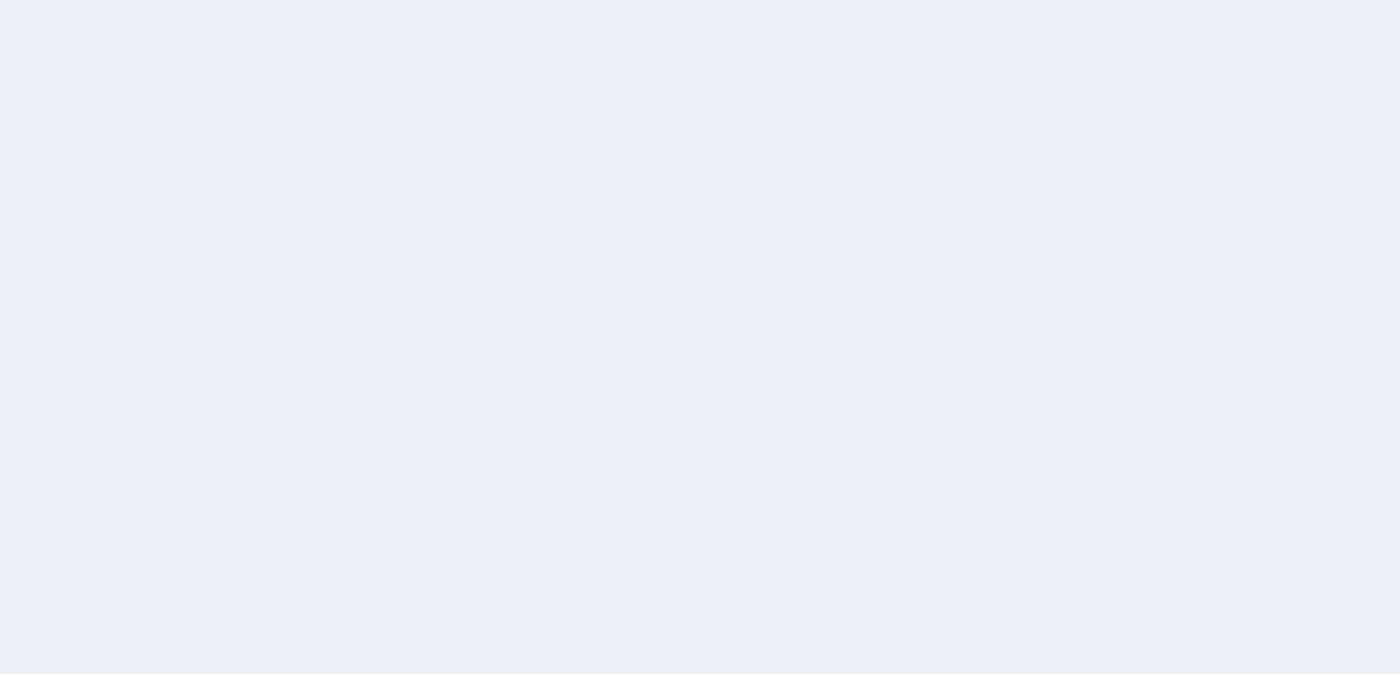 scroll, scrollTop: 0, scrollLeft: 0, axis: both 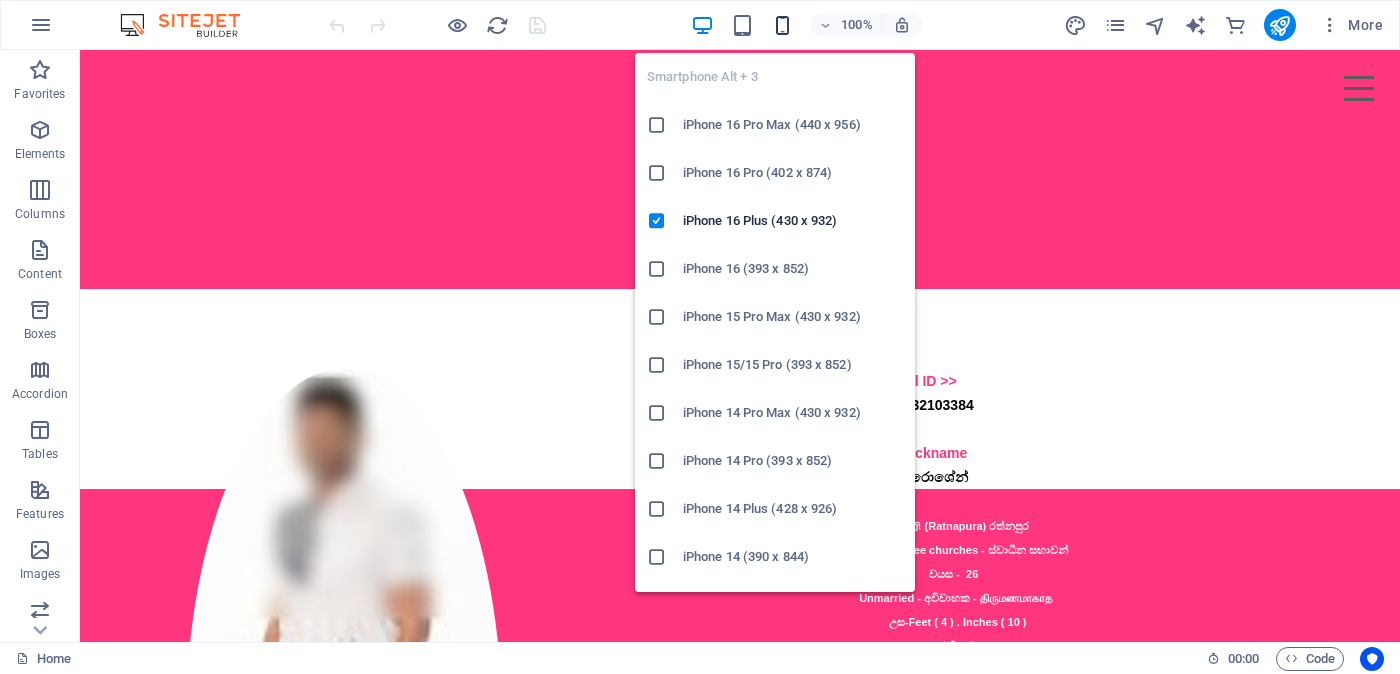 click at bounding box center [782, 25] 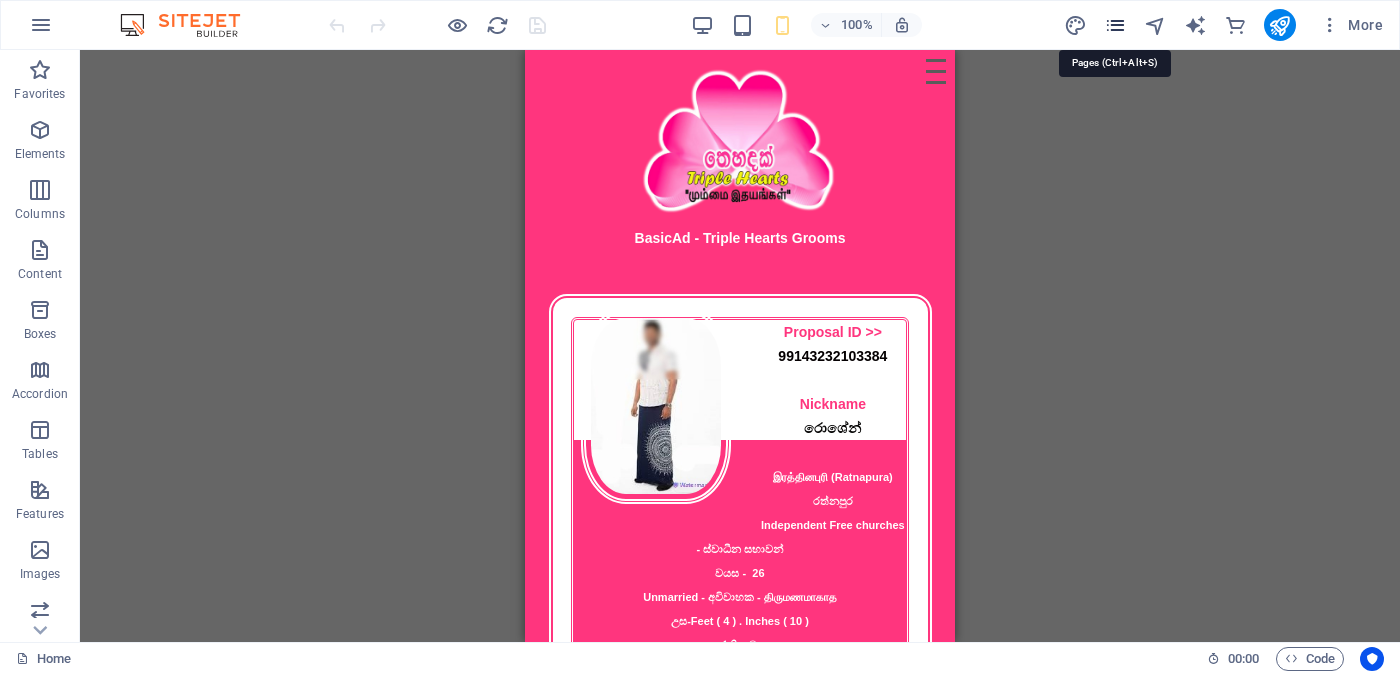 click at bounding box center [1115, 25] 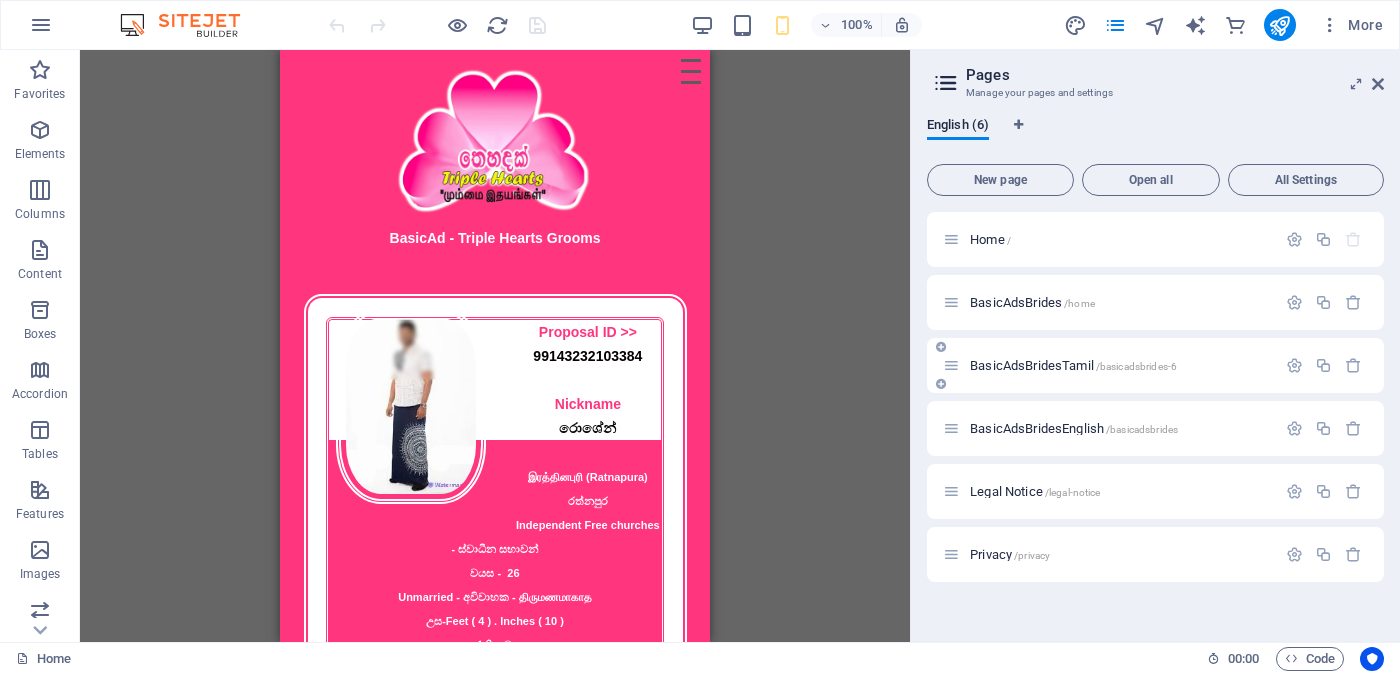click on "BasicAdsBridesTamil /basicadsbrides-6" at bounding box center [1073, 365] 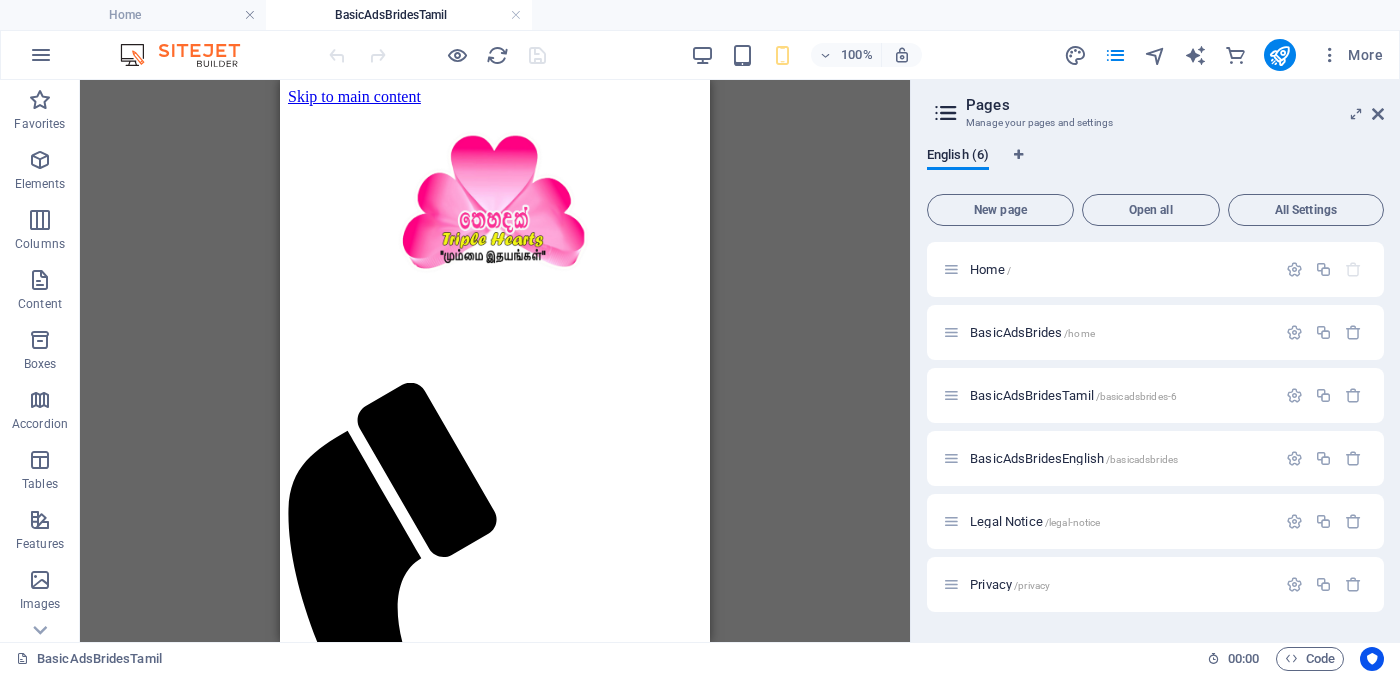 scroll, scrollTop: 0, scrollLeft: 0, axis: both 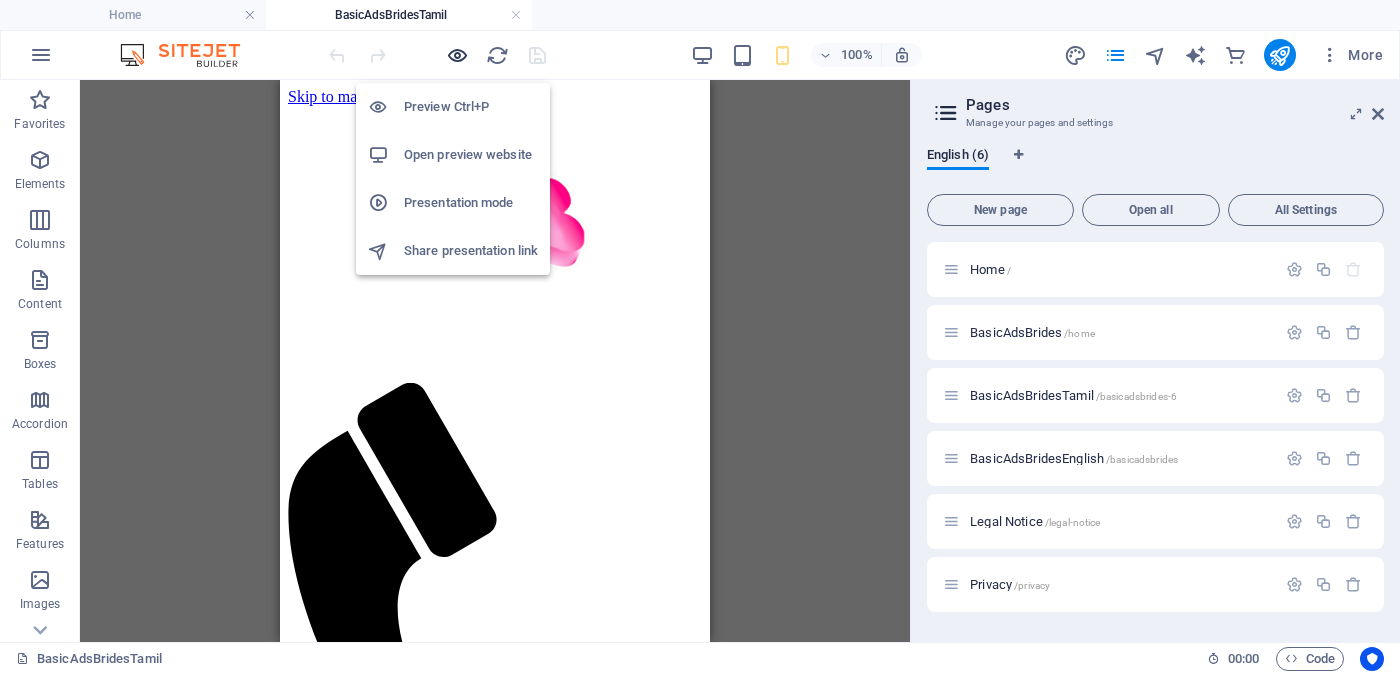 click at bounding box center [457, 55] 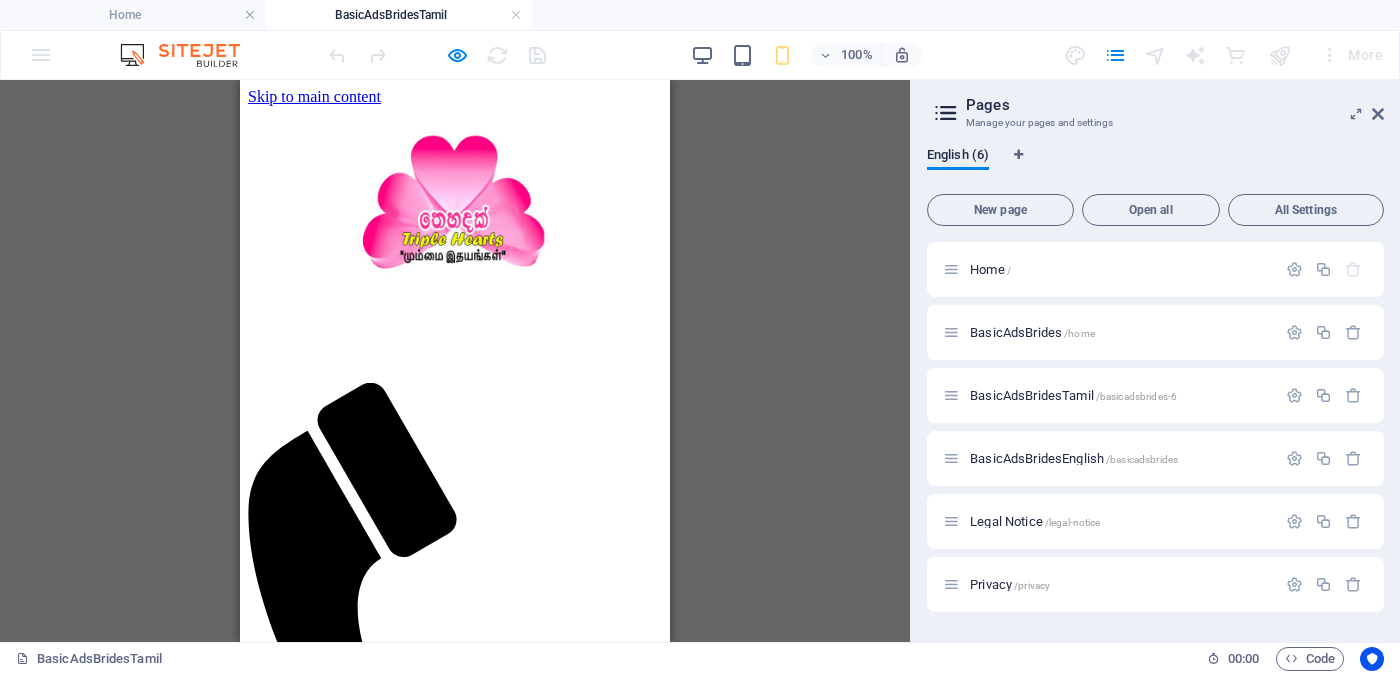 scroll, scrollTop: 375, scrollLeft: 0, axis: vertical 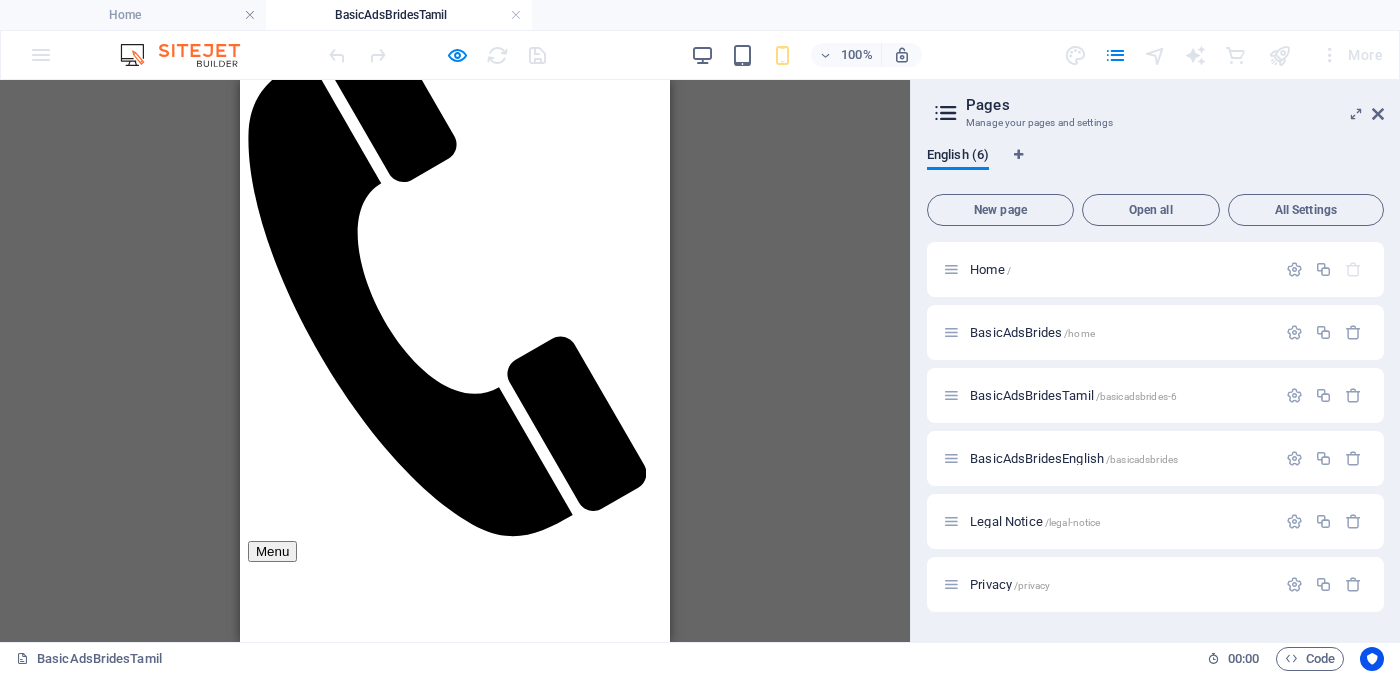 click on "<< Full Ad view Link >>" at bounding box center [455, 2185] 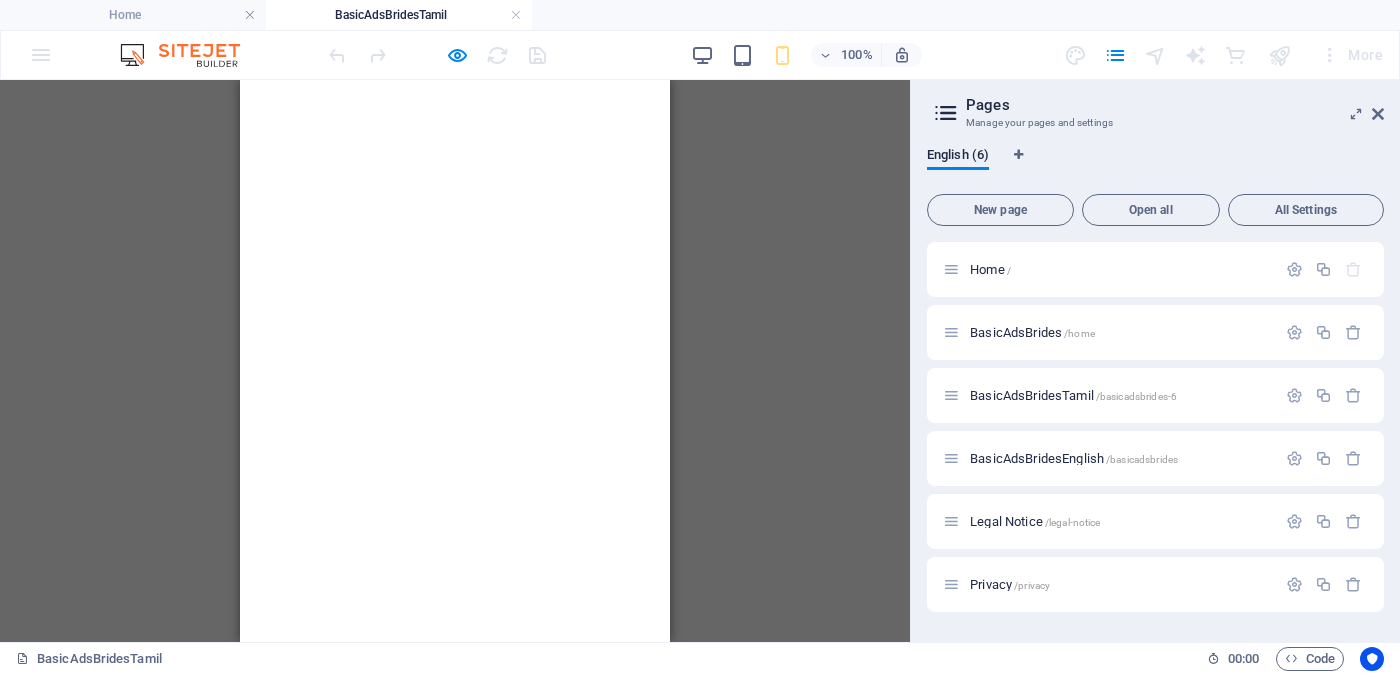 scroll, scrollTop: 999, scrollLeft: 0, axis: vertical 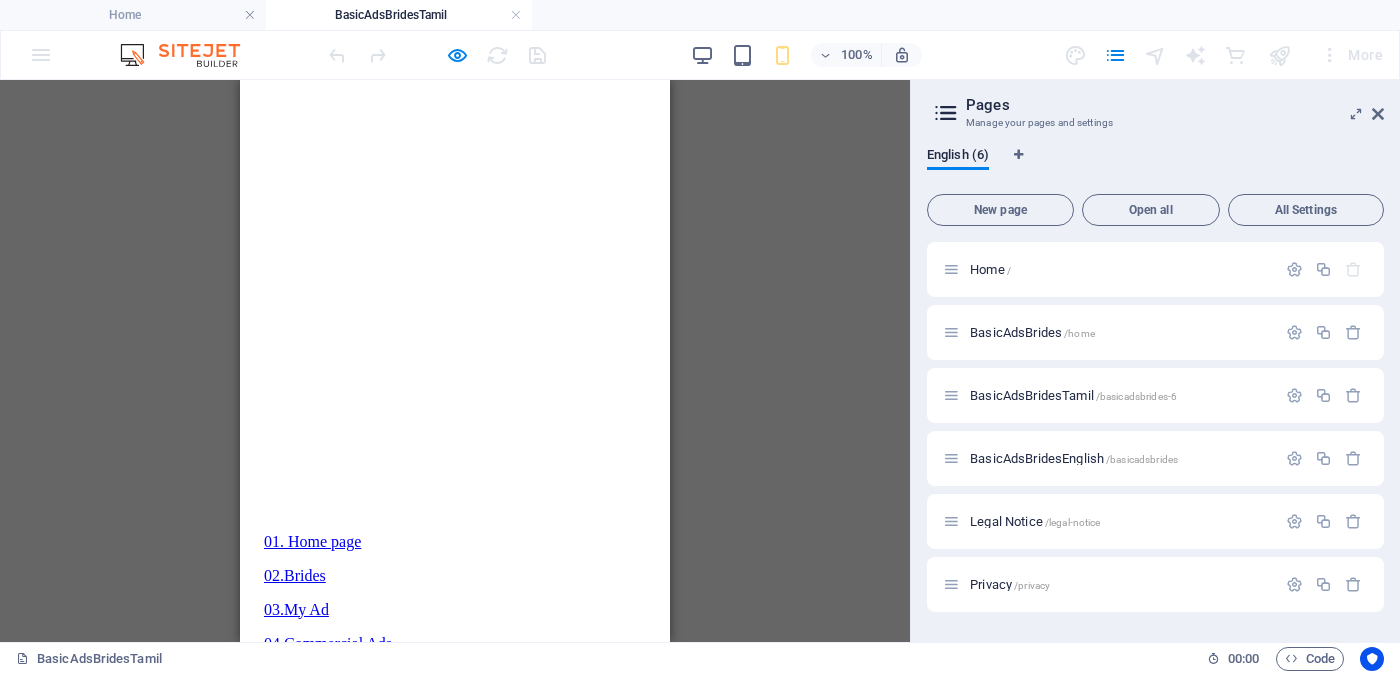 click on "<< Full Ad view Link >>" at bounding box center (455, 2257) 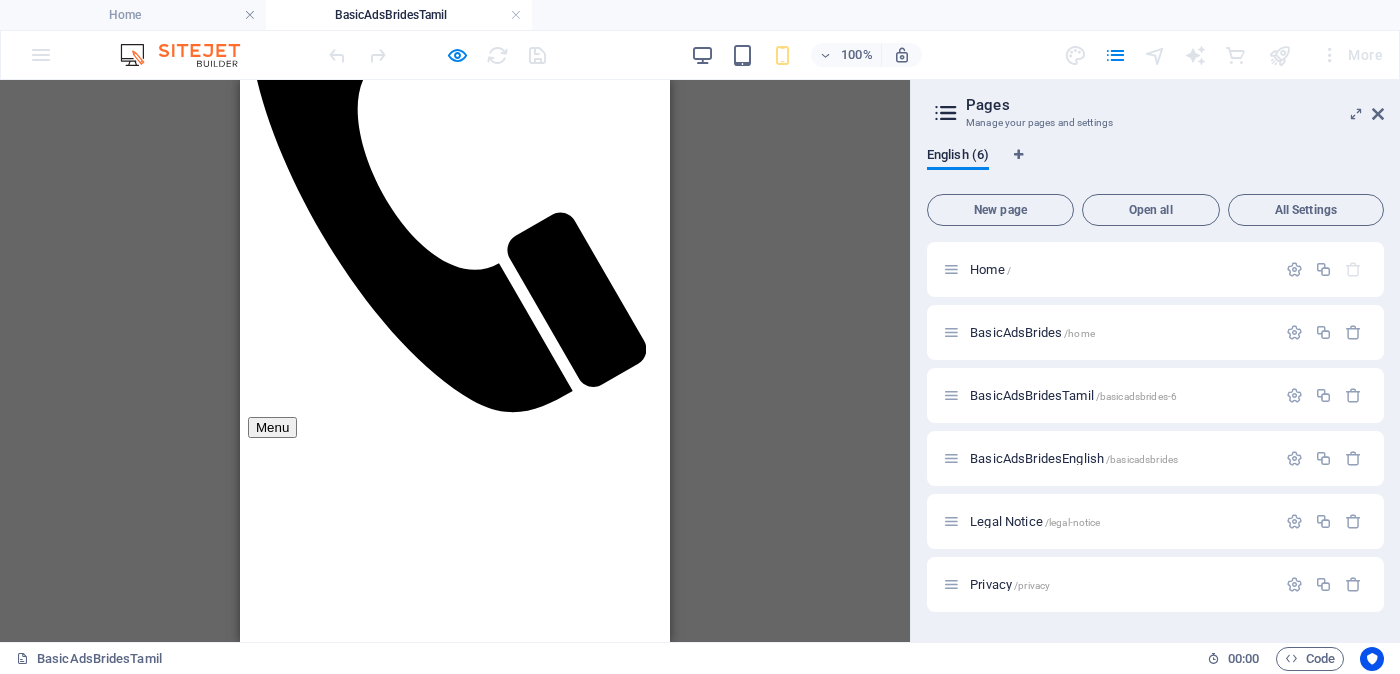 scroll, scrollTop: 0, scrollLeft: 0, axis: both 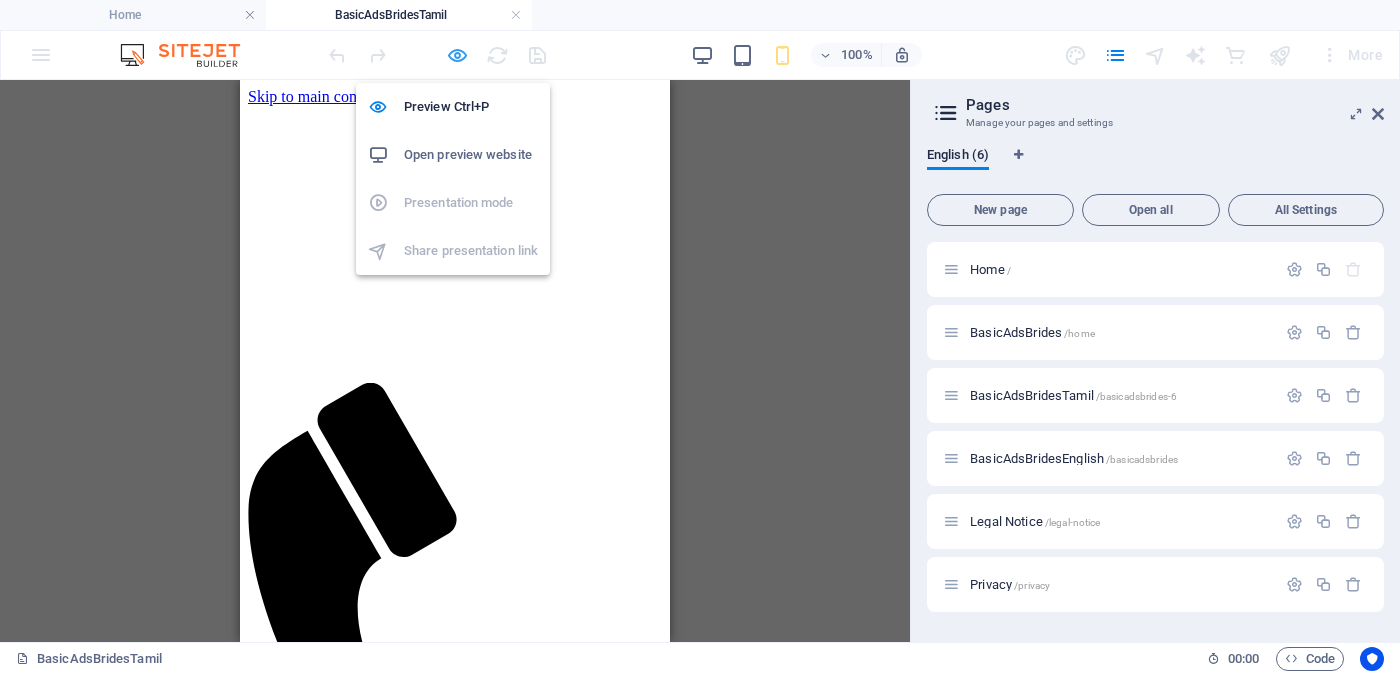 click at bounding box center (457, 55) 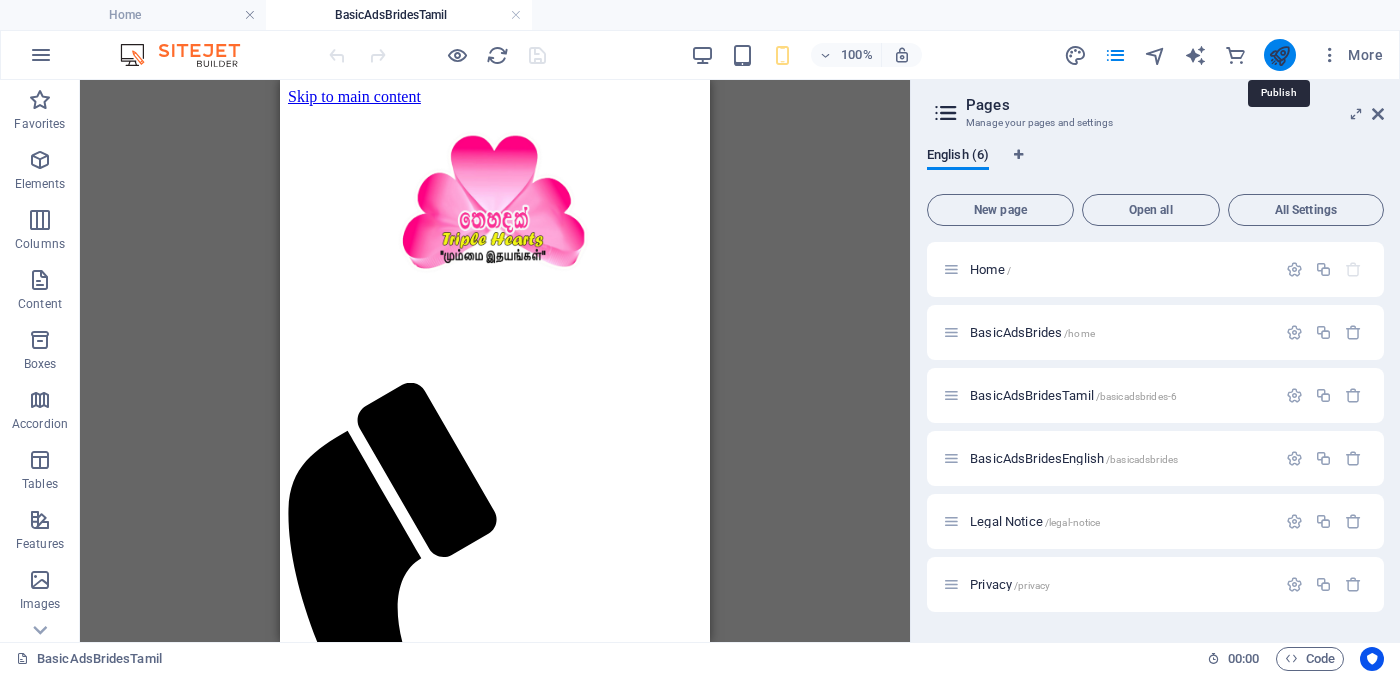 click at bounding box center [1279, 55] 